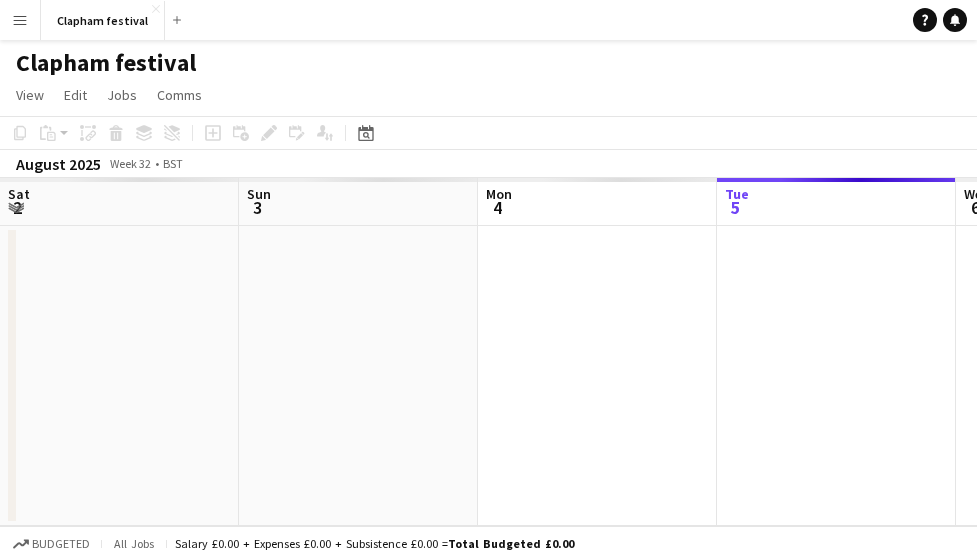 scroll, scrollTop: 0, scrollLeft: 0, axis: both 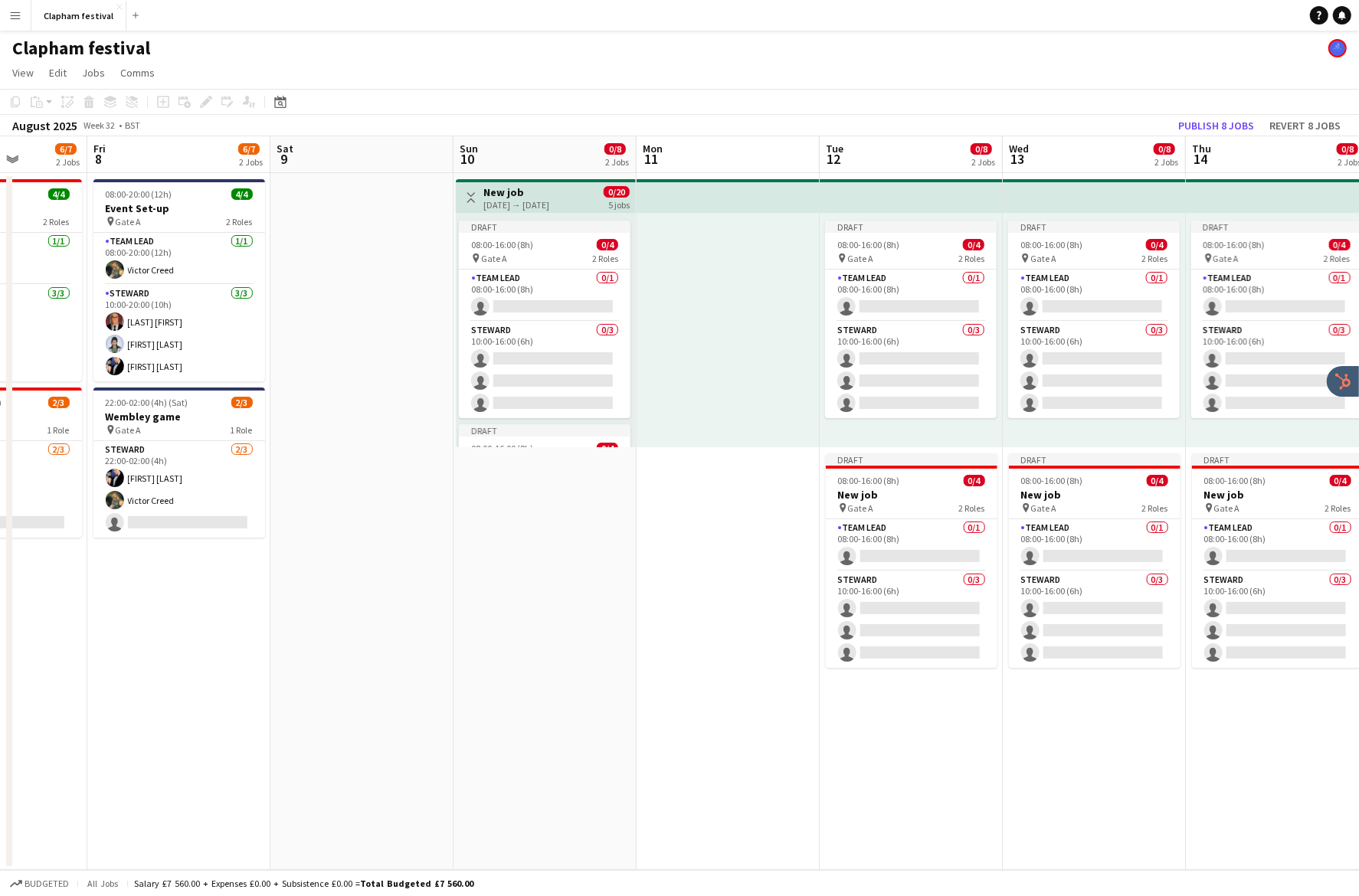 click on "Toggle View
New job  10-08-2025 → 14-08-2025   0/20   5 jobs   Draft   08:00-16:00 (8h)    0/4
pin
Gate A   2 Roles   Team Lead   0/1   08:00-16:00 (8h)
single-neutral-actions
Steward   0/3   10:00-16:00 (6h)
single-neutral-actions
single-neutral-actions
single-neutral-actions
Draft   08:00-16:00 (8h)    0/4
pin
Gate A   2 Roles   Team Lead   0/1   08:00-16:00 (8h)
single-neutral-actions
Steward   0/3   10:00-16:00 (6h)
single-neutral-actions
single-neutral-actions
single-neutral-actions" at bounding box center [545, 522] 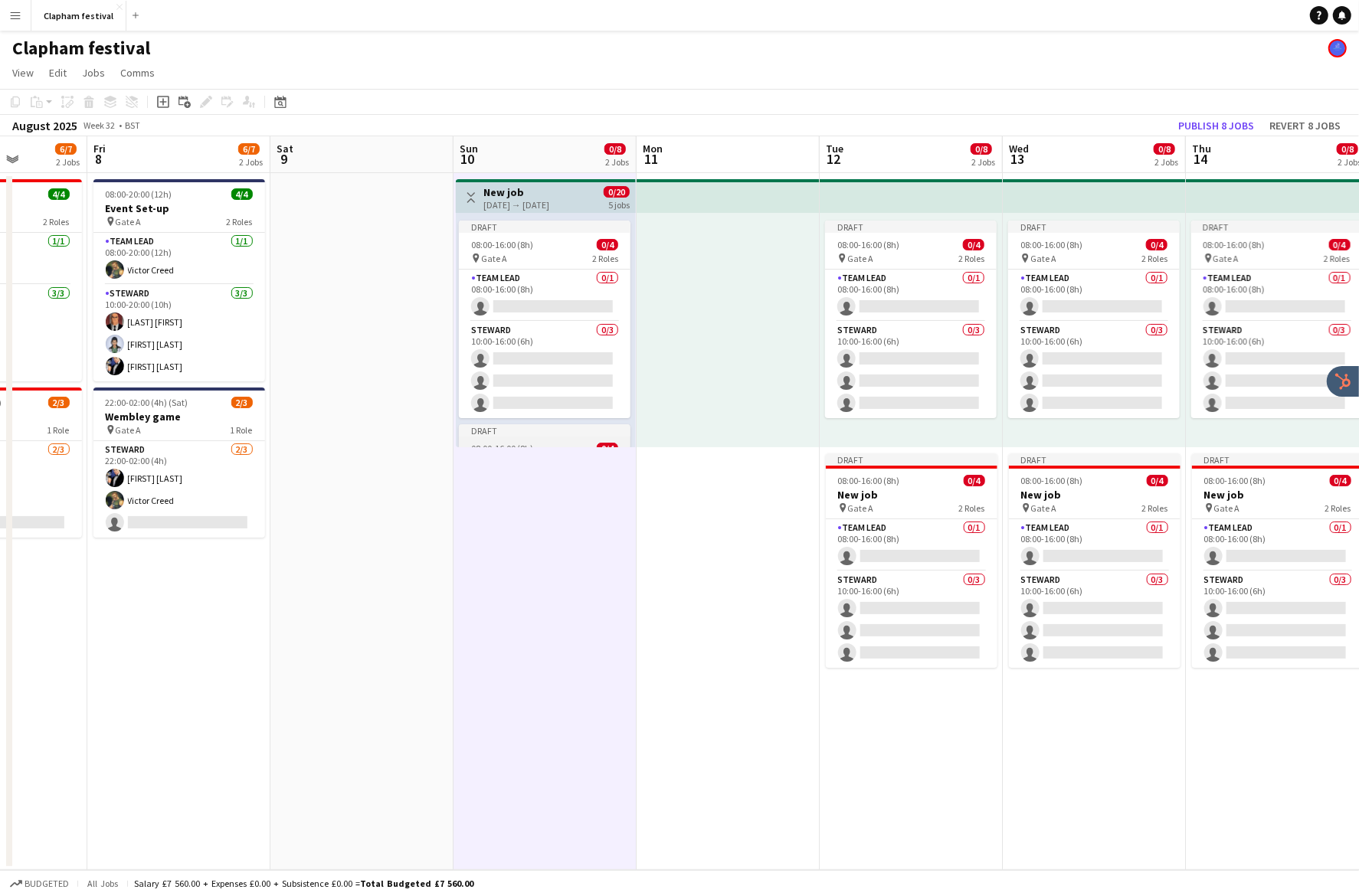 click on "08:00-16:00 (8h)    0/4" at bounding box center (545, 448) 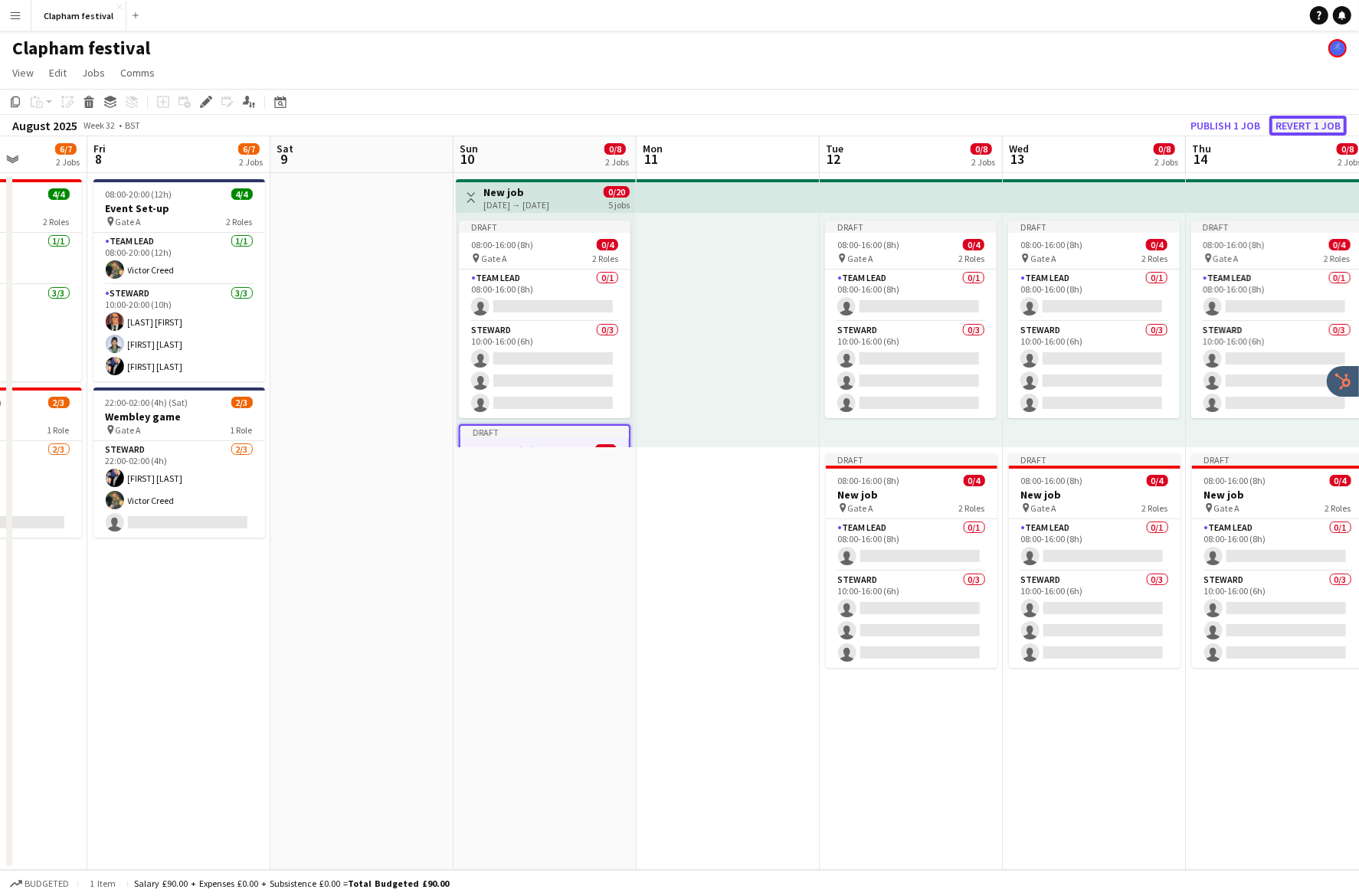 click on "Revert 1 job" 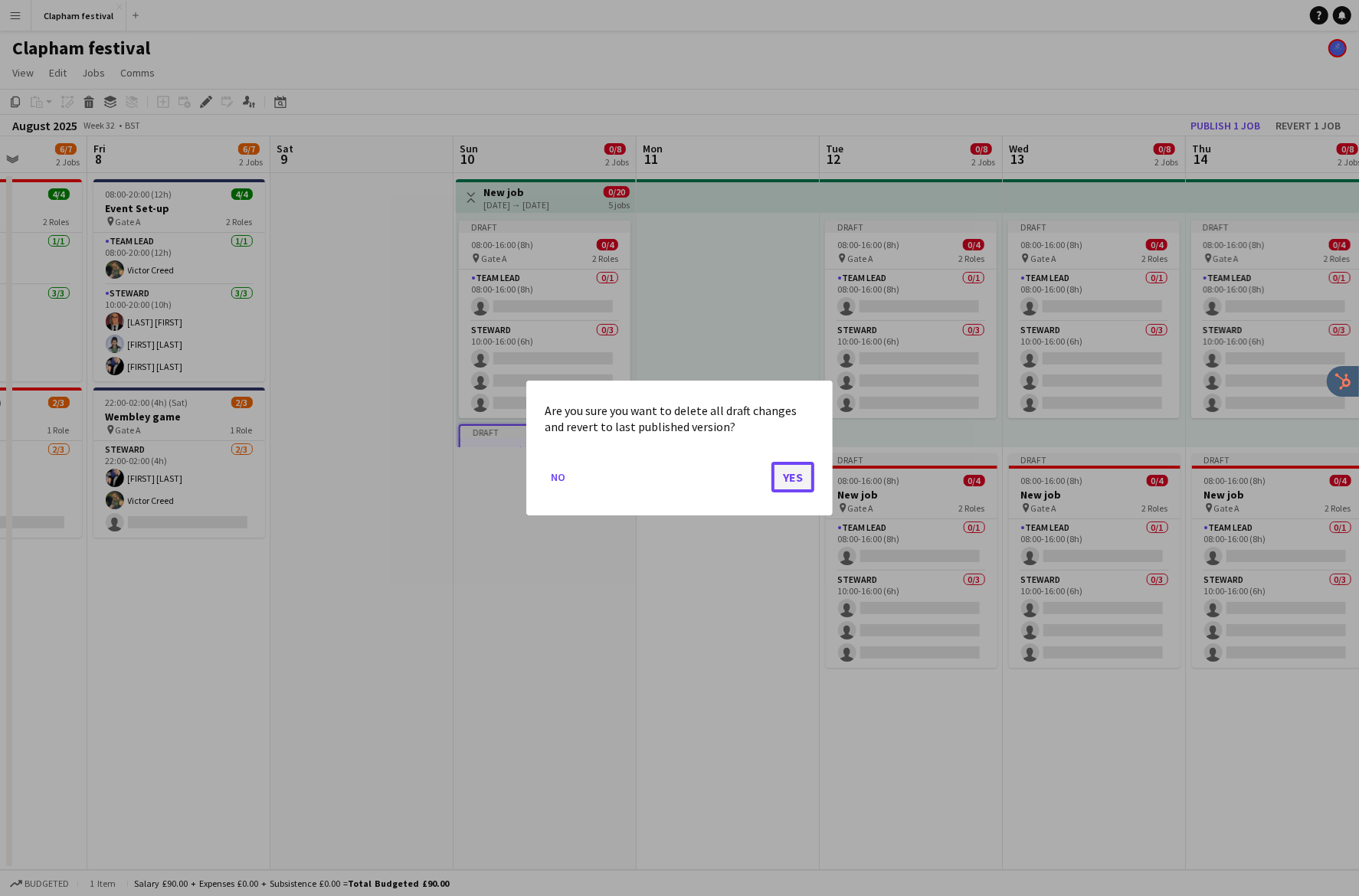 click on "Yes" 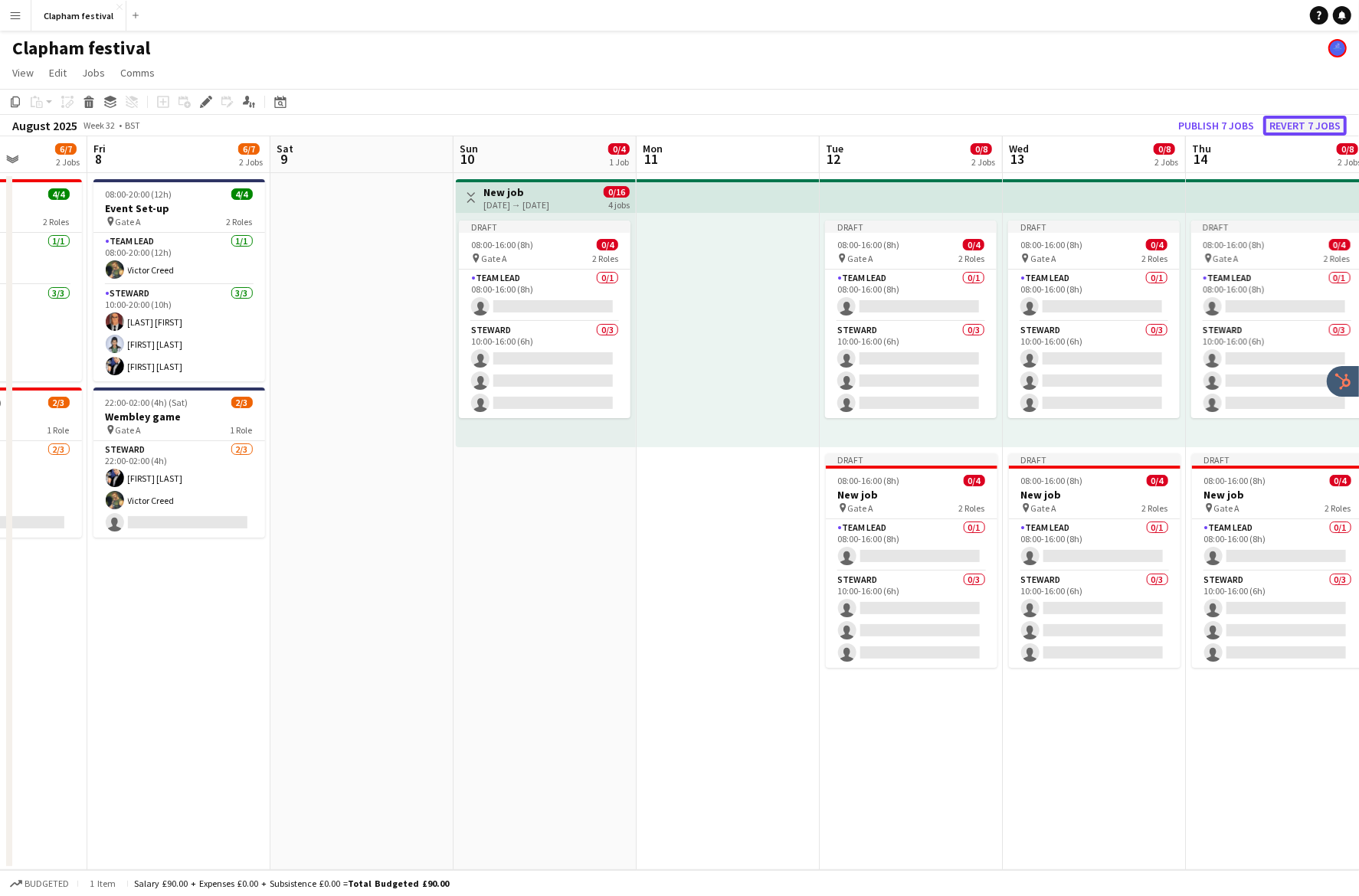 click on "Revert 7 jobs" 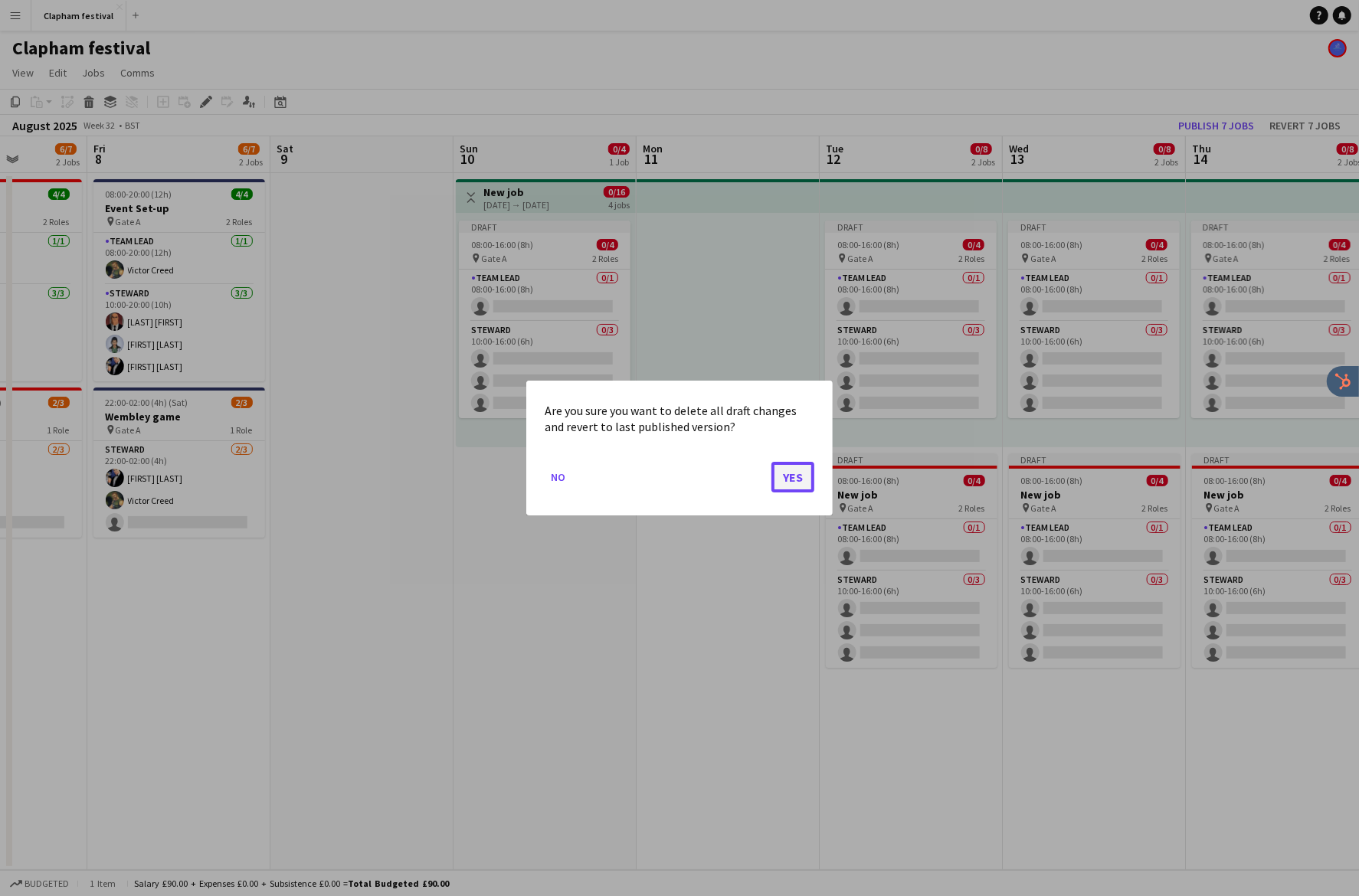 click on "Yes" 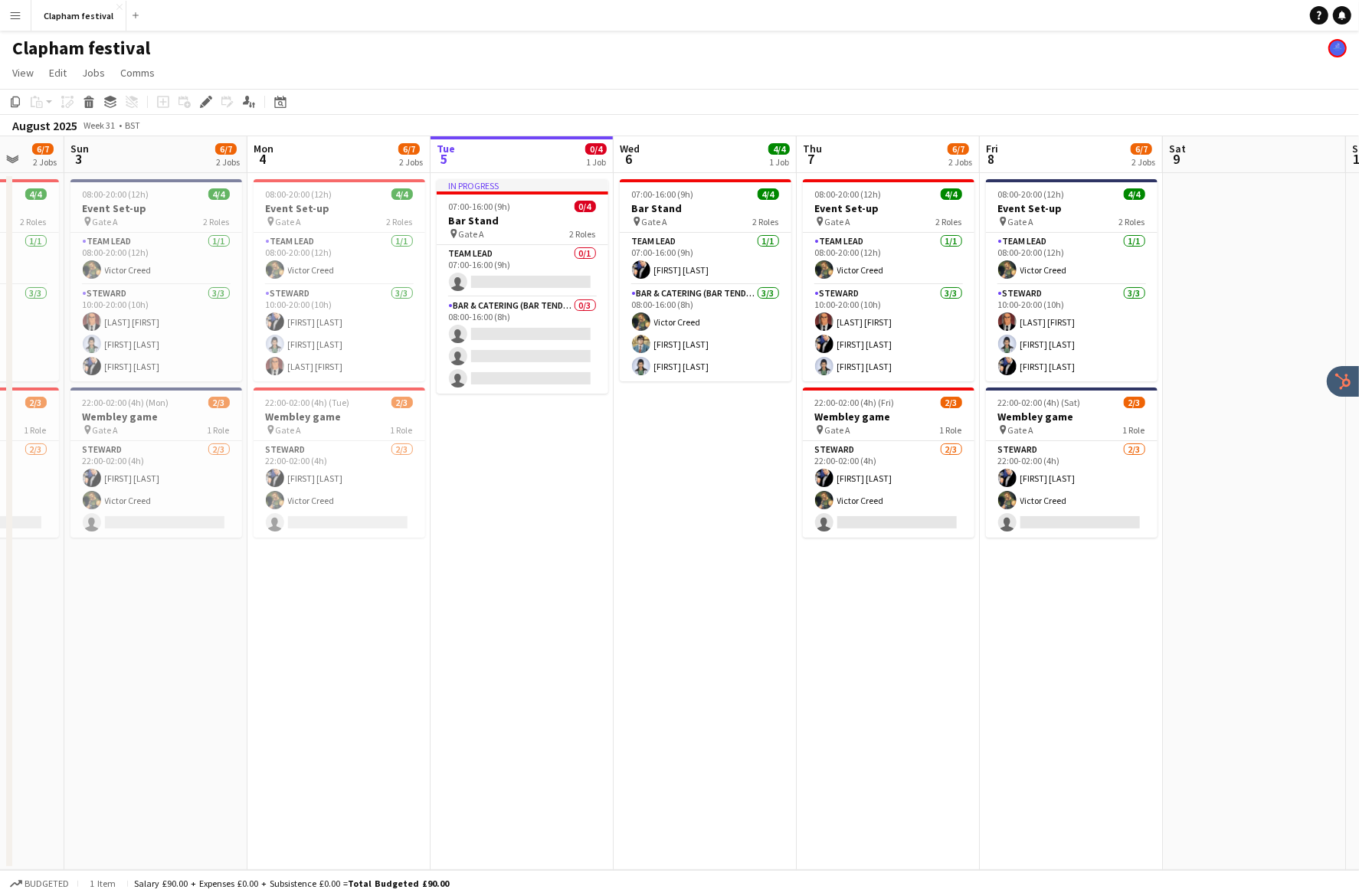 scroll, scrollTop: 0, scrollLeft: 482, axis: horizontal 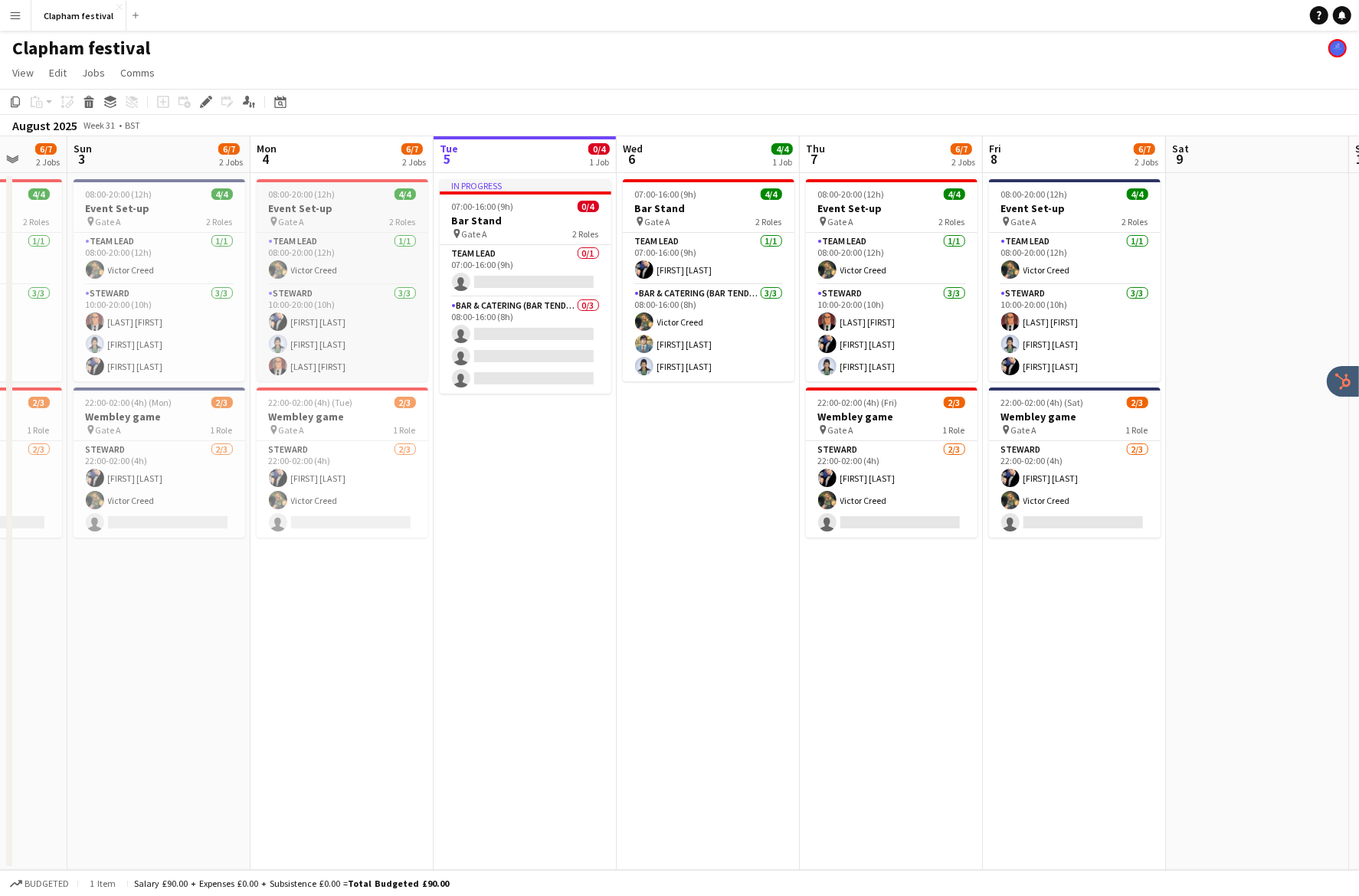 click on "Event Set-up" at bounding box center (342, 208) 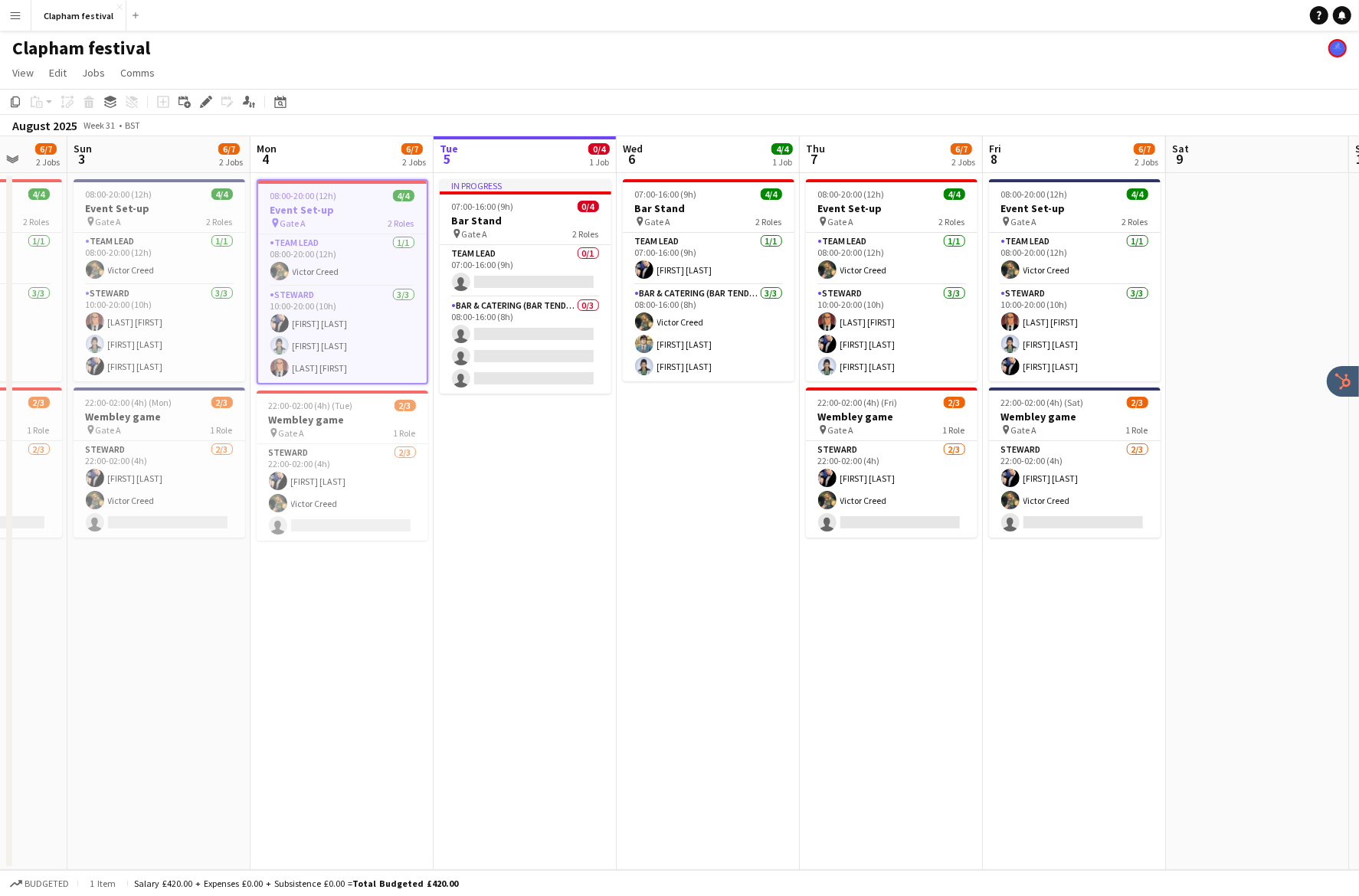 click on "08:00-20:00 (12h)" at bounding box center [303, 195] 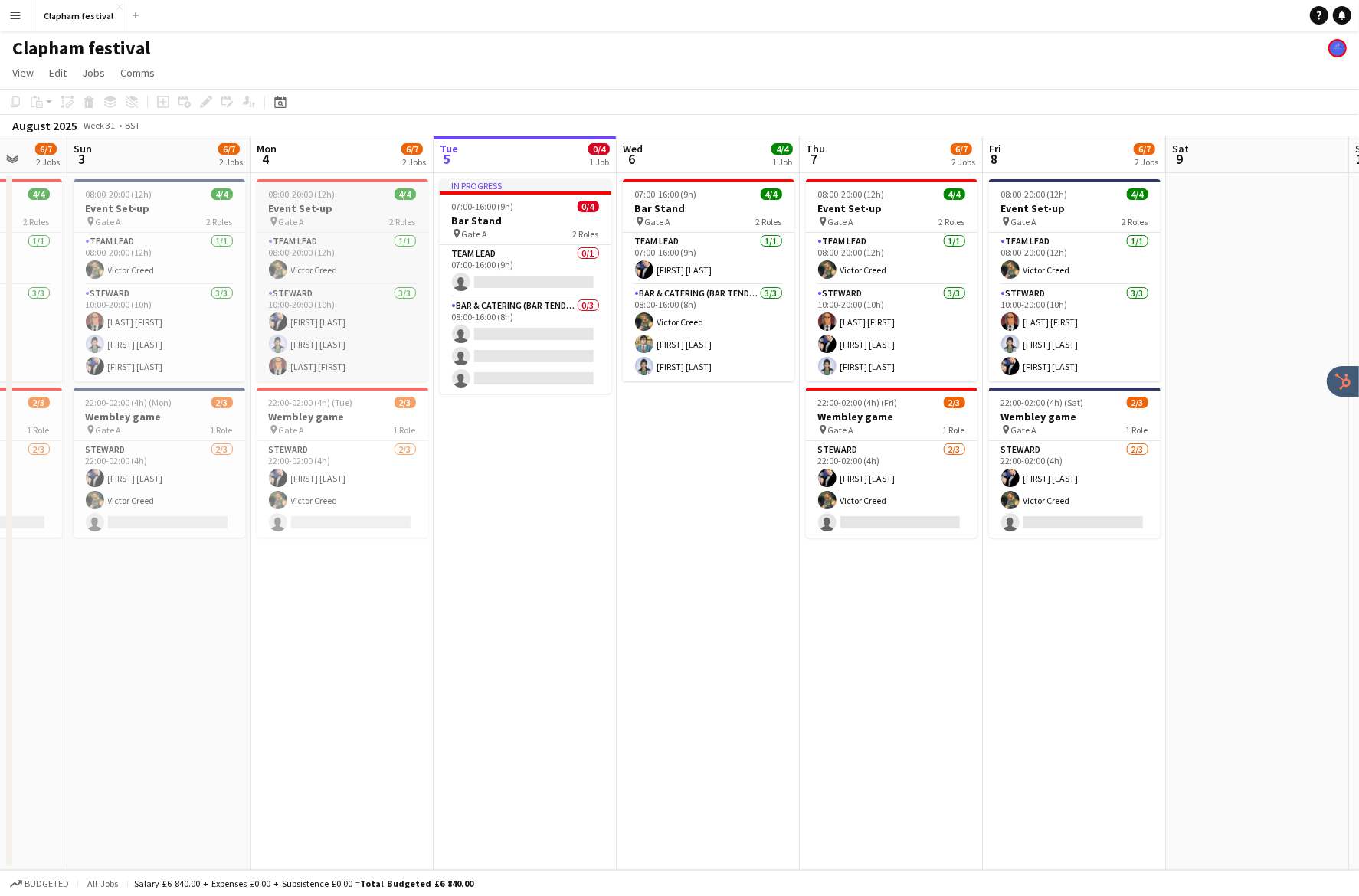 click on "08:00-20:00 (12h)" at bounding box center (302, 194) 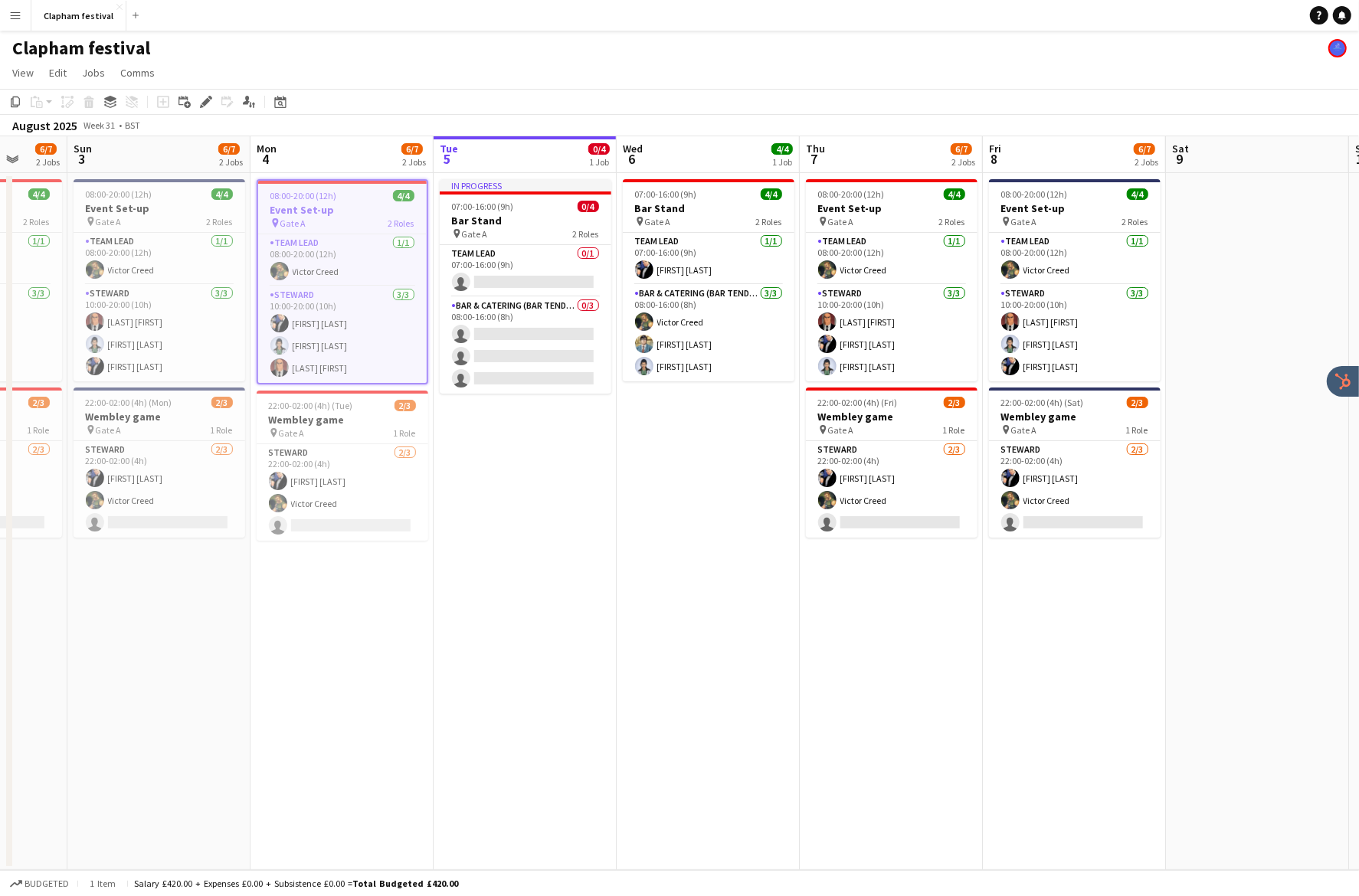 click on "Gate A" at bounding box center [293, 223] 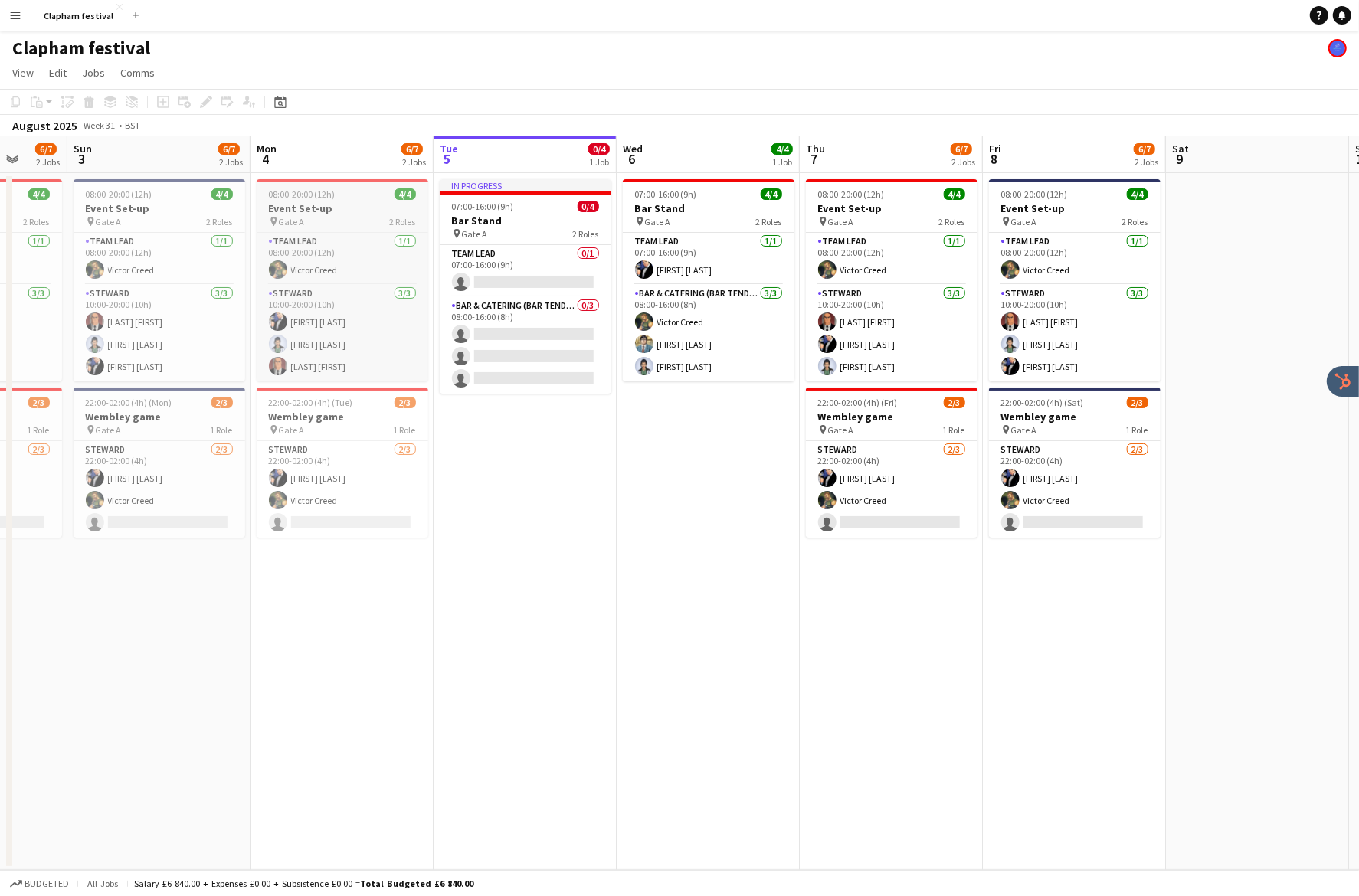 click on "Gate A" at bounding box center [292, 221] 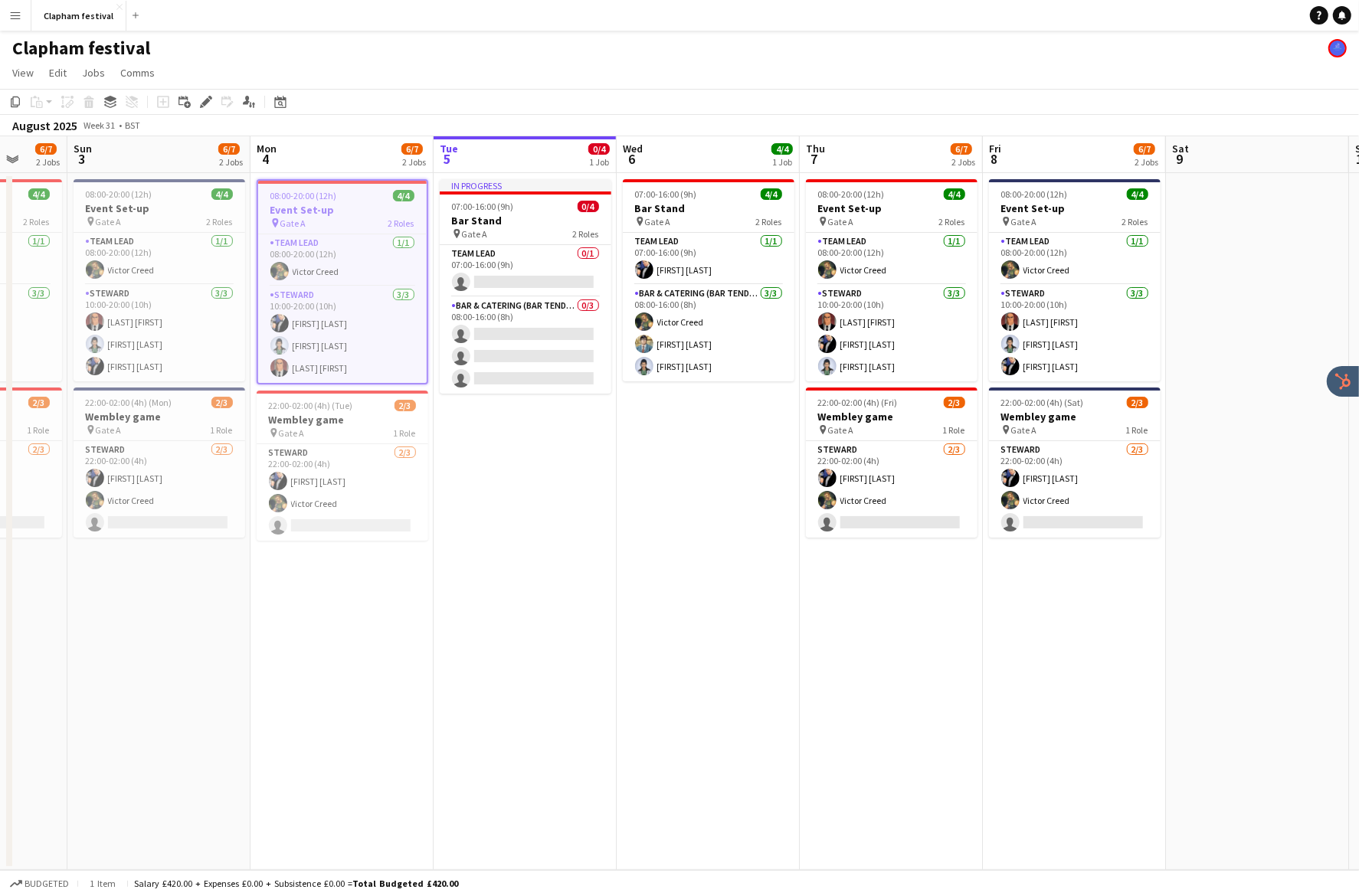 click on "08:00-20:00 (12h)    4/4   Event Set-up
pin
Gate A   2 Roles   Team Lead   1/1   08:00-20:00 (12h)
Victor Creed  Steward   3/3   10:00-20:00 (10h)
Lex Luthor Bruce Wayne Diana Prince     22:00-02:00 (4h) (Fri)   2/3   Wembley game
pin
Gate A   1 Role   Steward   2/3   22:00-02:00 (4h)
Bruce Wayne Victor Creed
single-neutral-actions" at bounding box center [891, 522] 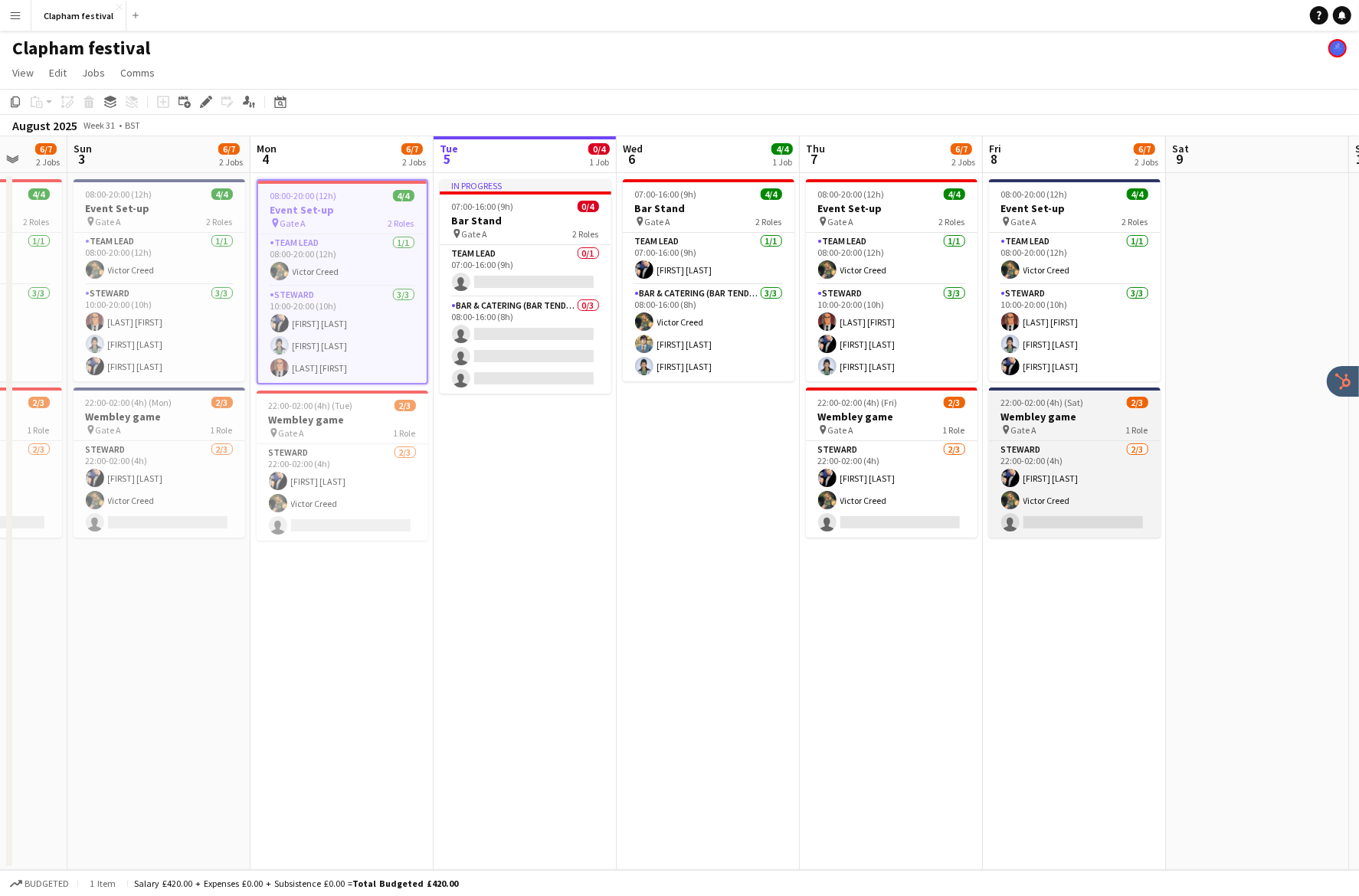 click on "Wembley game" at bounding box center [1075, 417] 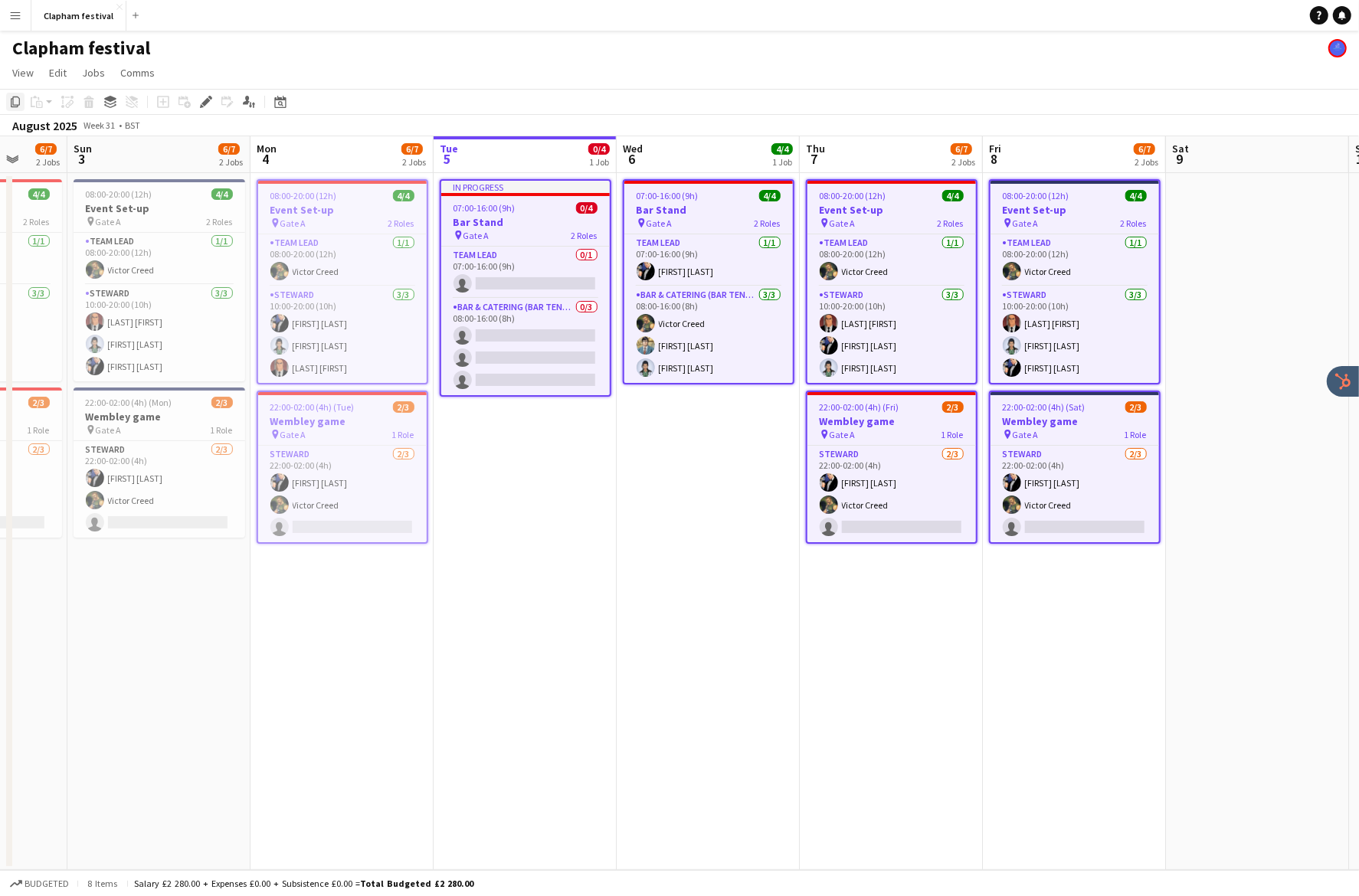 click on "Copy" 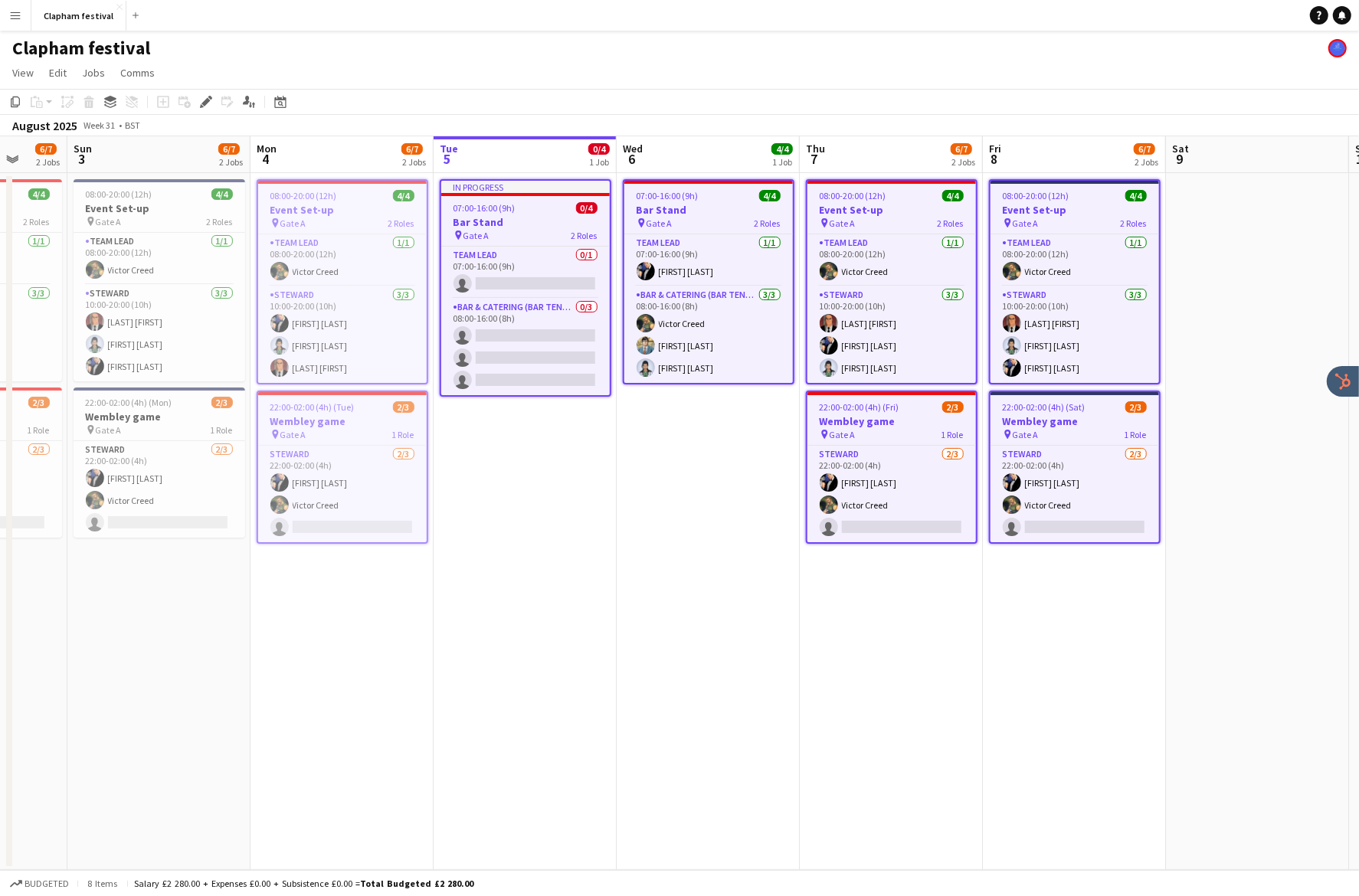 click on "In progress   07:00-16:00 (9h)    0/4   Bar Stand
pin
Gate A   2 Roles   Team Lead   0/1   07:00-16:00 (9h)
single-neutral-actions
Bar & Catering (Bar Tender)   0/3   08:00-16:00 (8h)
single-neutral-actions
single-neutral-actions
single-neutral-actions" at bounding box center (525, 522) 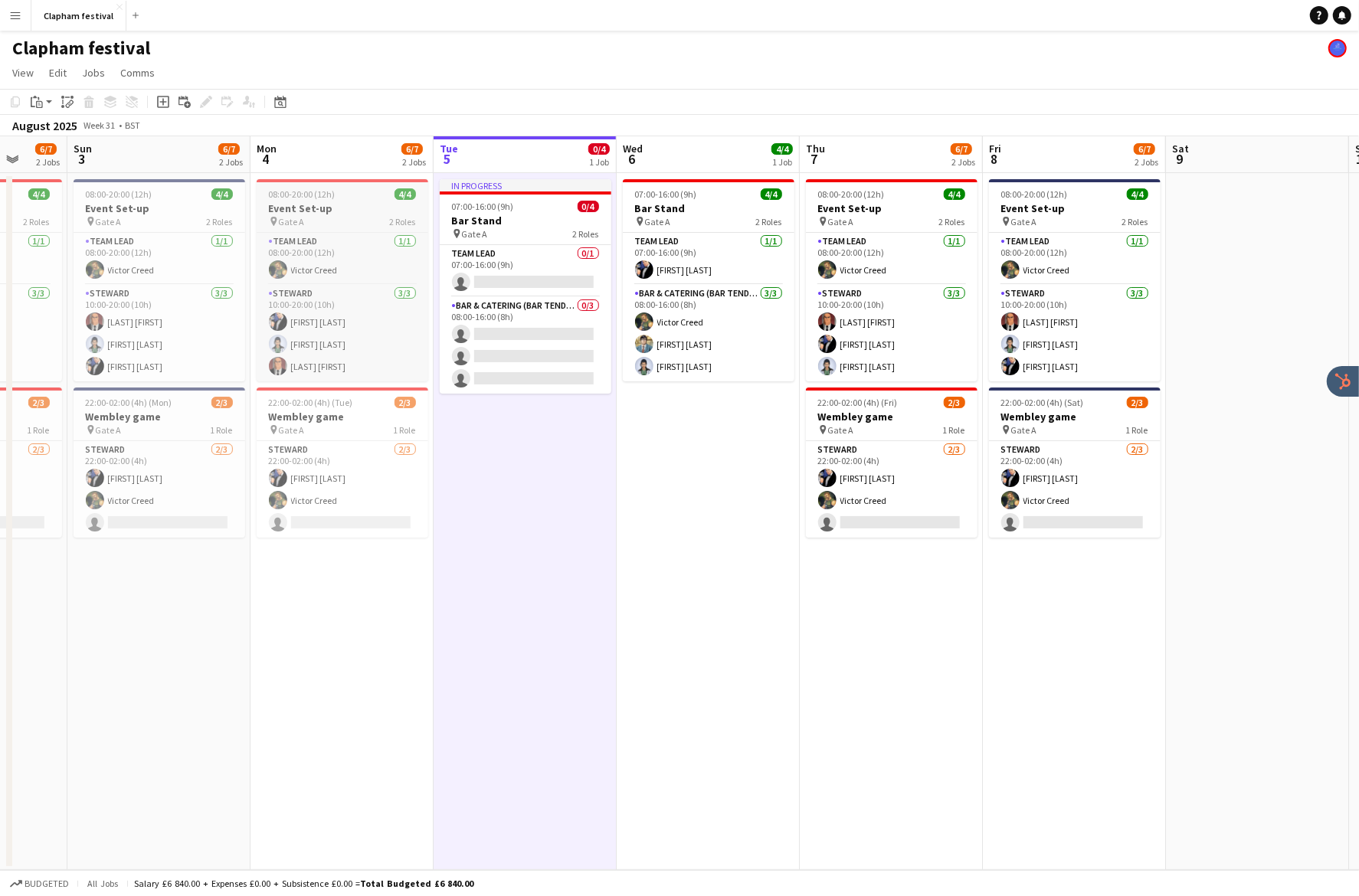 click on "pin
Gate A   2 Roles" at bounding box center [342, 221] 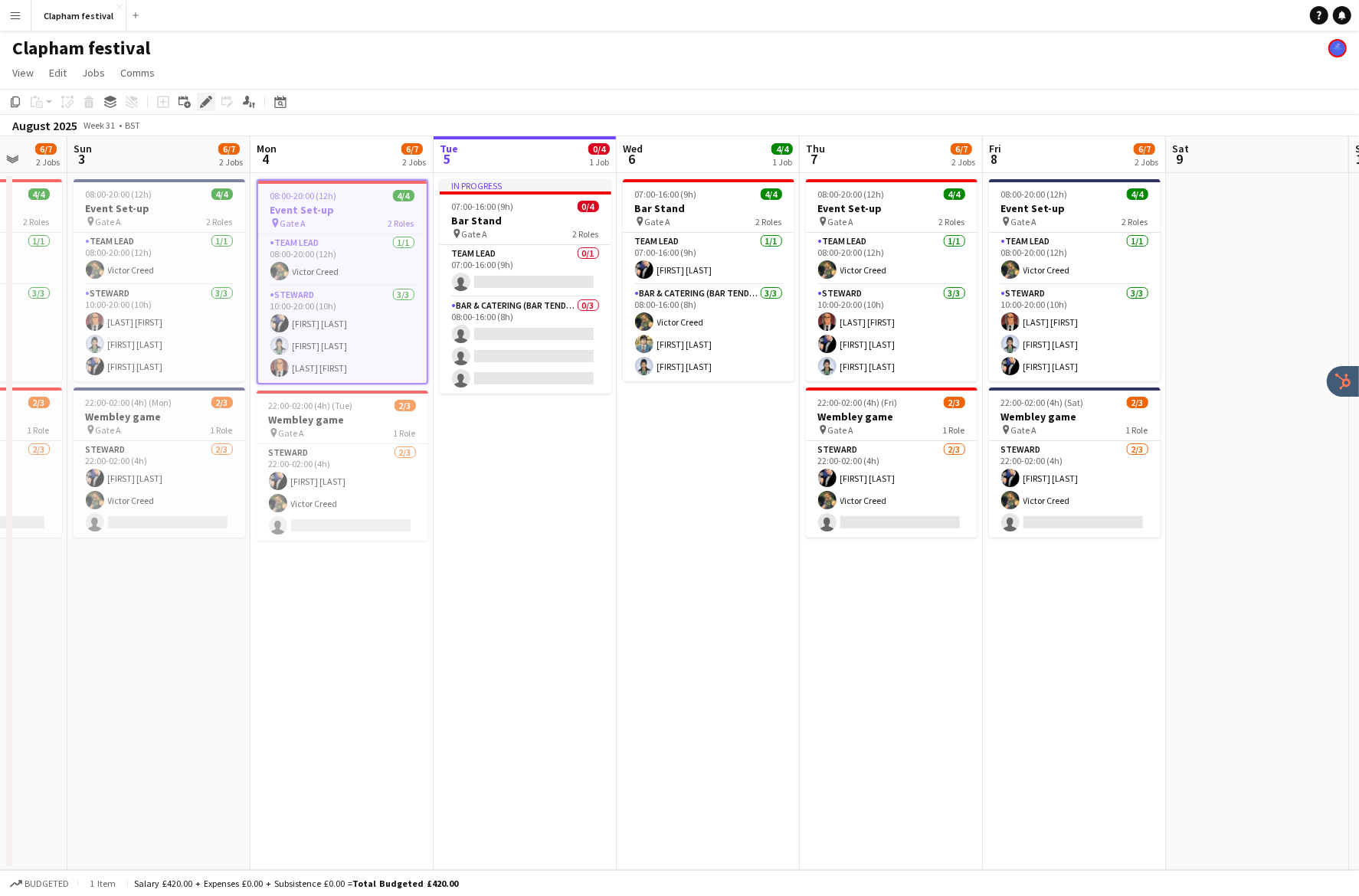 click on "Edit" 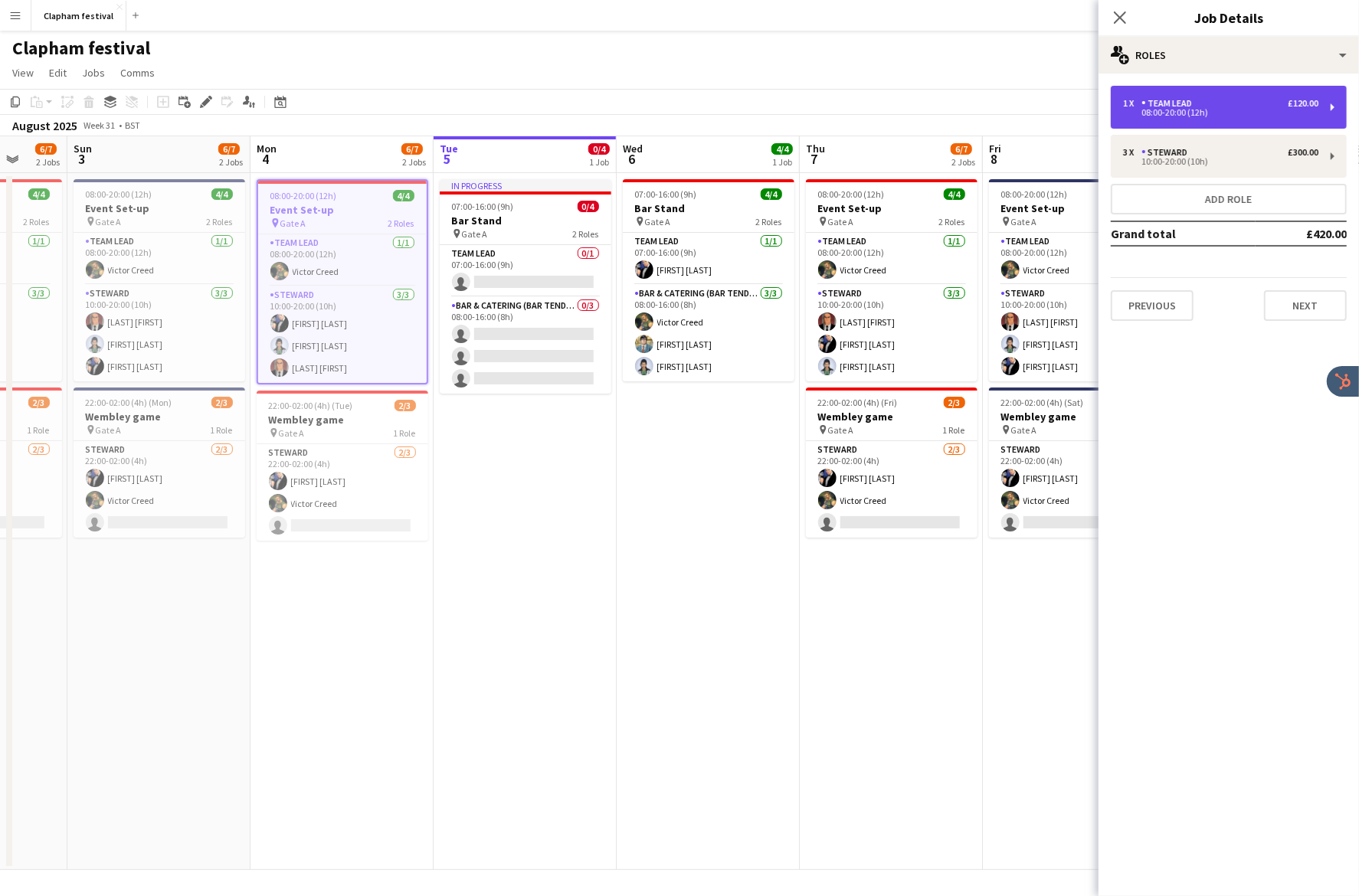 click on "08:00-20:00 (12h)" at bounding box center [1220, 113] 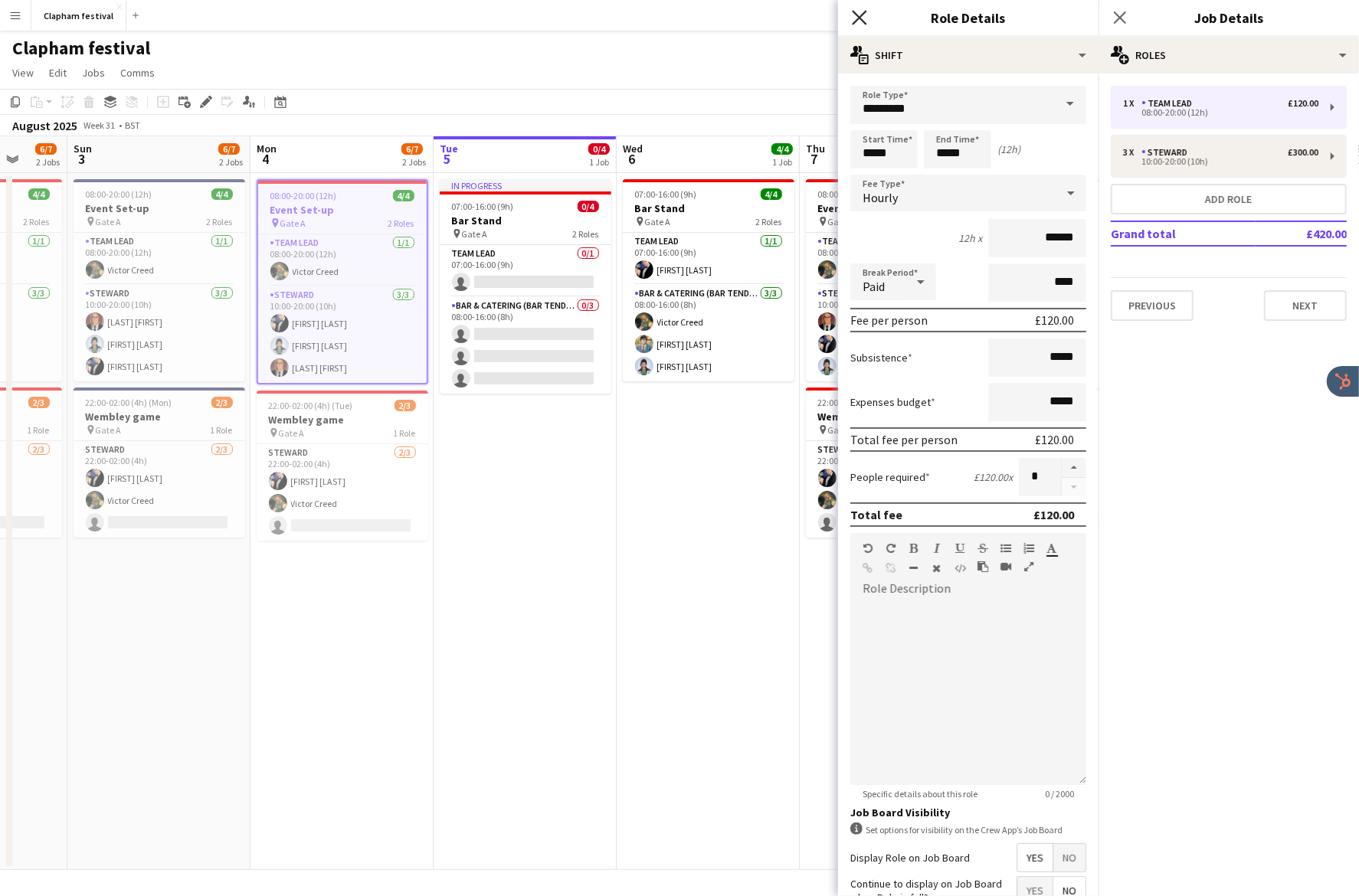 click on "Close pop-in" 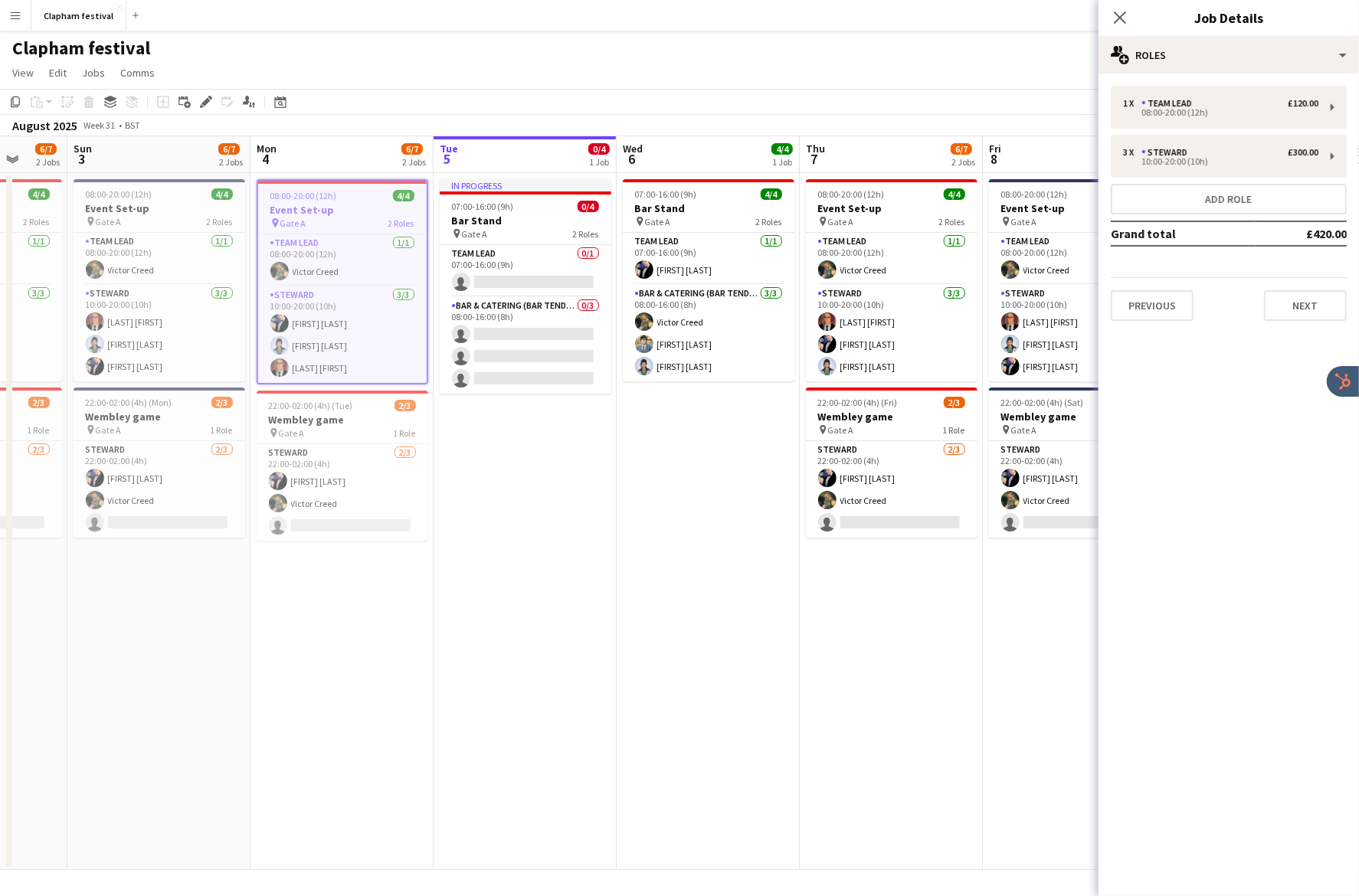 click on "Mon   4   6/7   2 Jobs" at bounding box center [342, 155] 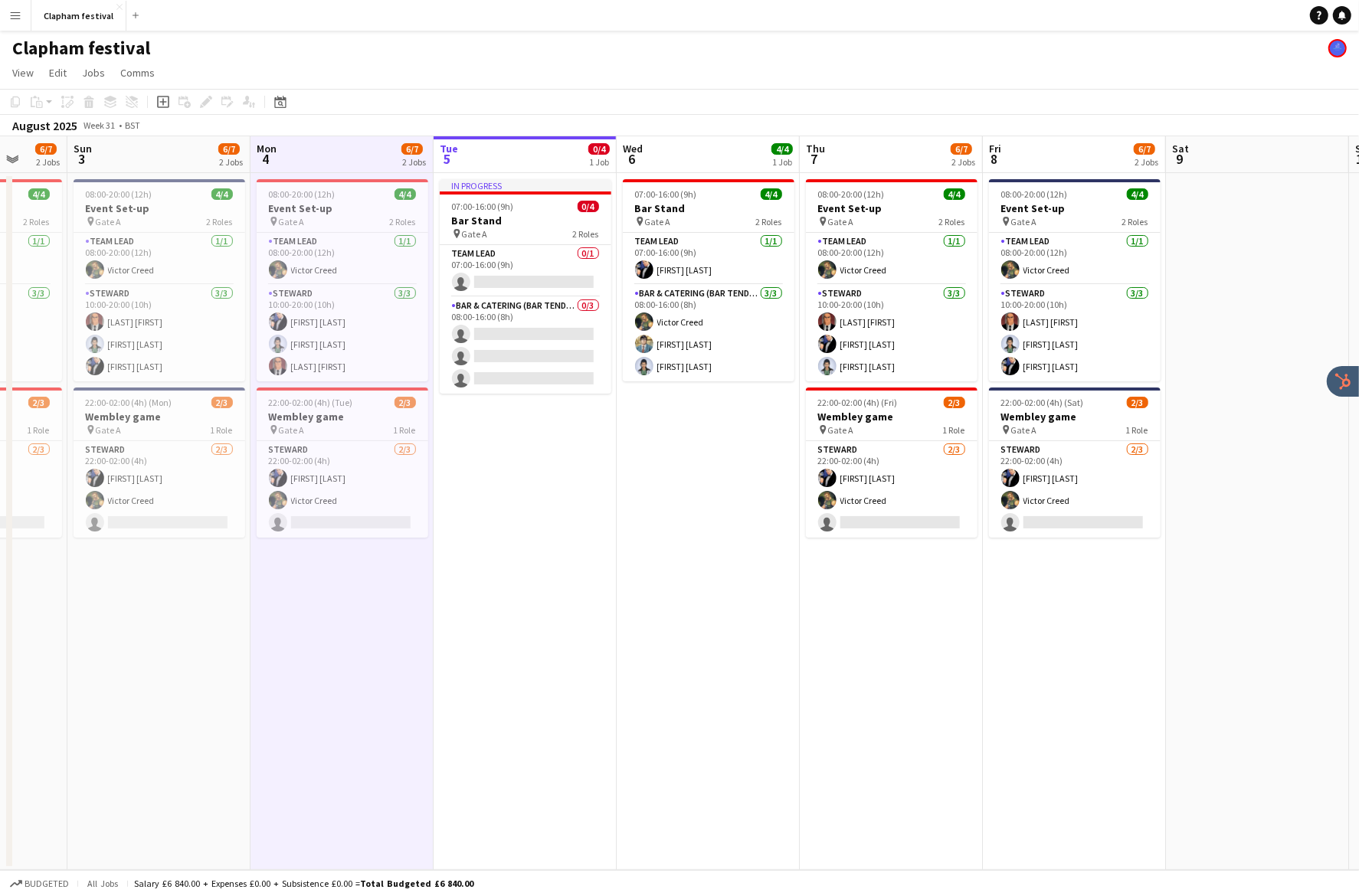 click on "Mon   4   6/7   2 Jobs" at bounding box center (342, 155) 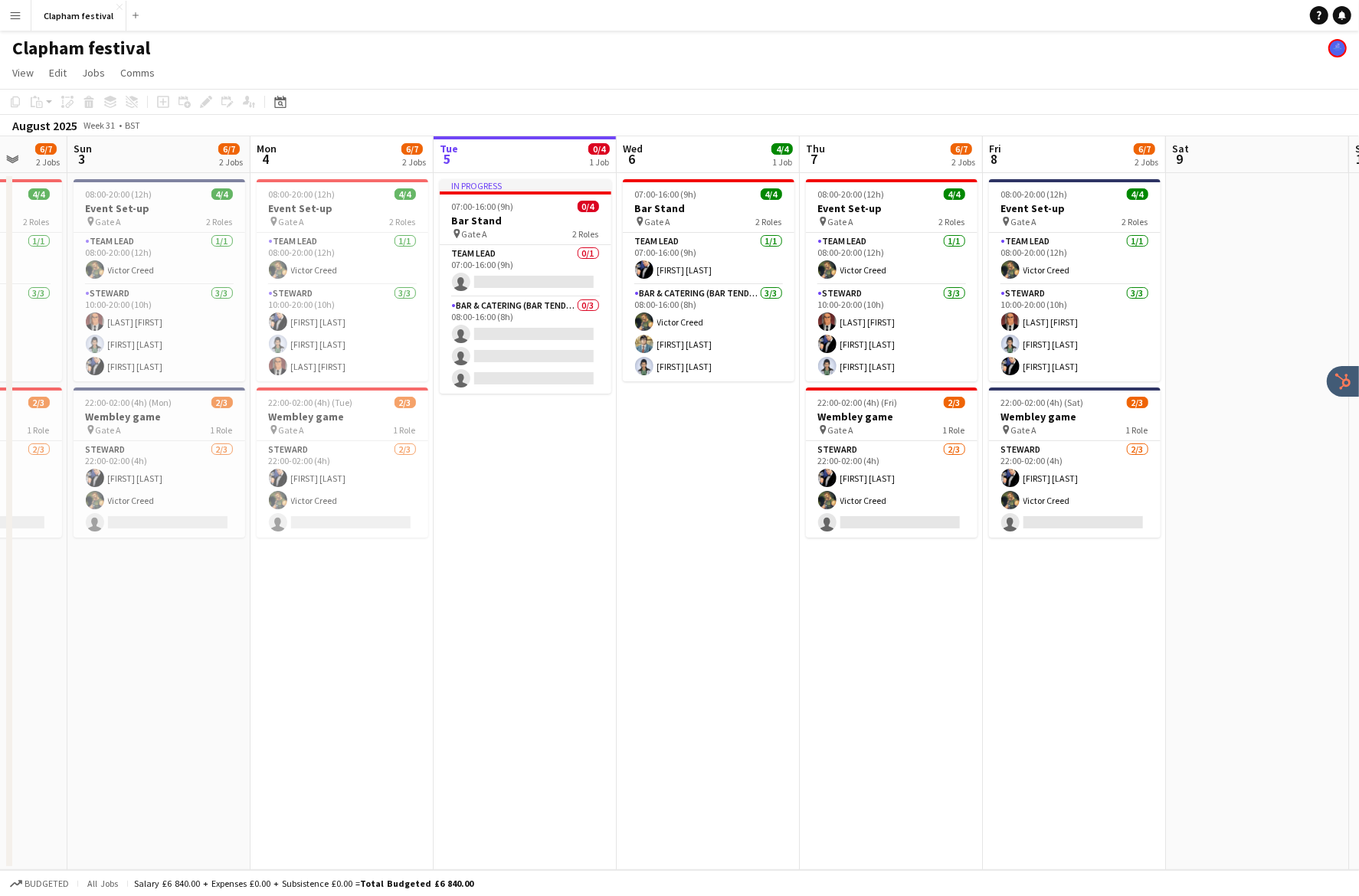 click on "Mon   4   6/7   2 Jobs" at bounding box center [342, 155] 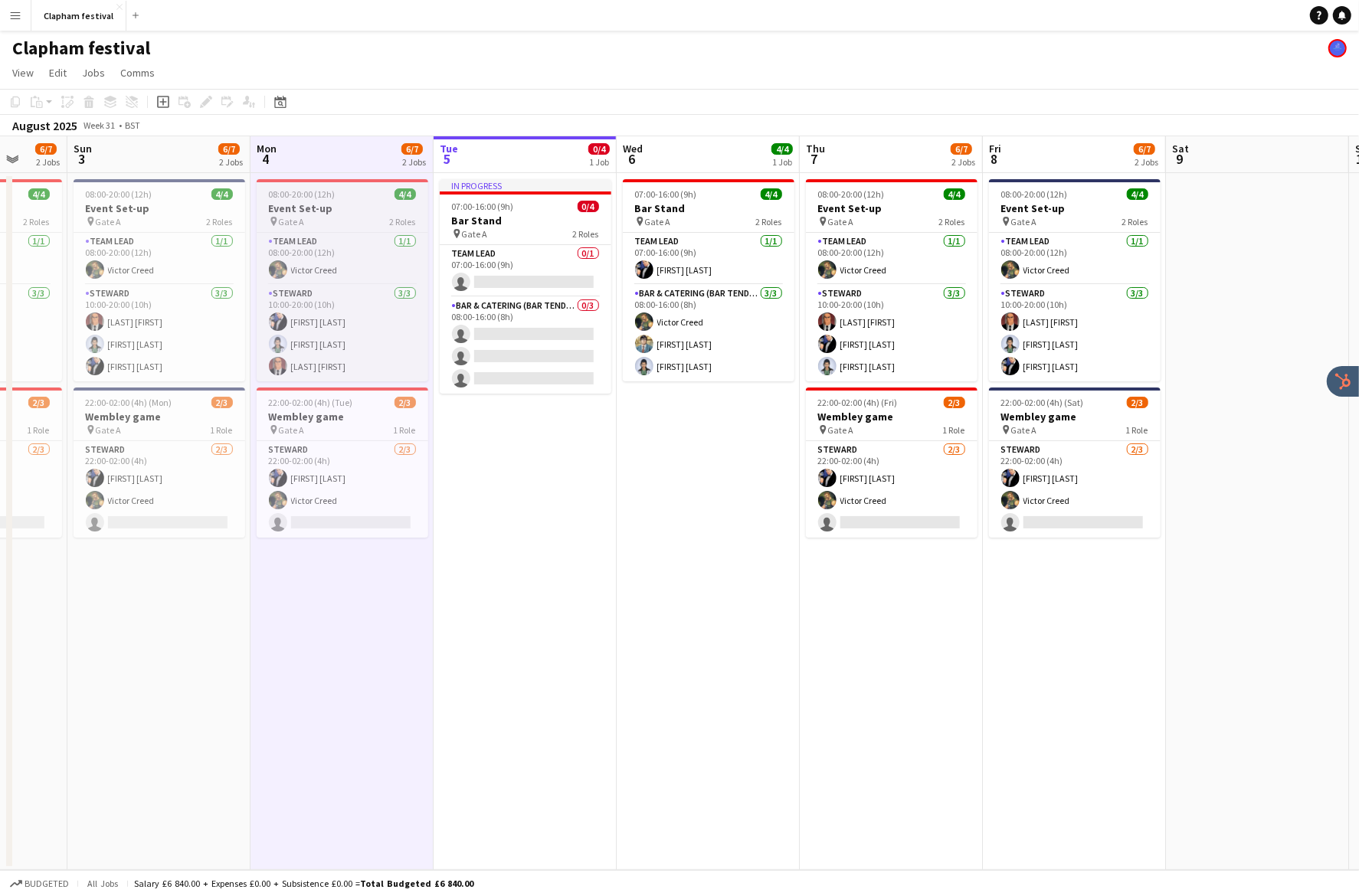 click on "08:00-20:00 (12h)    4/4" at bounding box center [342, 194] 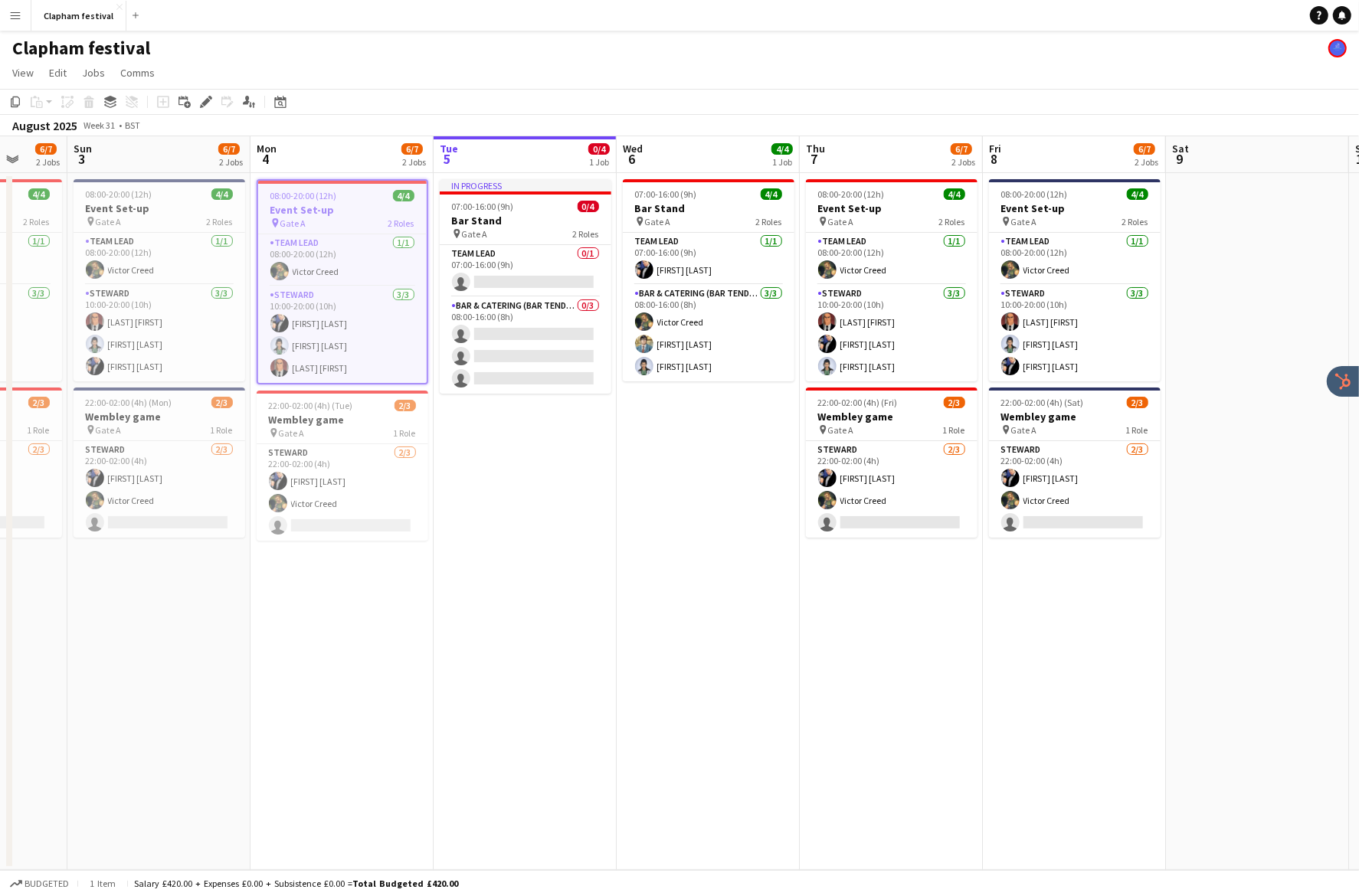 click on "Event Set-up" at bounding box center (342, 210) 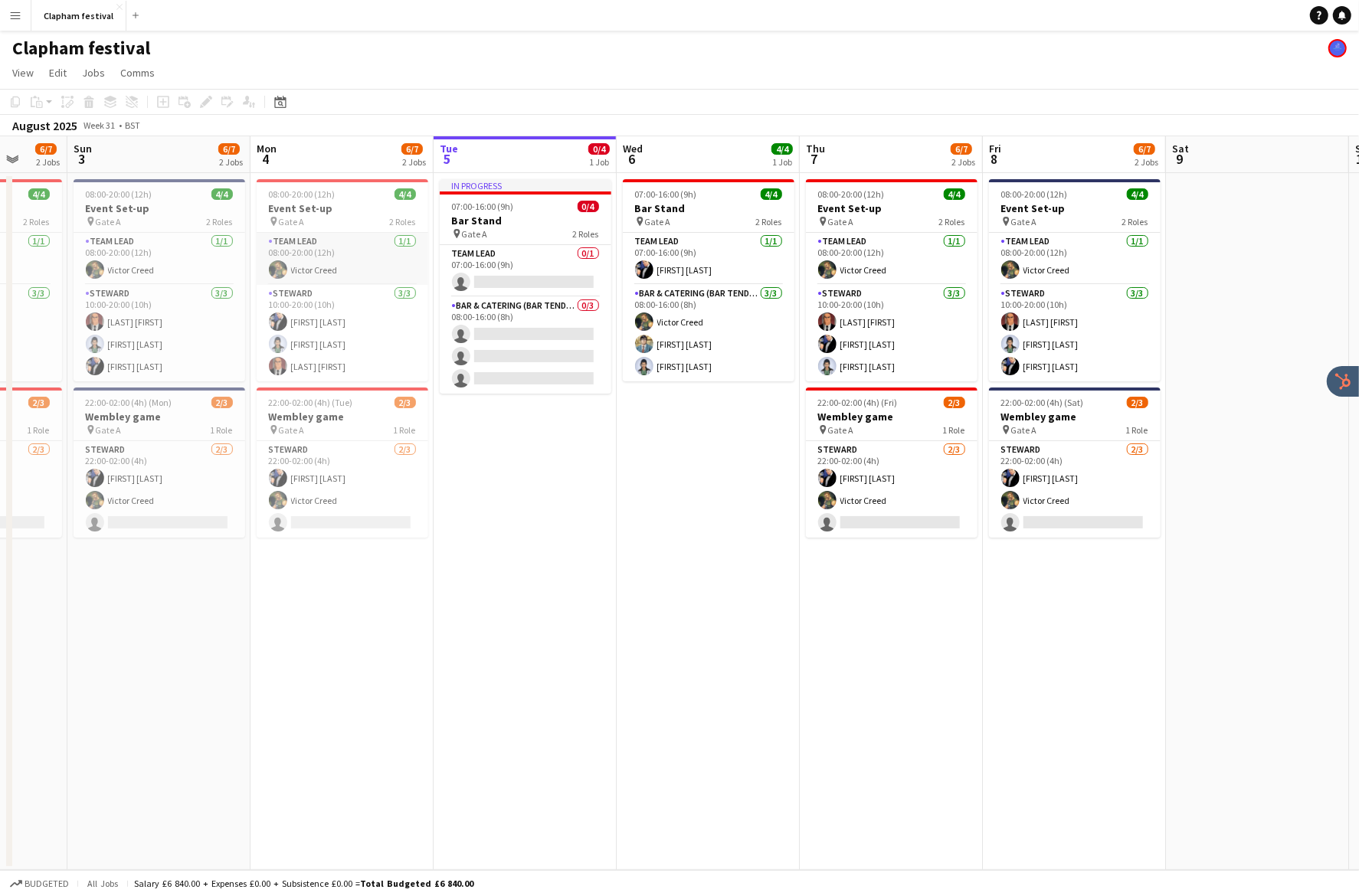 click on "Team Lead   1/1   08:00-20:00 (12h)
Victor Creed" at bounding box center [342, 259] 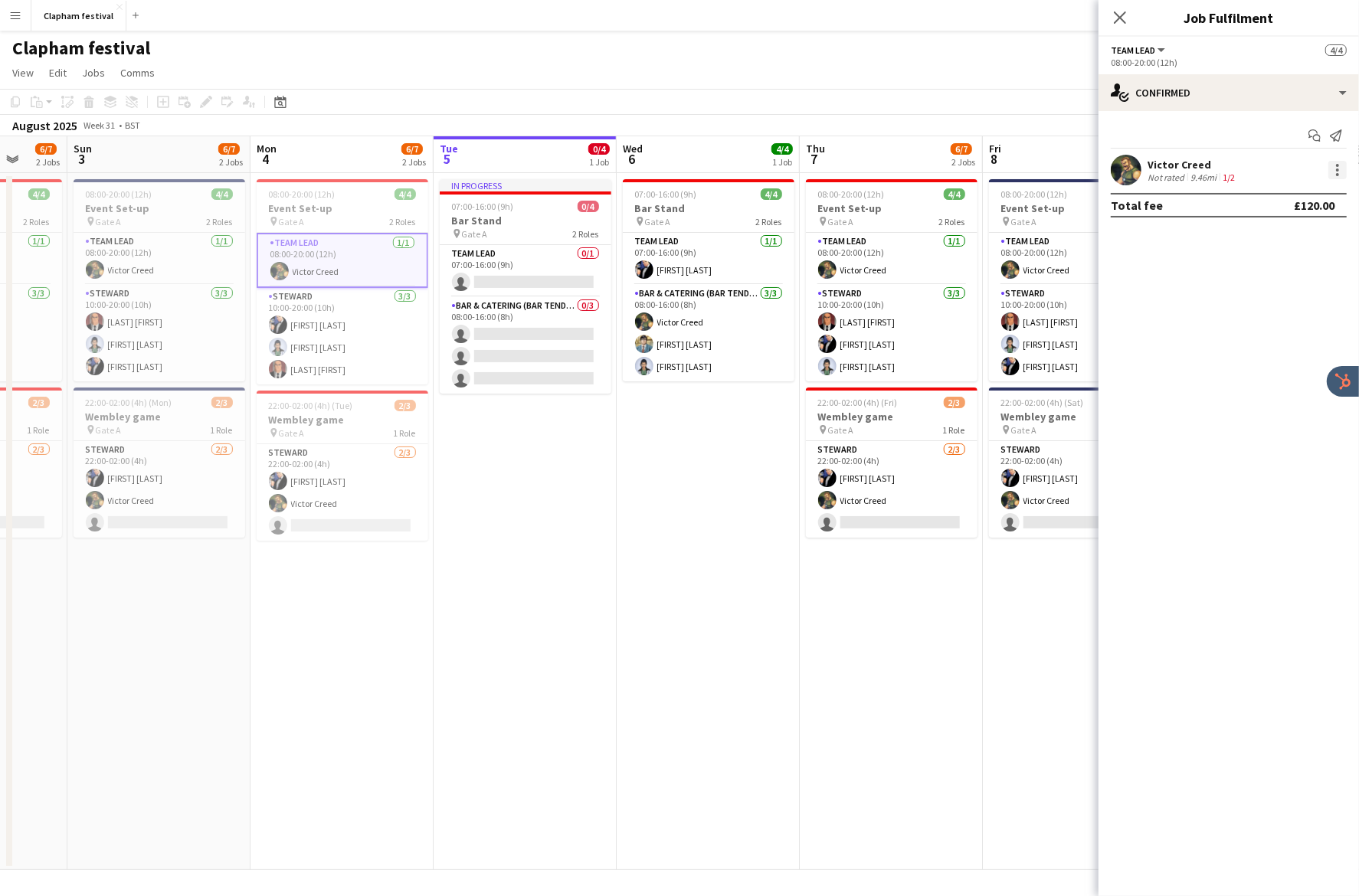 click at bounding box center [1338, 170] 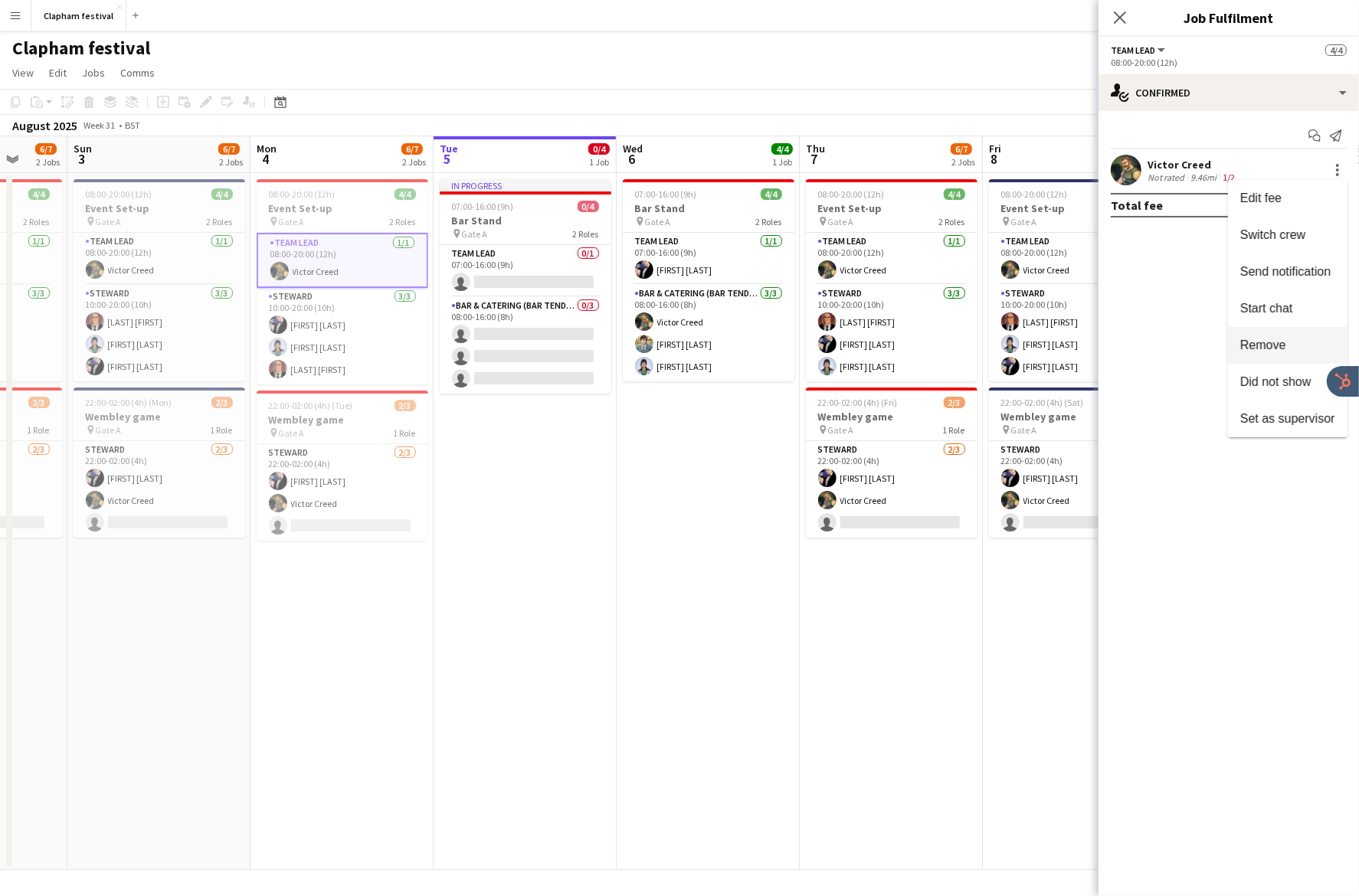 click on "Remove" at bounding box center [1288, 345] 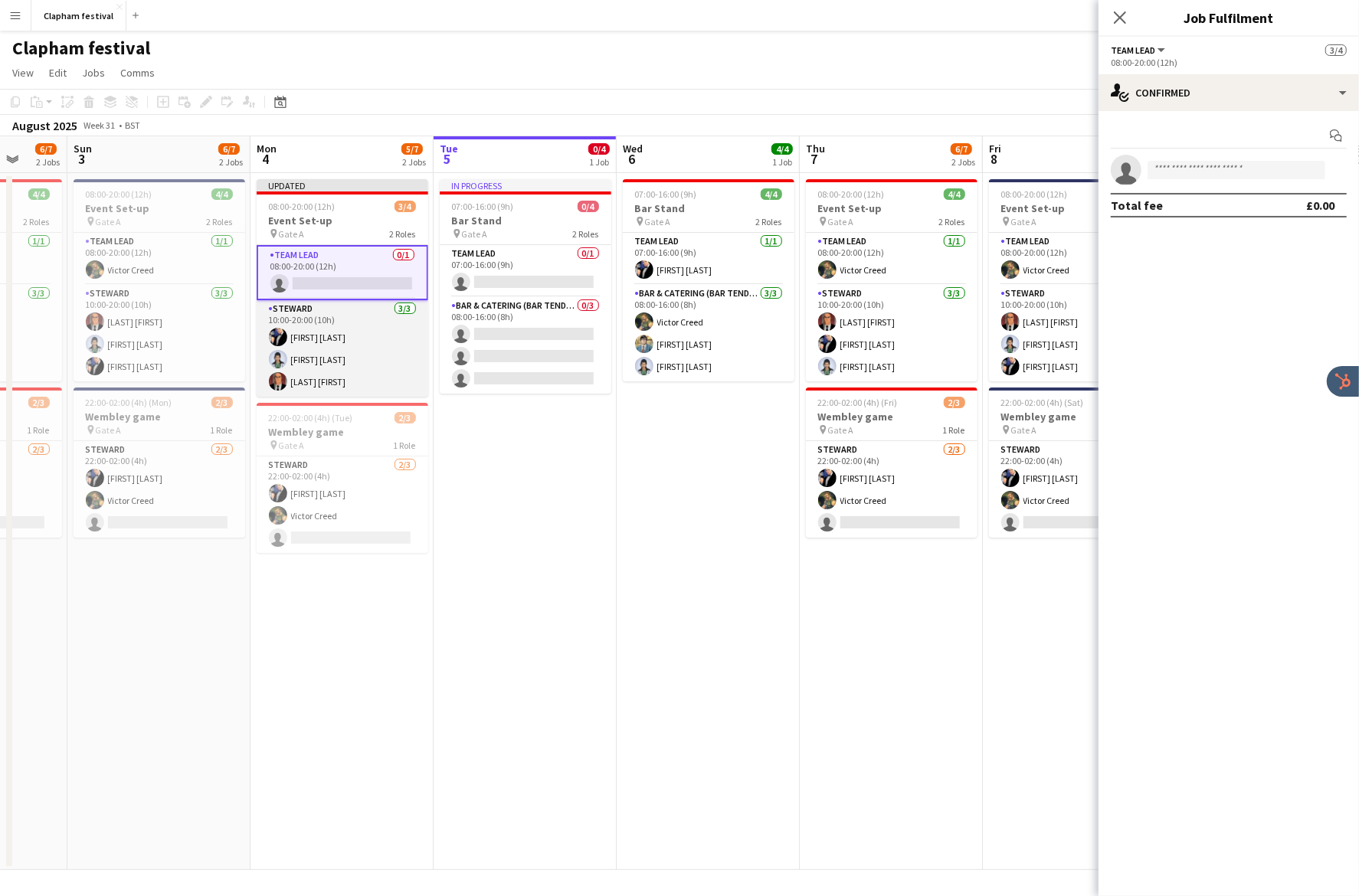 click on "Steward   3/3   10:00-20:00 (10h)
Bruce Wayne Diana Prince Lex Luthor" at bounding box center [342, 348] 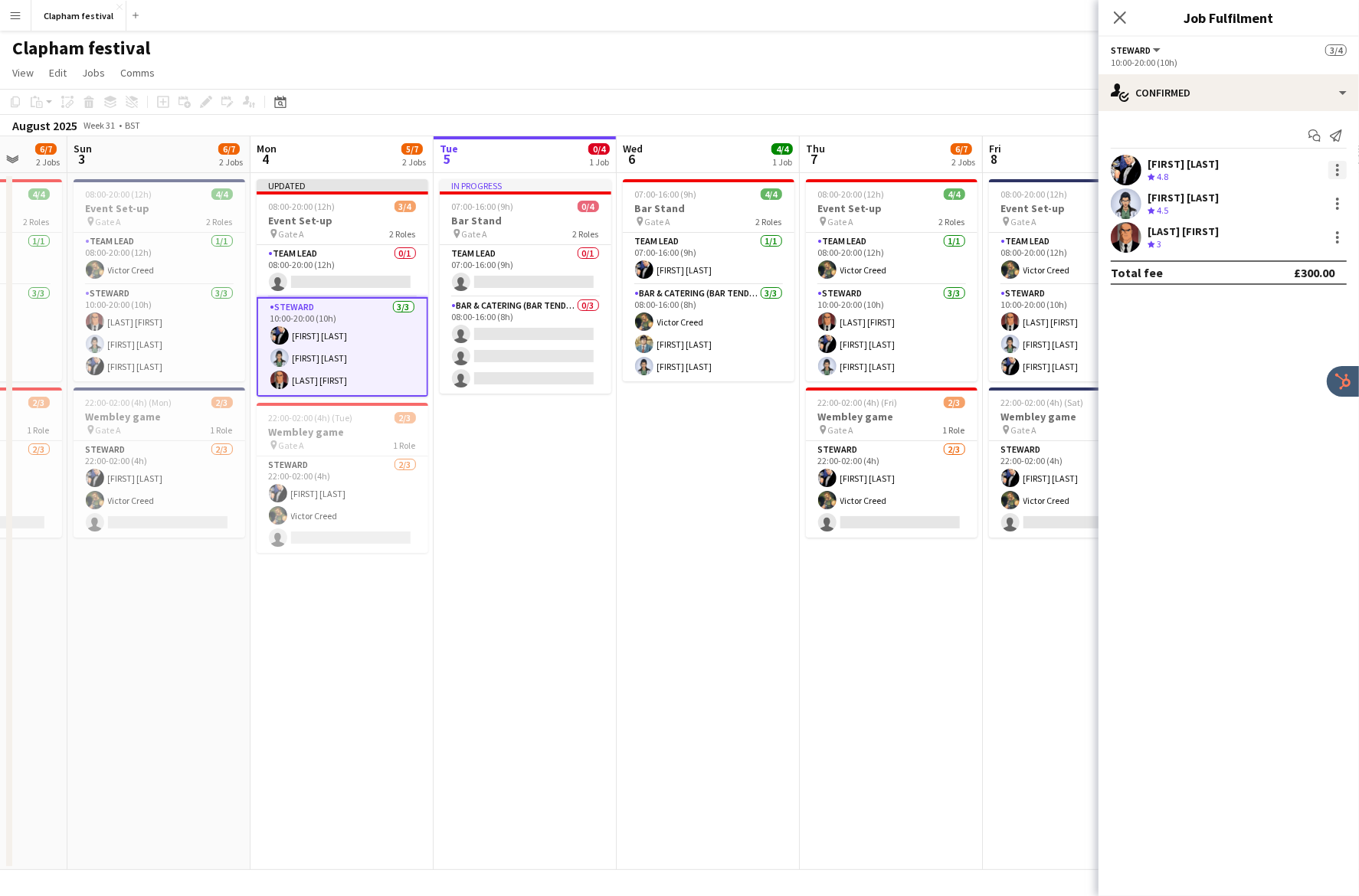 click at bounding box center [1338, 170] 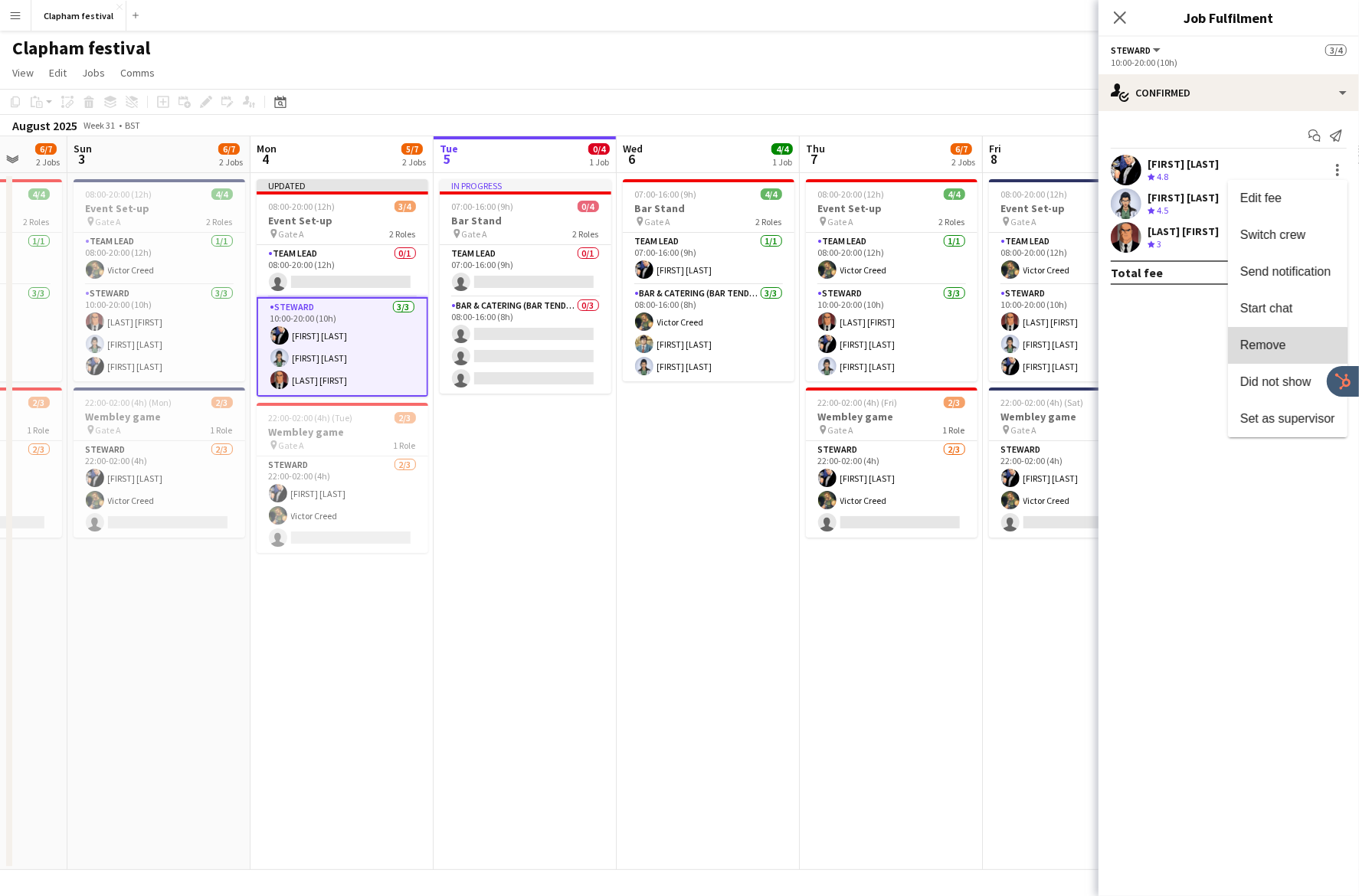 click on "Remove" at bounding box center (1288, 345) 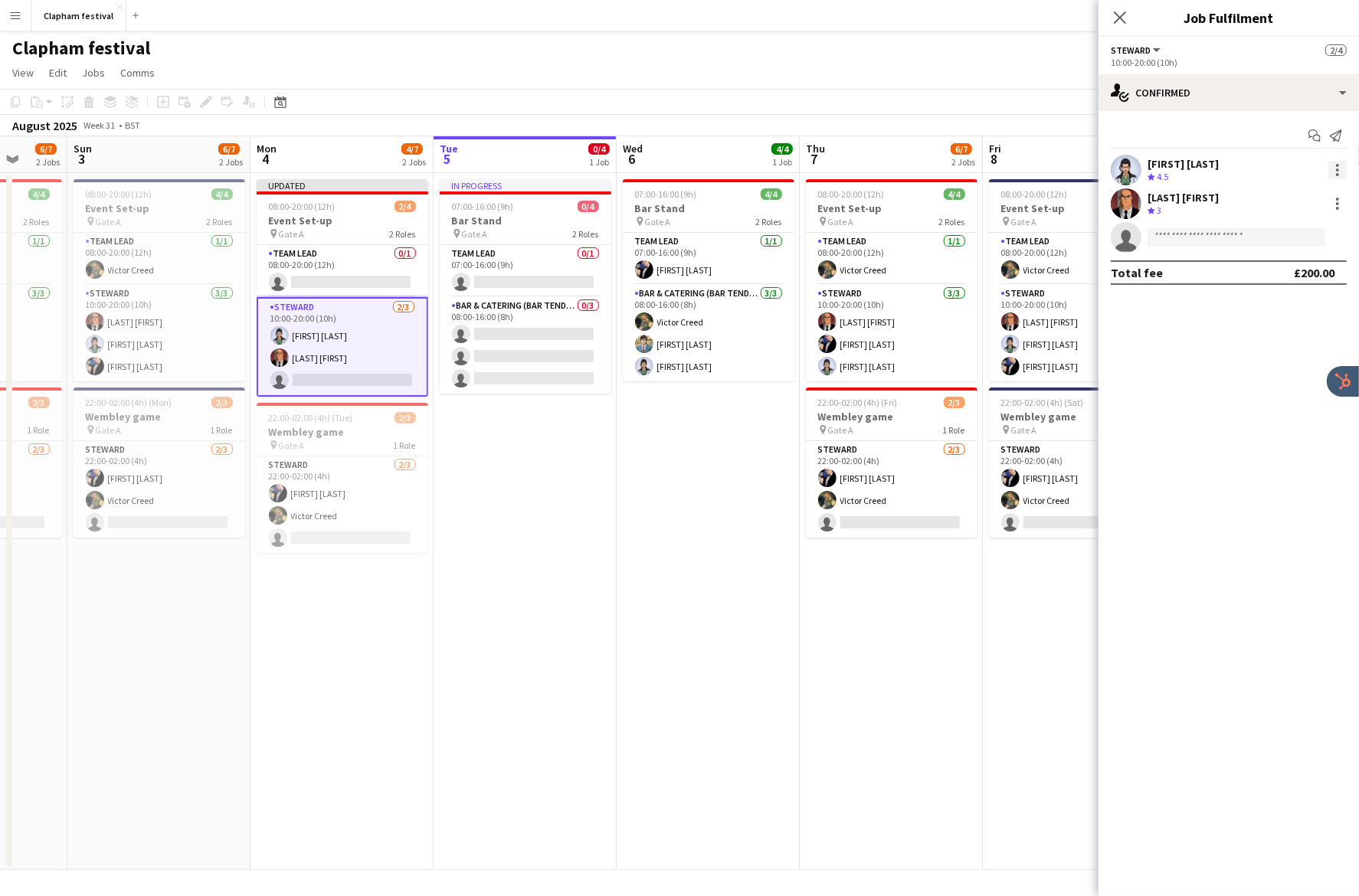 click at bounding box center [1338, 170] 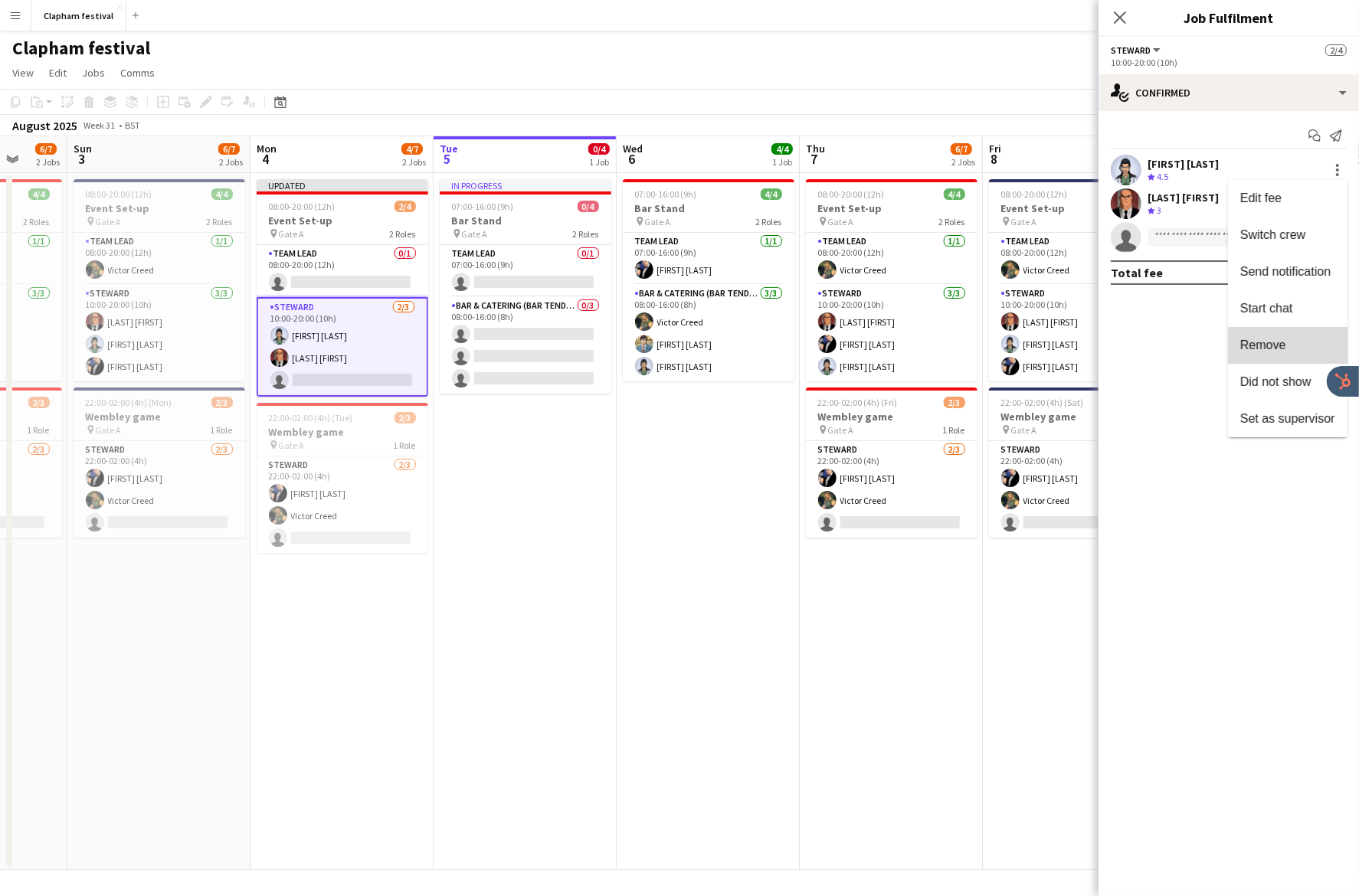 click on "Remove" at bounding box center (1288, 345) 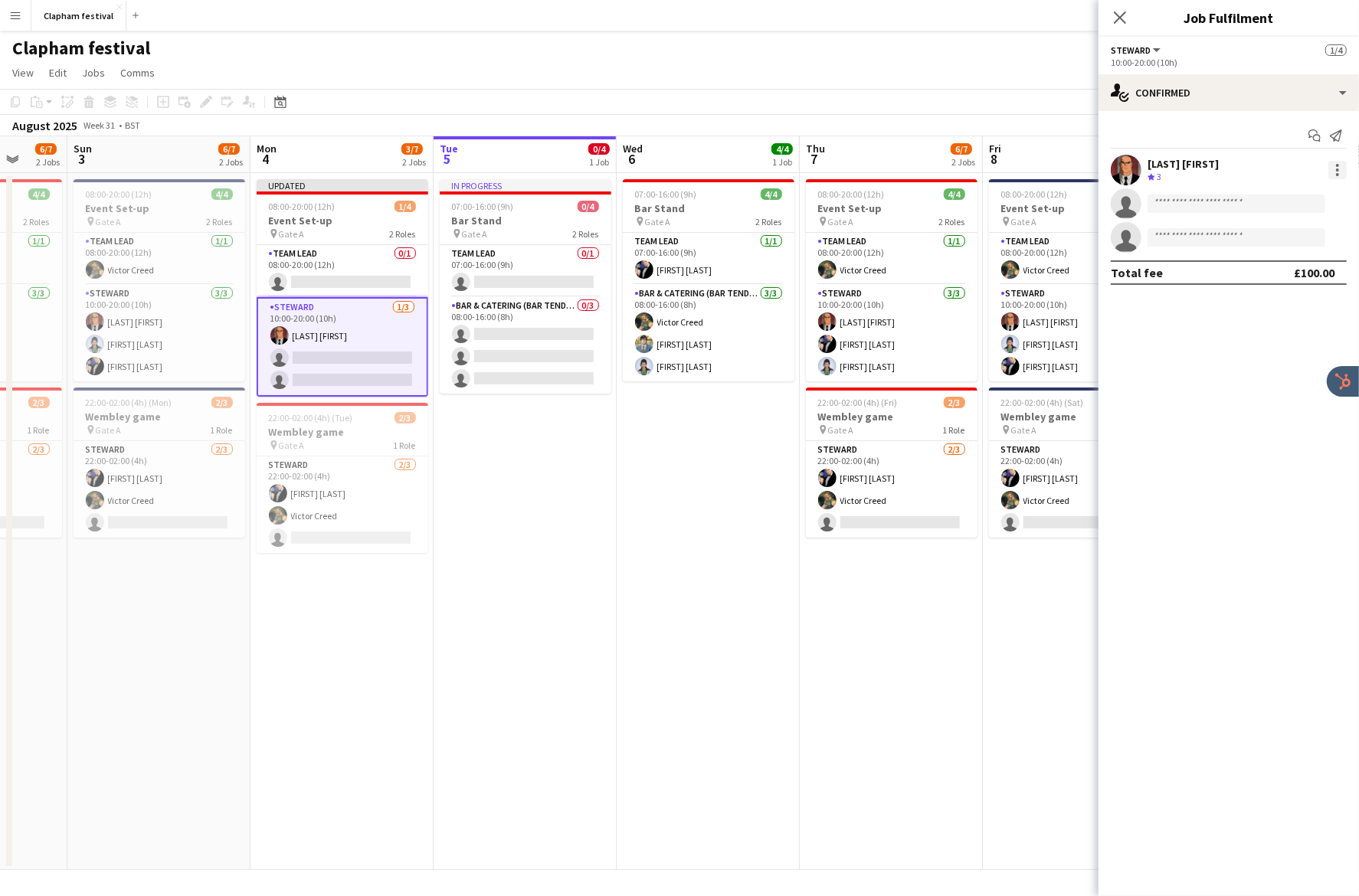 click at bounding box center [1338, 170] 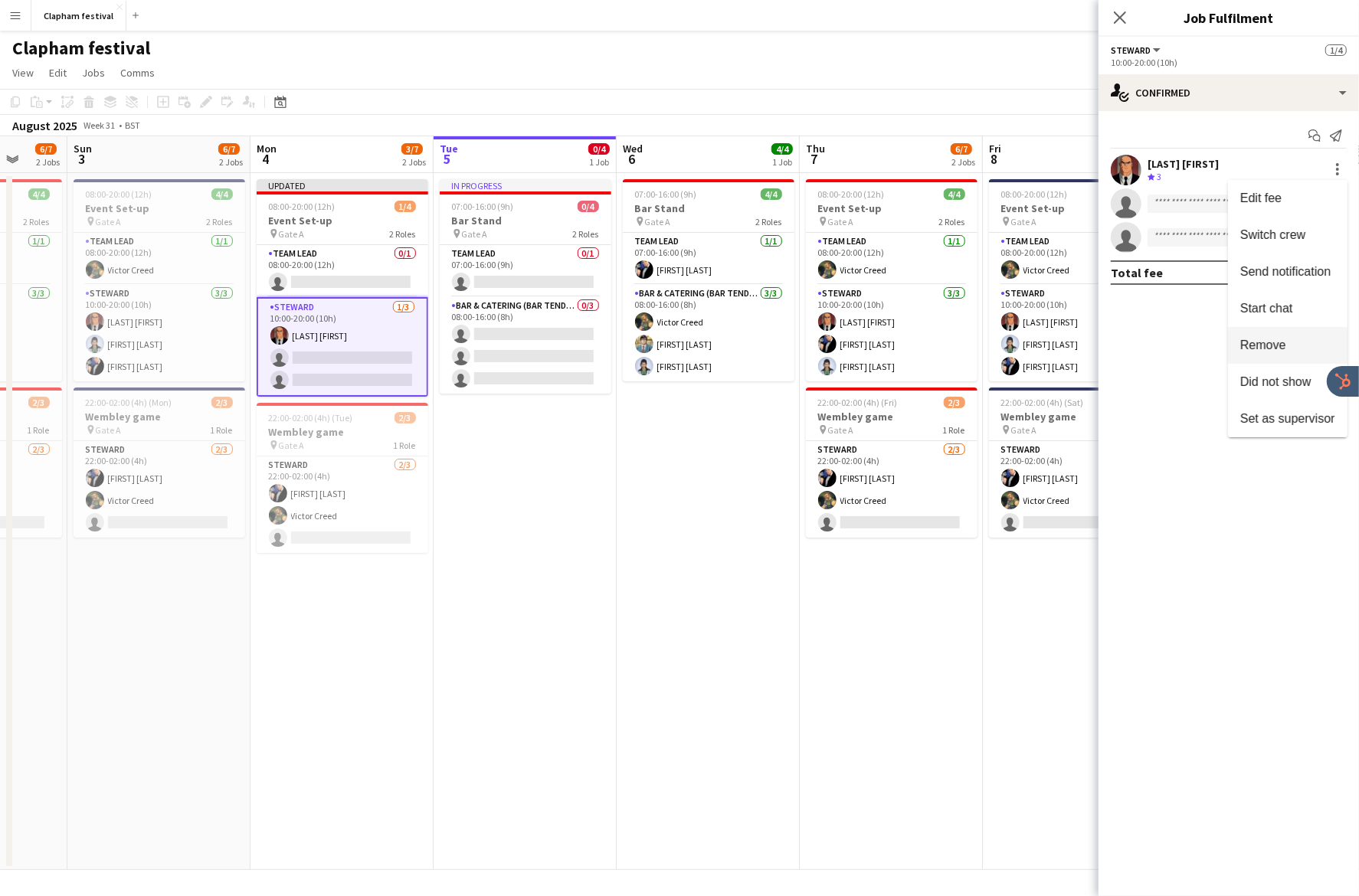 click on "Remove" at bounding box center [1288, 345] 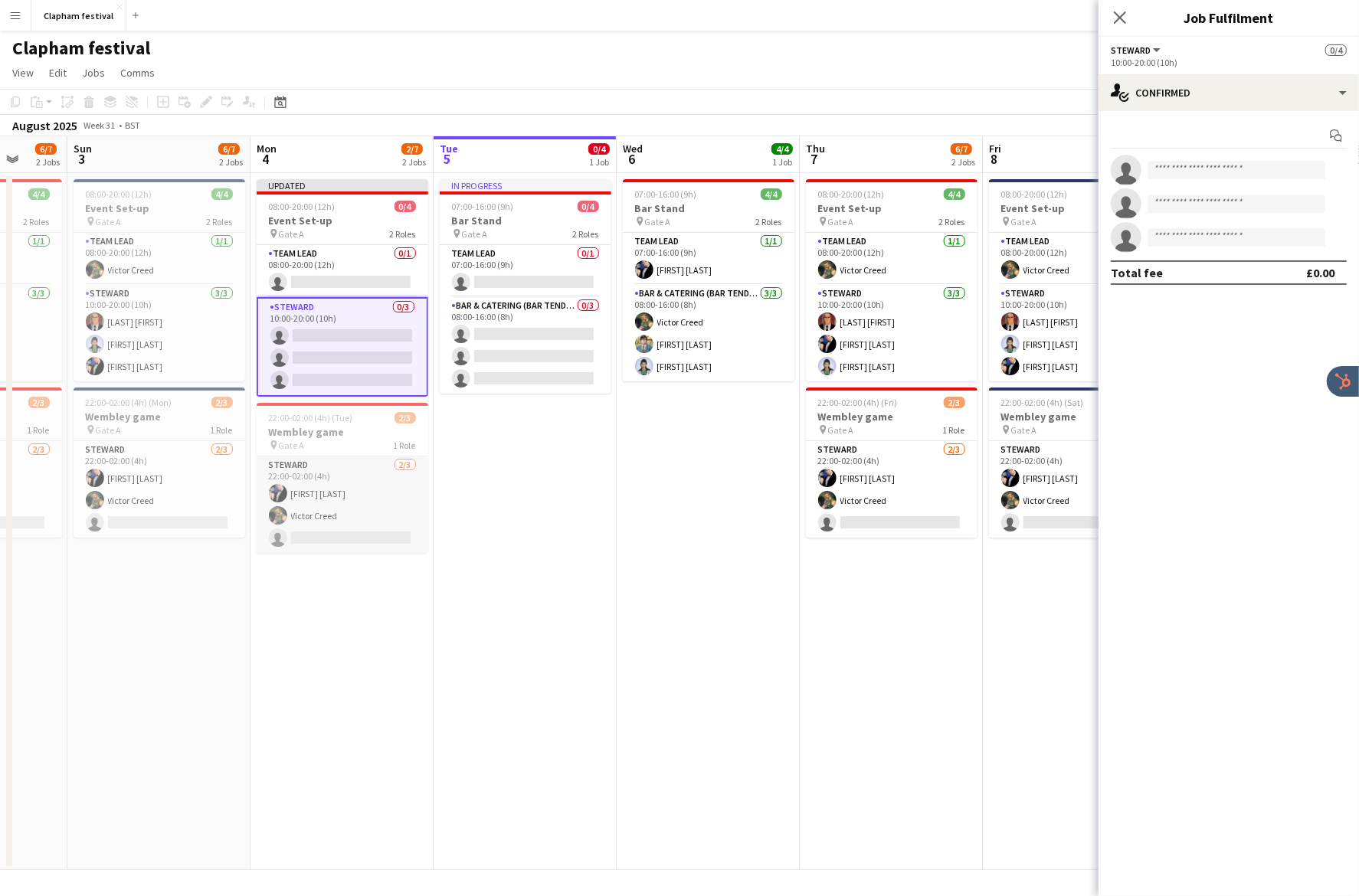 click on "Steward   2/3   22:00-02:00 (4h)
Bruce Wayne Victor Creed
single-neutral-actions" at bounding box center (342, 505) 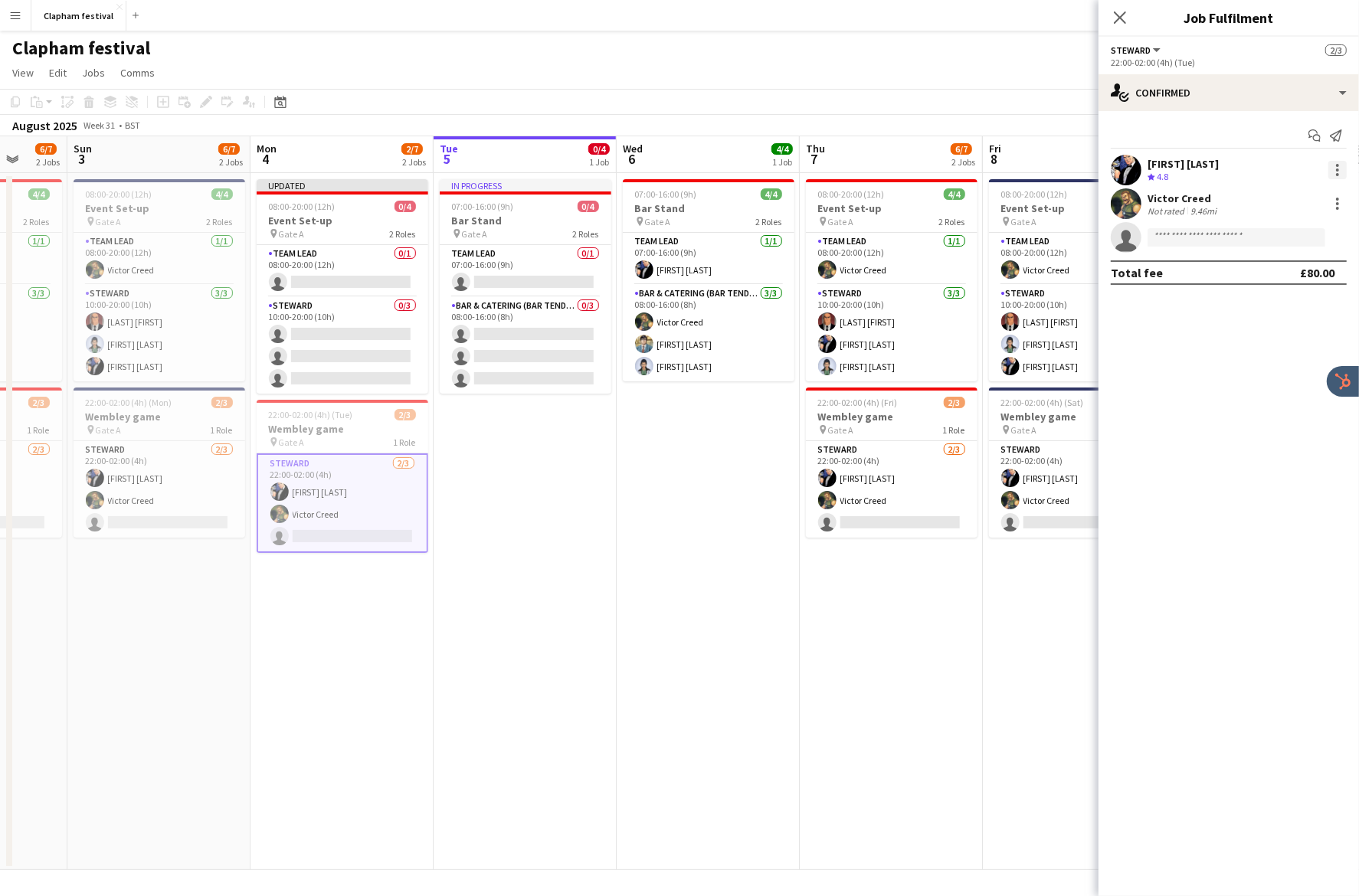 click at bounding box center (1338, 170) 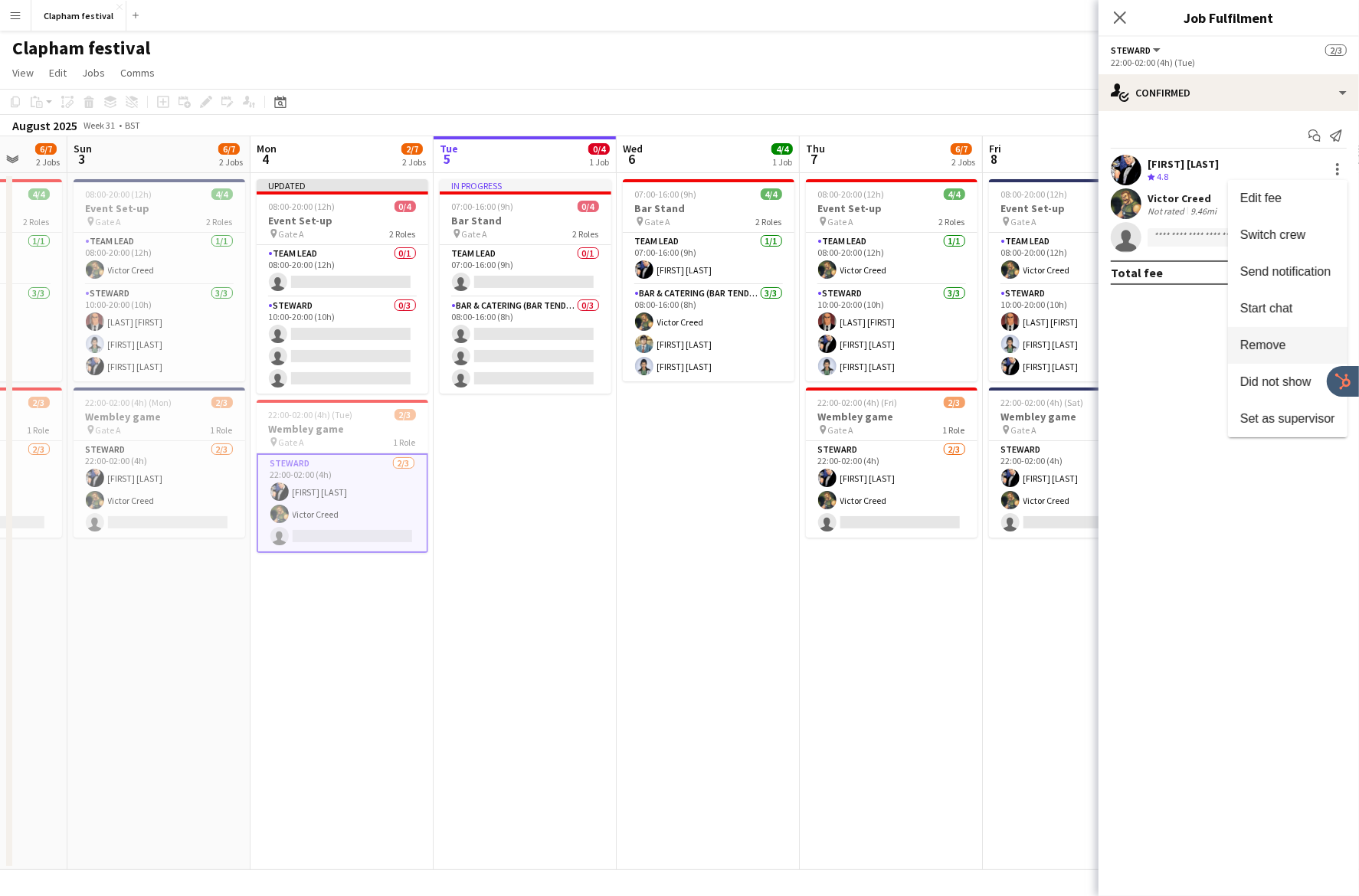 click on "Remove" at bounding box center [1263, 345] 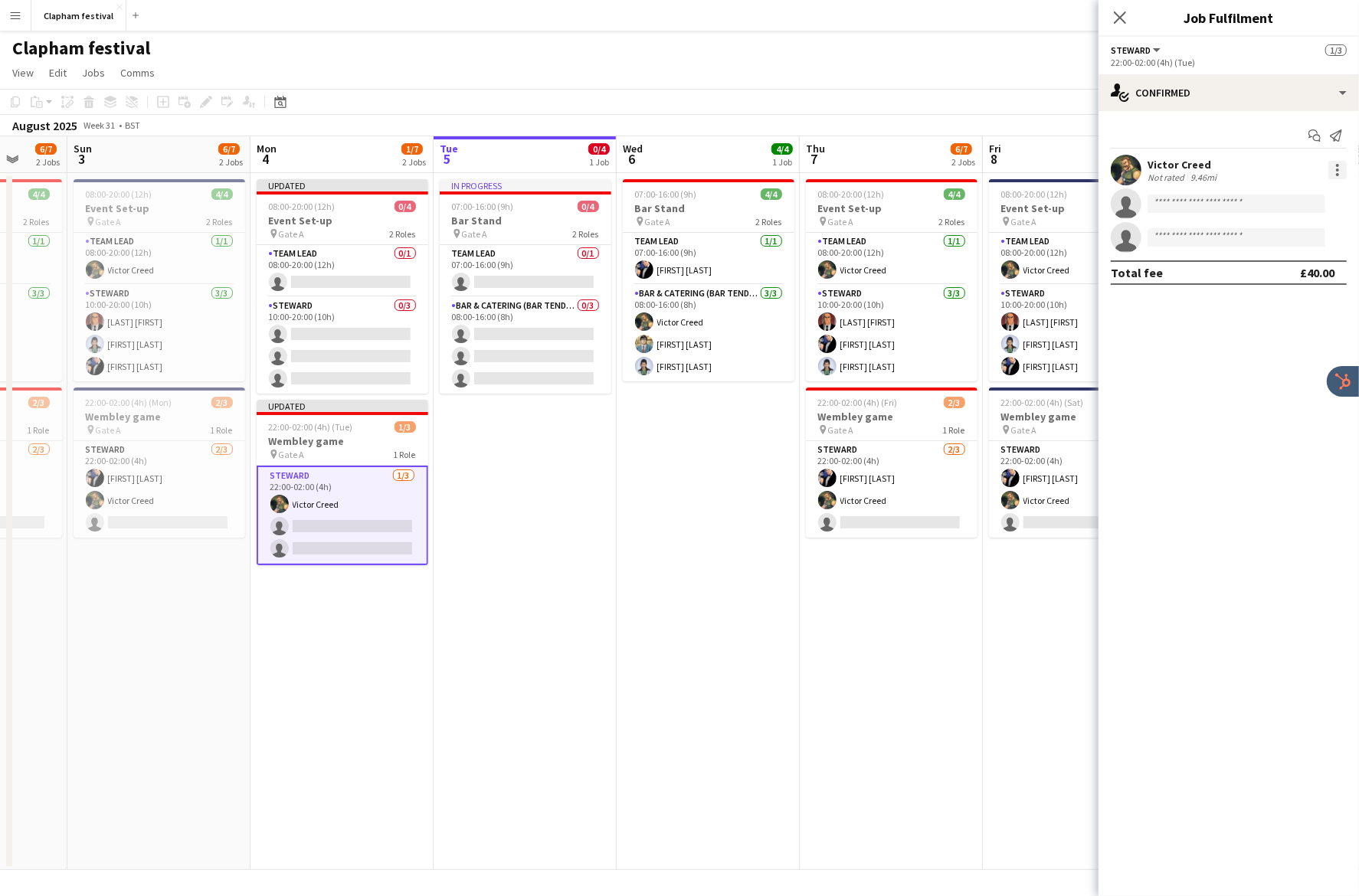 click at bounding box center [1338, 170] 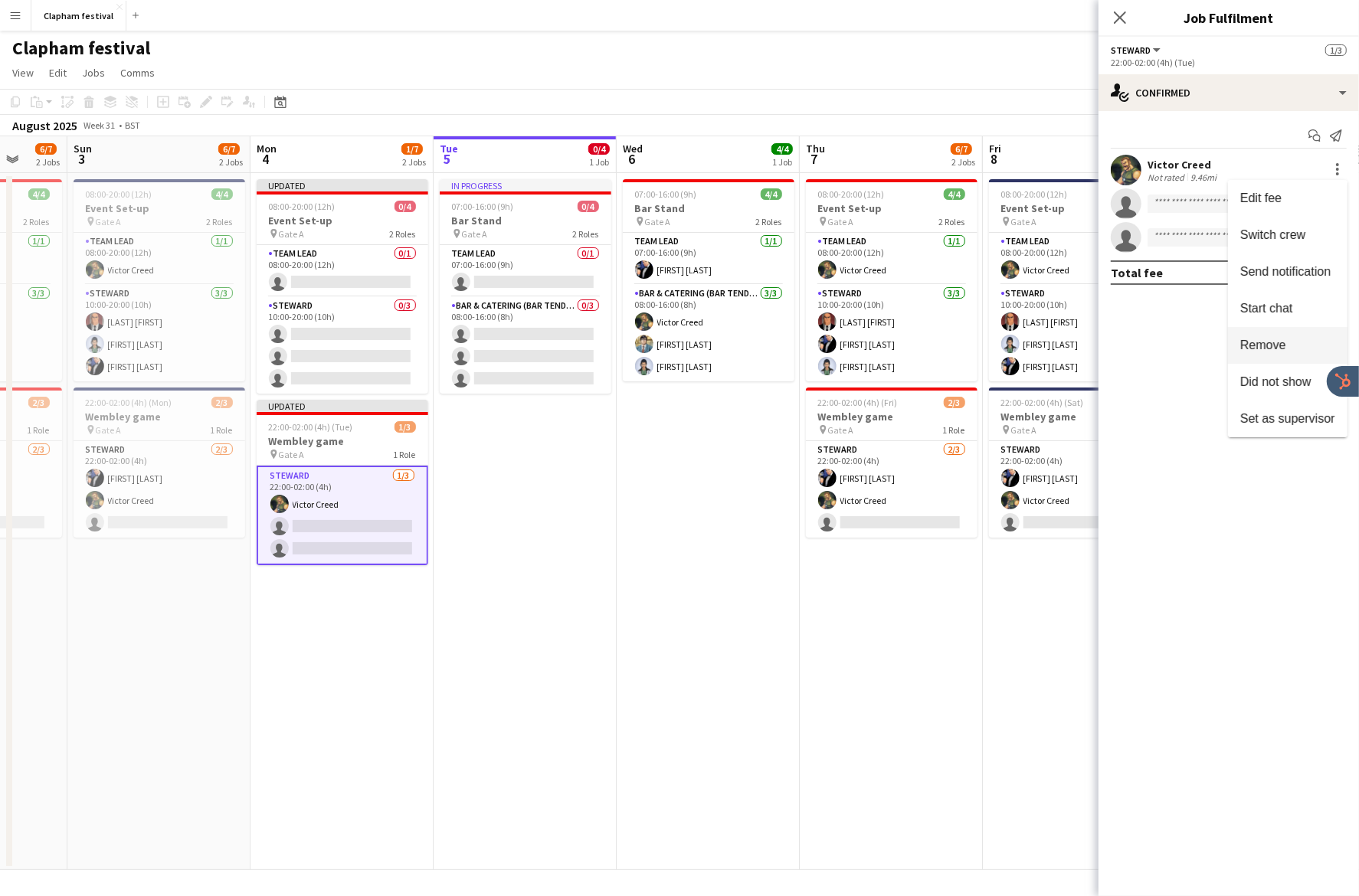 click on "Remove" at bounding box center (1288, 345) 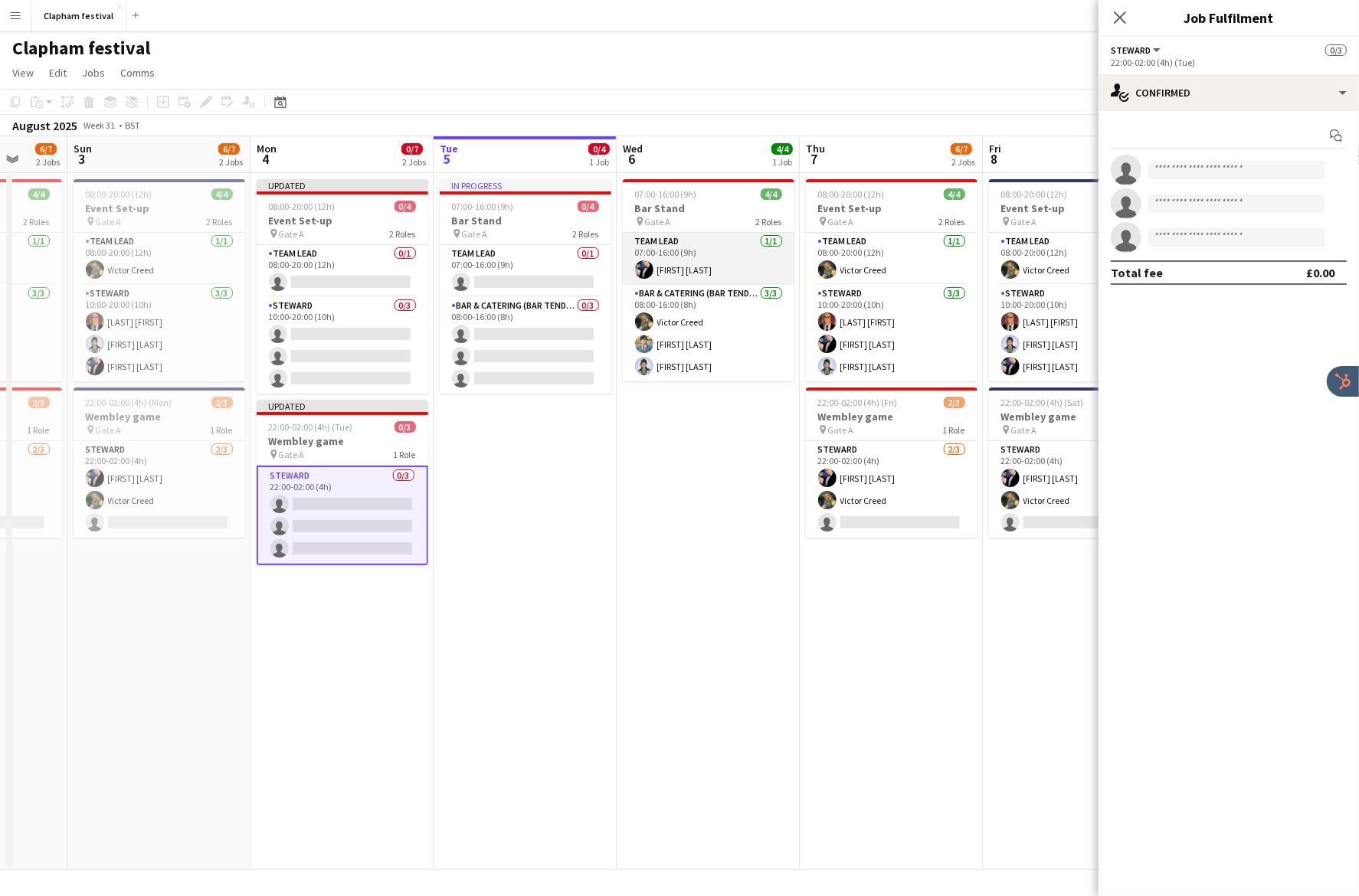 click on "Team Lead   1/1   07:00-16:00 (9h)
Bruce Wayne" at bounding box center [709, 259] 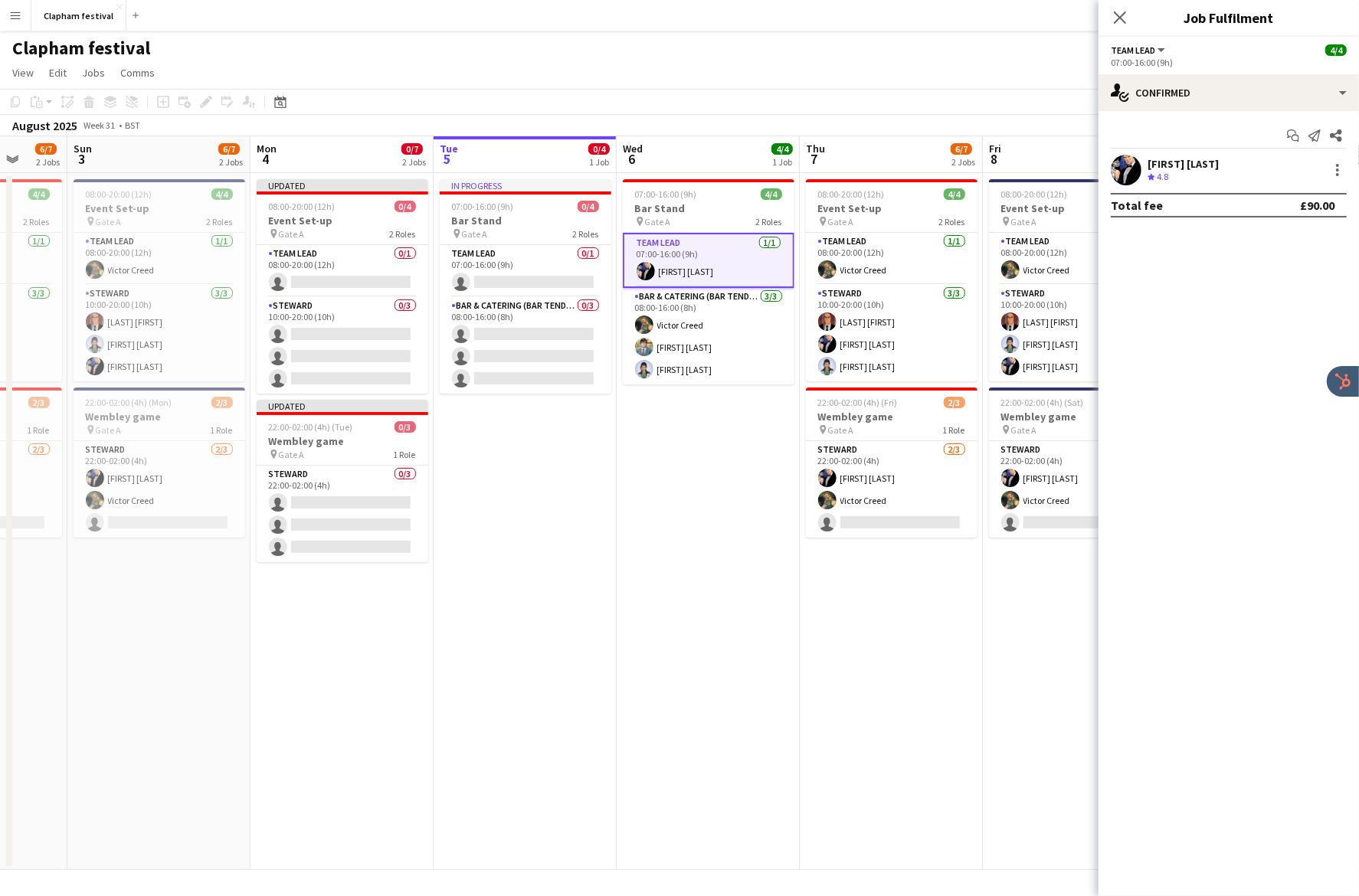 click on "Bruce Wayne
Crew rating
4.8" at bounding box center [1229, 170] 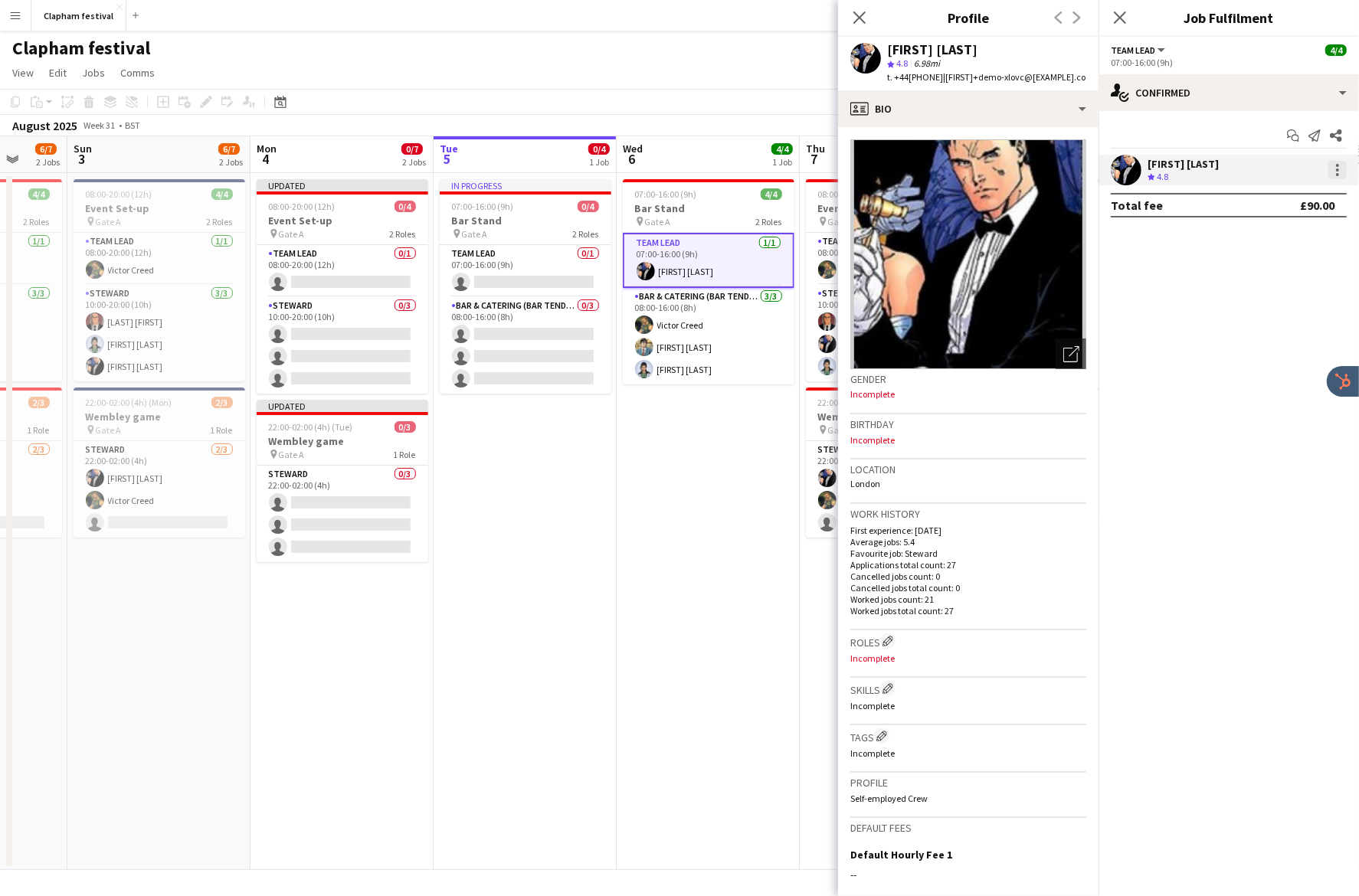 click at bounding box center (1338, 170) 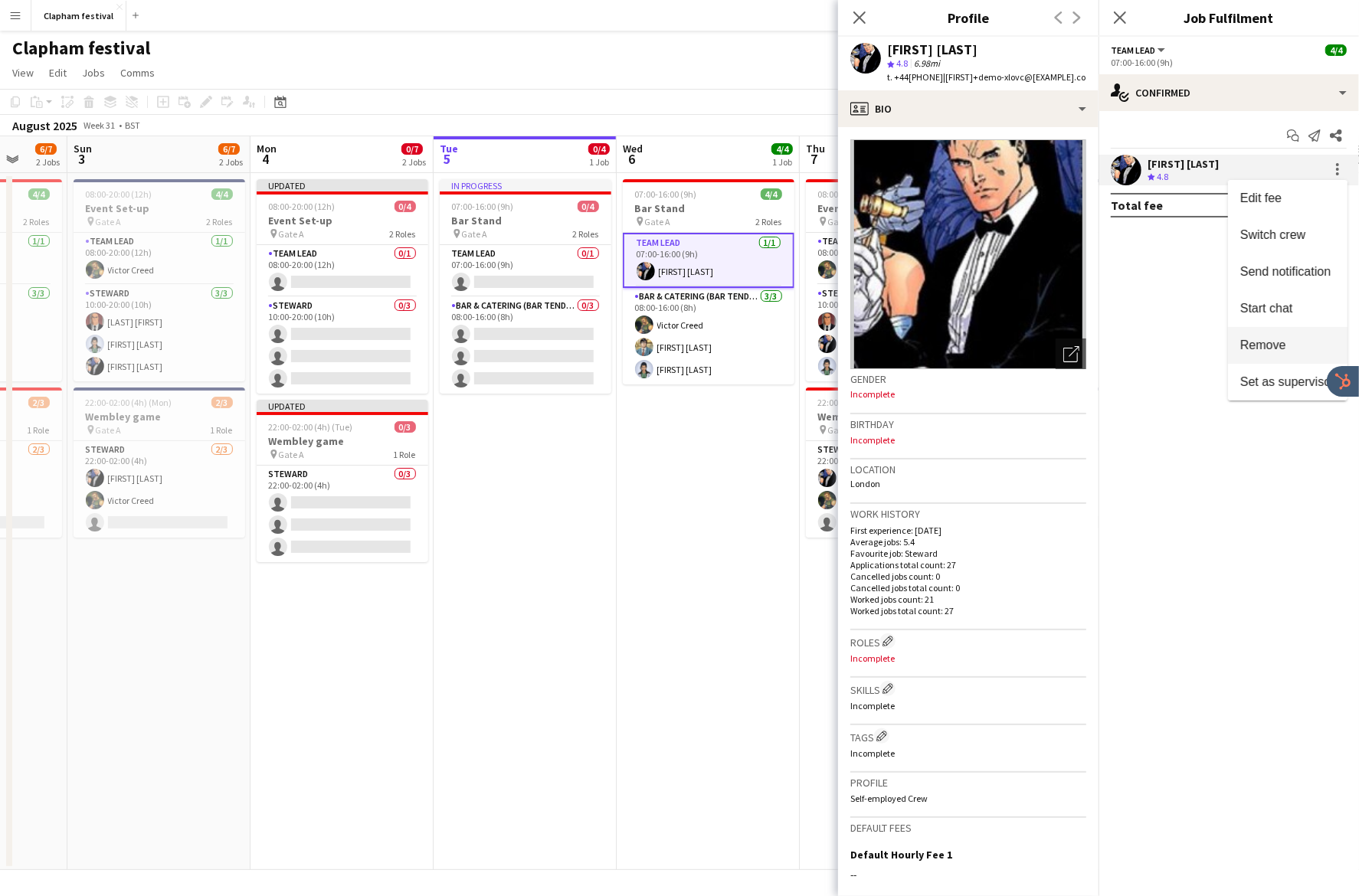 click on "Remove" at bounding box center (1288, 345) 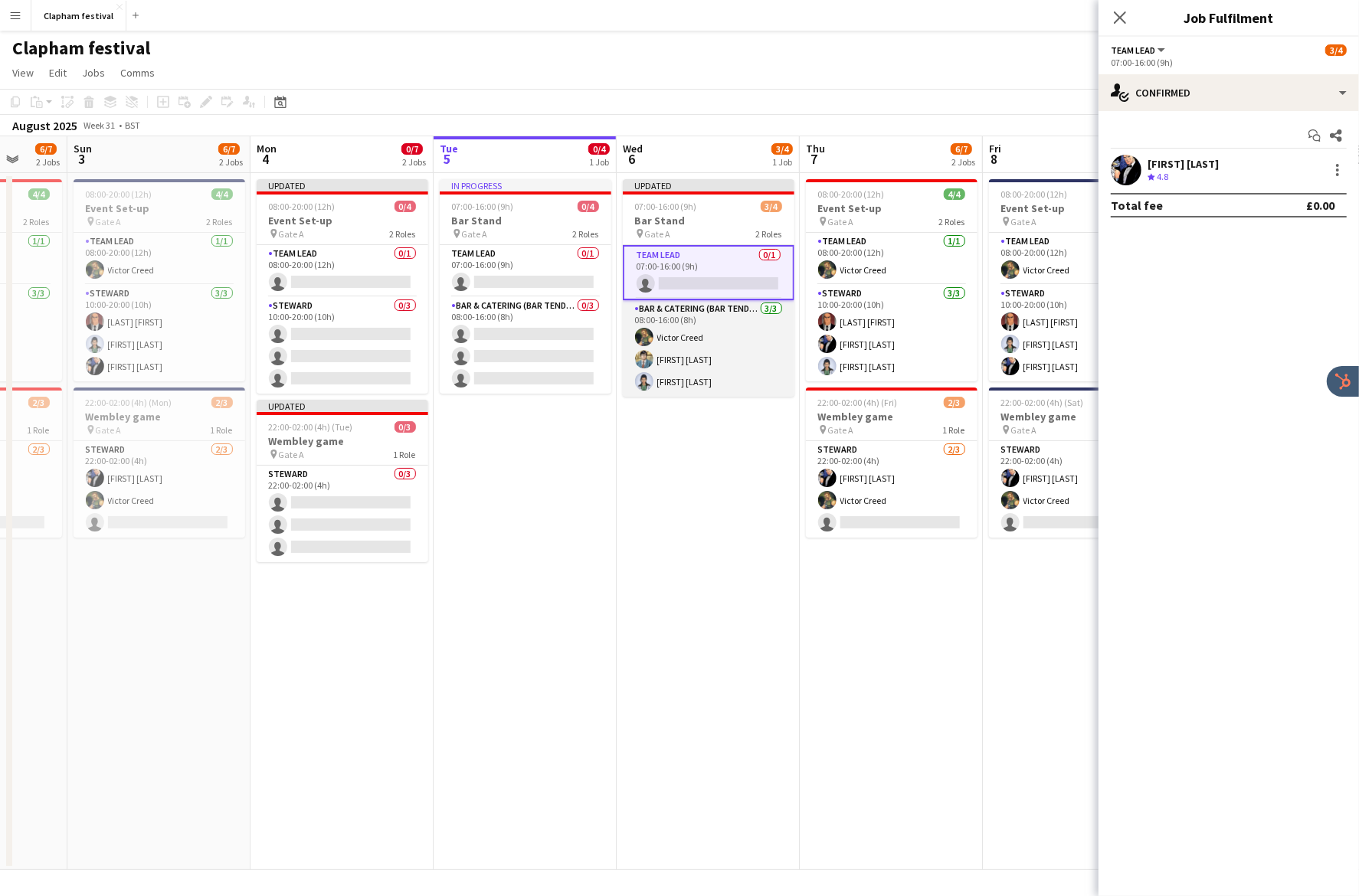 click on "Bar & Catering (Bar Tender)   3/3   08:00-16:00 (8h)
Victor Creed Clark Kent Diana Prince" at bounding box center (709, 348) 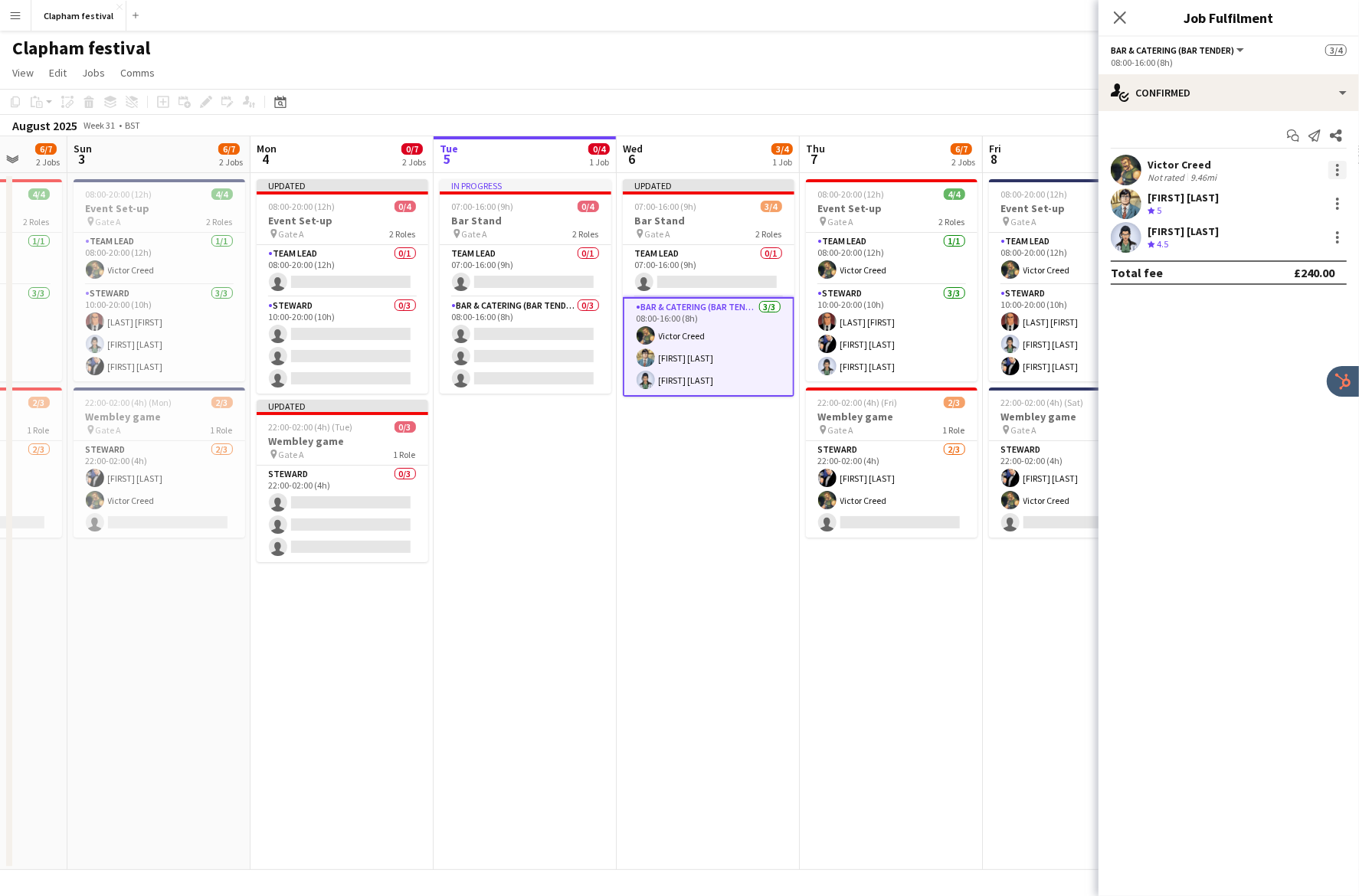 click at bounding box center [1338, 165] 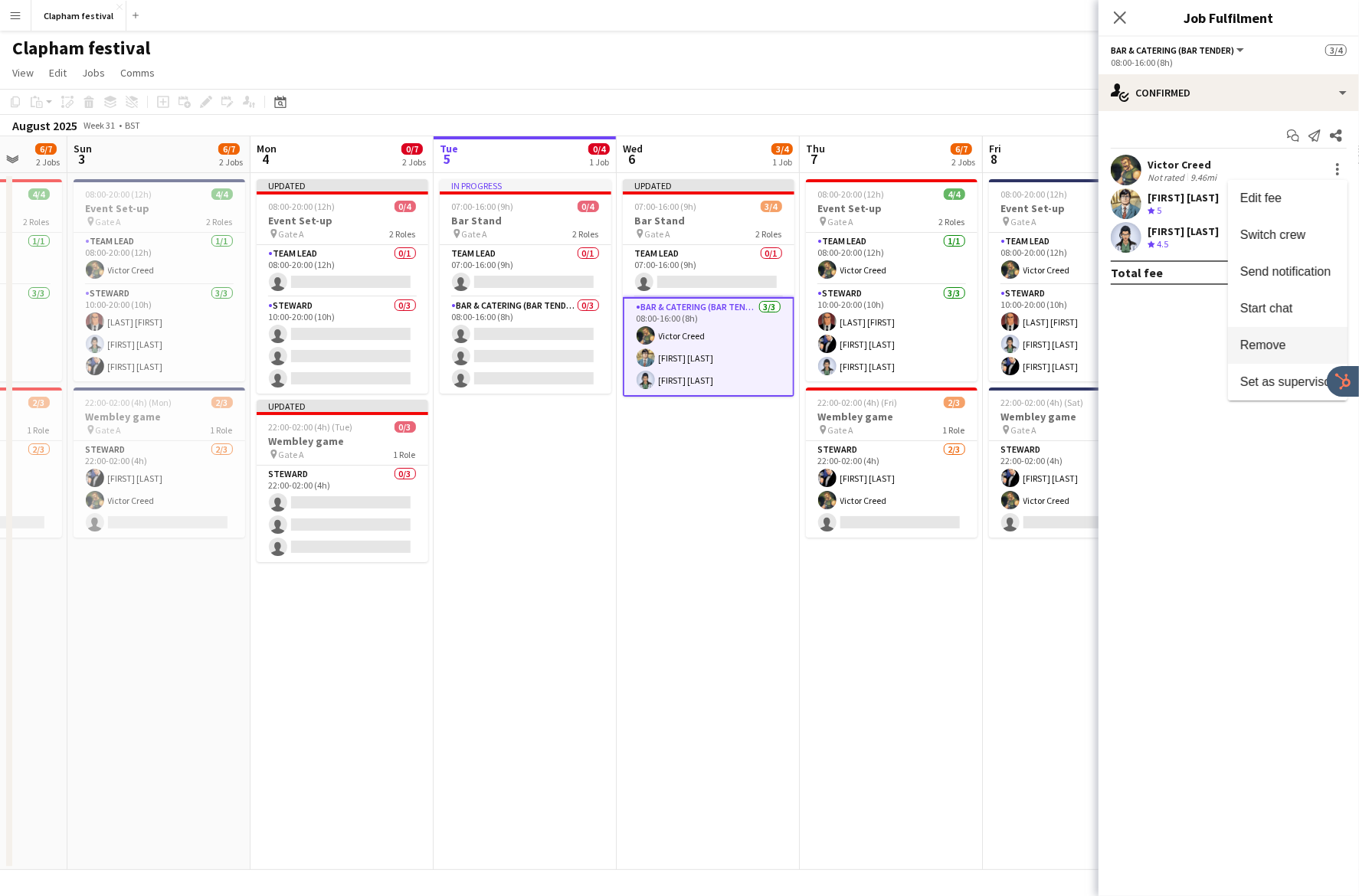 click on "Remove" at bounding box center [1263, 345] 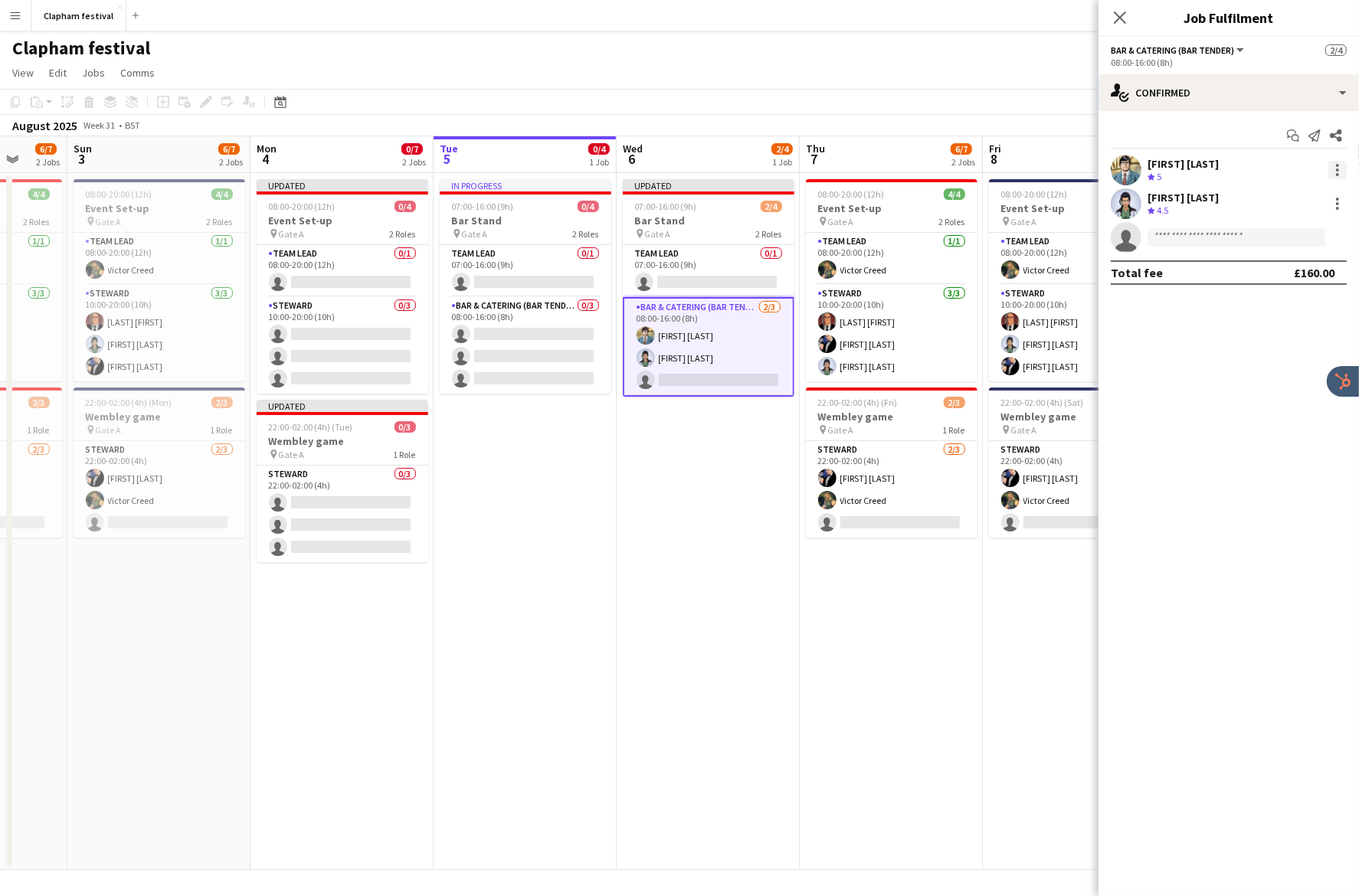 click at bounding box center (1338, 170) 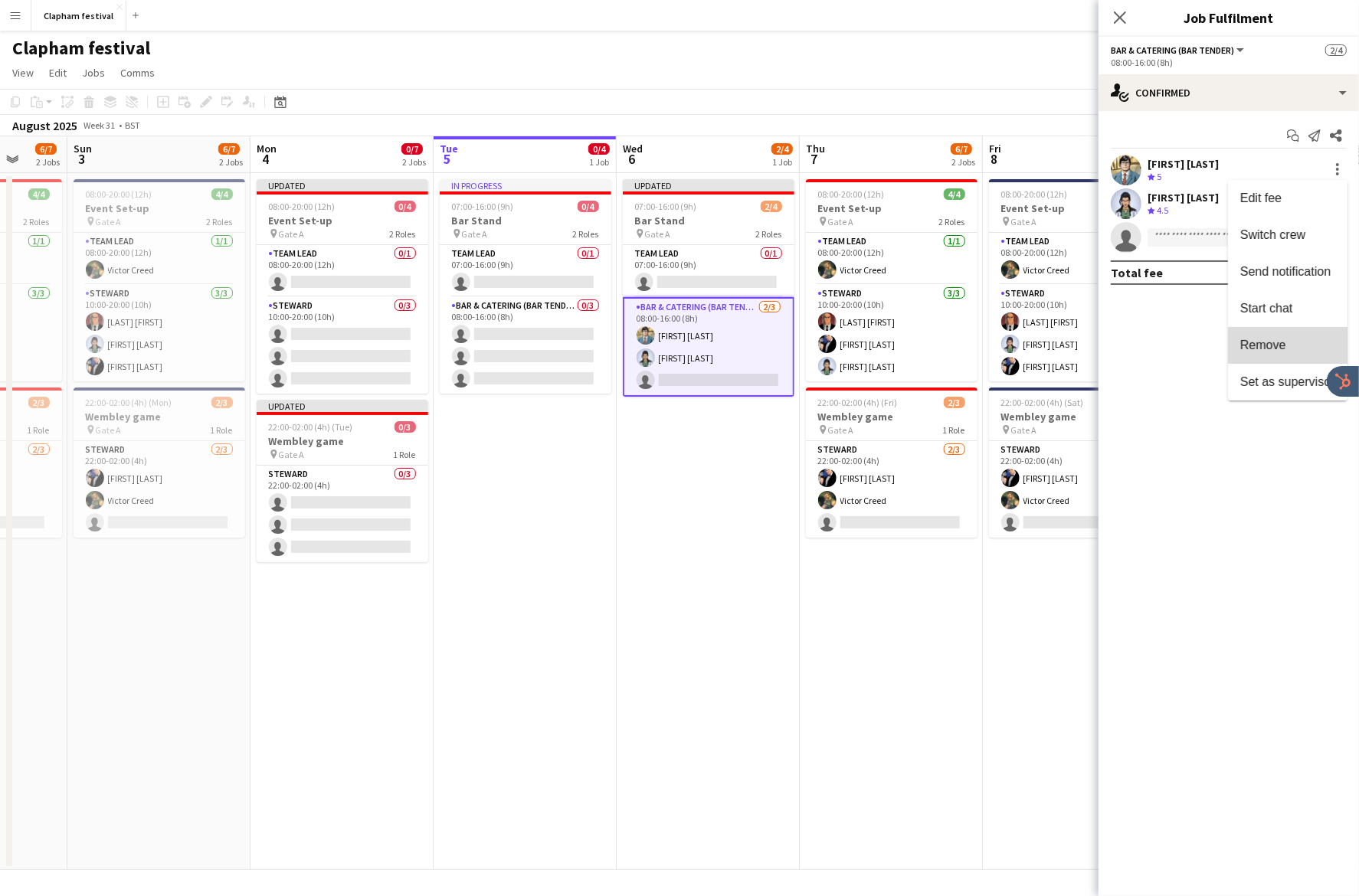 drag, startPoint x: 1292, startPoint y: 332, endPoint x: 1339, endPoint y: 242, distance: 101.53325 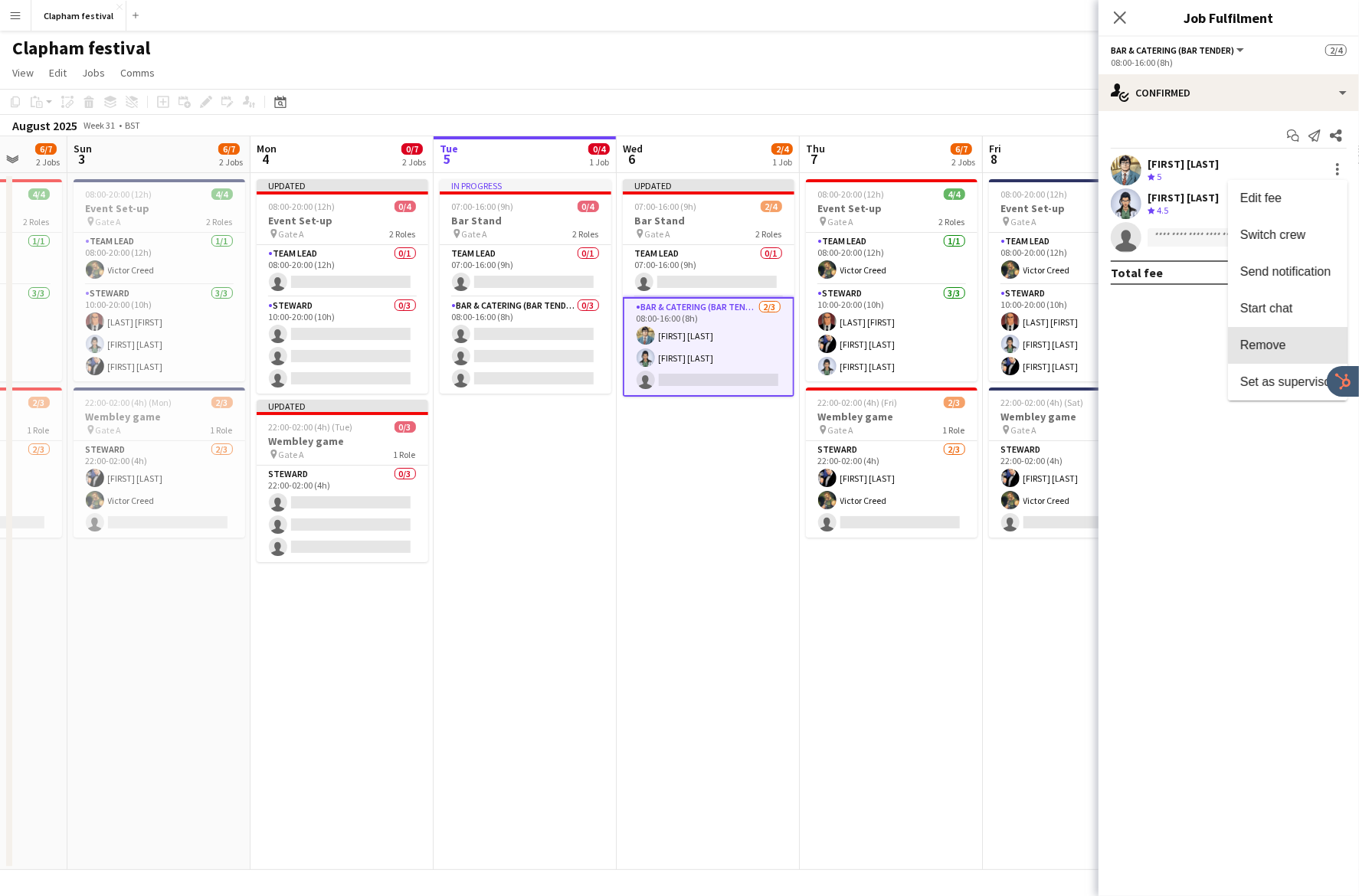 click on "Remove" at bounding box center (1288, 345) 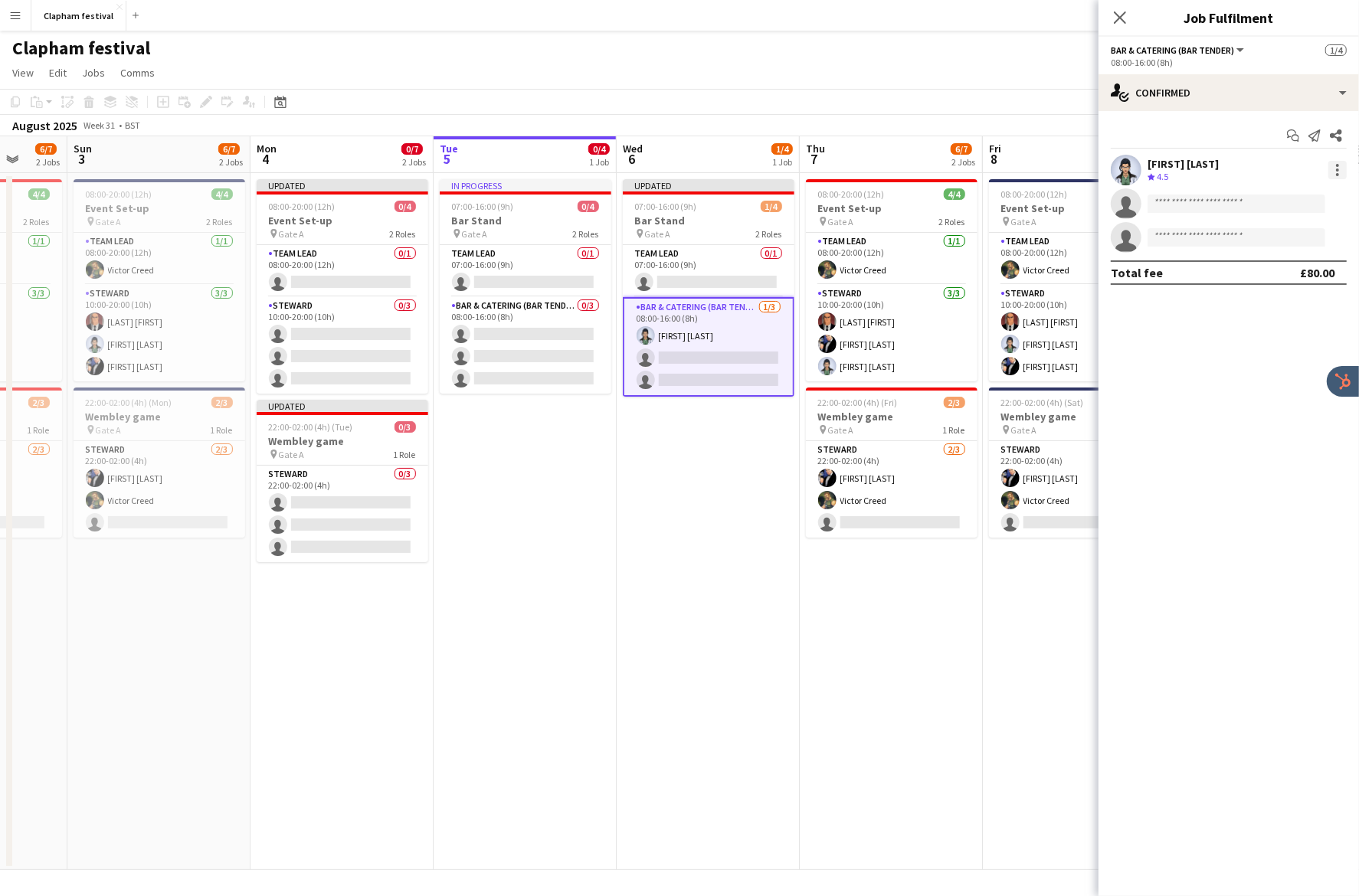 click at bounding box center (1338, 170) 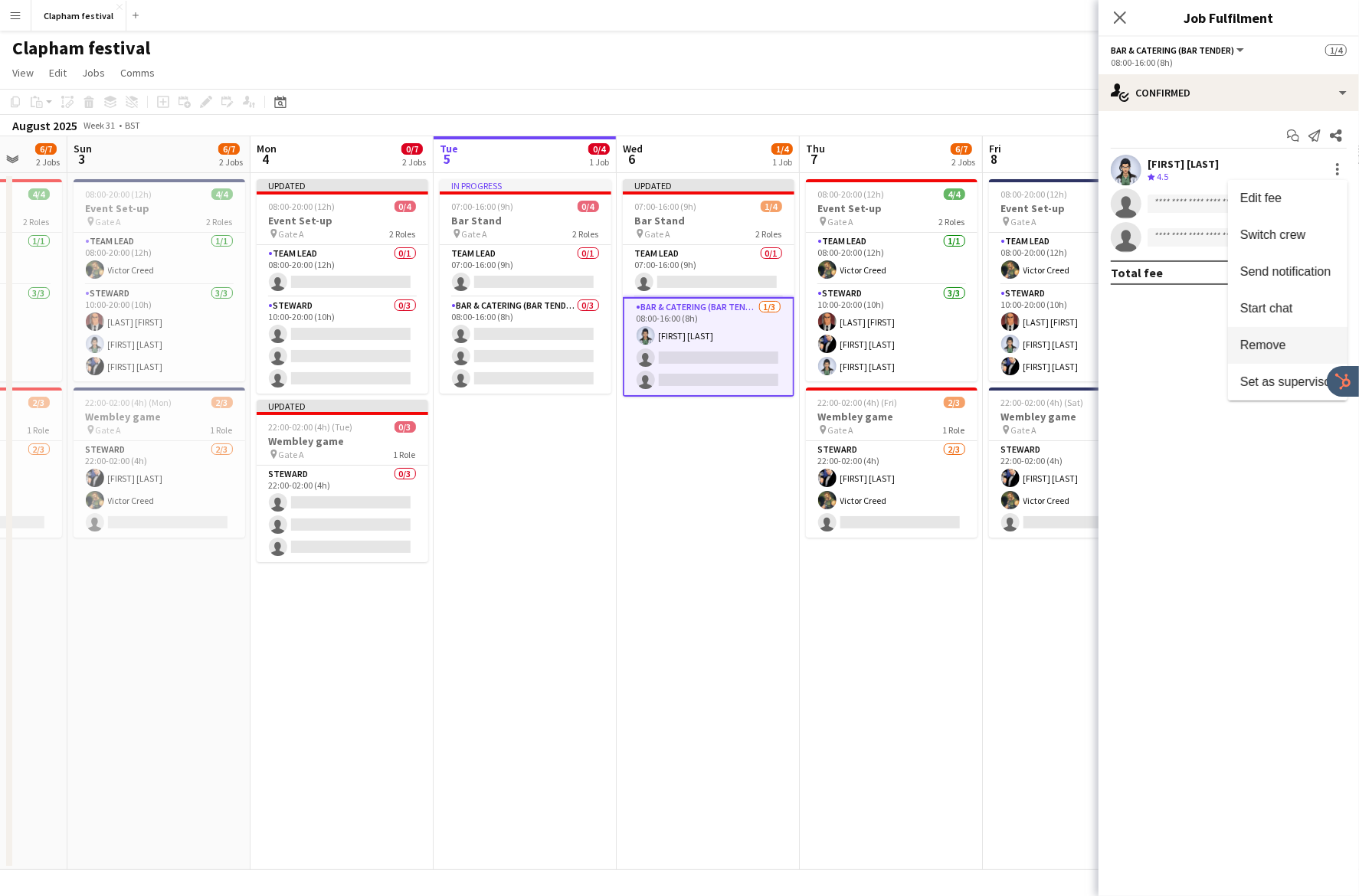 click on "Remove" at bounding box center (1288, 345) 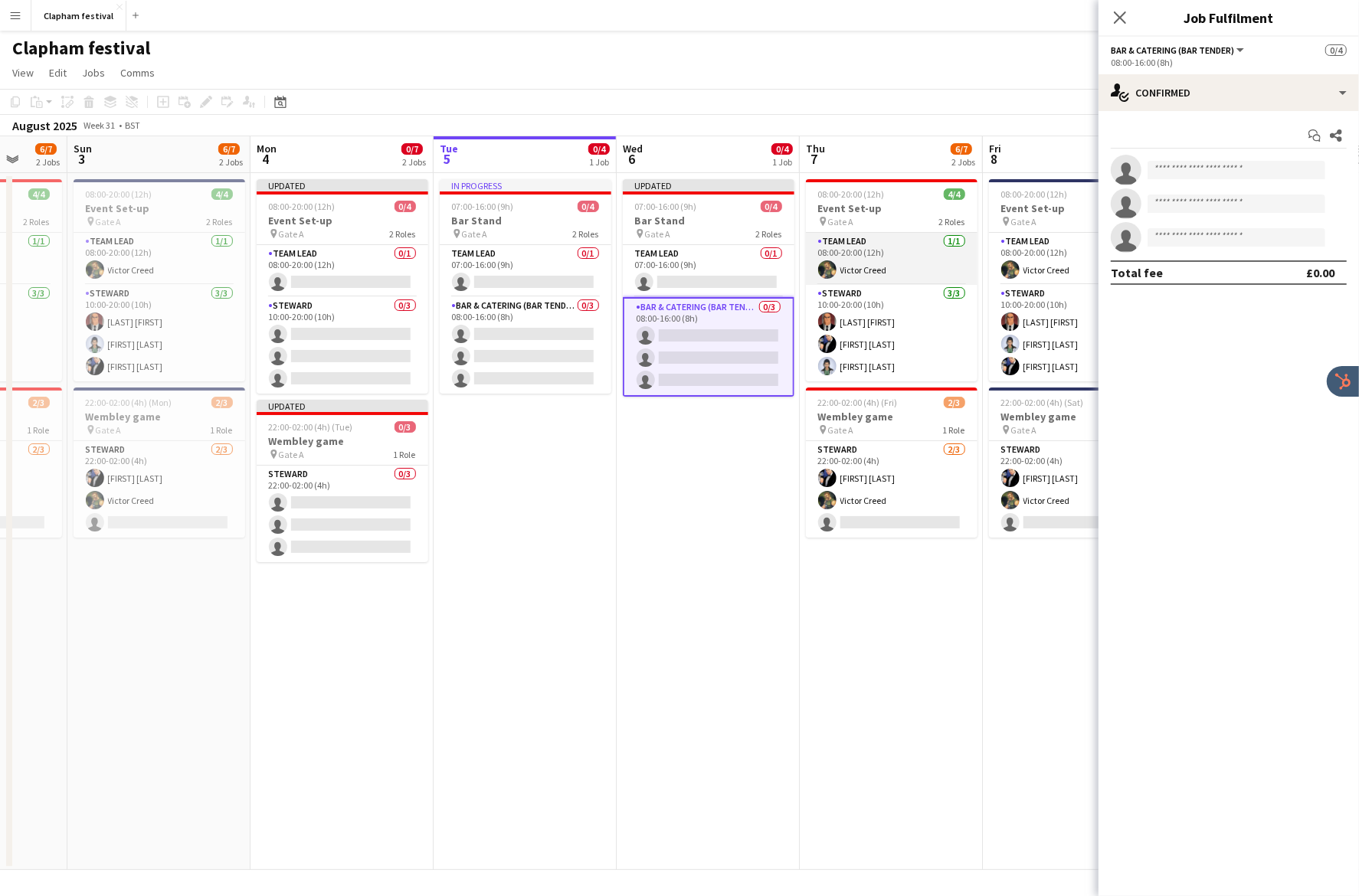 click on "Team Lead   1/1   08:00-20:00 (12h)
Victor Creed" at bounding box center (892, 259) 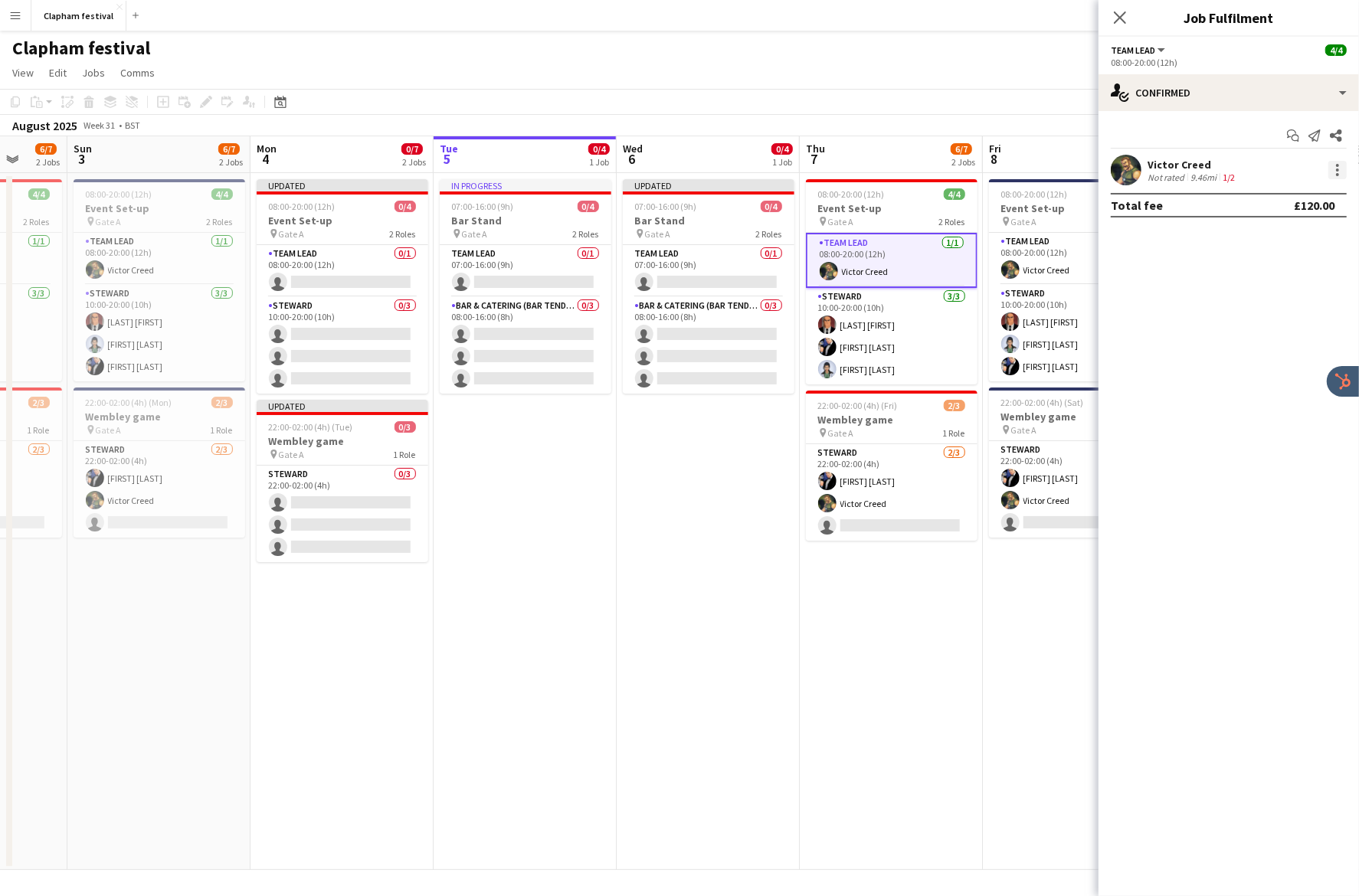 click at bounding box center [1338, 170] 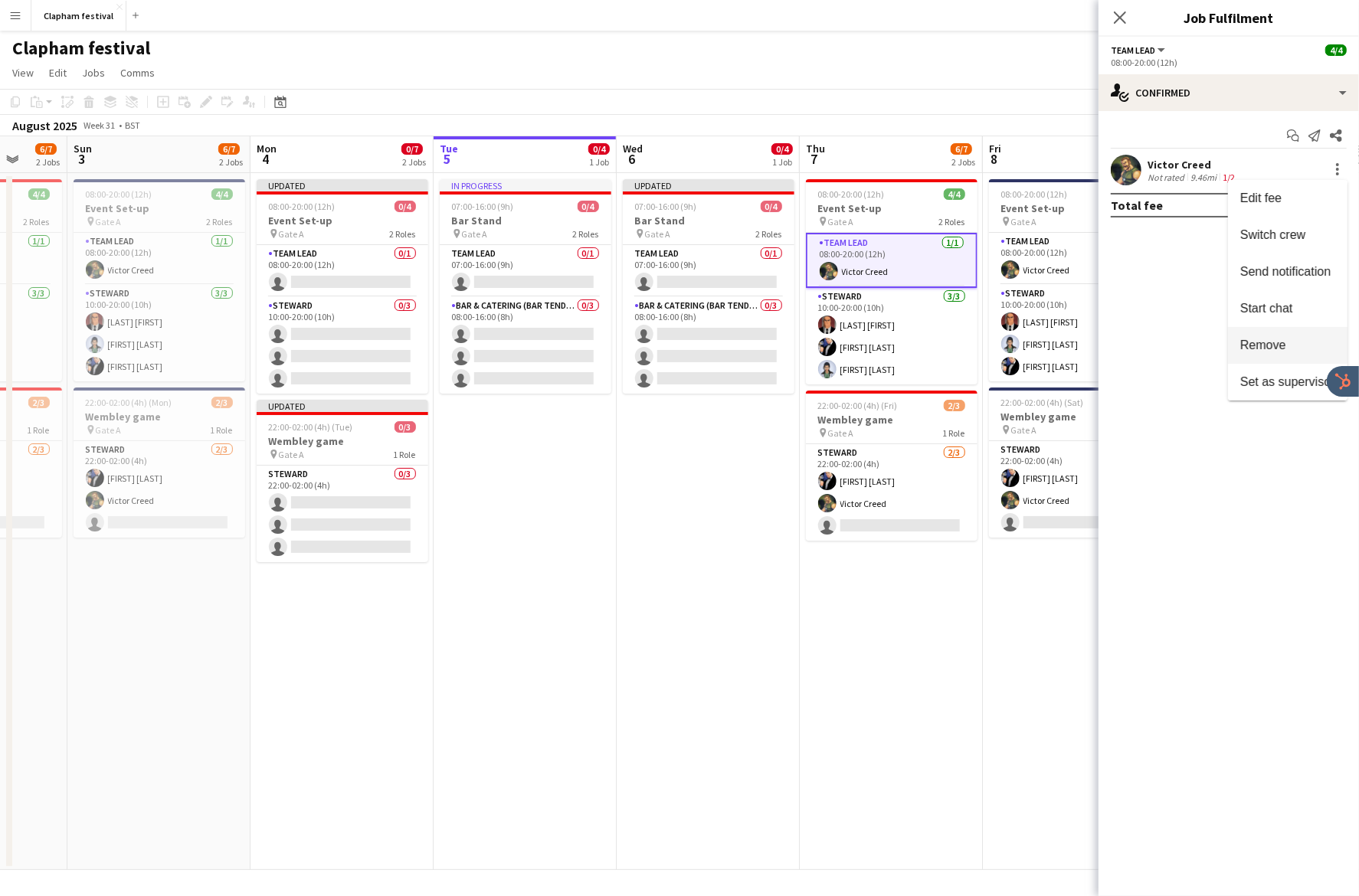 click on "Remove" at bounding box center [1288, 345] 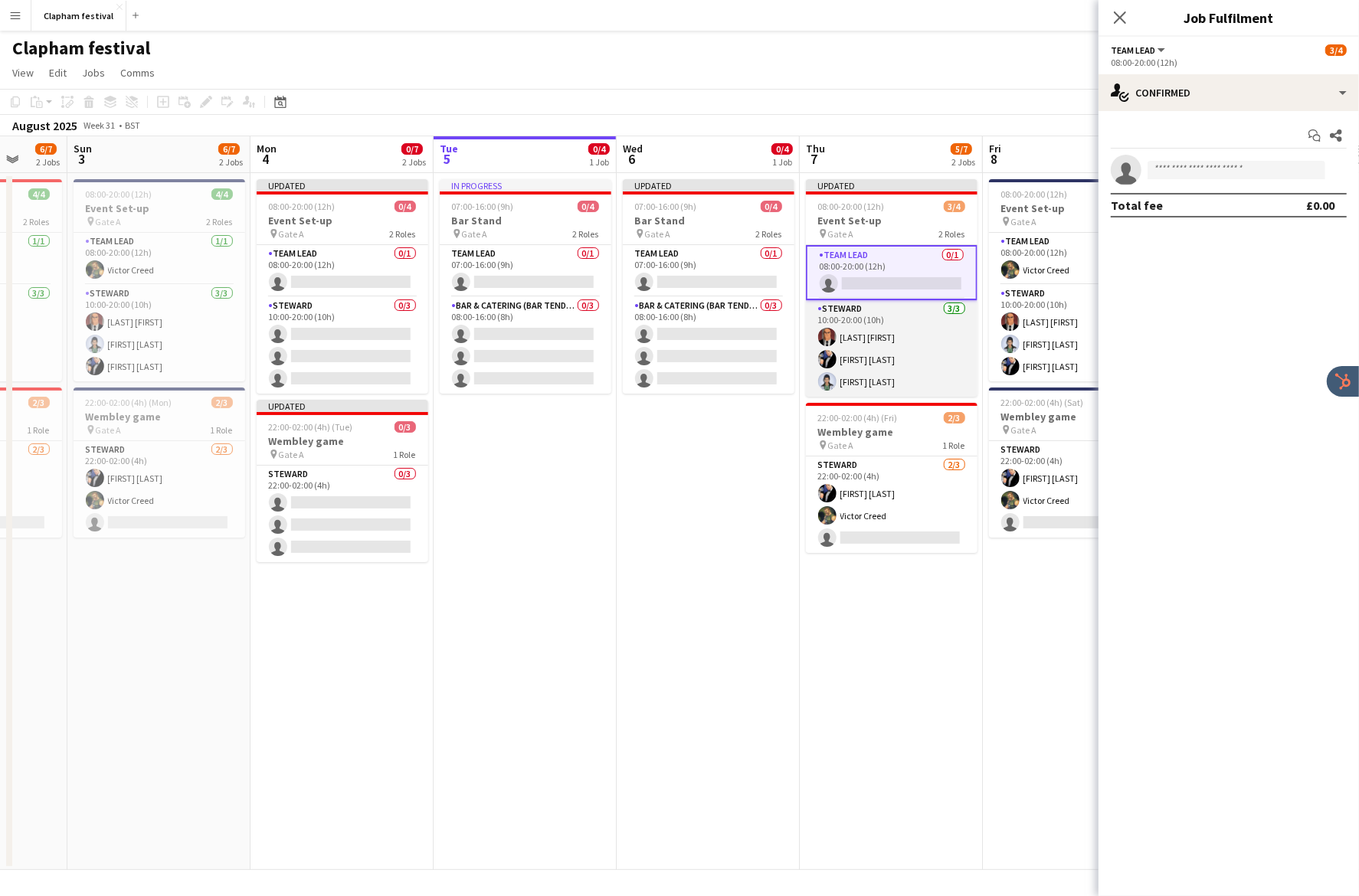 click on "Steward   3/3   10:00-20:00 (10h)
Lex Luthor Bruce Wayne Diana Prince" at bounding box center [892, 348] 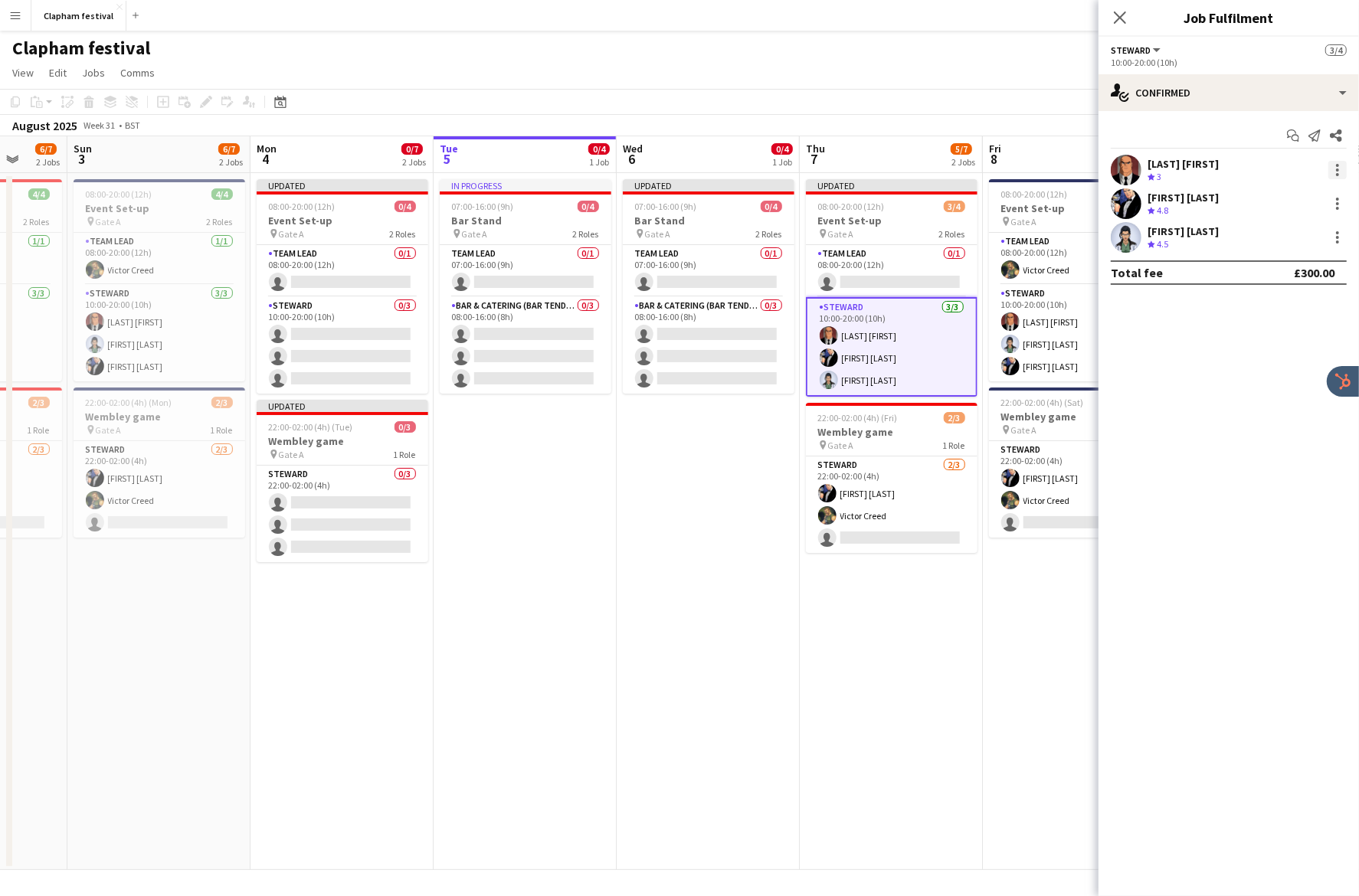 click at bounding box center [1338, 170] 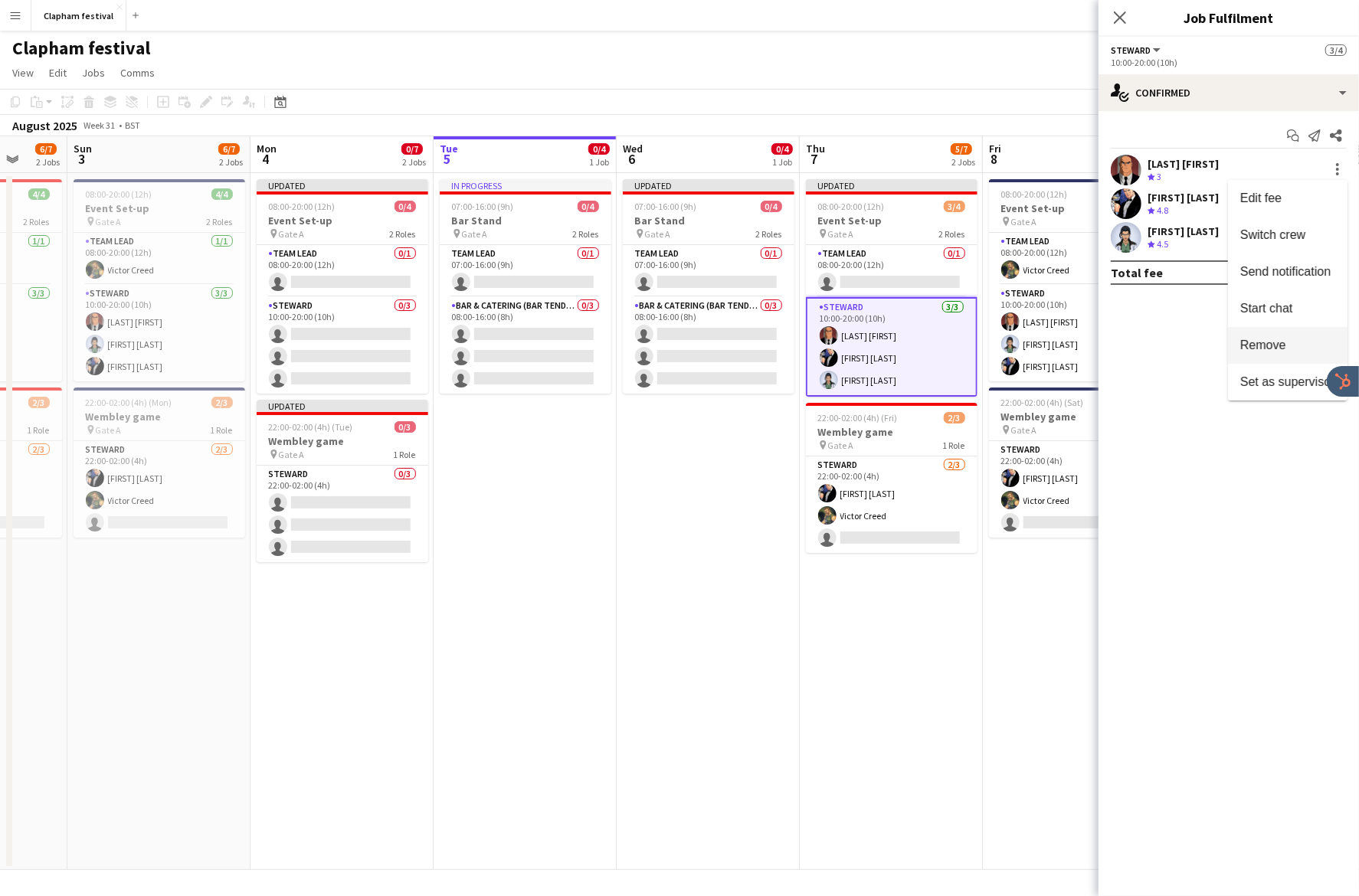 click on "Remove" at bounding box center (1288, 345) 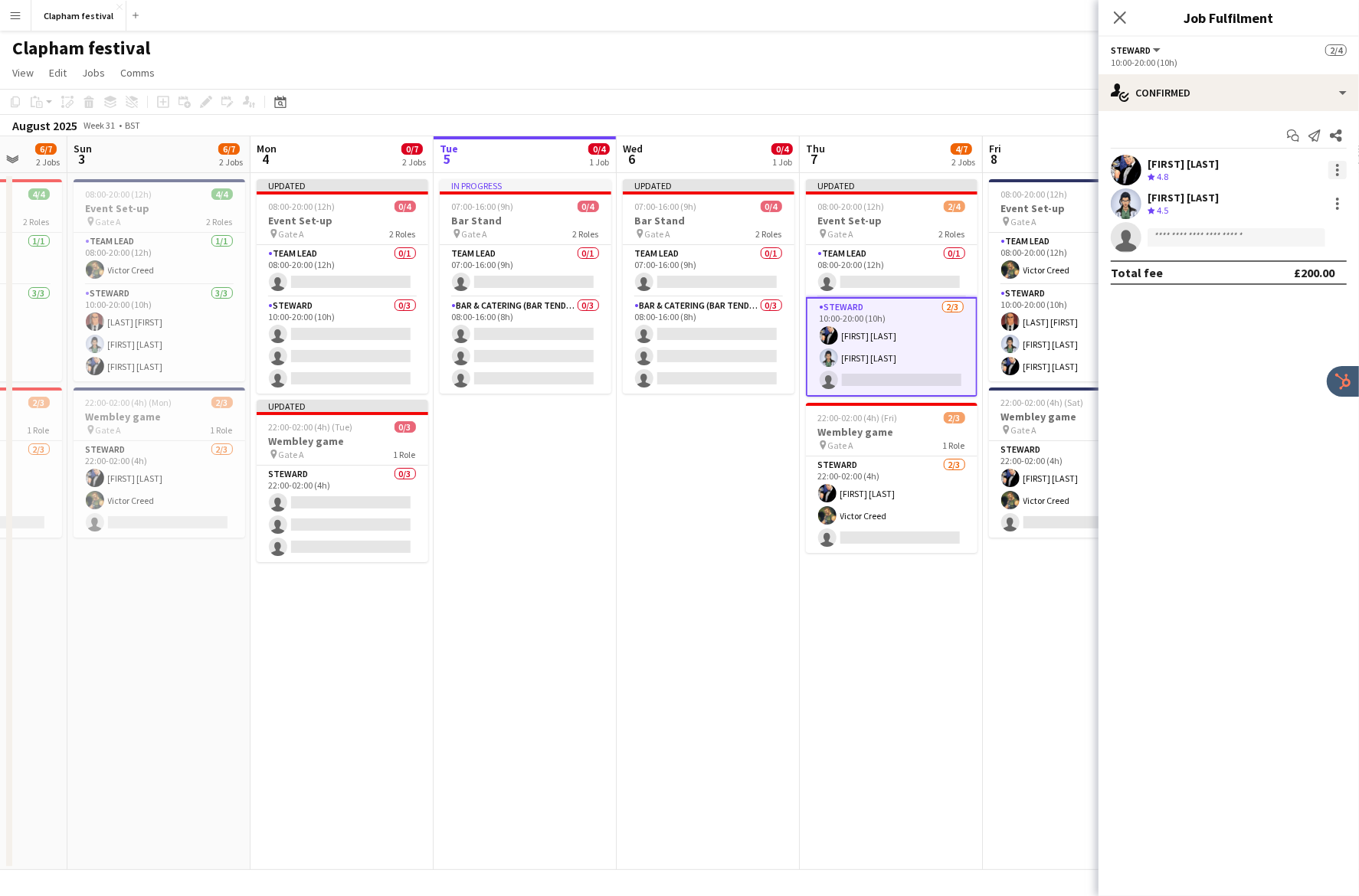 click at bounding box center [1338, 170] 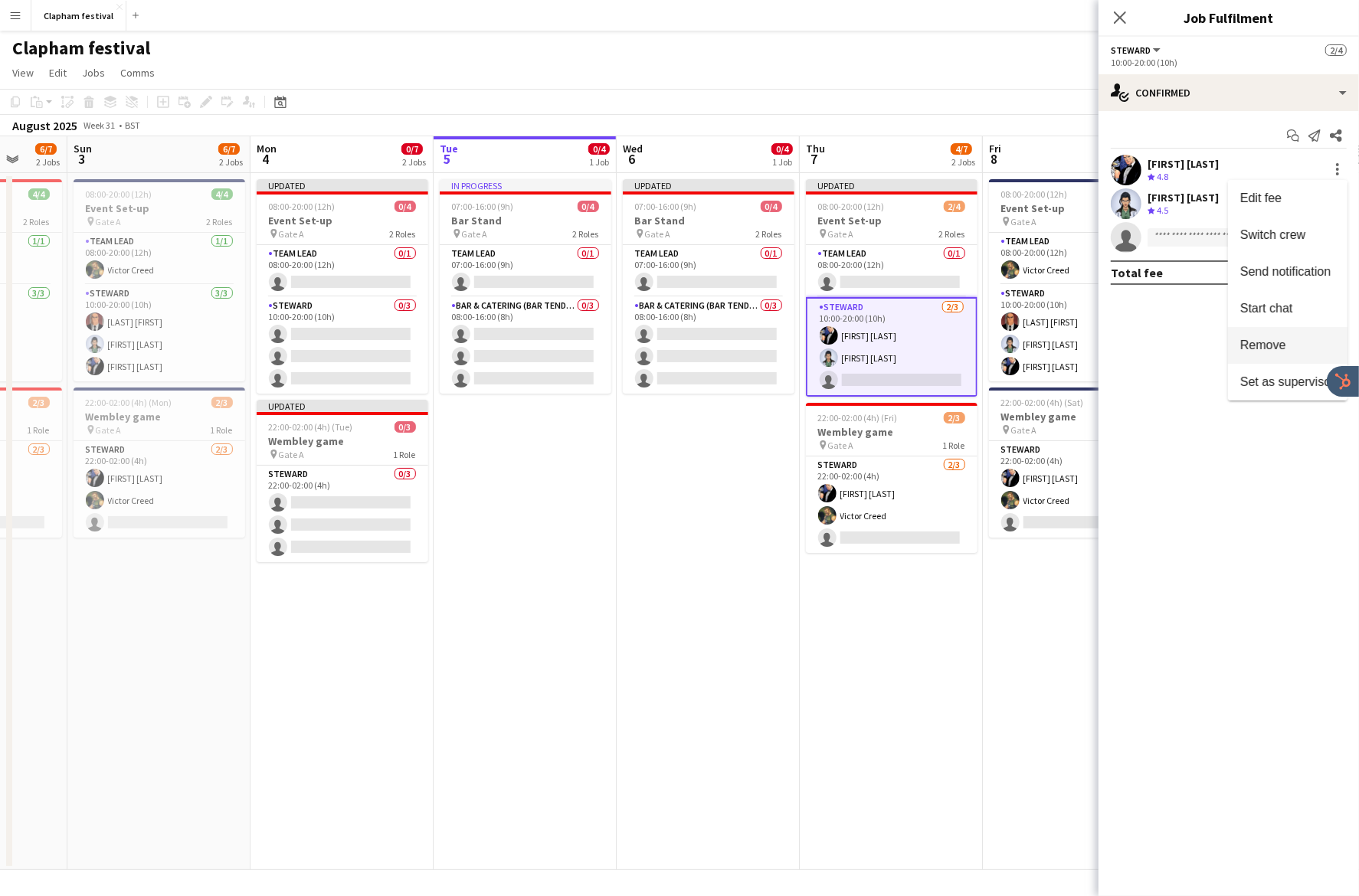 click on "Remove" at bounding box center (1288, 345) 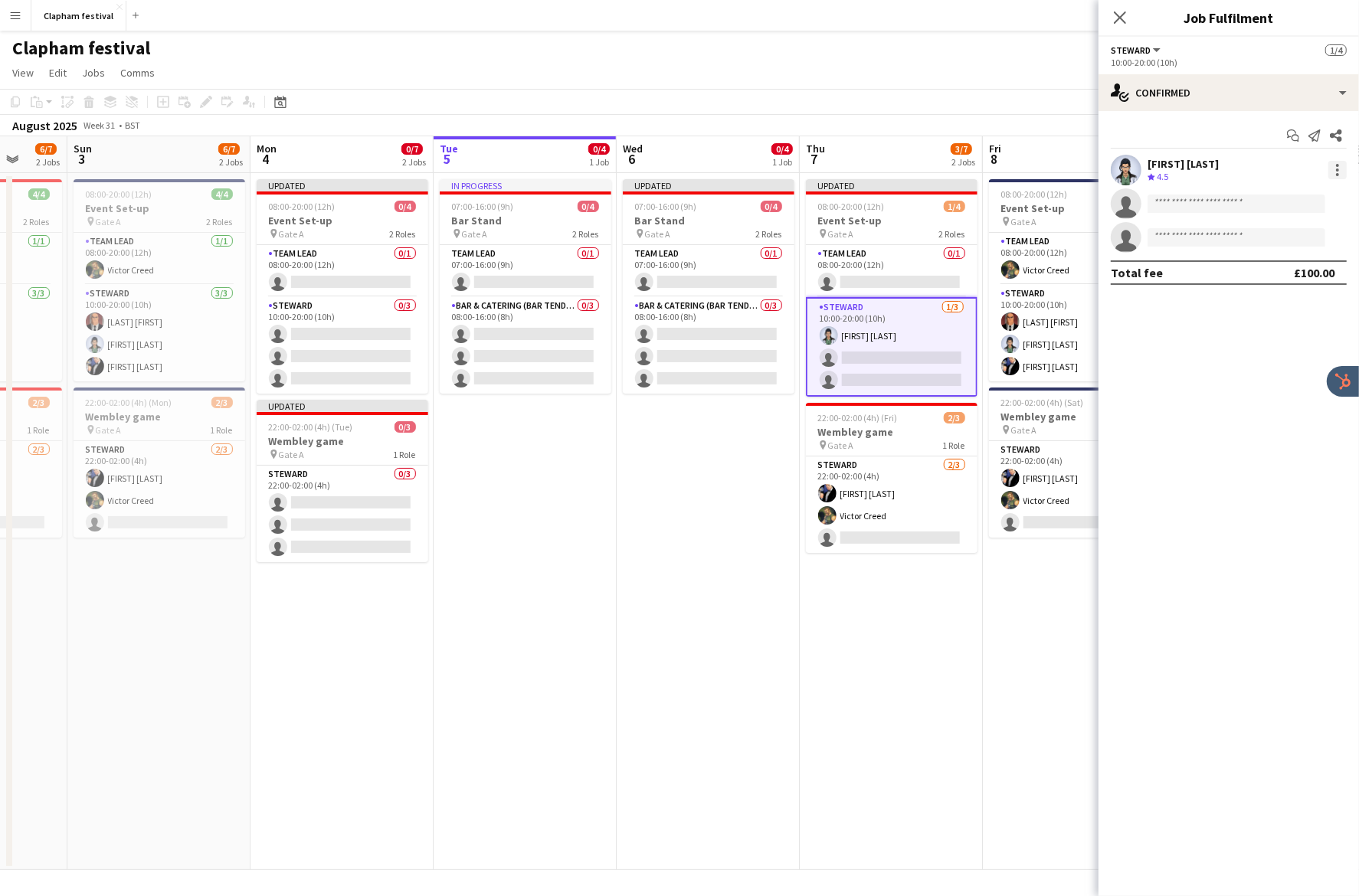 click at bounding box center (1338, 170) 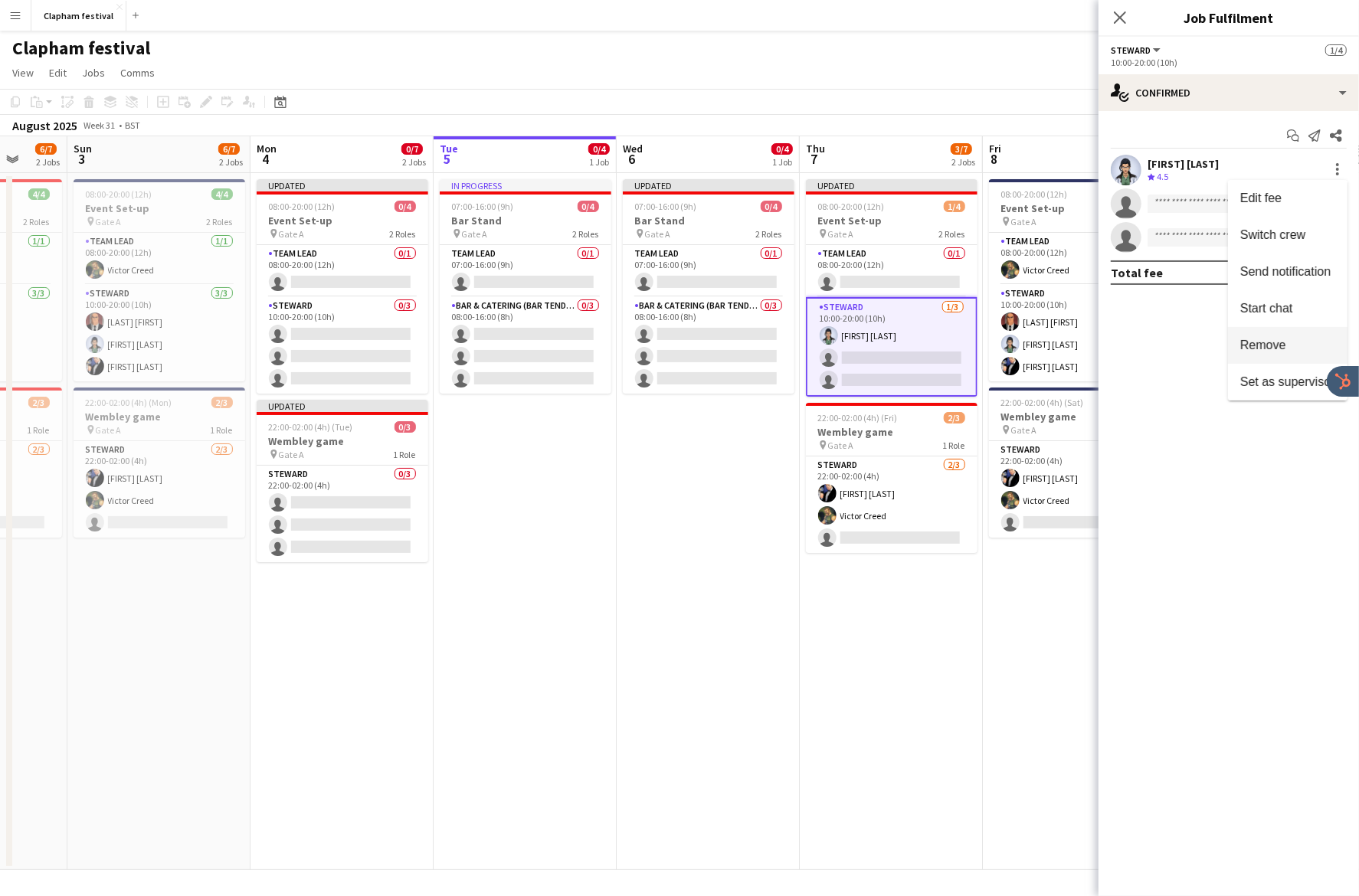 click on "Remove" at bounding box center [1288, 345] 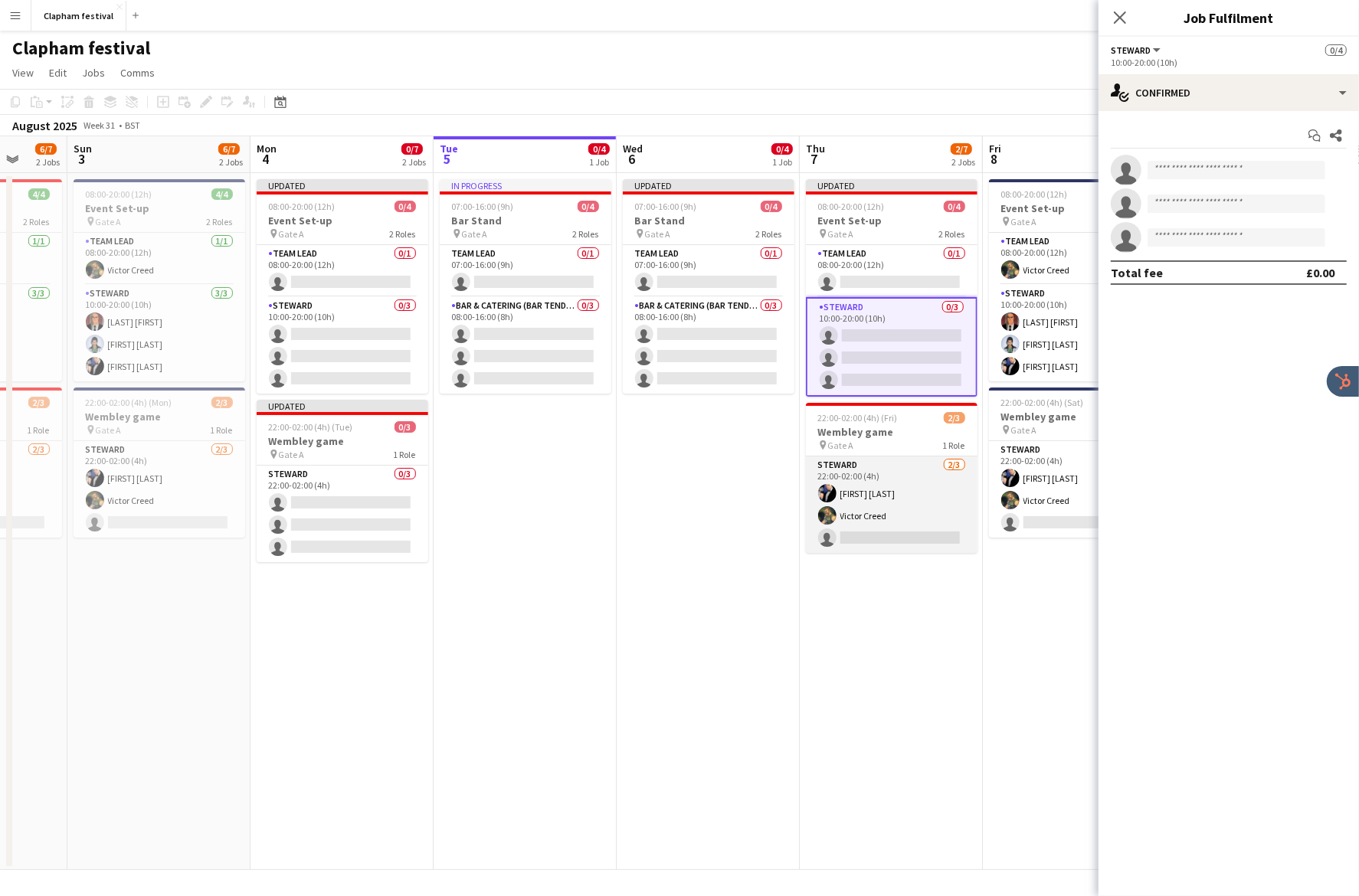 click on "Steward   2/3   22:00-02:00 (4h)
Bruce Wayne Victor Creed
single-neutral-actions" at bounding box center [892, 505] 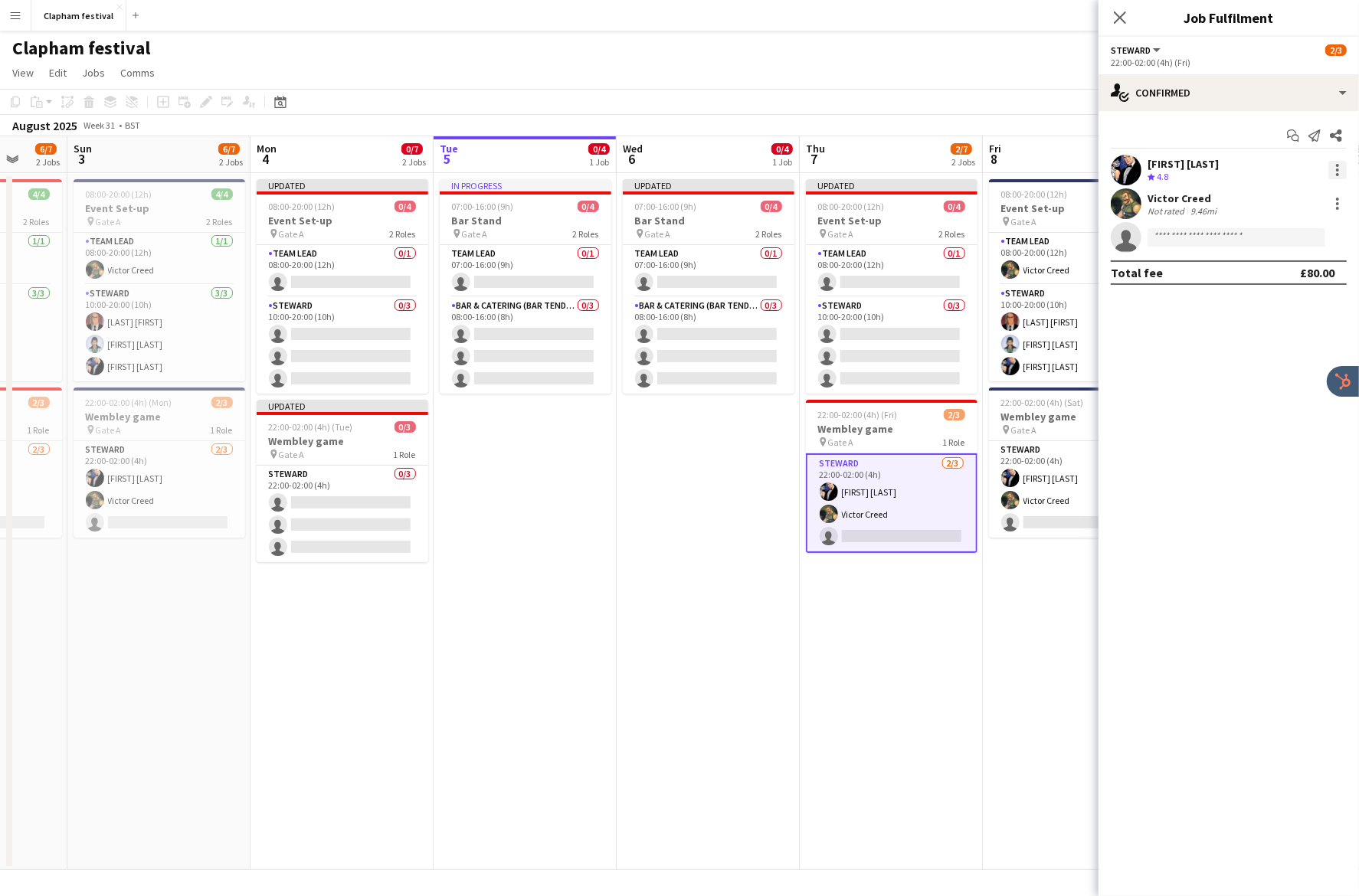 click at bounding box center [1338, 175] 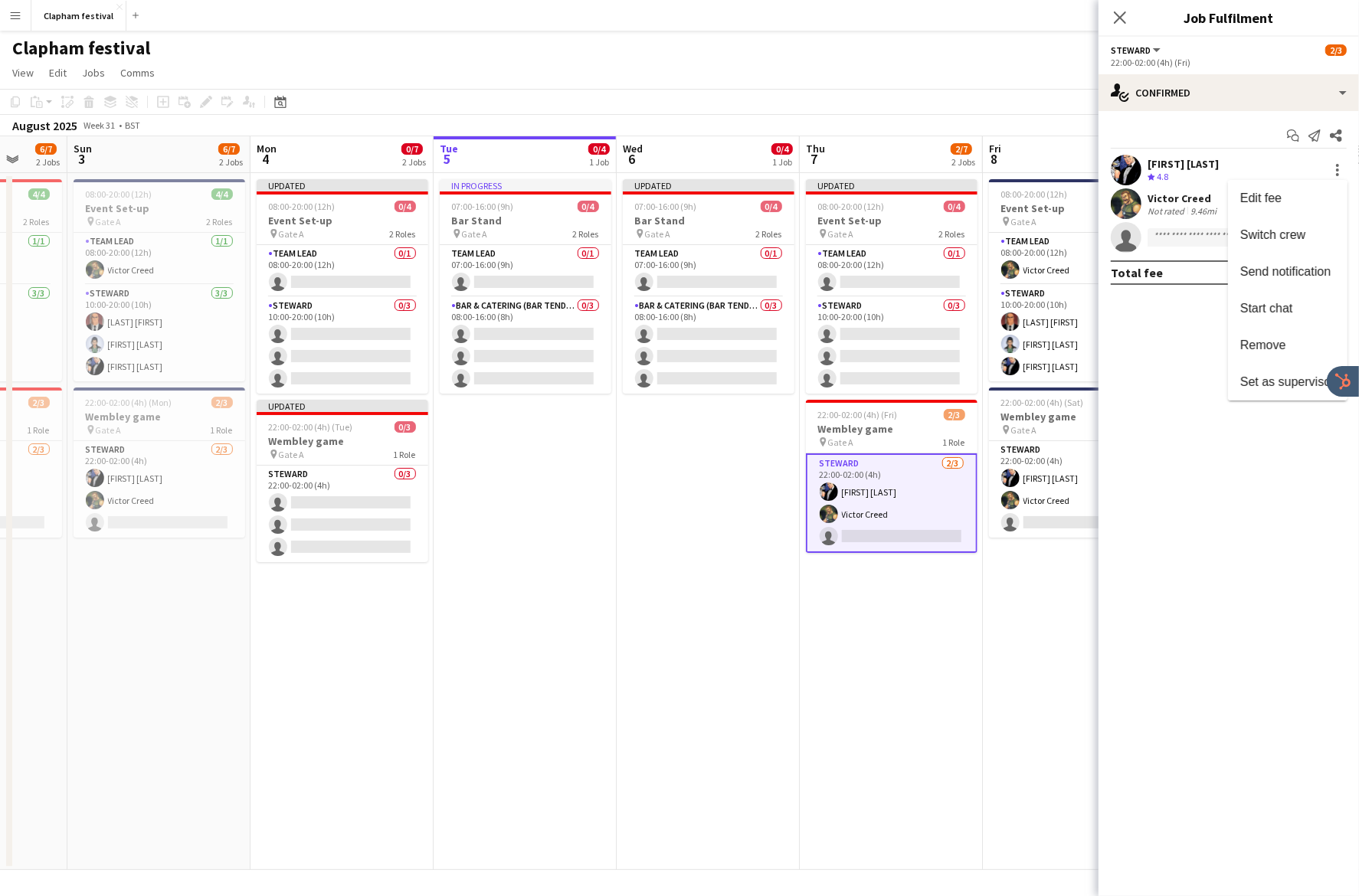 drag, startPoint x: 1296, startPoint y: 338, endPoint x: 1298, endPoint y: 323, distance: 15.13275 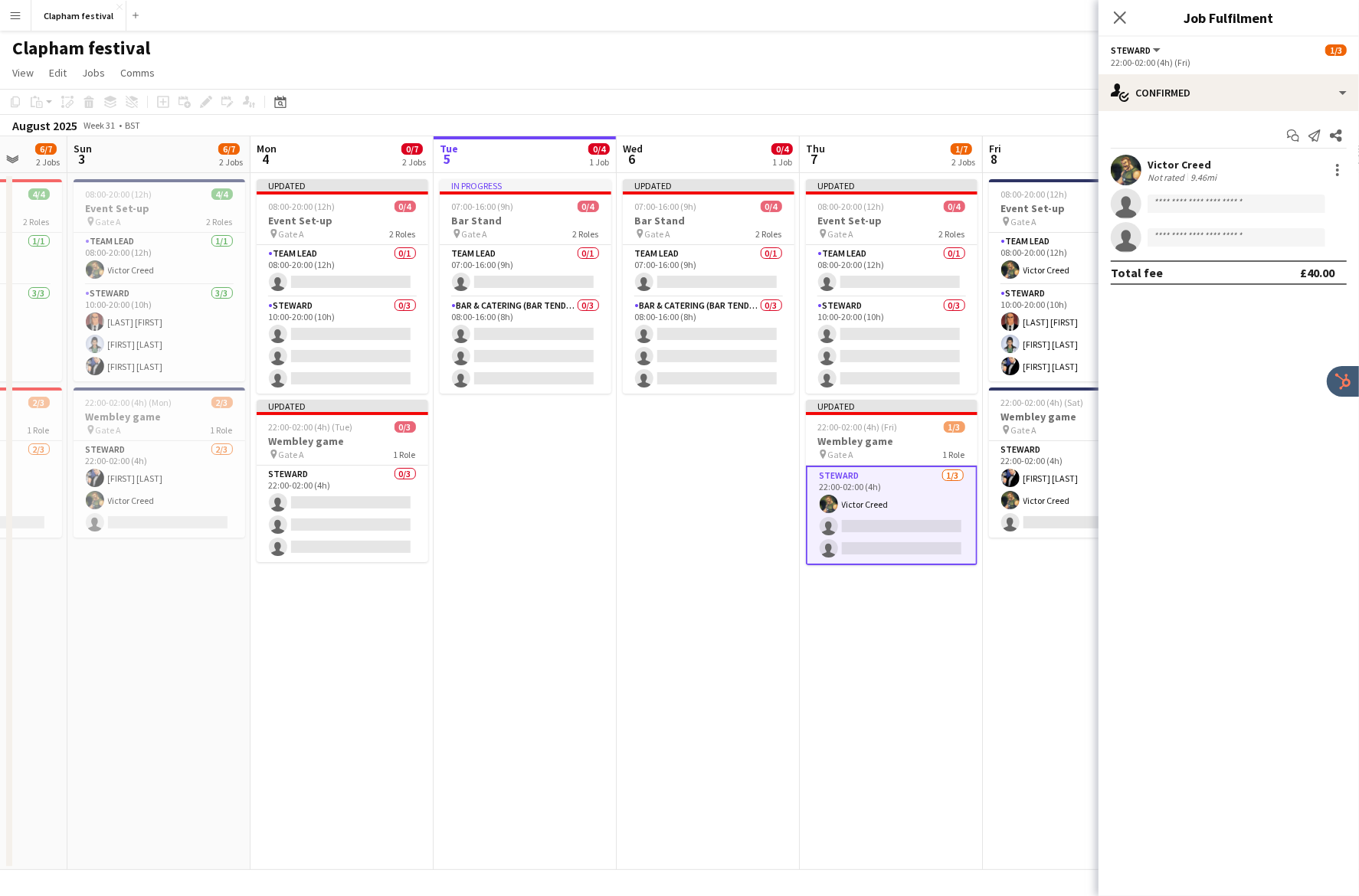 click on "Victor Creed   Not rated   9.46mi" at bounding box center (1229, 170) 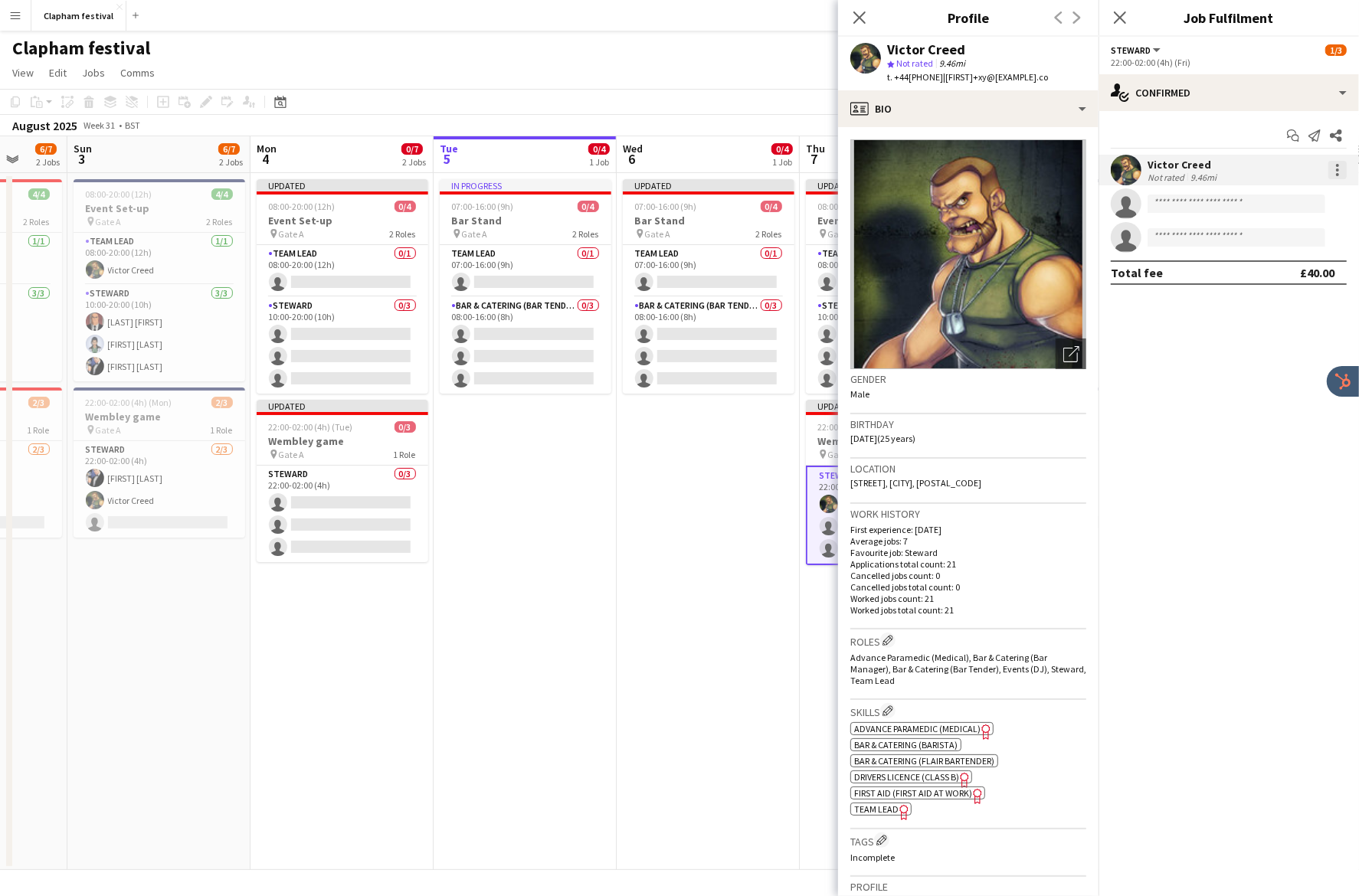 click at bounding box center (1338, 170) 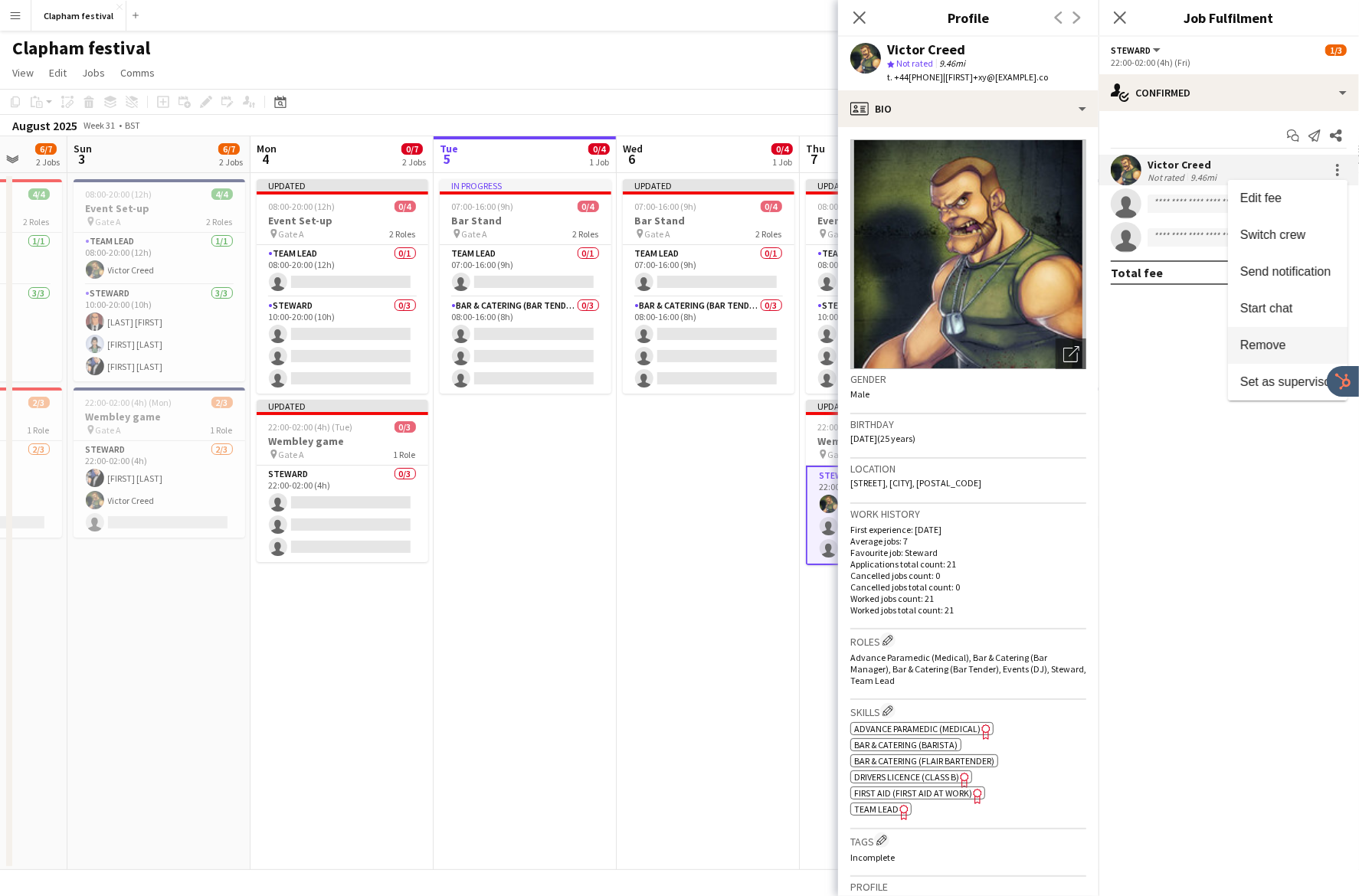 click on "Remove" at bounding box center (1263, 345) 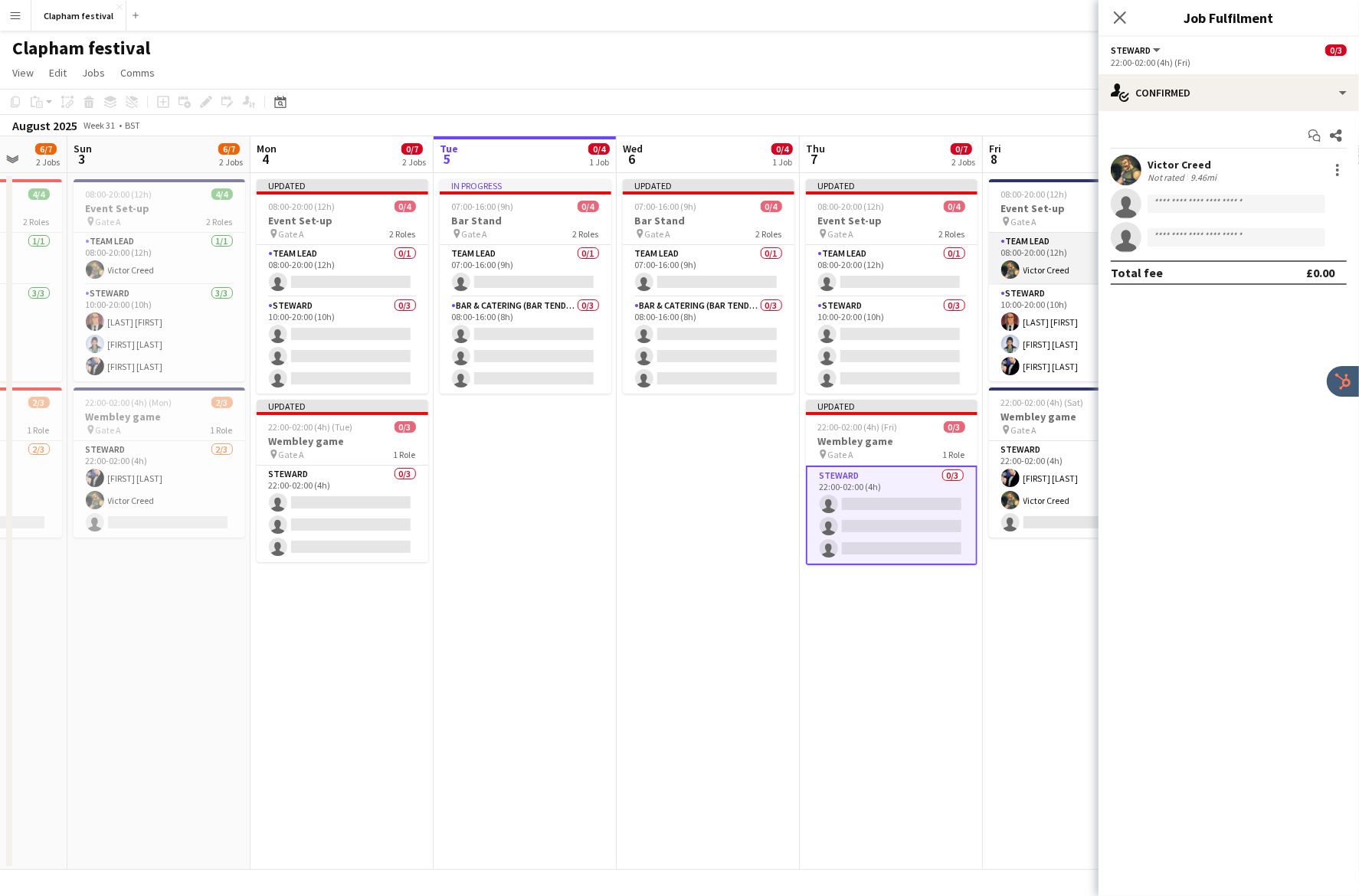 click on "Team Lead   1/1   08:00-20:00 (12h)
Victor Creed" at bounding box center [1075, 259] 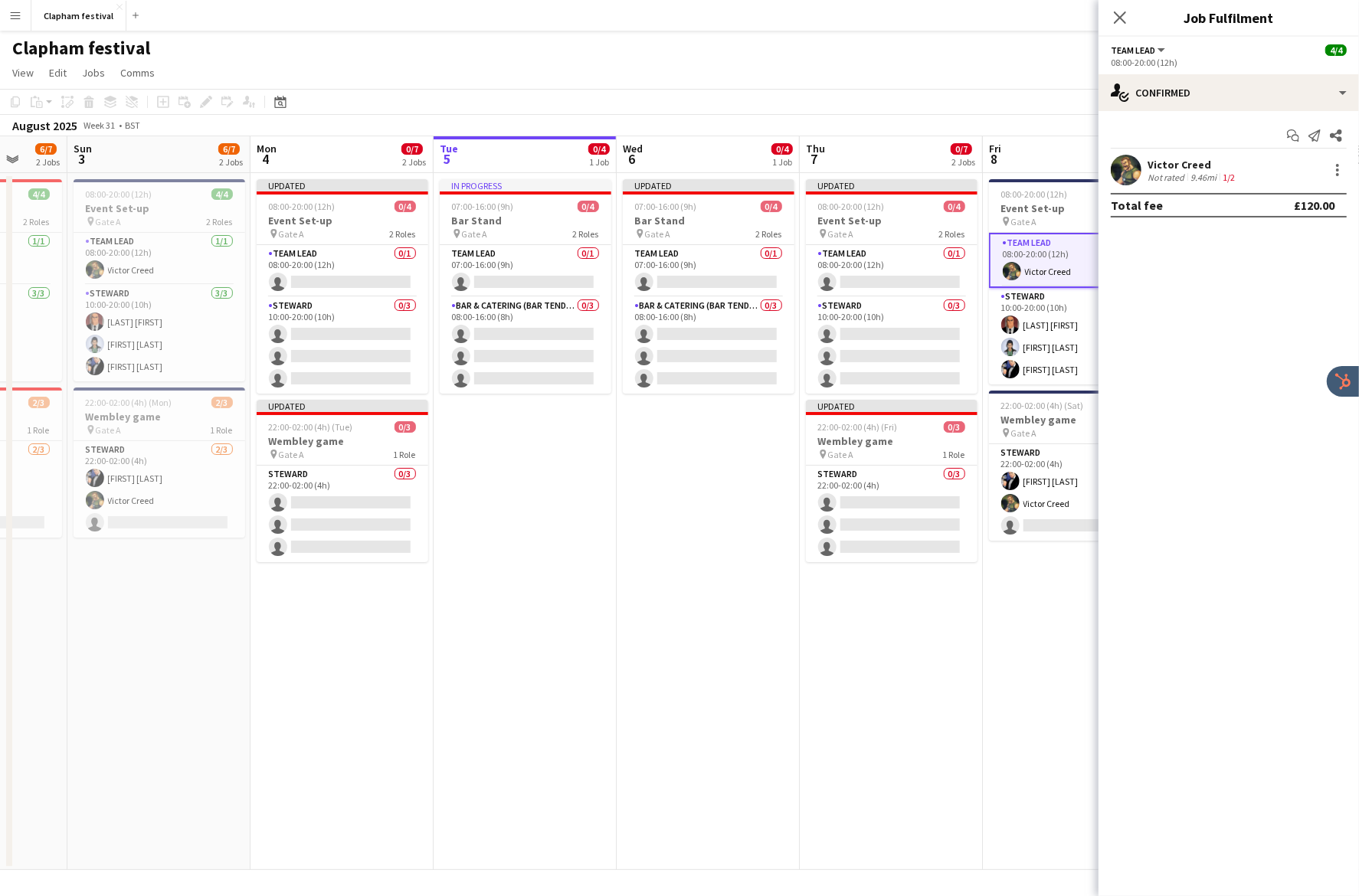 click on "Victor Creed   Not rated   9.46mi  1/2" at bounding box center [1229, 170] 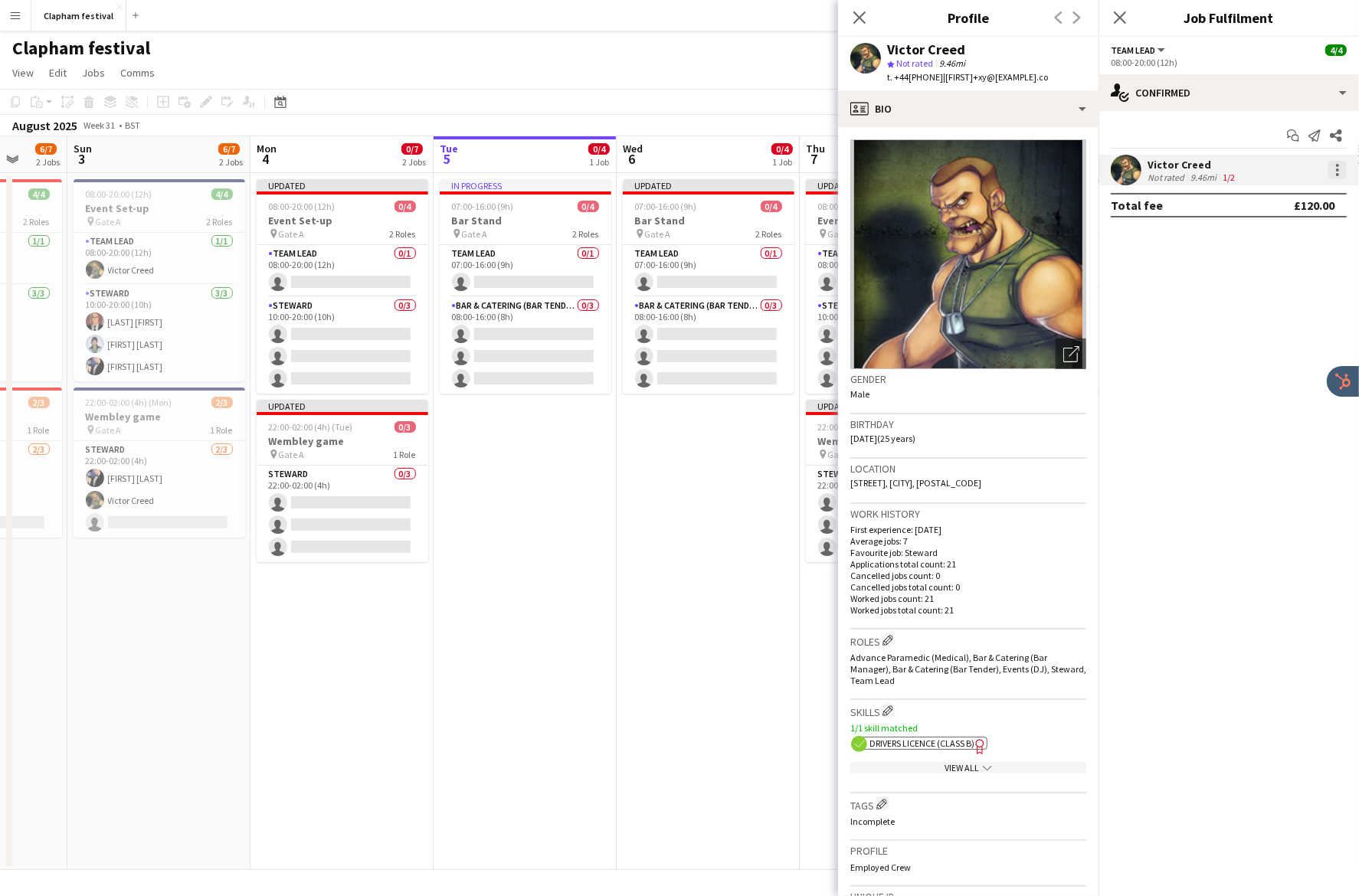 click at bounding box center [1338, 170] 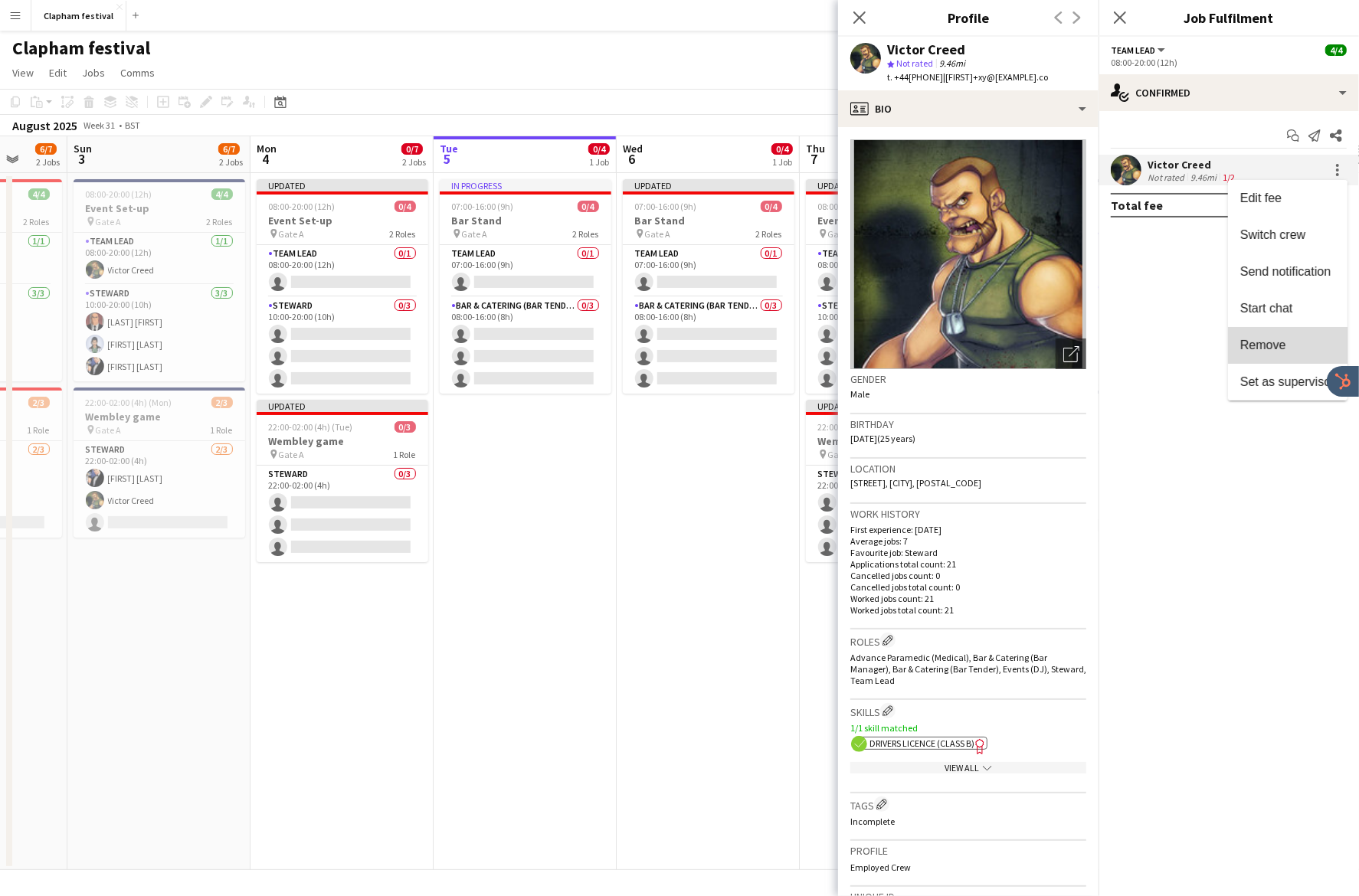 click on "Remove" at bounding box center (1288, 345) 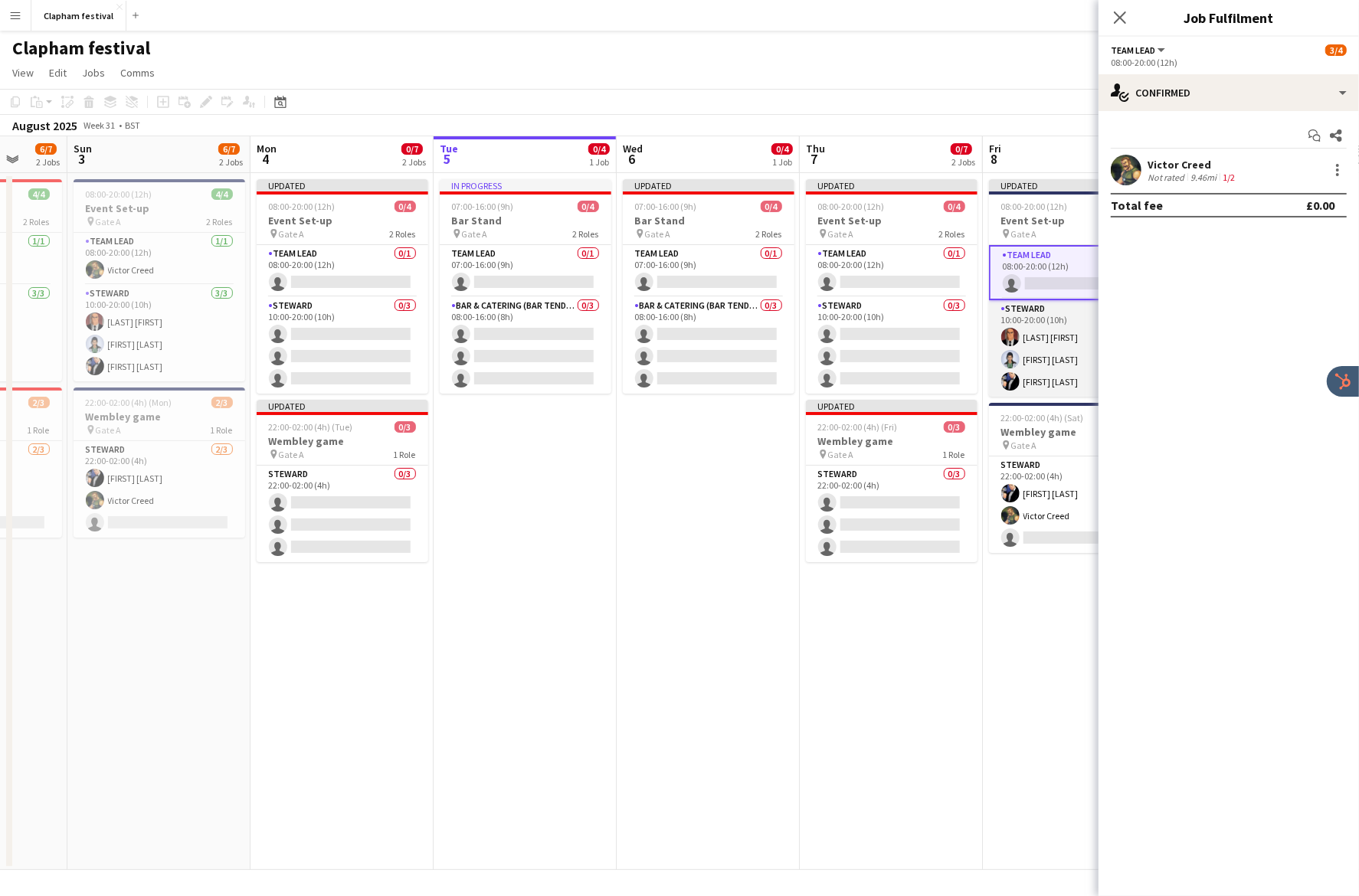 click on "Steward   3/3   10:00-20:00 (10h)
Lex Luthor Diana Prince Bruce Wayne" at bounding box center [1075, 348] 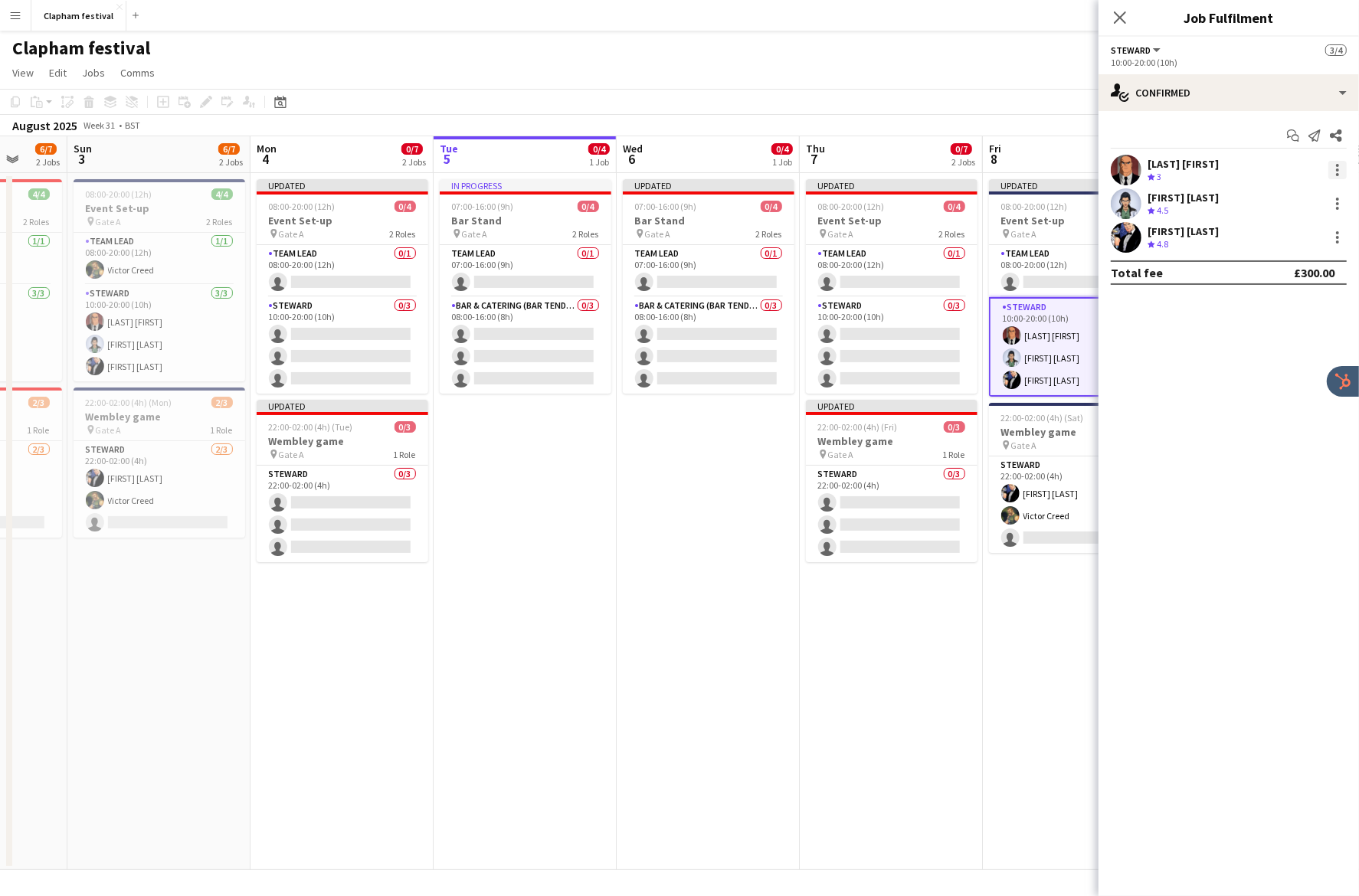 click at bounding box center [1338, 170] 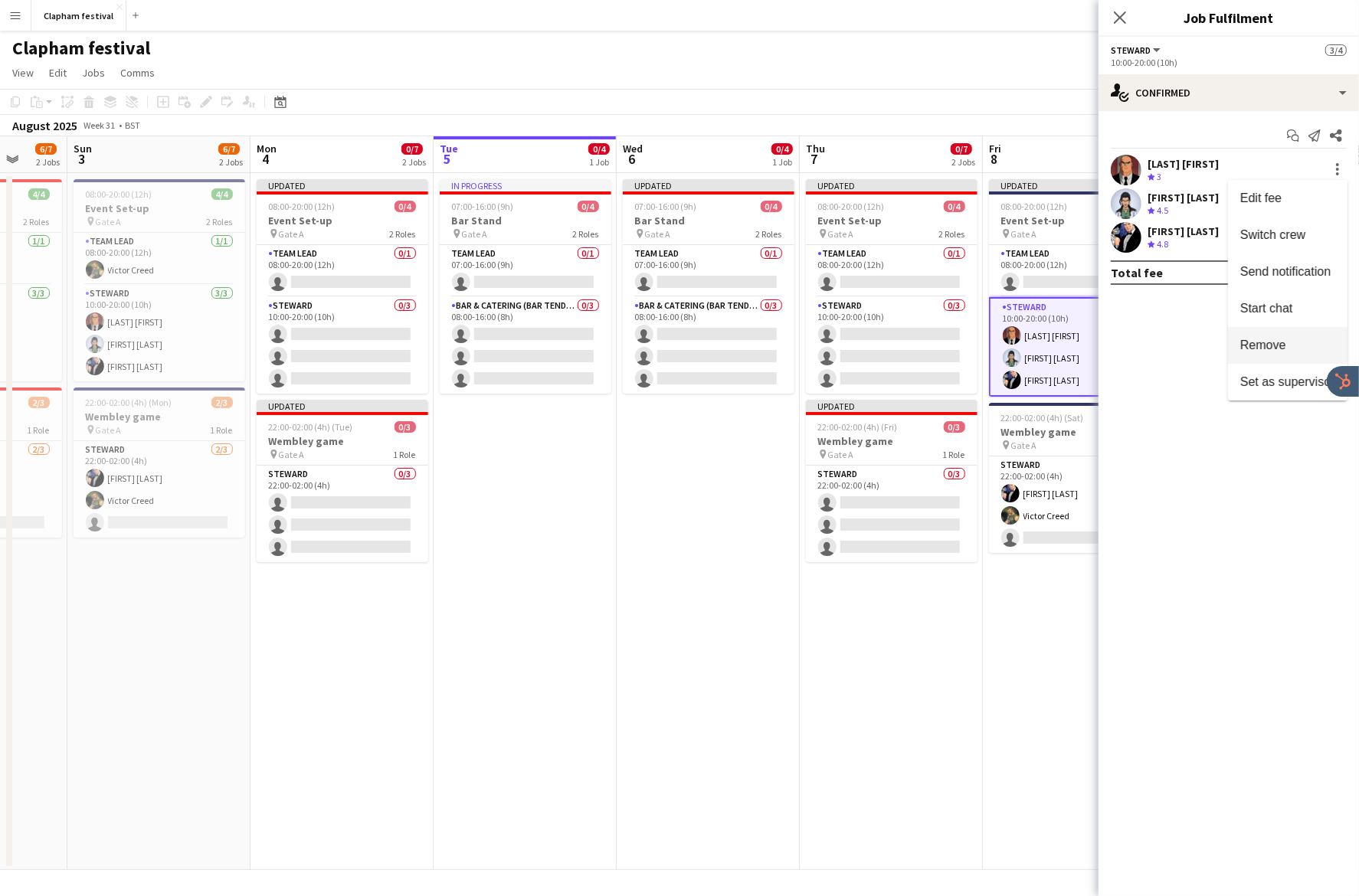click on "Remove" at bounding box center (1288, 345) 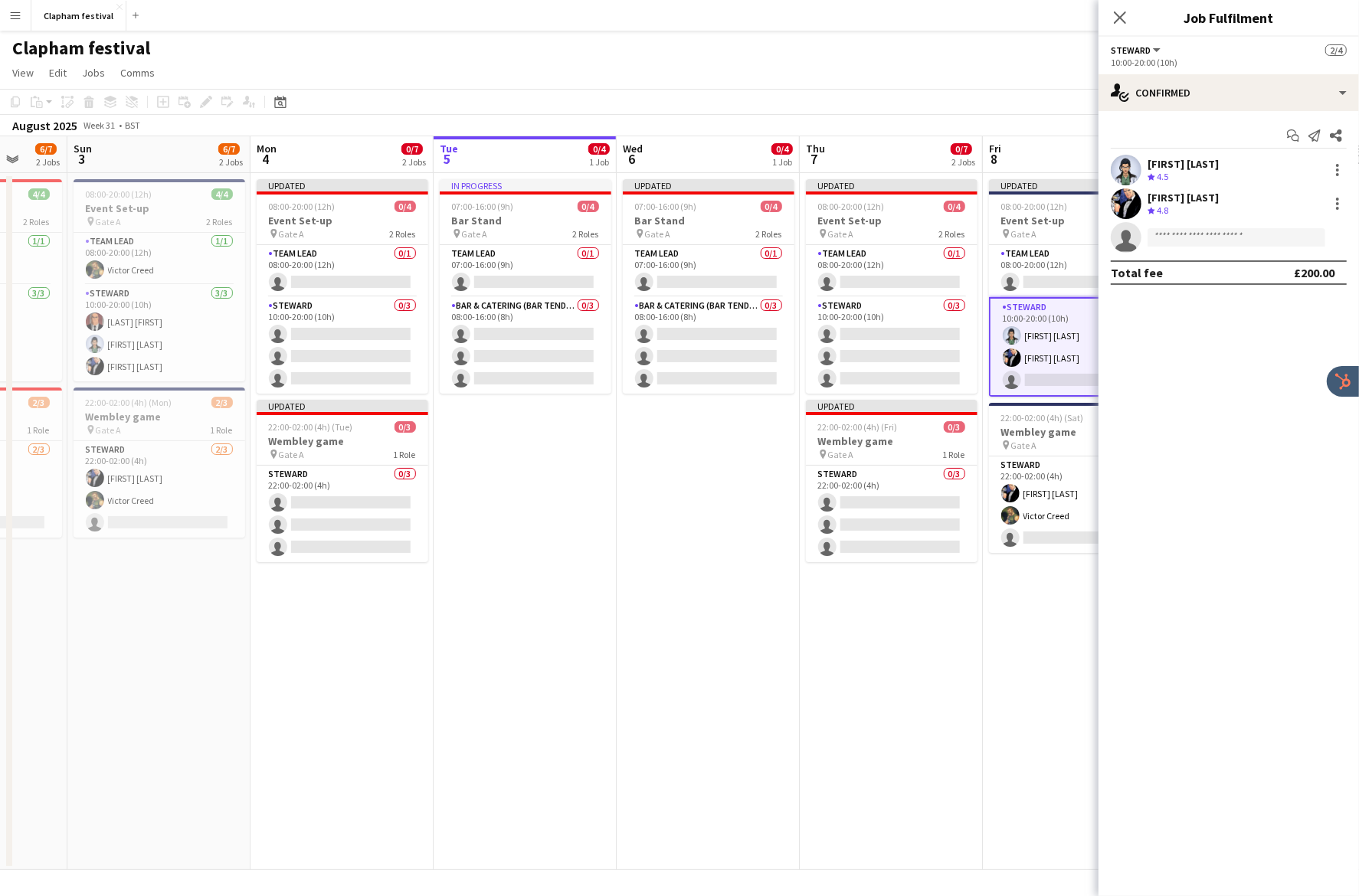 click at bounding box center [1336, 170] 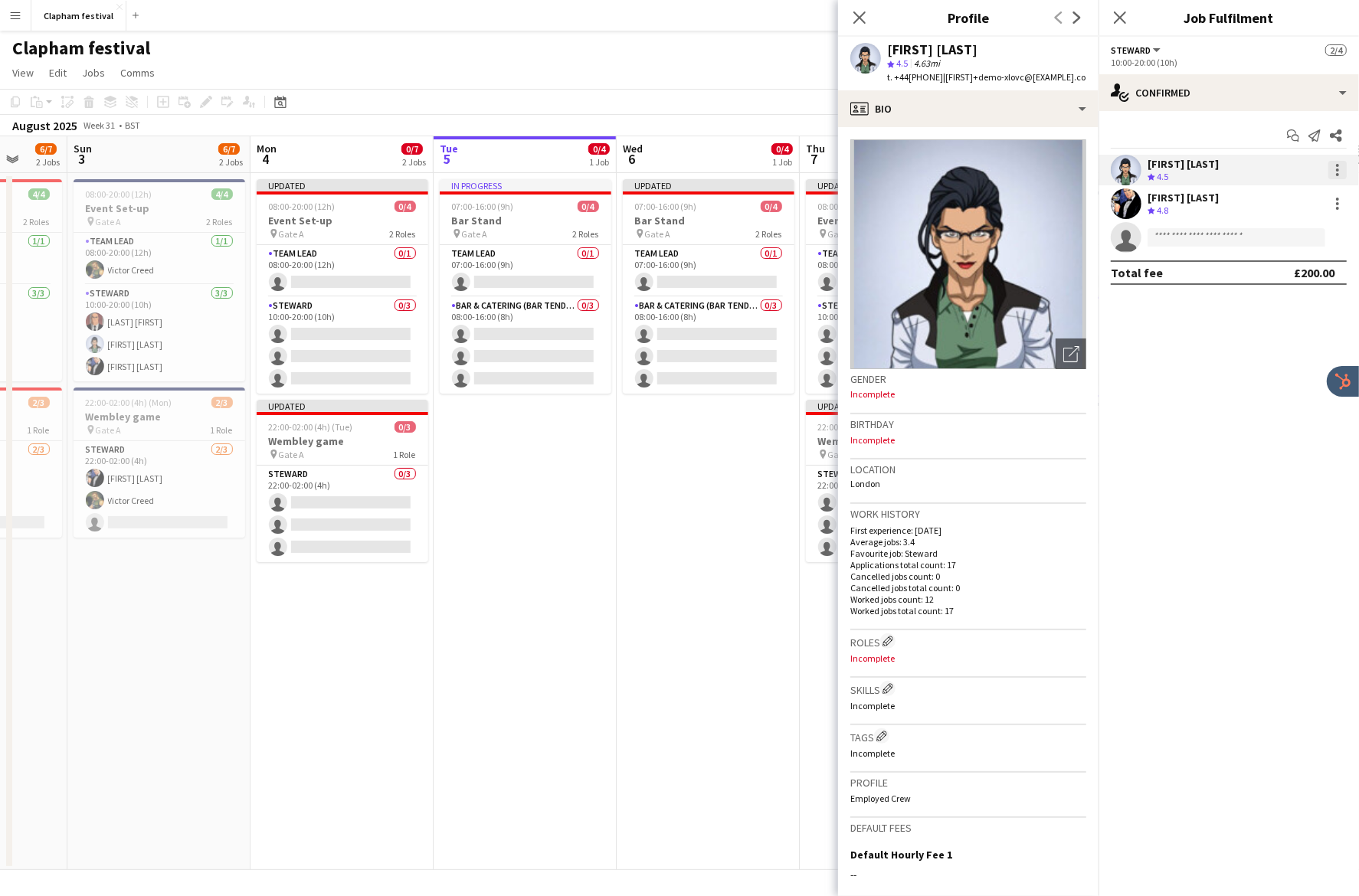 click at bounding box center (1338, 170) 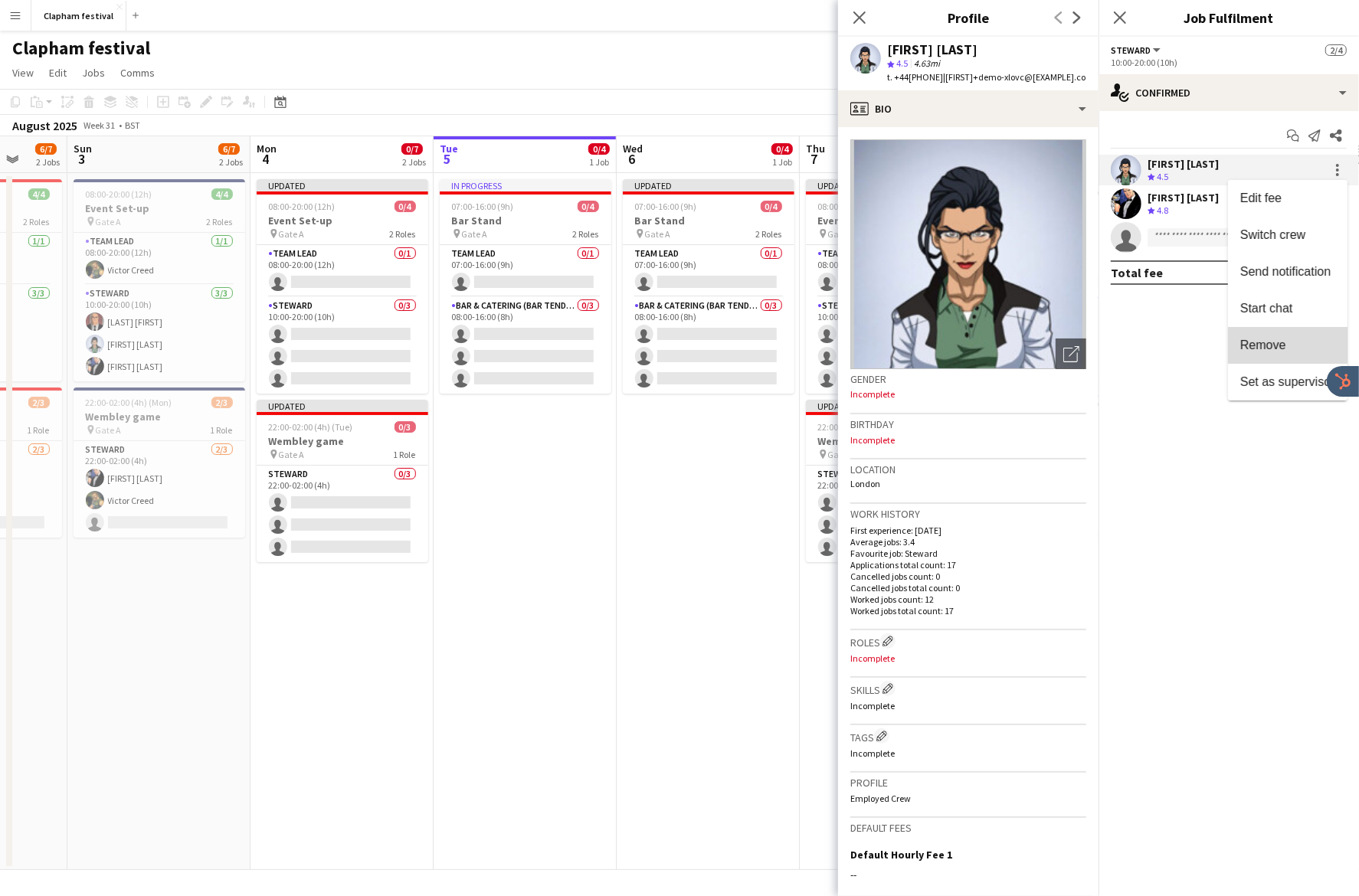 click on "Remove" at bounding box center (1288, 345) 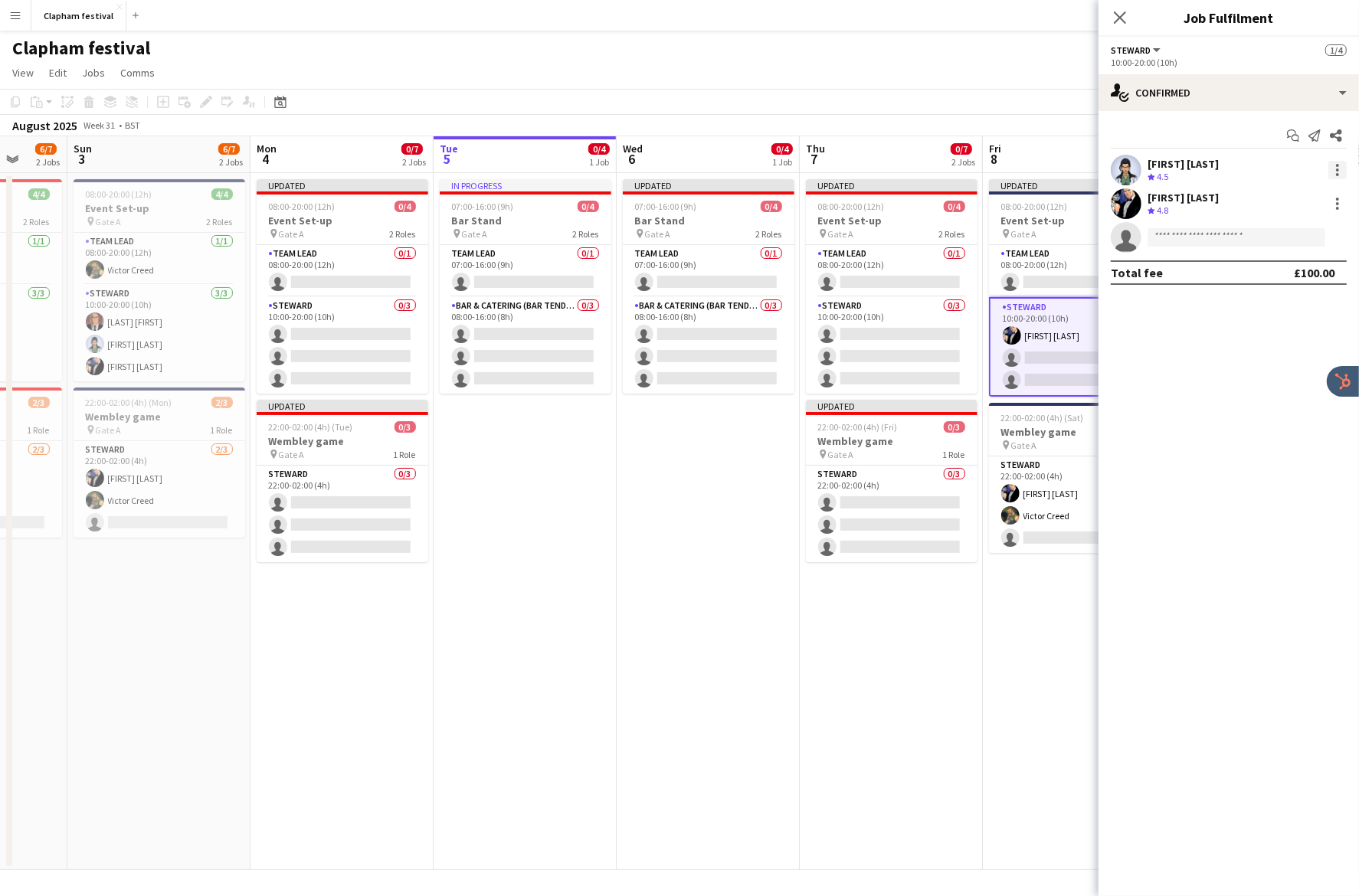 click at bounding box center (1338, 170) 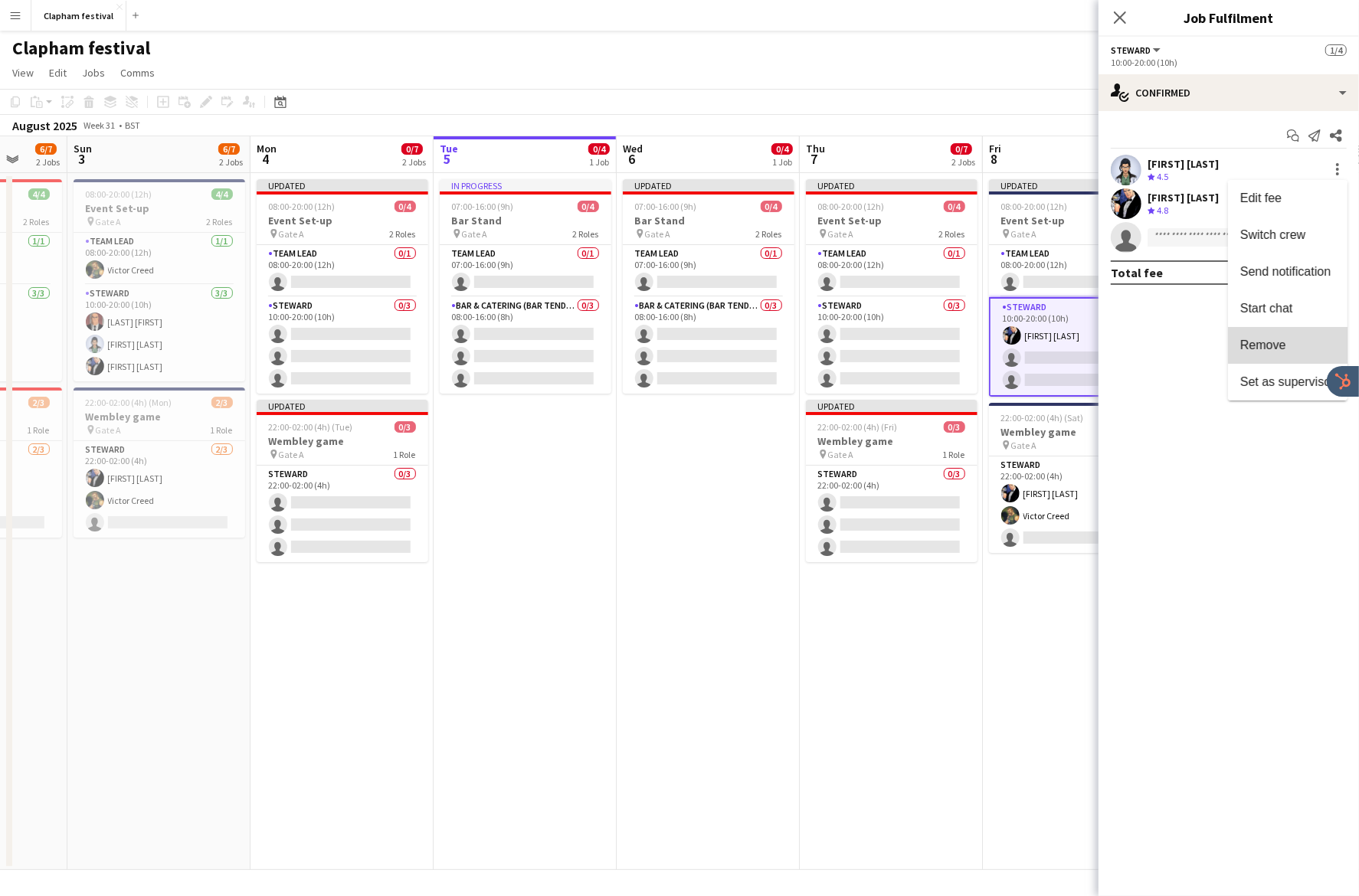 click on "Remove" at bounding box center [1288, 345] 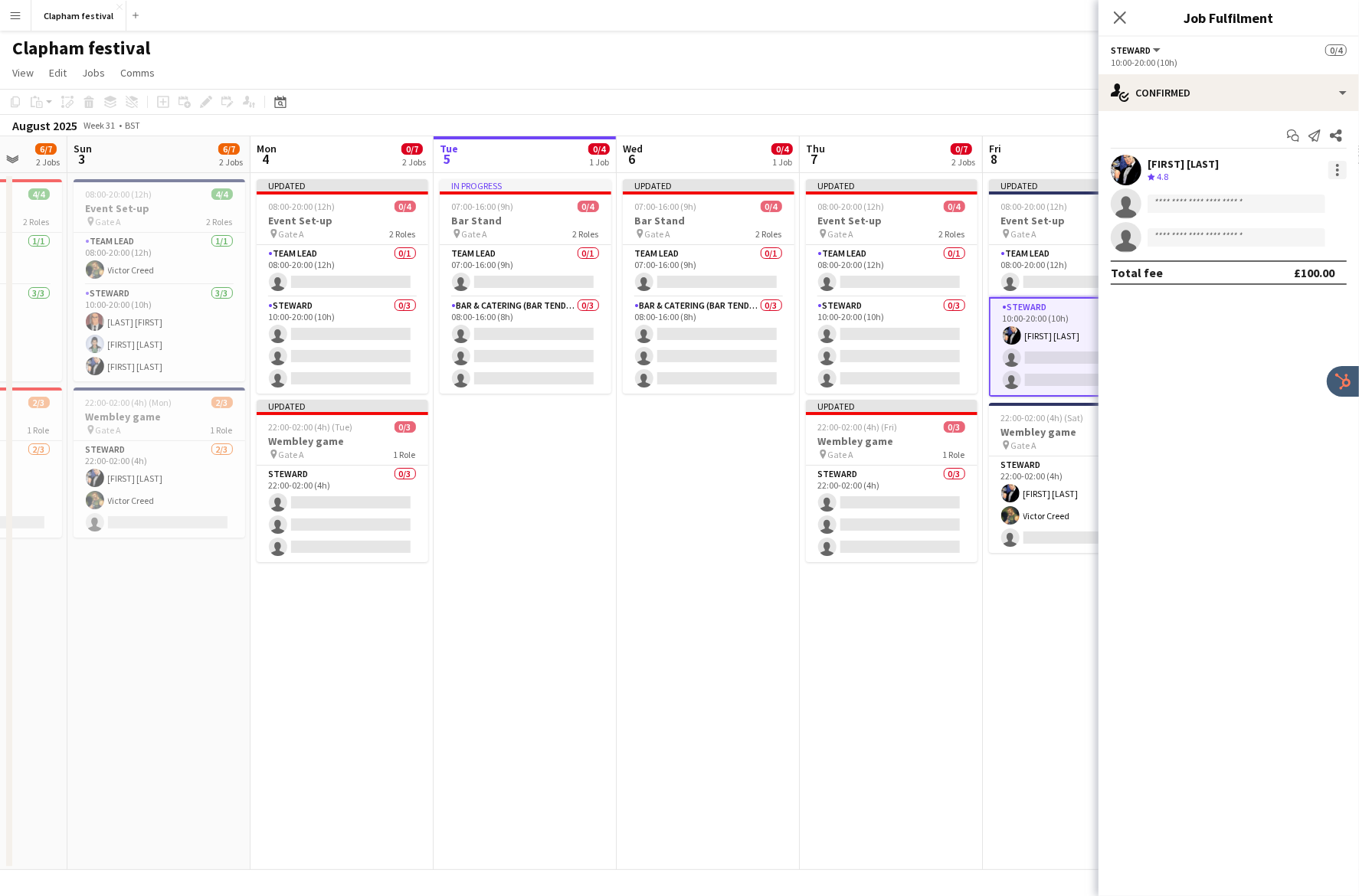 click at bounding box center (1338, 170) 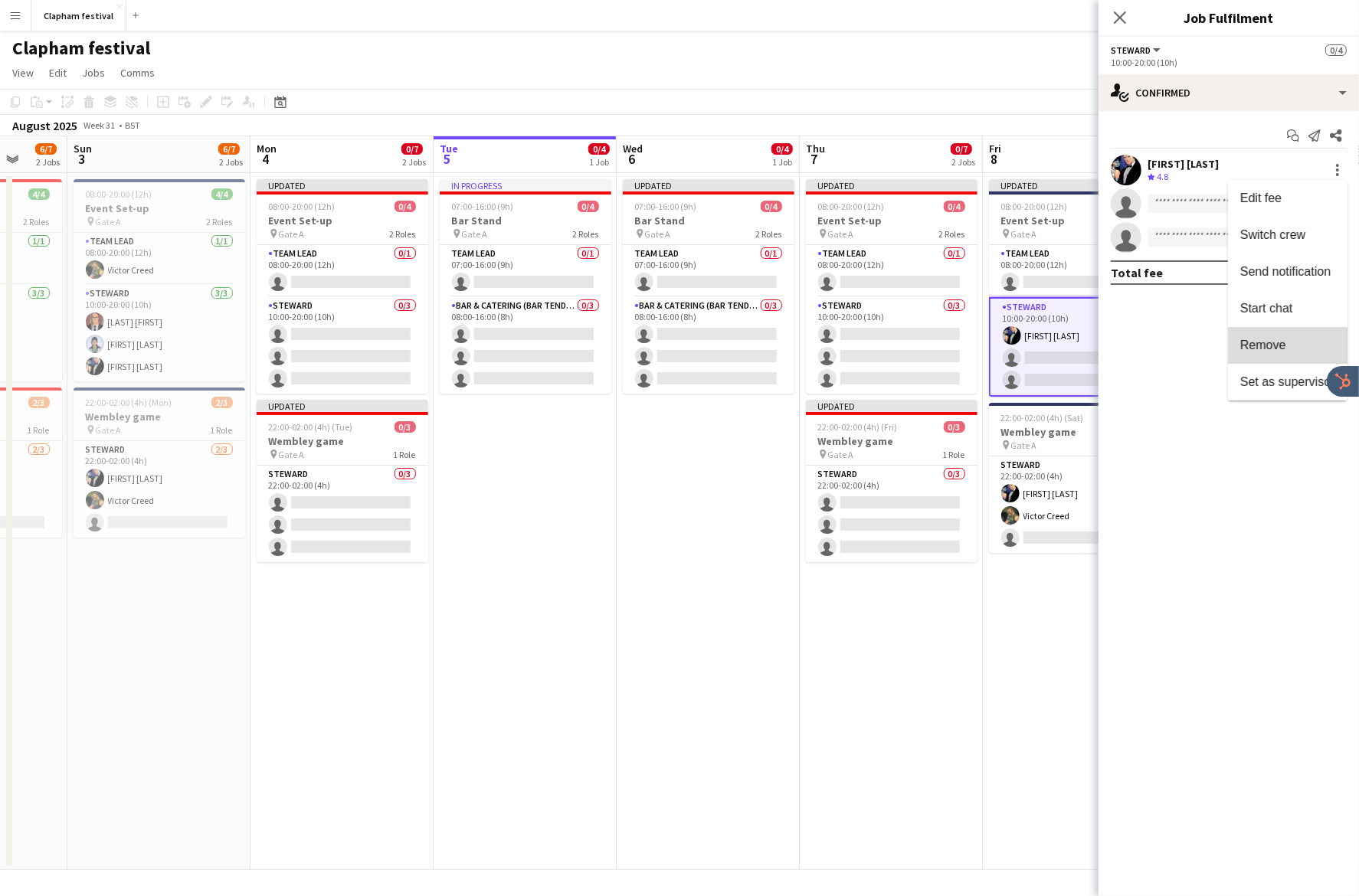 click on "Remove" at bounding box center (1288, 345) 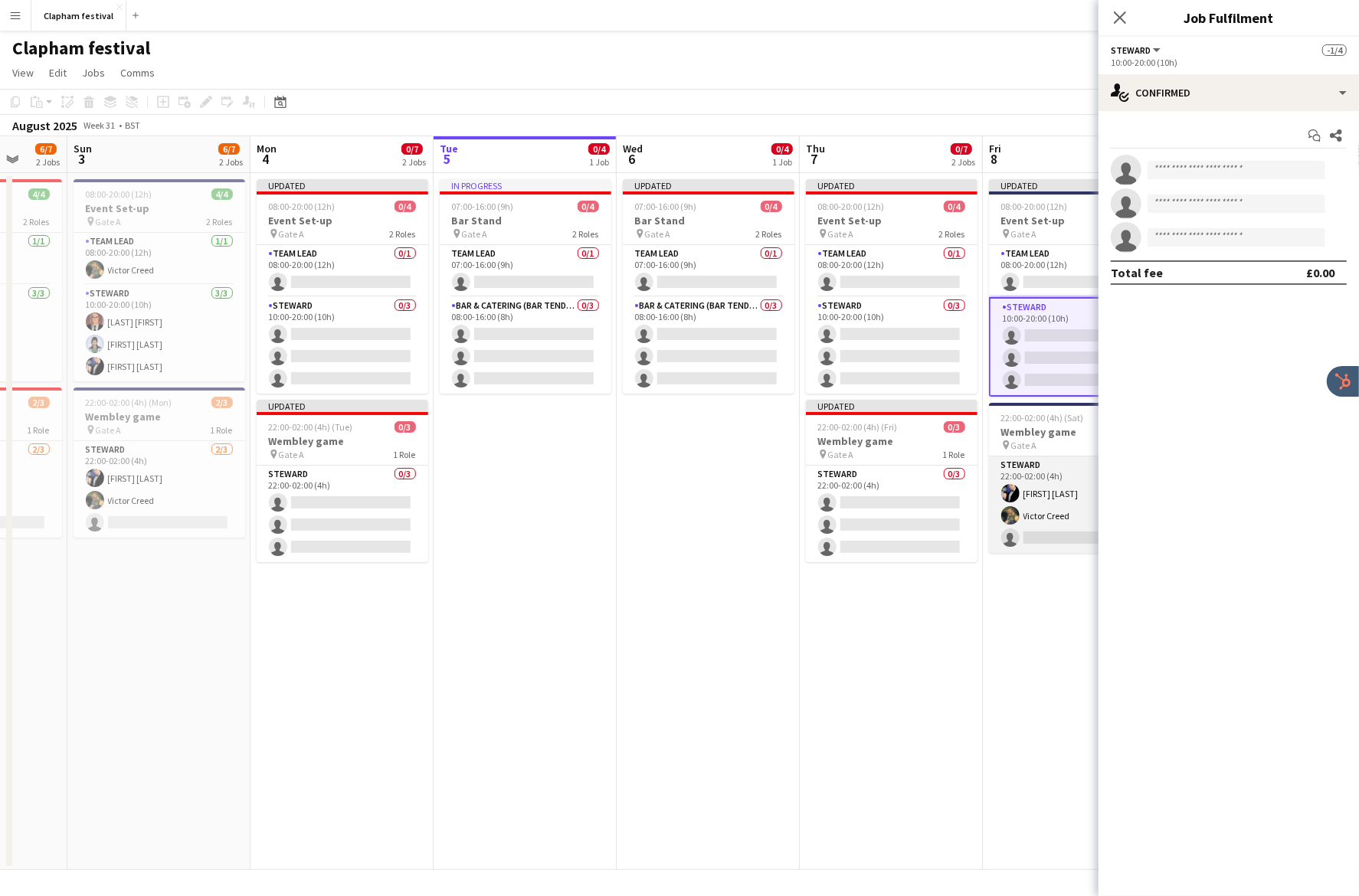 click on "Steward   2/3   22:00-02:00 (4h)
Bruce Wayne Victor Creed
single-neutral-actions" at bounding box center [1075, 505] 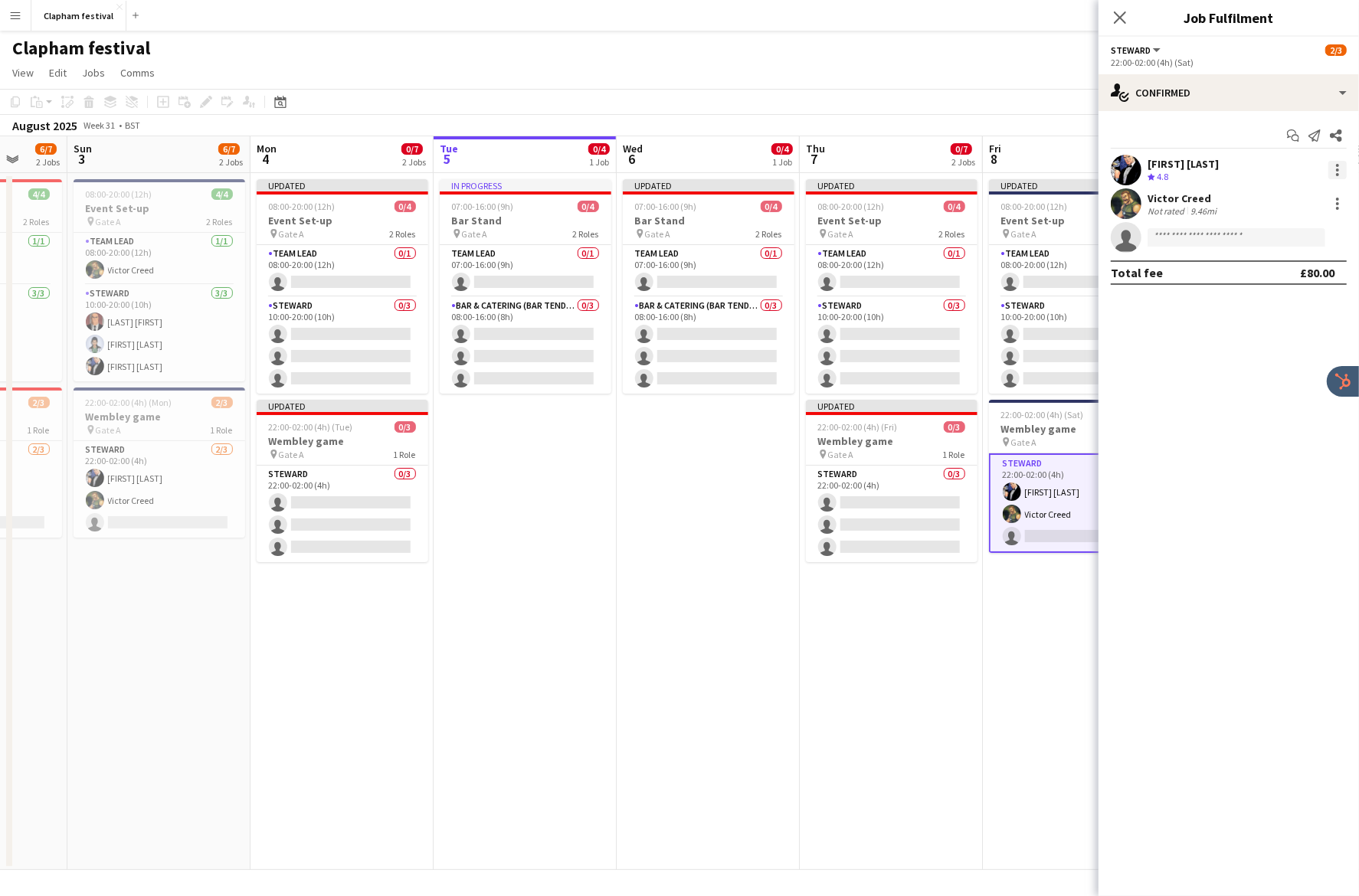 click at bounding box center (1338, 170) 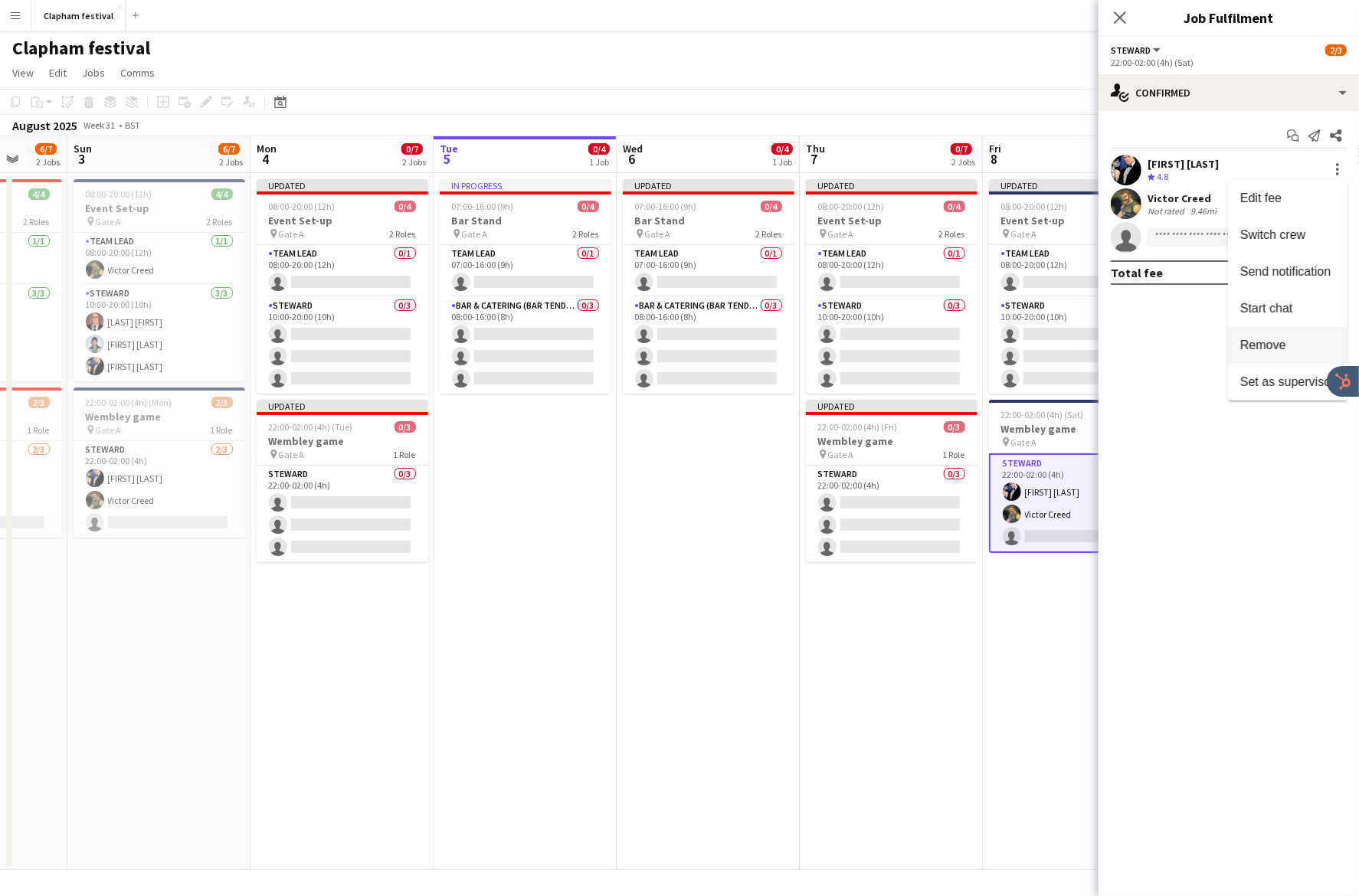 click on "Remove" at bounding box center [1288, 345] 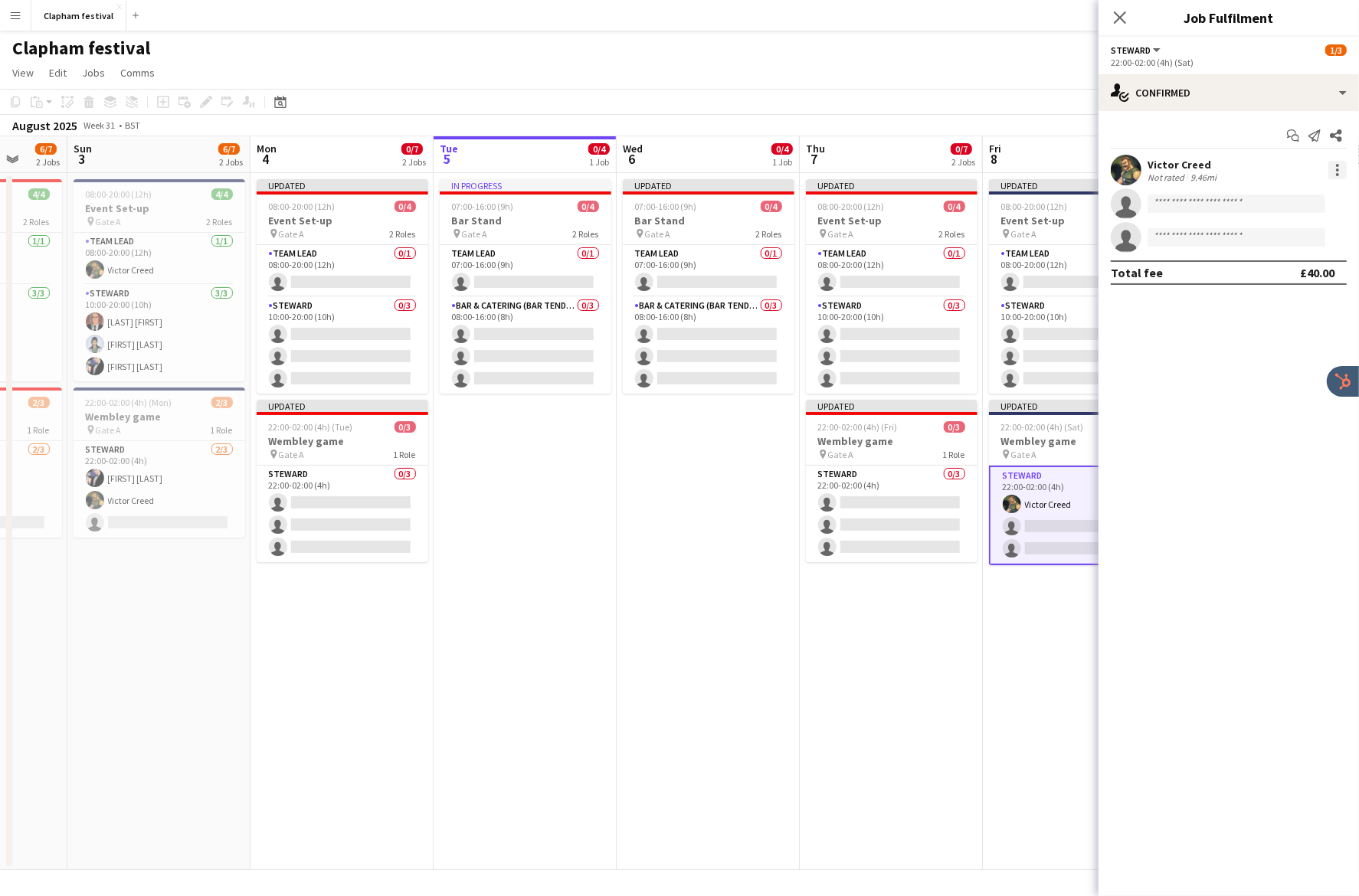click at bounding box center [1338, 170] 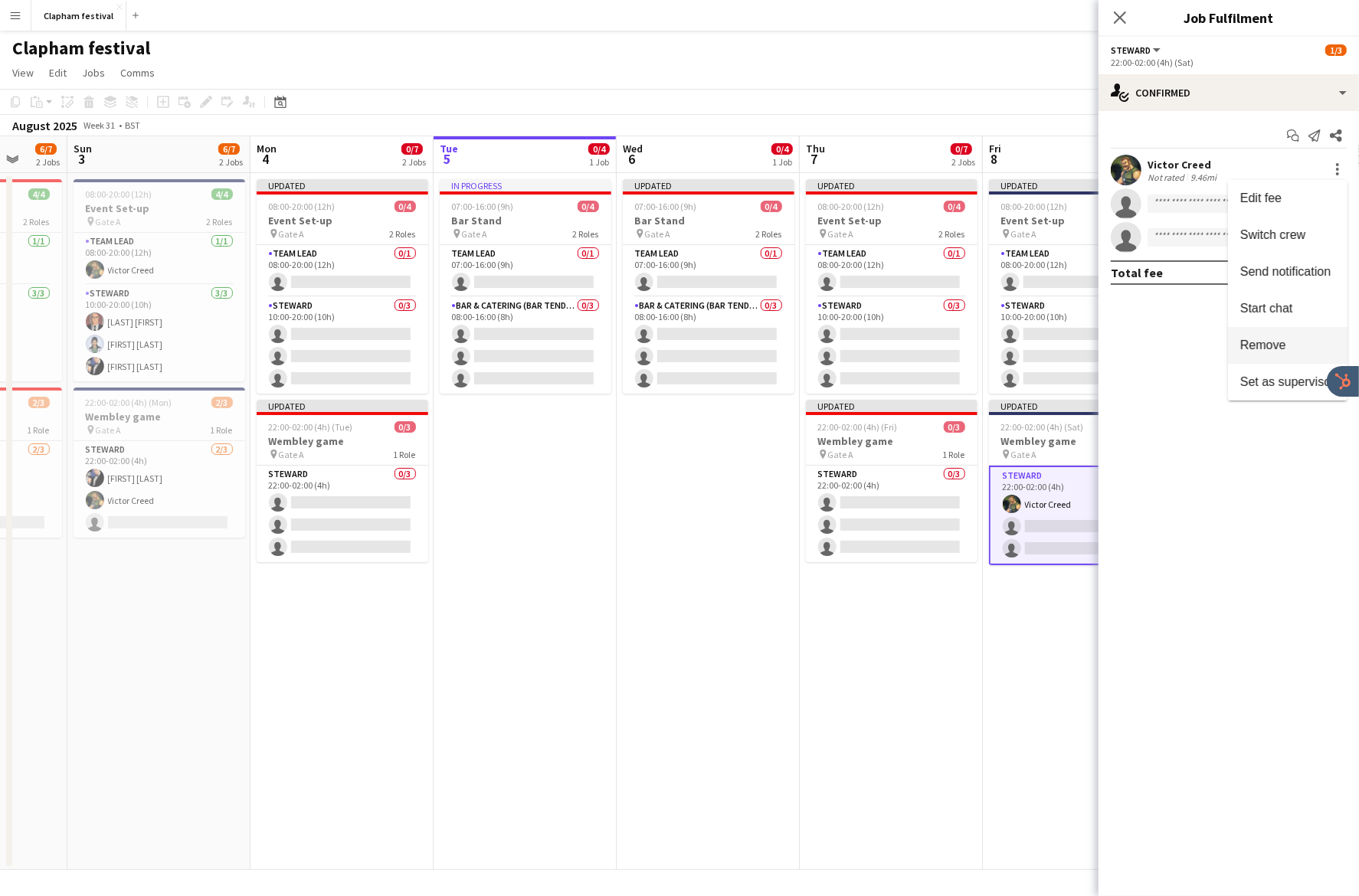 click on "Remove" at bounding box center (1288, 345) 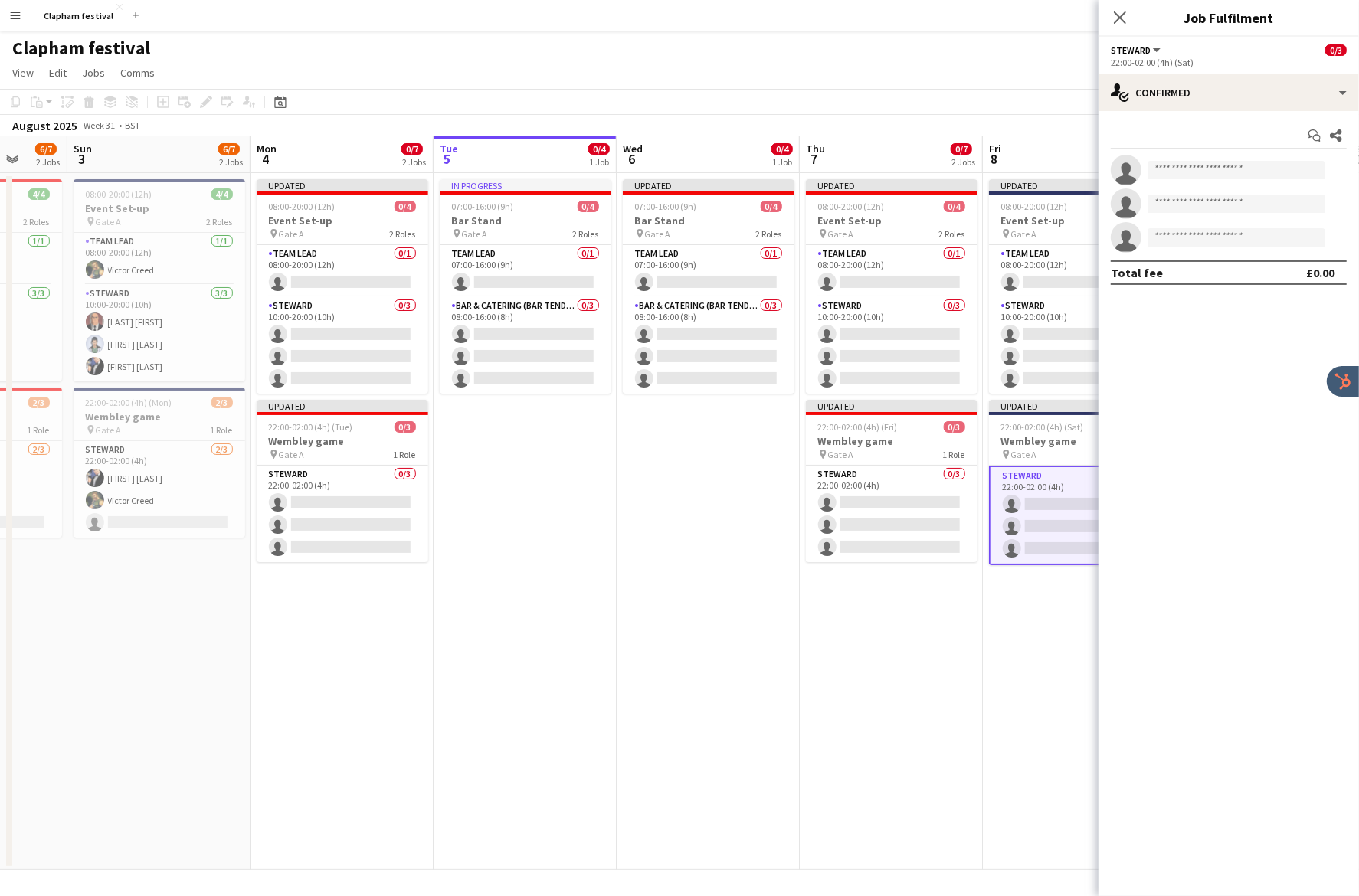 click on "Updated   08:00-20:00 (12h)    0/4   Event Set-up
pin
Gate A   2 Roles   Team Lead   0/1   08:00-20:00 (12h)
single-neutral-actions
Steward   0/3   10:00-20:00 (10h)
single-neutral-actions
single-neutral-actions
single-neutral-actions
Updated   22:00-02:00 (4h) (Fri)   0/3   Wembley game
pin
Gate A   1 Role   Steward   0/3   22:00-02:00 (4h)
single-neutral-actions
single-neutral-actions
single-neutral-actions" at bounding box center [891, 522] 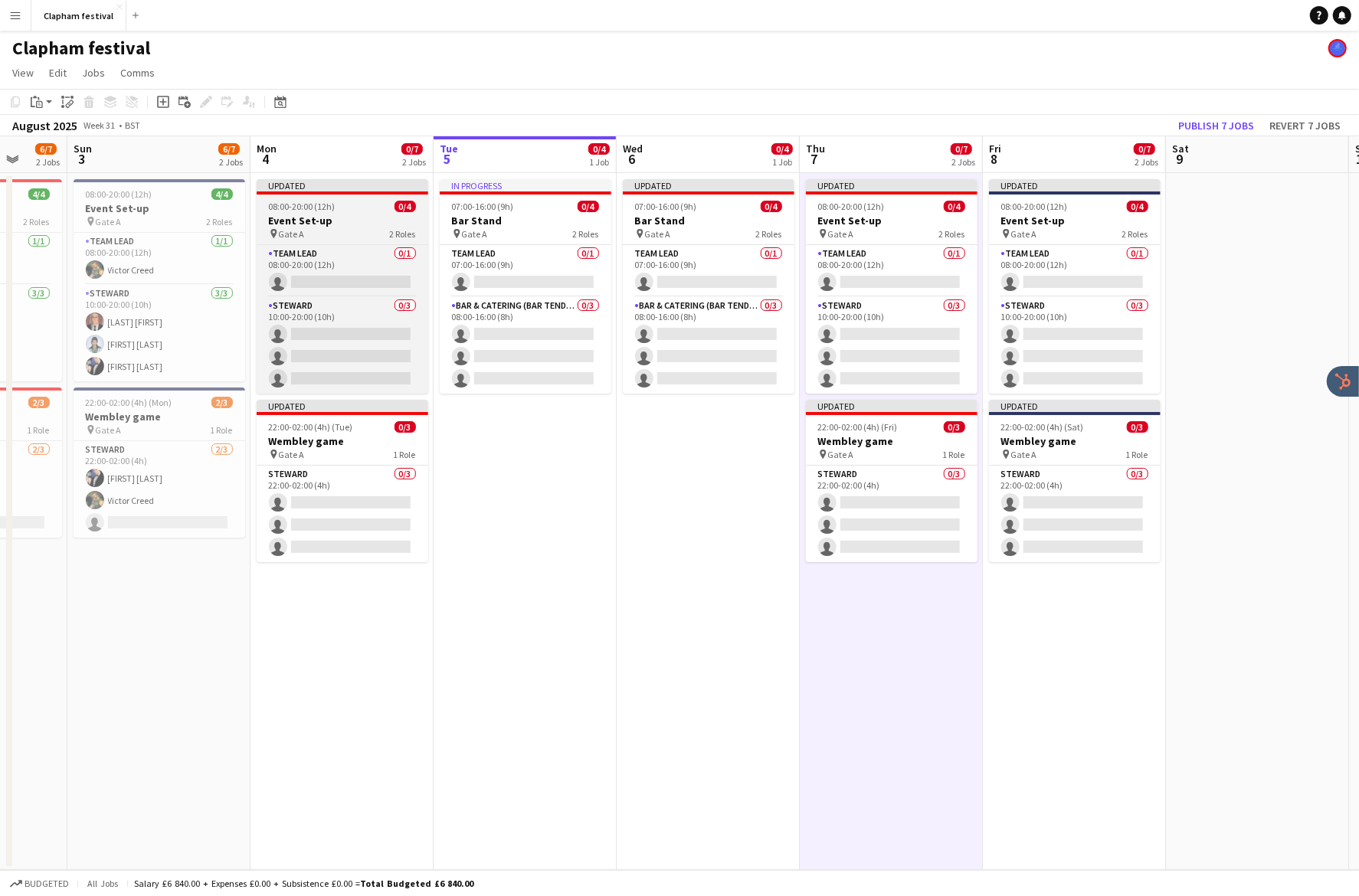 click on "pin
Gate A   2 Roles" at bounding box center [342, 234] 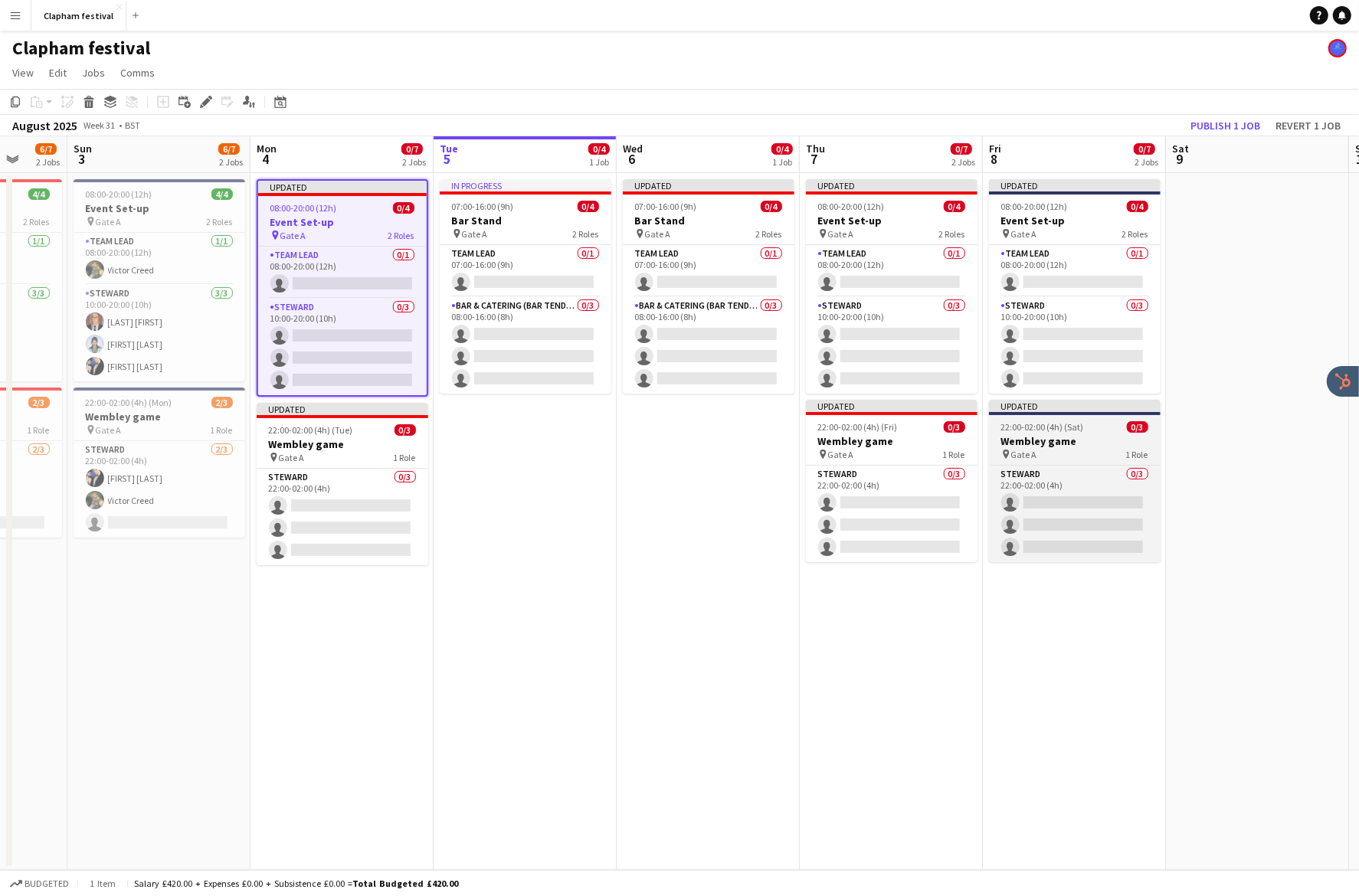 click on "Updated   22:00-02:00 (4h) (Sat)   0/3   Wembley game
pin
Gate A   1 Role   Steward   0/3   22:00-02:00 (4h)
single-neutral-actions
single-neutral-actions
single-neutral-actions" at bounding box center [1075, 481] 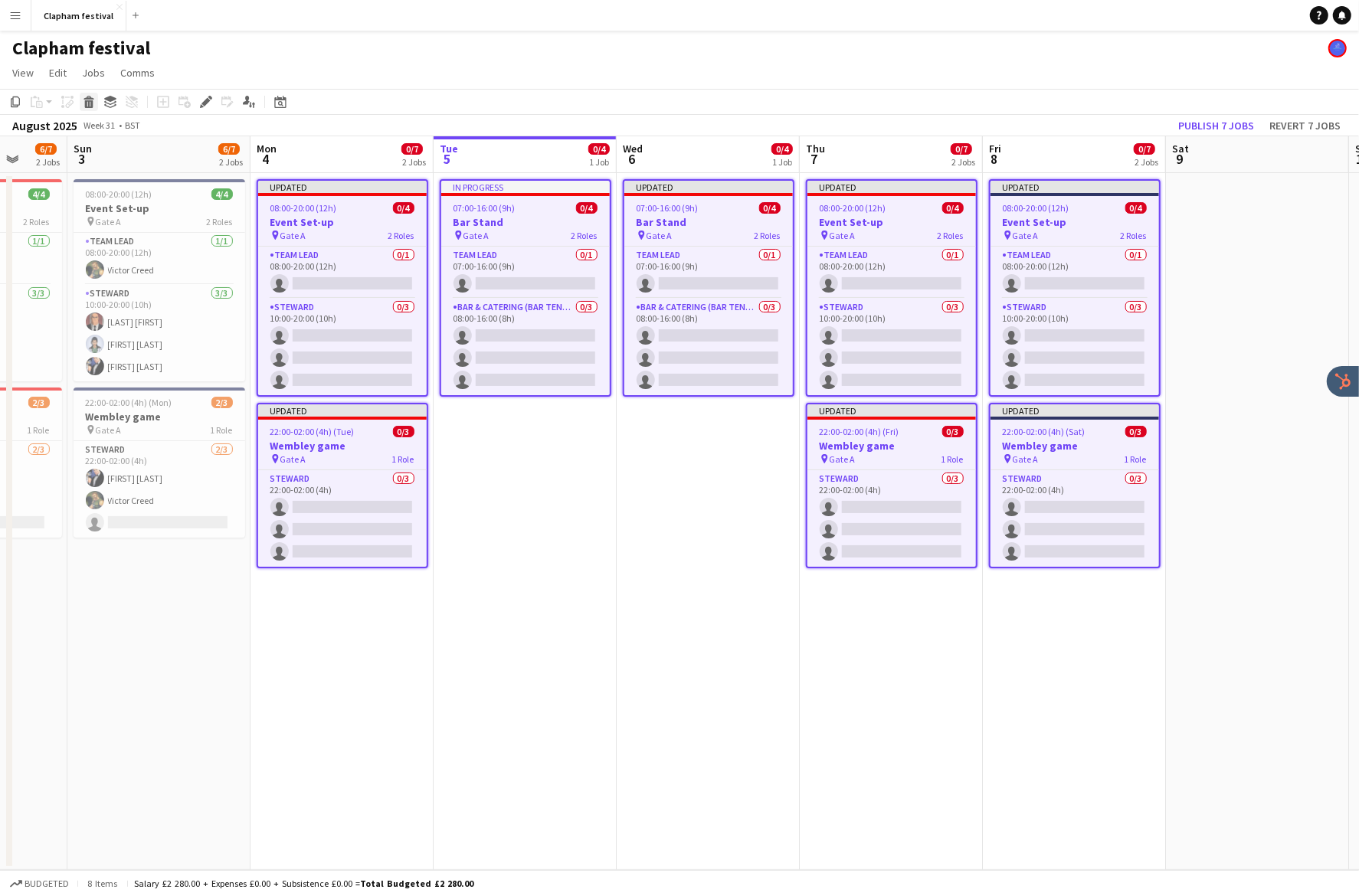 click on "Delete" 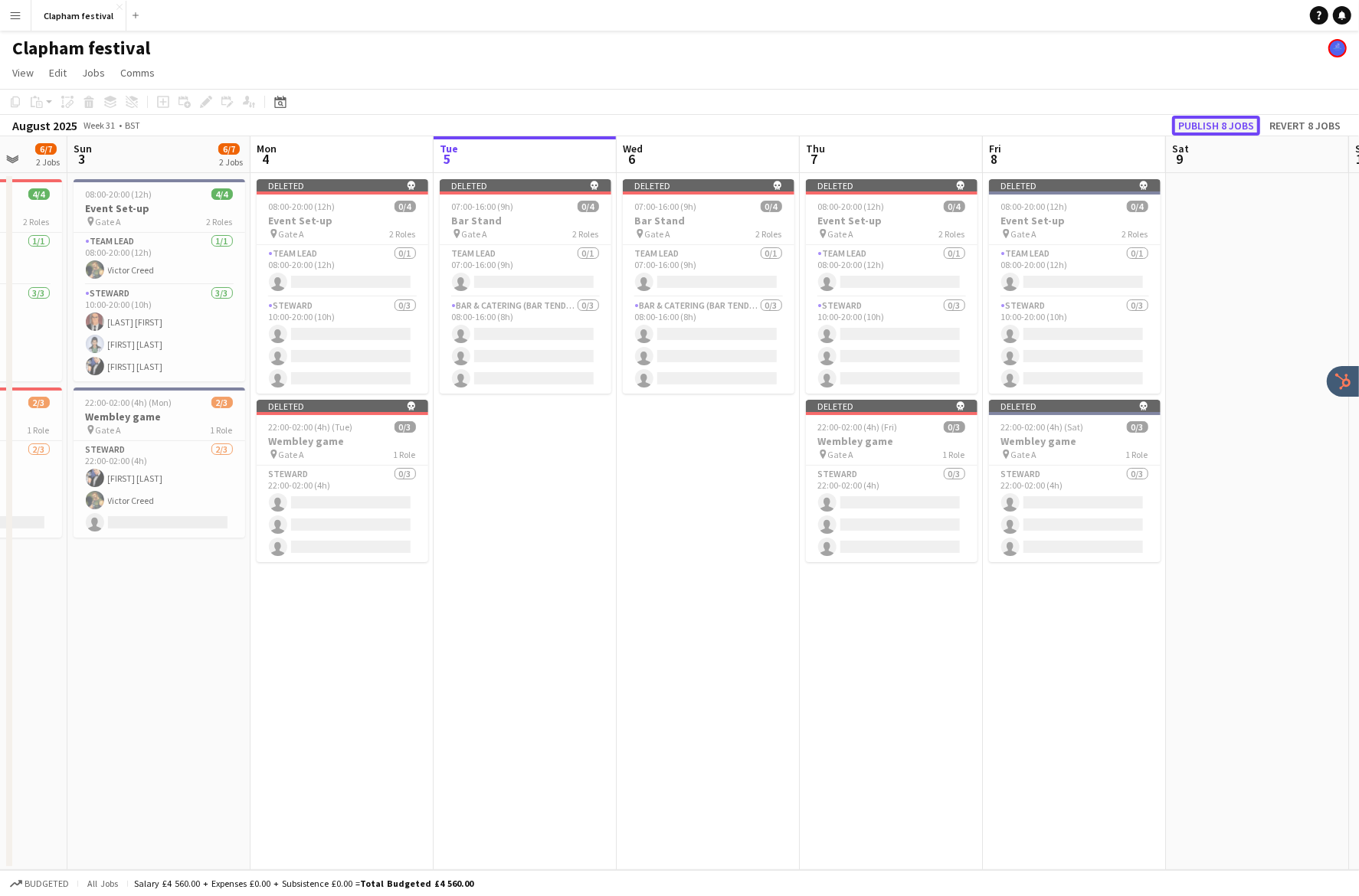 click on "Publish 8 jobs" 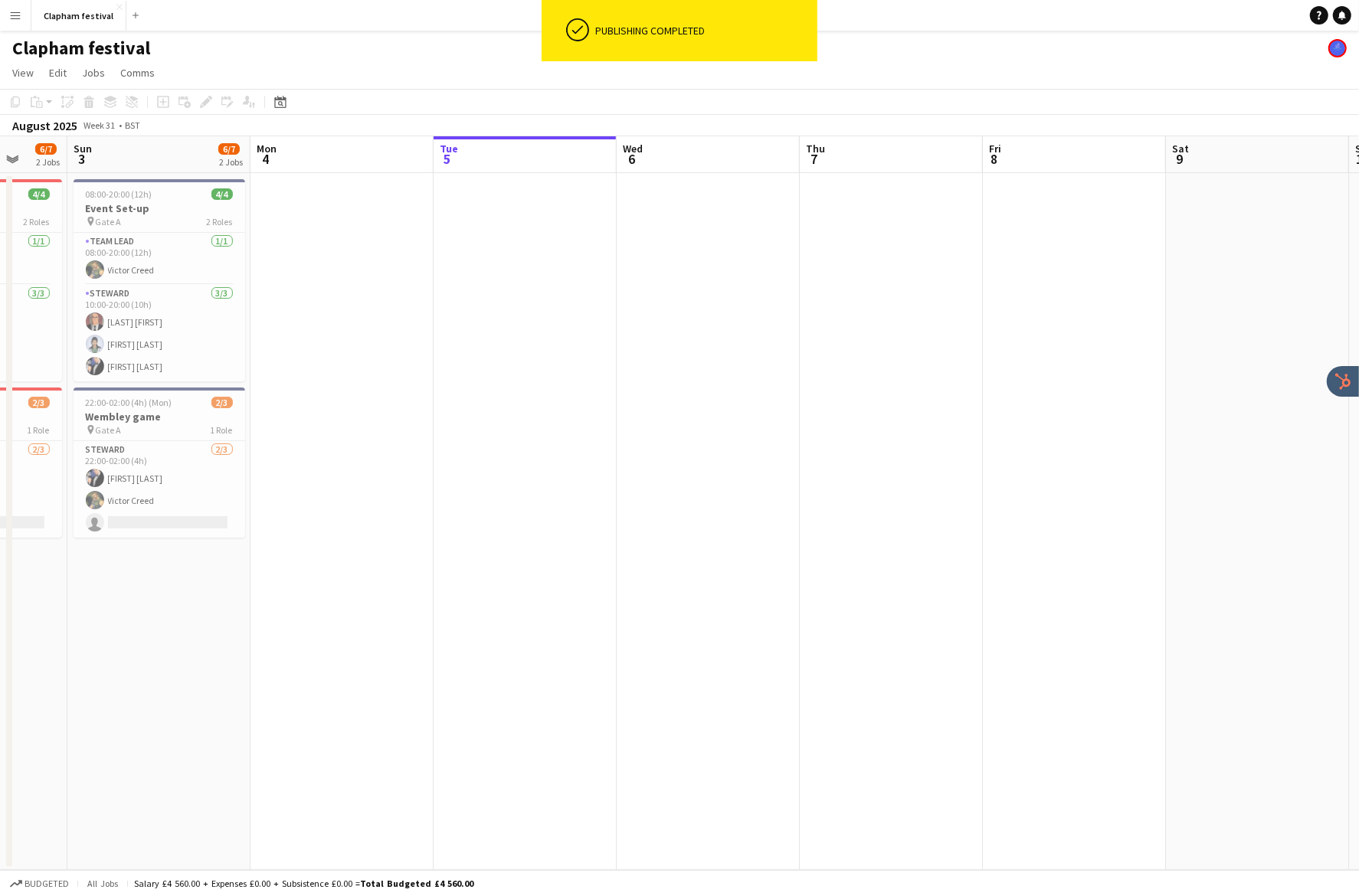 click at bounding box center (525, 522) 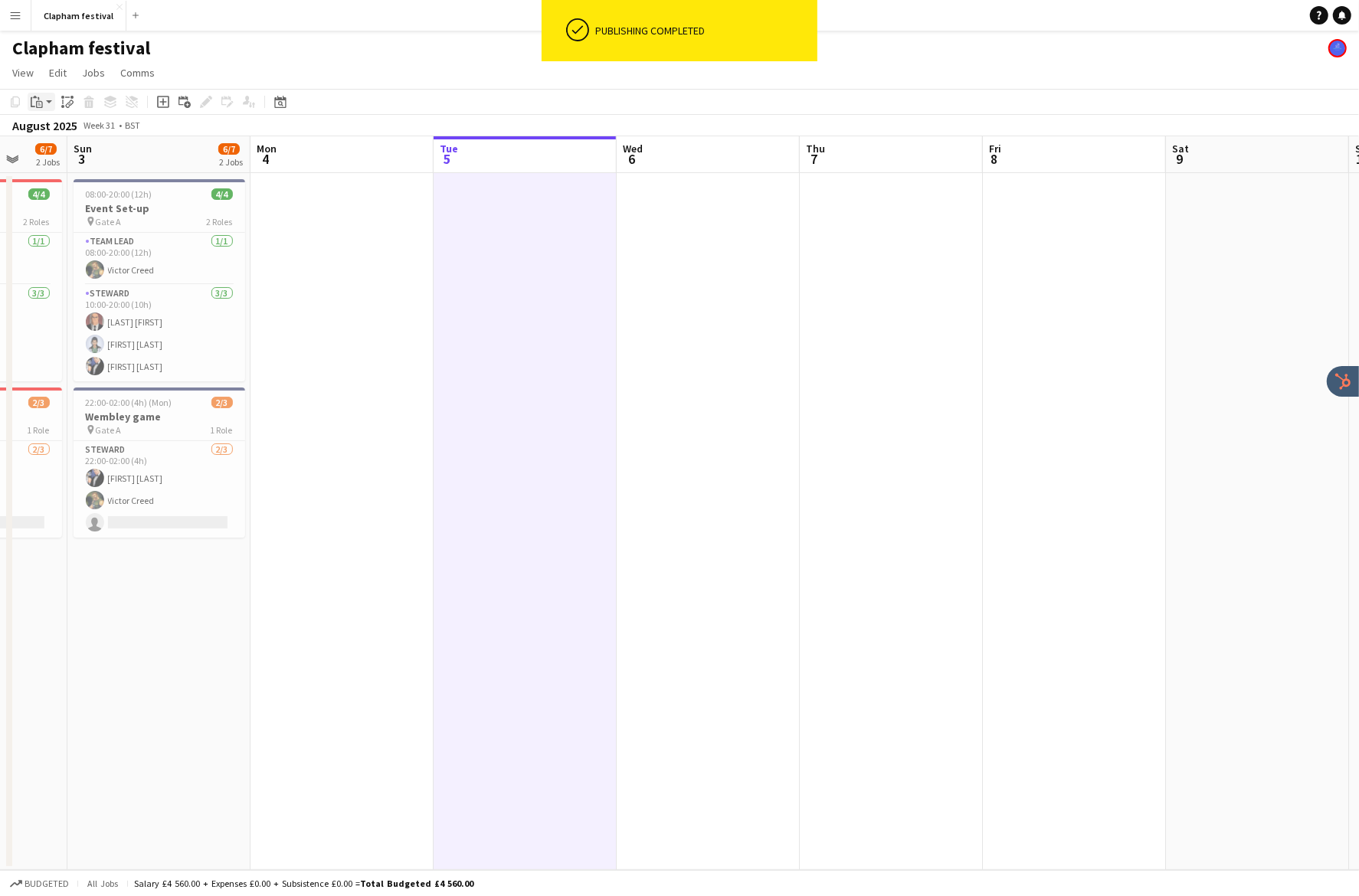 click 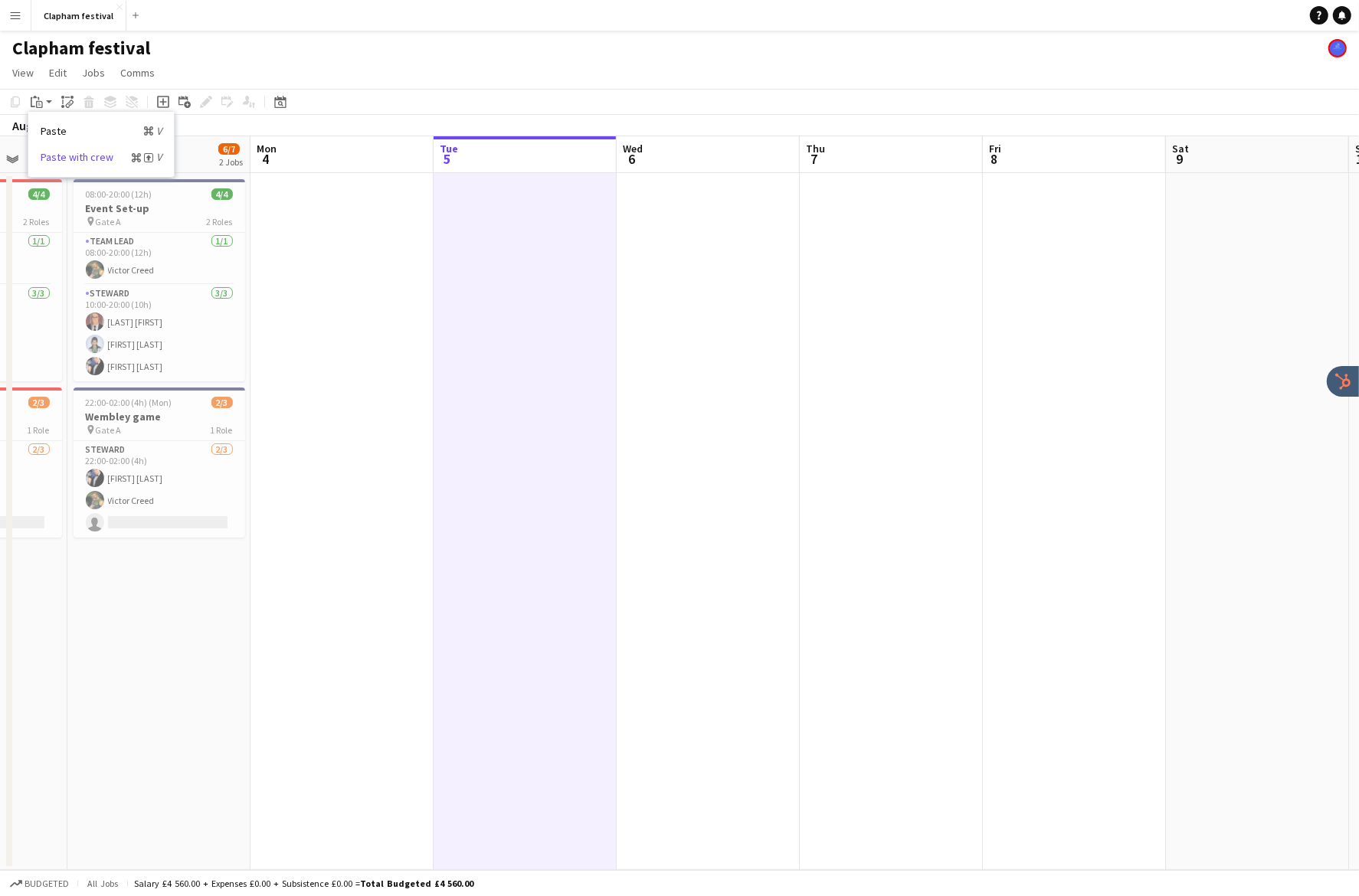 click on "Paste with crew
Command
Shift
V" at bounding box center [101, 157] 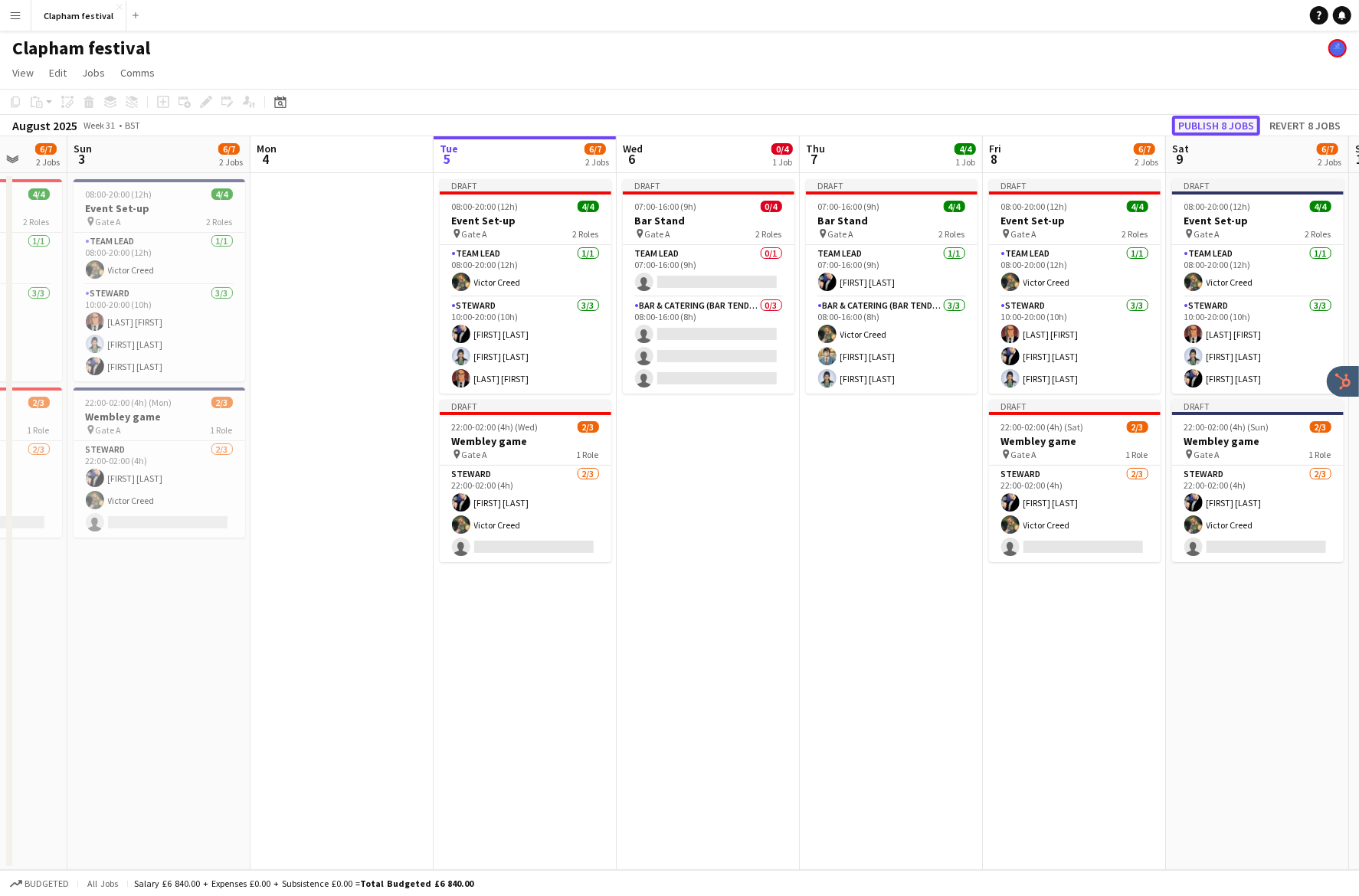 click on "Publish 8 jobs" 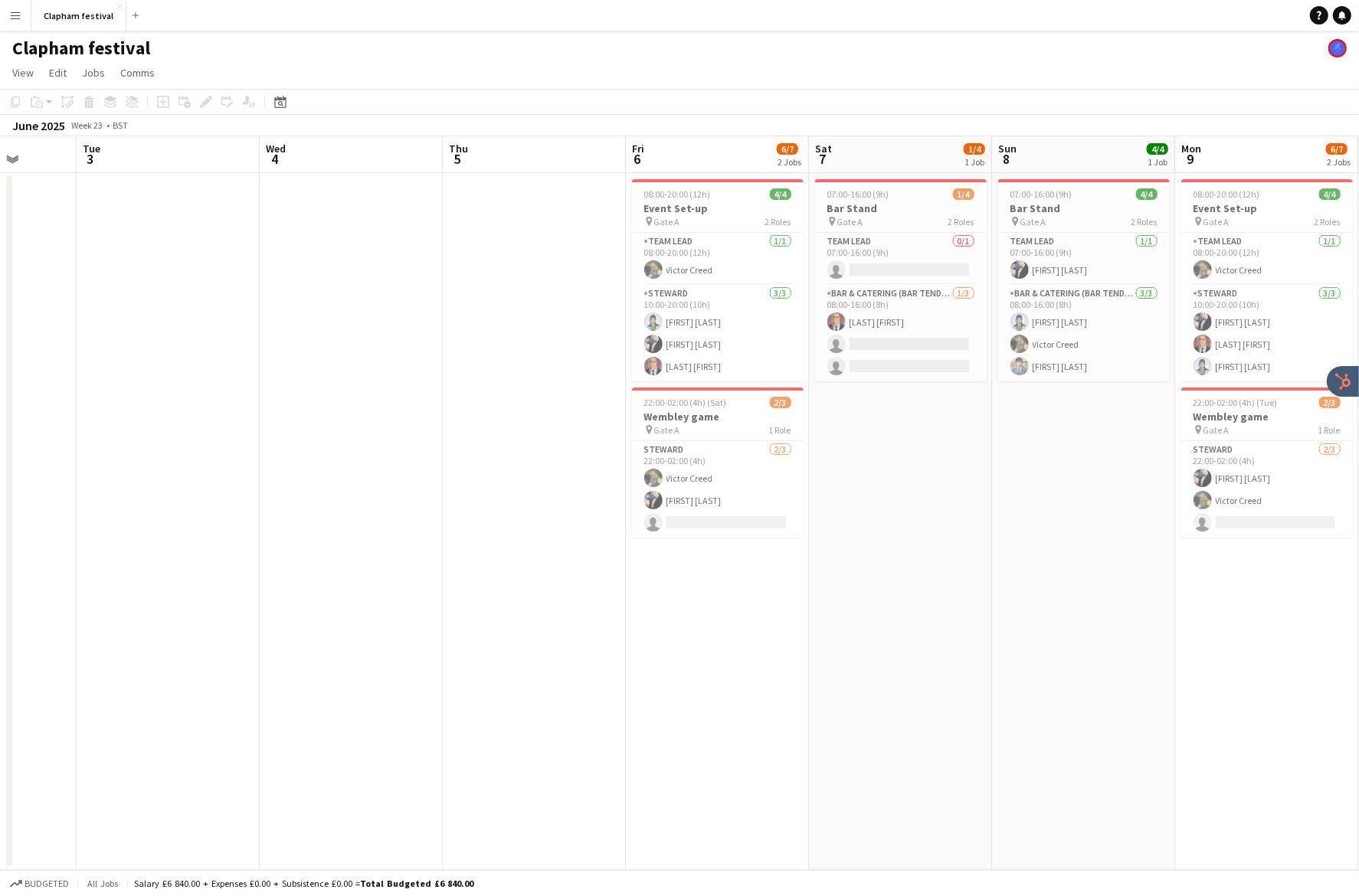 scroll, scrollTop: 0, scrollLeft: 522, axis: horizontal 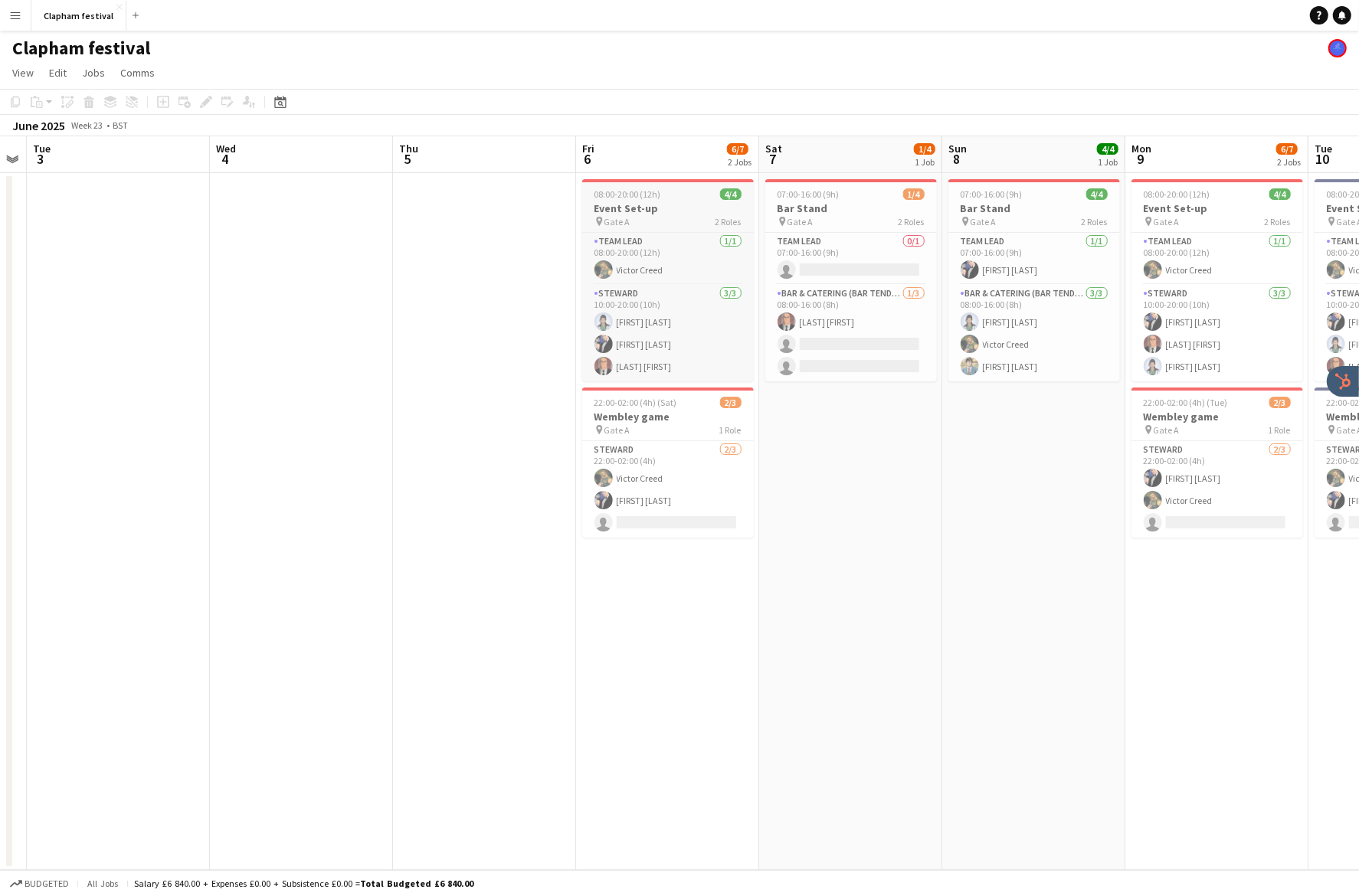 click on "Event Set-up" at bounding box center (668, 208) 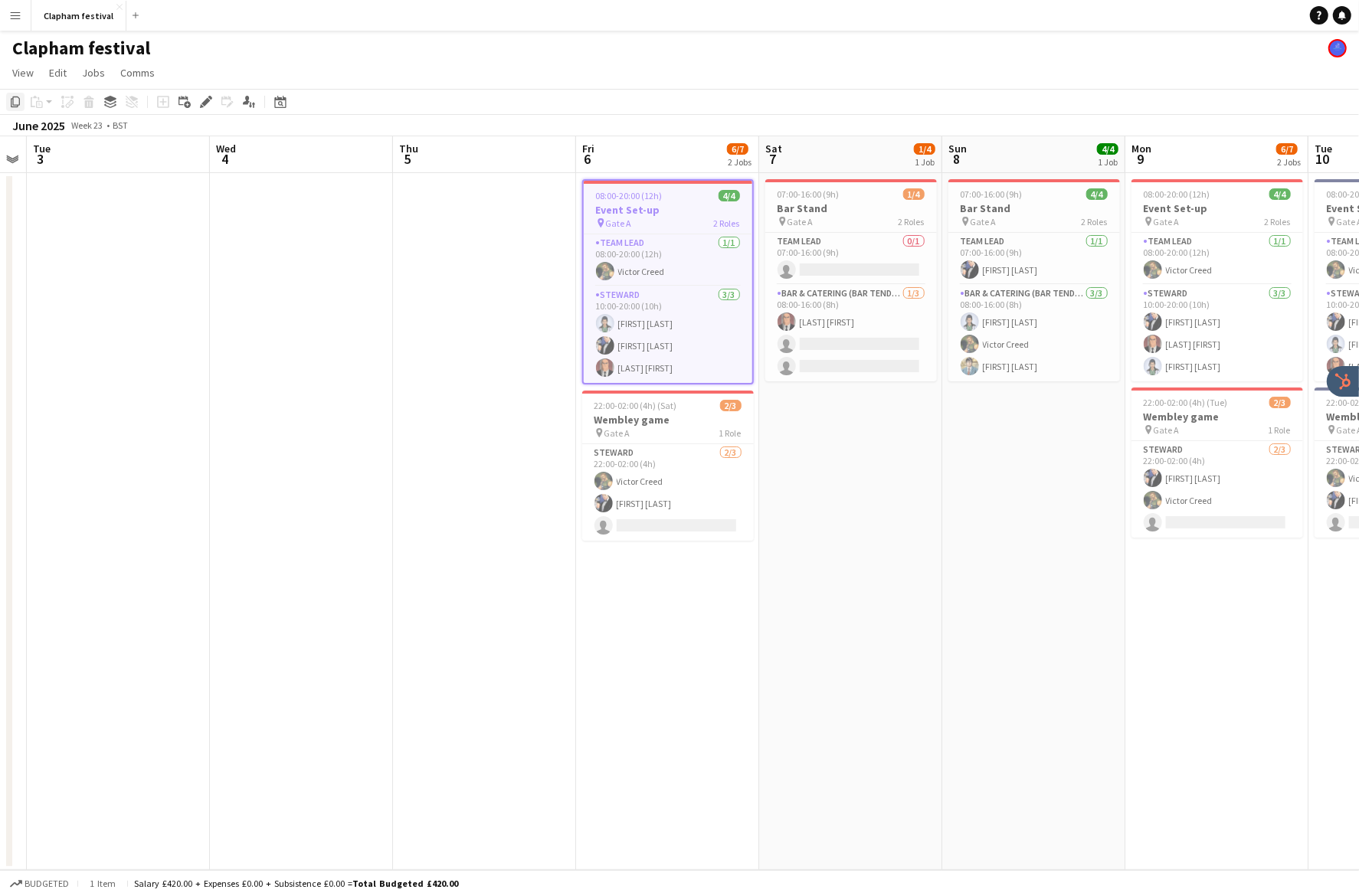 click on "Copy" 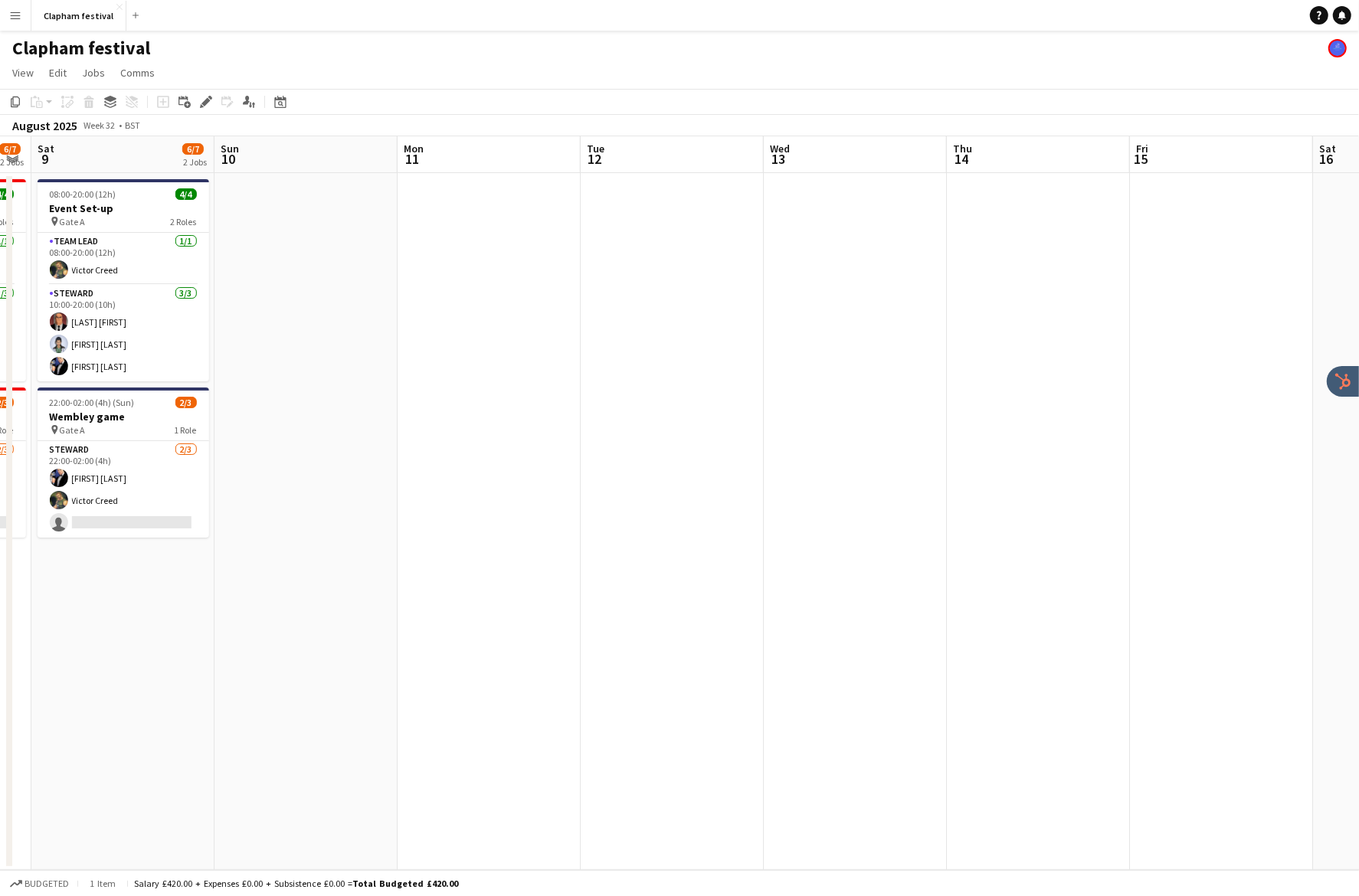 scroll, scrollTop: 0, scrollLeft: 555, axis: horizontal 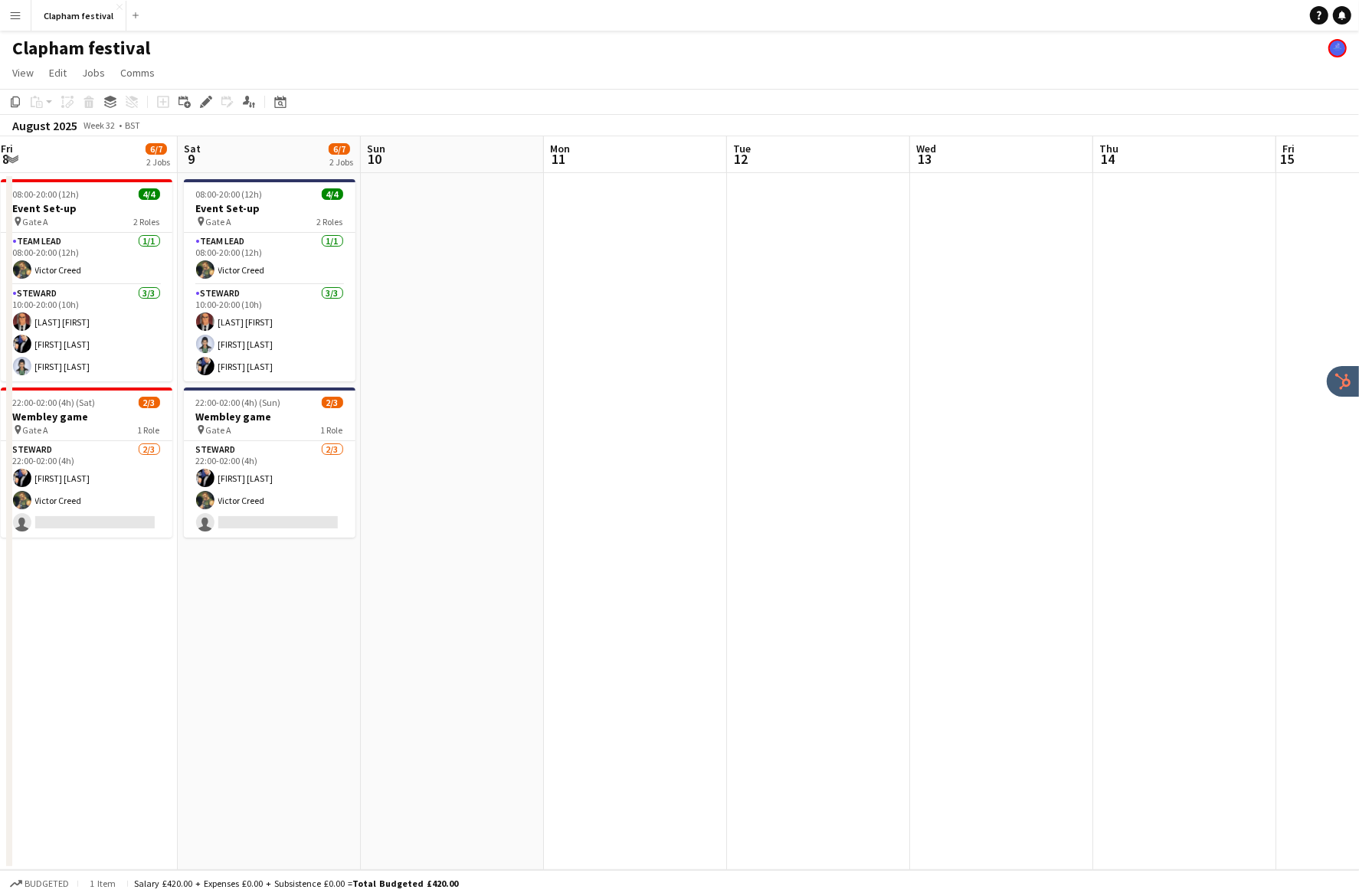 click at bounding box center (635, 522) 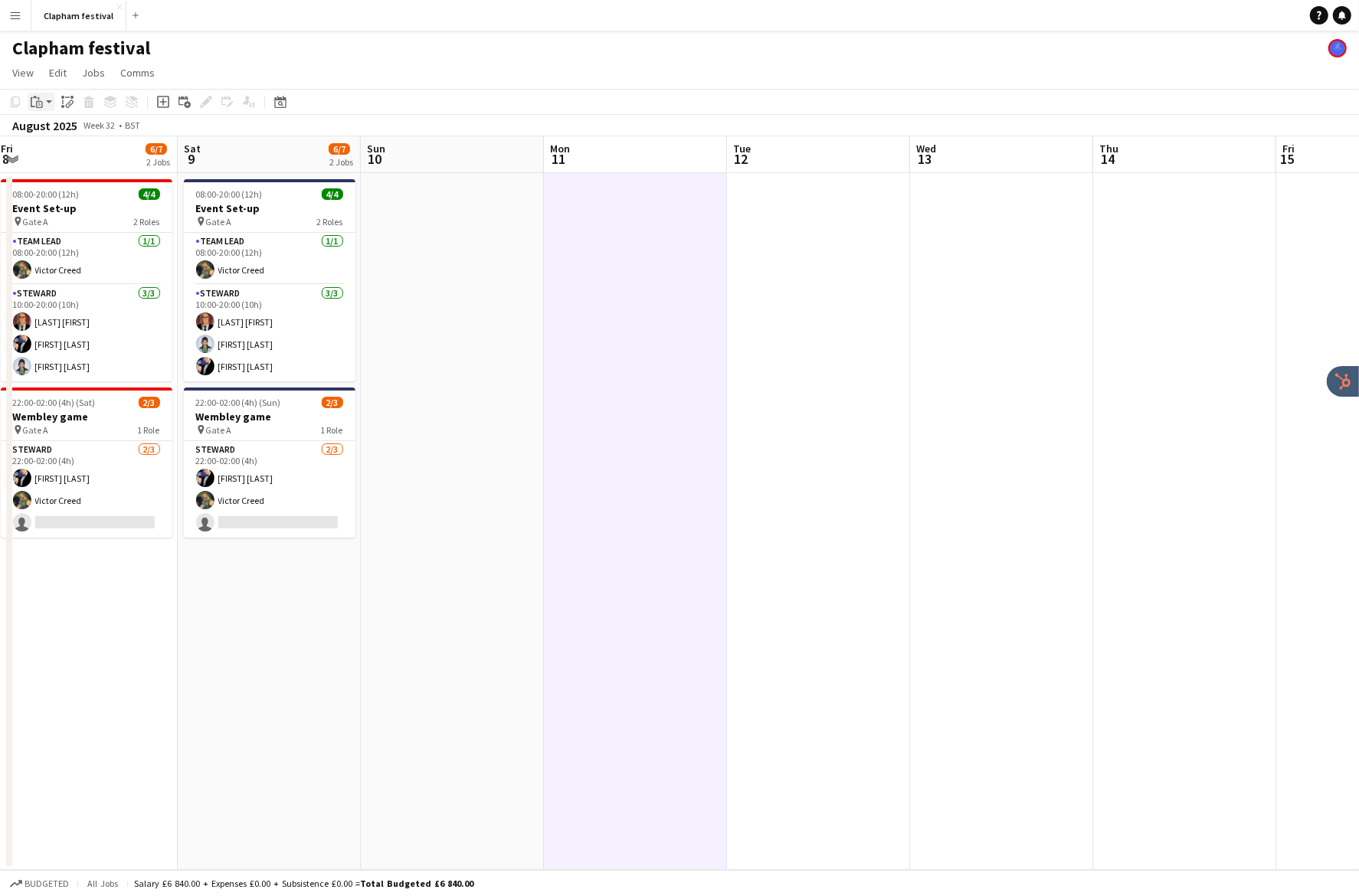 click on "Paste" 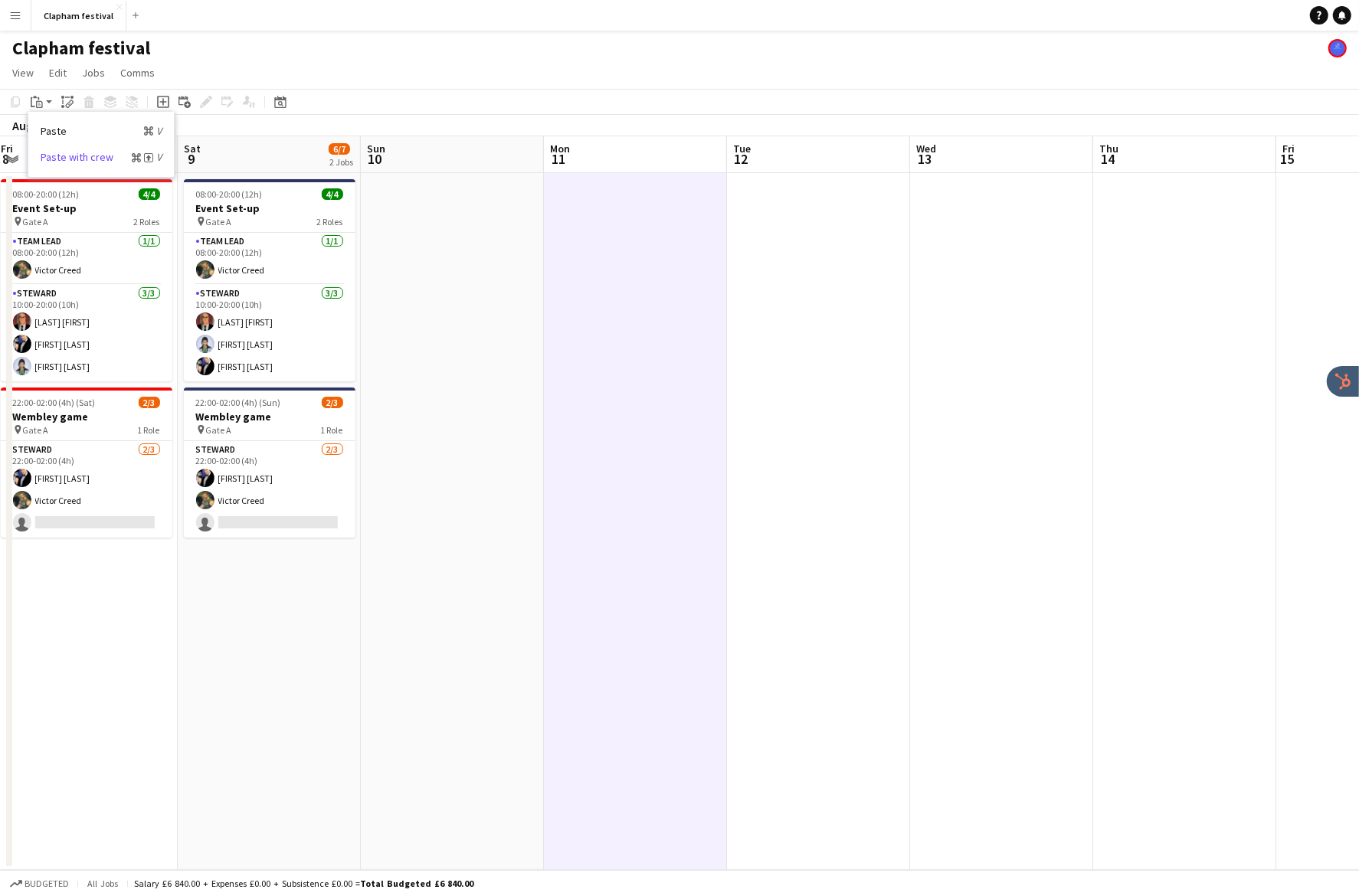 click on "Paste with crew
Command
Shift
V" at bounding box center [101, 157] 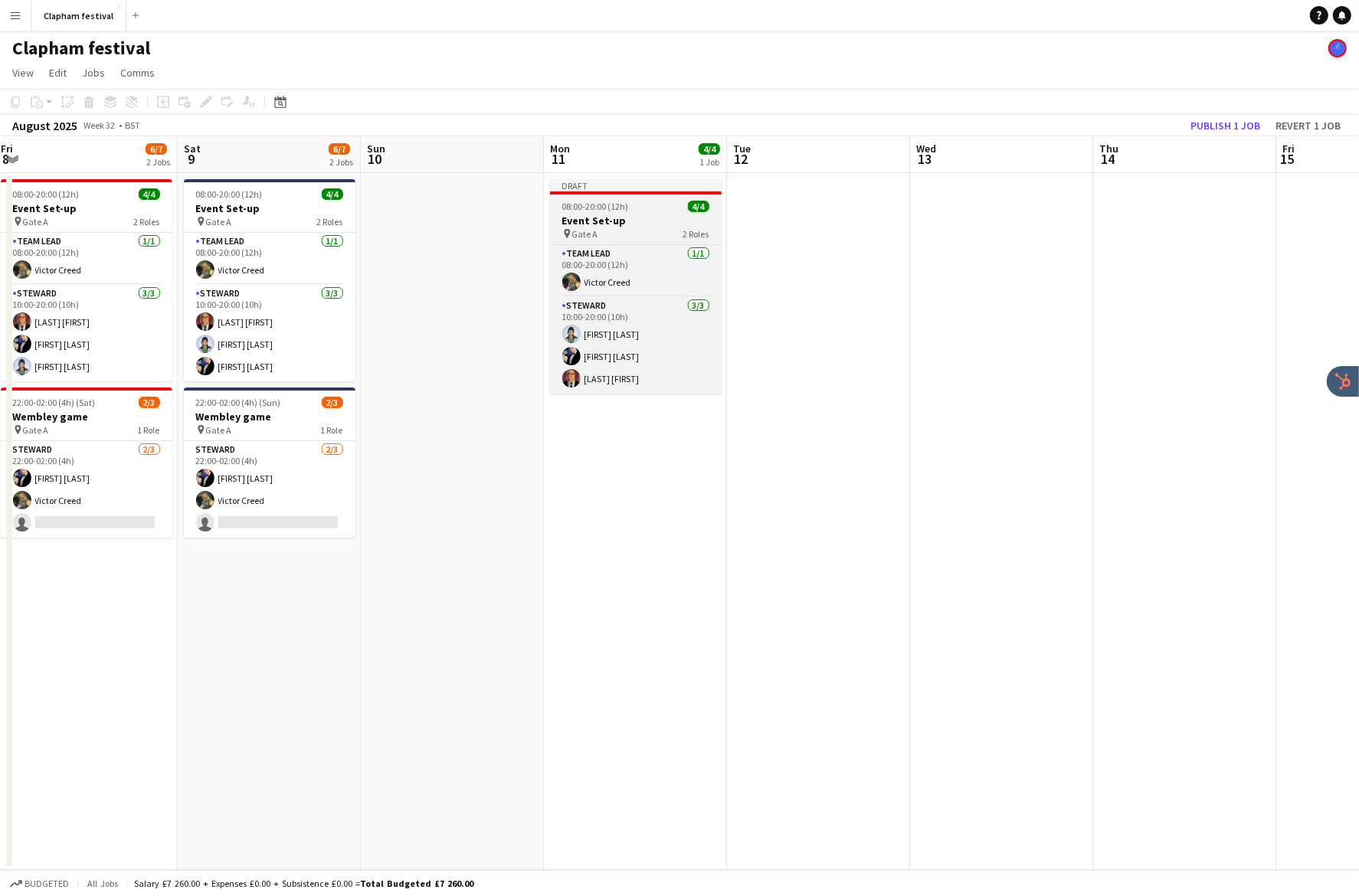 click on "pin
Gate A   2 Roles" at bounding box center (636, 234) 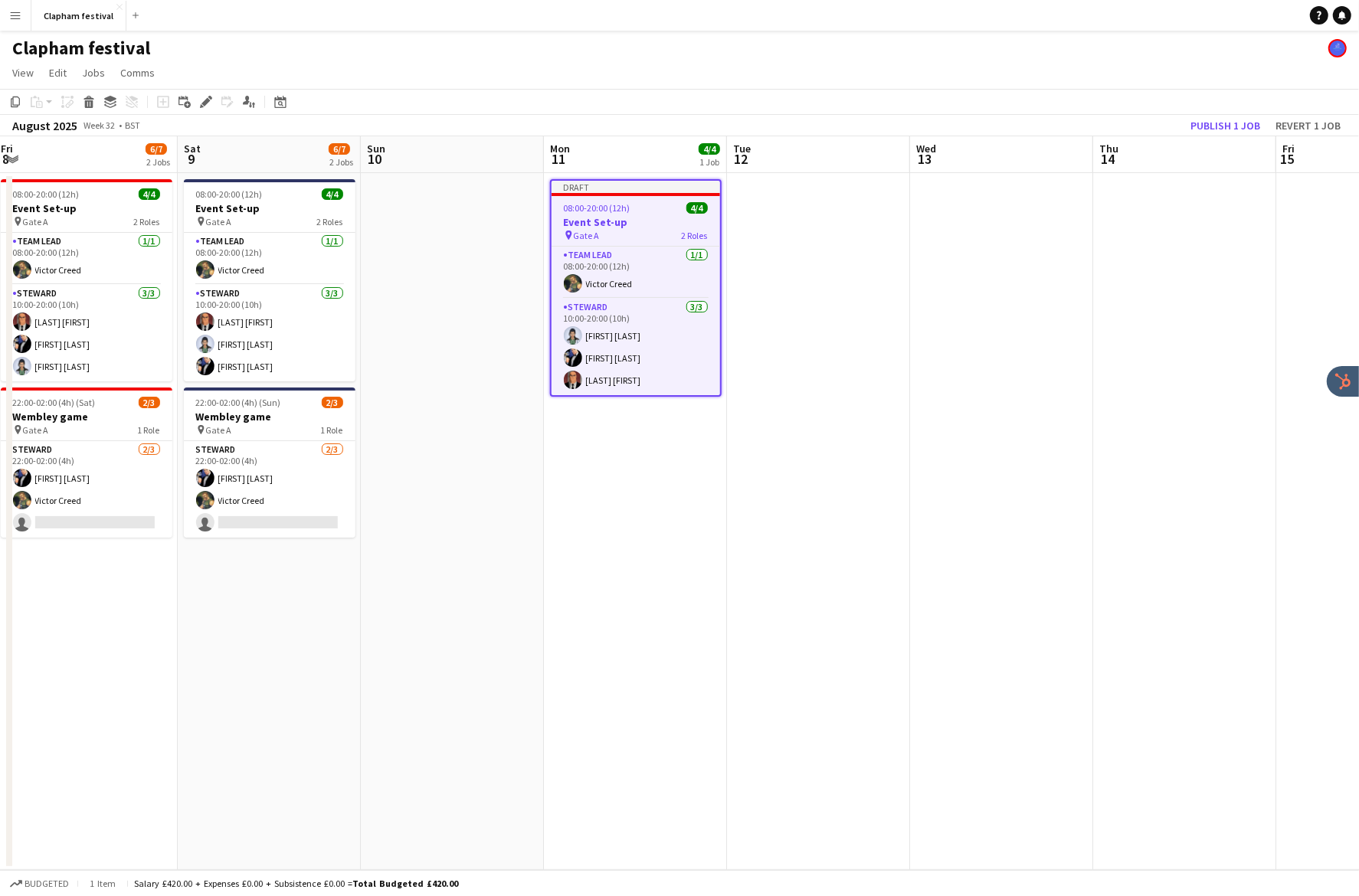 click at bounding box center [1001, 522] 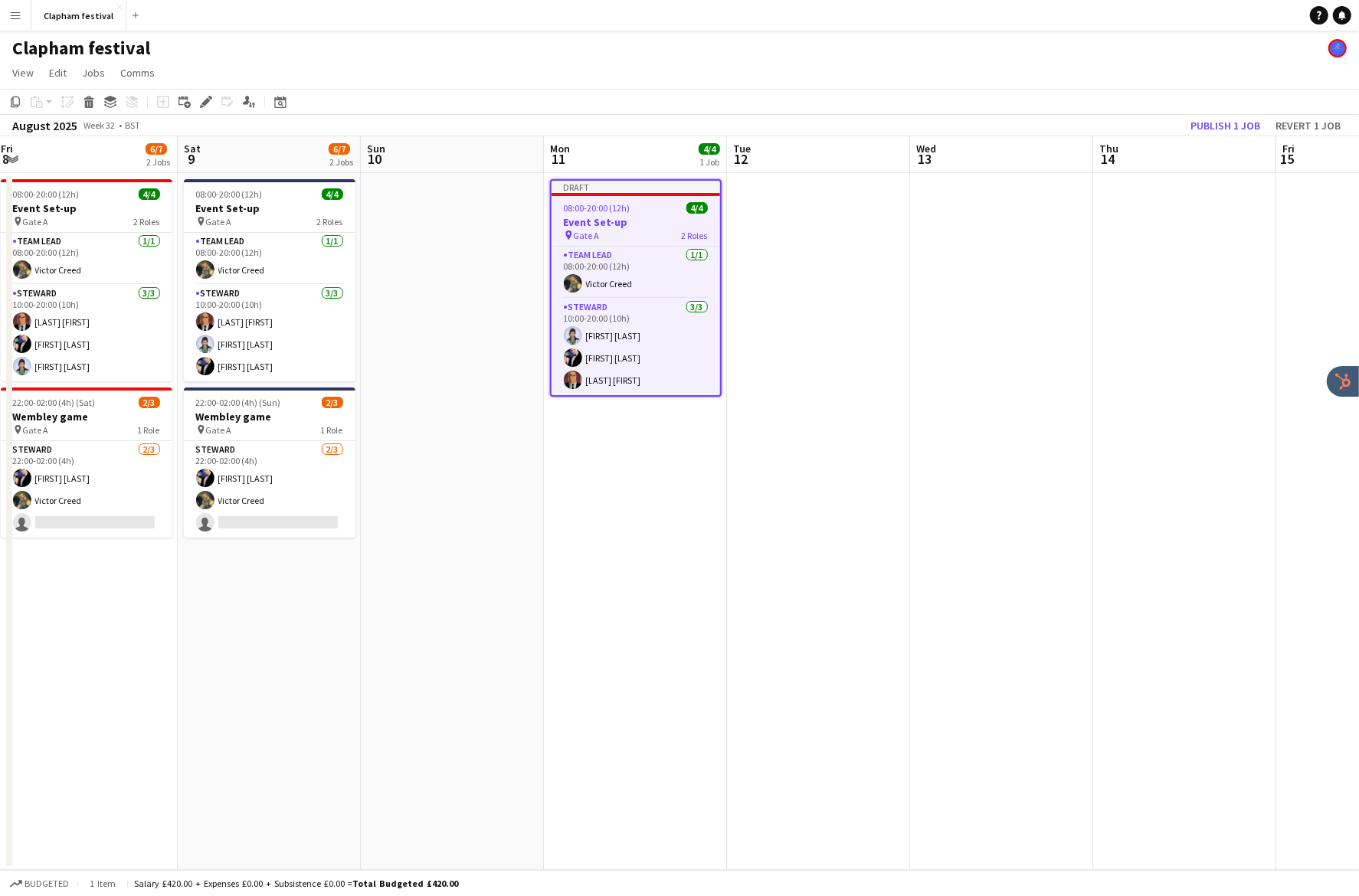 click at bounding box center (1001, 522) 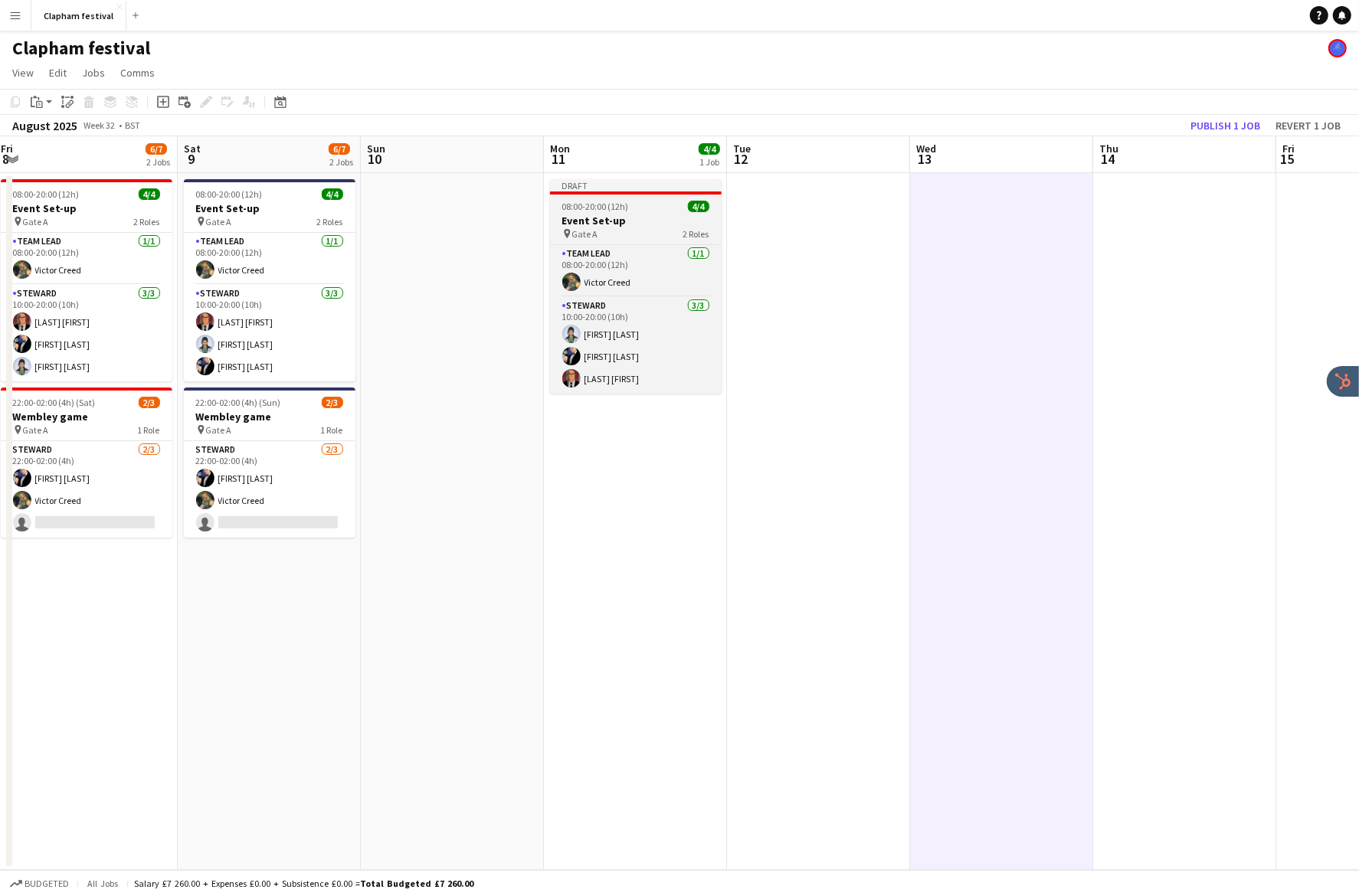 click on "Draft   08:00-20:00 (12h)    4/4   Event Set-up
pin
Gate A   2 Roles   Team Lead   1/1   08:00-20:00 (12h)
Victor Creed  Steward   3/3   10:00-20:00 (10h)
Diana Prince Bruce Wayne Lex Luthor" at bounding box center (636, 286) 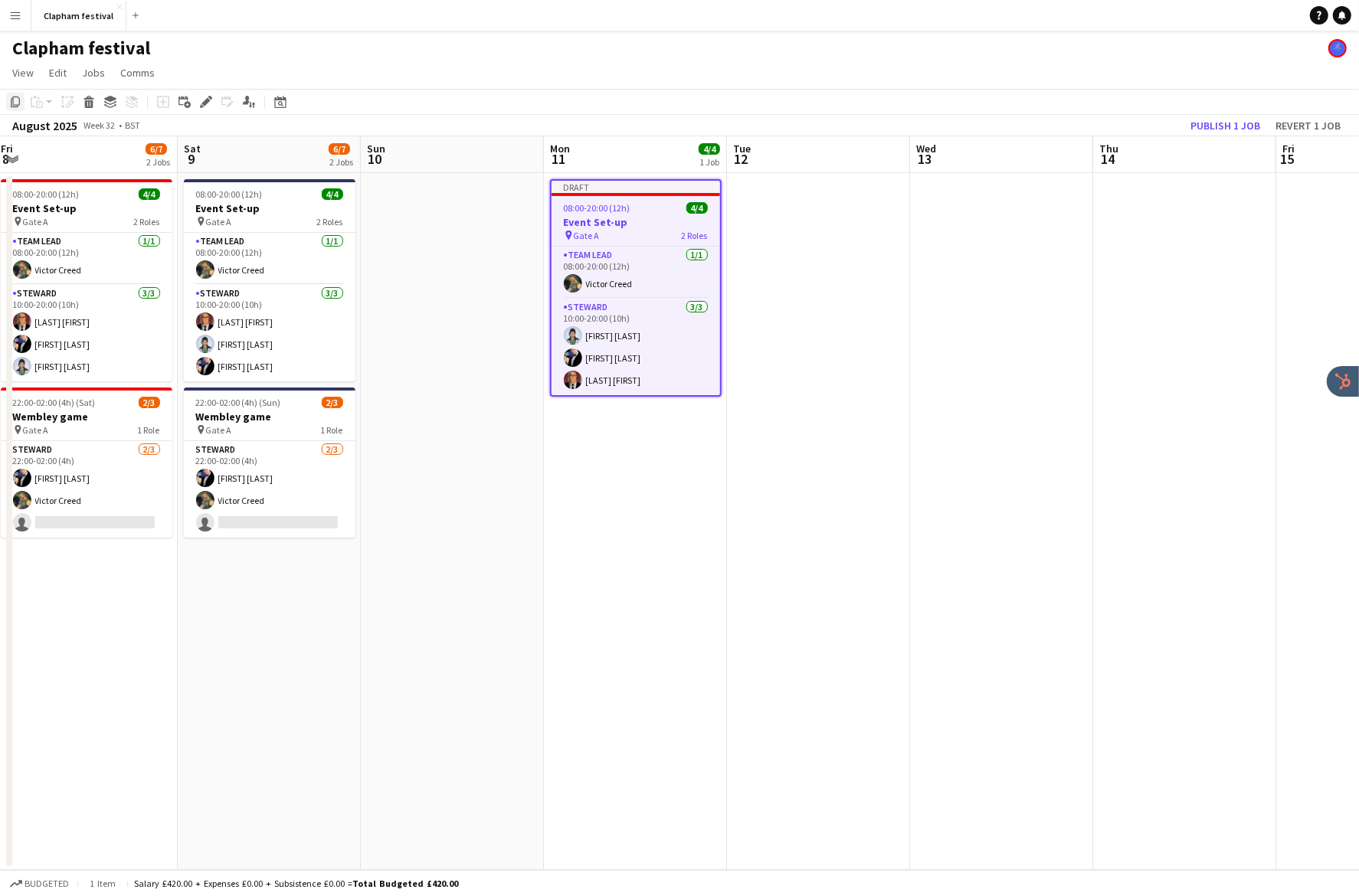 click 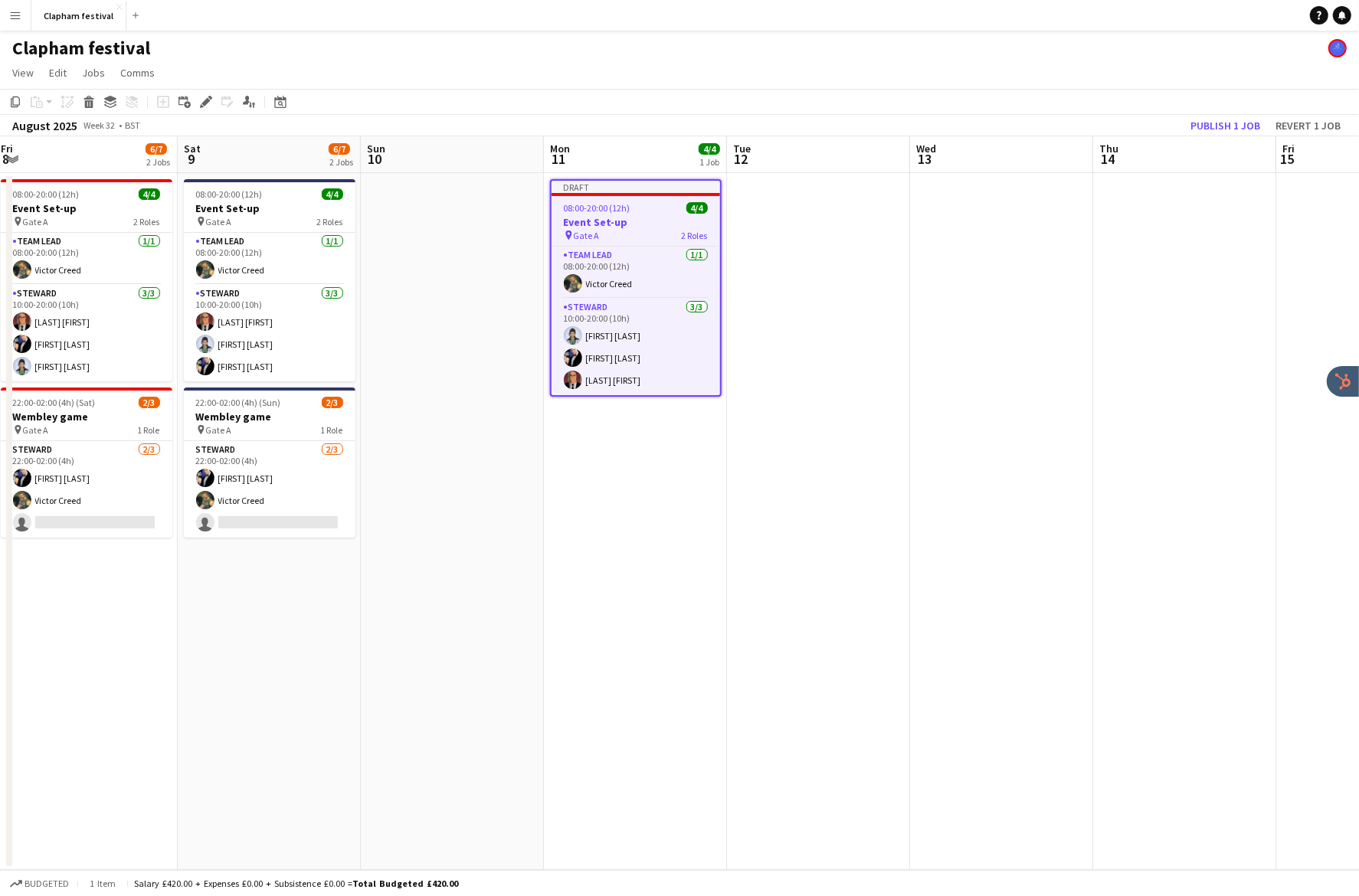 click at bounding box center (1001, 522) 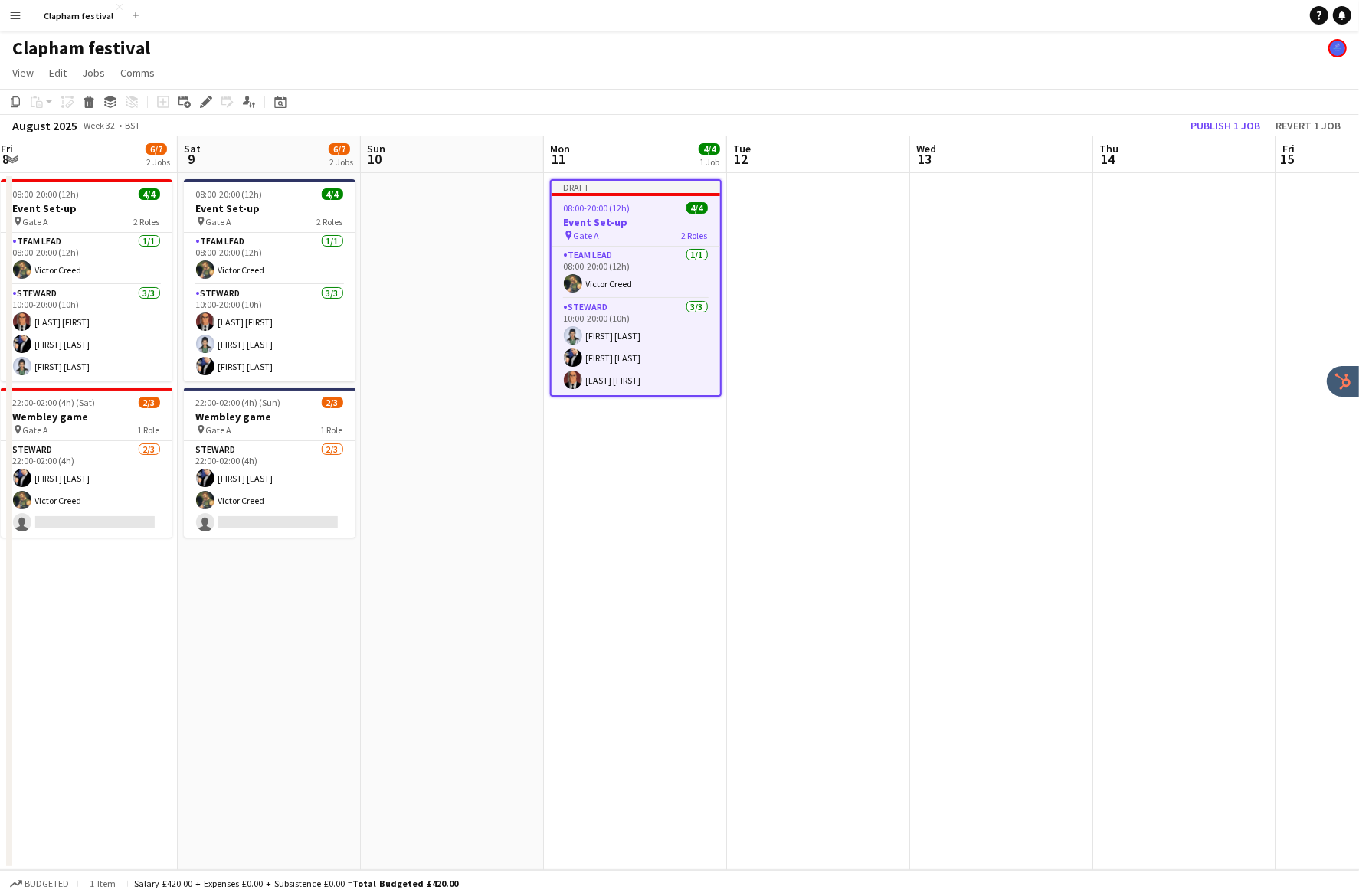 click at bounding box center [1001, 522] 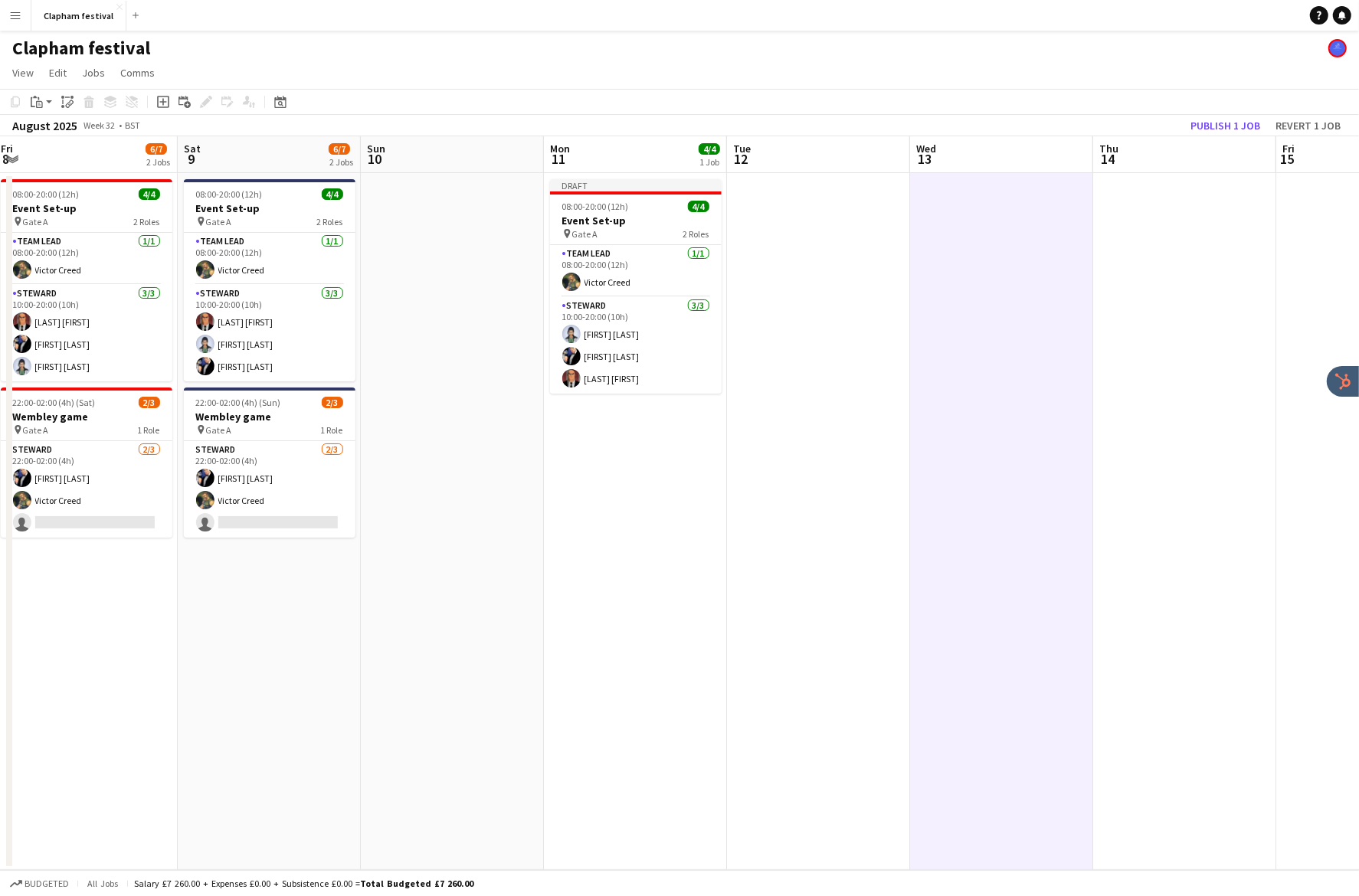 click at bounding box center [1184, 522] 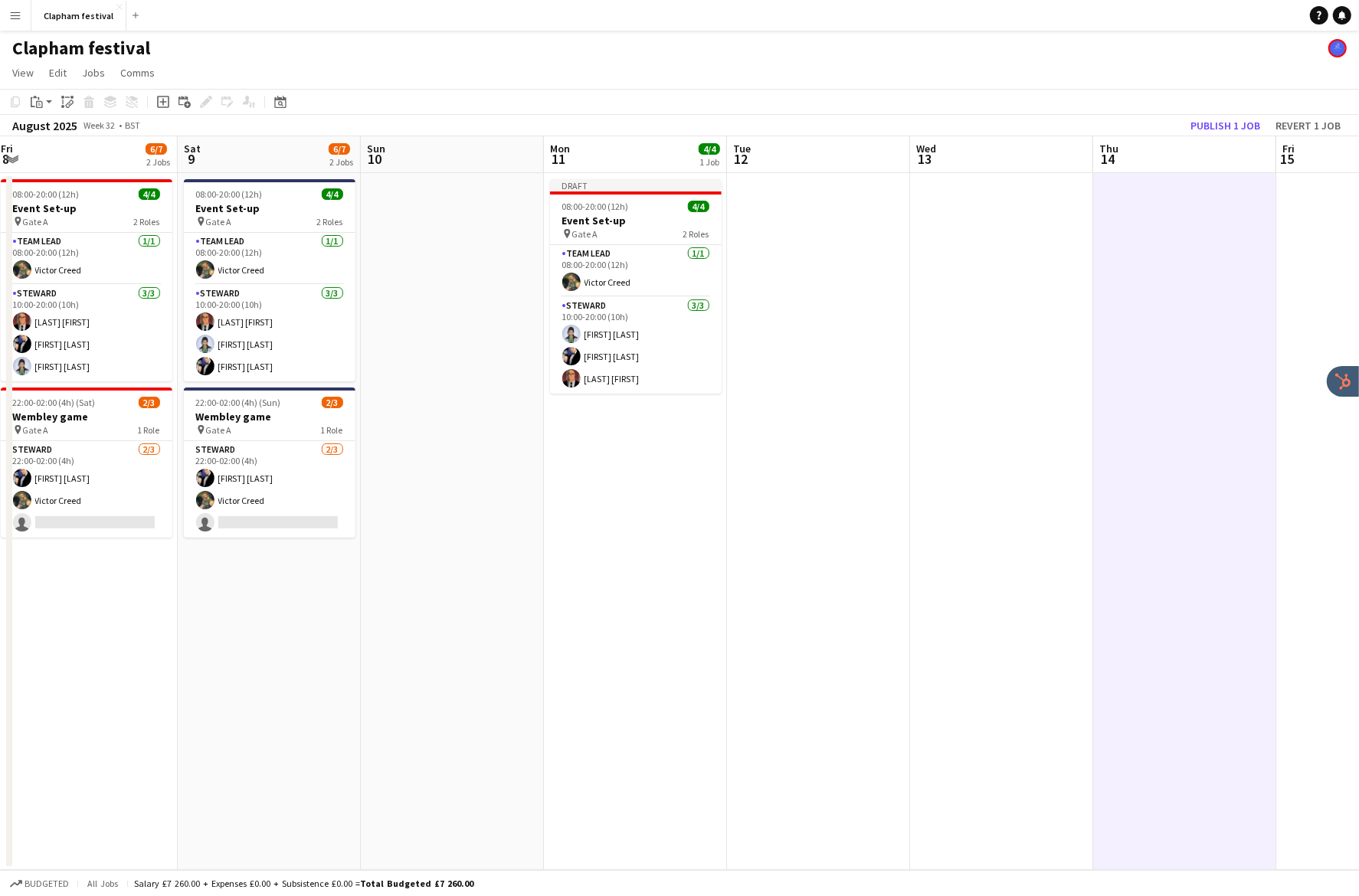 click at bounding box center (1001, 522) 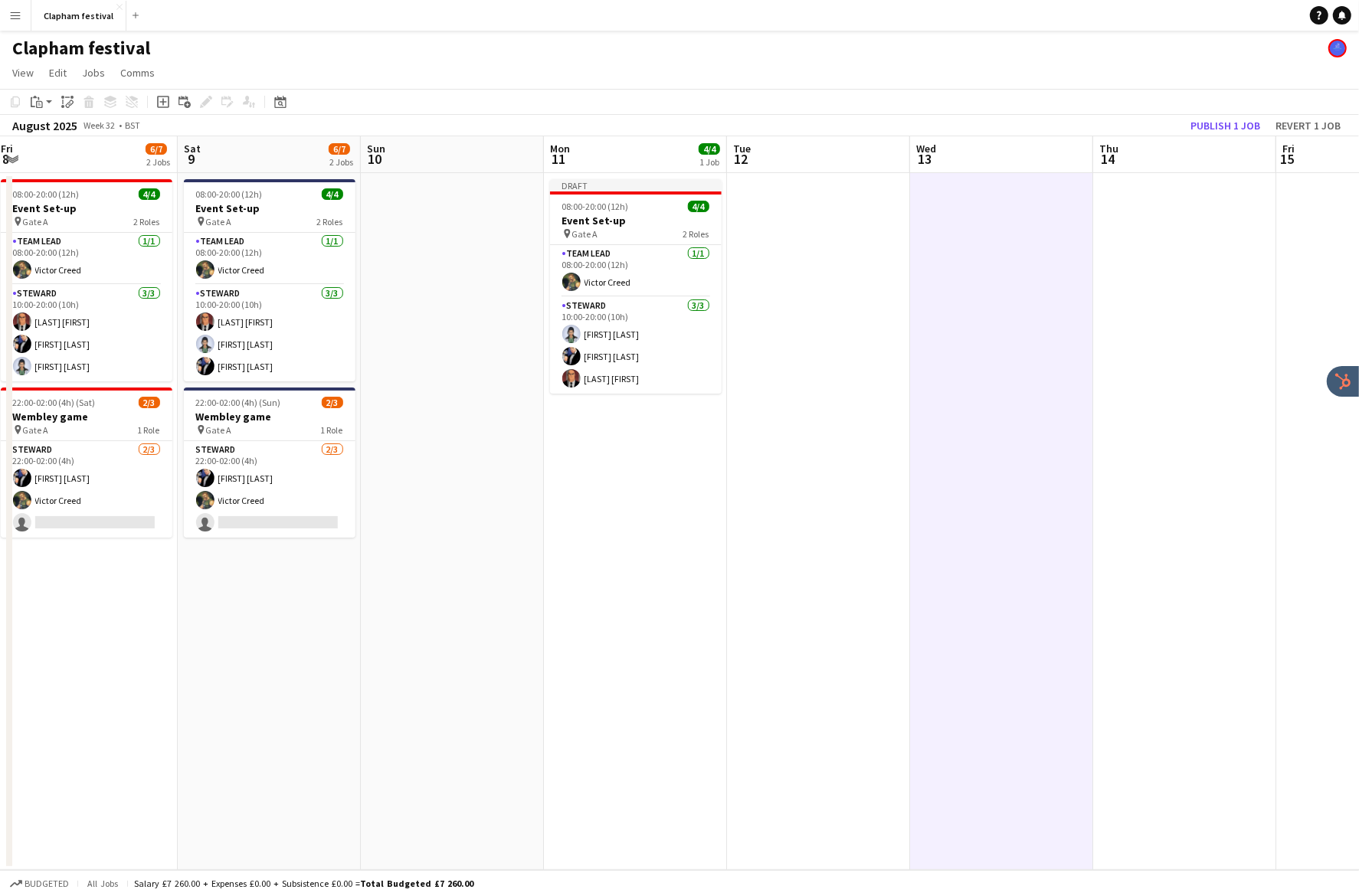 click at bounding box center (1184, 522) 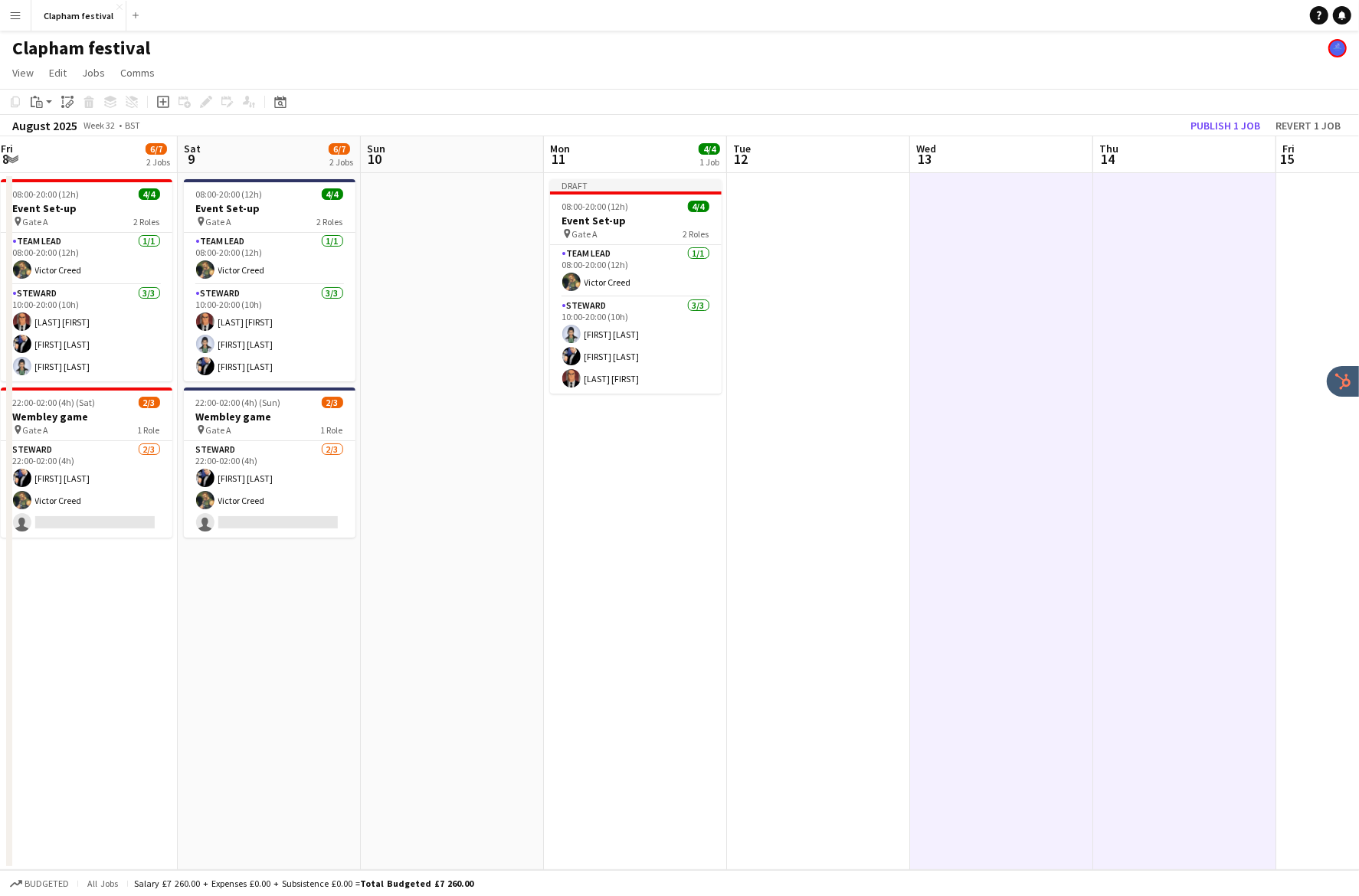 click at bounding box center (1367, 522) 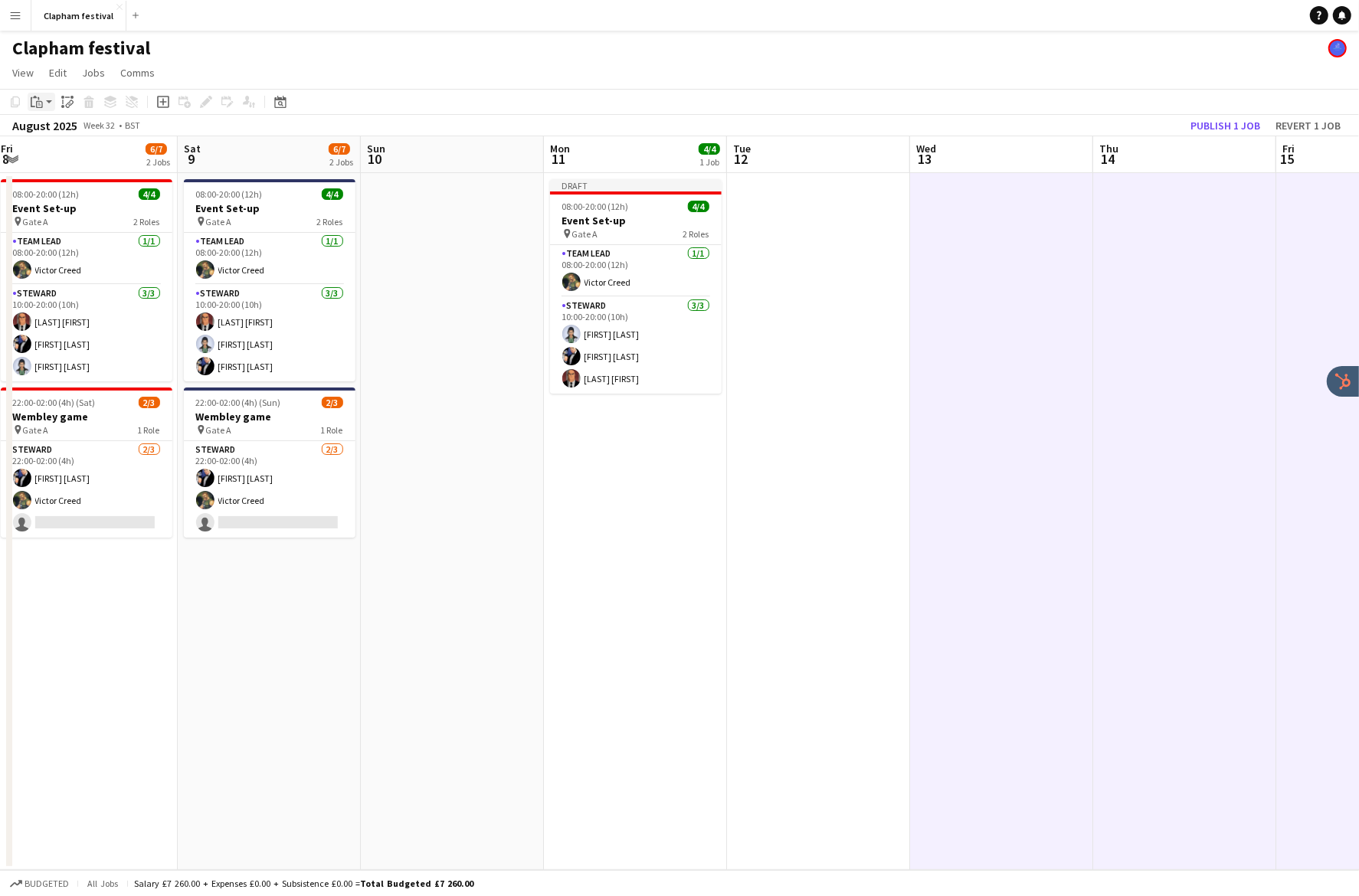 click on "Paste" at bounding box center (37, 102) 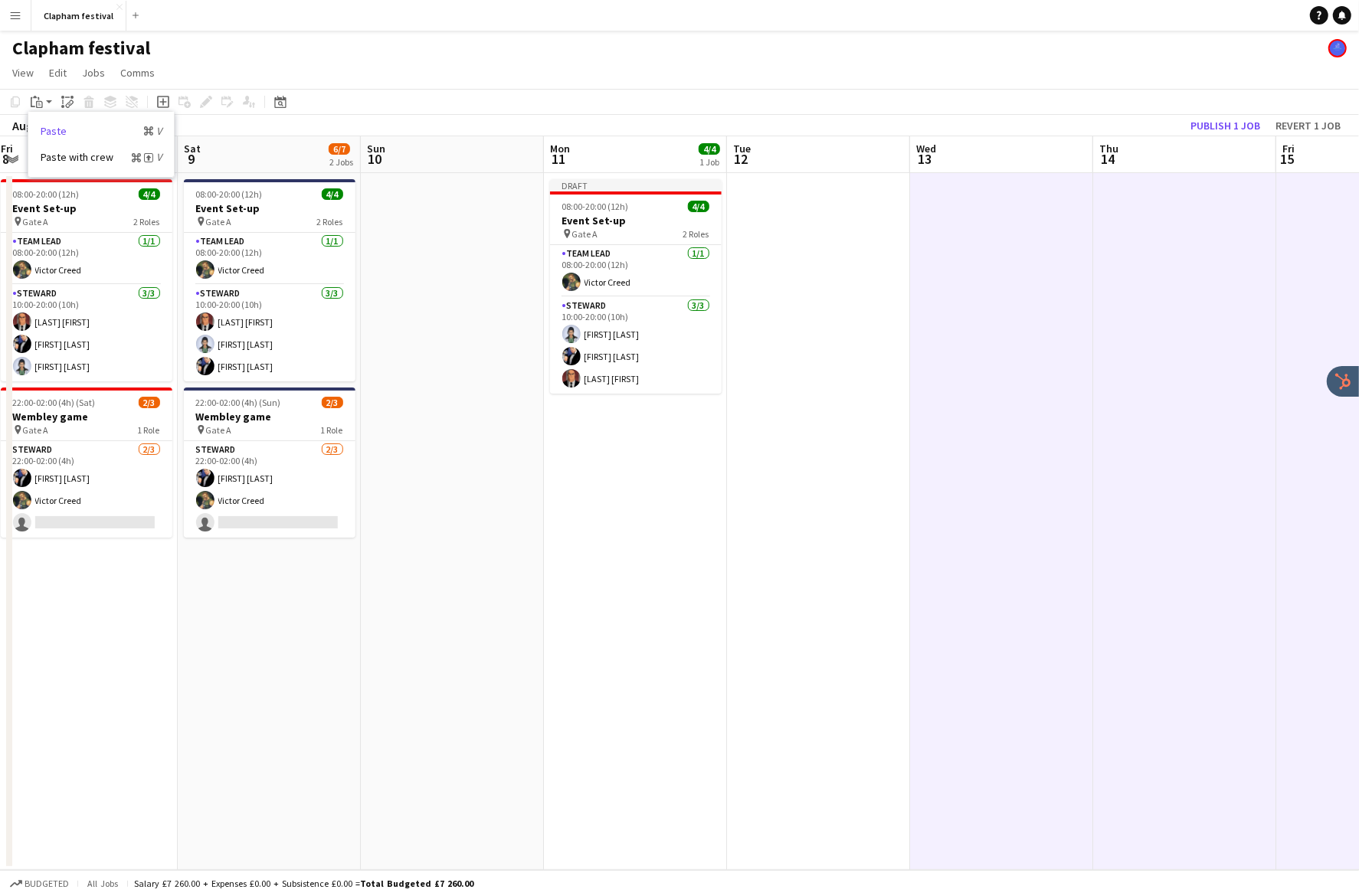 click on "Paste
Command
V" at bounding box center (101, 131) 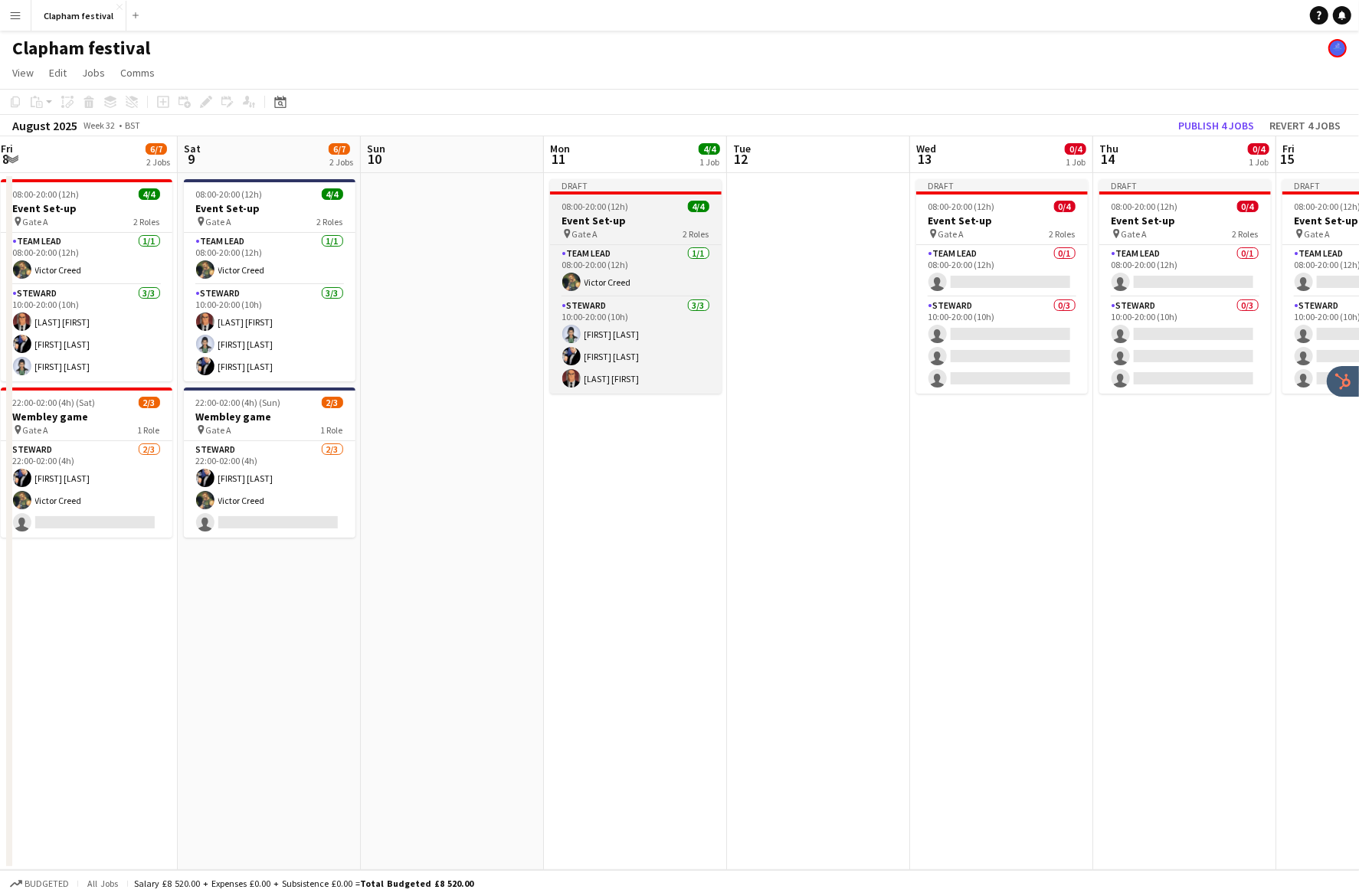 click on "08:00-20:00 (12h)" at bounding box center (595, 206) 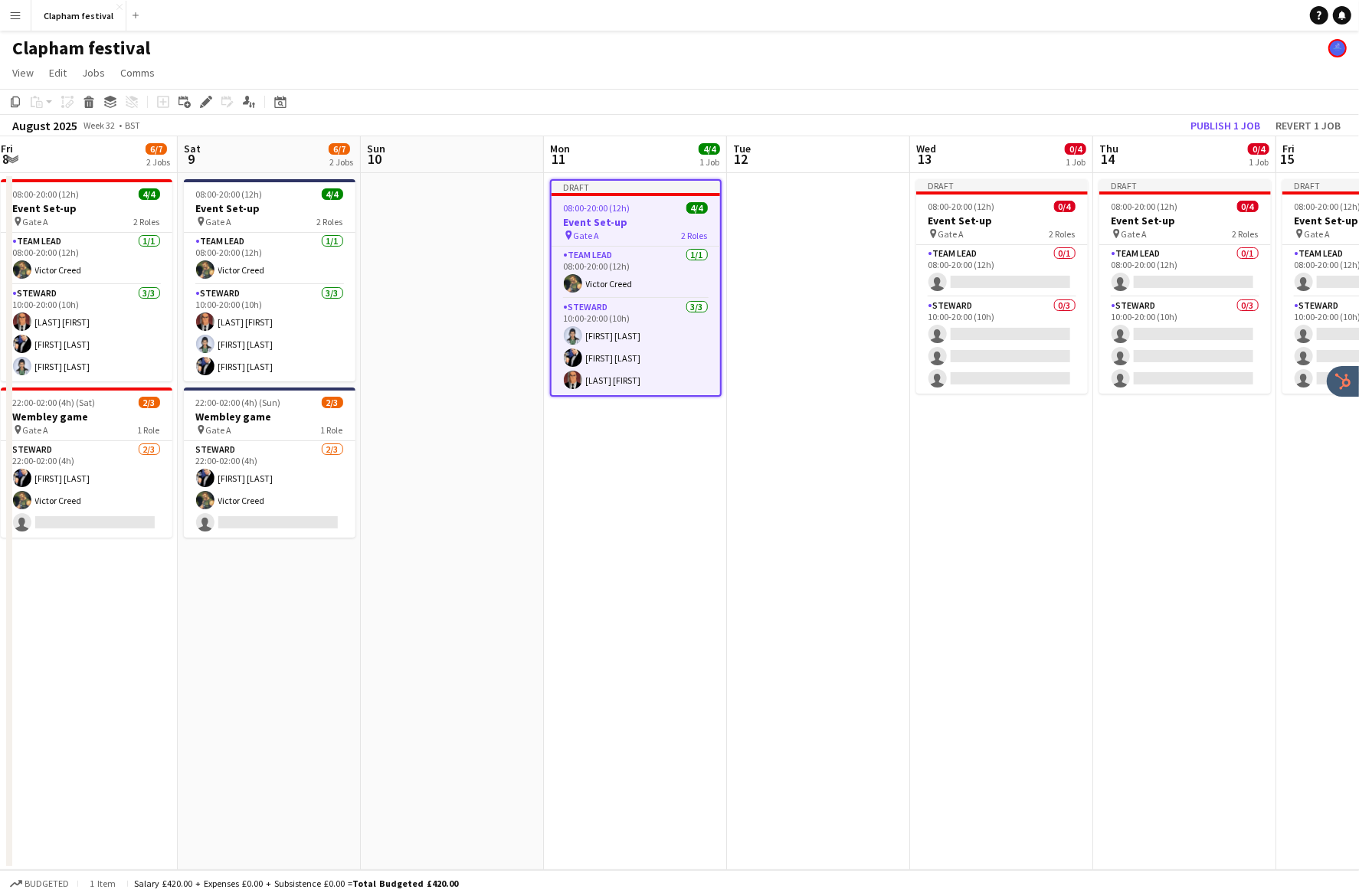 click on "Draft   08:00-20:00 (12h)    4/4   Event Set-up
pin
Gate A   2 Roles   Team Lead   1/1   08:00-20:00 (12h)
Victor Creed  Steward   3/3   10:00-20:00 (10h)
Diana Prince Bruce Wayne Lex Luthor" at bounding box center [635, 522] 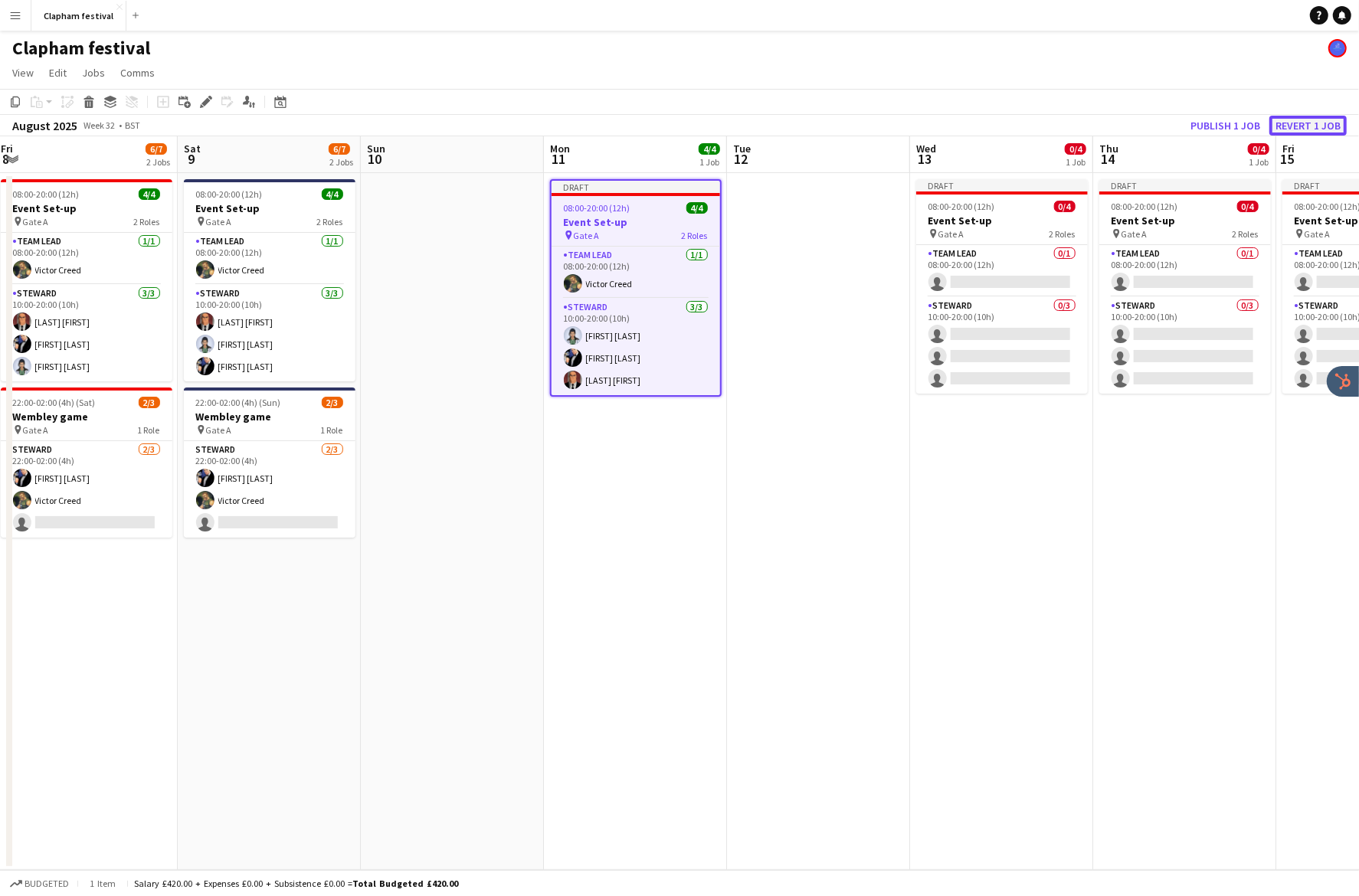 click on "Revert 1 job" 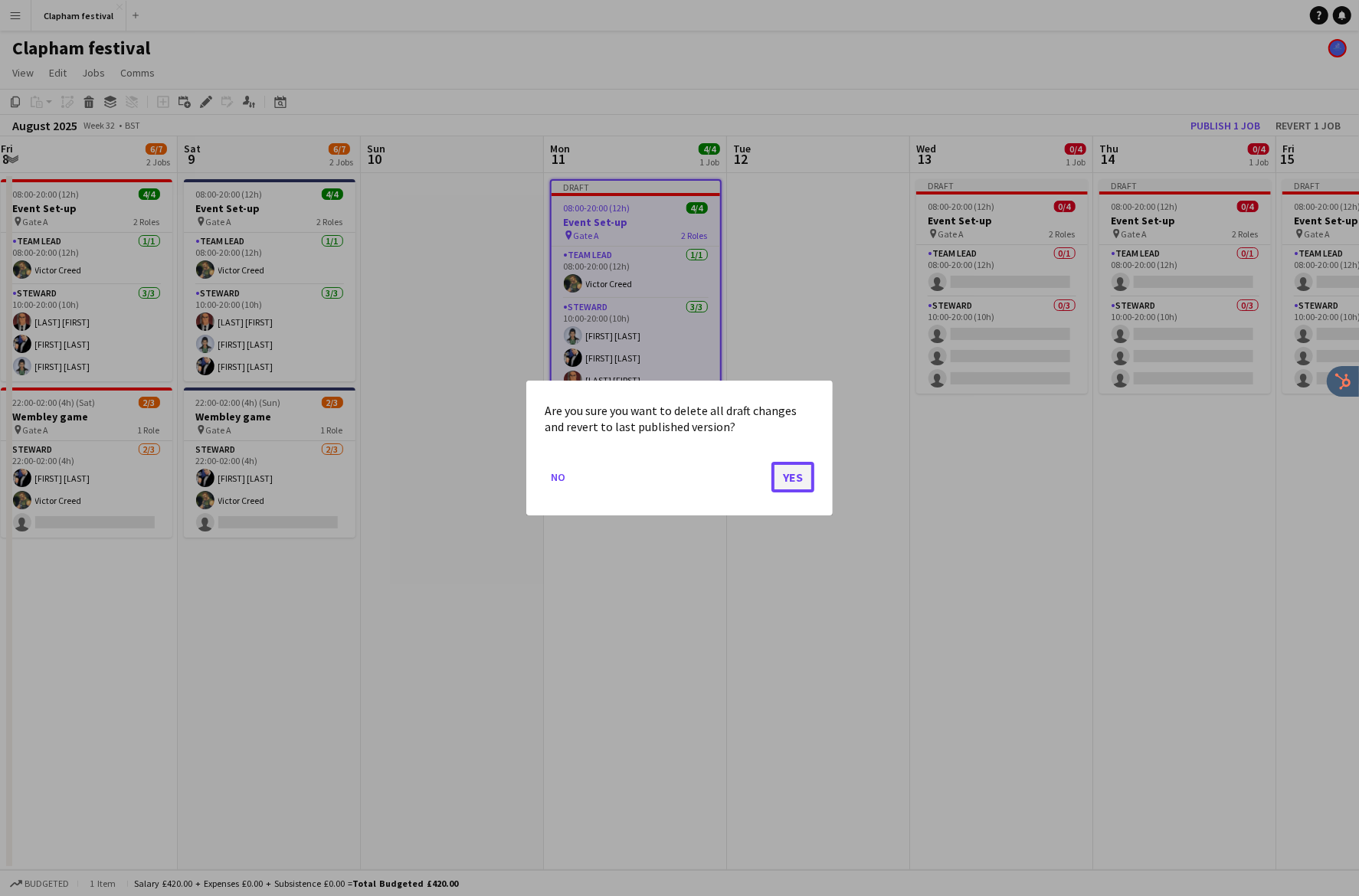 click on "Yes" 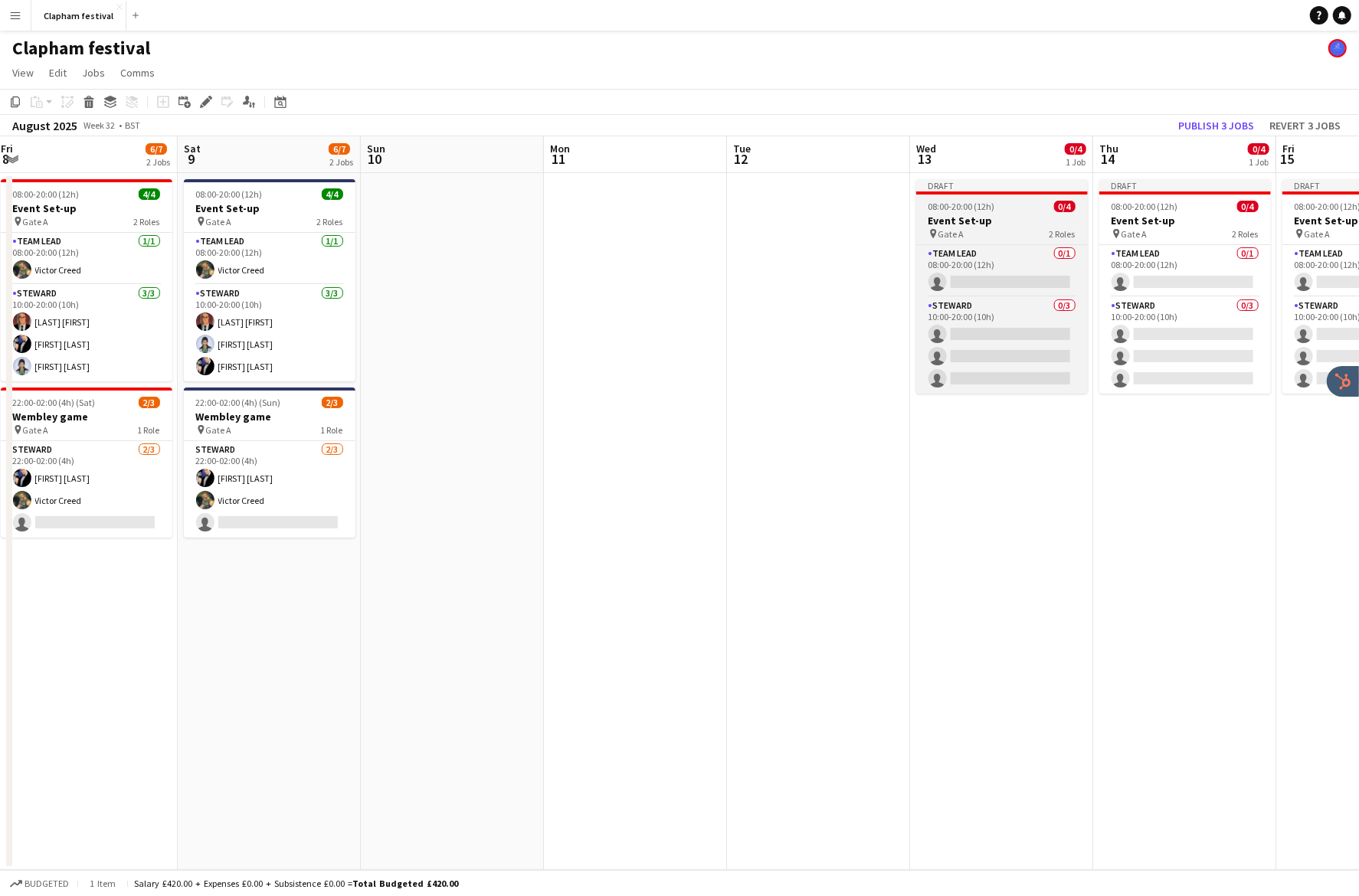click on "08:00-20:00 (12h)" at bounding box center (961, 206) 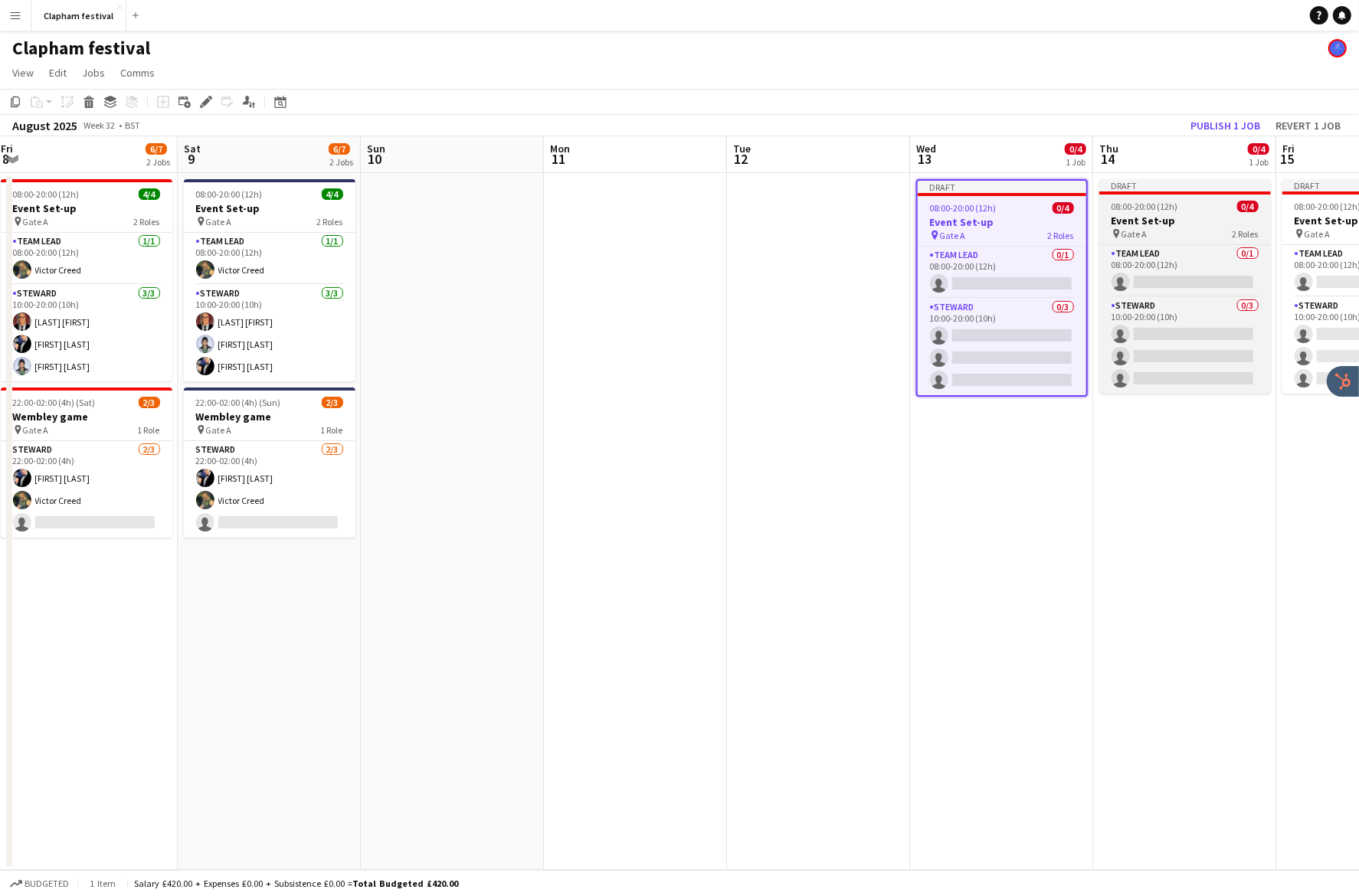click on "08:00-20:00 (12h)" at bounding box center (1145, 206) 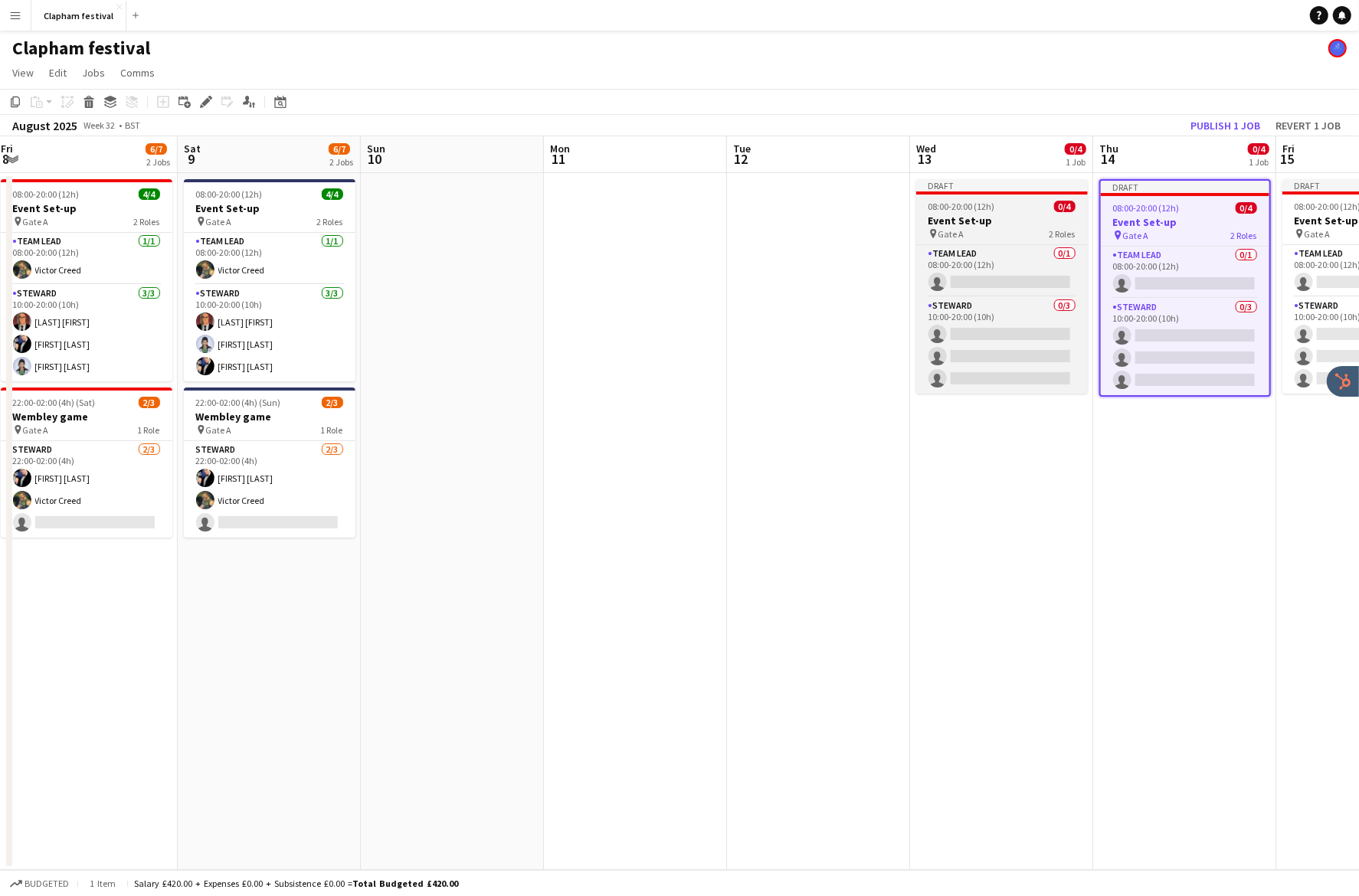 click on "08:00-20:00 (12h)" at bounding box center (961, 206) 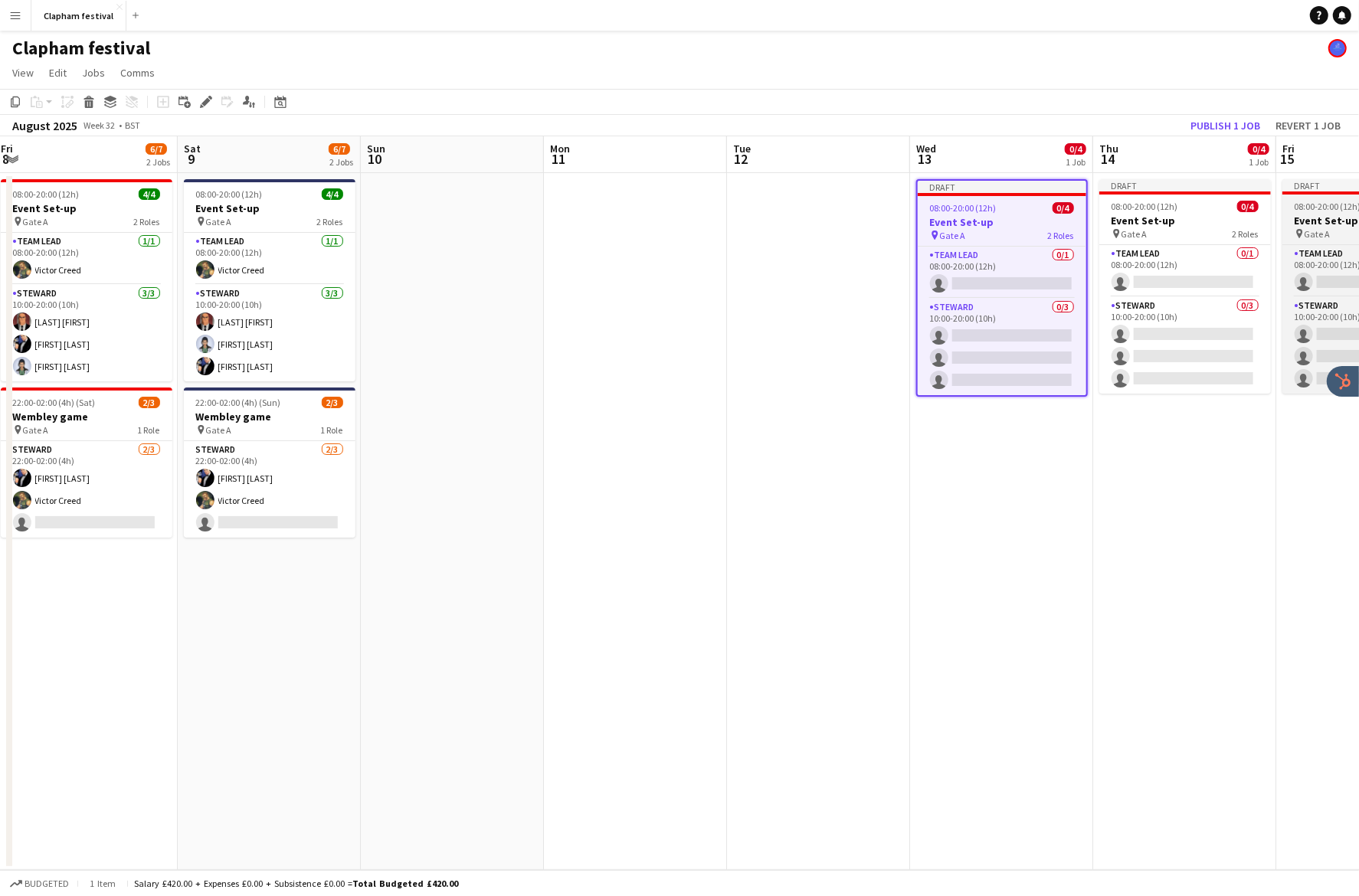 click on "08:00-20:00 (12h)" at bounding box center [1328, 206] 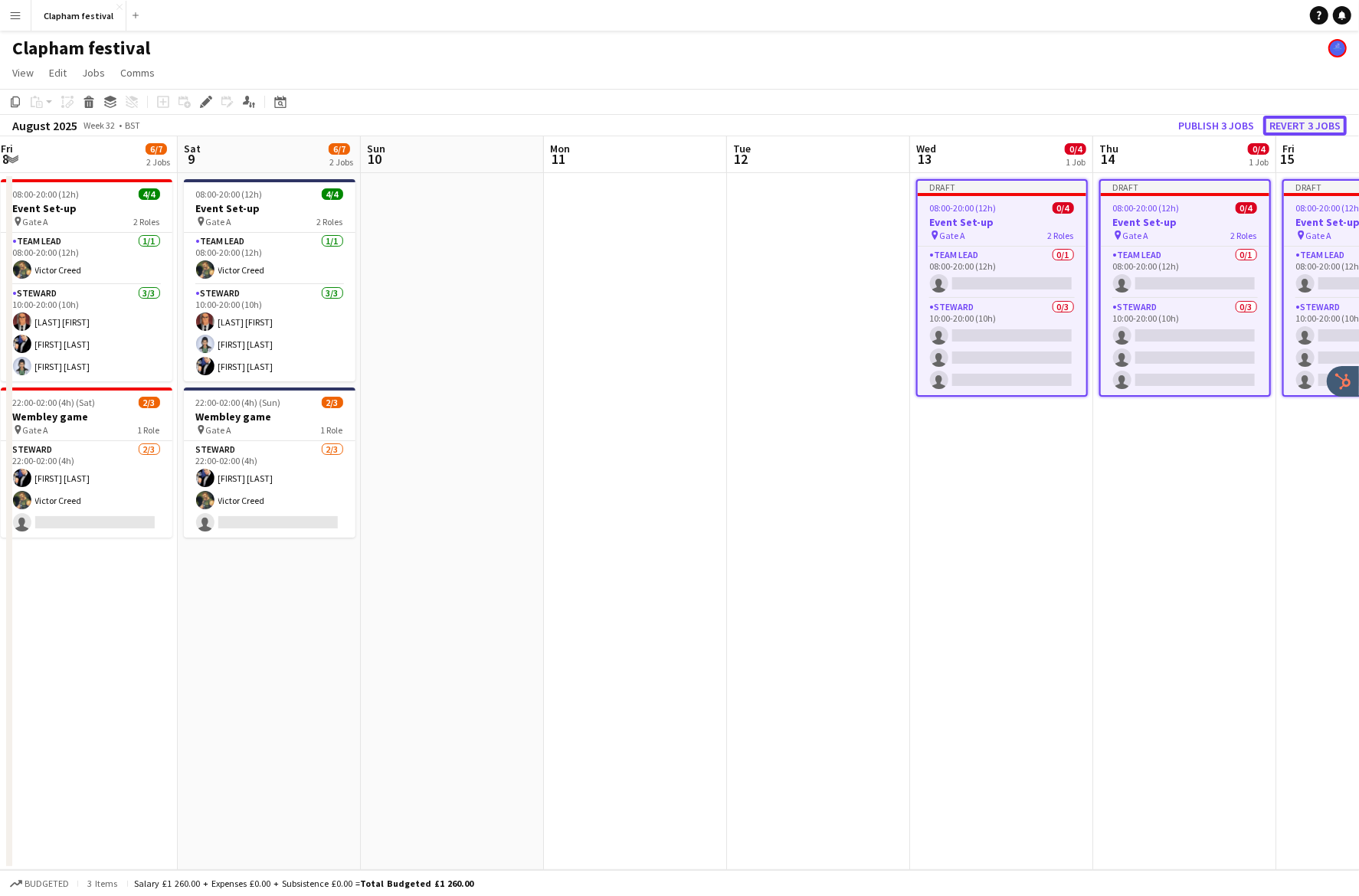 click on "Revert 3 jobs" 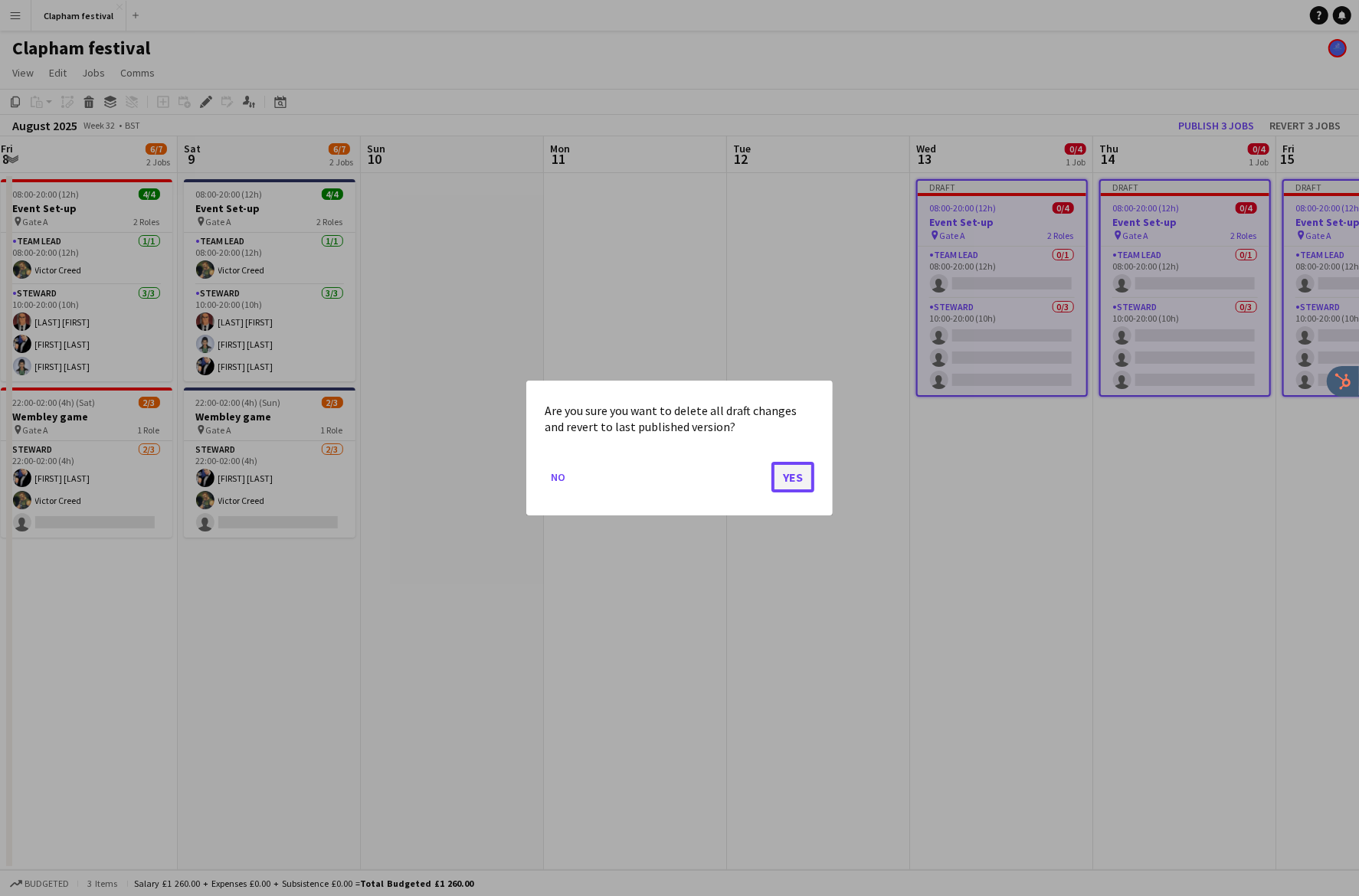 click on "Yes" 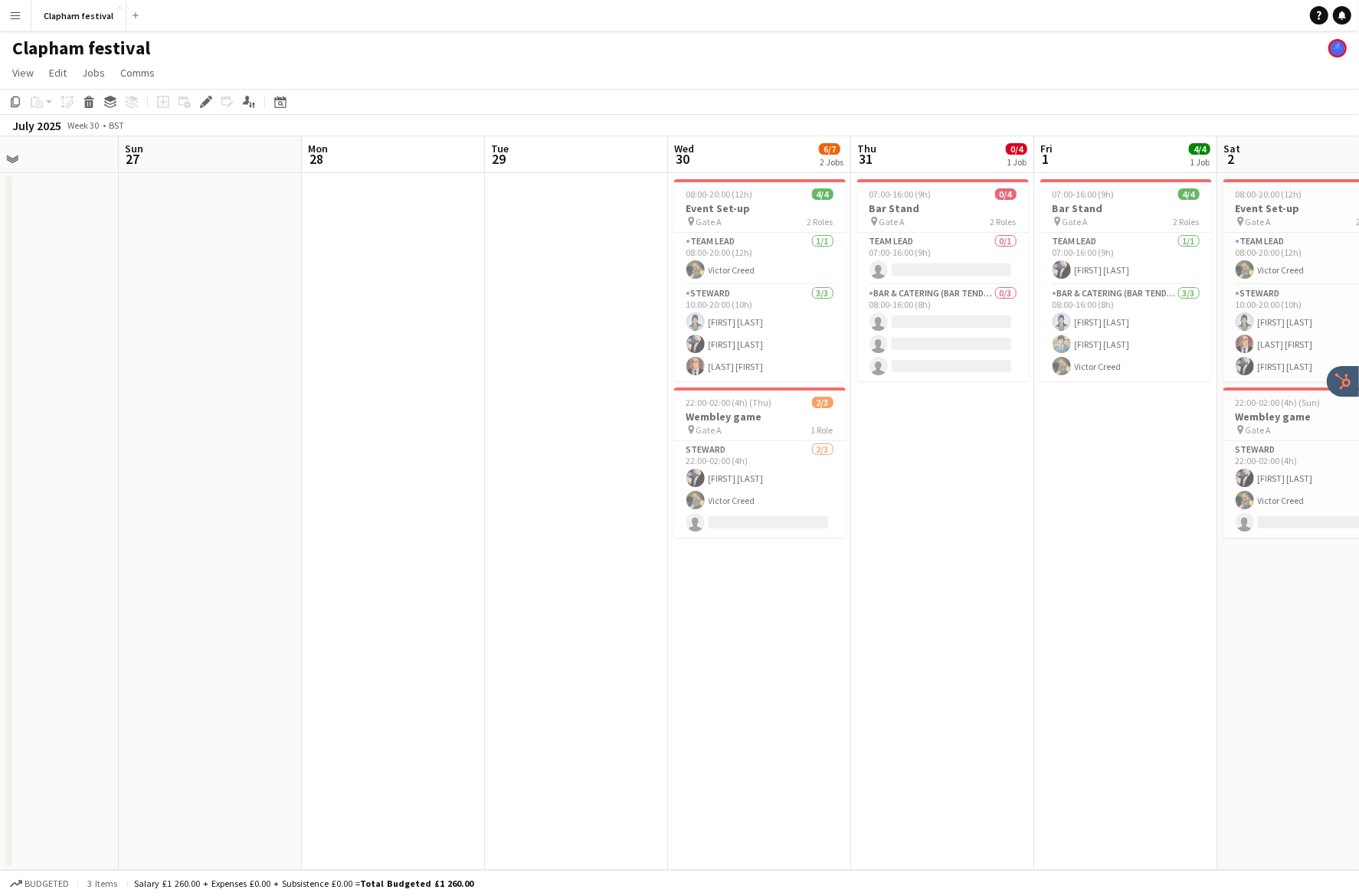 scroll, scrollTop: 0, scrollLeft: 418, axis: horizontal 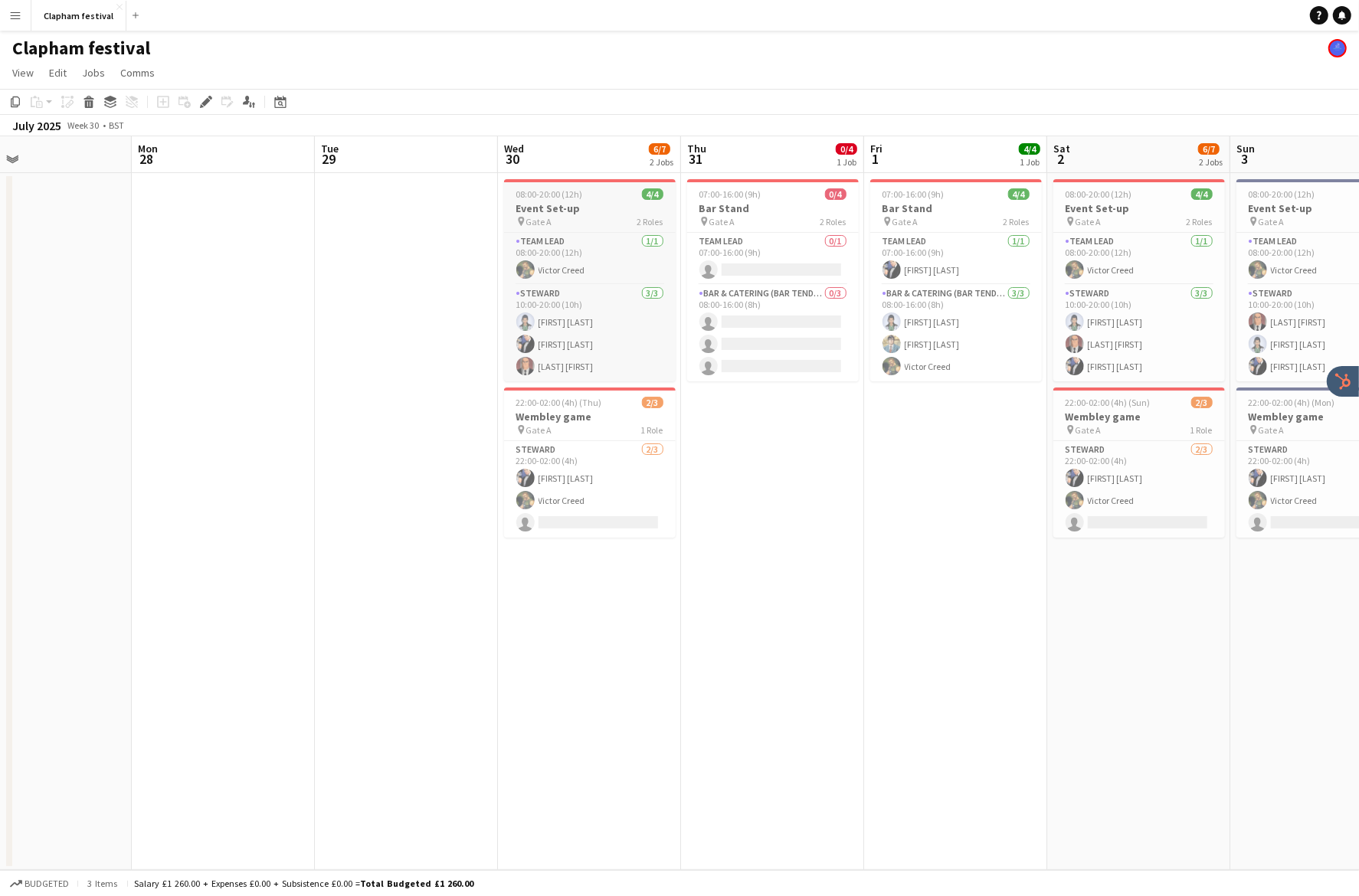 click on "Event Set-up" at bounding box center [590, 208] 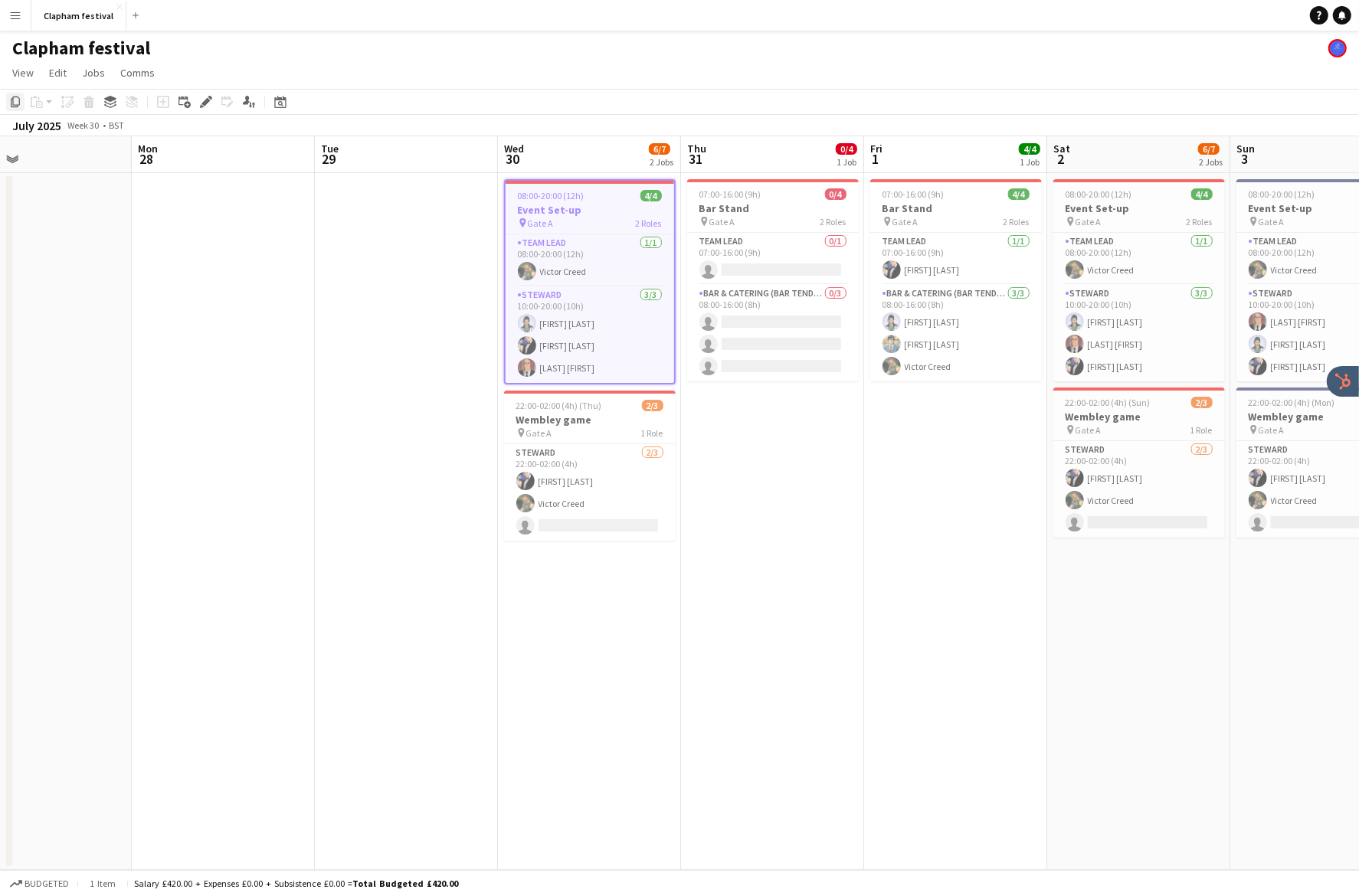 click 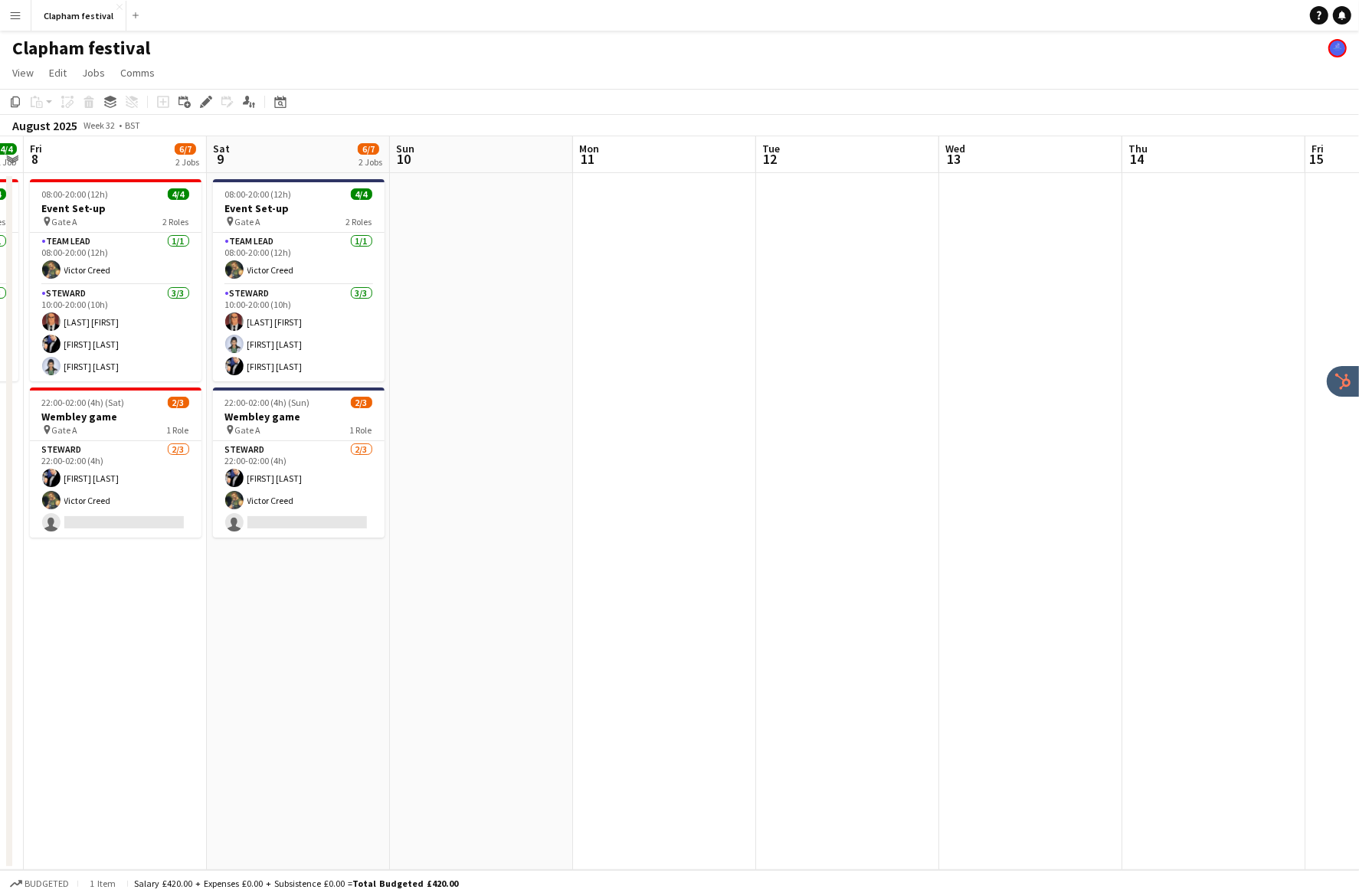 scroll, scrollTop: 0, scrollLeft: 532, axis: horizontal 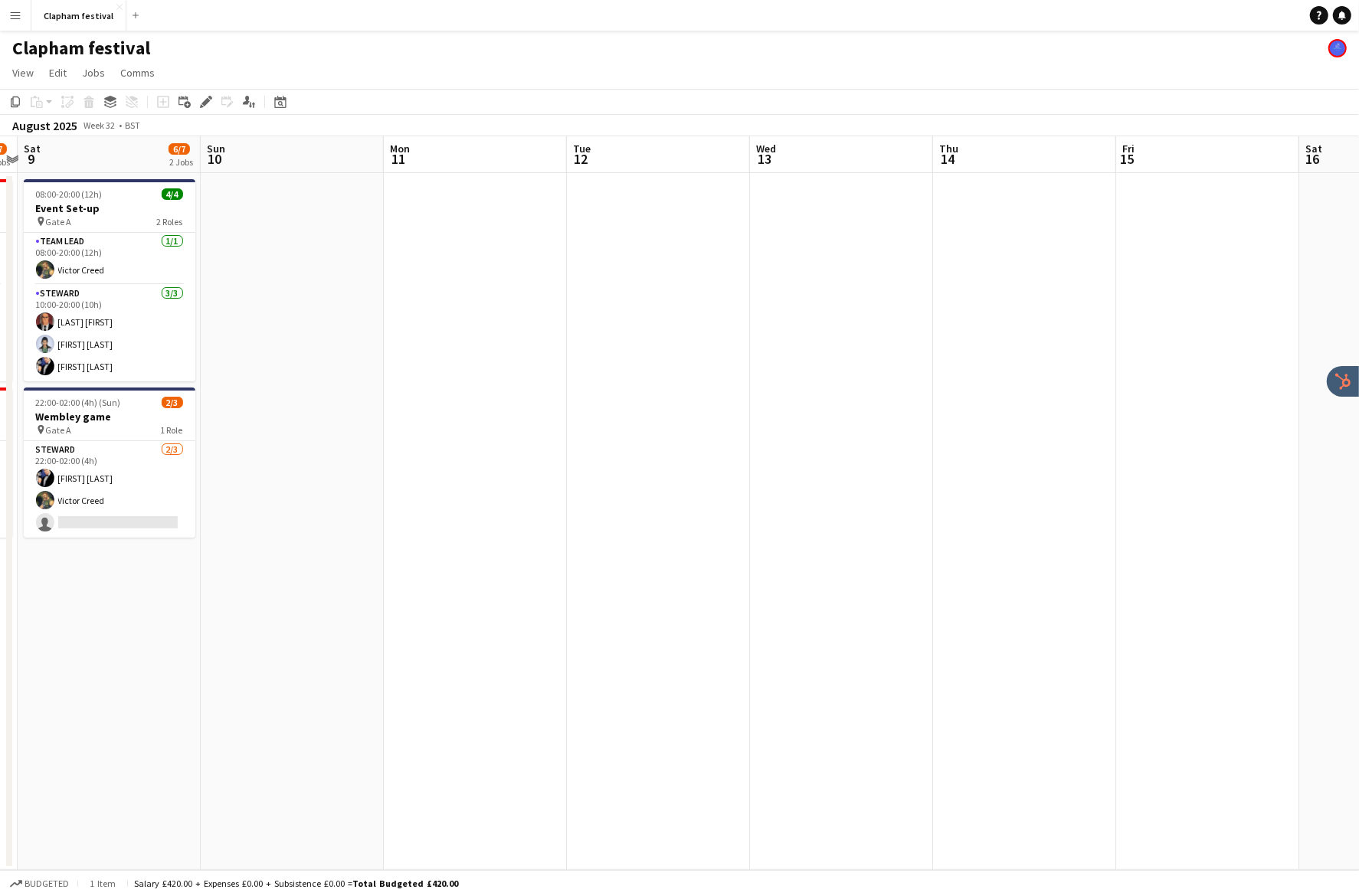 click at bounding box center (475, 522) 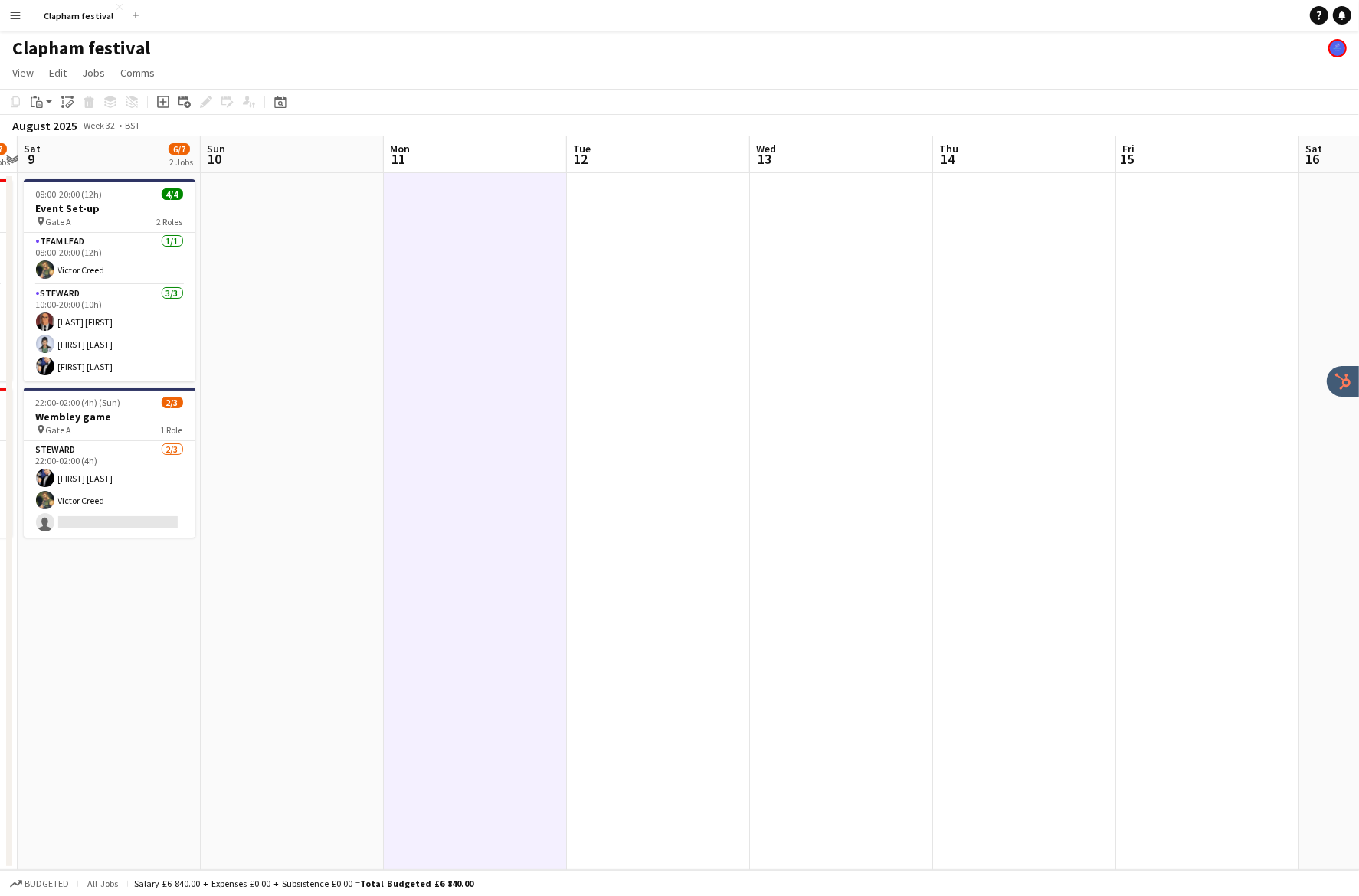 click at bounding box center (475, 522) 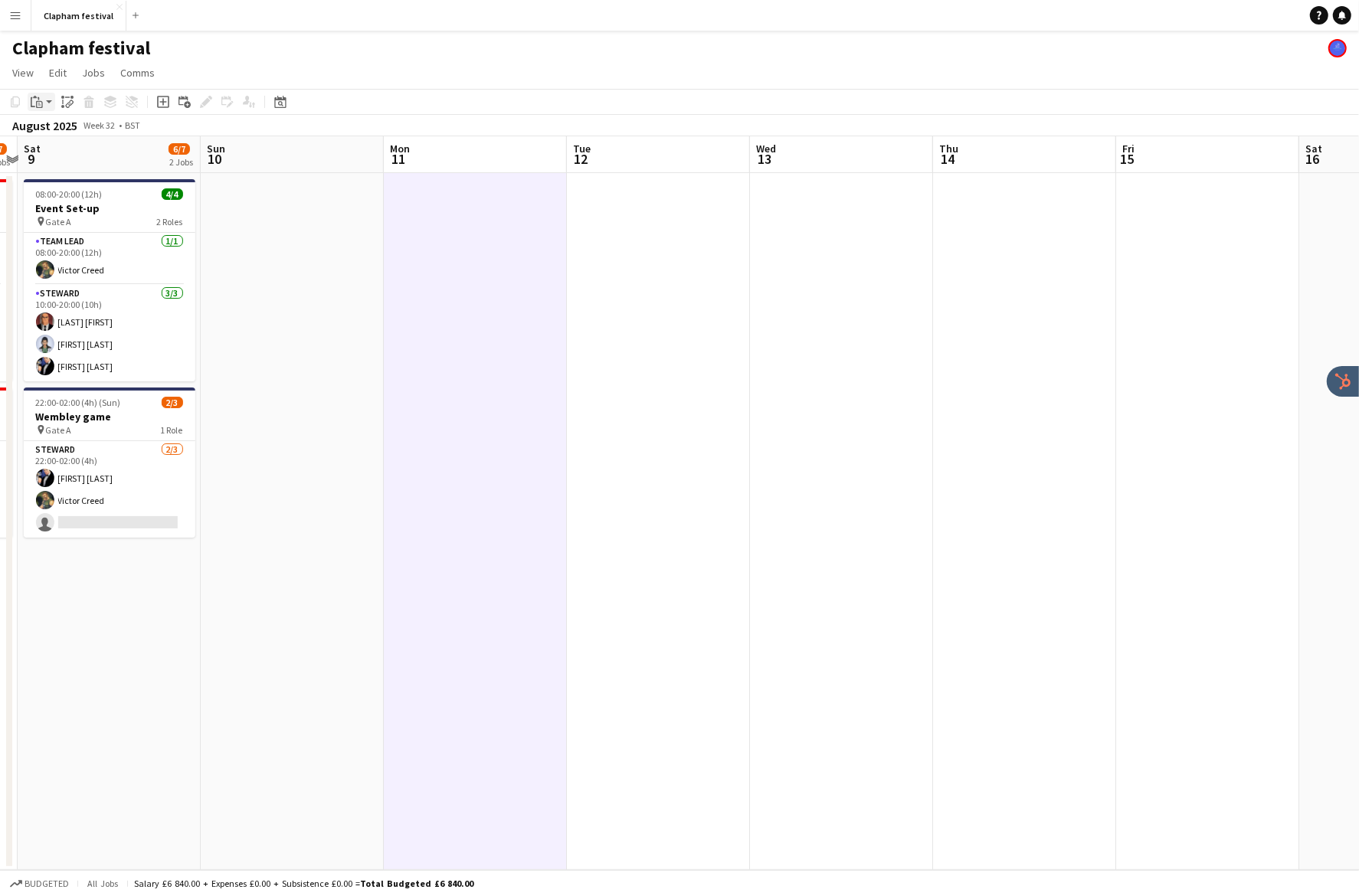 click 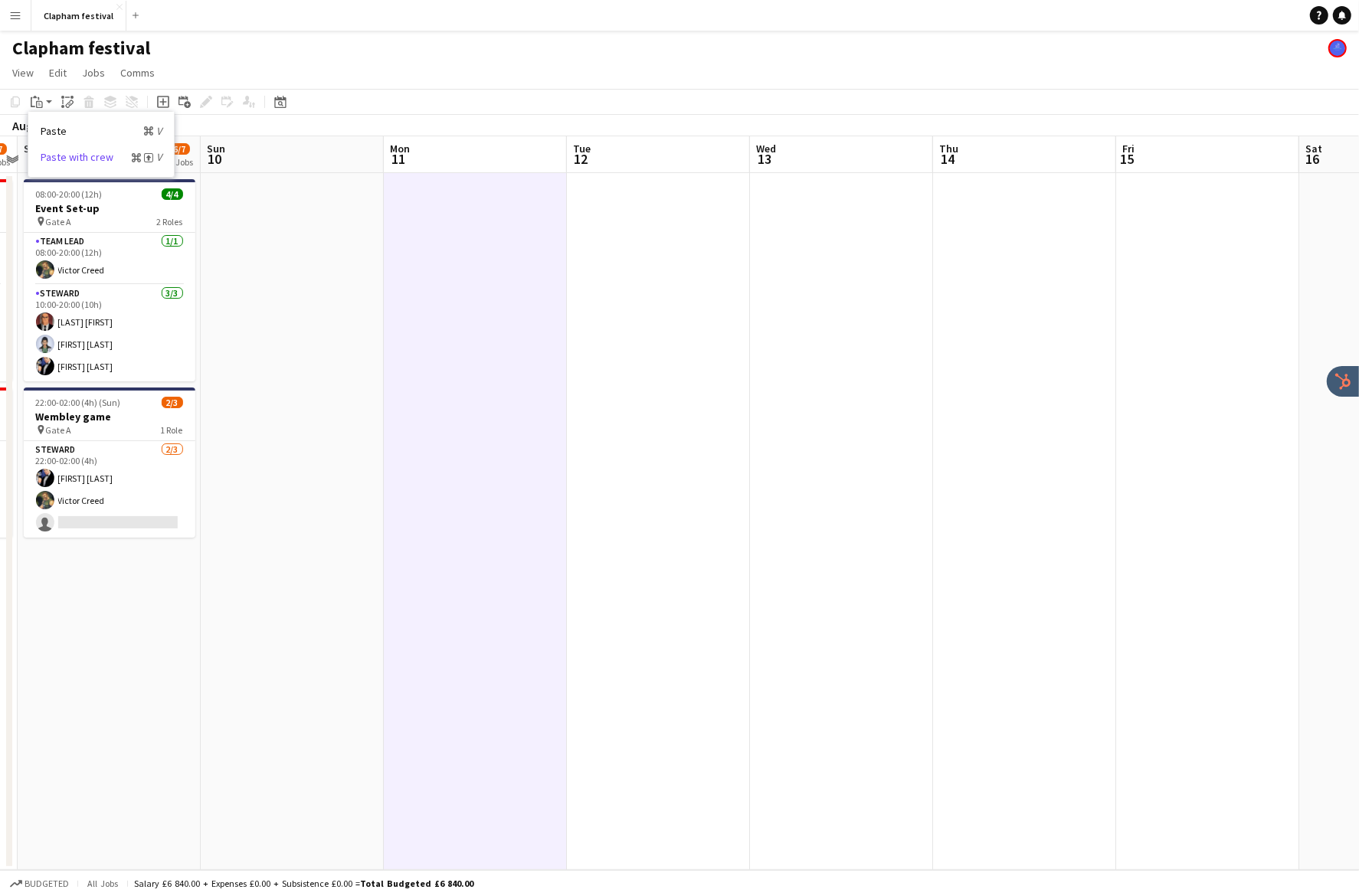 click on "Paste with crew
Command
Shift
V" at bounding box center [101, 157] 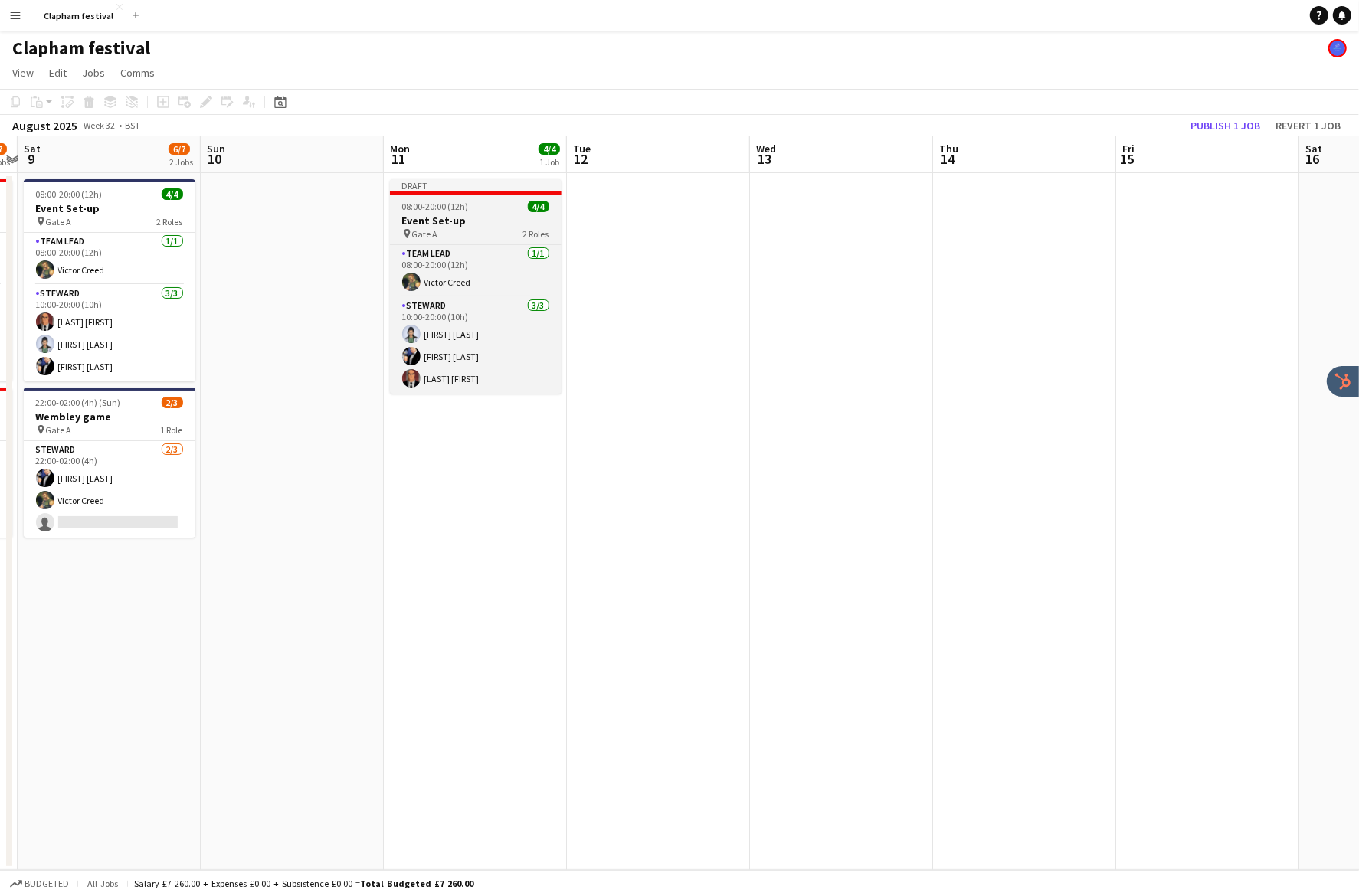 click on "08:00-20:00 (12h)    4/4" at bounding box center (476, 206) 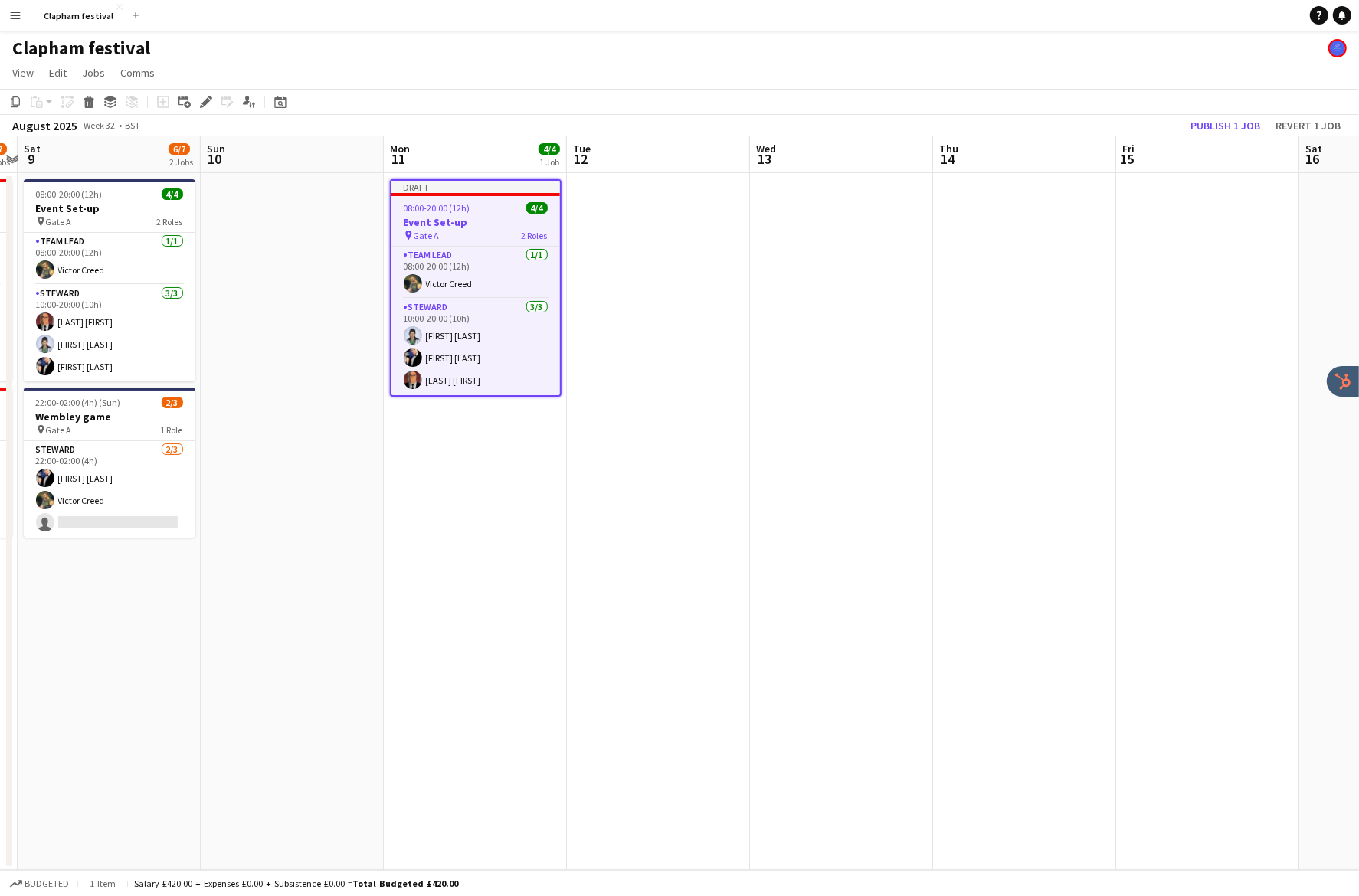 click at bounding box center (841, 522) 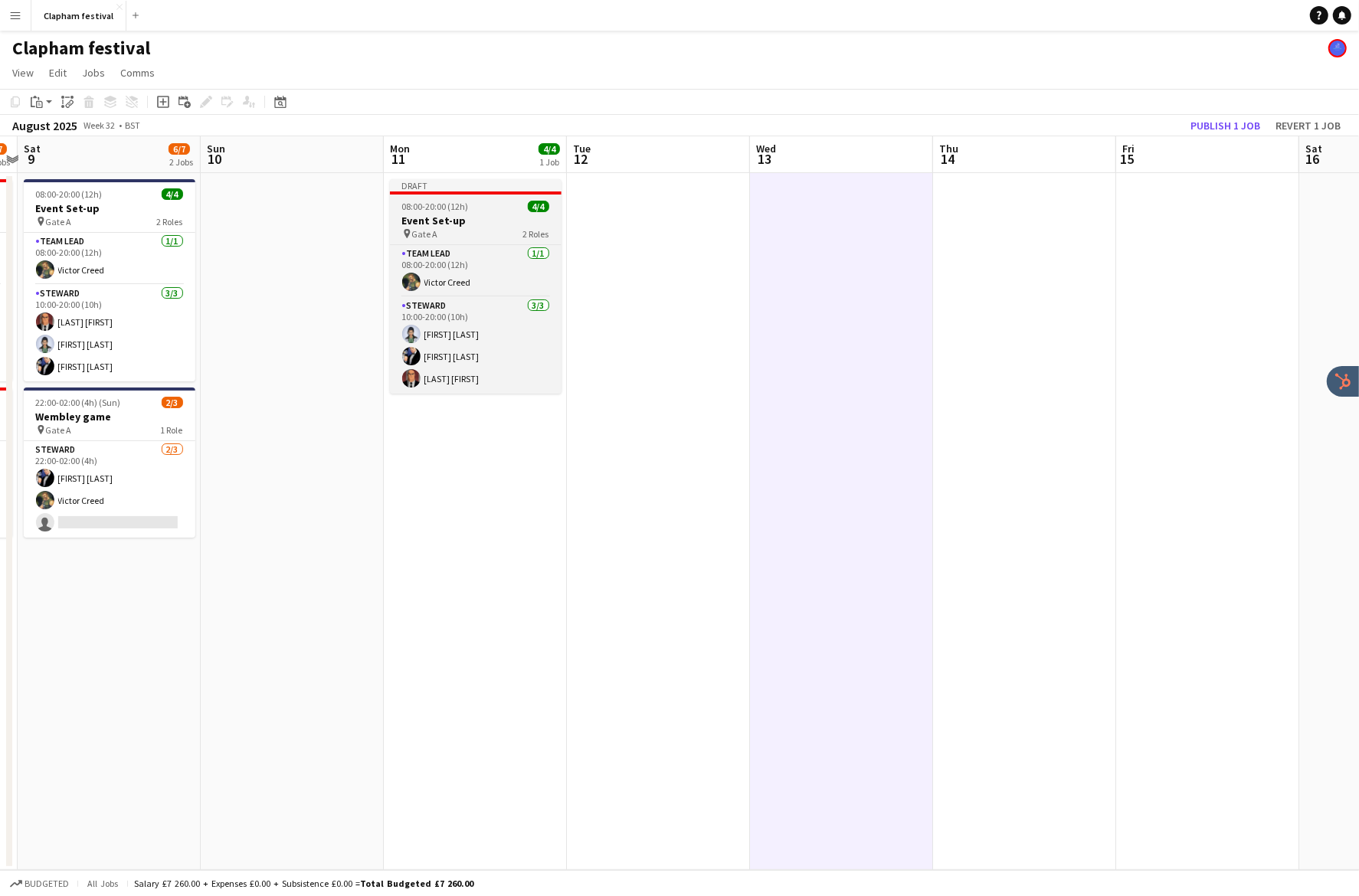 click on "2 Roles" at bounding box center (536, 234) 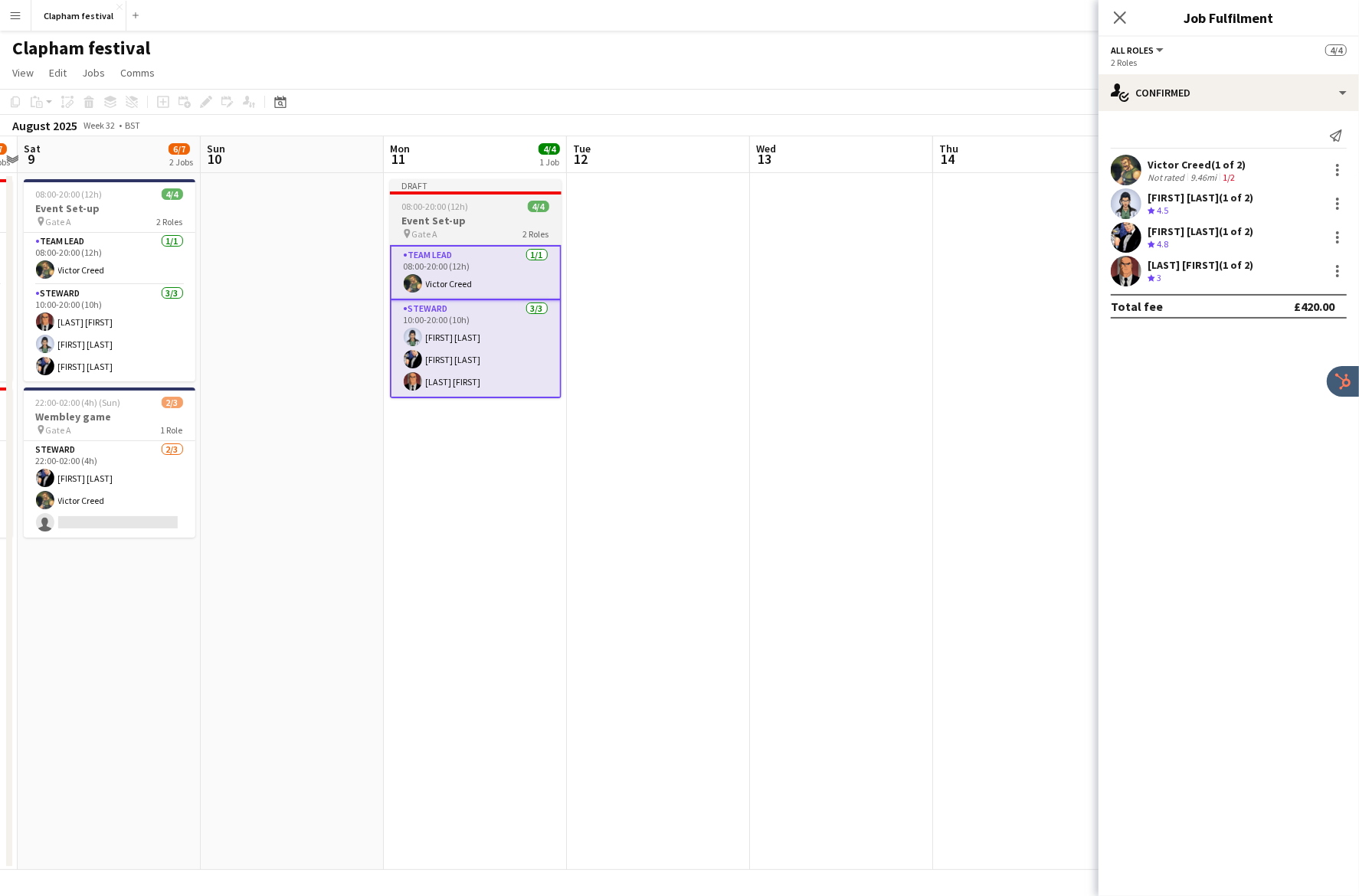 click on "08:00-20:00 (12h)    4/4" at bounding box center [476, 206] 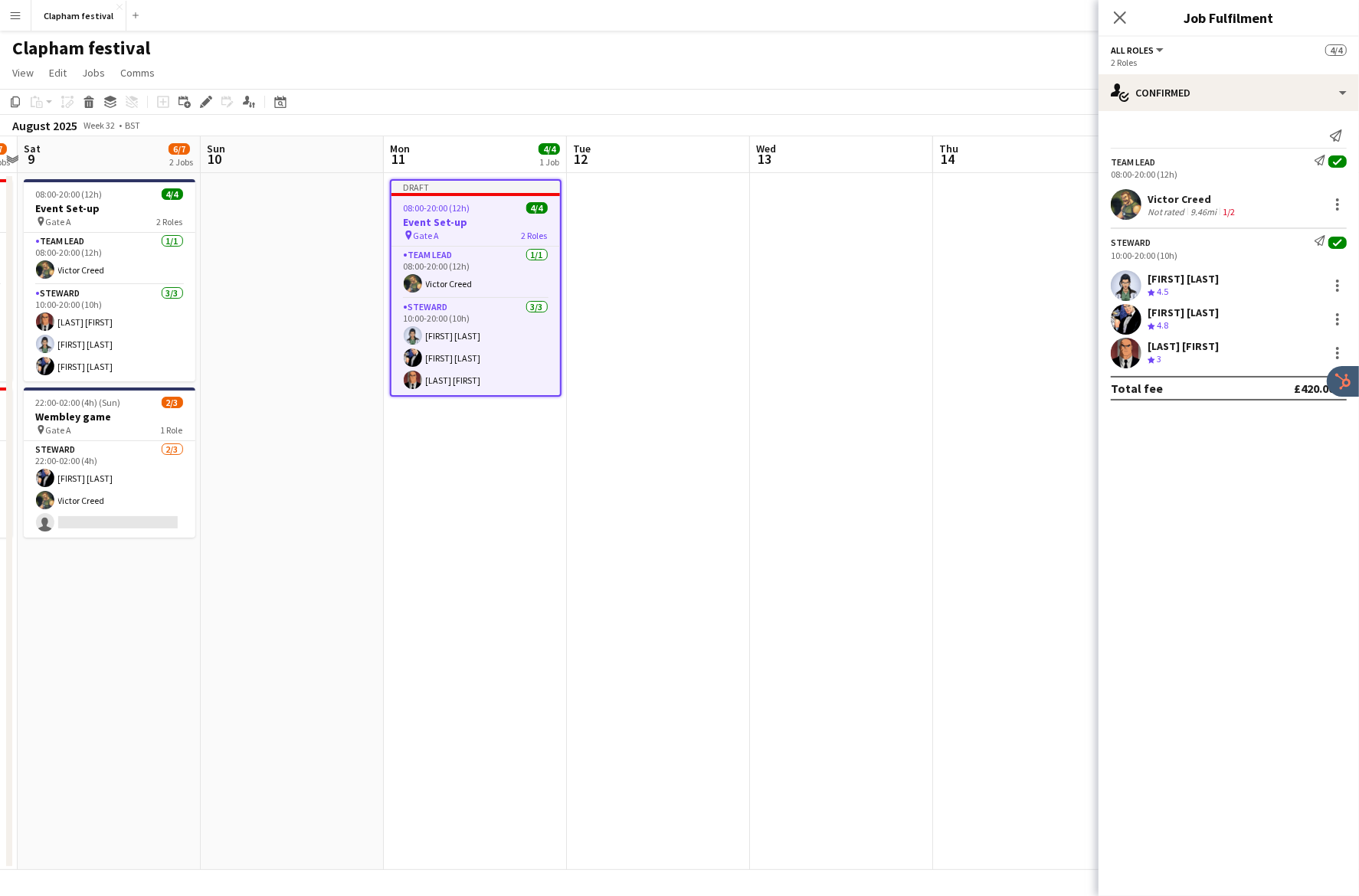 click at bounding box center (841, 522) 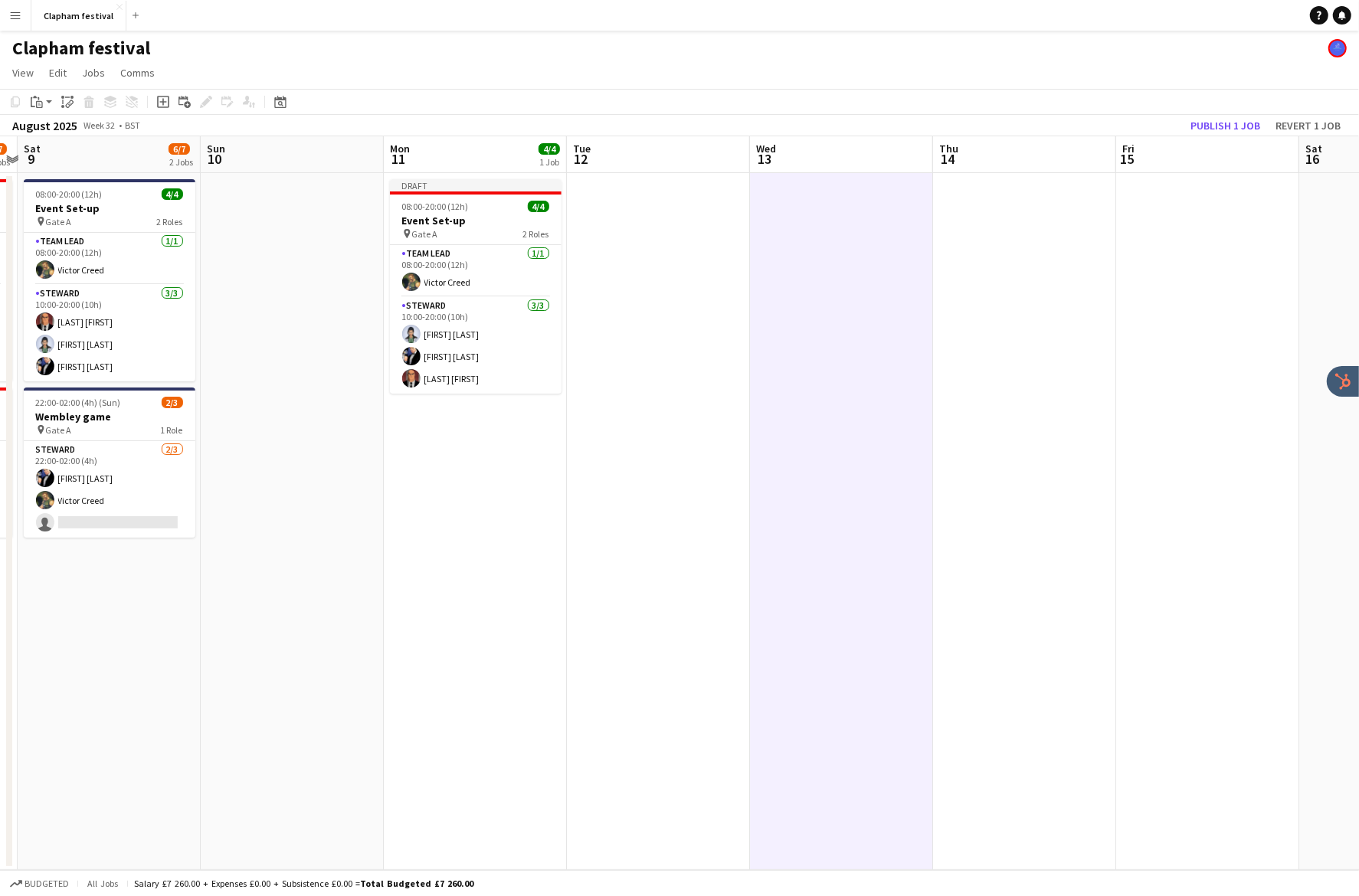 click at bounding box center (1024, 522) 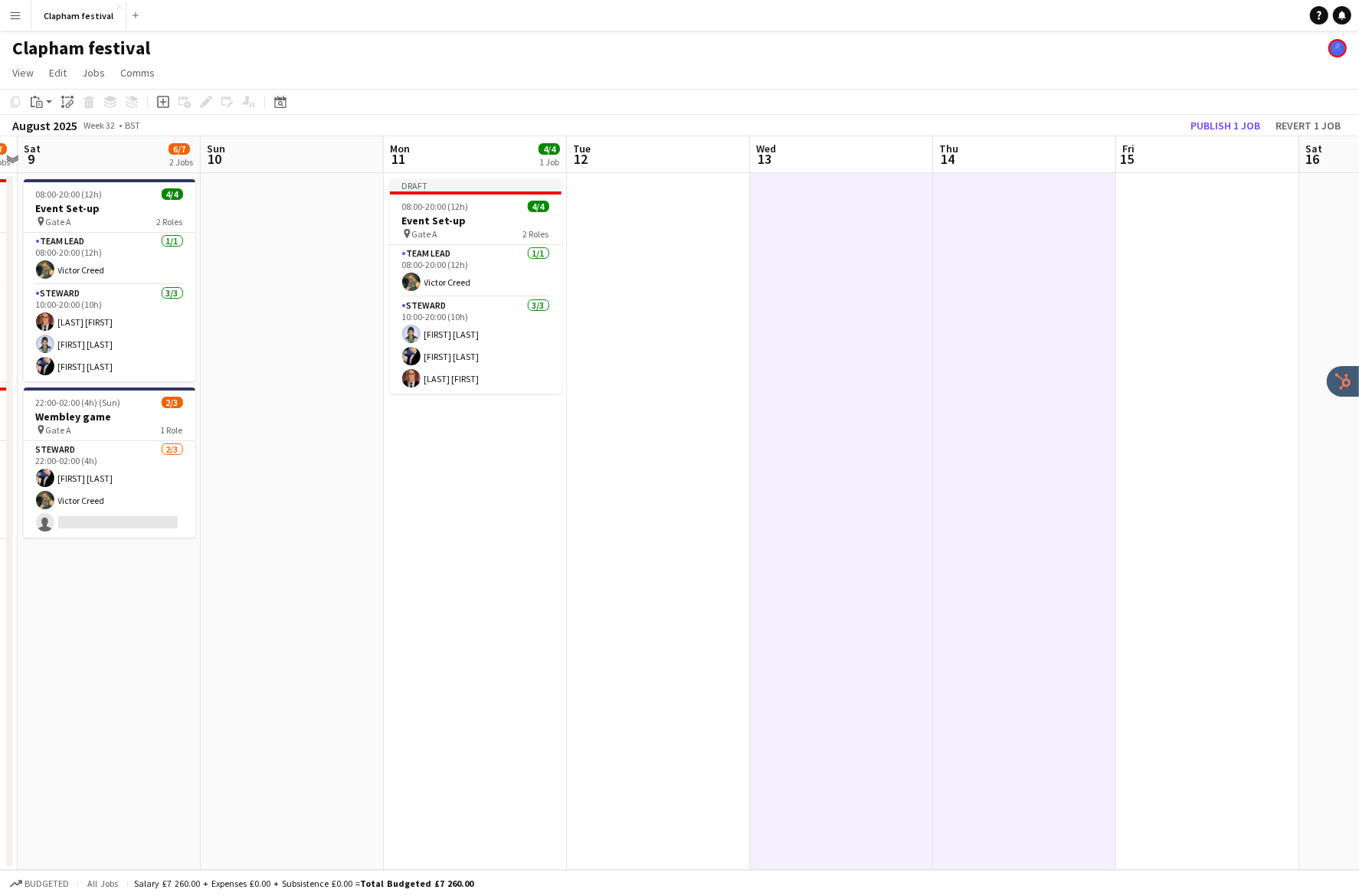 click at bounding box center [1207, 522] 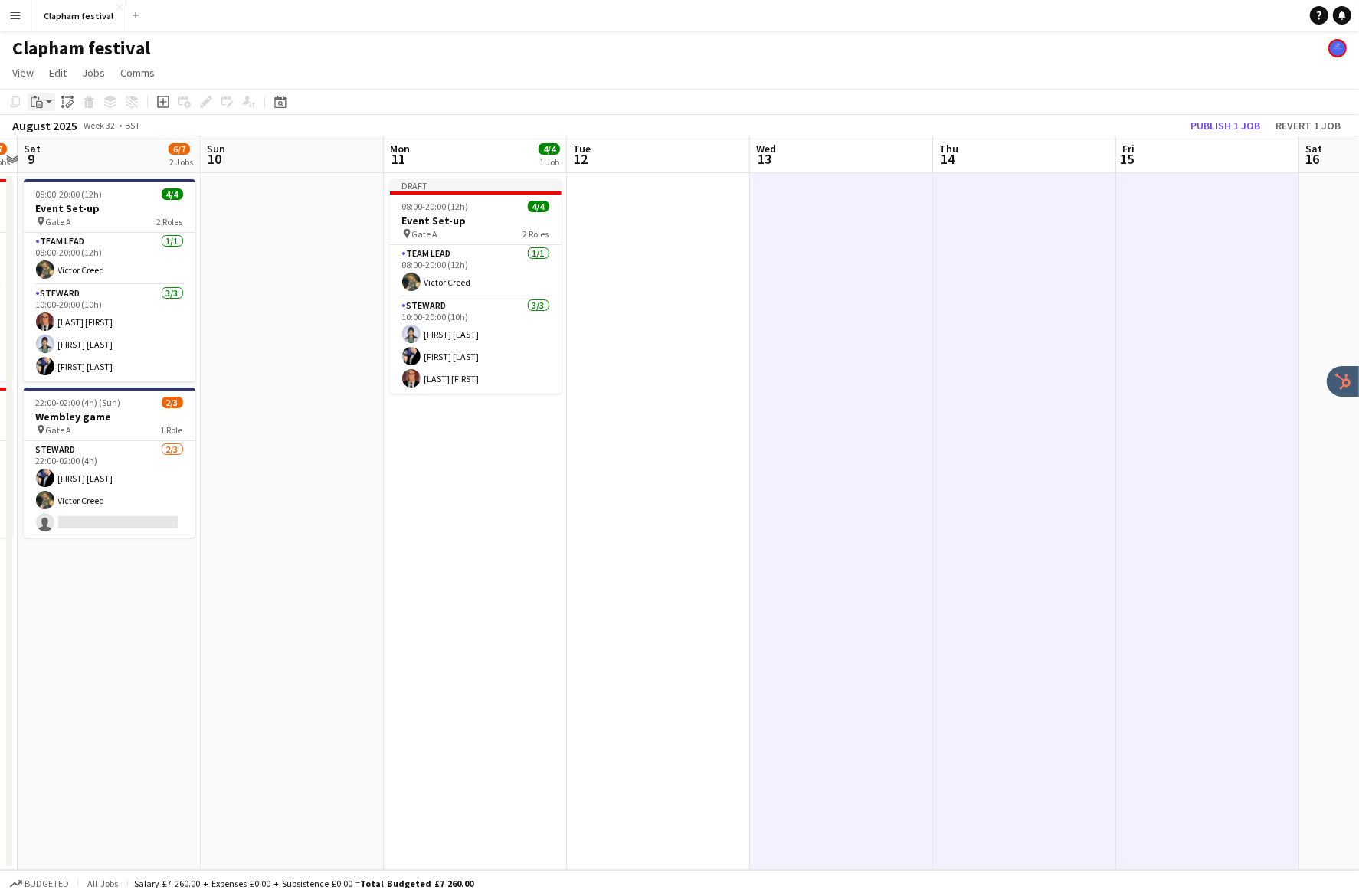 click on "Paste" at bounding box center [37, 102] 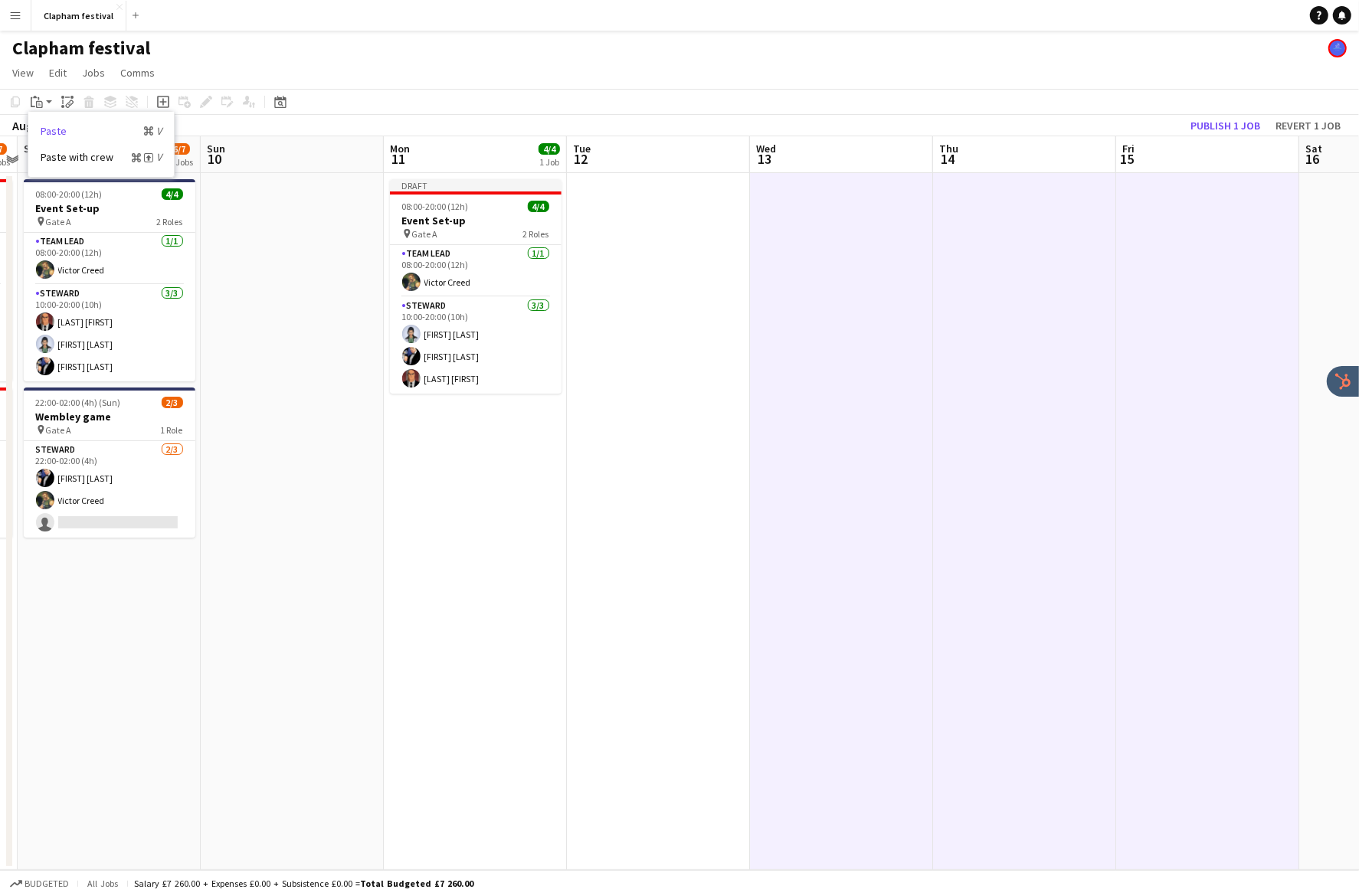 click on "Paste
Command
V" at bounding box center [101, 131] 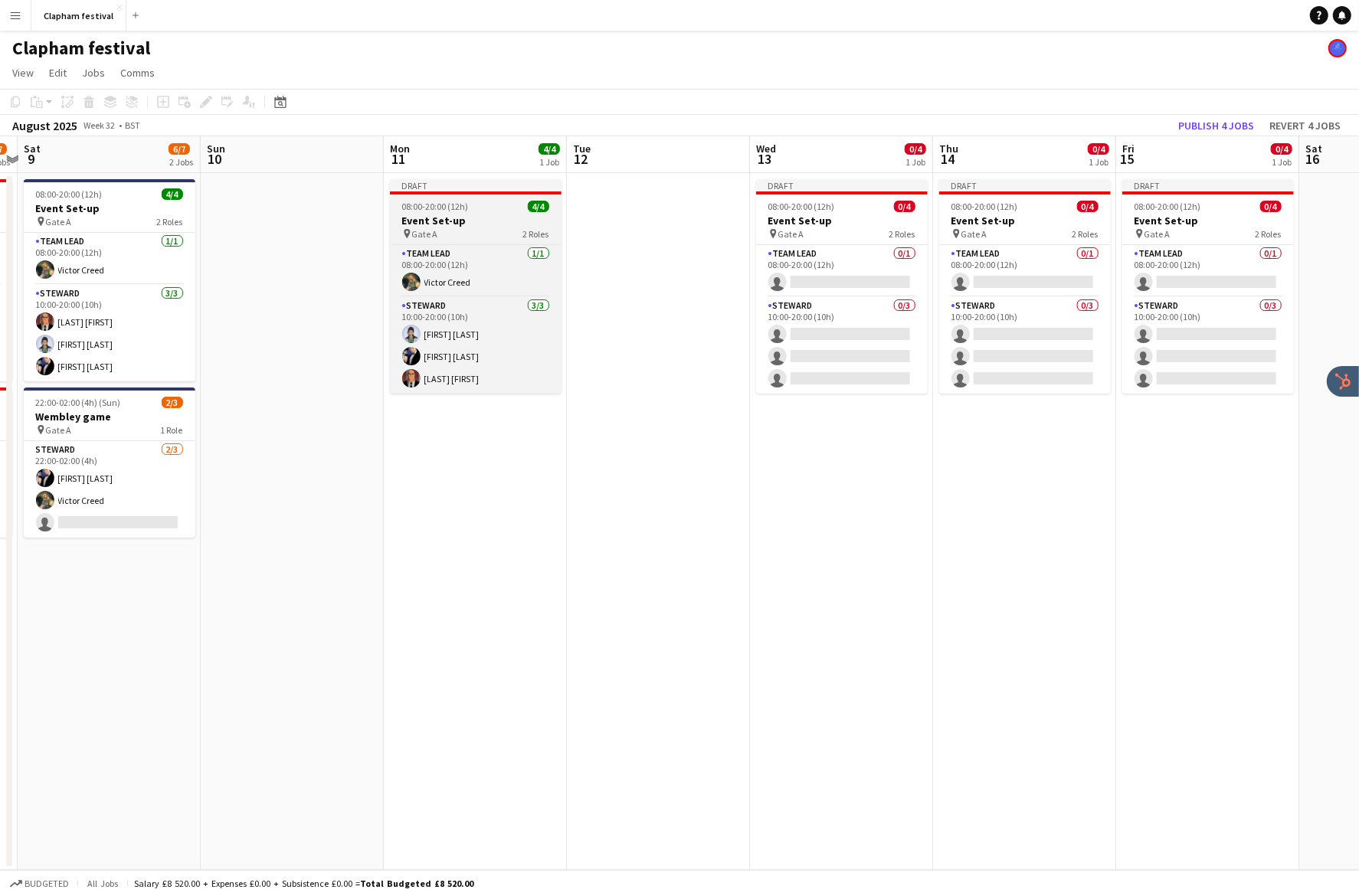 click on "08:00-20:00 (12h)    4/4" at bounding box center [476, 206] 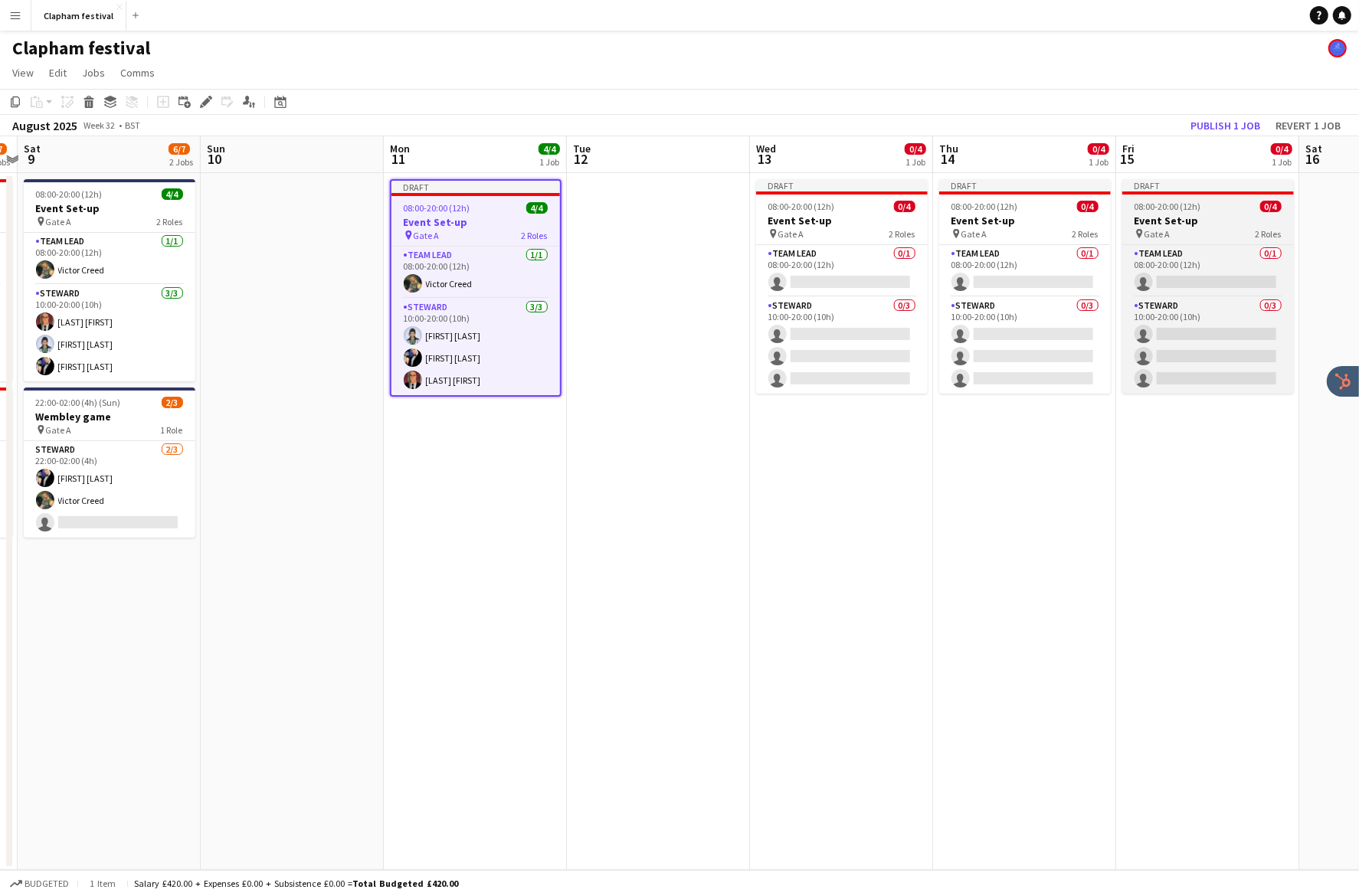 click on "Event Set-up" at bounding box center [1208, 221] 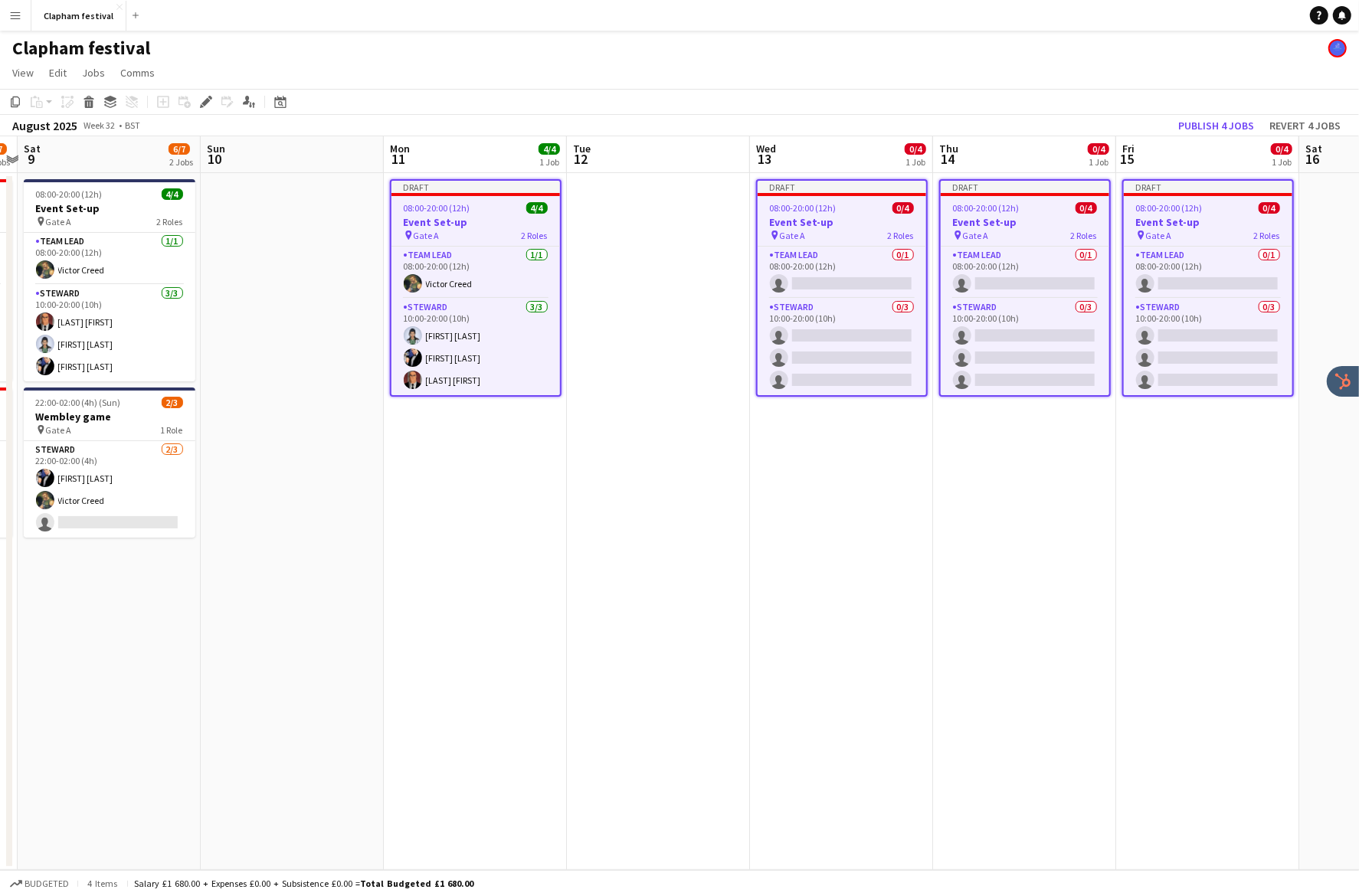click on "08:00-20:00 (12h)" at bounding box center [803, 208] 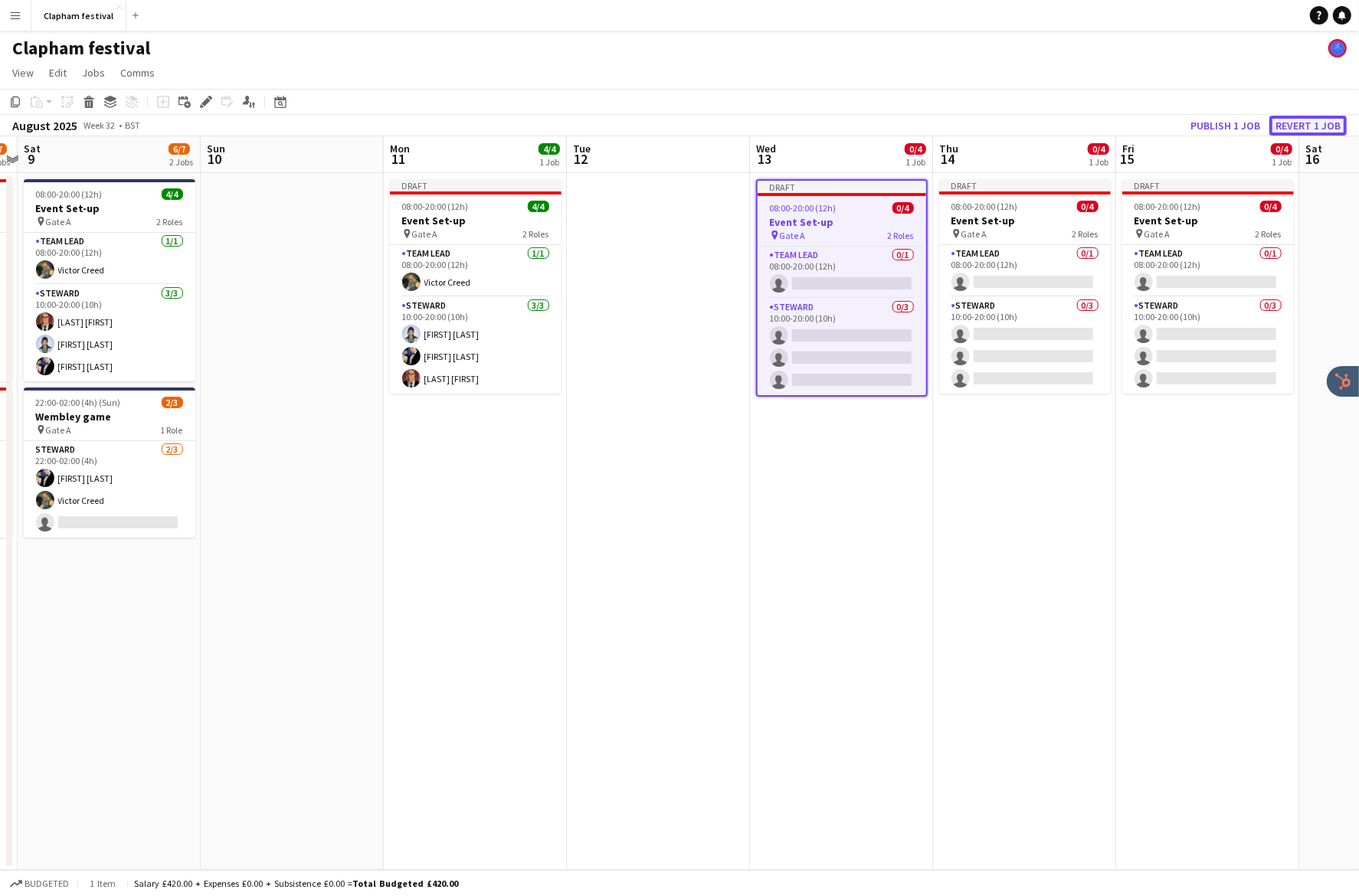 click on "Revert 1 job" 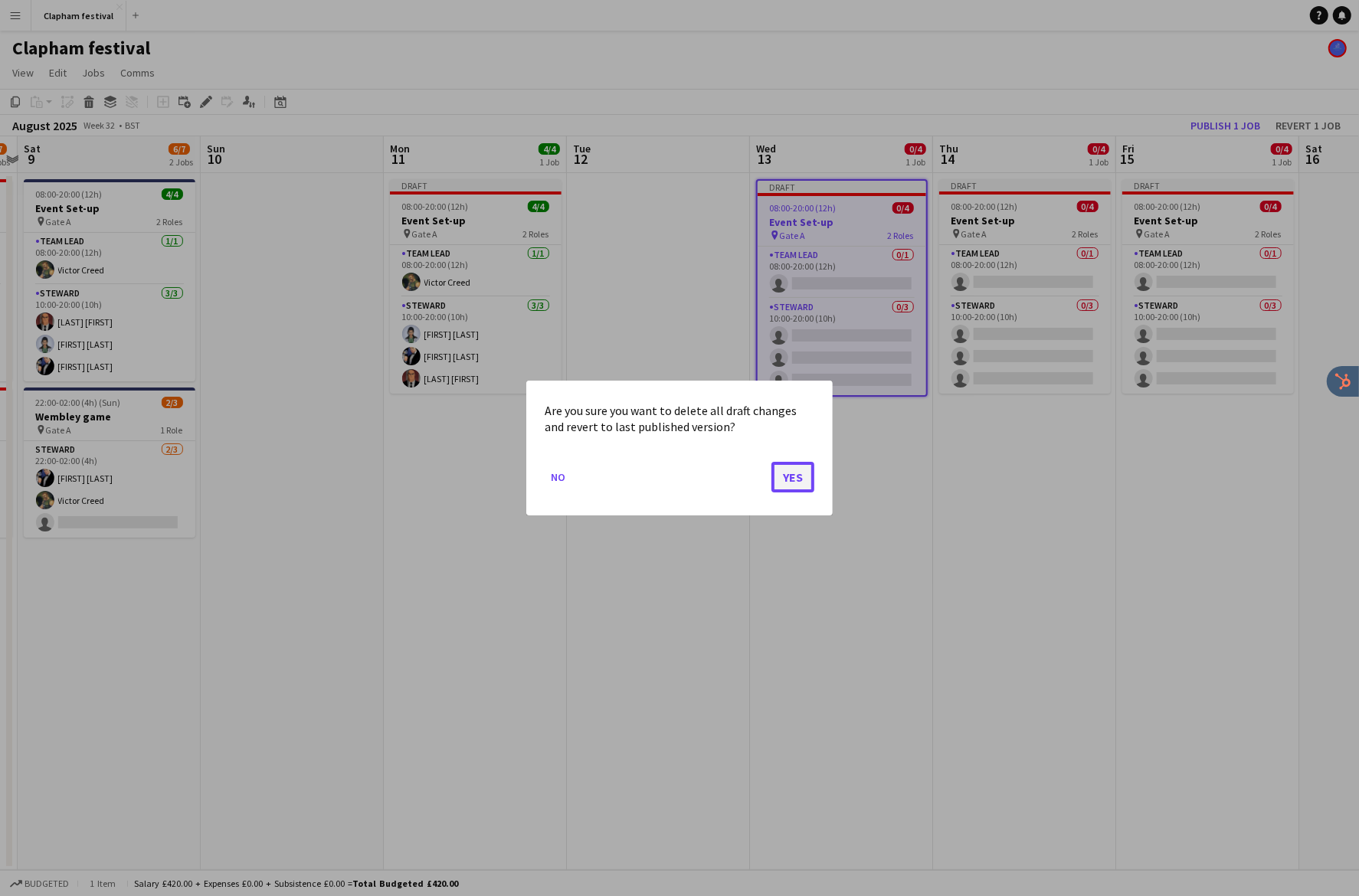 click on "Yes" 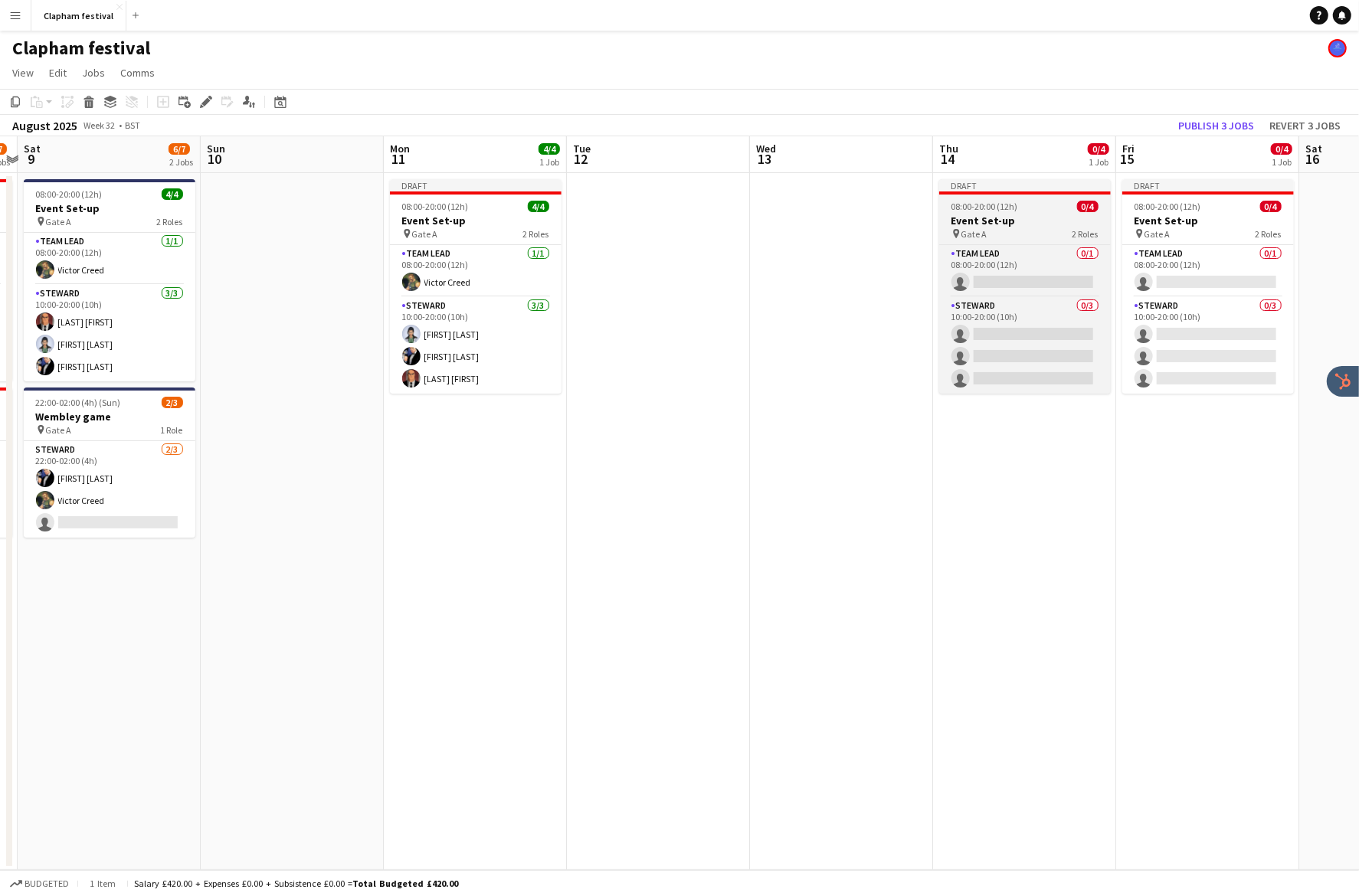 click on "pin
Gate A   2 Roles" at bounding box center (1025, 234) 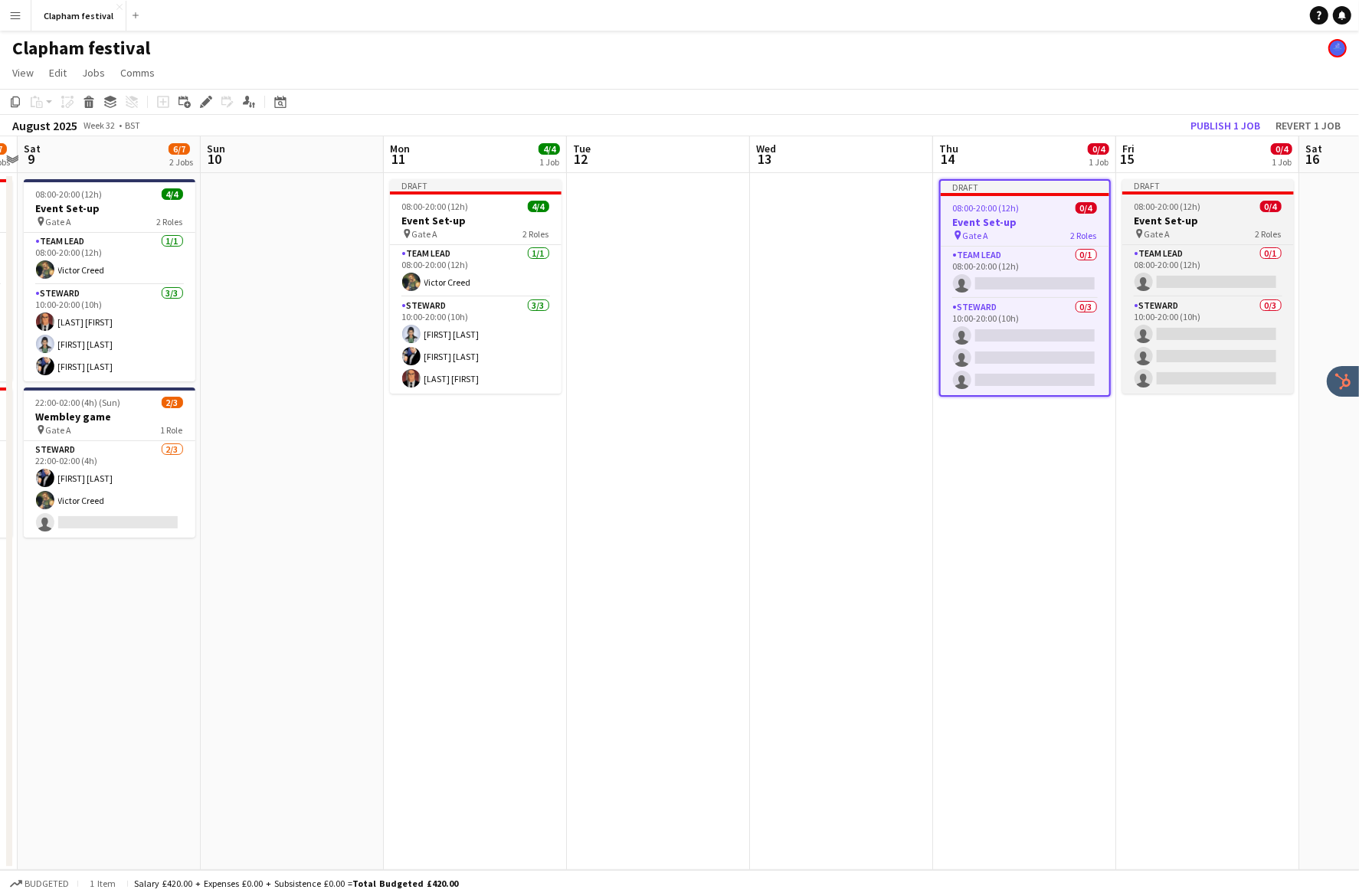 click on "Event Set-up" at bounding box center [1208, 221] 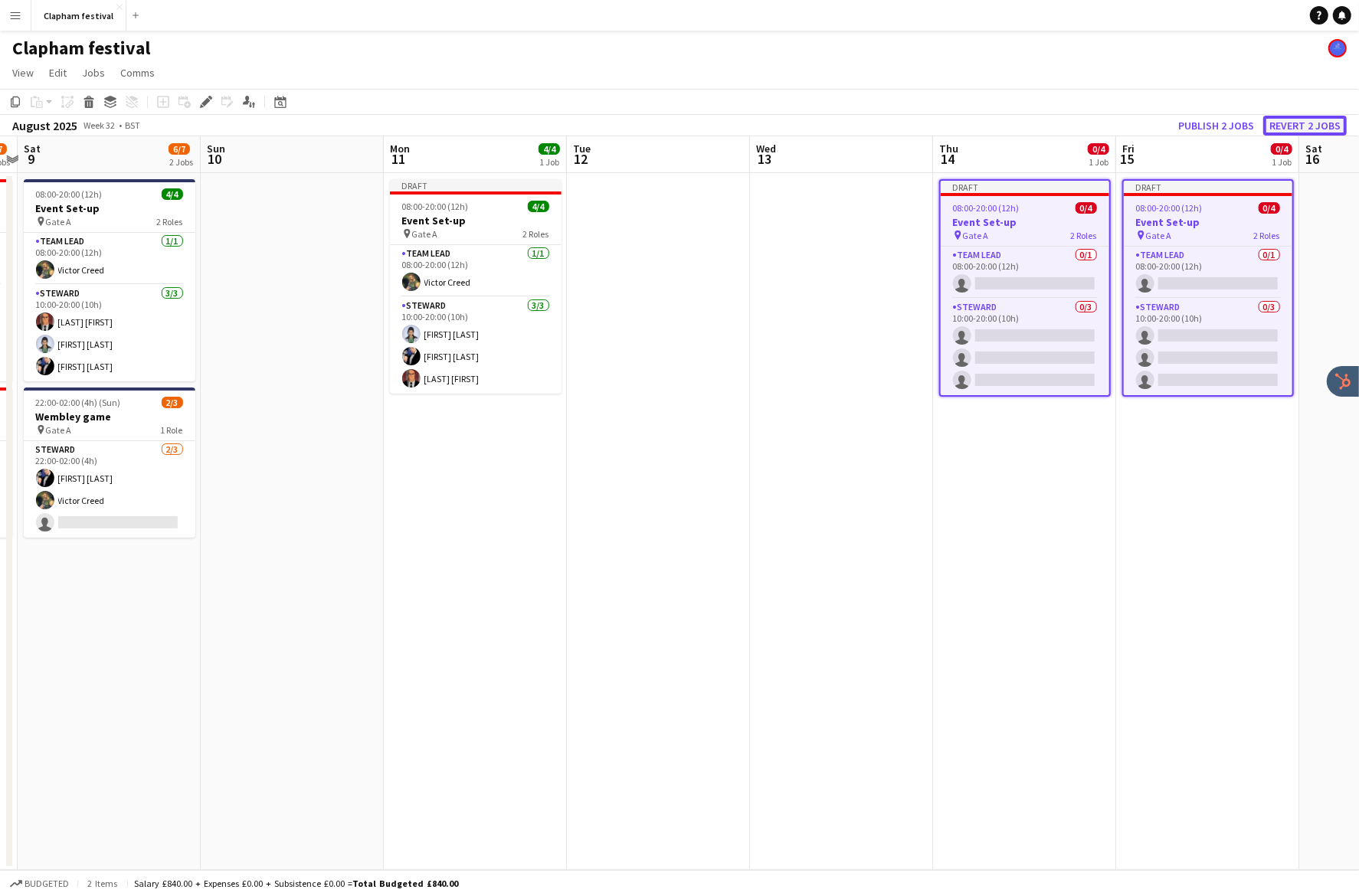 click on "Revert 2 jobs" 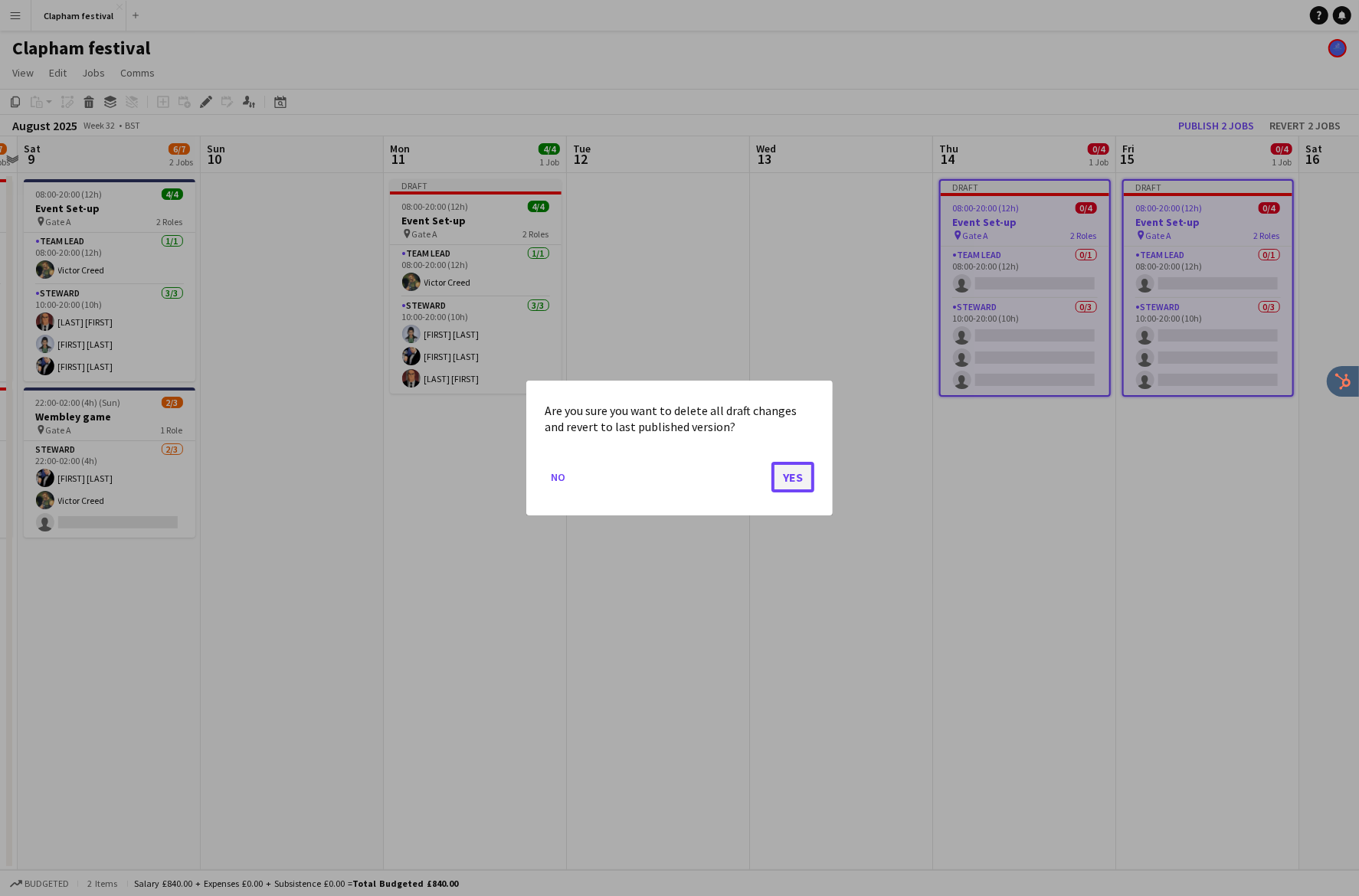 click on "Yes" 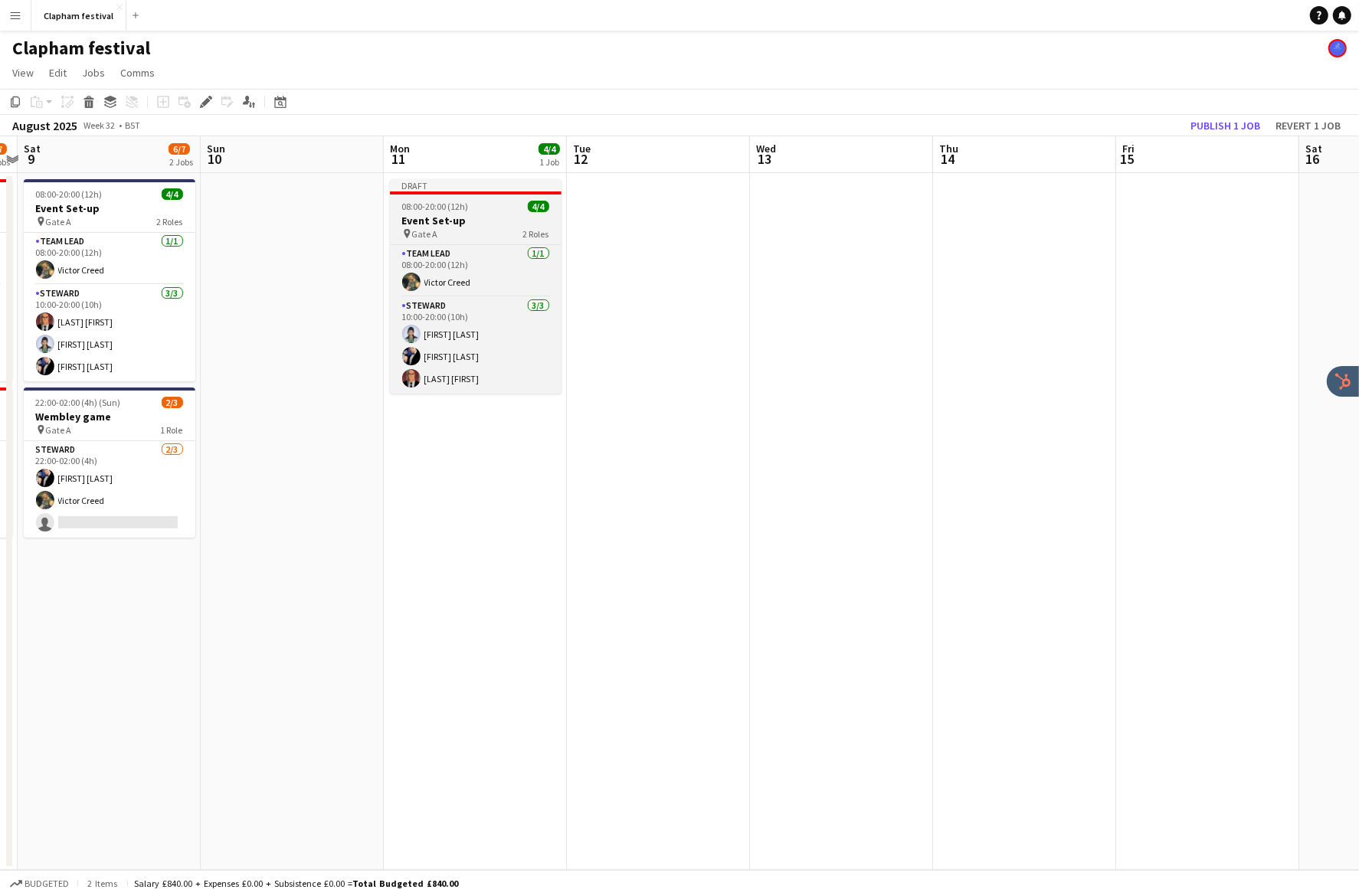 click on "pin
Gate A   2 Roles" at bounding box center [476, 234] 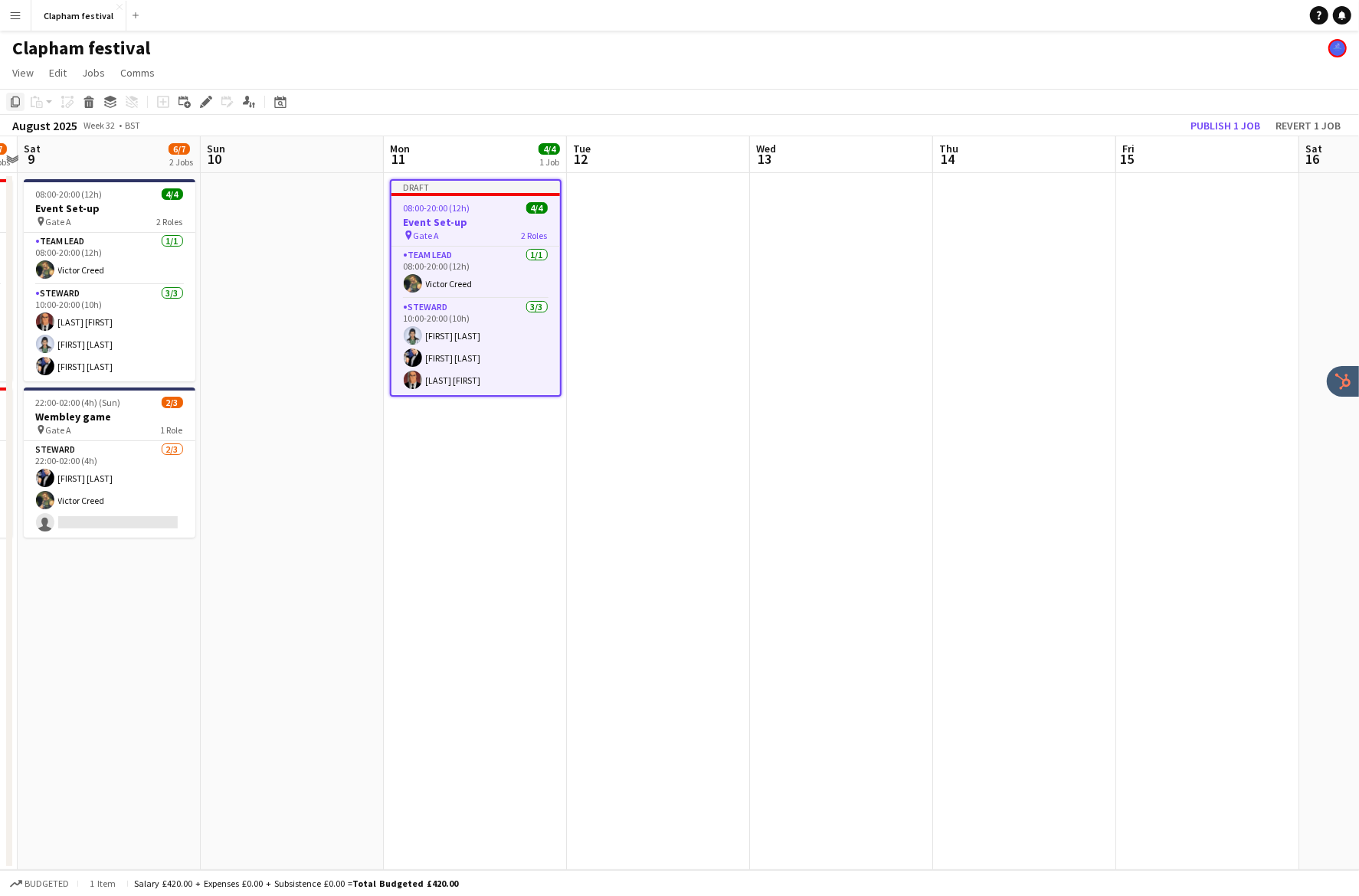 click on "Copy" 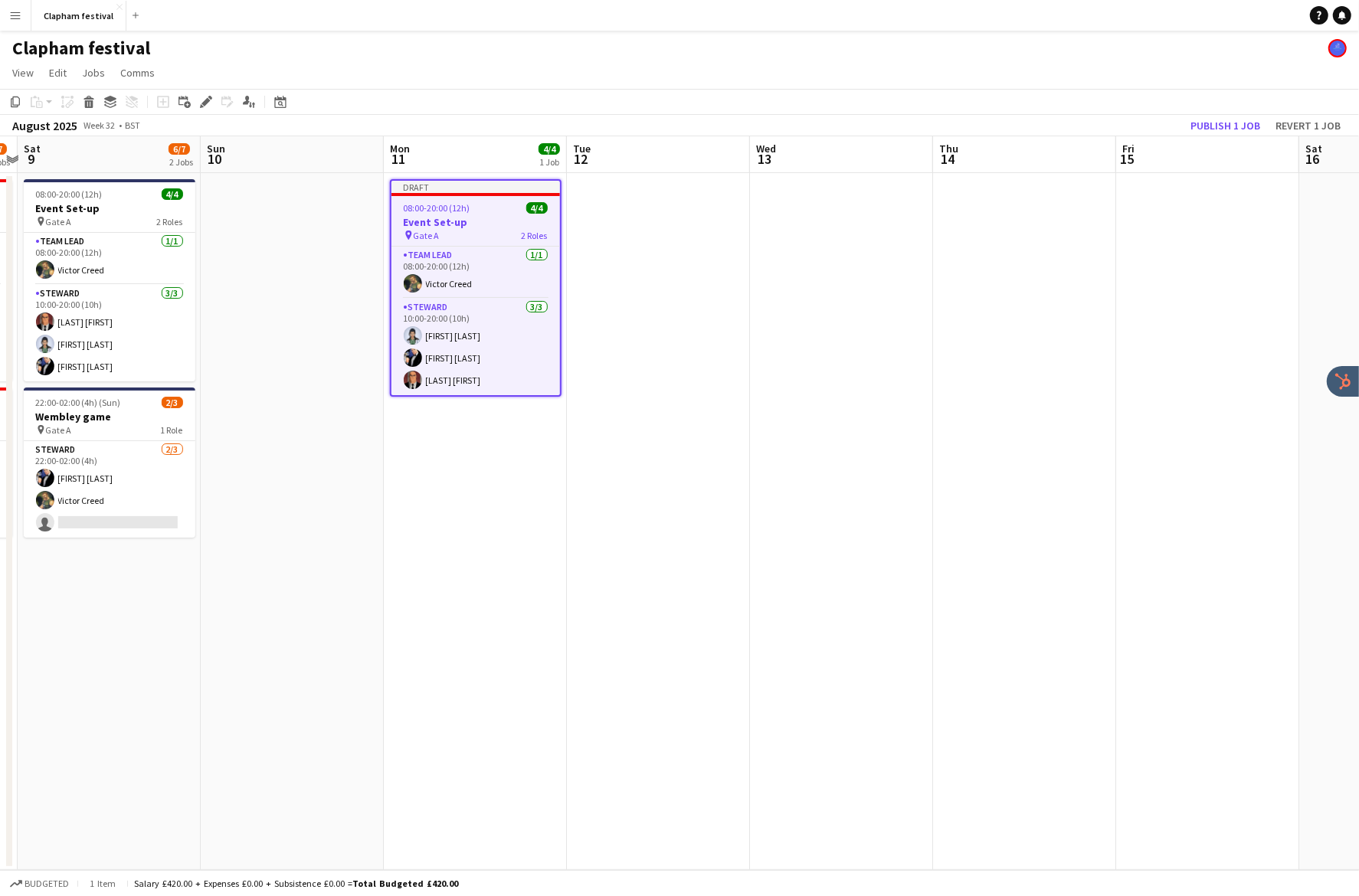 click at bounding box center (841, 522) 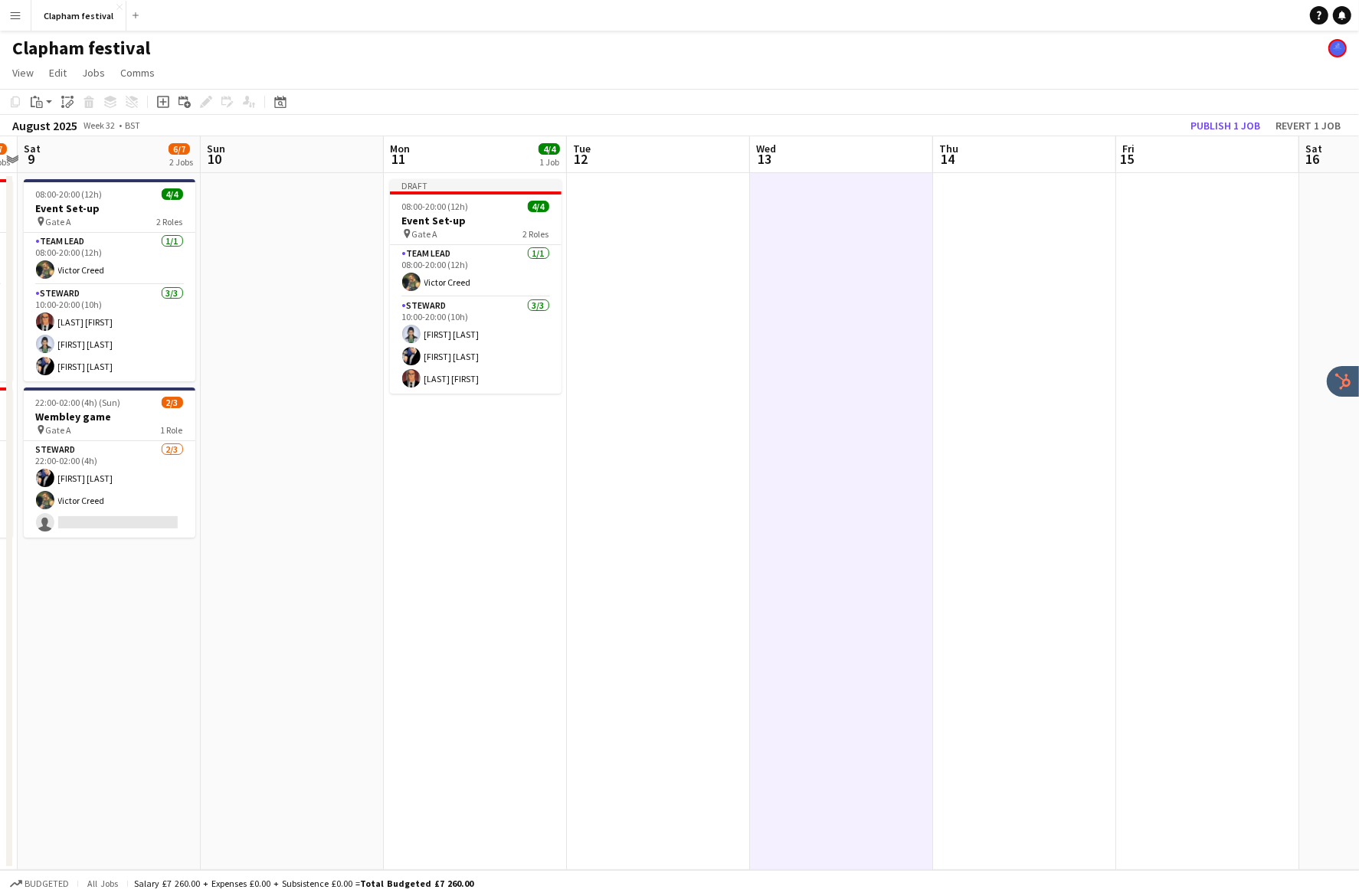 click at bounding box center (1024, 522) 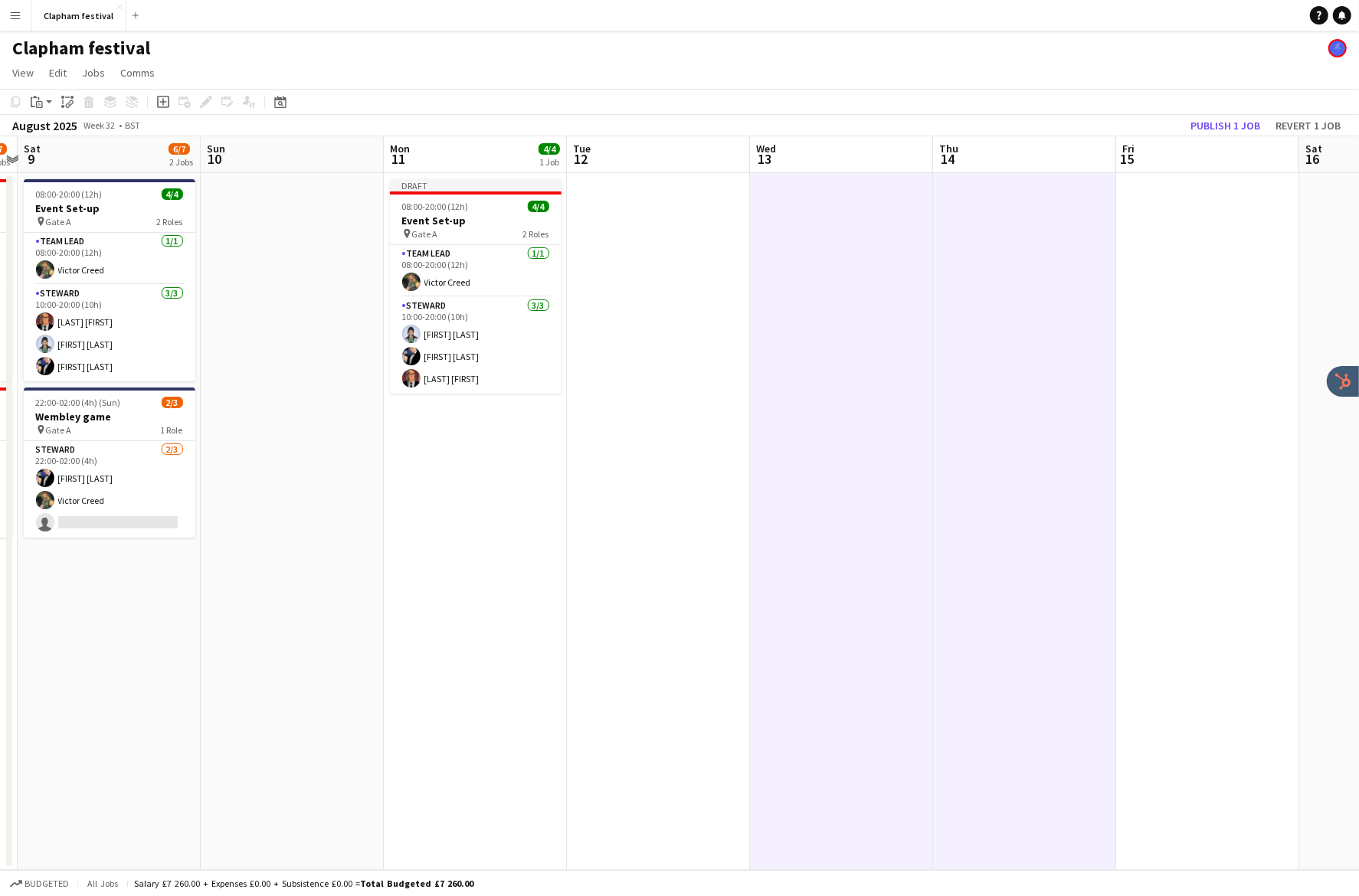 click at bounding box center (1207, 522) 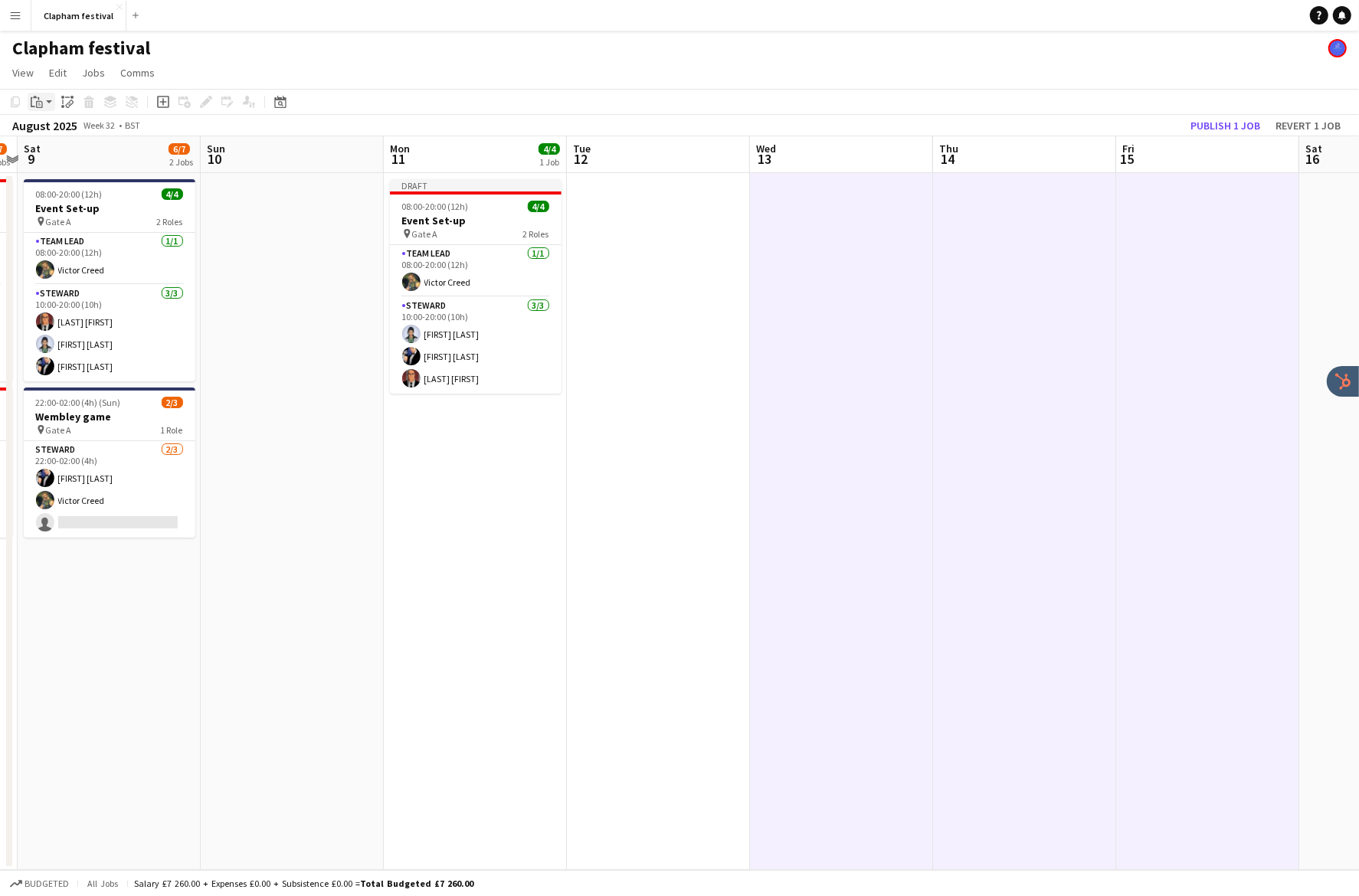 click on "Paste" 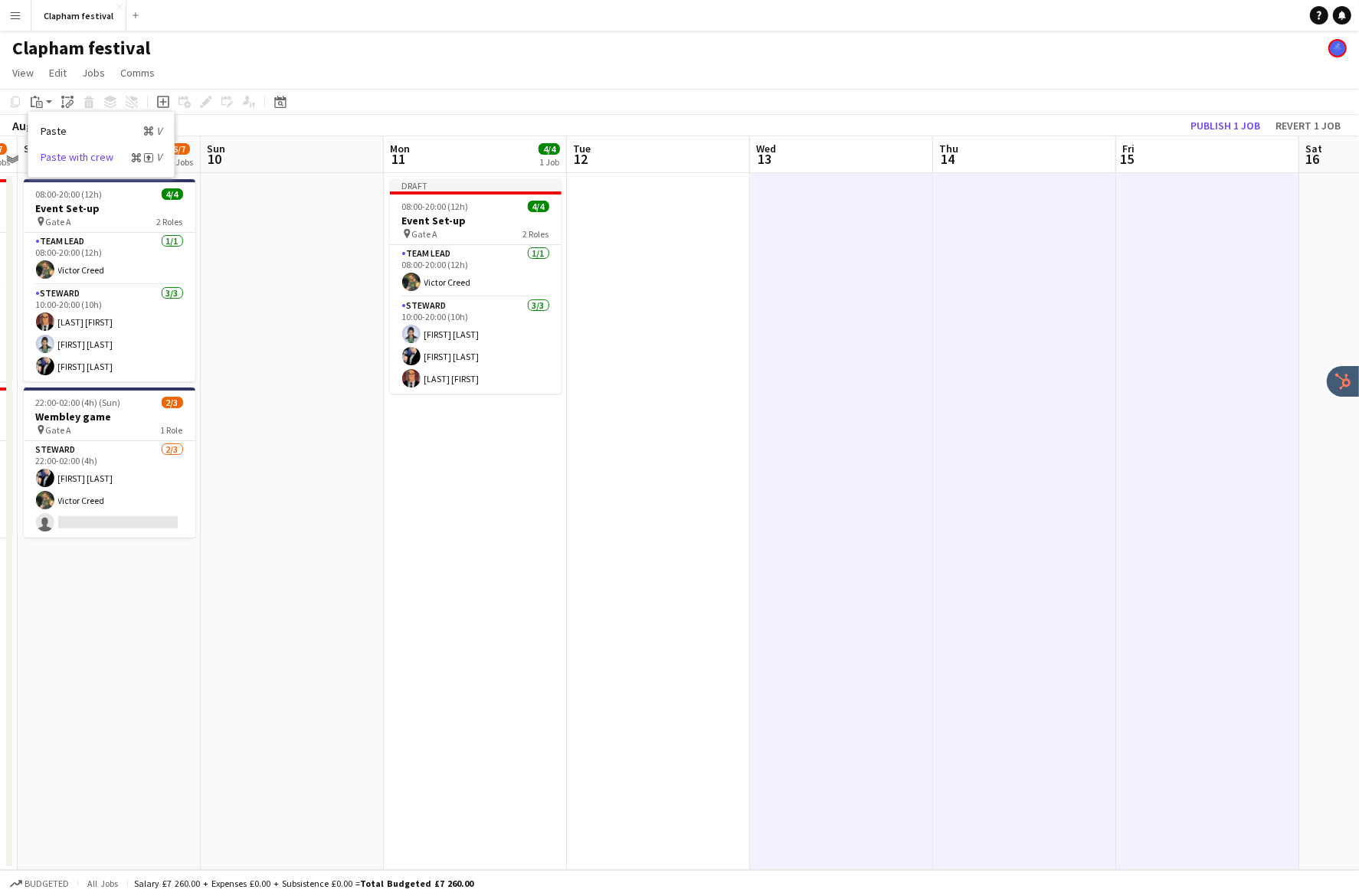 click on "Paste with crew
Command
Shift
V" at bounding box center [101, 157] 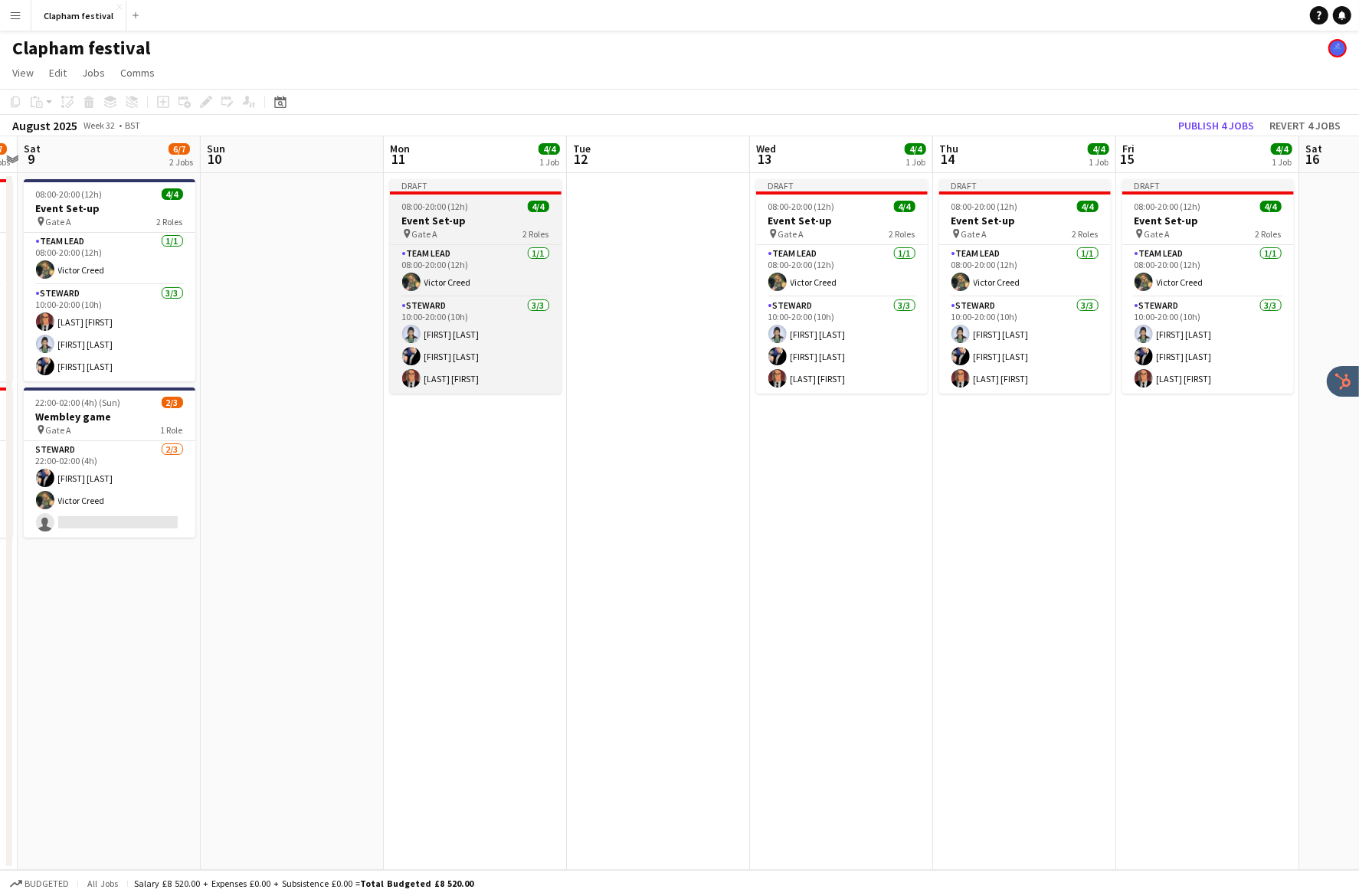 click on "08:00-20:00 (12h)" at bounding box center (435, 206) 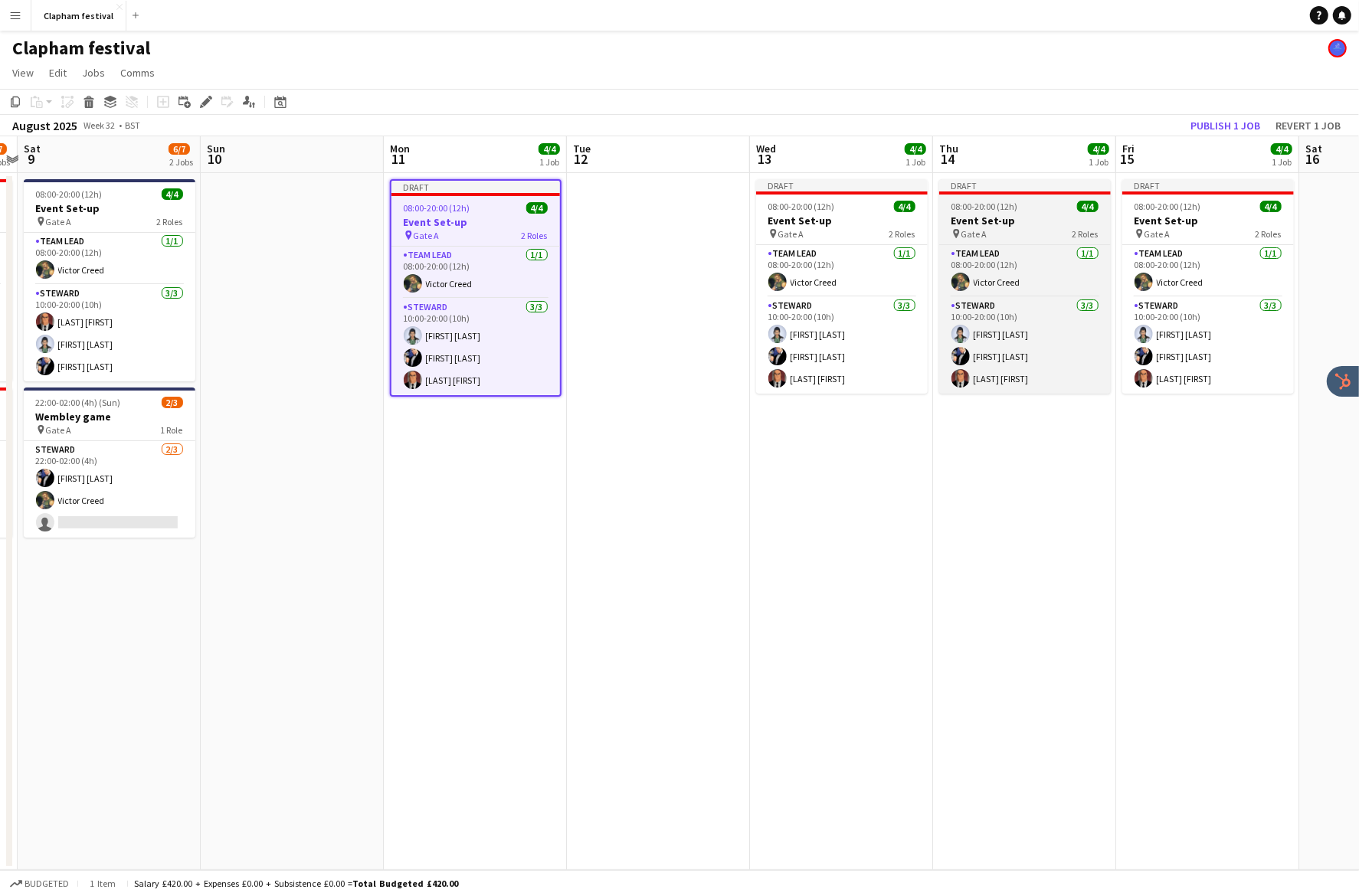 click on "Event Set-up" at bounding box center [1025, 221] 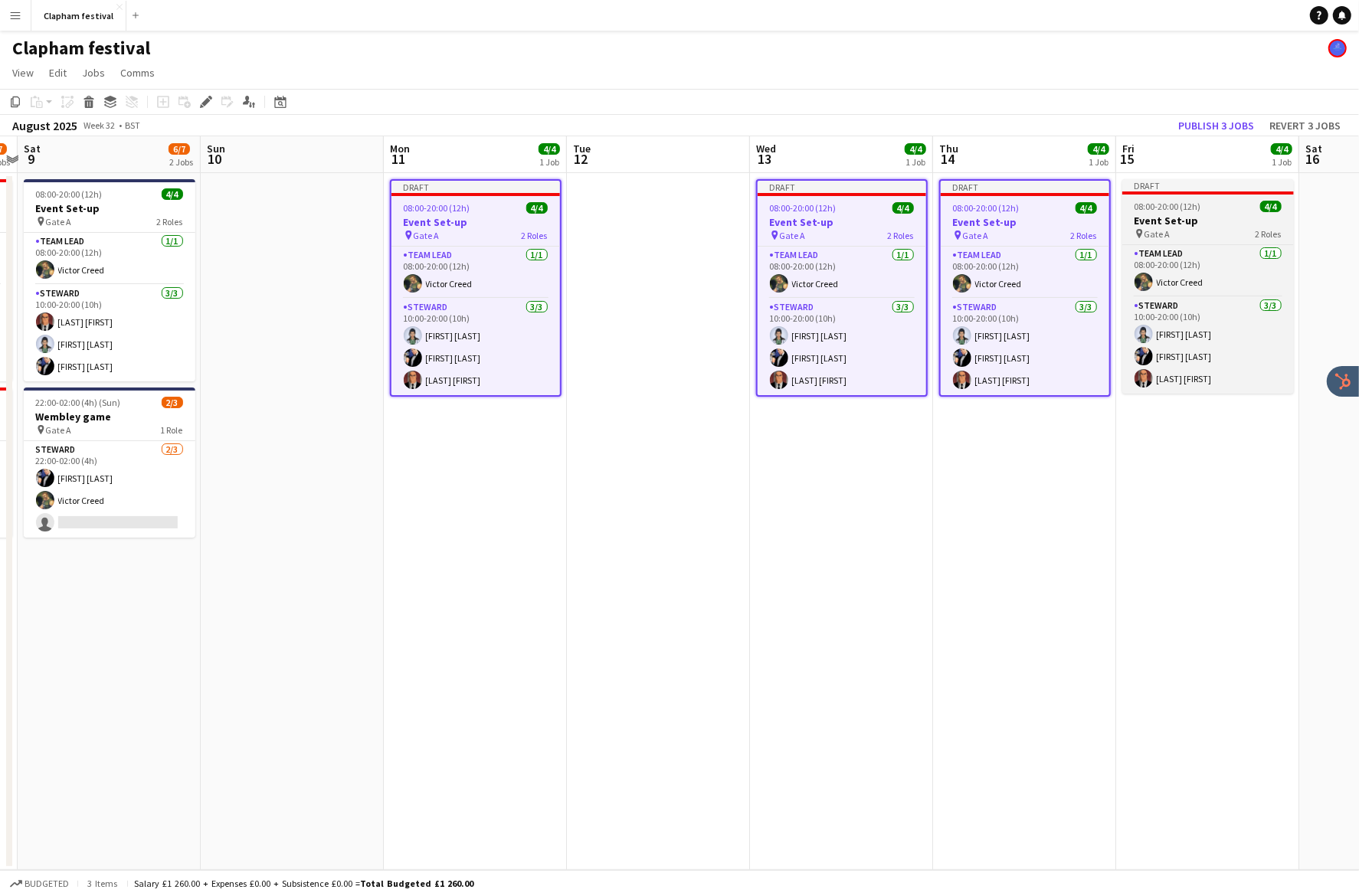 click on "Event Set-up" at bounding box center [1208, 221] 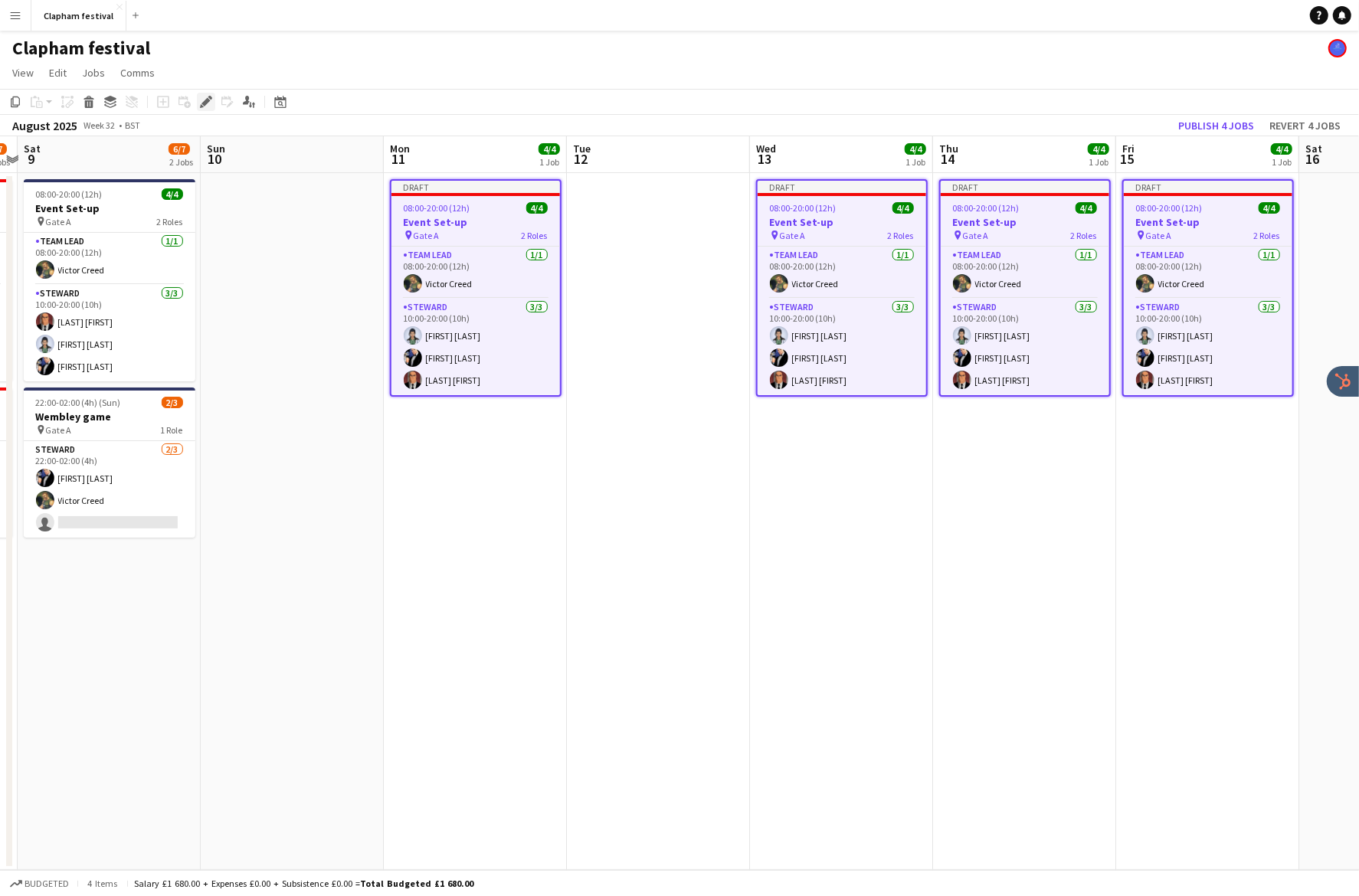 click on "Edit" 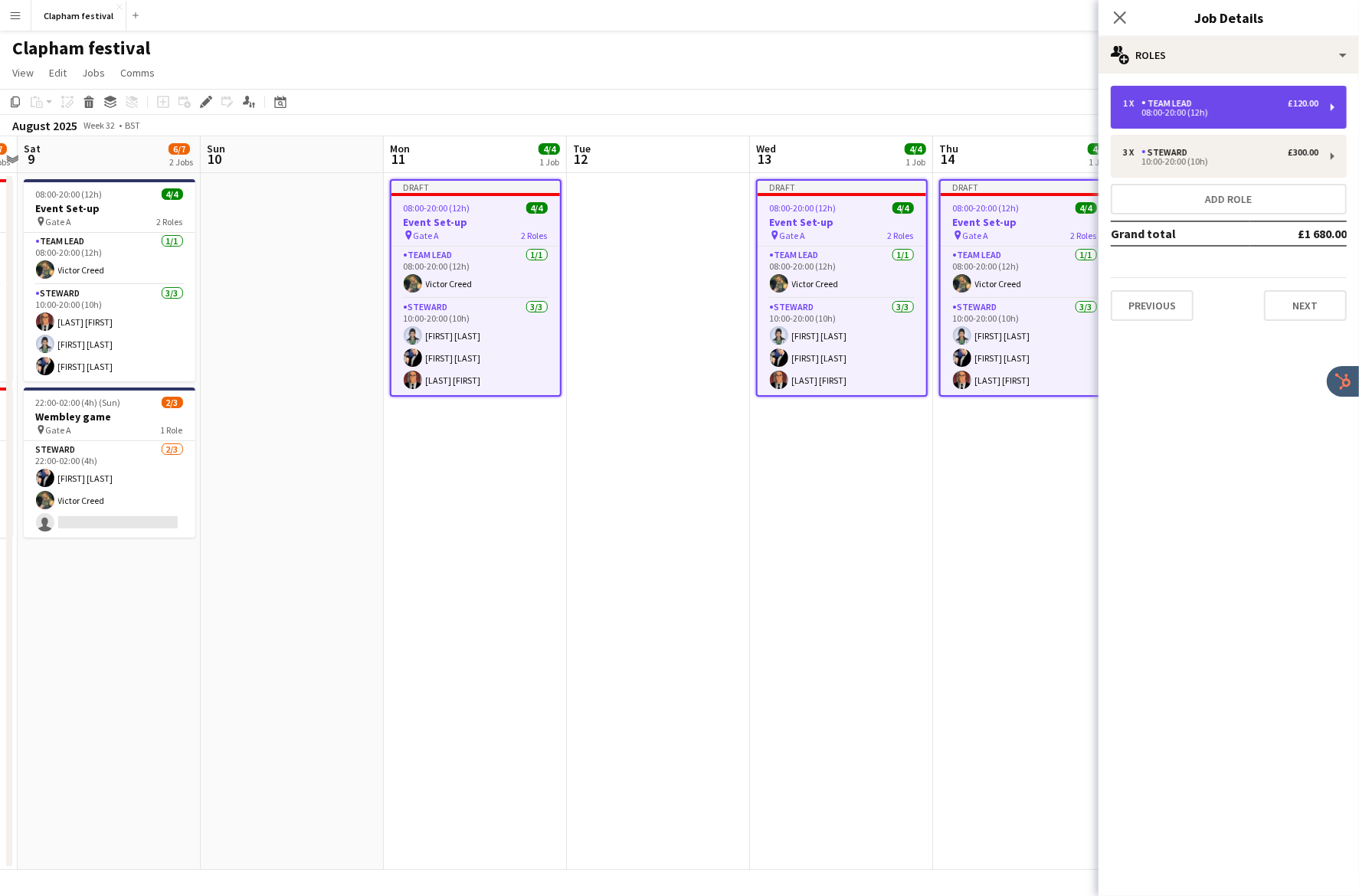 click on "1 x   Team Lead   £120.00   08:00-20:00 (12h)" at bounding box center [1229, 107] 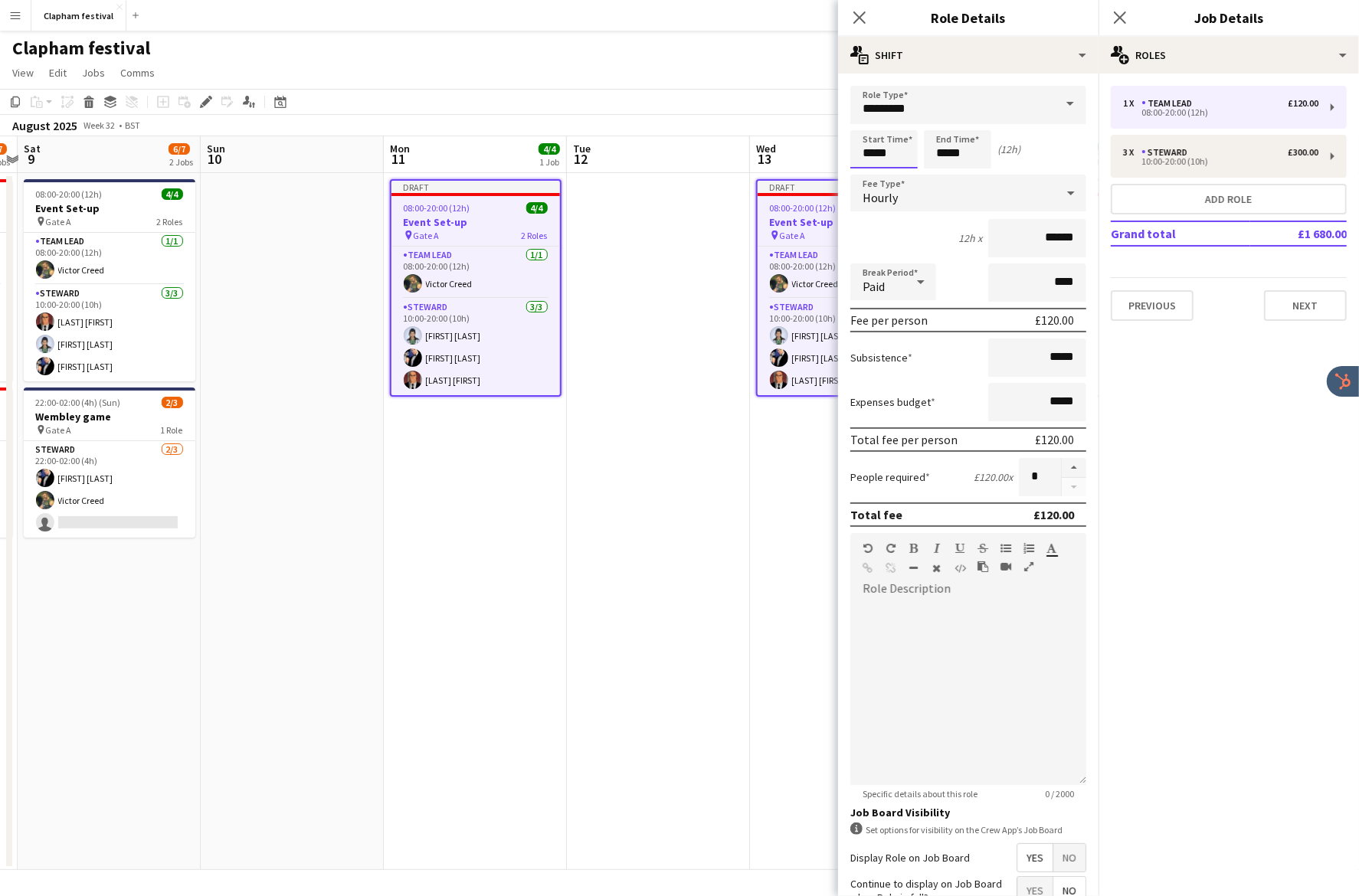 click on "*****" at bounding box center [884, 149] 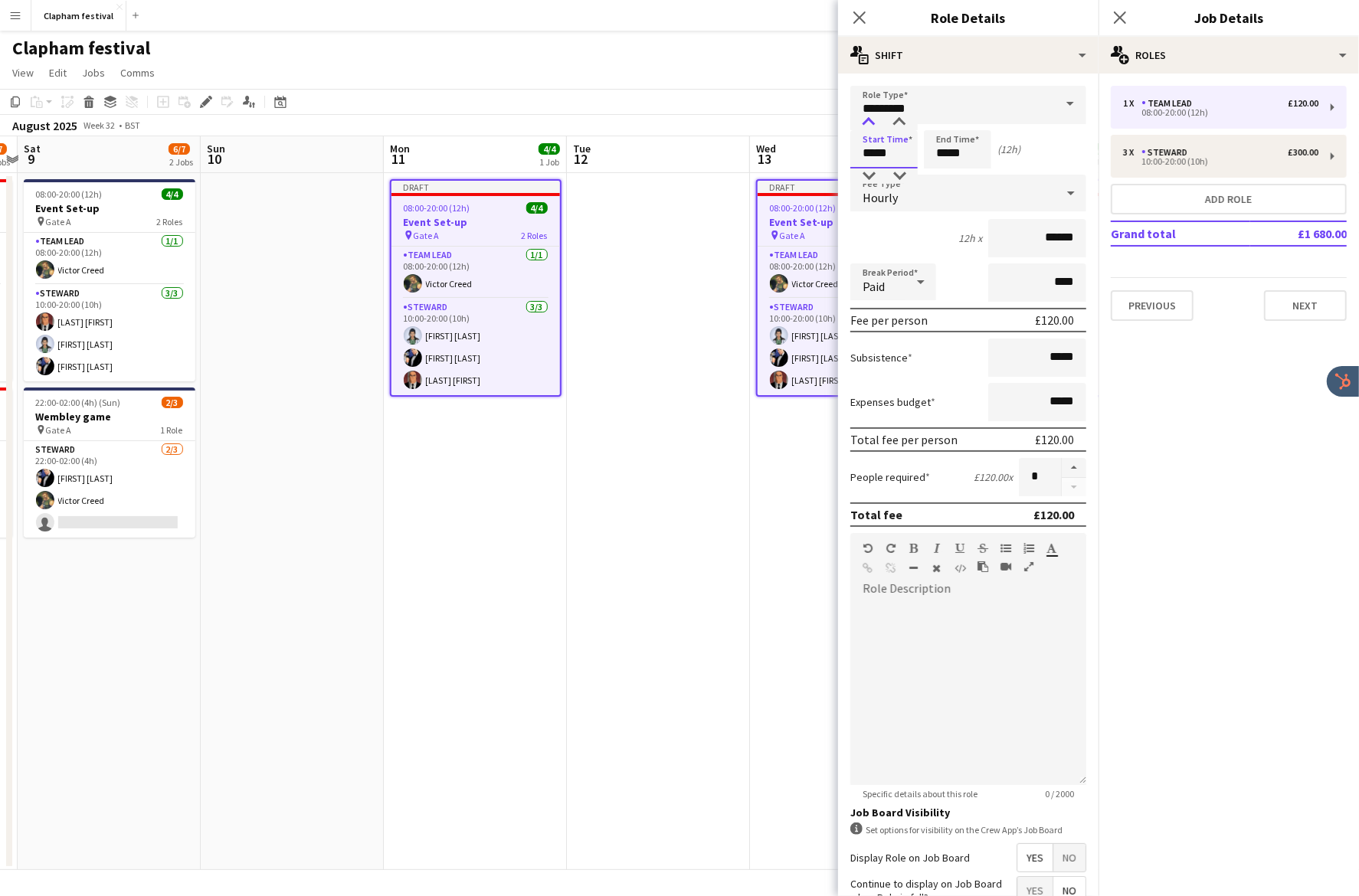 click at bounding box center (869, 123) 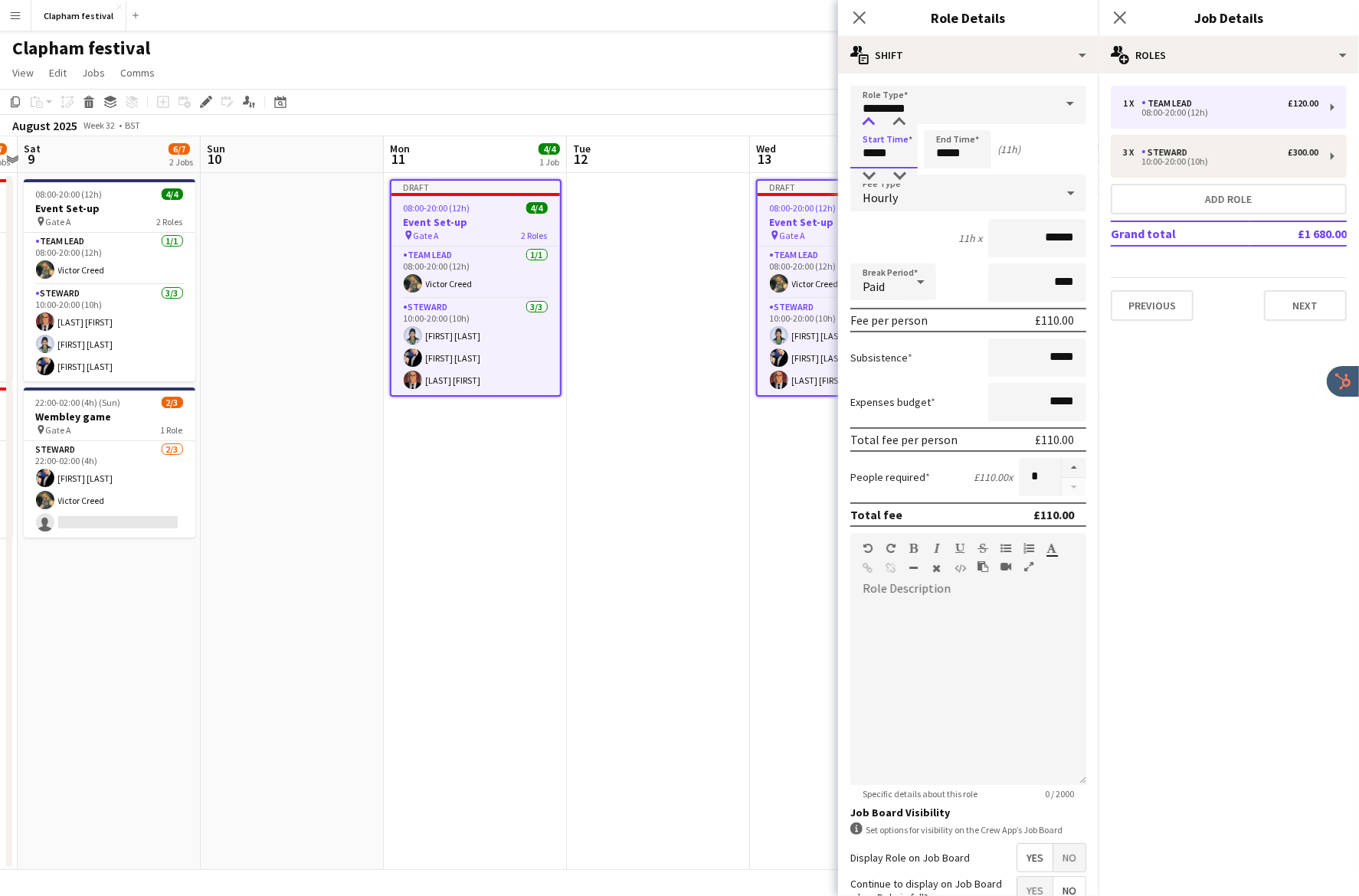 type on "*****" 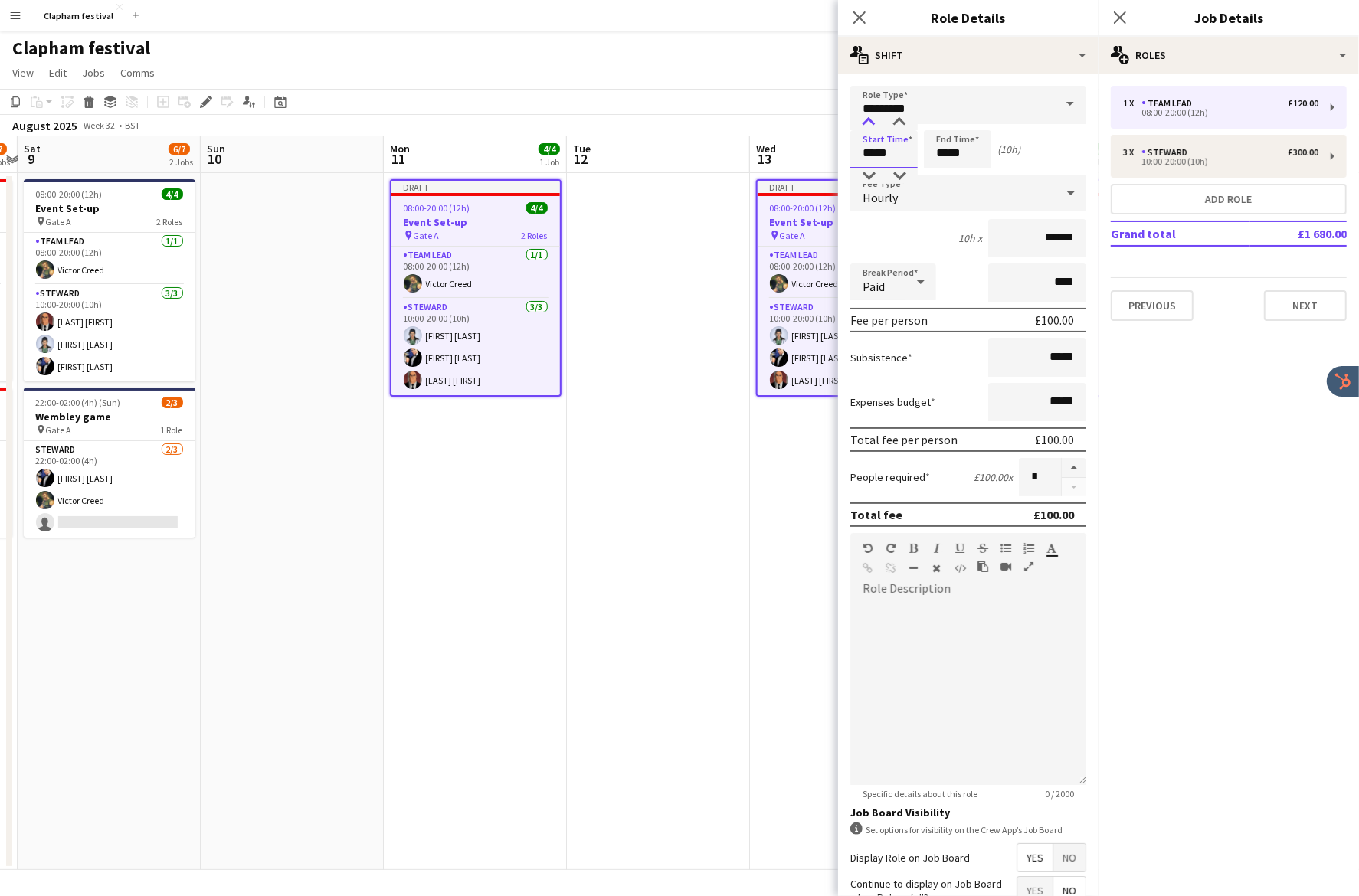 click at bounding box center (869, 123) 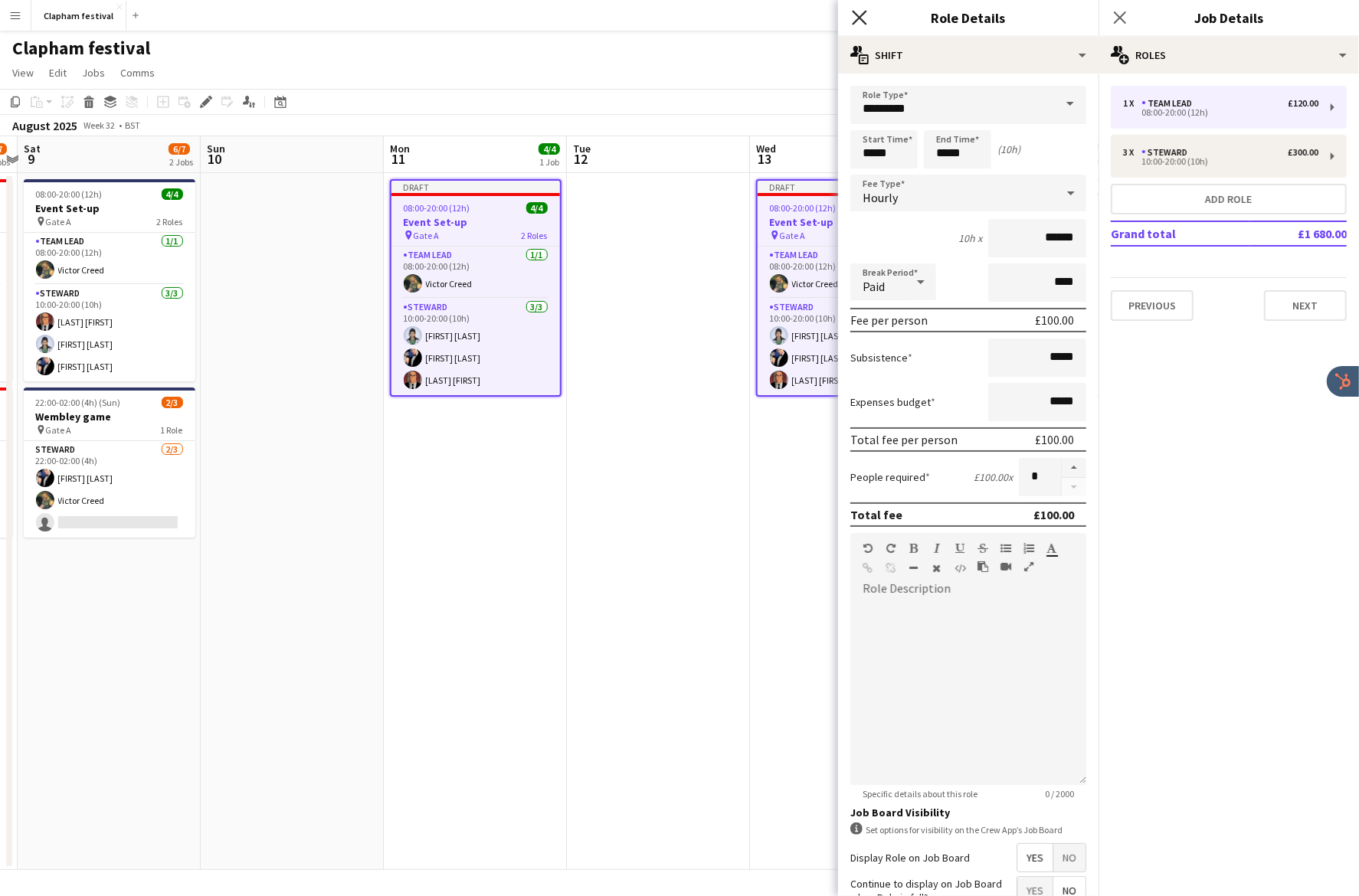 click on "Close pop-in" 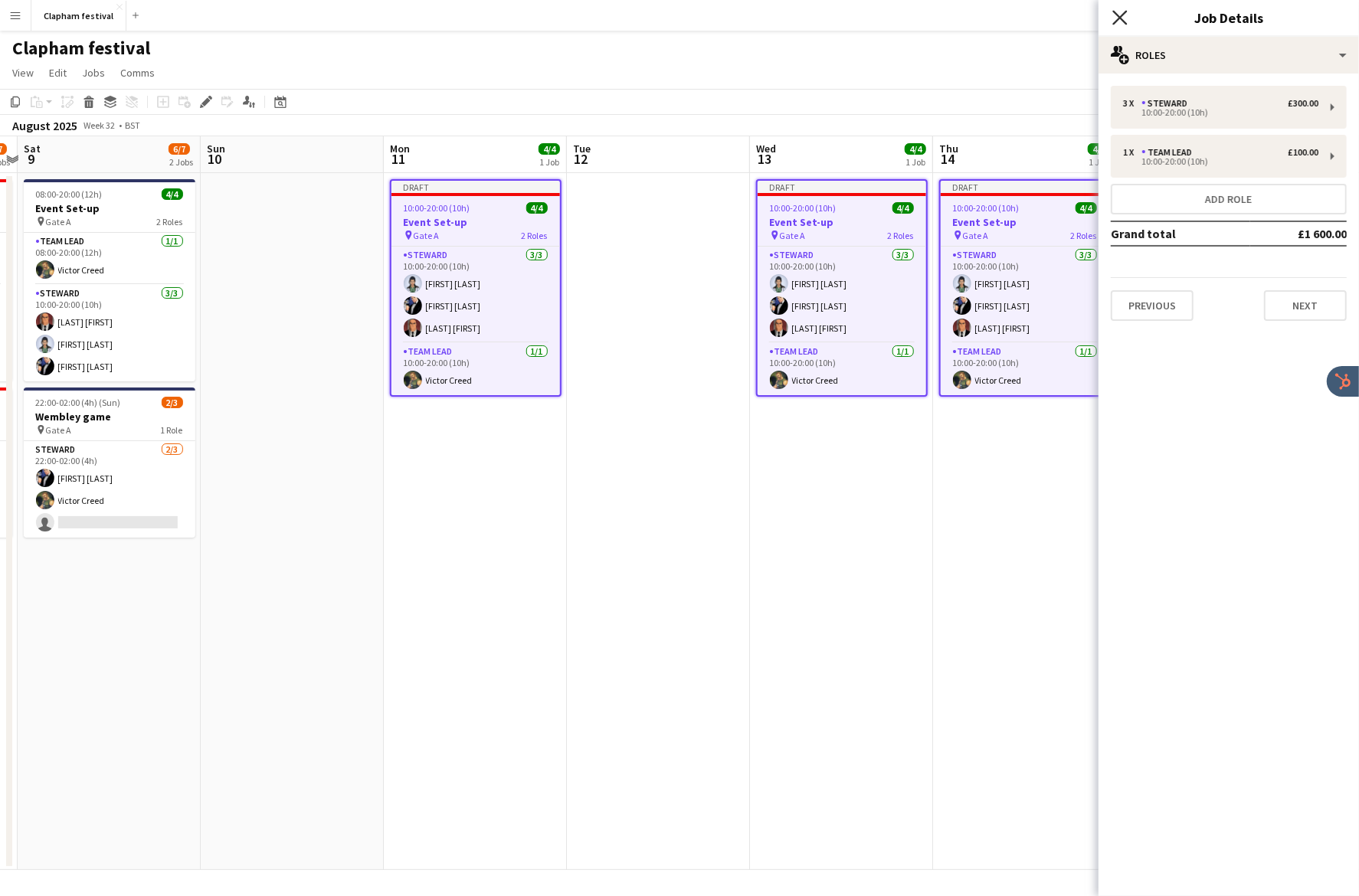 click 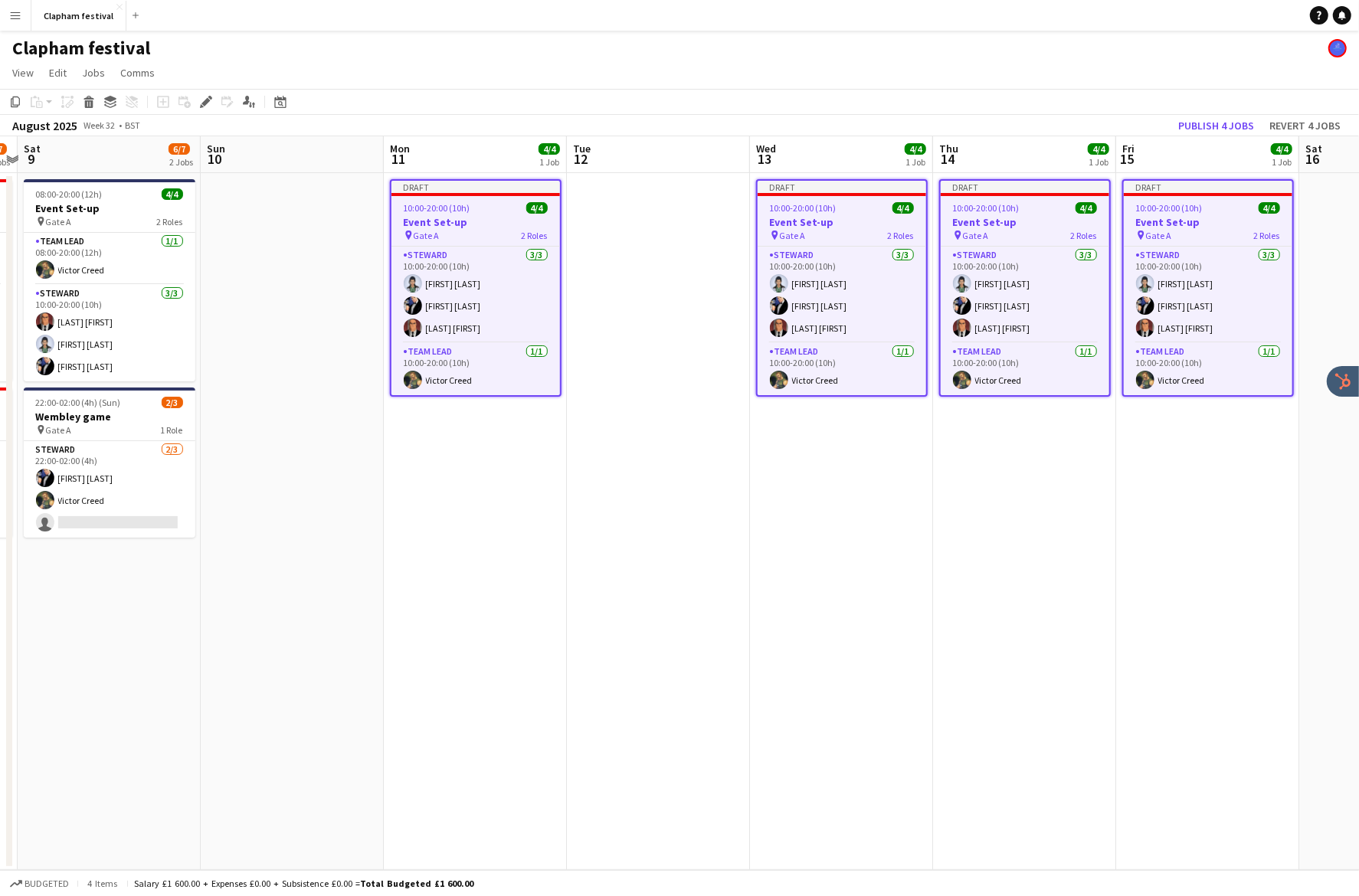 click on "pin
Gate A   2 Roles" at bounding box center [476, 235] 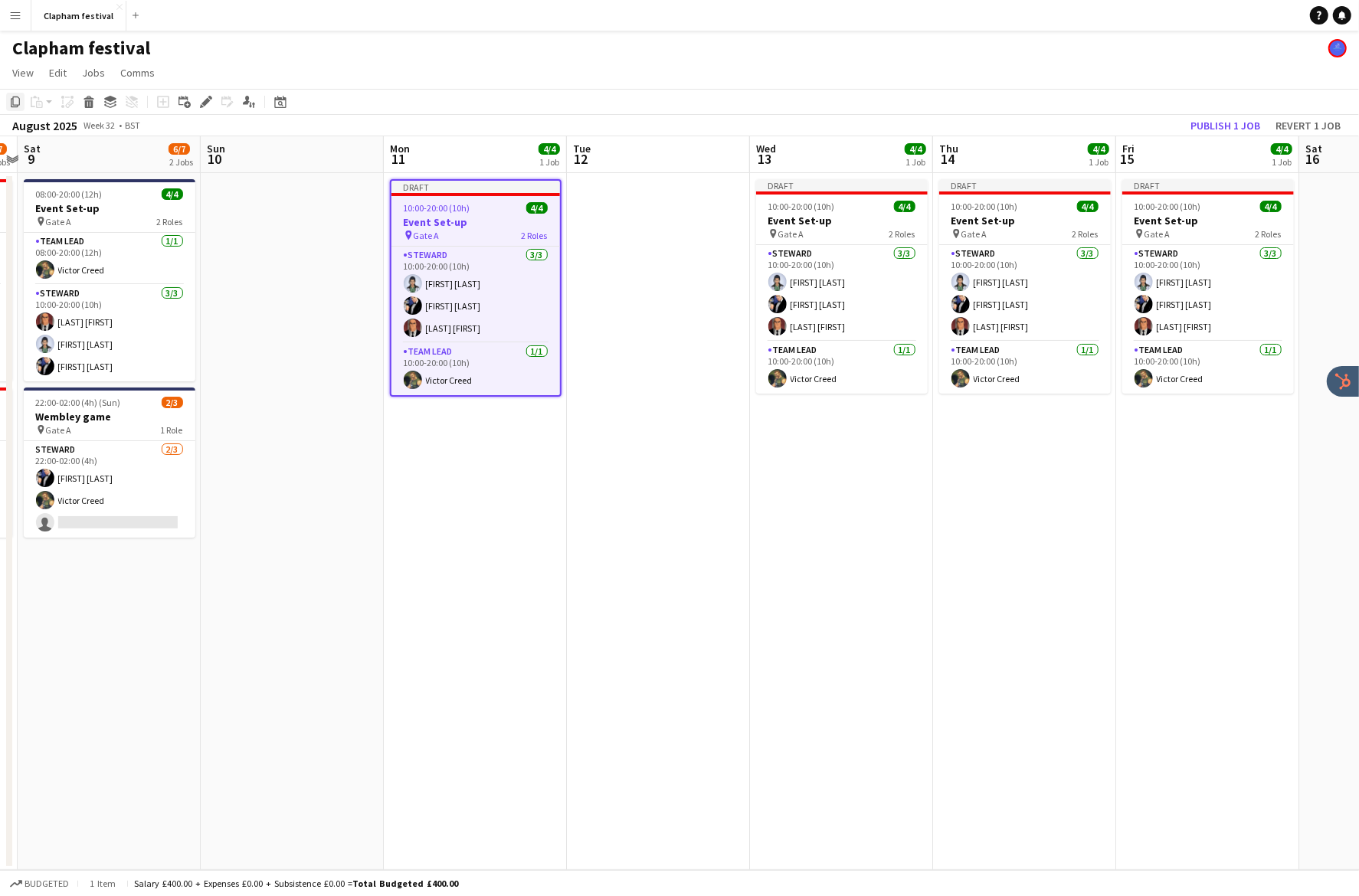 click on "Copy" at bounding box center (15, 102) 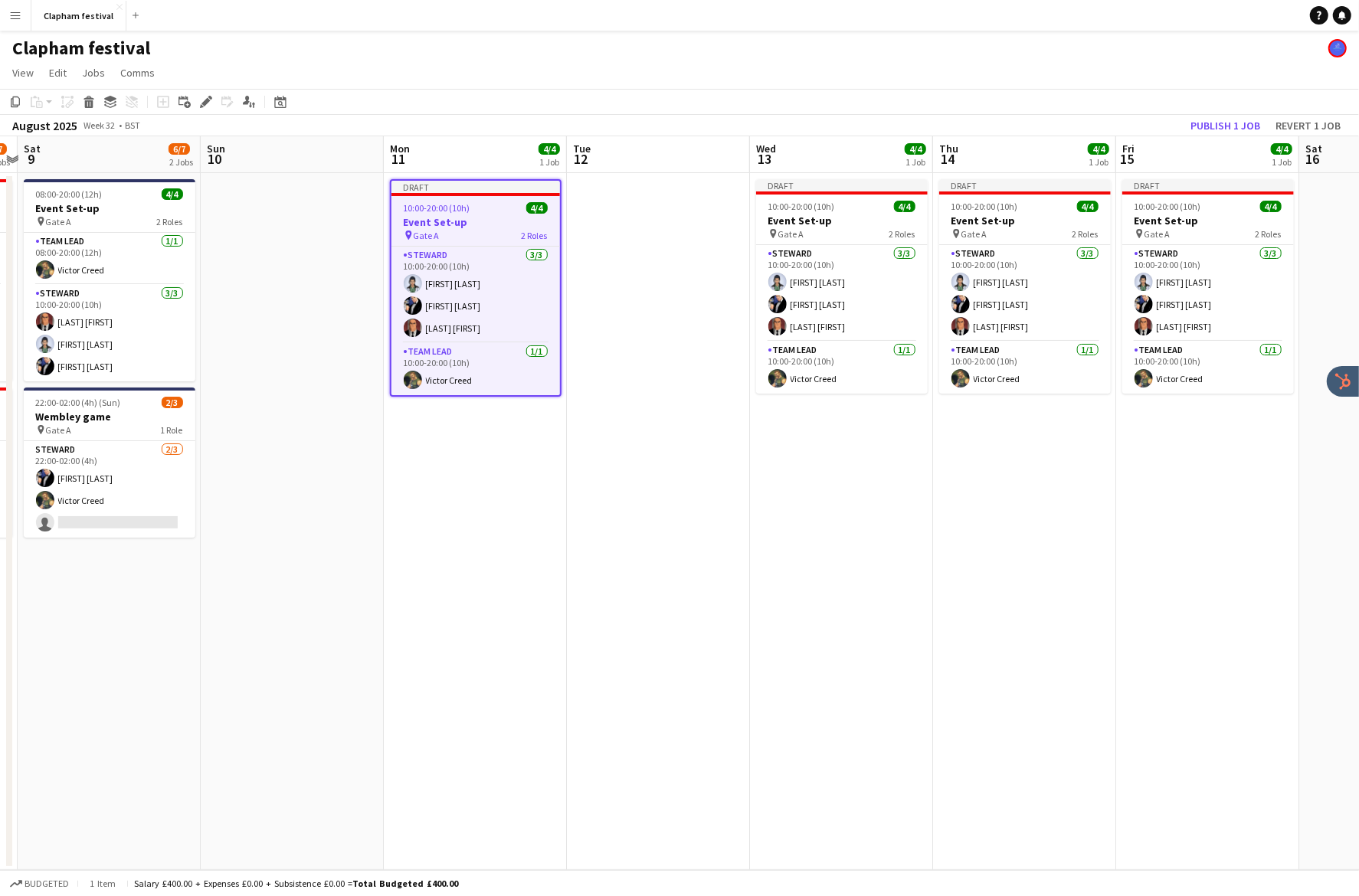 click on "Draft   10:00-20:00 (10h)    4/4   Event Set-up
pin
Gate A   2 Roles   Steward   3/3   10:00-20:00 (10h)
Diana Prince Bruce Wayne Lex Luthor  Team Lead   1/1   10:00-20:00 (10h)
Victor Creed" at bounding box center (475, 522) 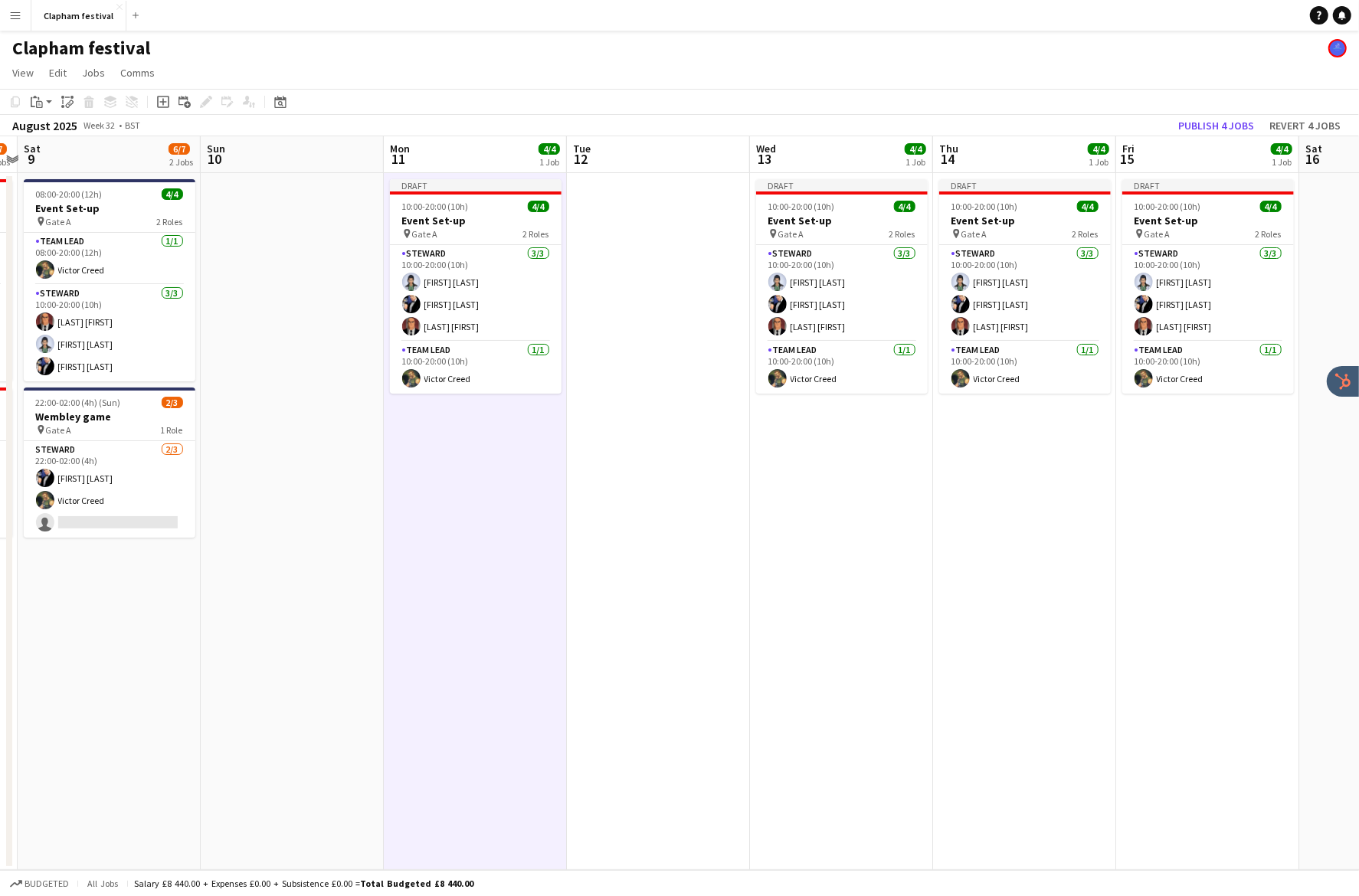 click on "Draft   10:00-20:00 (10h)    4/4   Event Set-up
pin
Gate A   2 Roles   Steward   3/3   10:00-20:00 (10h)
Diana Prince Bruce Wayne Lex Luthor  Team Lead   1/1   10:00-20:00 (10h)
Victor Creed" at bounding box center (475, 522) 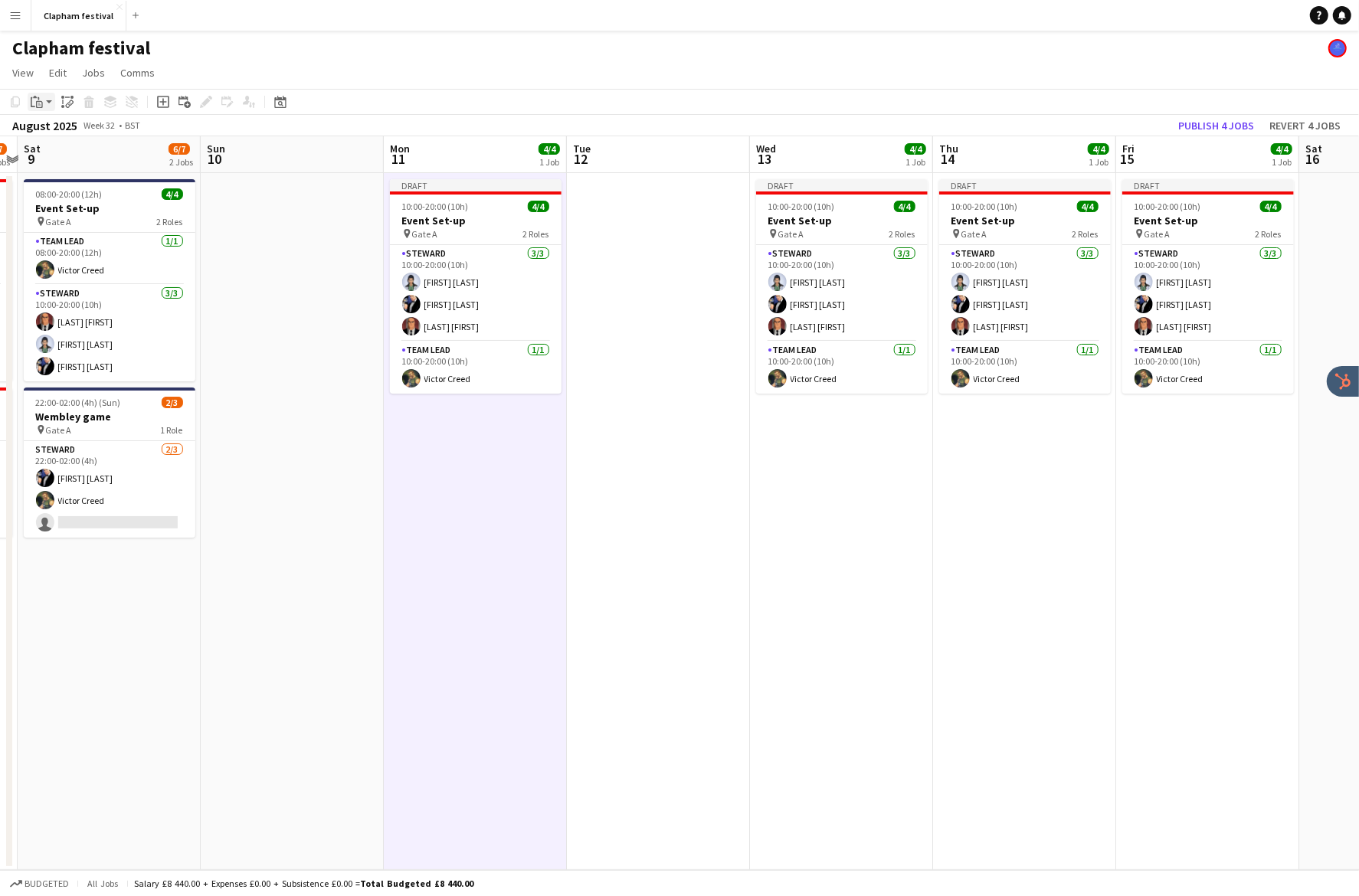 click 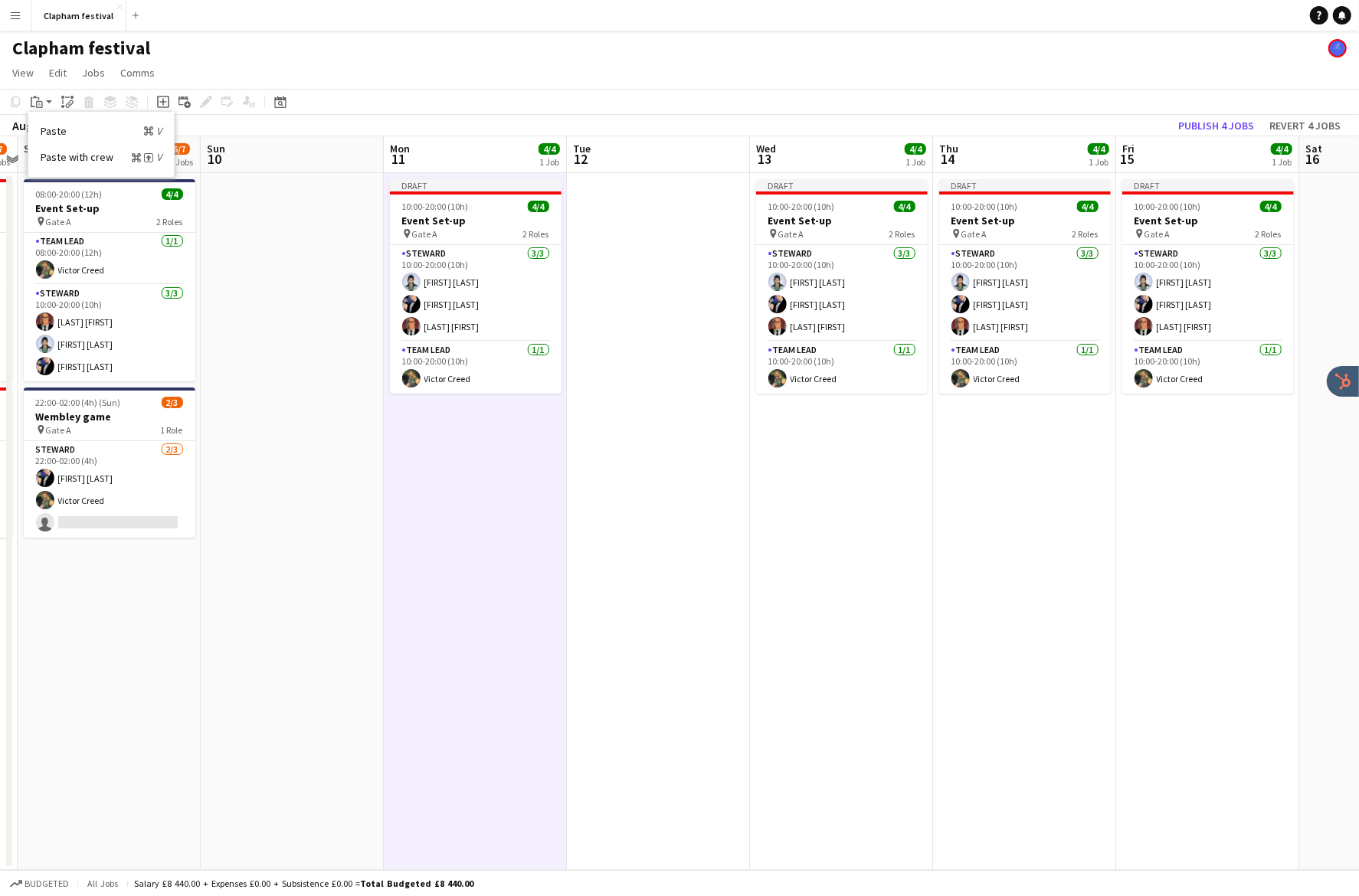 click at bounding box center [292, 522] 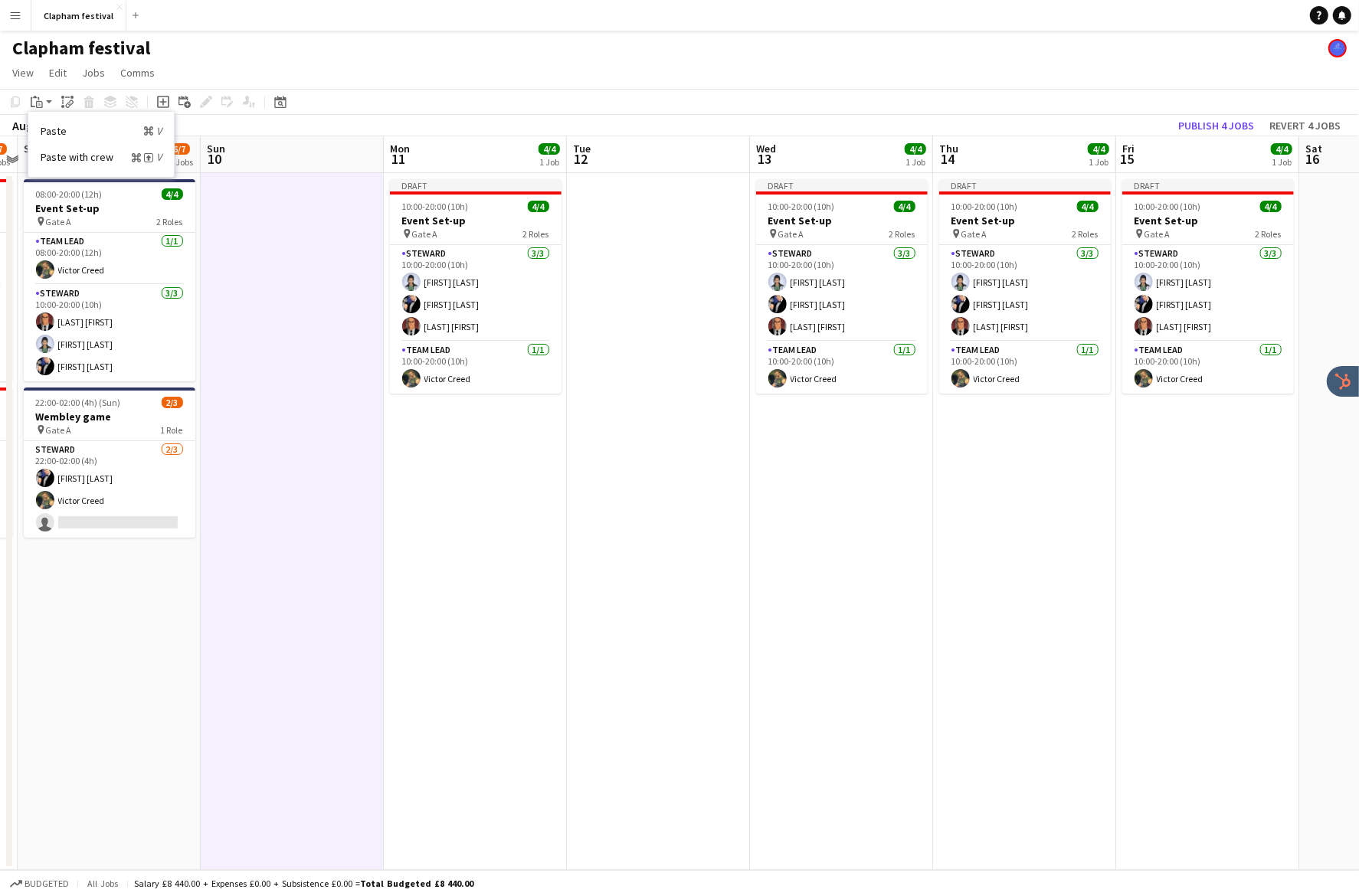 click on "Draft   10:00-20:00 (10h)    4/4   Event Set-up
pin
Gate A   2 Roles   Steward   3/3   10:00-20:00 (10h)
Diana Prince Bruce Wayne Lex Luthor  Team Lead   1/1   10:00-20:00 (10h)
Victor Creed" at bounding box center [475, 522] 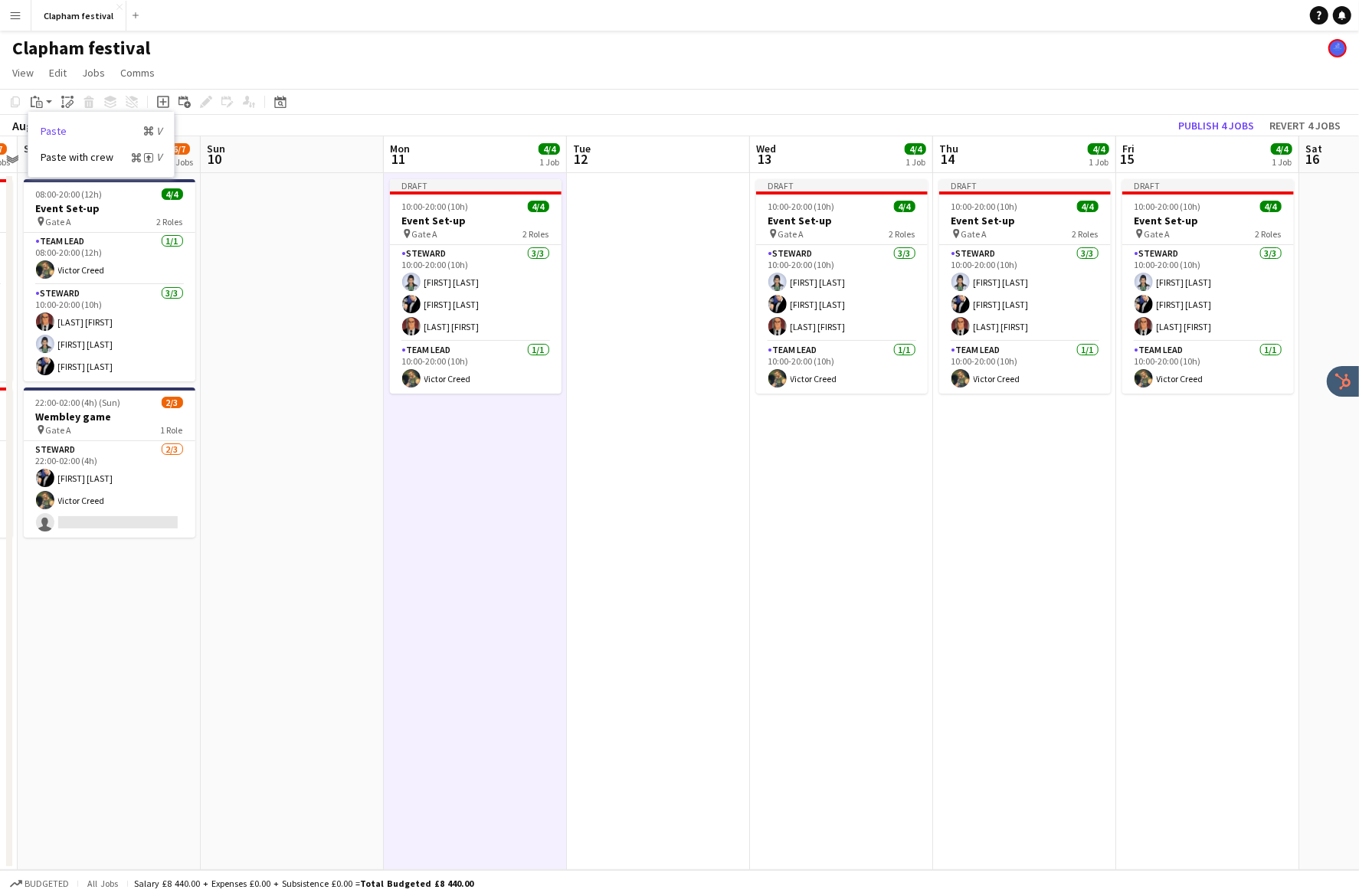 click on "Paste
Command
V" at bounding box center (101, 131) 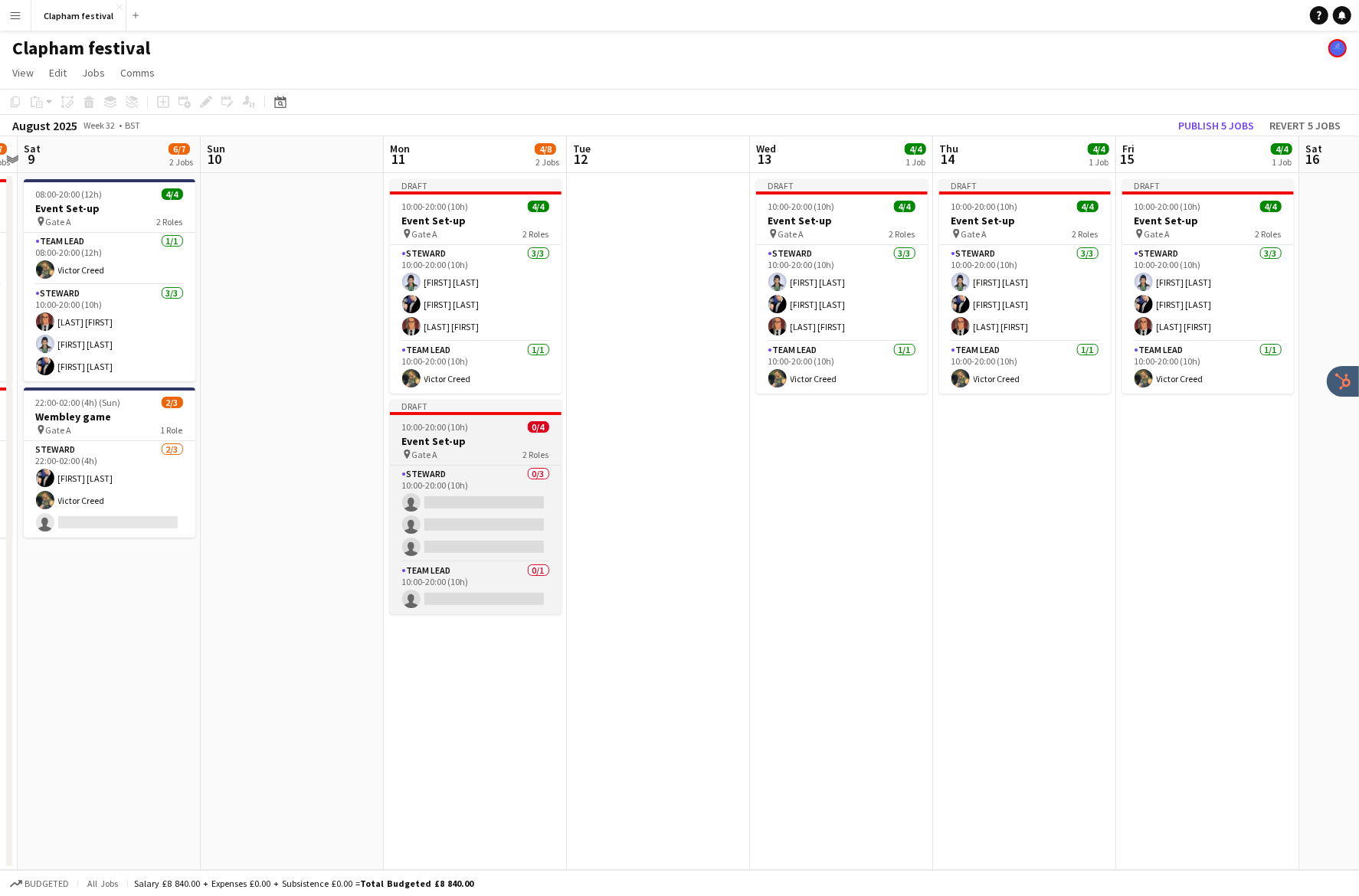 click on "10:00-20:00 (10h)    0/4" at bounding box center (476, 427) 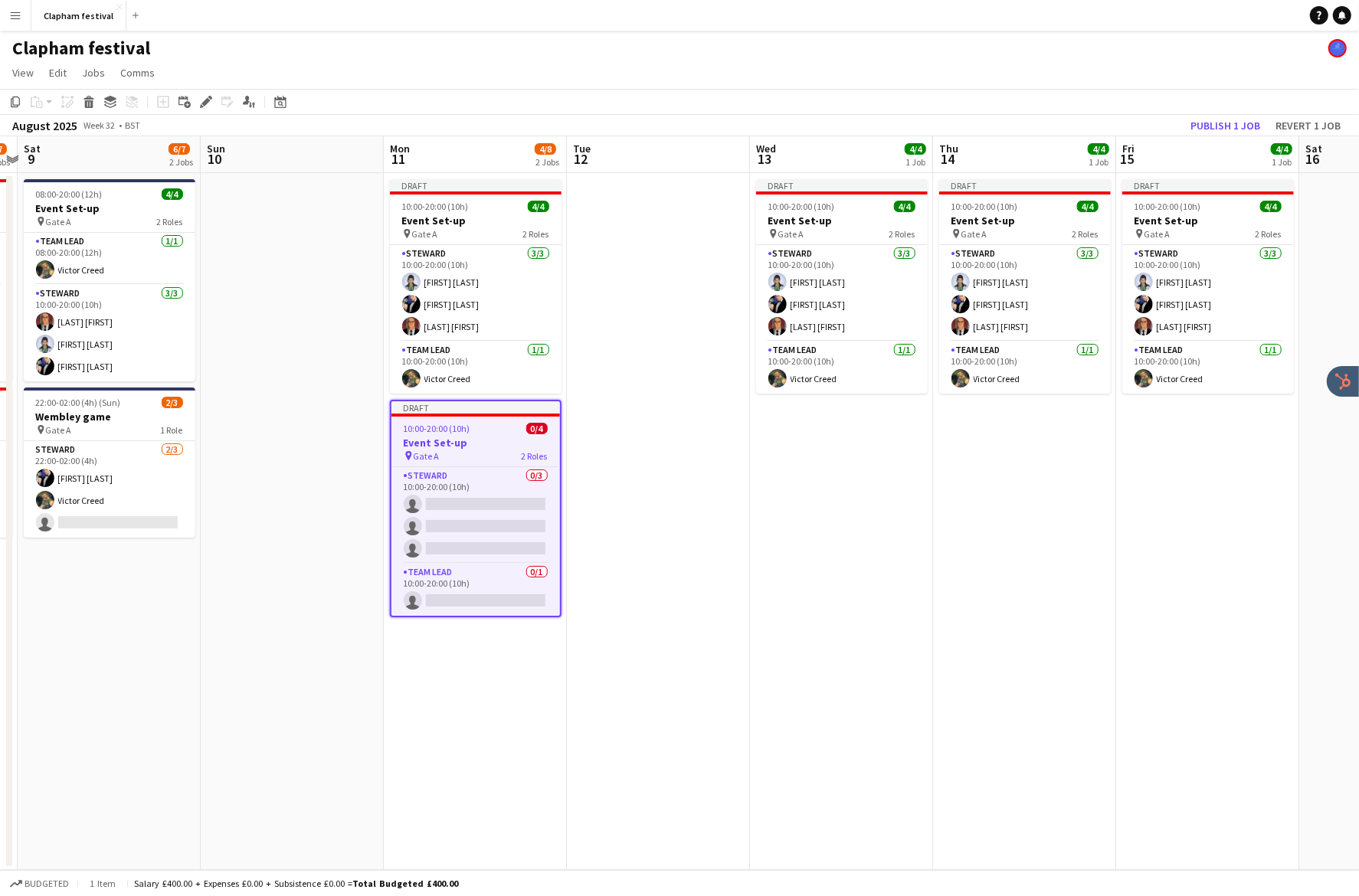 click on "Copy
Paste
Paste
Command
V Paste with crew
Command
Shift
V
Paste linked Job
Delete
Group
Ungroup" 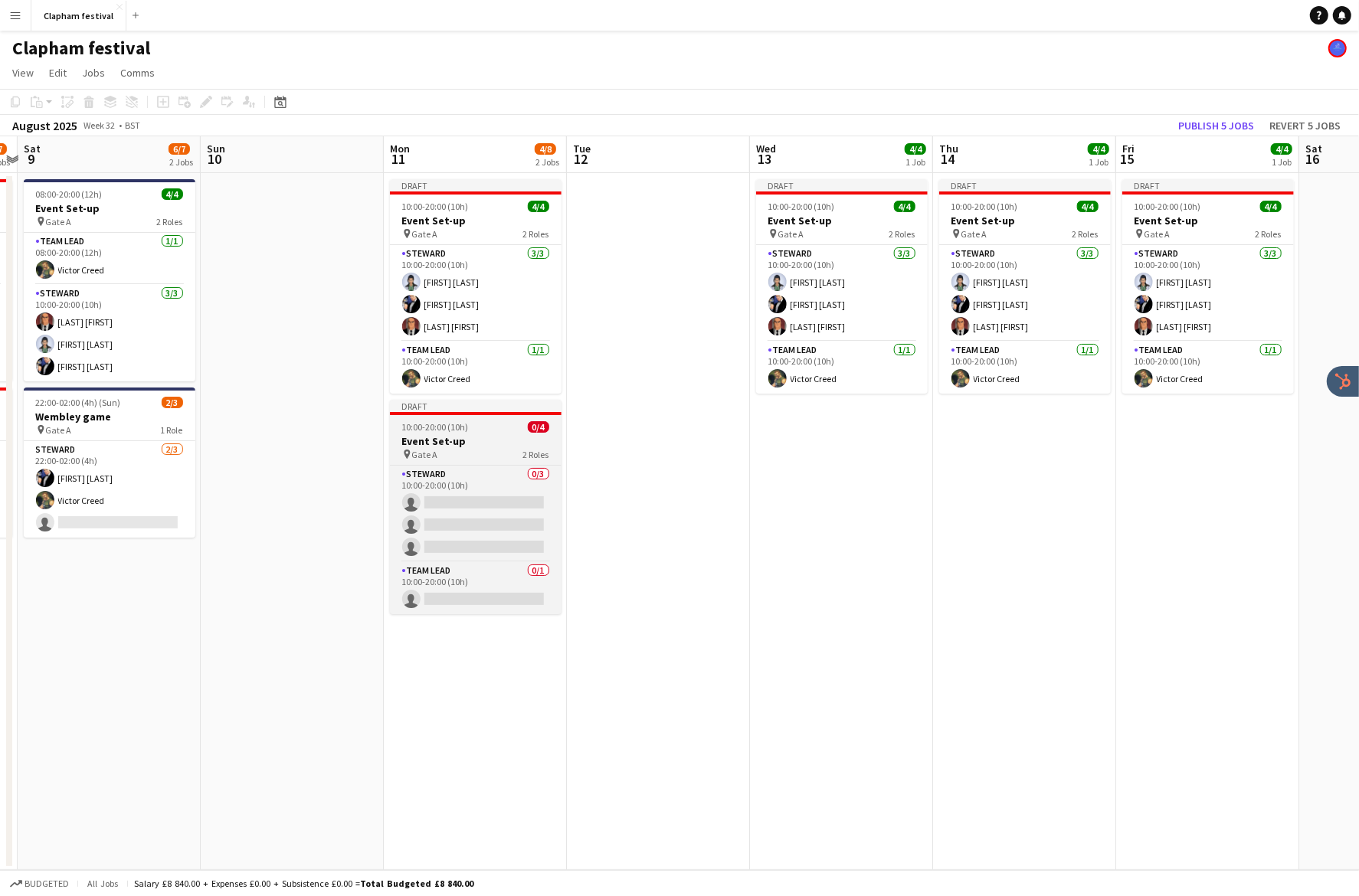 click on "Event Set-up" at bounding box center [476, 441] 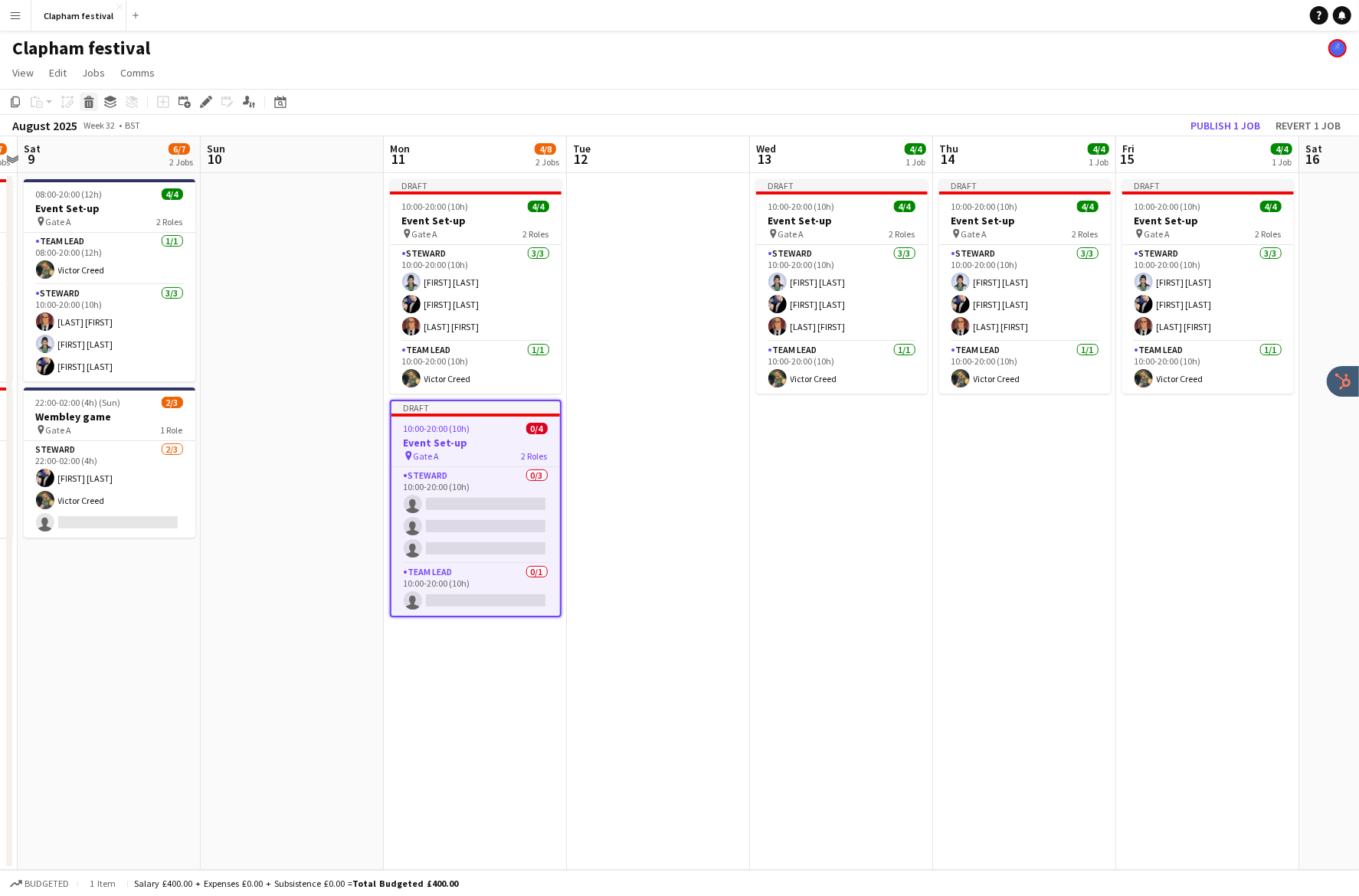click on "Delete" 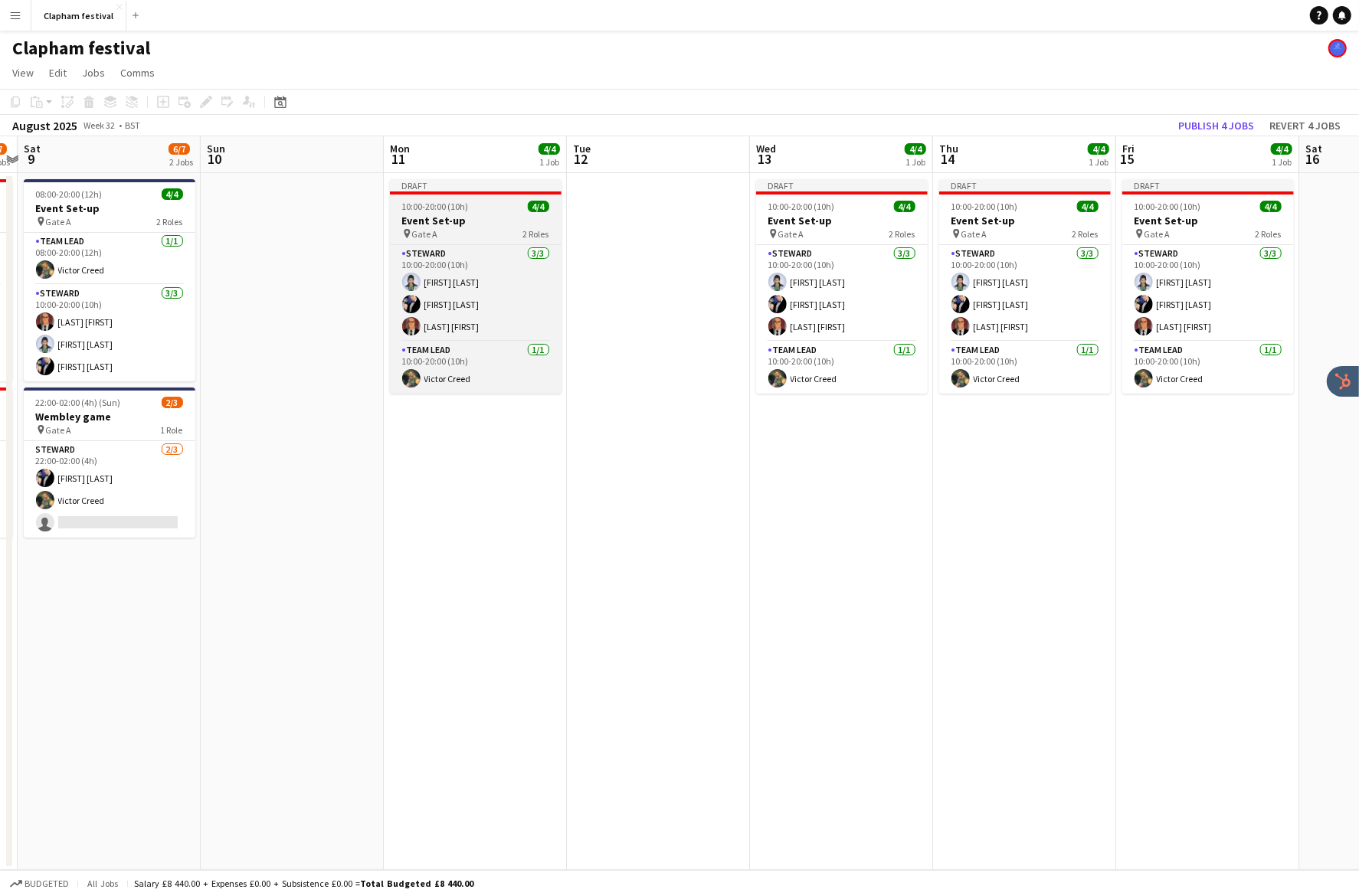 click on "10:00-20:00 (10h)    4/4" at bounding box center (476, 206) 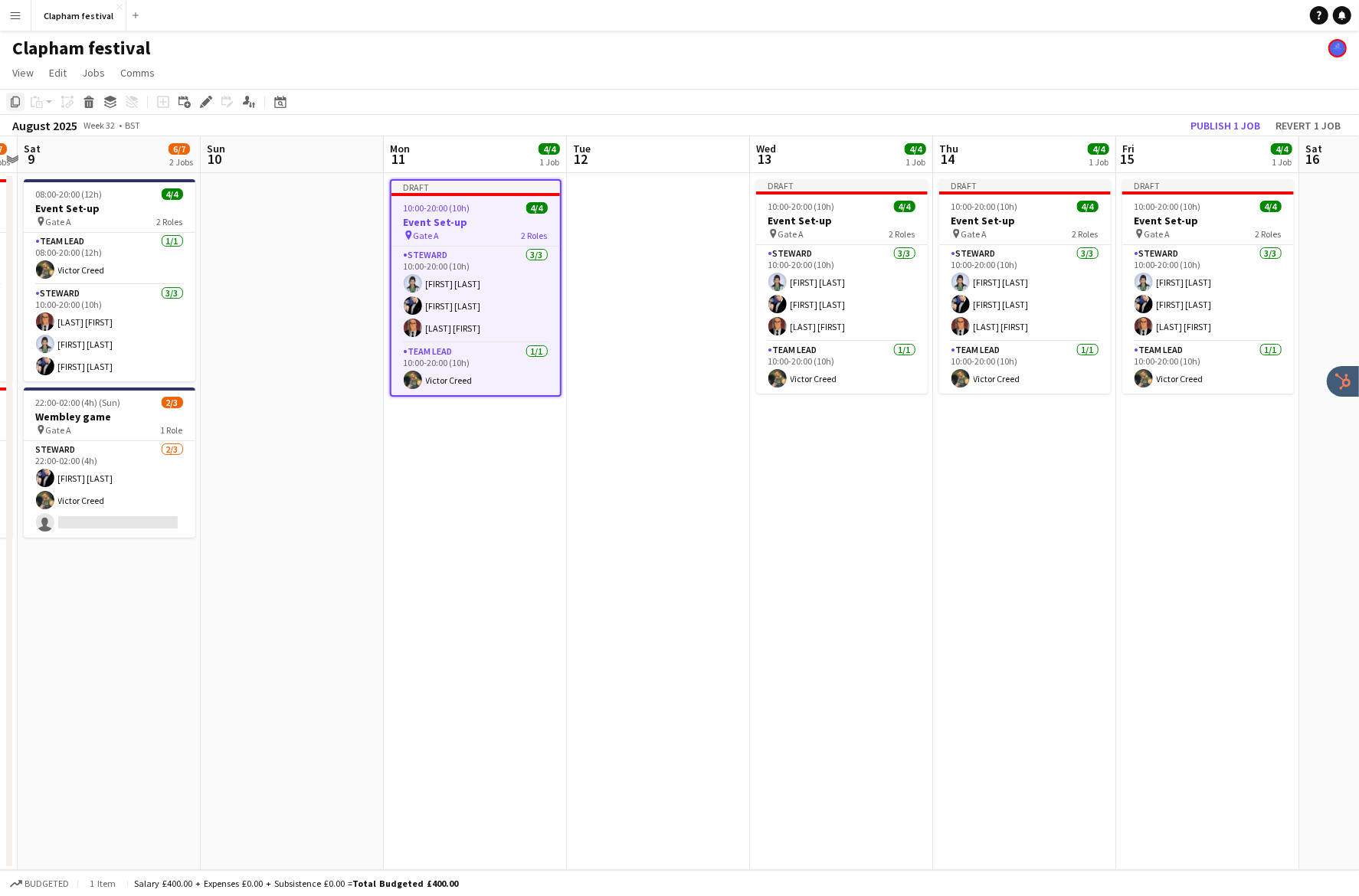 click on "Copy" 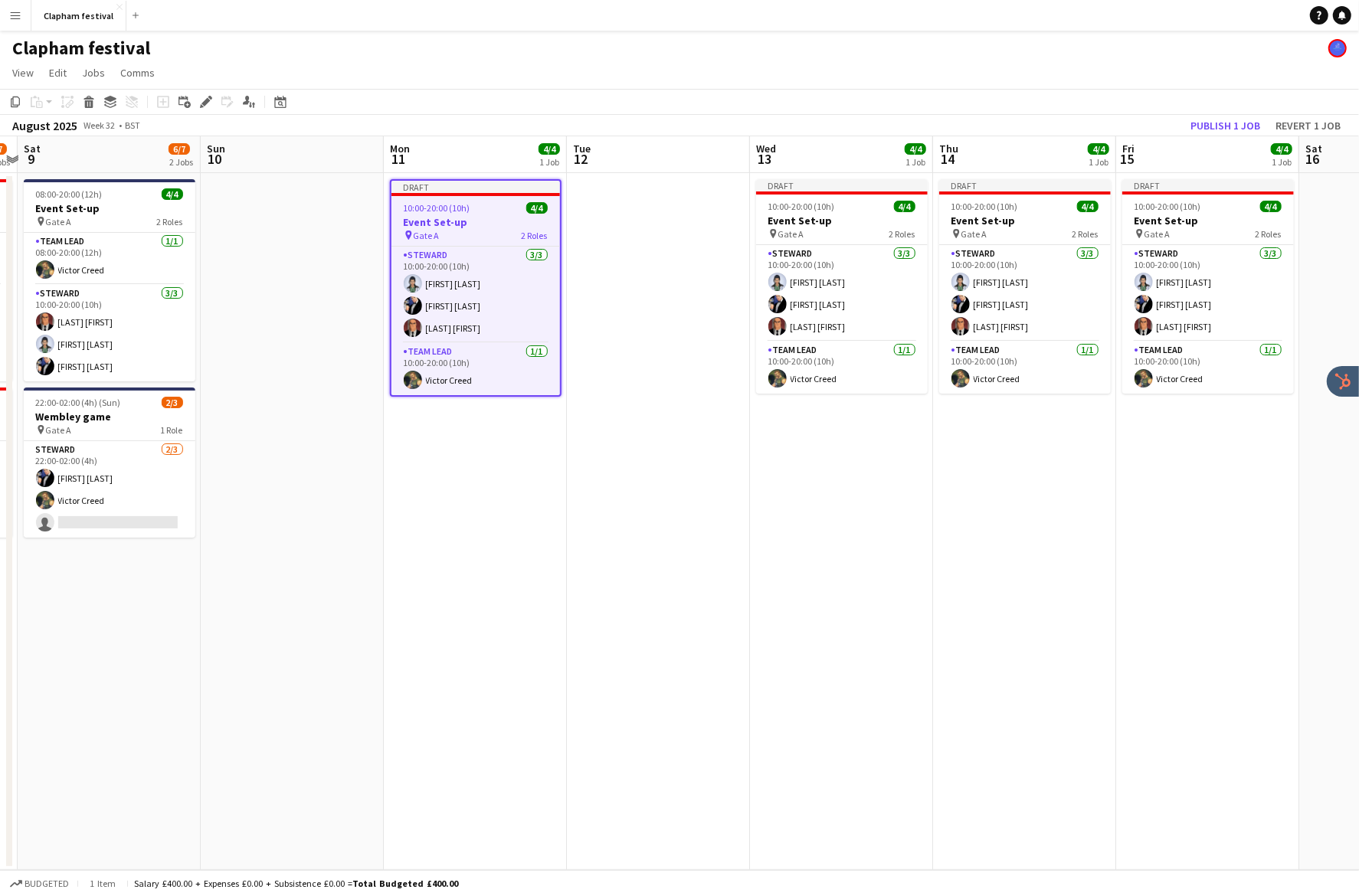click on "Draft   10:00-20:00 (10h)    4/4   Event Set-up
pin
Gate A   2 Roles   Steward   3/3   10:00-20:00 (10h)
Diana Prince Bruce Wayne Lex Luthor  Team Lead   1/1   10:00-20:00 (10h)
Victor Creed" at bounding box center (475, 522) 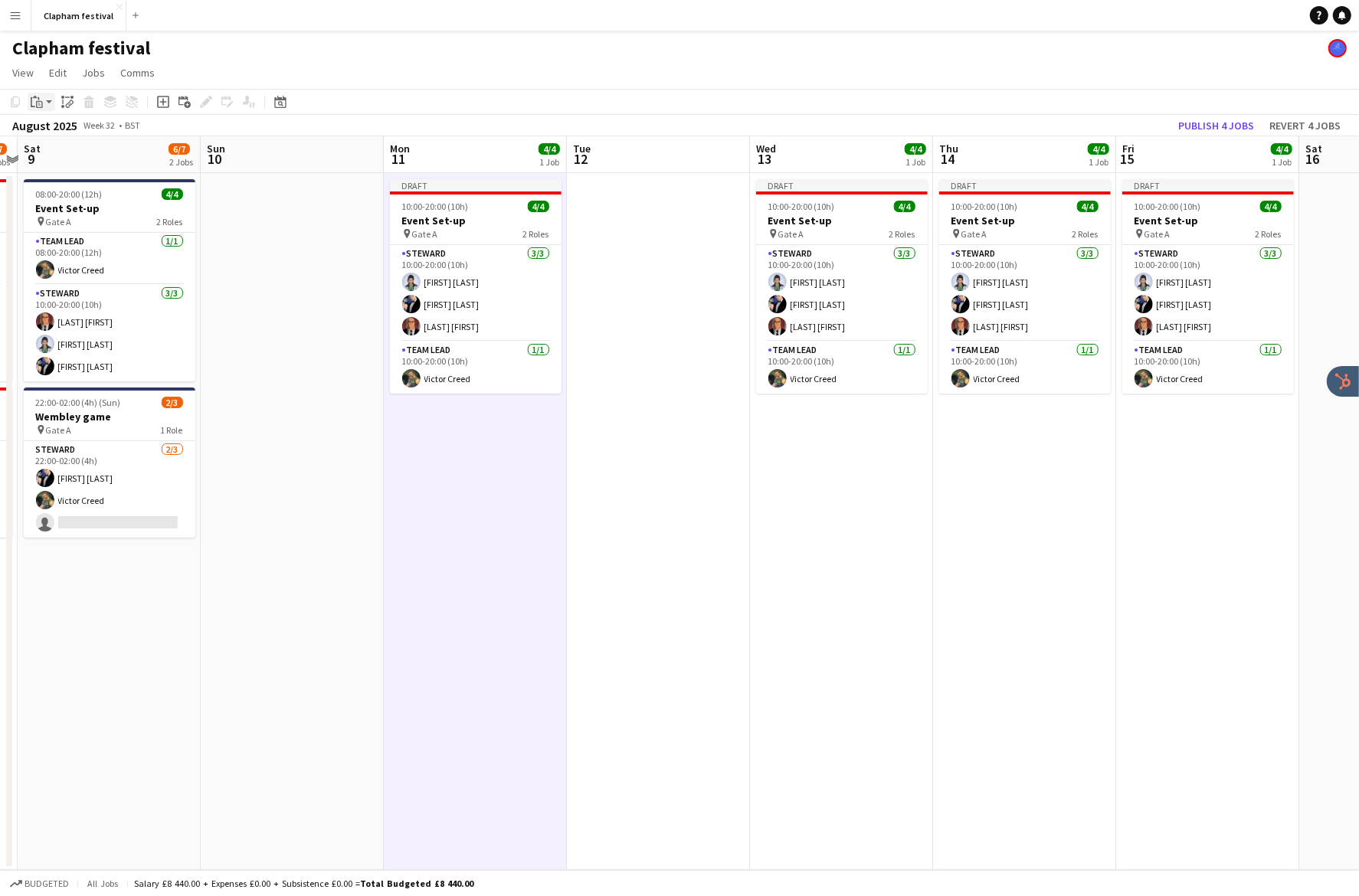 click on "Paste" at bounding box center [37, 102] 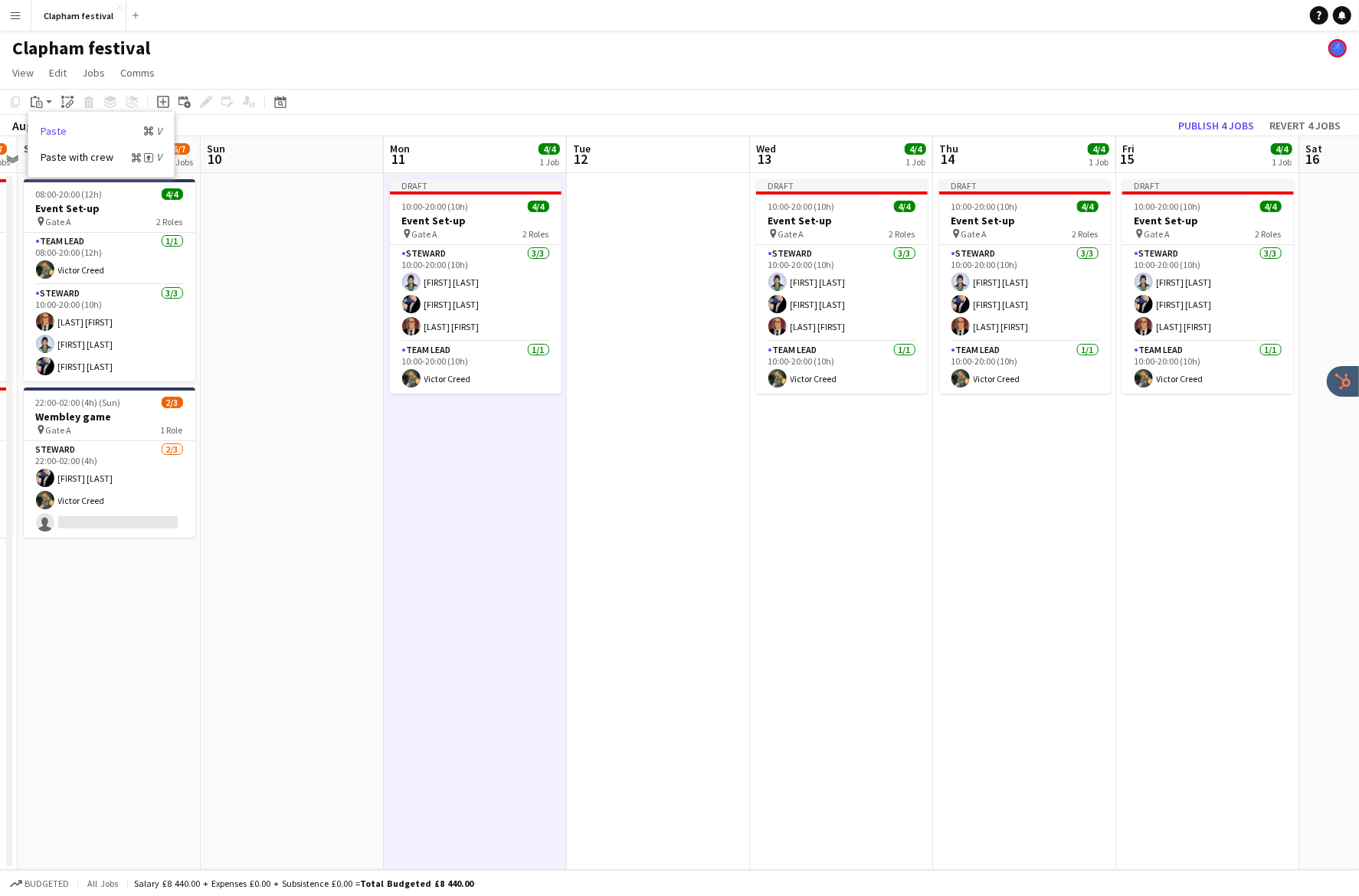 click on "Paste
Command
V" at bounding box center (101, 131) 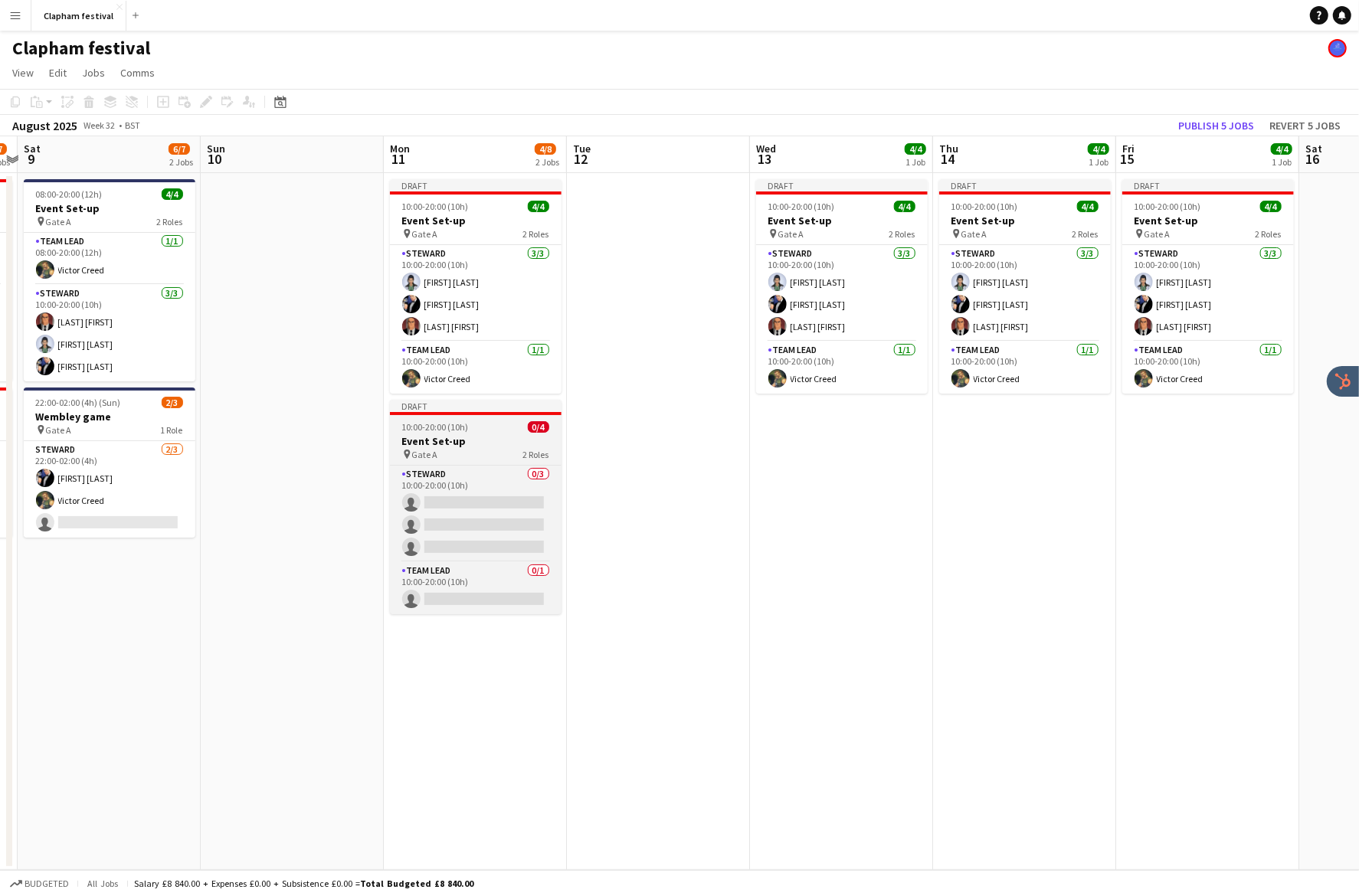 click on "pin
Gate A   2 Roles" at bounding box center (476, 454) 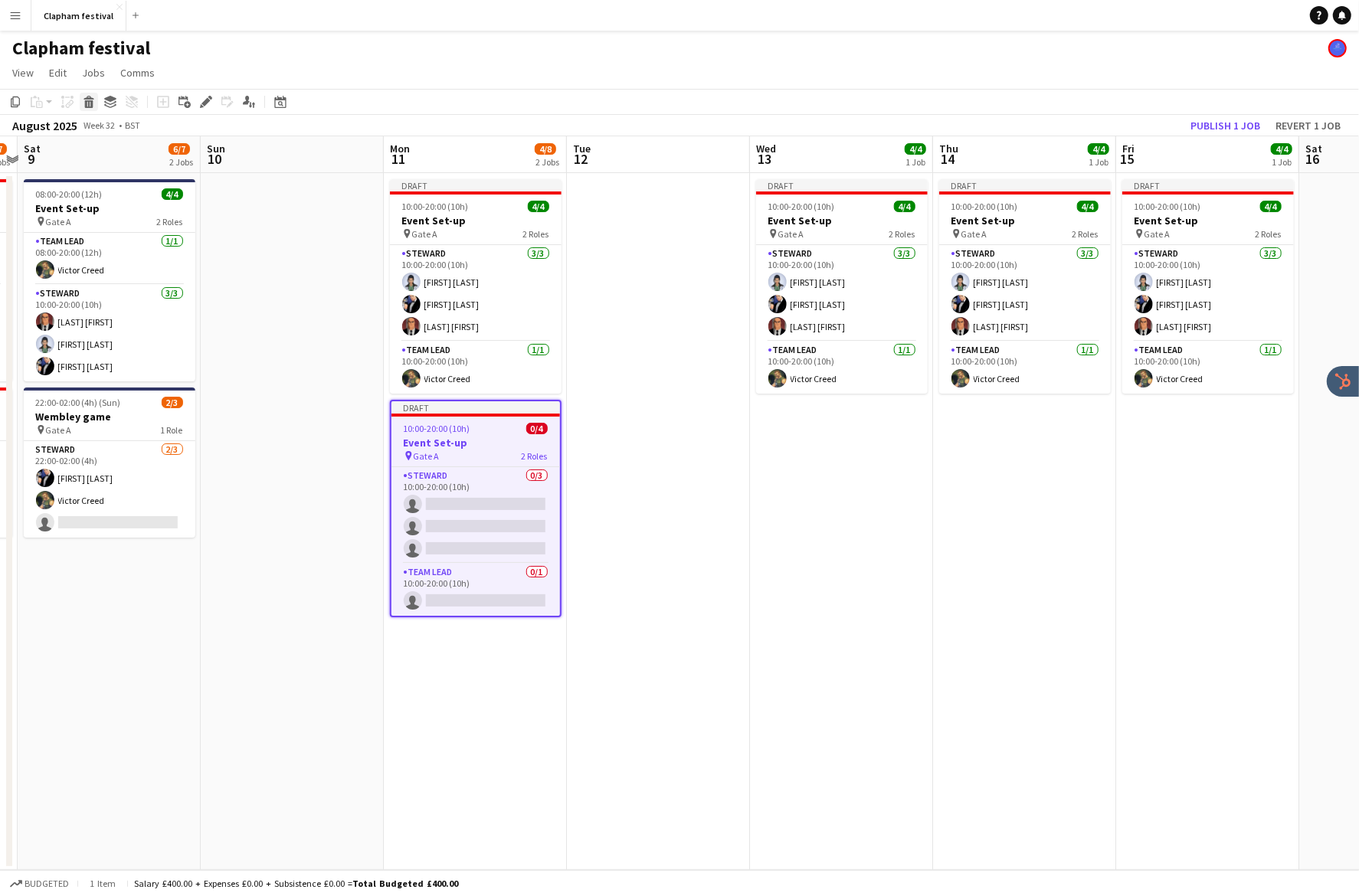click on "Delete" at bounding box center [89, 102] 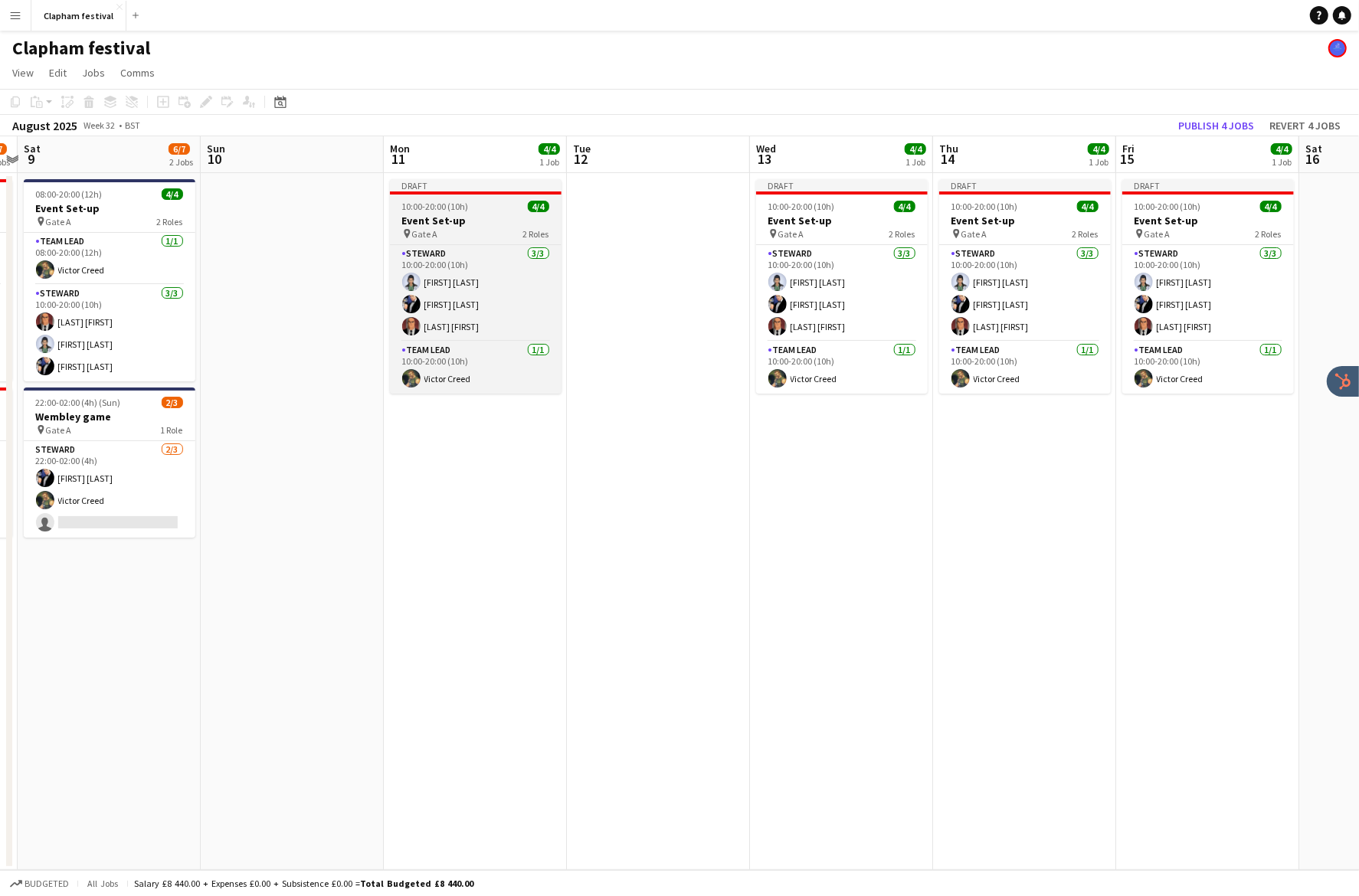click on "10:00-20:00 (10h)    4/4" at bounding box center [476, 206] 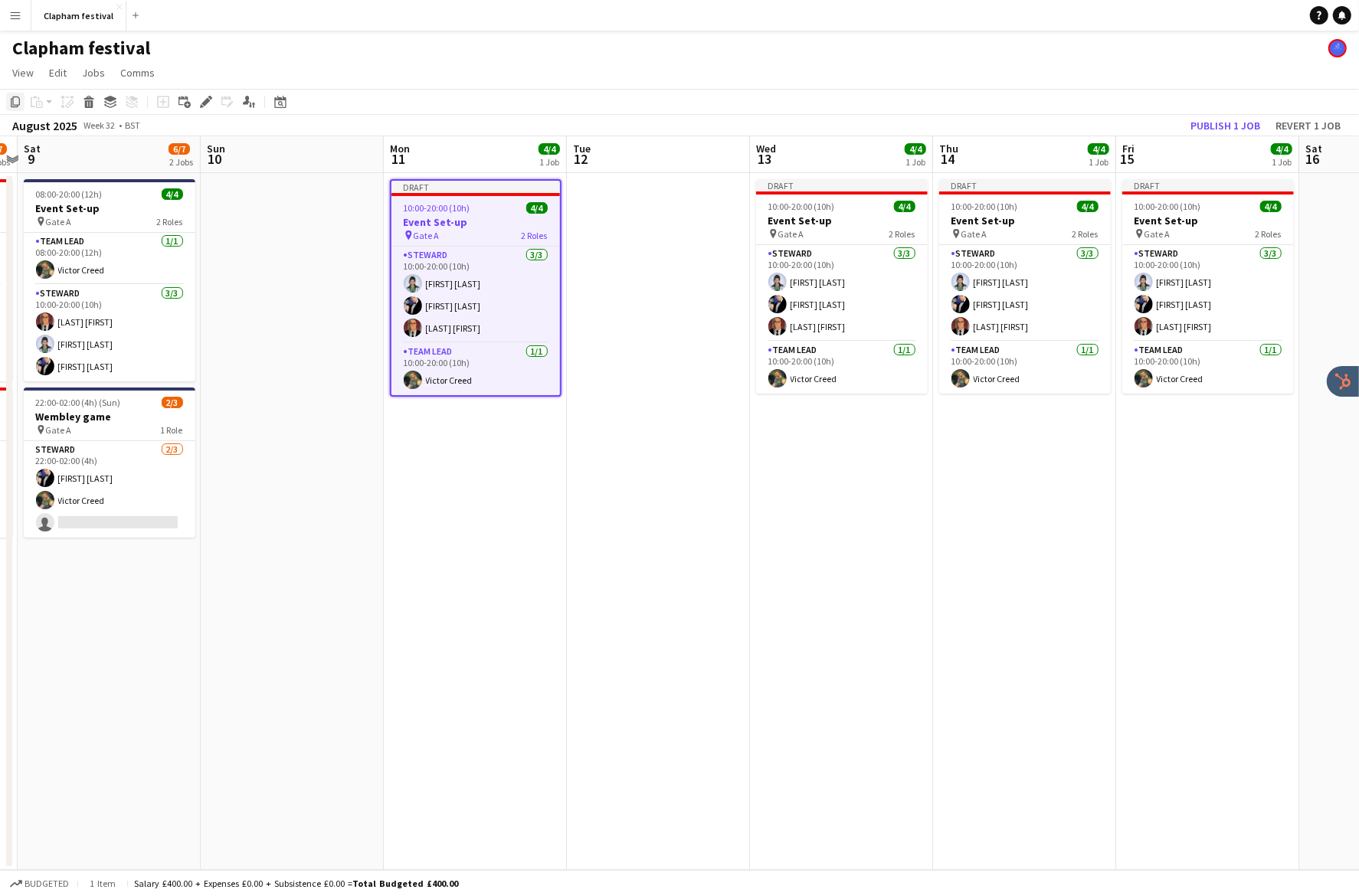 click 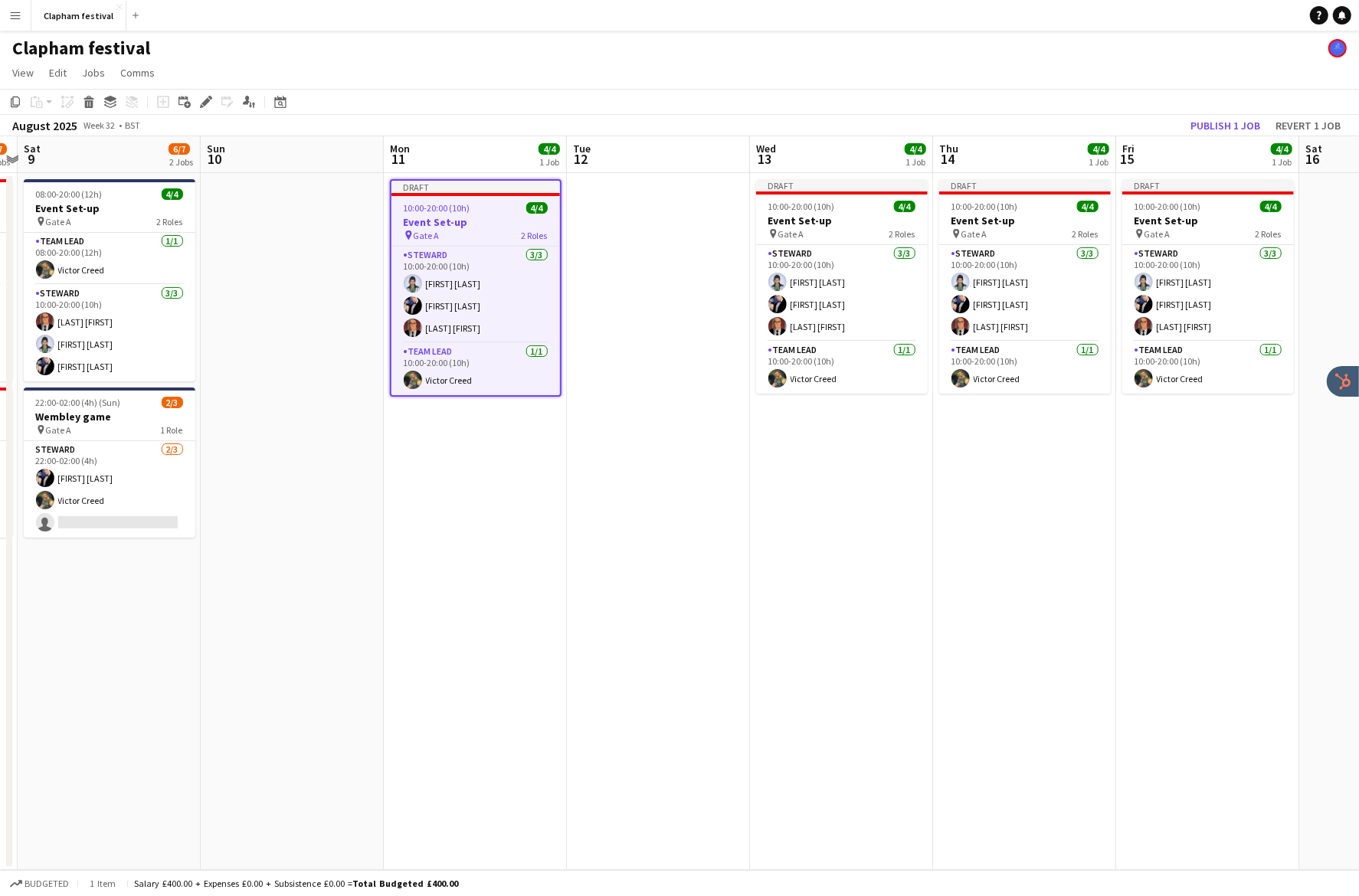 click on "Draft   10:00-20:00 (10h)    4/4   Event Set-up
pin
Gate A   2 Roles   Steward   3/3   10:00-20:00 (10h)
Diana Prince Bruce Wayne Lex Luthor  Team Lead   1/1   10:00-20:00 (10h)
Victor Creed" at bounding box center (475, 522) 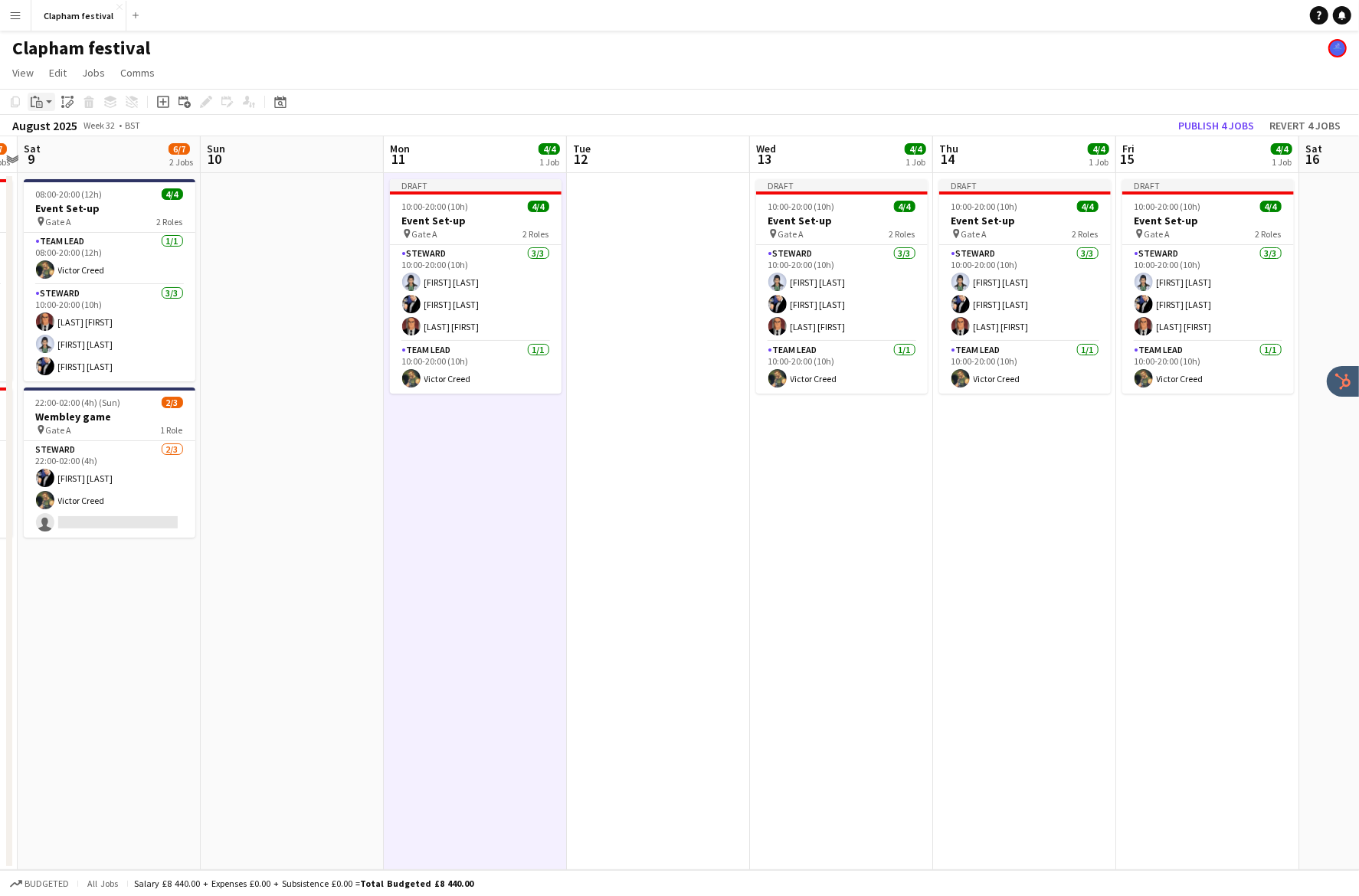 click on "Paste" 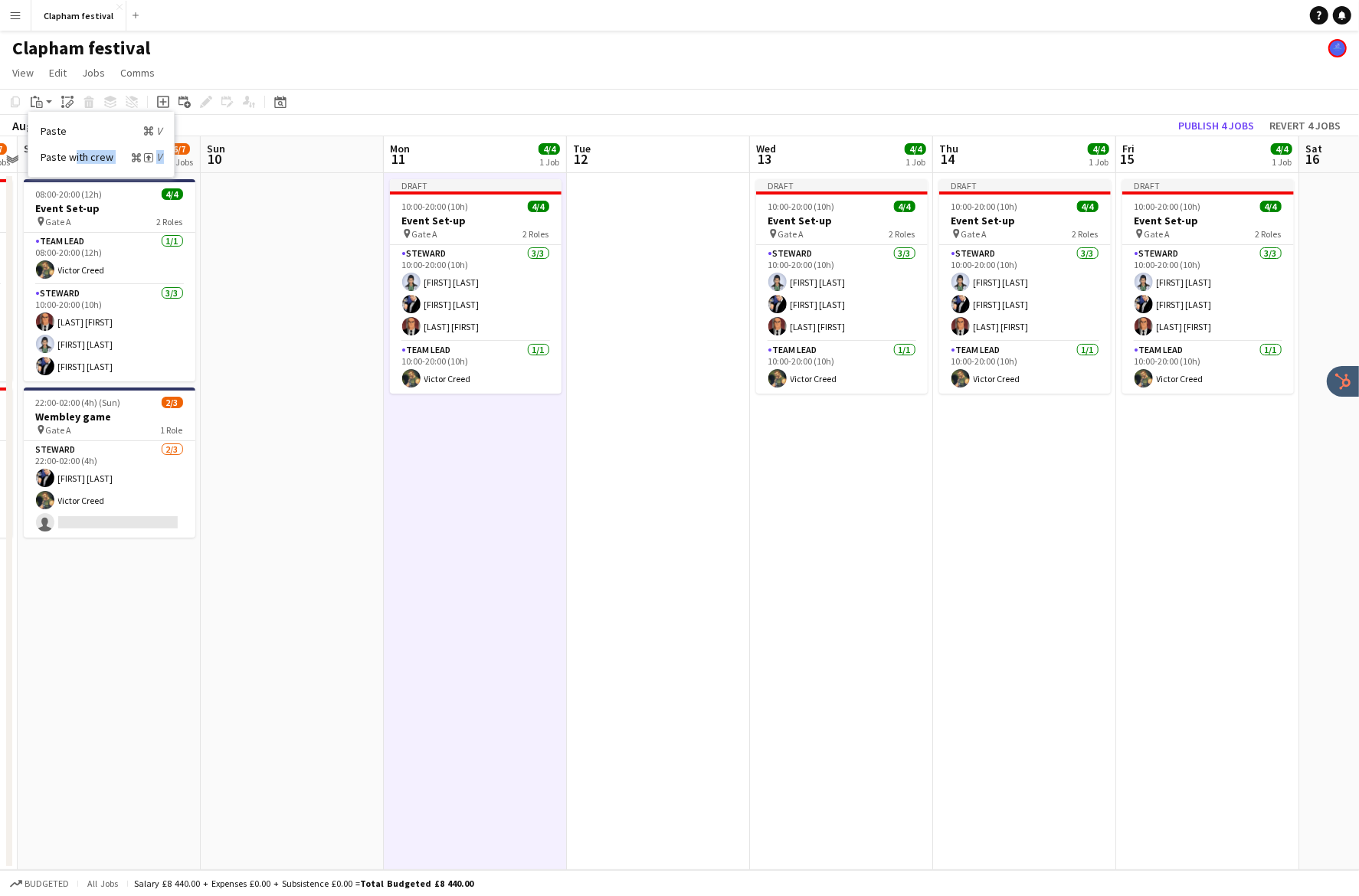 click on "Paste with crew
Command
Shift
V" at bounding box center [101, 157] 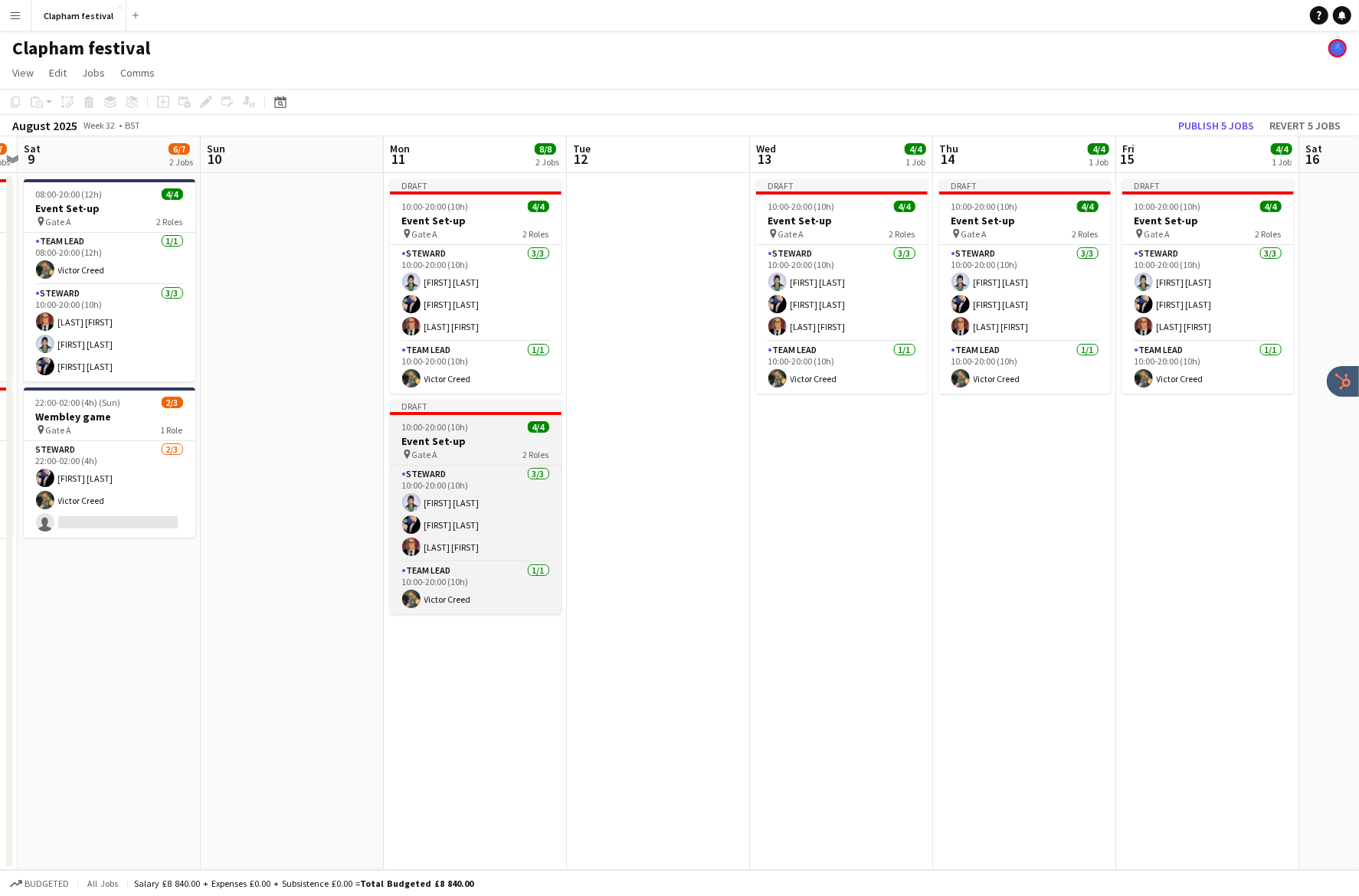 click on "10:00-20:00 (10h)    4/4" at bounding box center (476, 427) 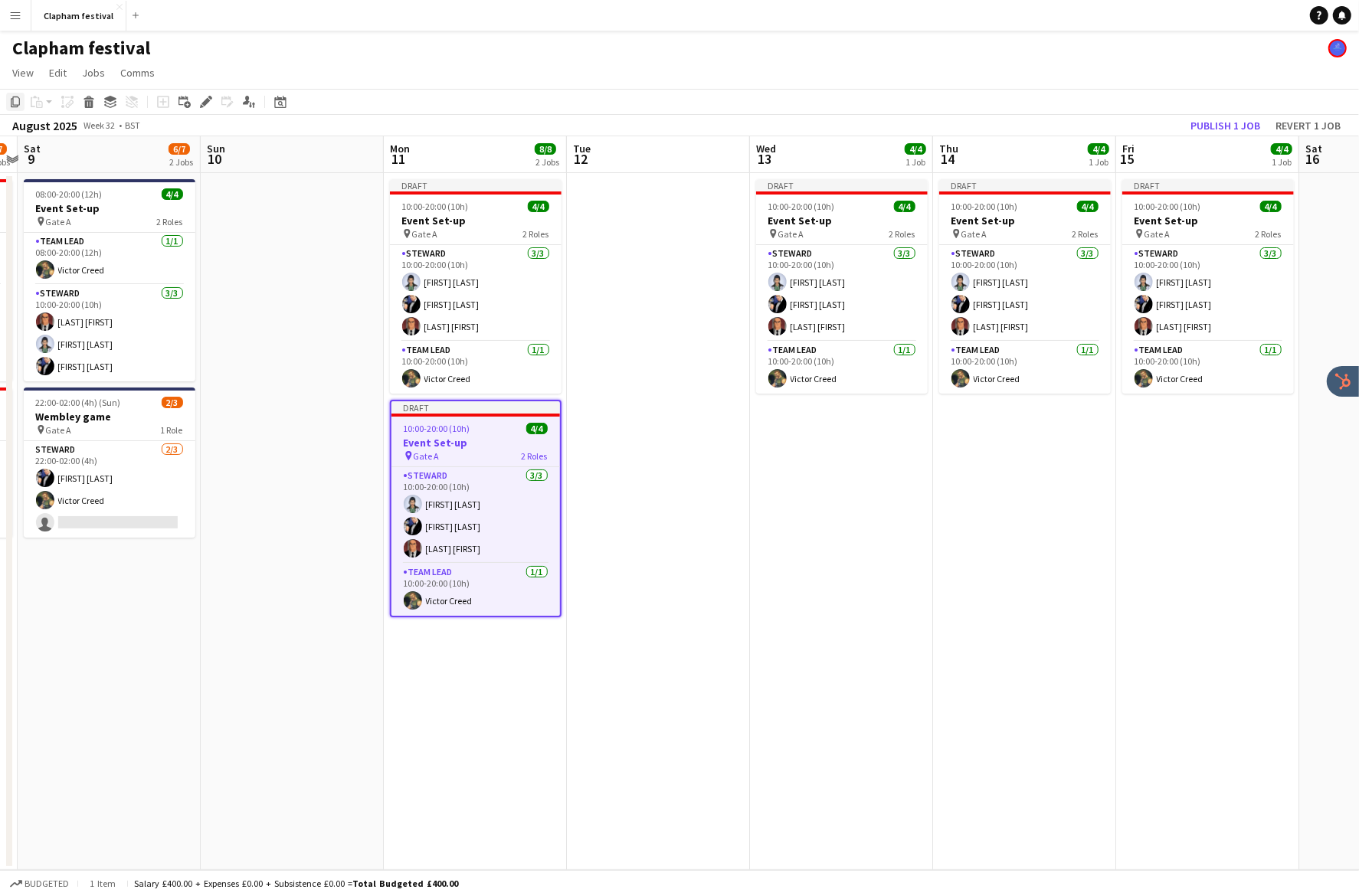 click on "Copy" 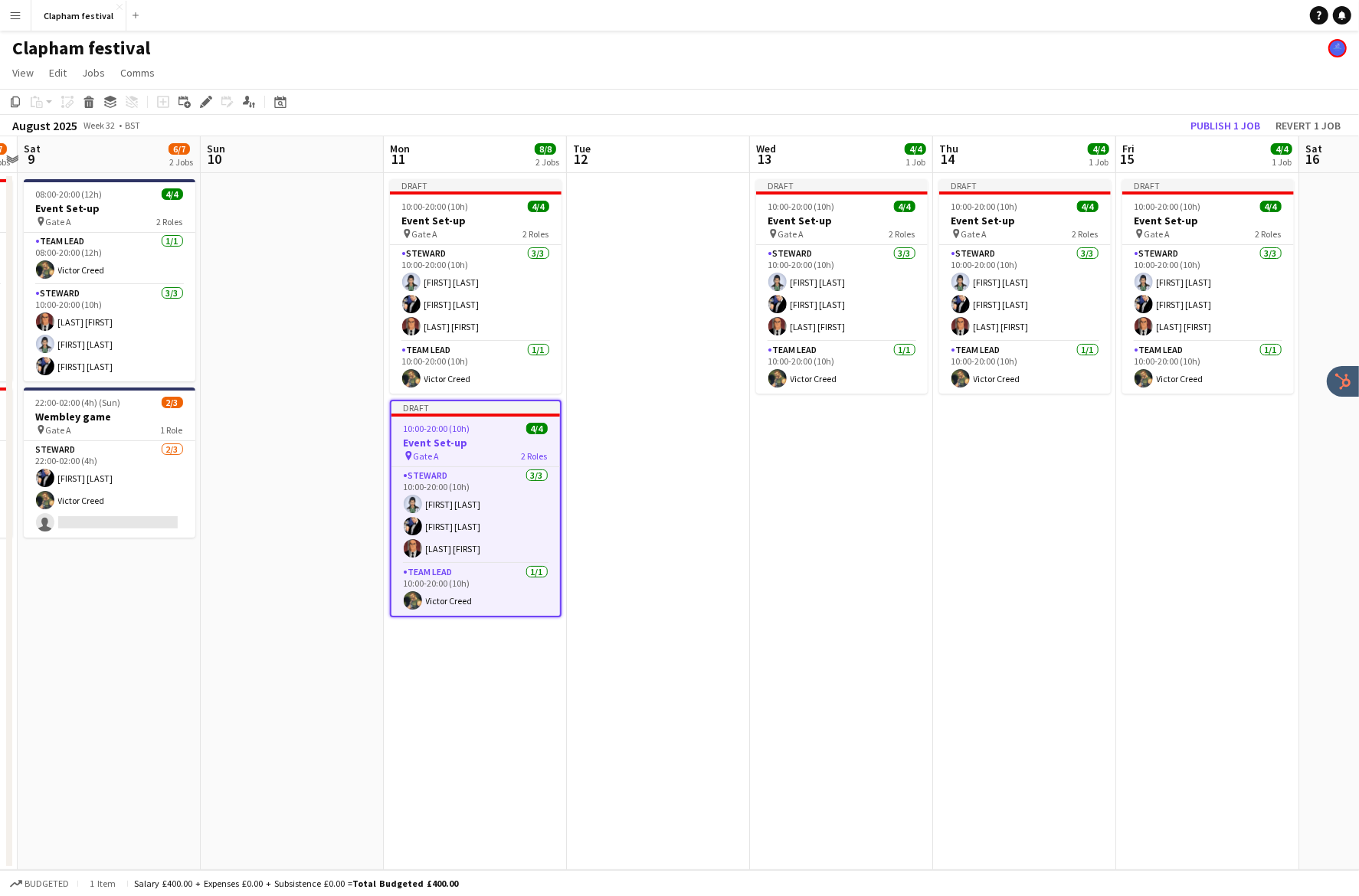 click on "Draft   10:00-20:00 (10h)    4/4   Event Set-up
pin
Gate A   2 Roles   Steward   3/3   10:00-20:00 (10h)
Diana Prince Bruce Wayne Lex Luthor  Team Lead   1/1   10:00-20:00 (10h)
Victor Creed" at bounding box center [841, 522] 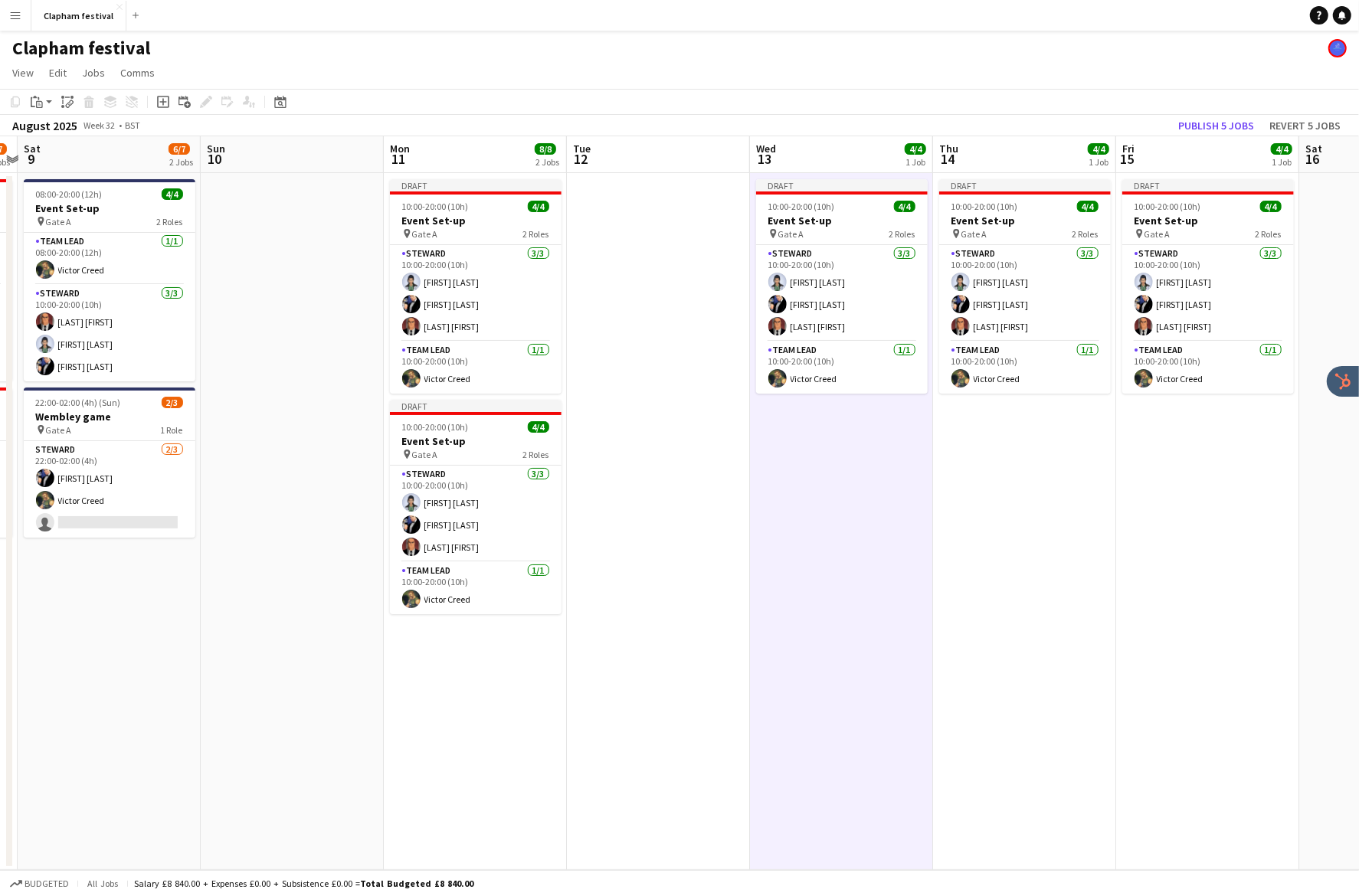 click on "Draft   10:00-20:00 (10h)    4/4   Event Set-up
pin
Gate A   2 Roles   Steward   3/3   10:00-20:00 (10h)
Diana Prince Bruce Wayne Lex Luthor  Team Lead   1/1   10:00-20:00 (10h)
Victor Creed" at bounding box center (1024, 522) 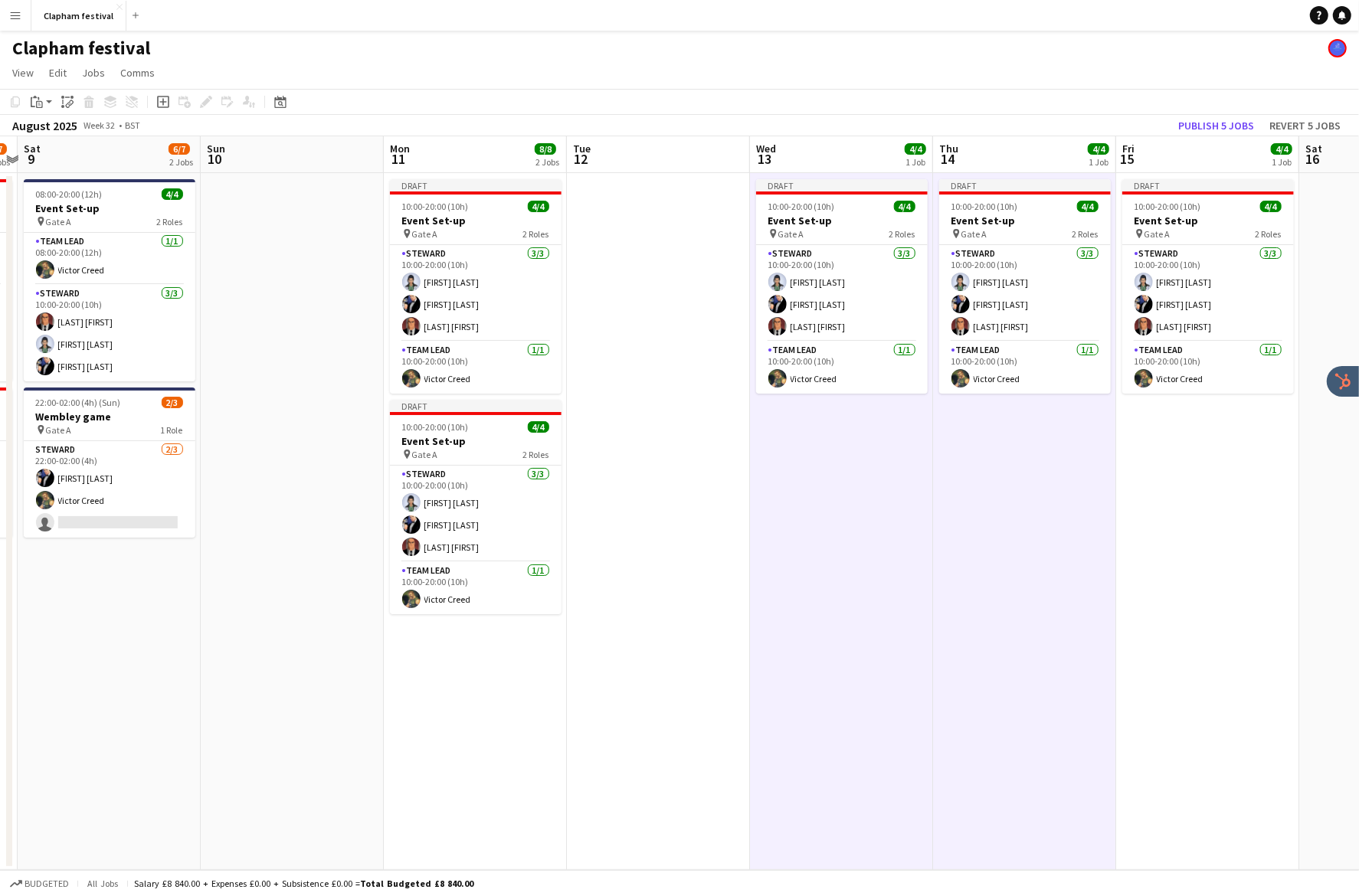 click on "Draft   10:00-20:00 (10h)    4/4   Event Set-up
pin
Gate A   2 Roles   Steward   3/3   10:00-20:00 (10h)
Diana Prince Bruce Wayne Lex Luthor  Team Lead   1/1   10:00-20:00 (10h)
Victor Creed" at bounding box center [1207, 522] 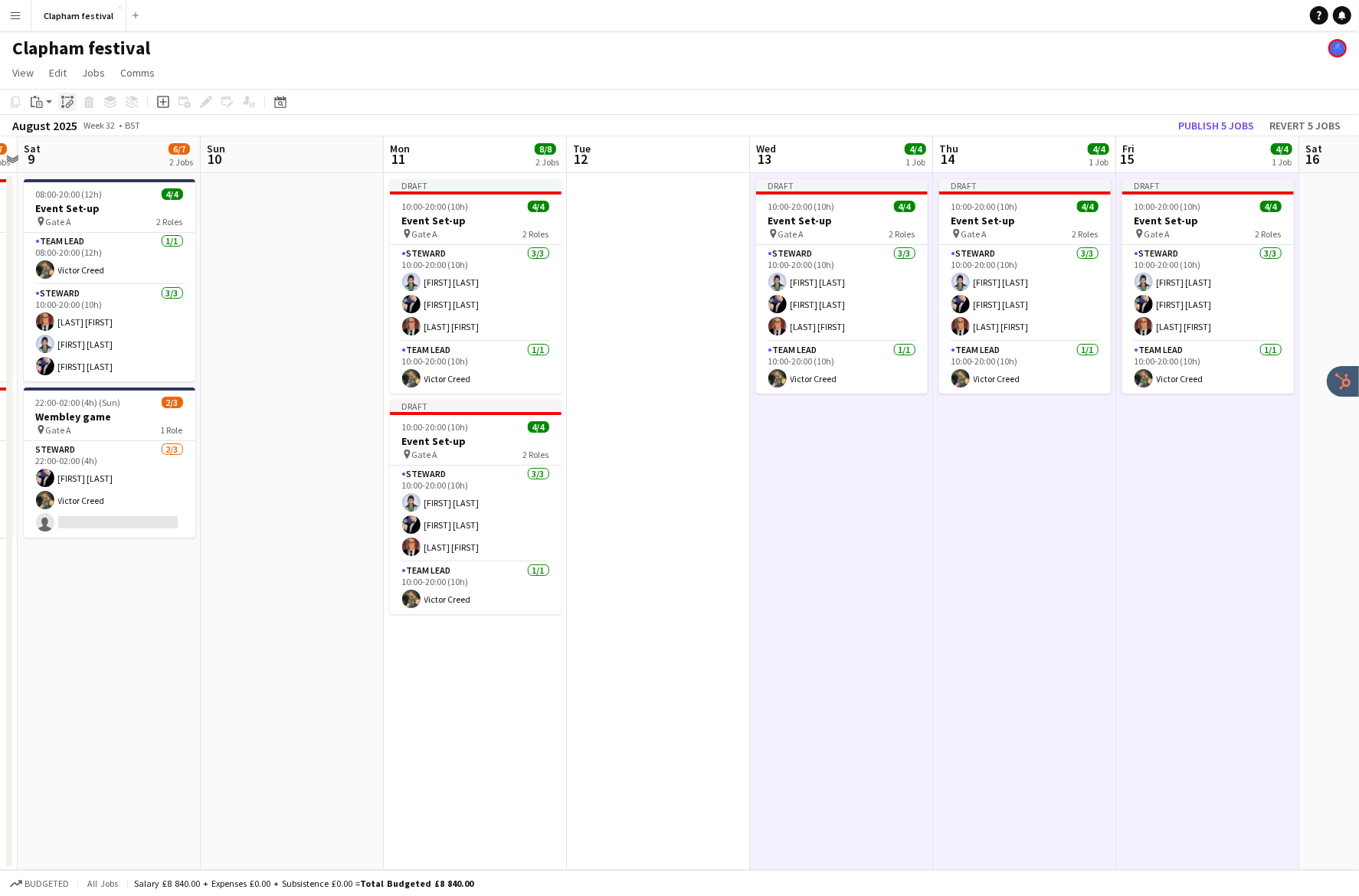 click on "Paste linked Job" 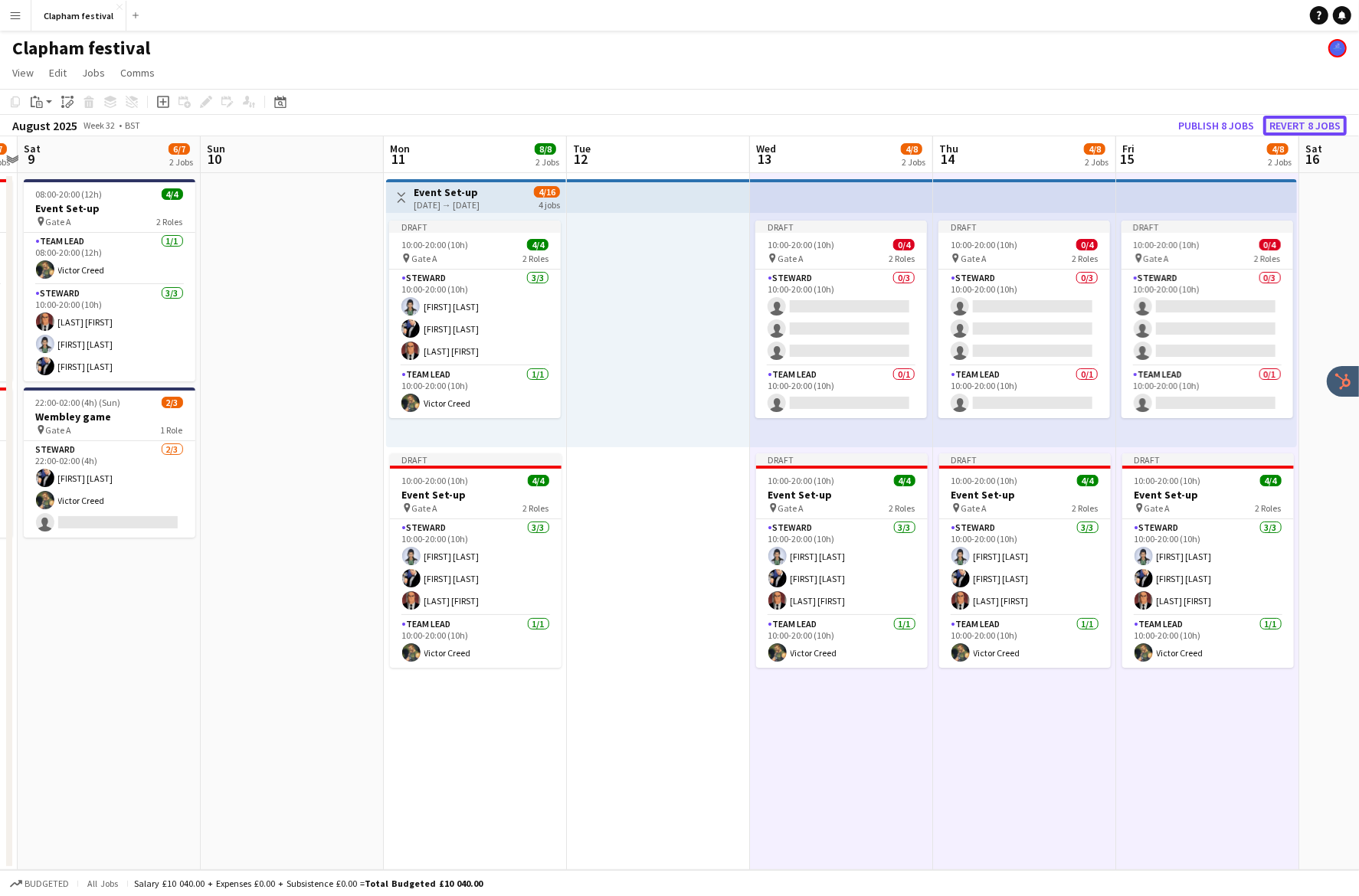 click on "Revert 8 jobs" 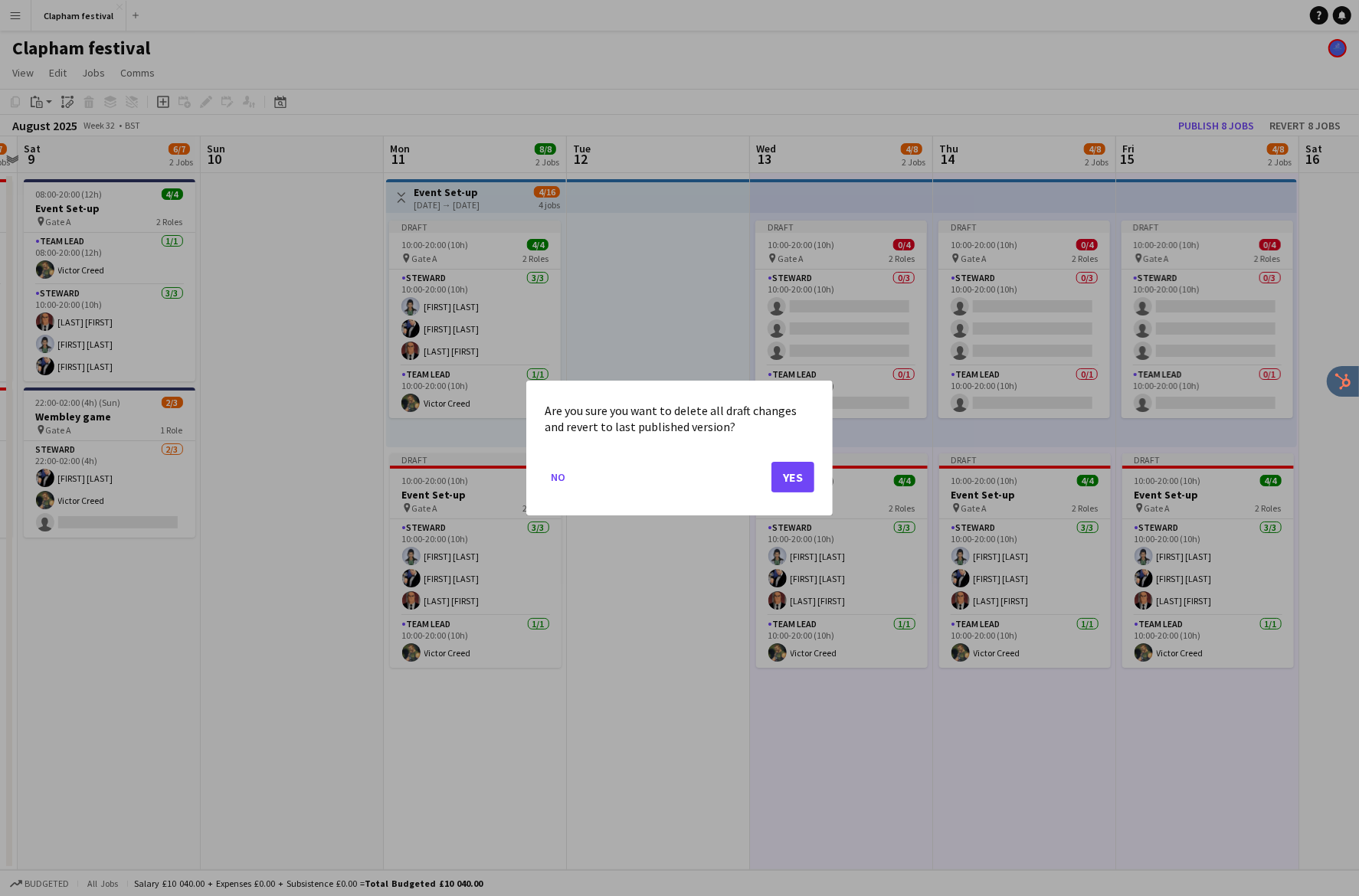 click on "No   Yes" 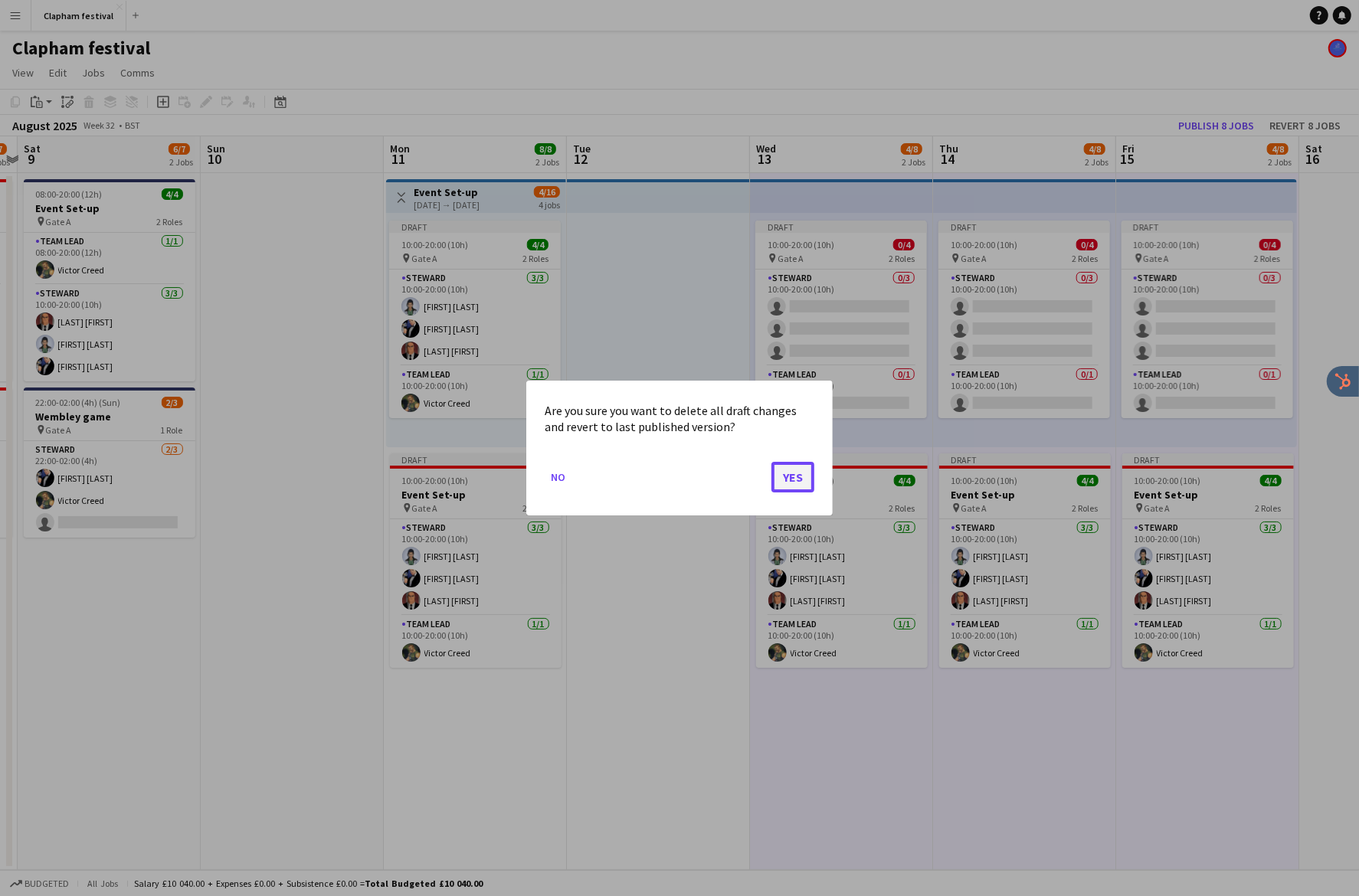 click on "Yes" 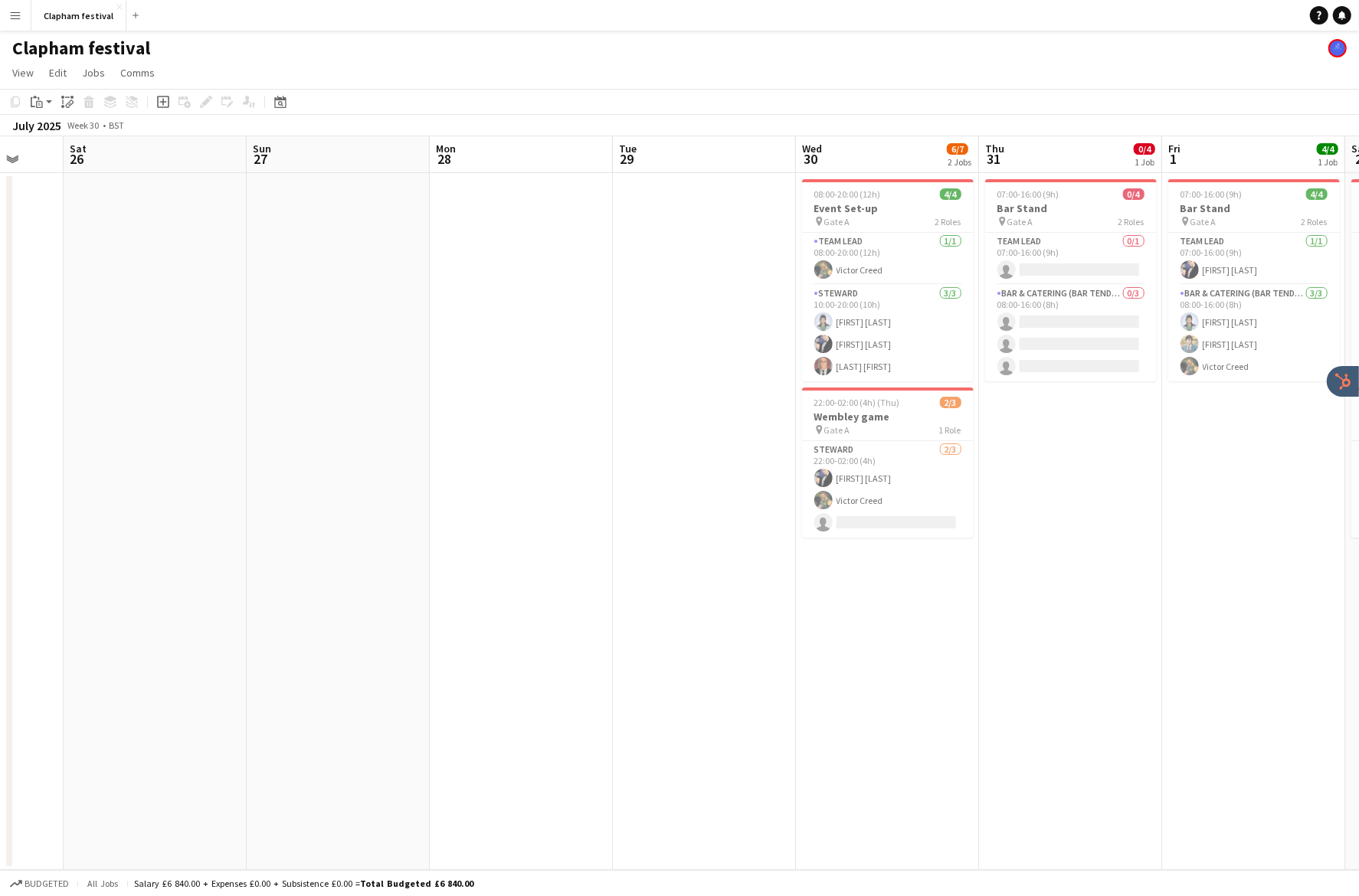 scroll, scrollTop: 0, scrollLeft: 502, axis: horizontal 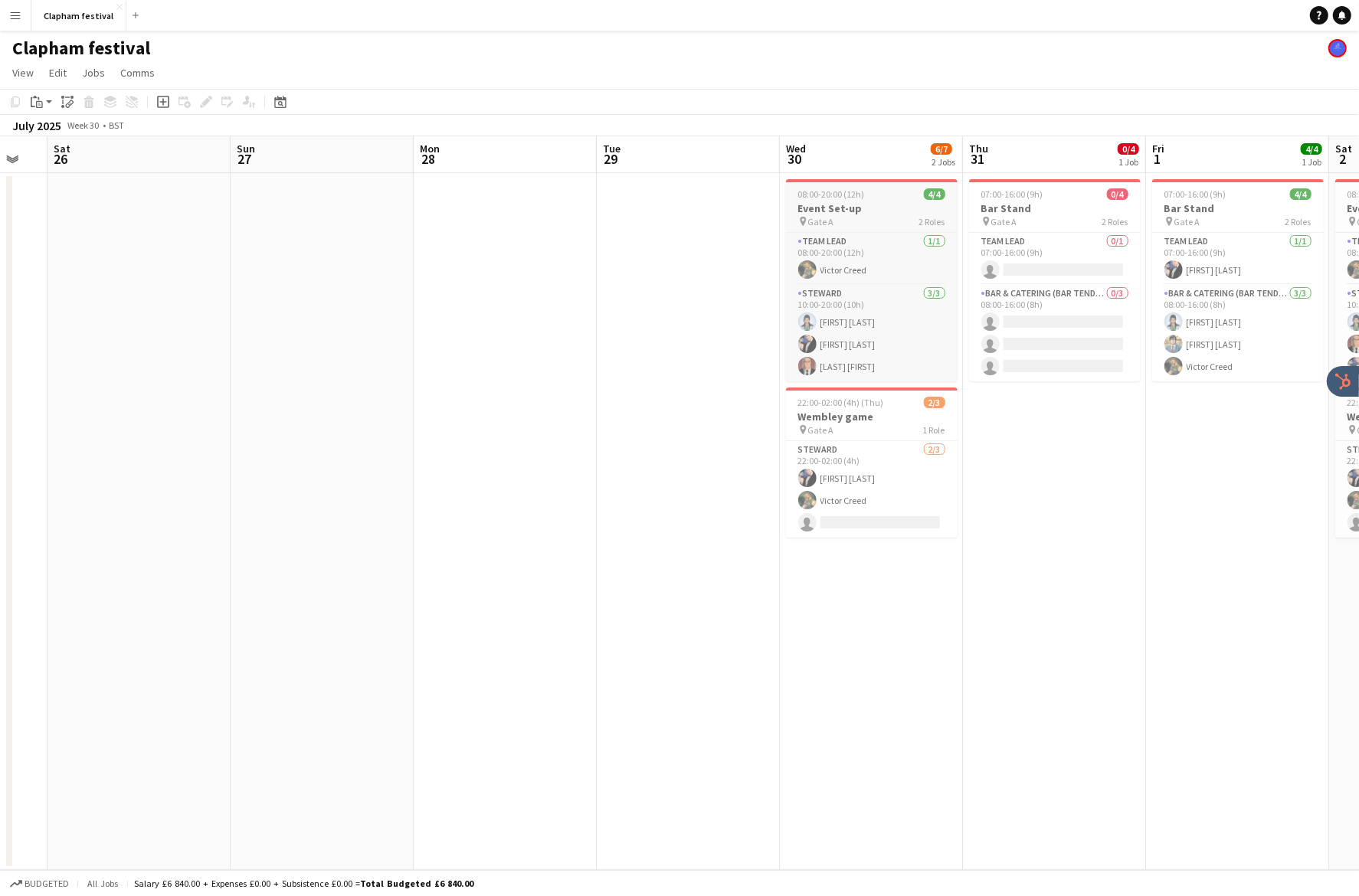 click on "Event Set-up" at bounding box center (872, 208) 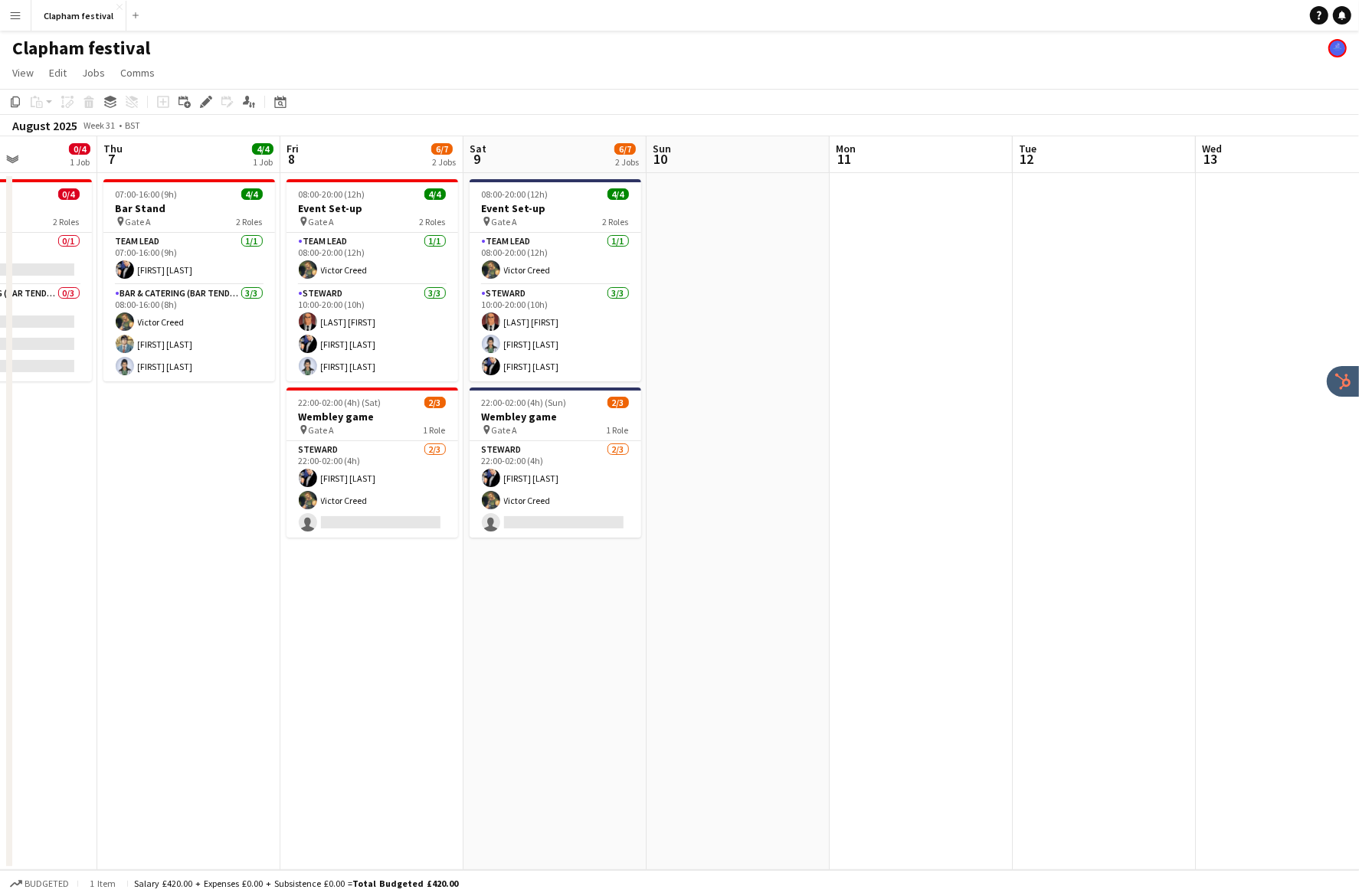 scroll, scrollTop: 0, scrollLeft: 586, axis: horizontal 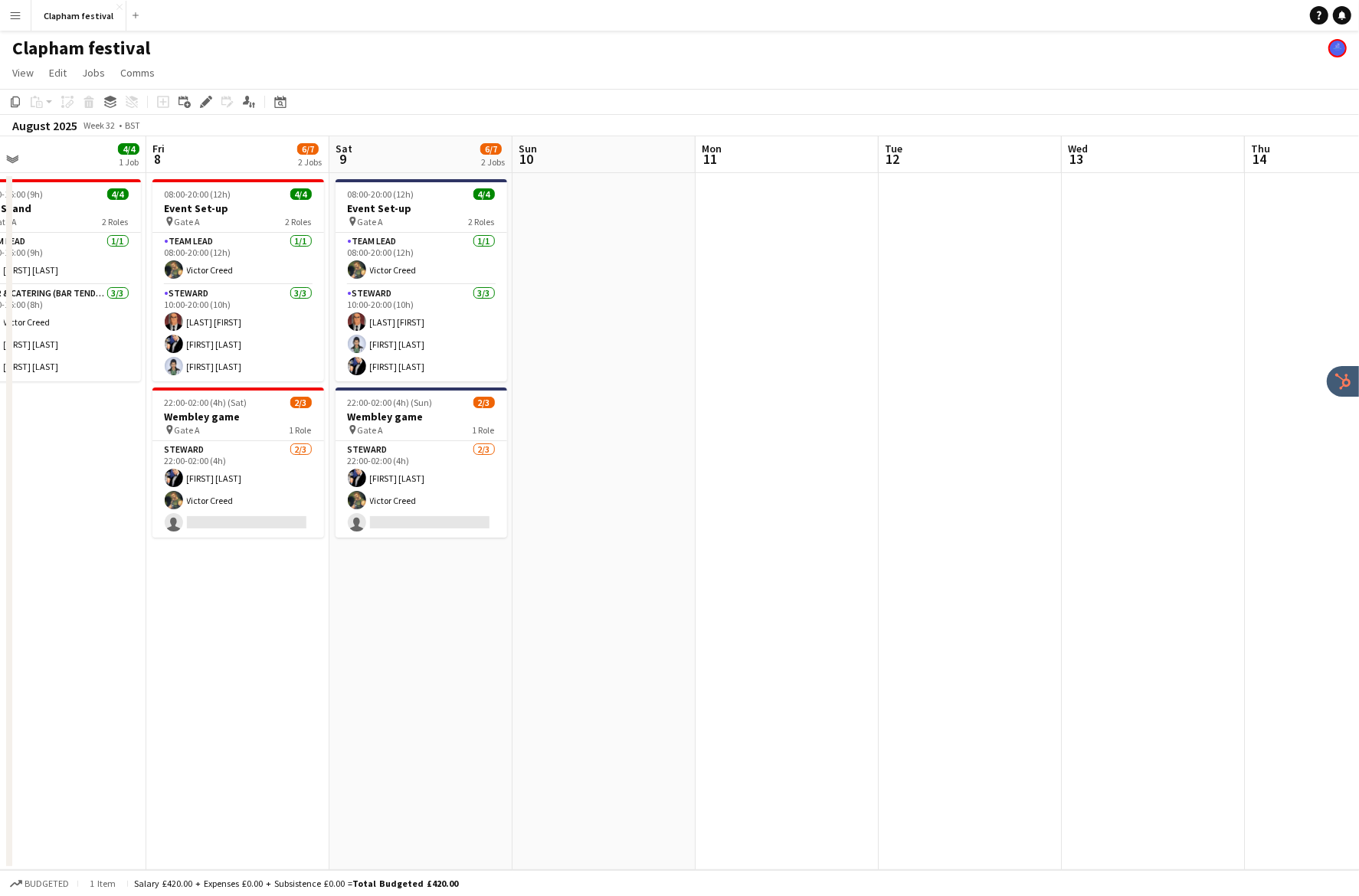 click at bounding box center (787, 522) 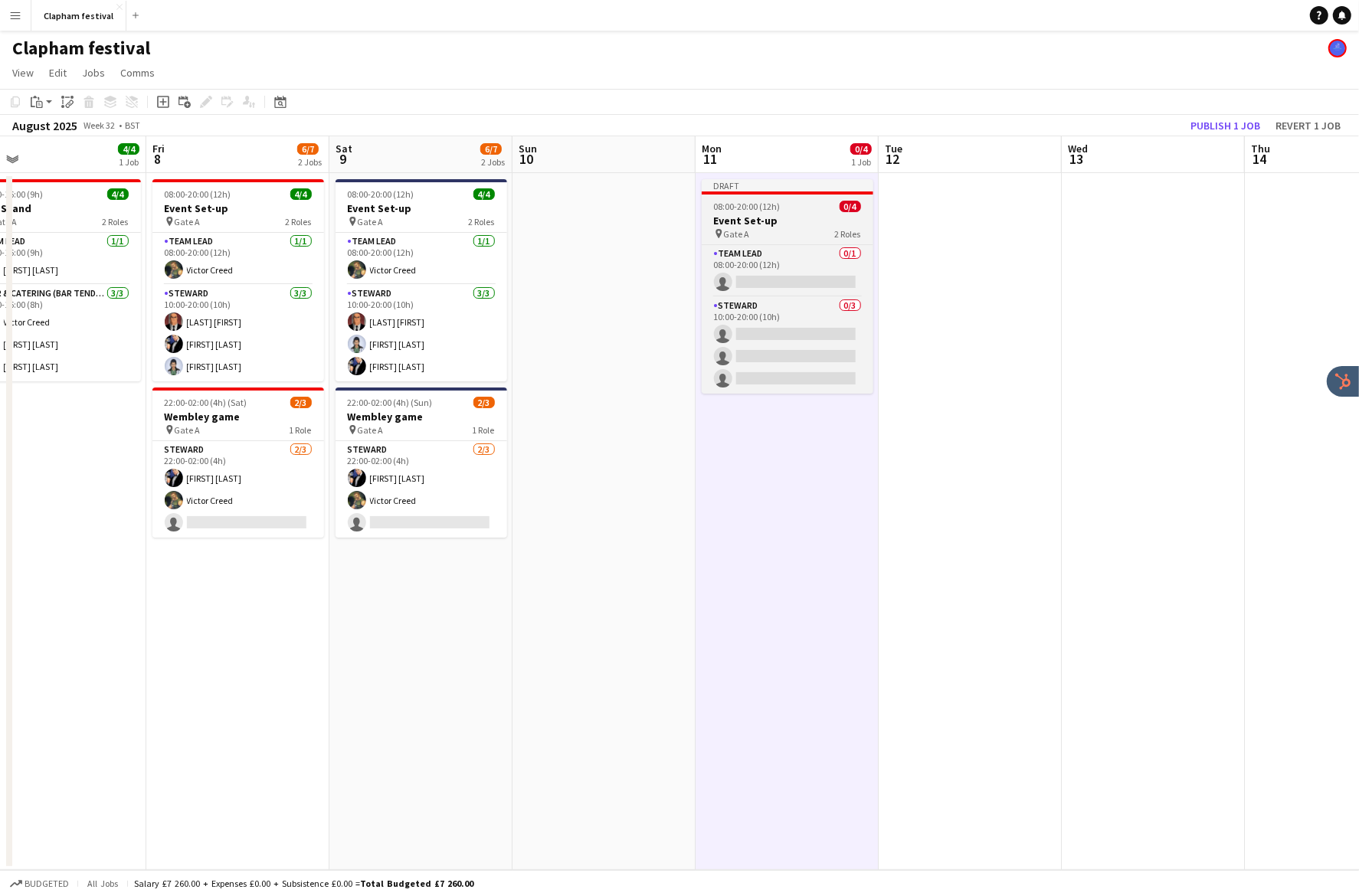 click on "Event Set-up" at bounding box center [788, 221] 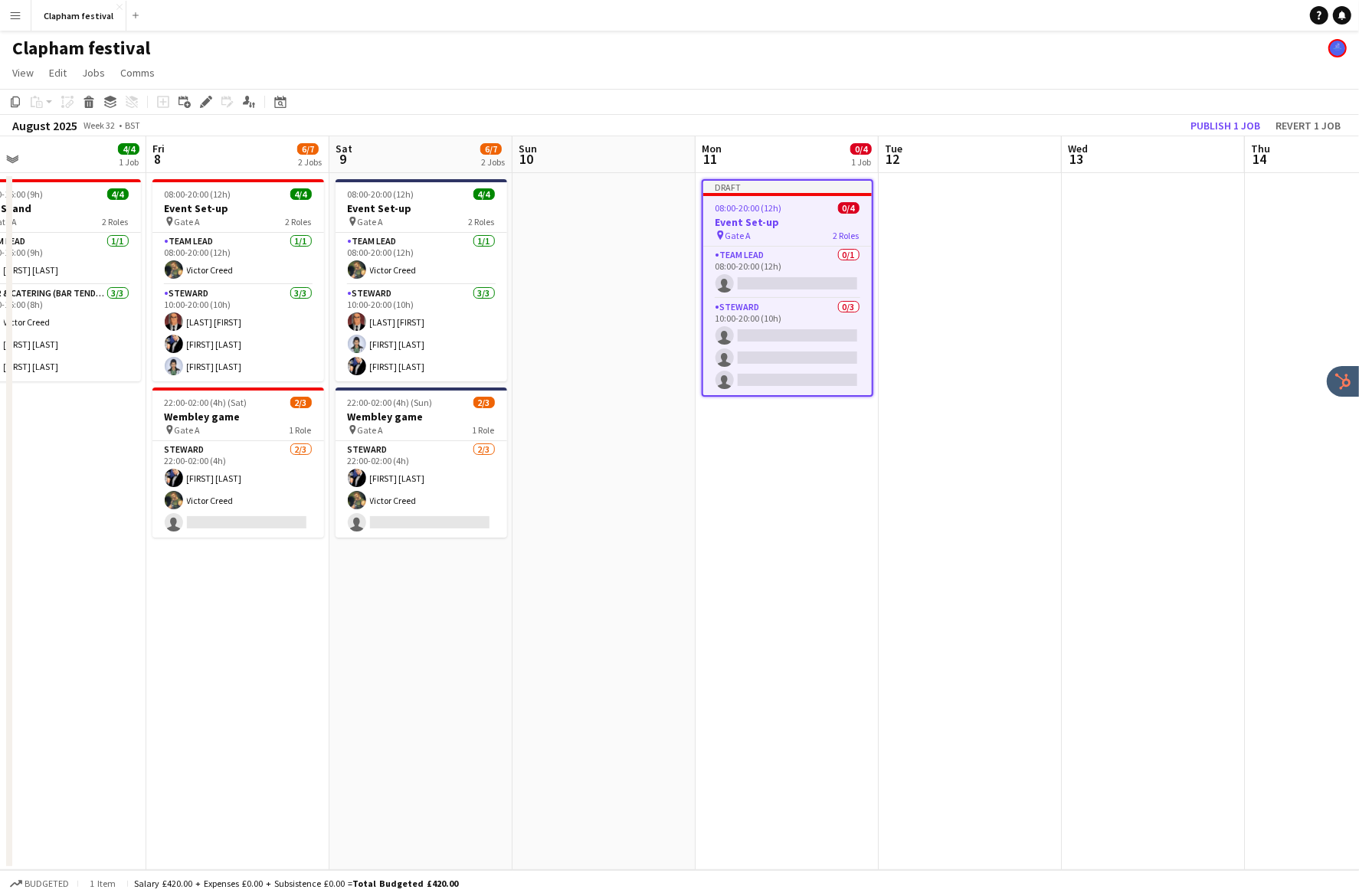 click at bounding box center (1153, 522) 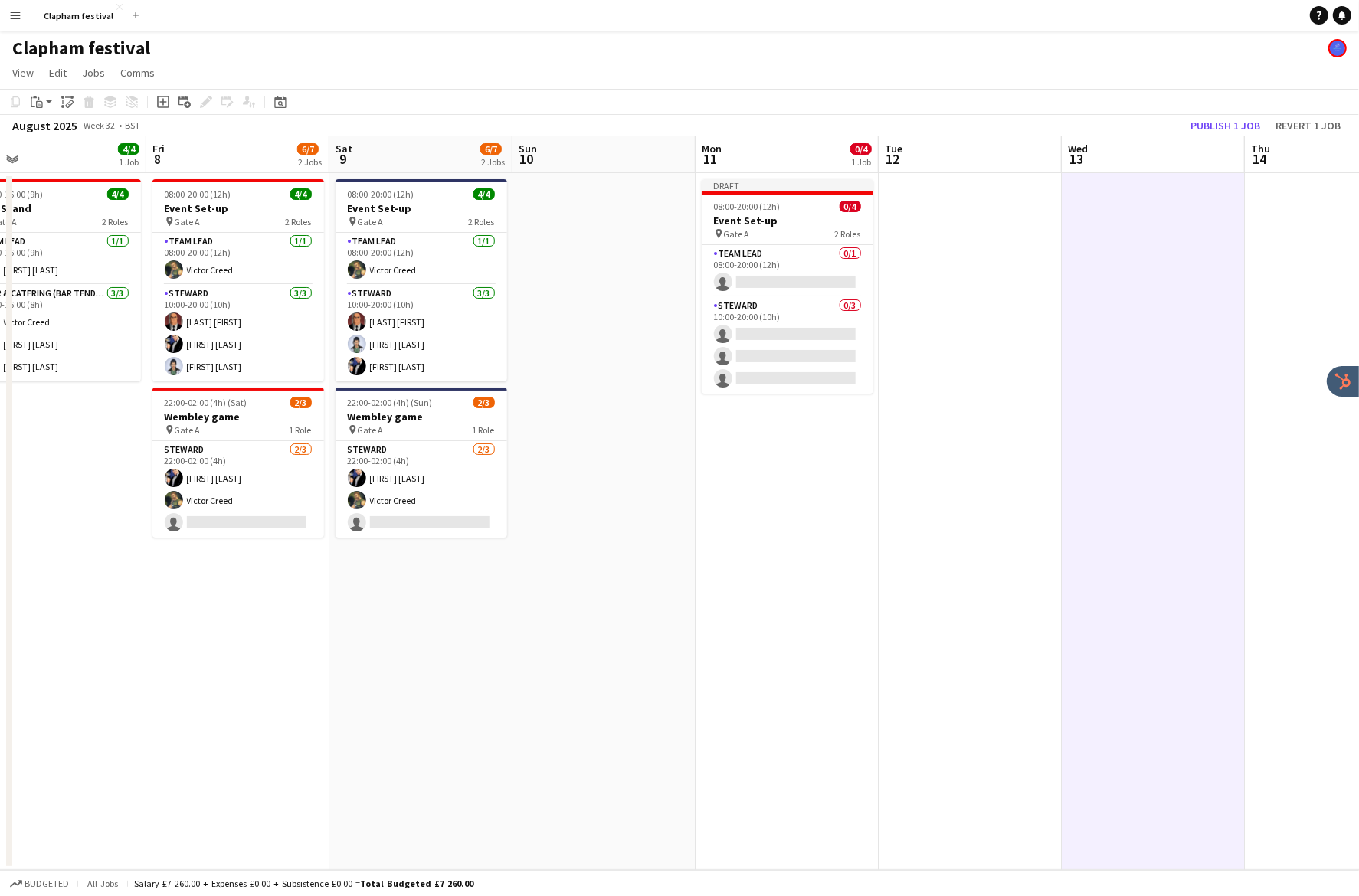 click at bounding box center (1336, 522) 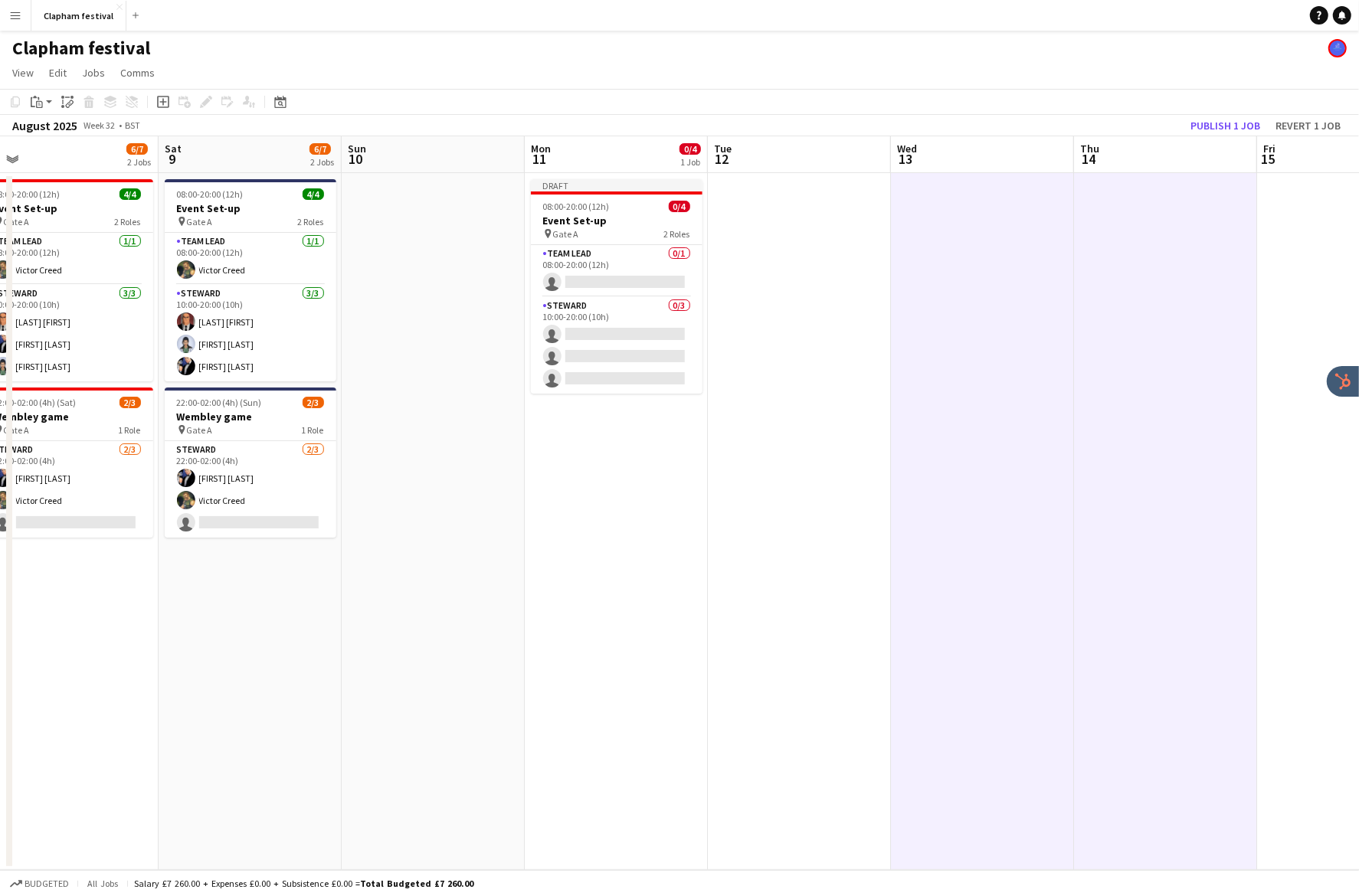 click at bounding box center (1348, 522) 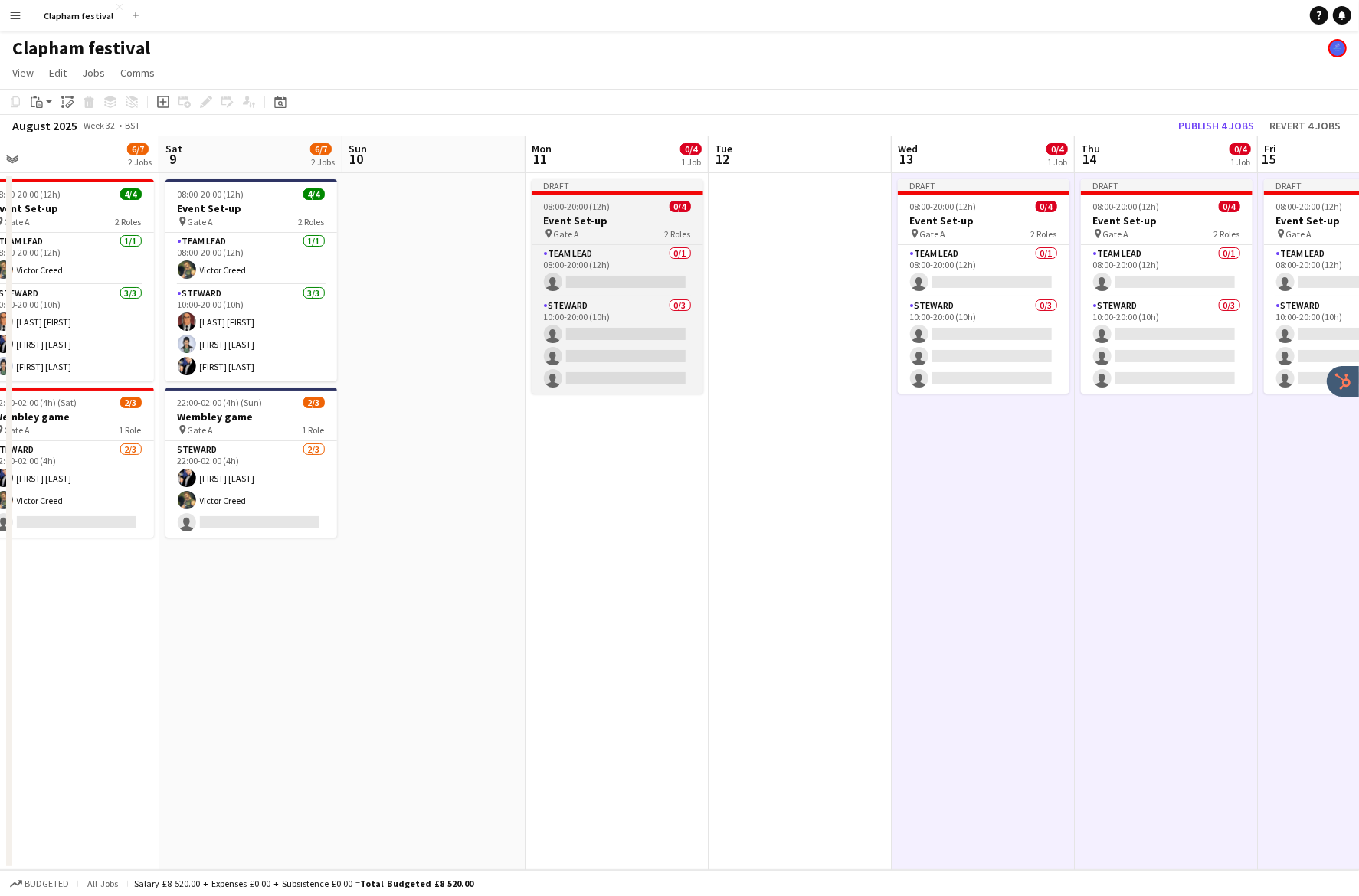click on "08:00-20:00 (12h)    0/4" at bounding box center [617, 206] 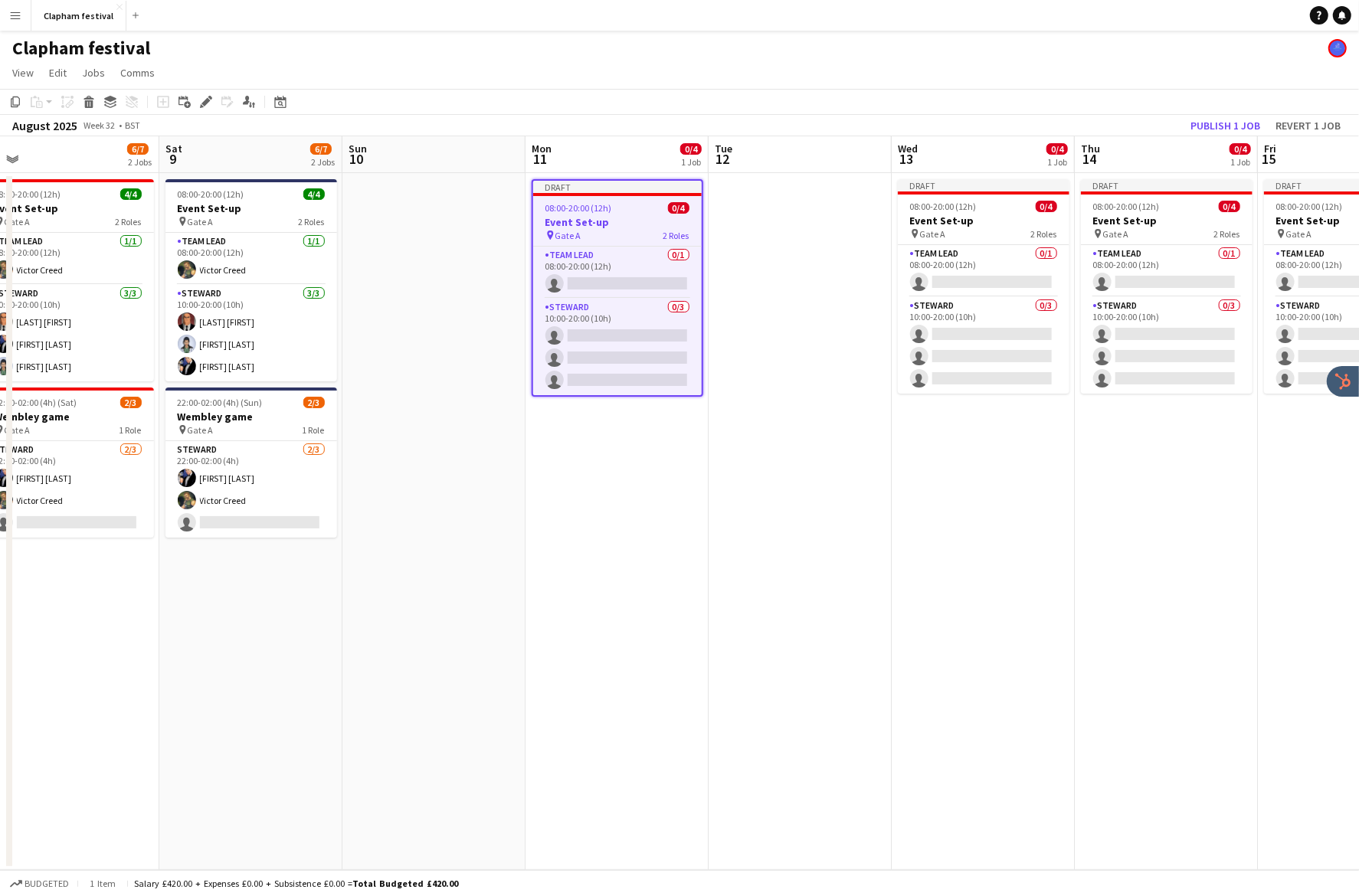 click on "Draft   08:00-20:00 (12h)    0/4   Event Set-up
pin
Gate A   2 Roles   Team Lead   0/1   08:00-20:00 (12h)
single-neutral-actions
Steward   0/3   10:00-20:00 (10h)
single-neutral-actions
single-neutral-actions
single-neutral-actions" at bounding box center [617, 522] 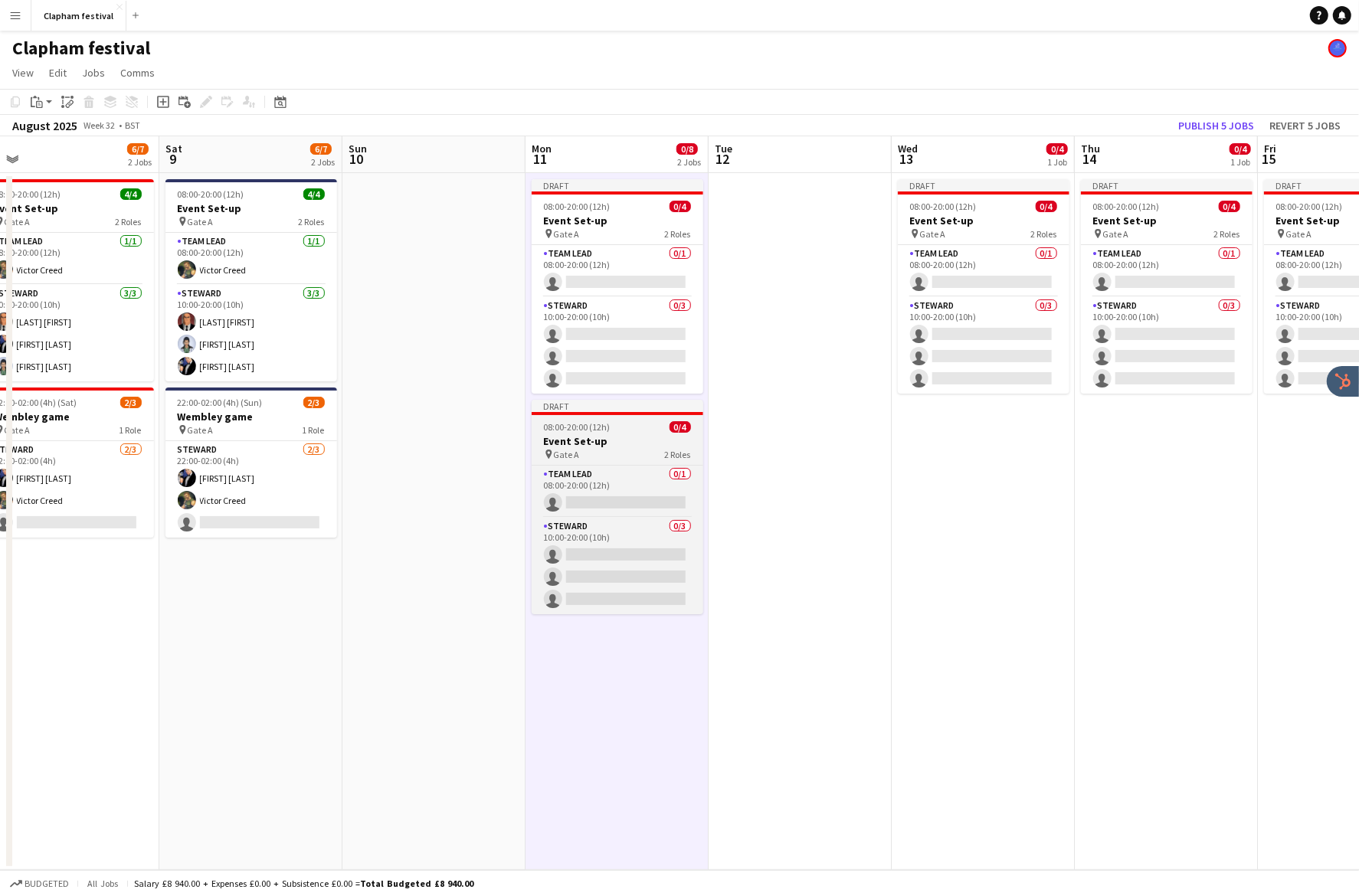 click on "Draft   08:00-20:00 (12h)    0/4   Event Set-up
pin
Gate A   2 Roles   Team Lead   0/1   08:00-20:00 (12h)
single-neutral-actions
Steward   0/3   10:00-20:00 (10h)
single-neutral-actions
single-neutral-actions
single-neutral-actions" at bounding box center [617, 507] 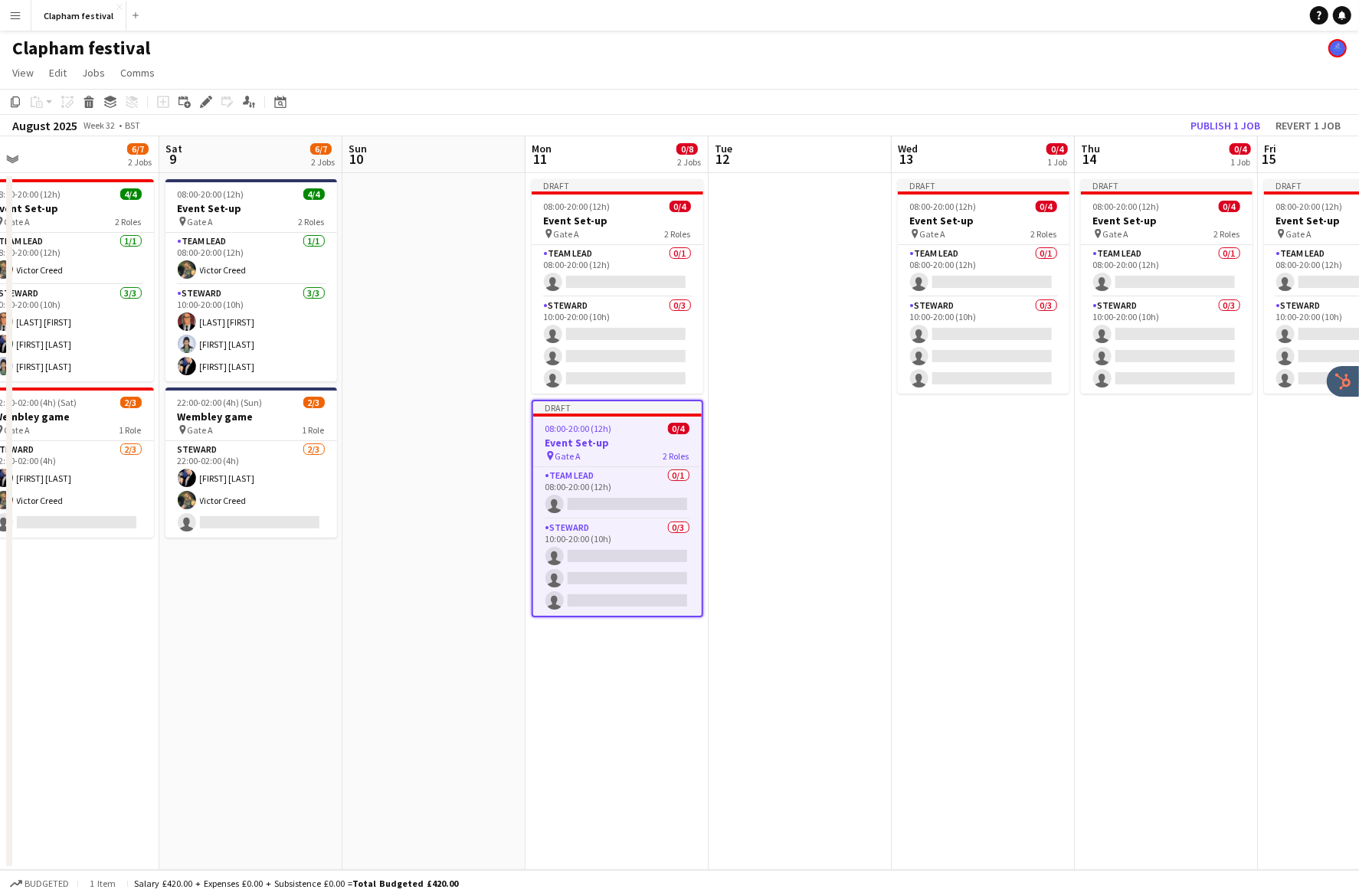click on "Draft   08:00-20:00 (12h)    0/4   Event Set-up
pin
Gate A   2 Roles   Team Lead   0/1   08:00-20:00 (12h)
single-neutral-actions
Steward   0/3   10:00-20:00 (10h)
single-neutral-actions
single-neutral-actions
single-neutral-actions" at bounding box center [983, 522] 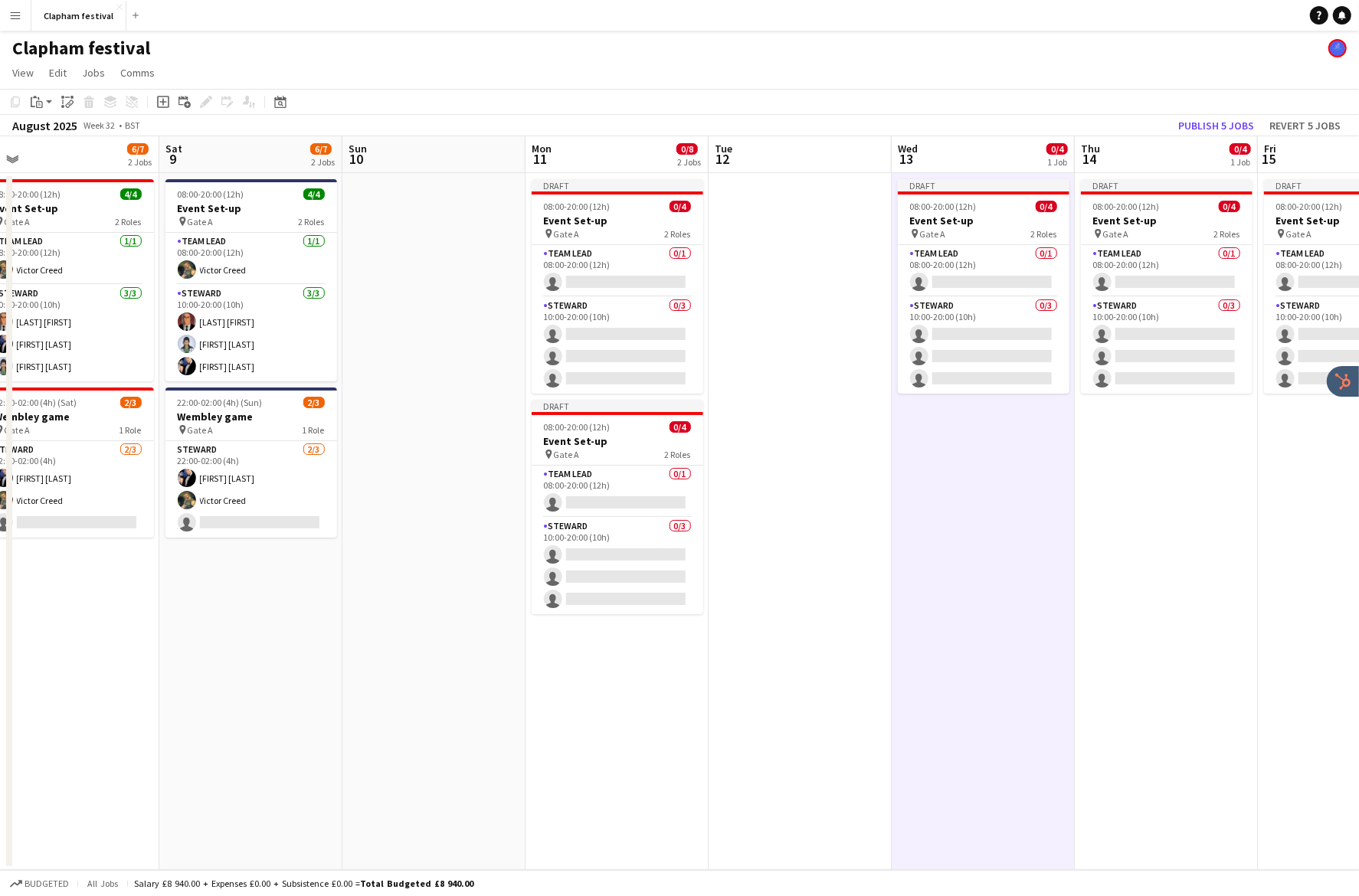 click on "Draft   08:00-20:00 (12h)    0/4   Event Set-up
pin
Gate A   2 Roles   Team Lead   0/1   08:00-20:00 (12h)
single-neutral-actions
Steward   0/3   10:00-20:00 (10h)
single-neutral-actions
single-neutral-actions
single-neutral-actions" at bounding box center (1166, 522) 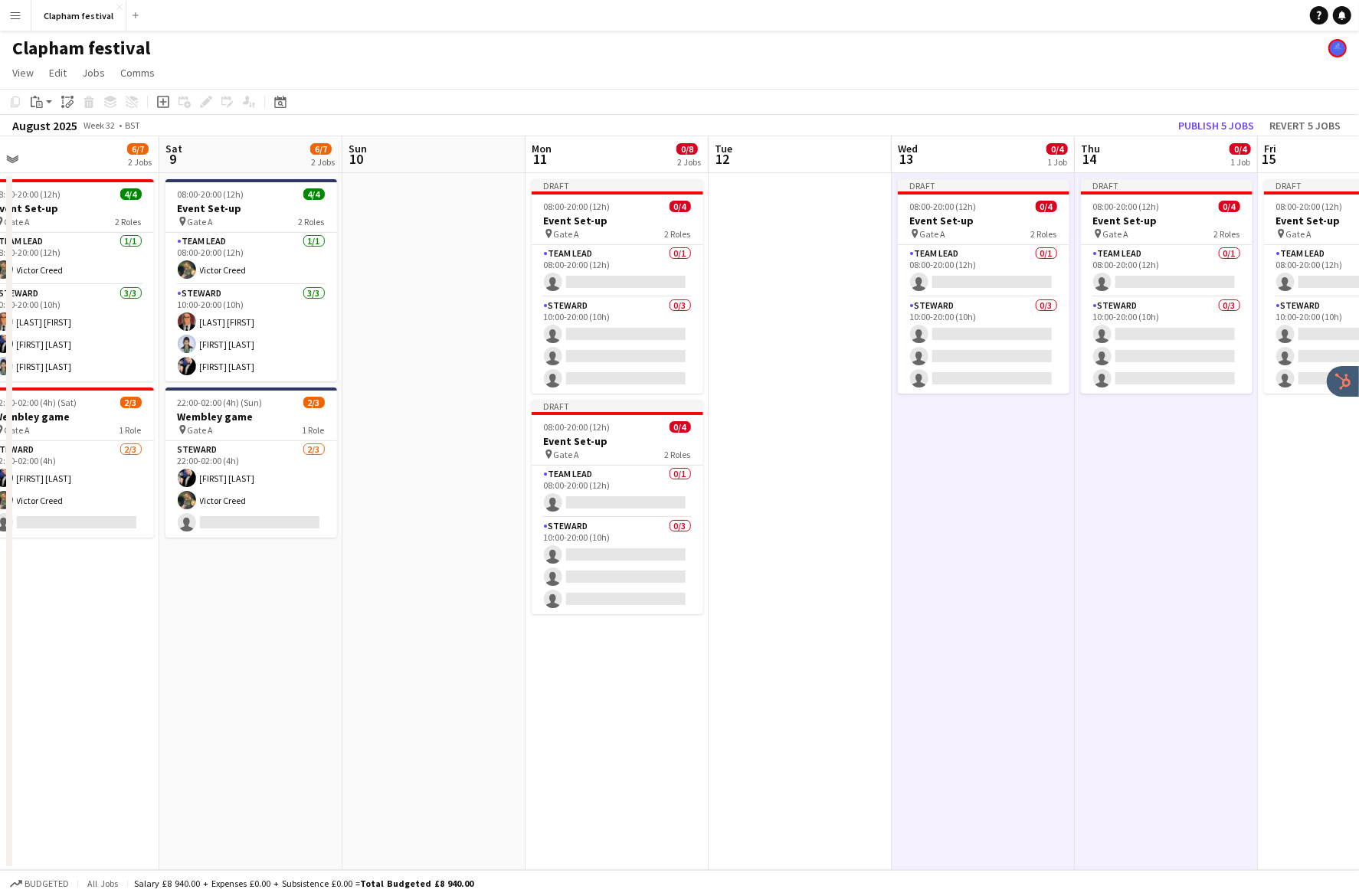 click on "Draft   08:00-20:00 (12h)    0/4   Event Set-up
pin
Gate A   2 Roles   Team Lead   0/1   08:00-20:00 (12h)
single-neutral-actions
Steward   0/3   10:00-20:00 (10h)
single-neutral-actions
single-neutral-actions
single-neutral-actions" at bounding box center (1349, 522) 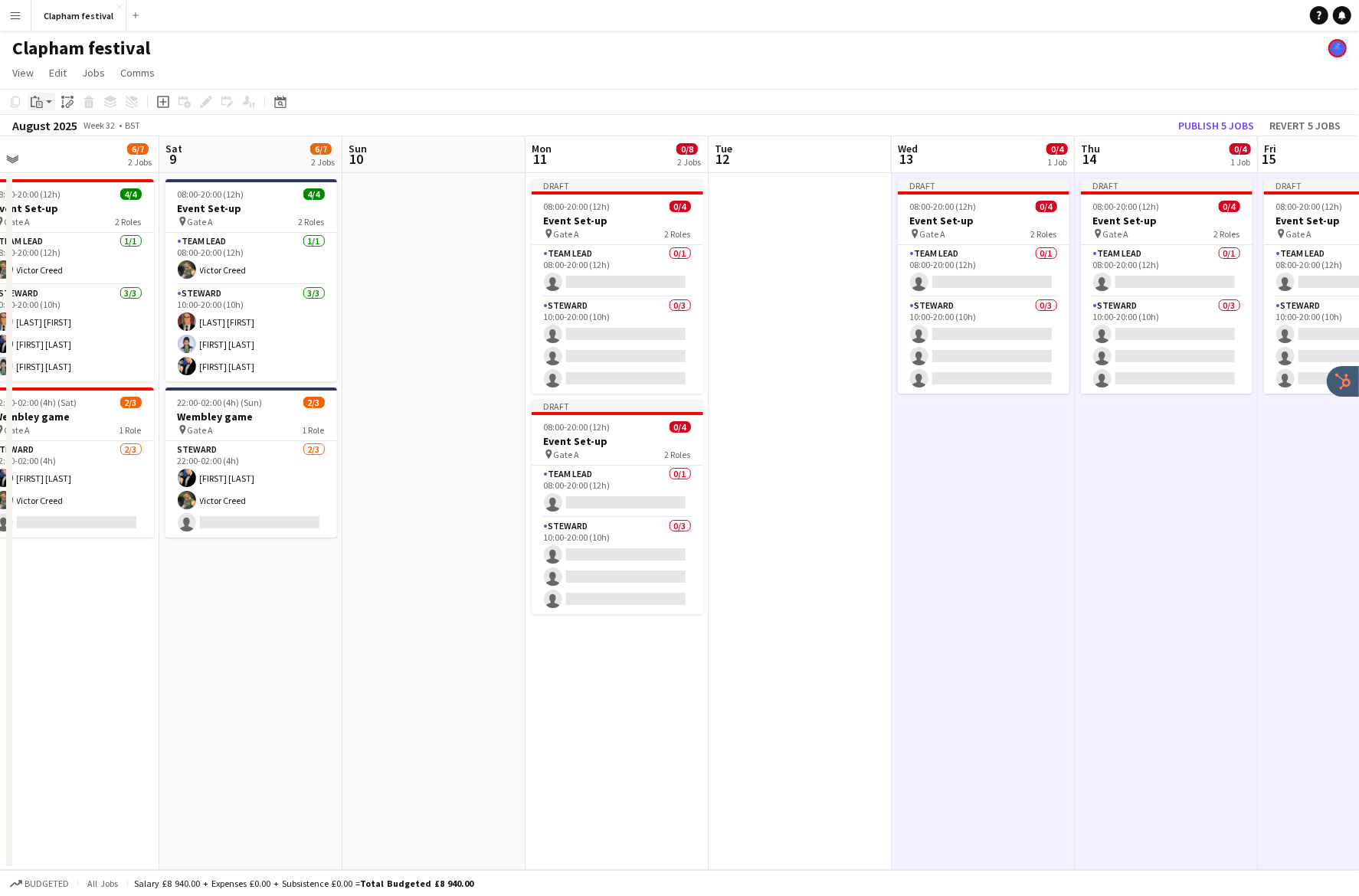 click on "Paste" 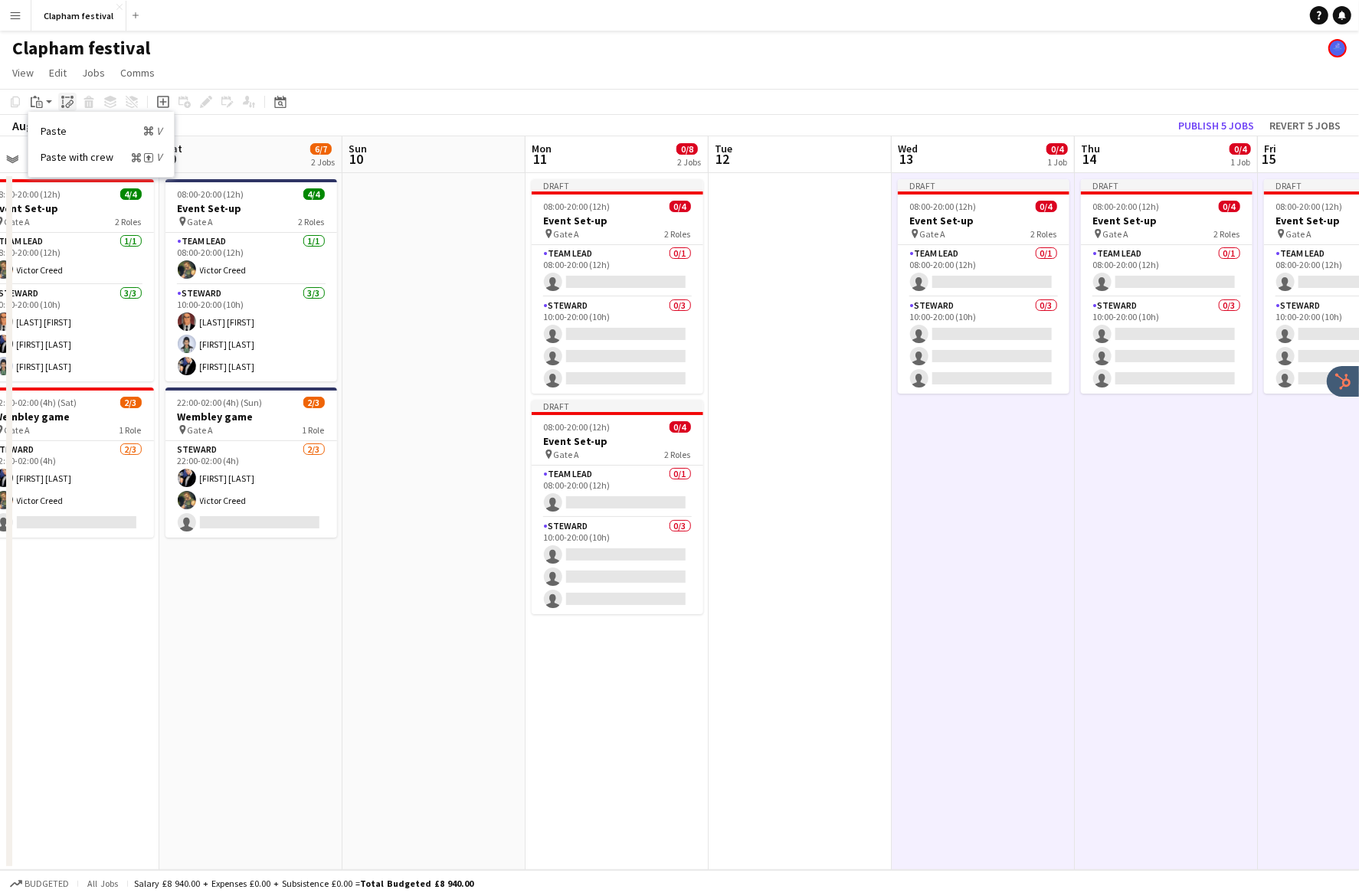 click on "Paste linked Job" 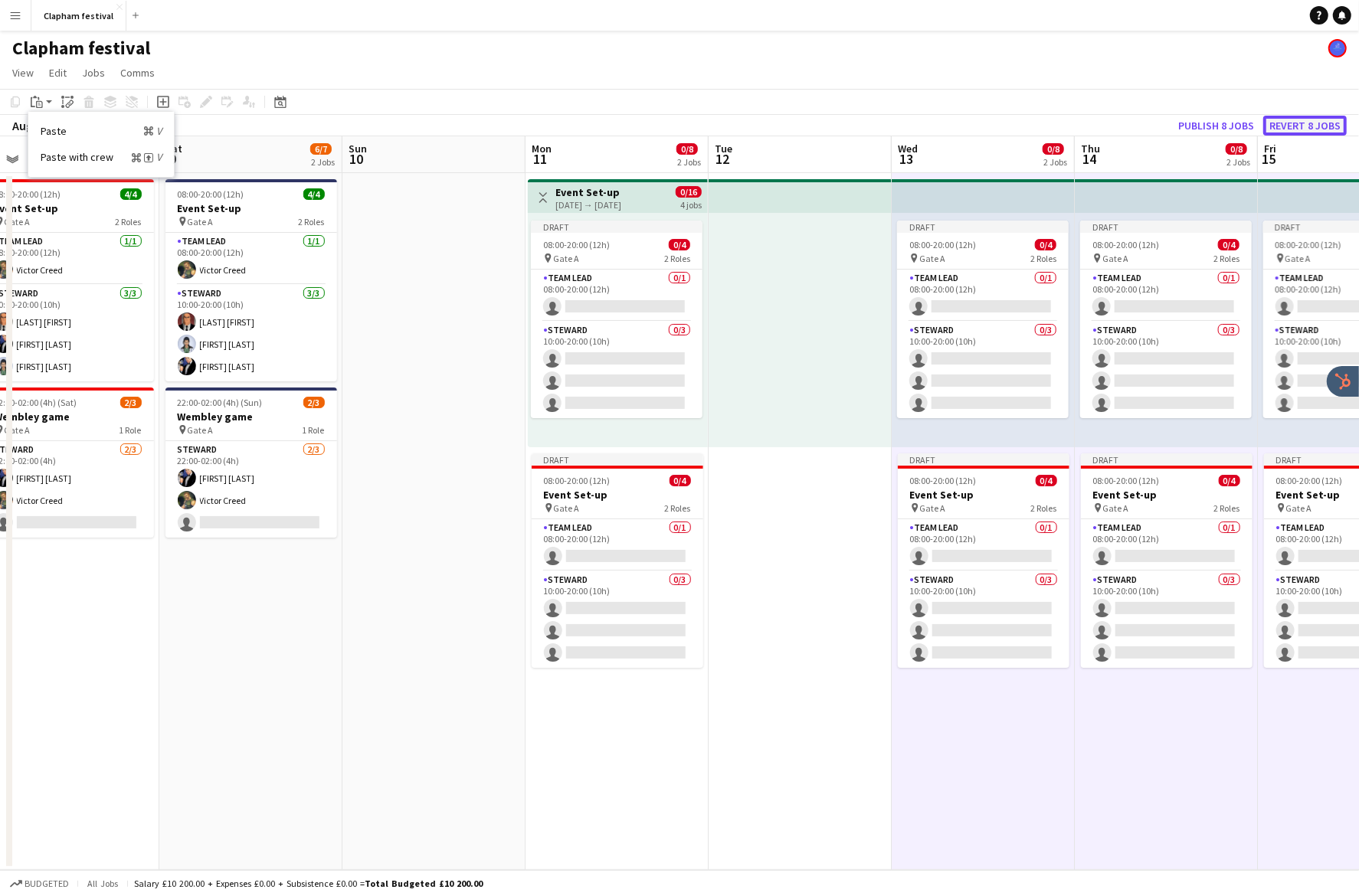 click on "Revert 8 jobs" 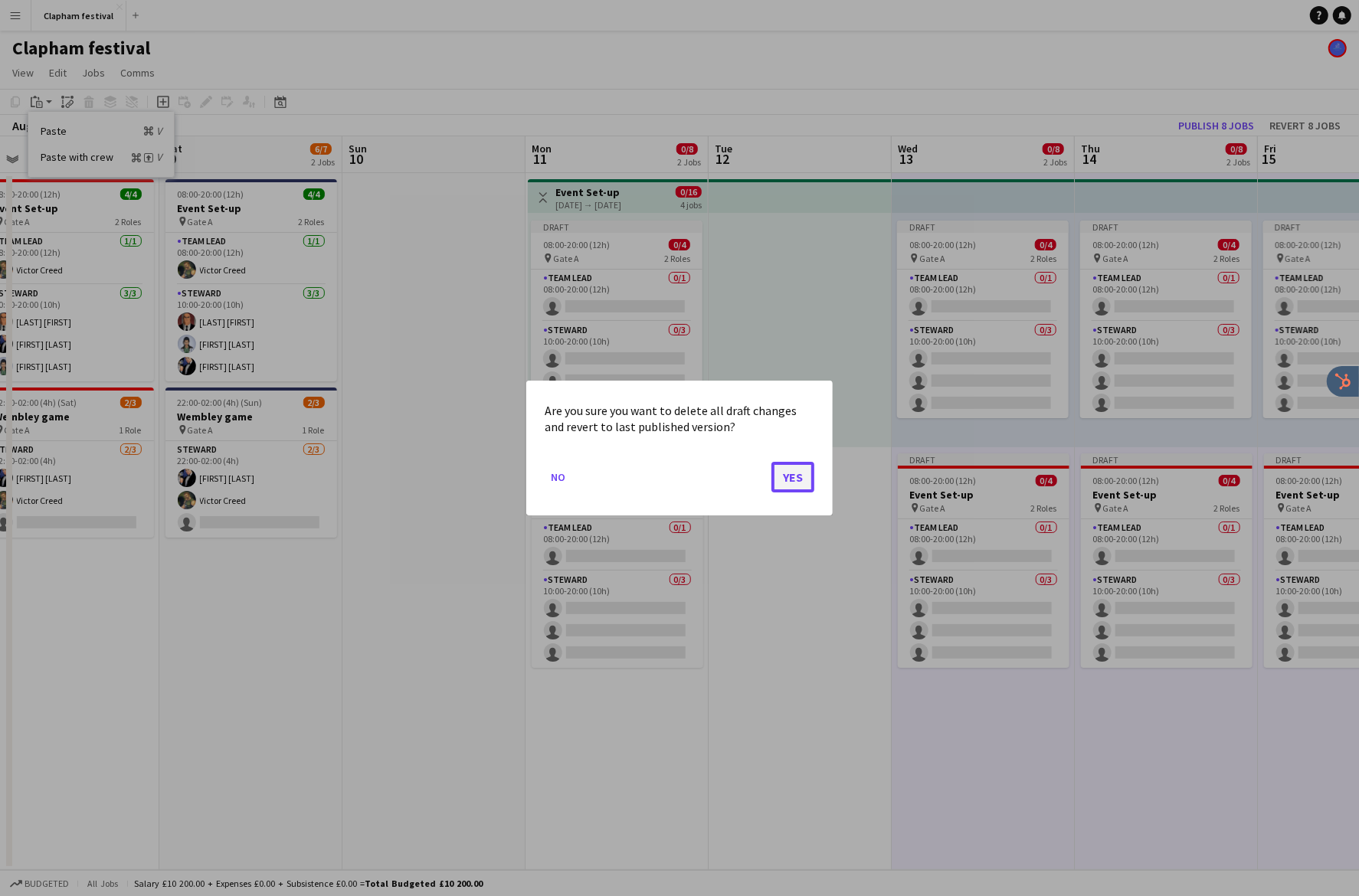 click on "Yes" 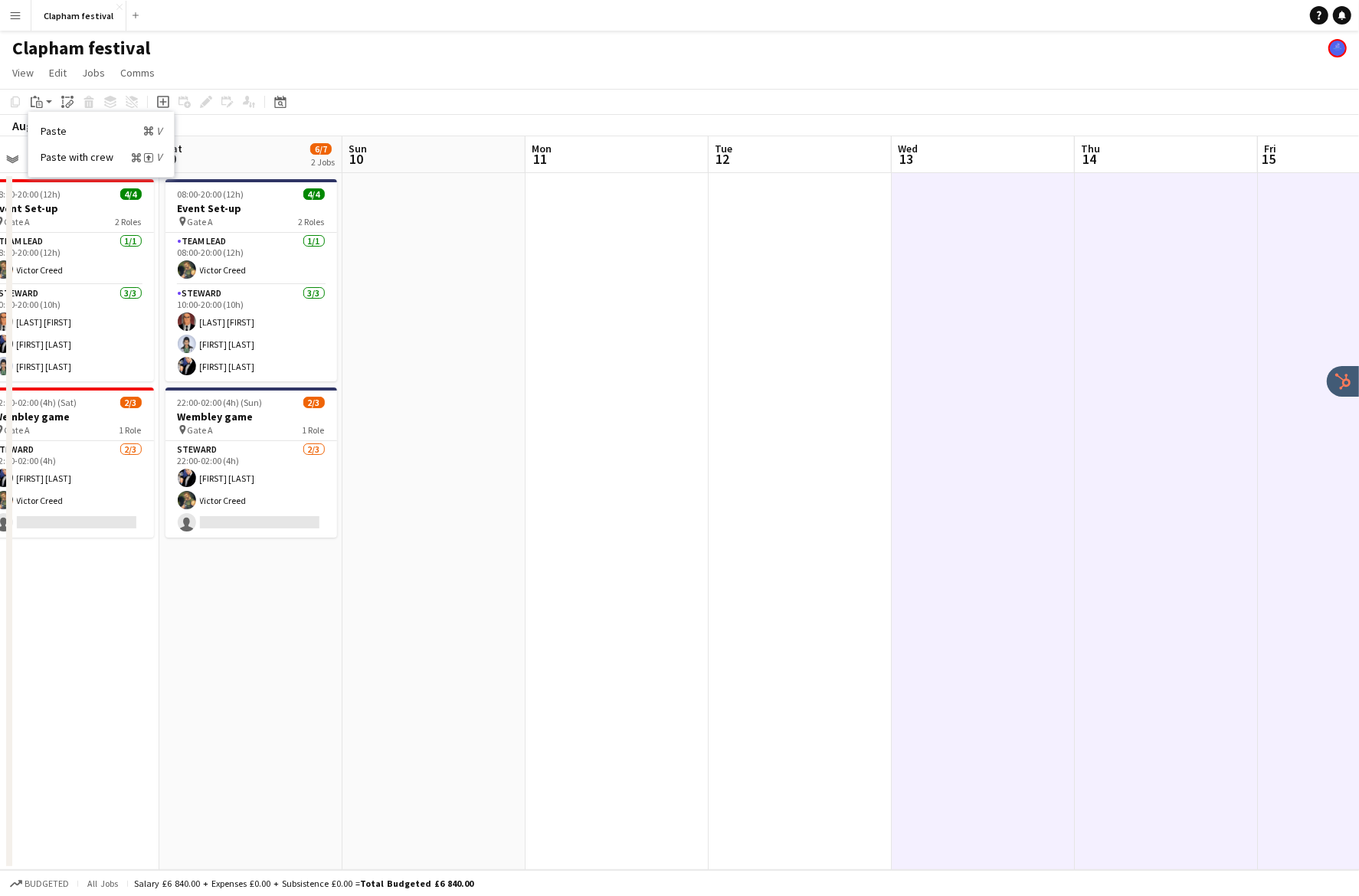 click at bounding box center (617, 522) 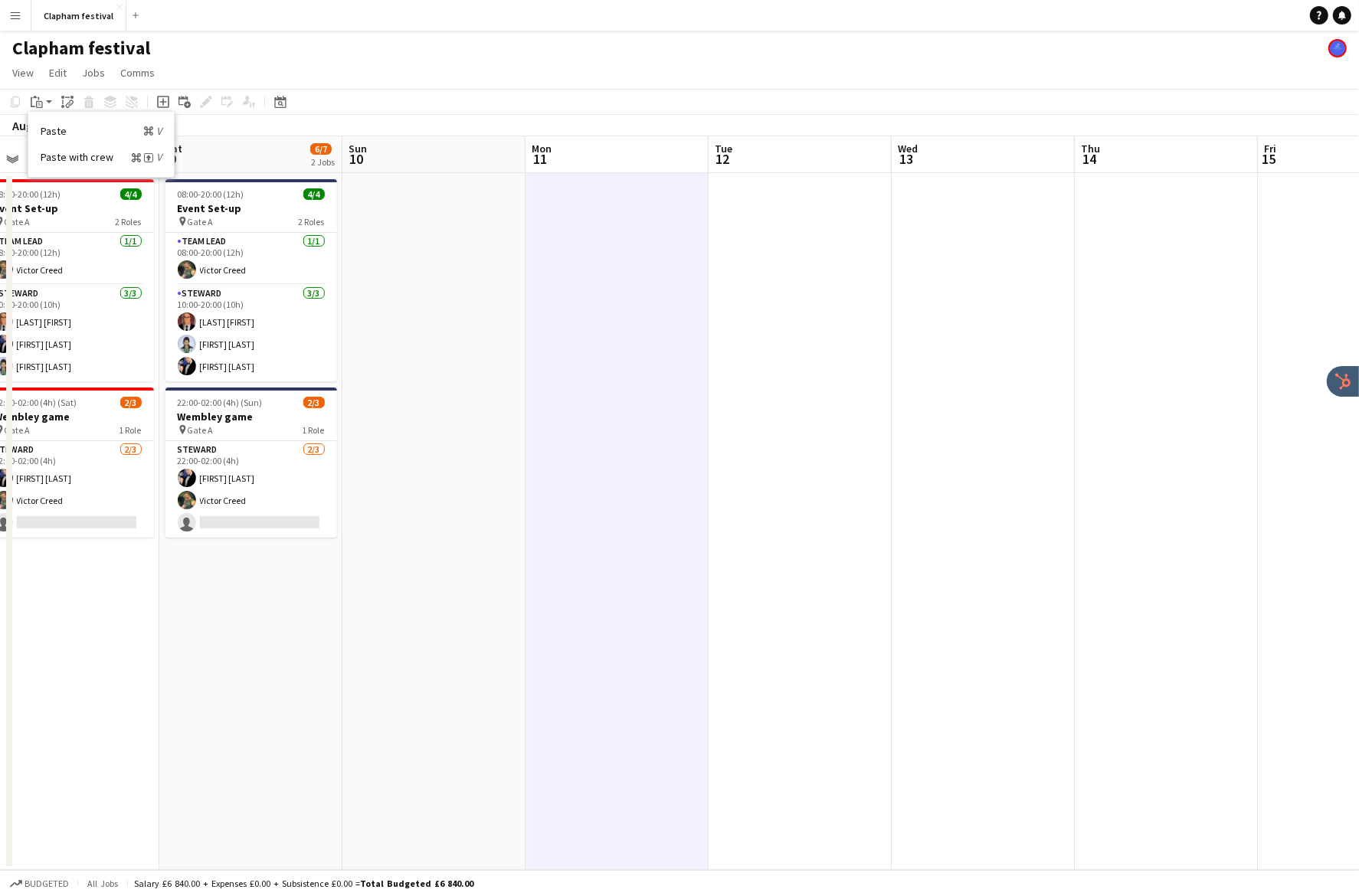 click at bounding box center (434, 522) 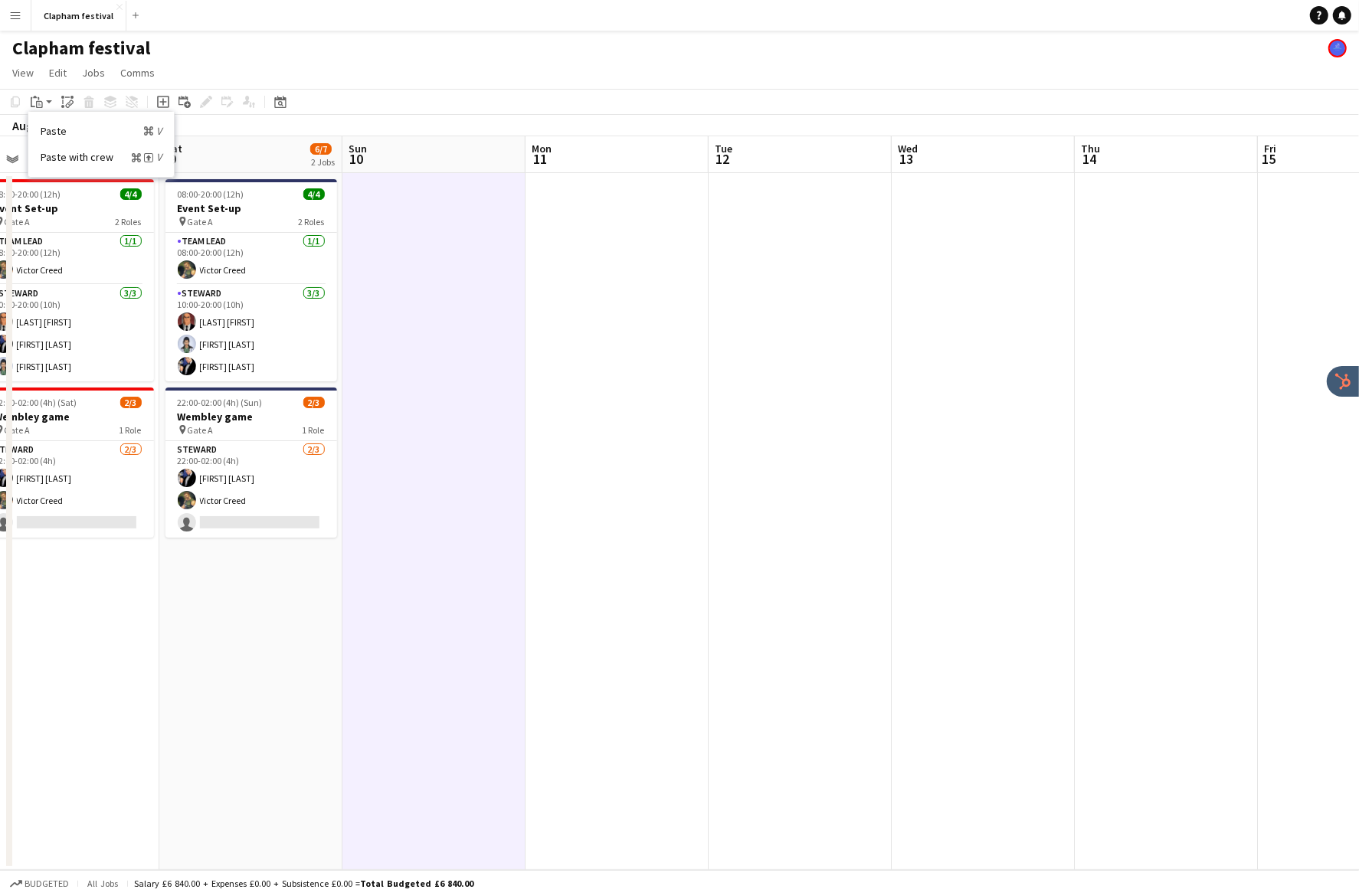click at bounding box center [617, 522] 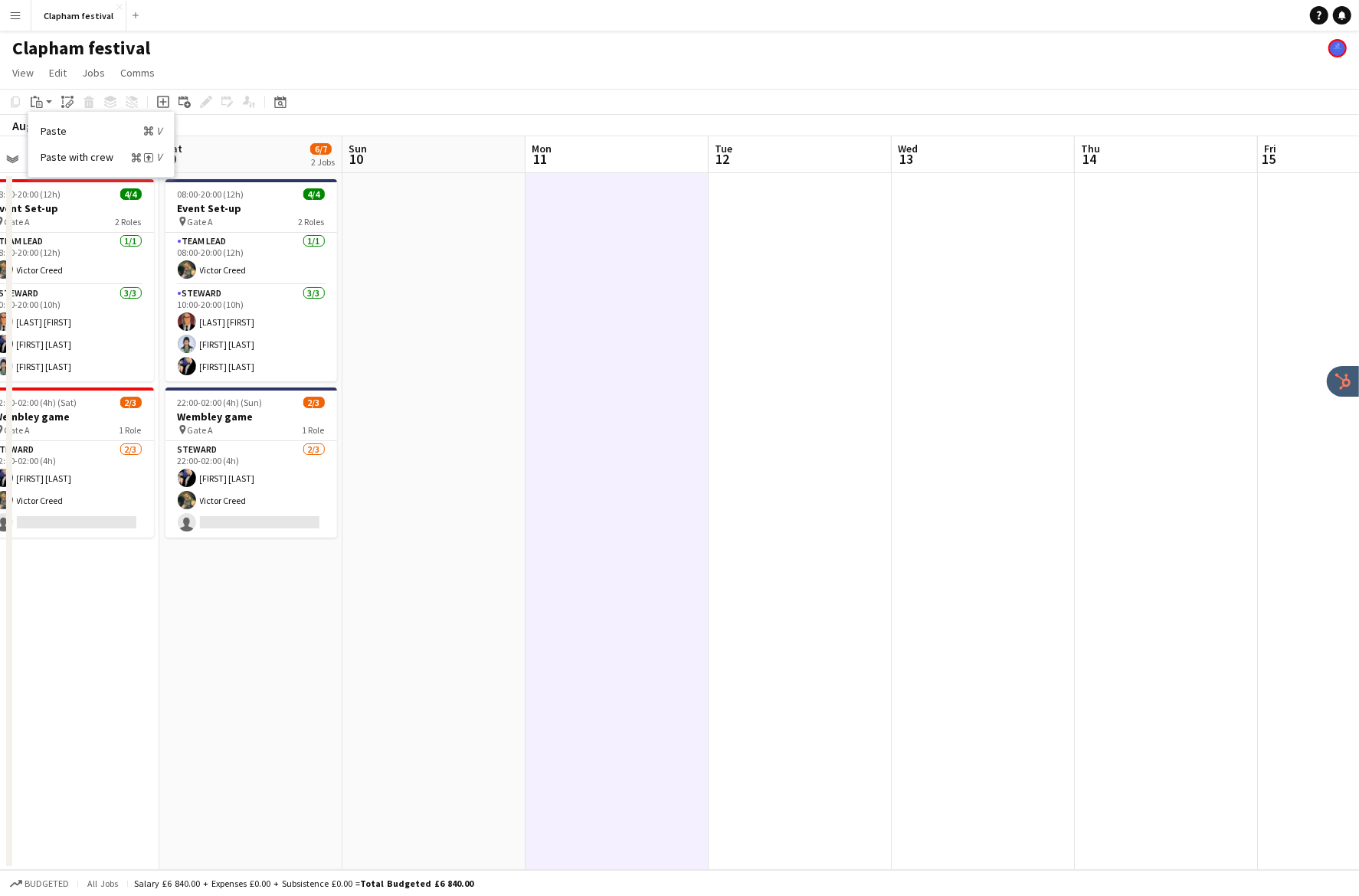 click on "Menu" at bounding box center (15, 15) 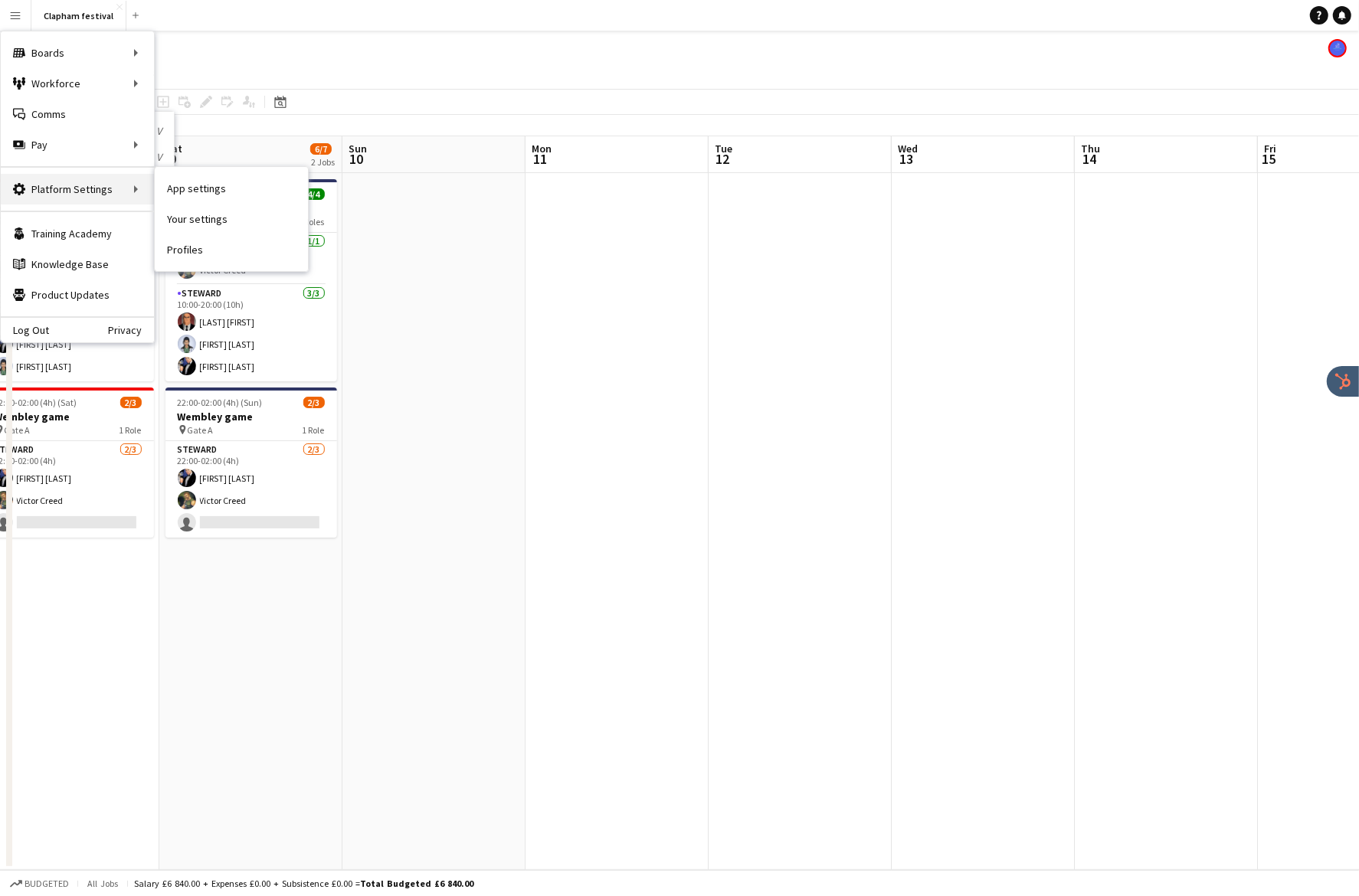 click on "Platform Settings
Platform Settings" at bounding box center [77, 189] 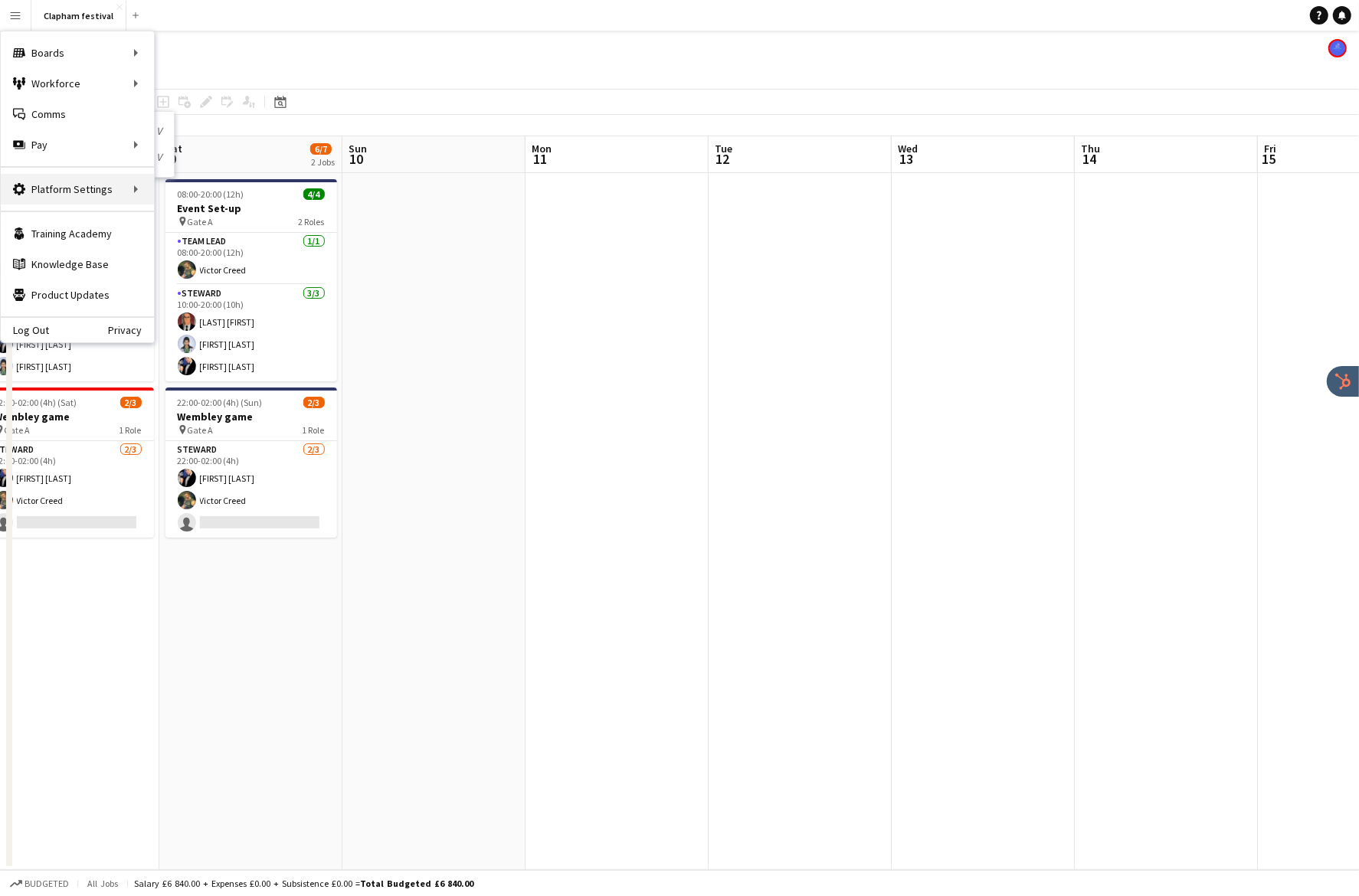 click on "Platform Settings
Platform Settings" at bounding box center (77, 189) 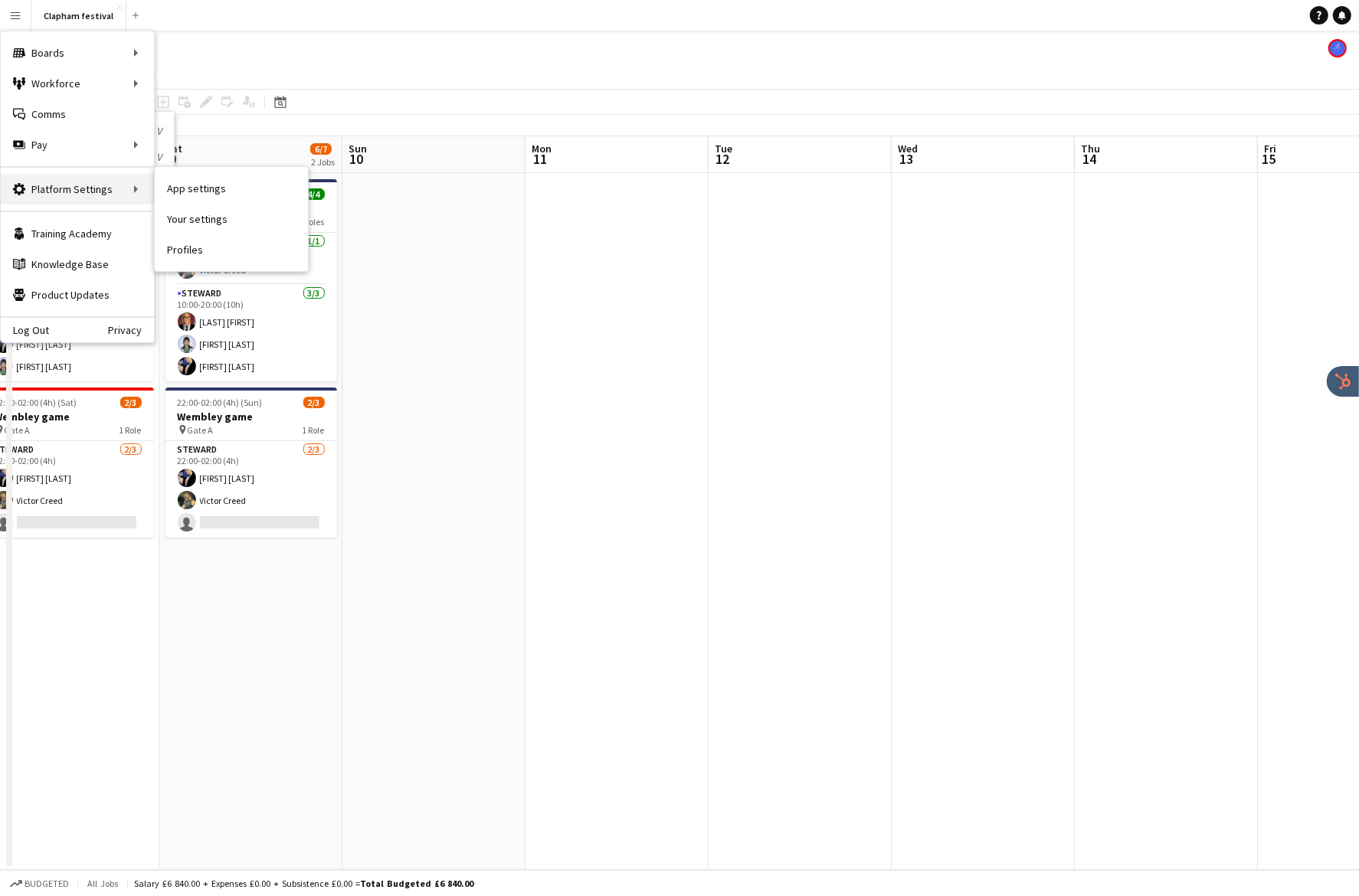 click on "Platform Settings
Platform Settings" at bounding box center [77, 189] 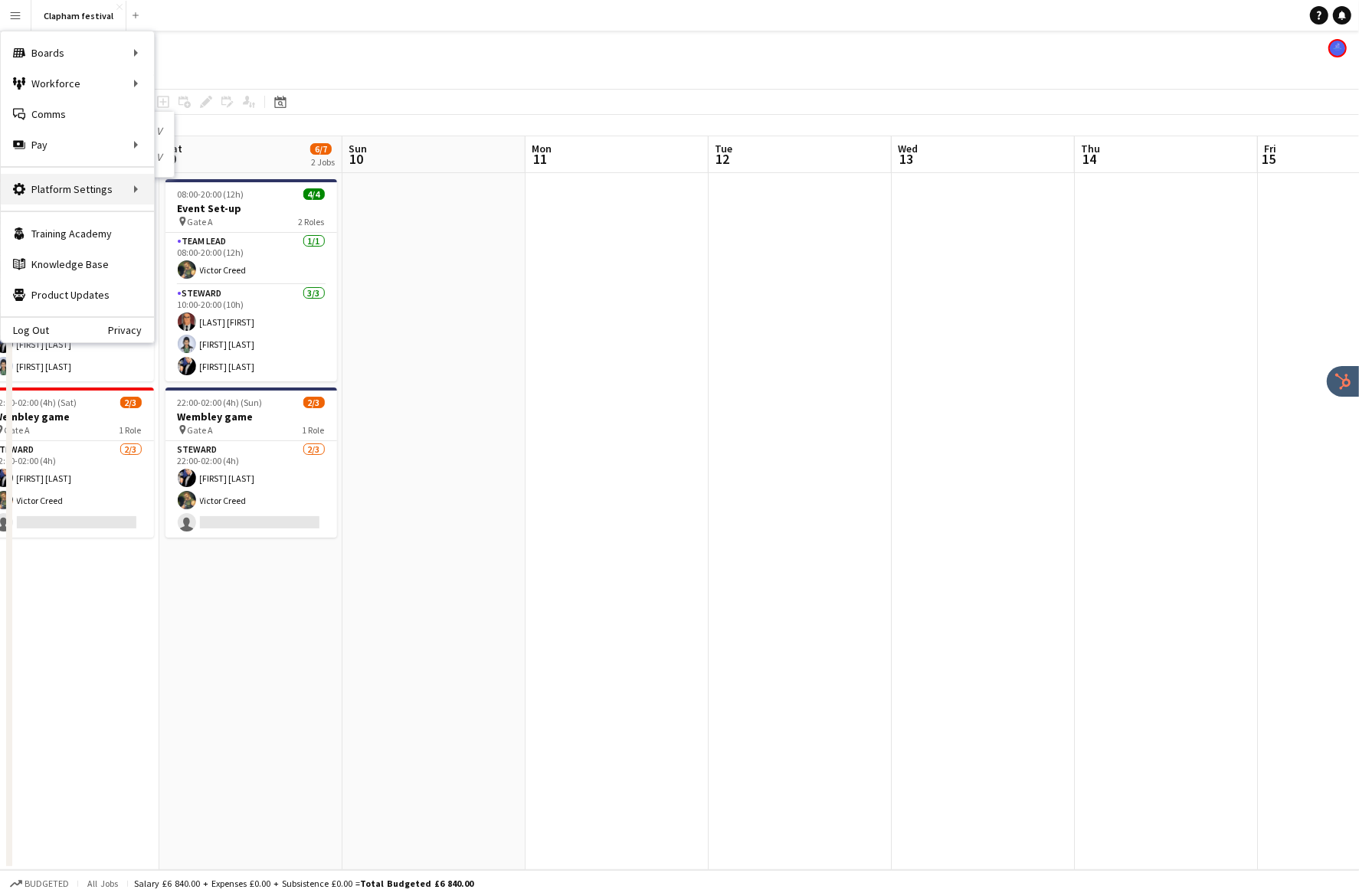 click on "Platform Settings
Platform Settings" at bounding box center [77, 189] 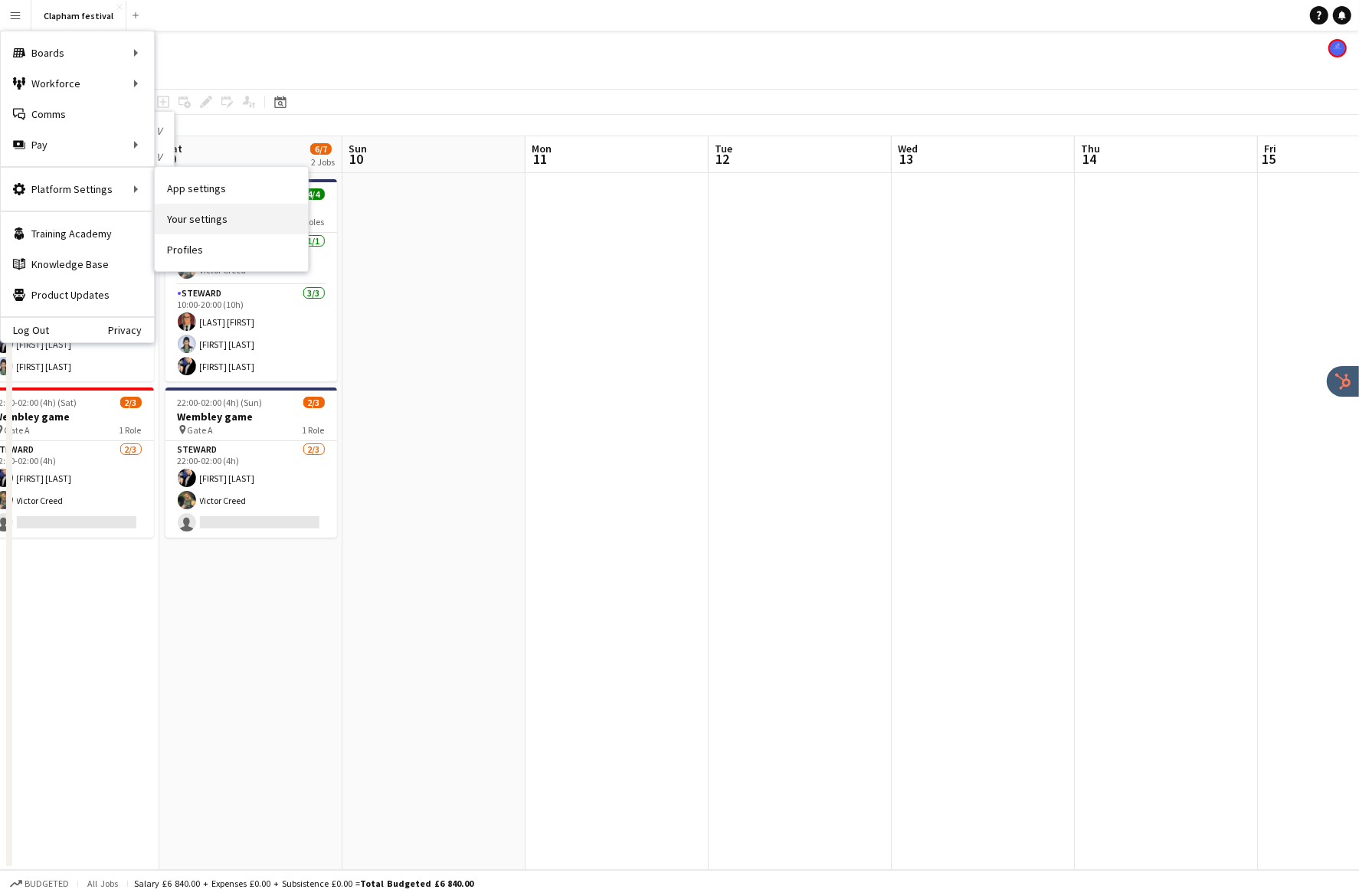 click on "Your settings" at bounding box center (231, 219) 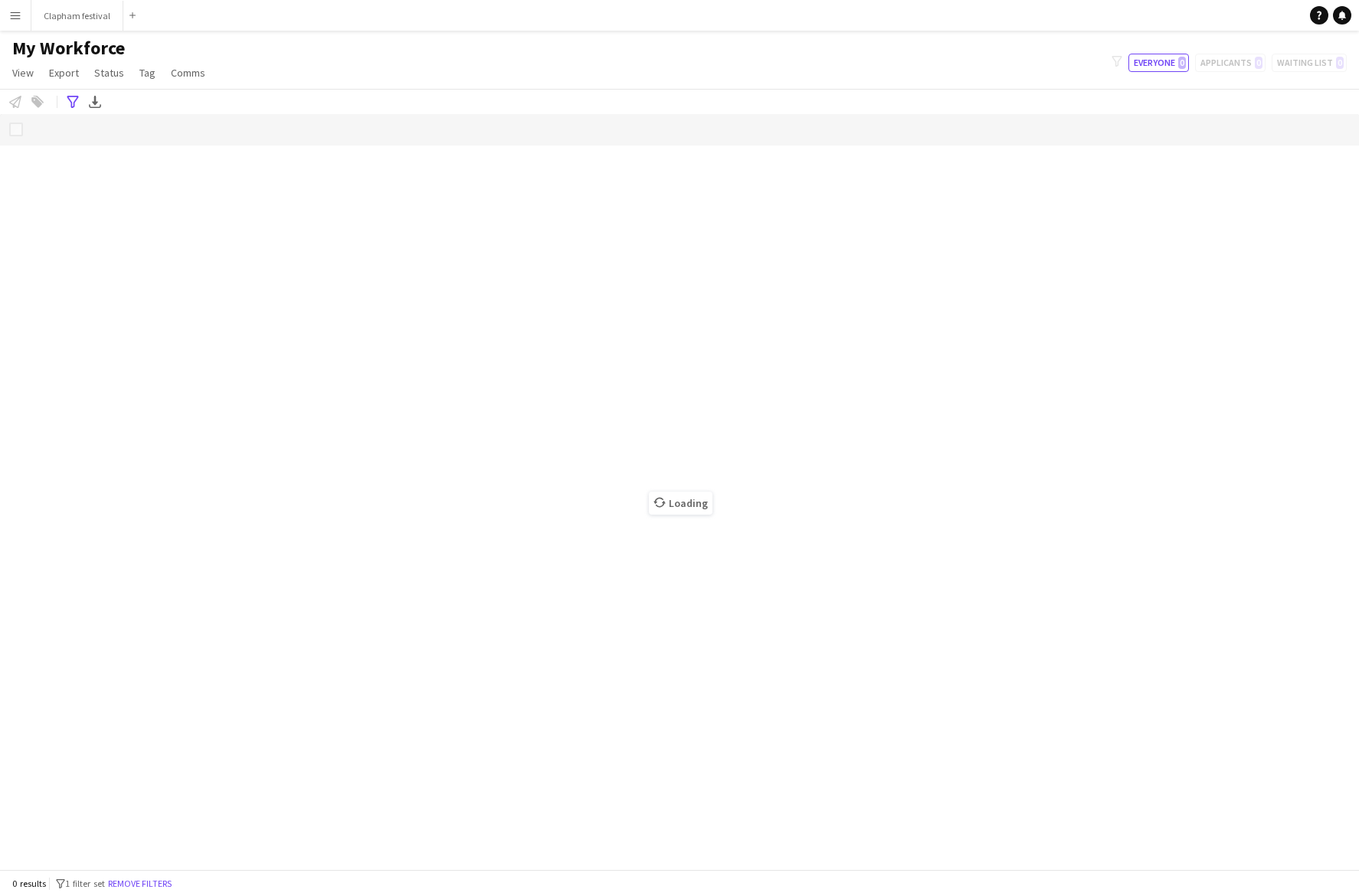 scroll, scrollTop: 0, scrollLeft: 0, axis: both 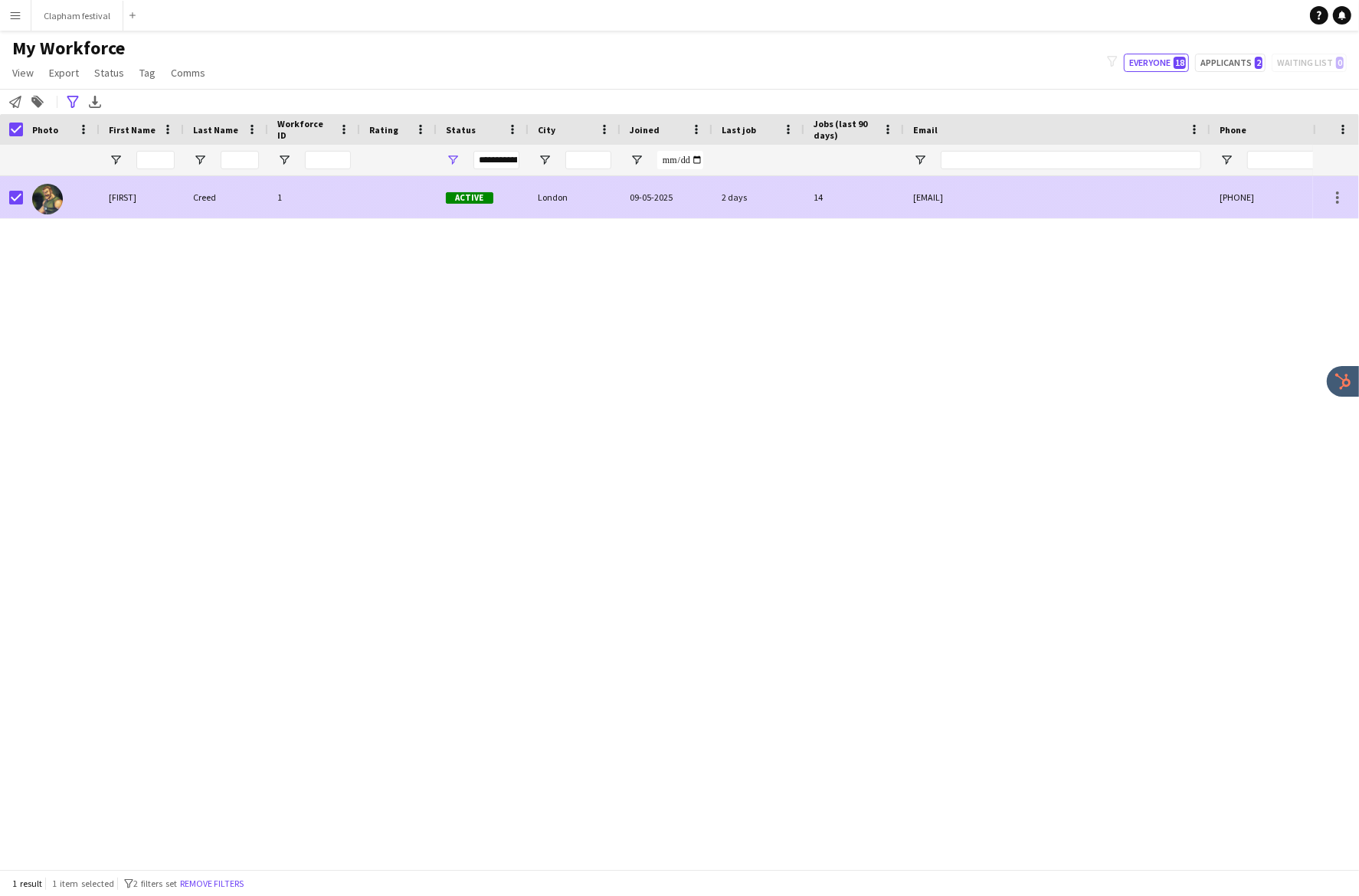 click on "Active" at bounding box center [483, 197] 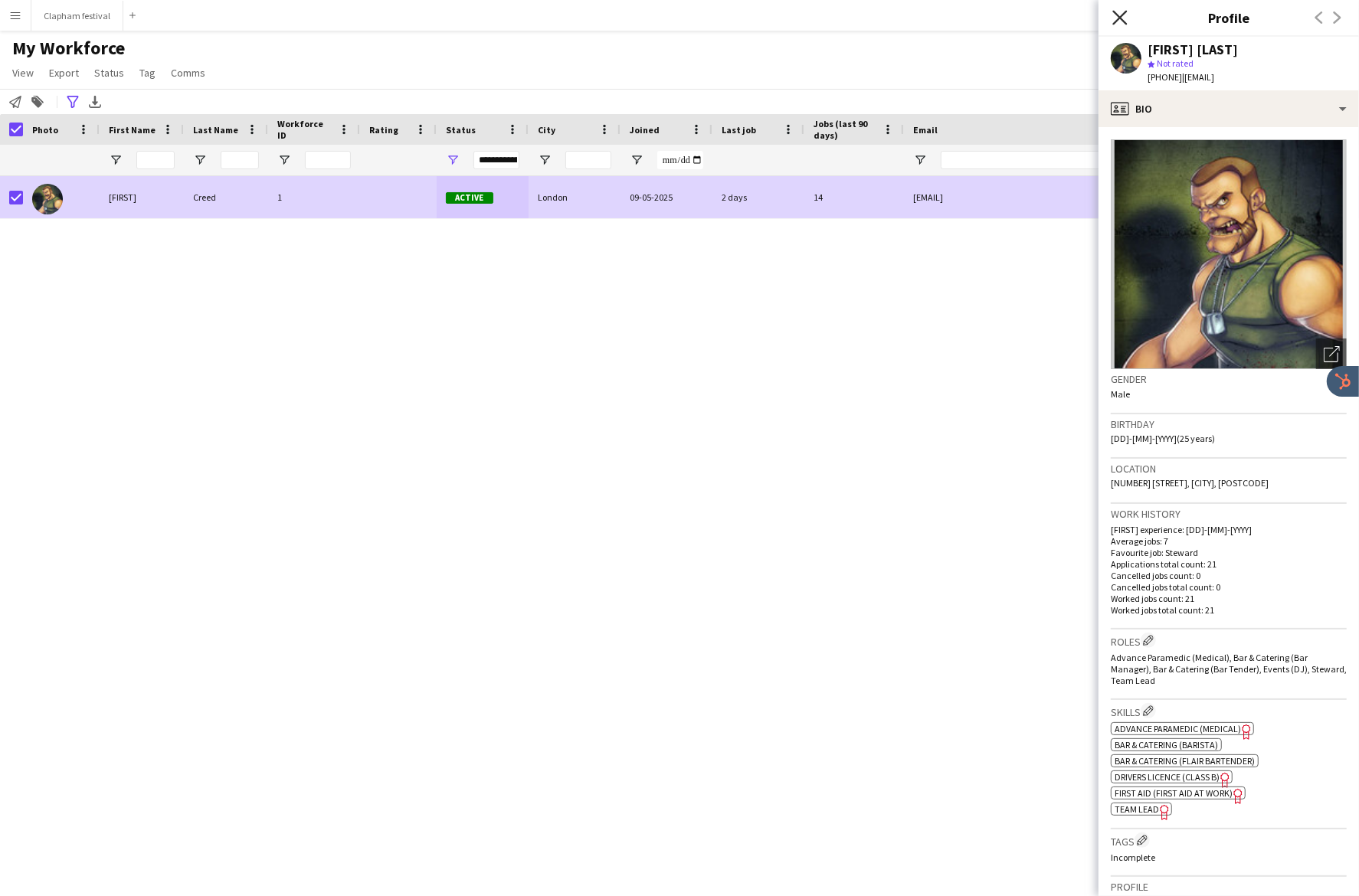 click 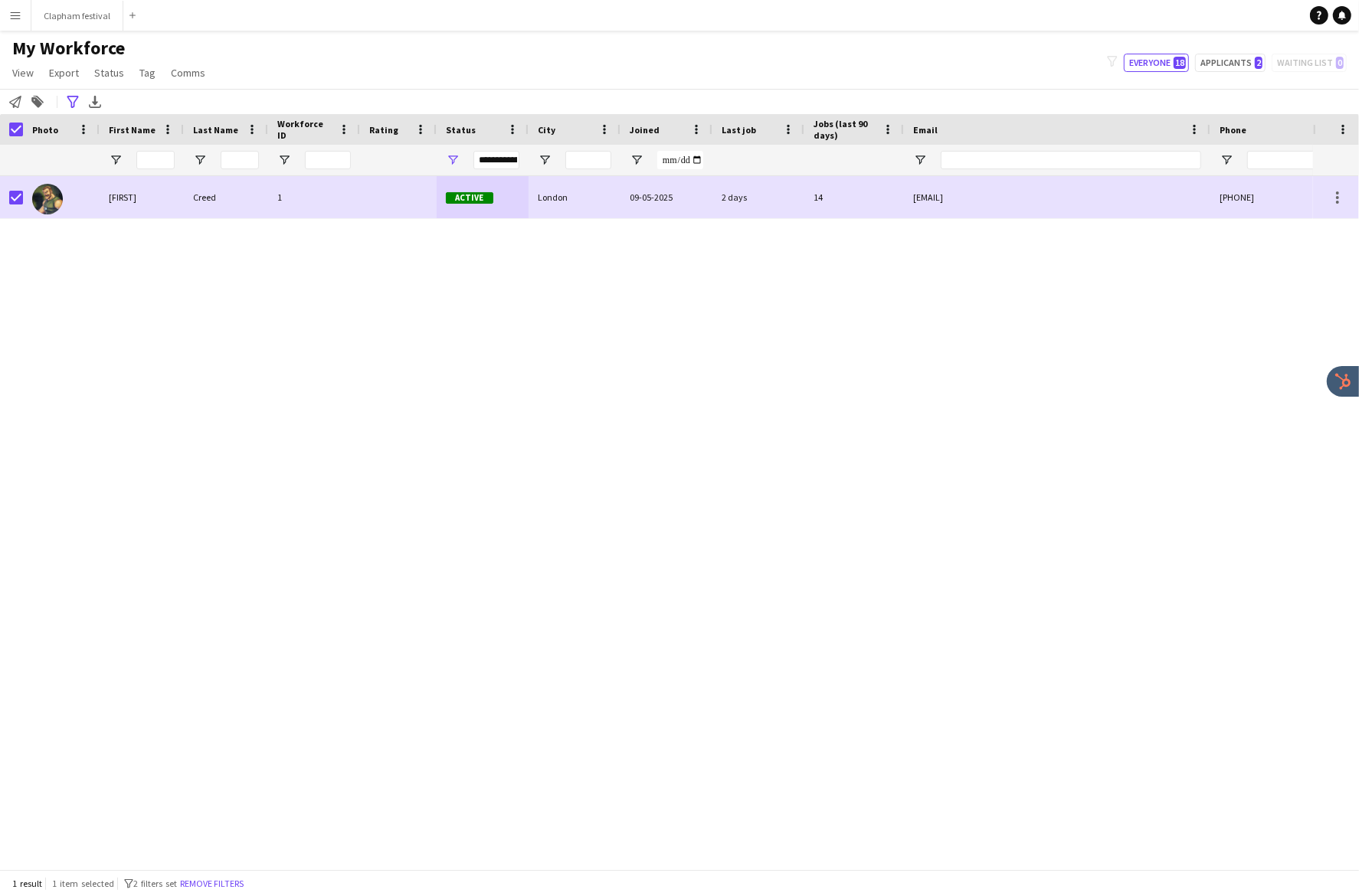 click on "Menu" at bounding box center [15, 15] 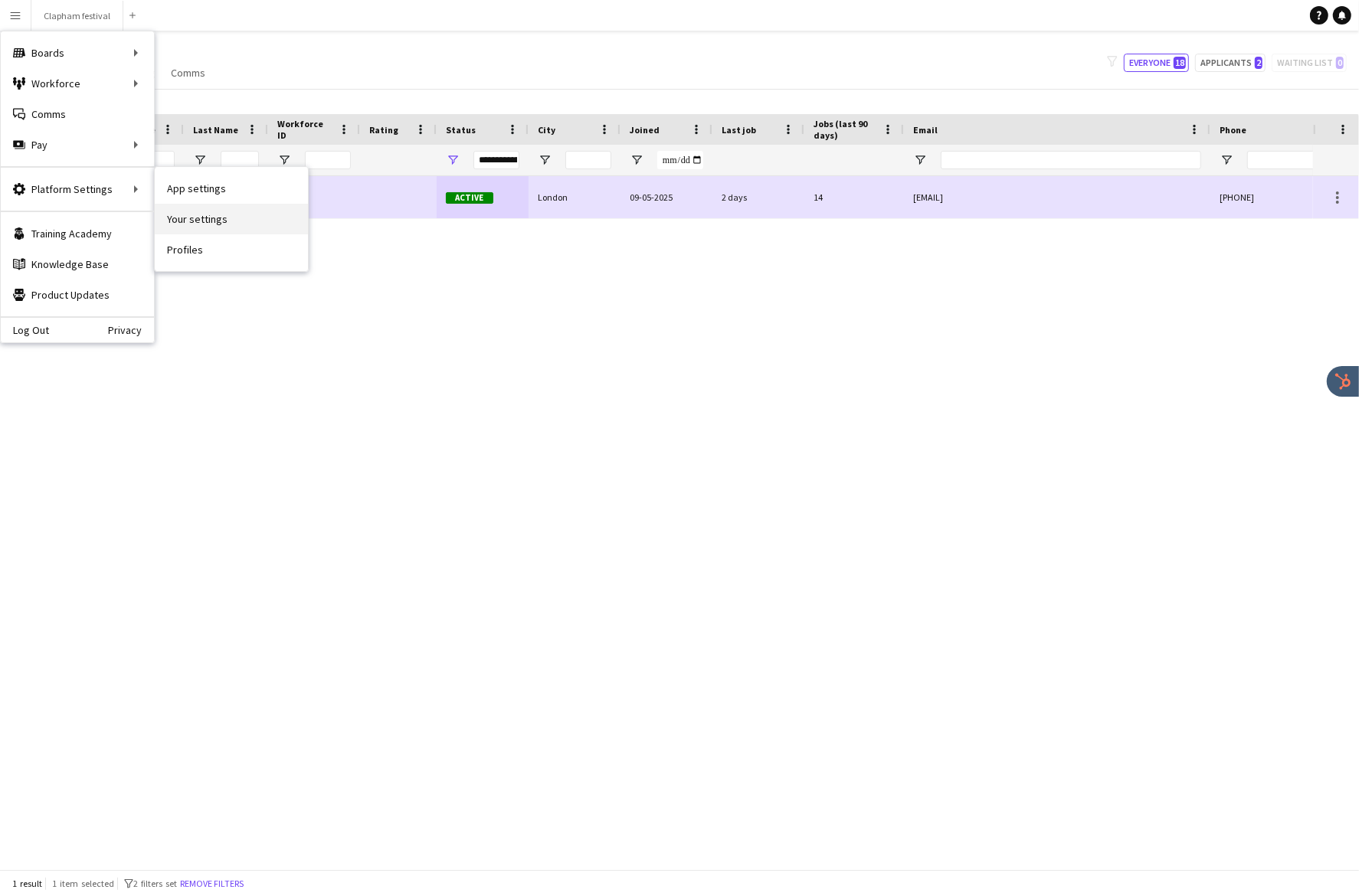 click on "Your settings" at bounding box center [231, 219] 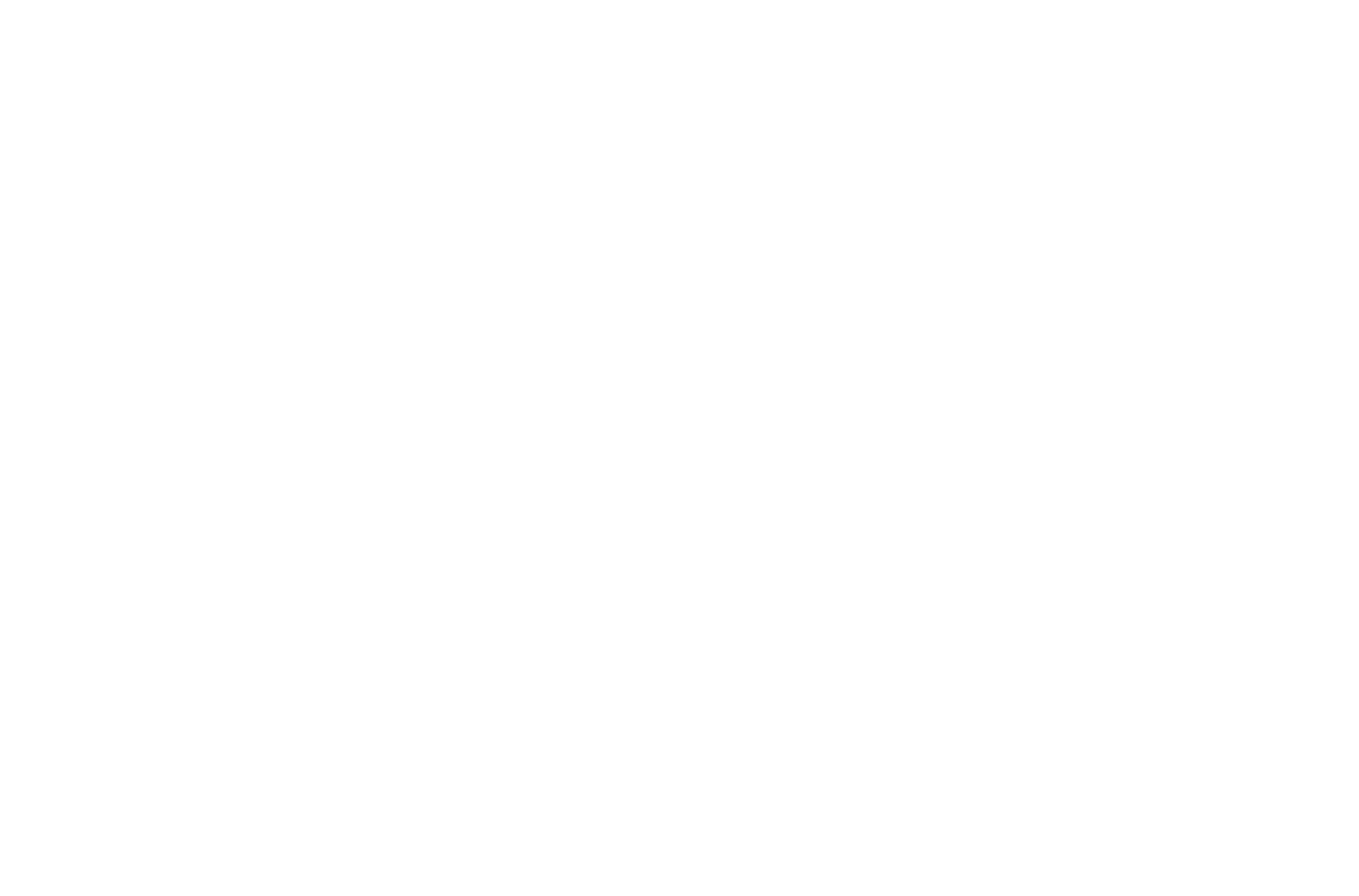 scroll, scrollTop: 0, scrollLeft: 0, axis: both 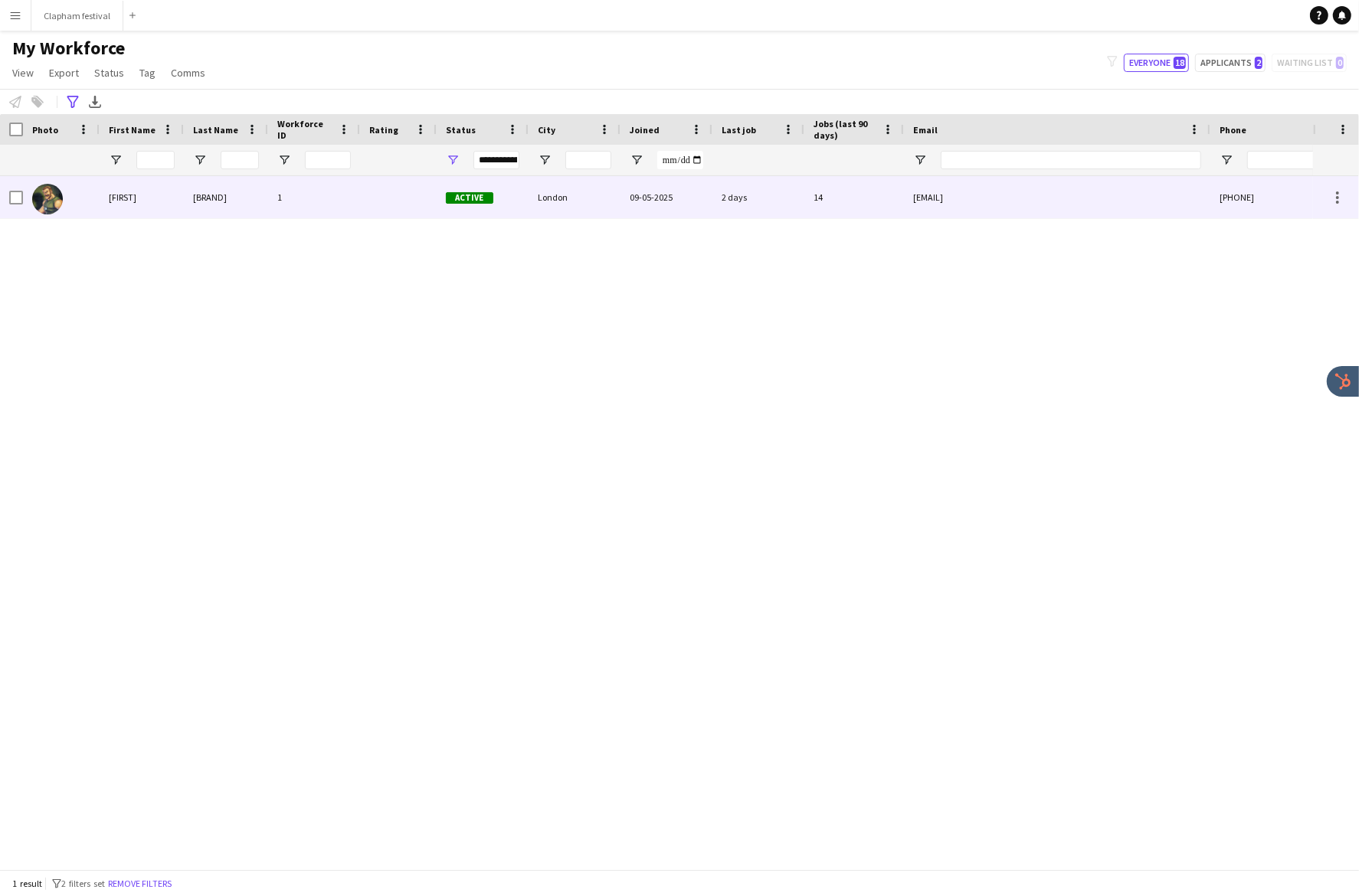 click on "[FIRST]" at bounding box center [142, 197] 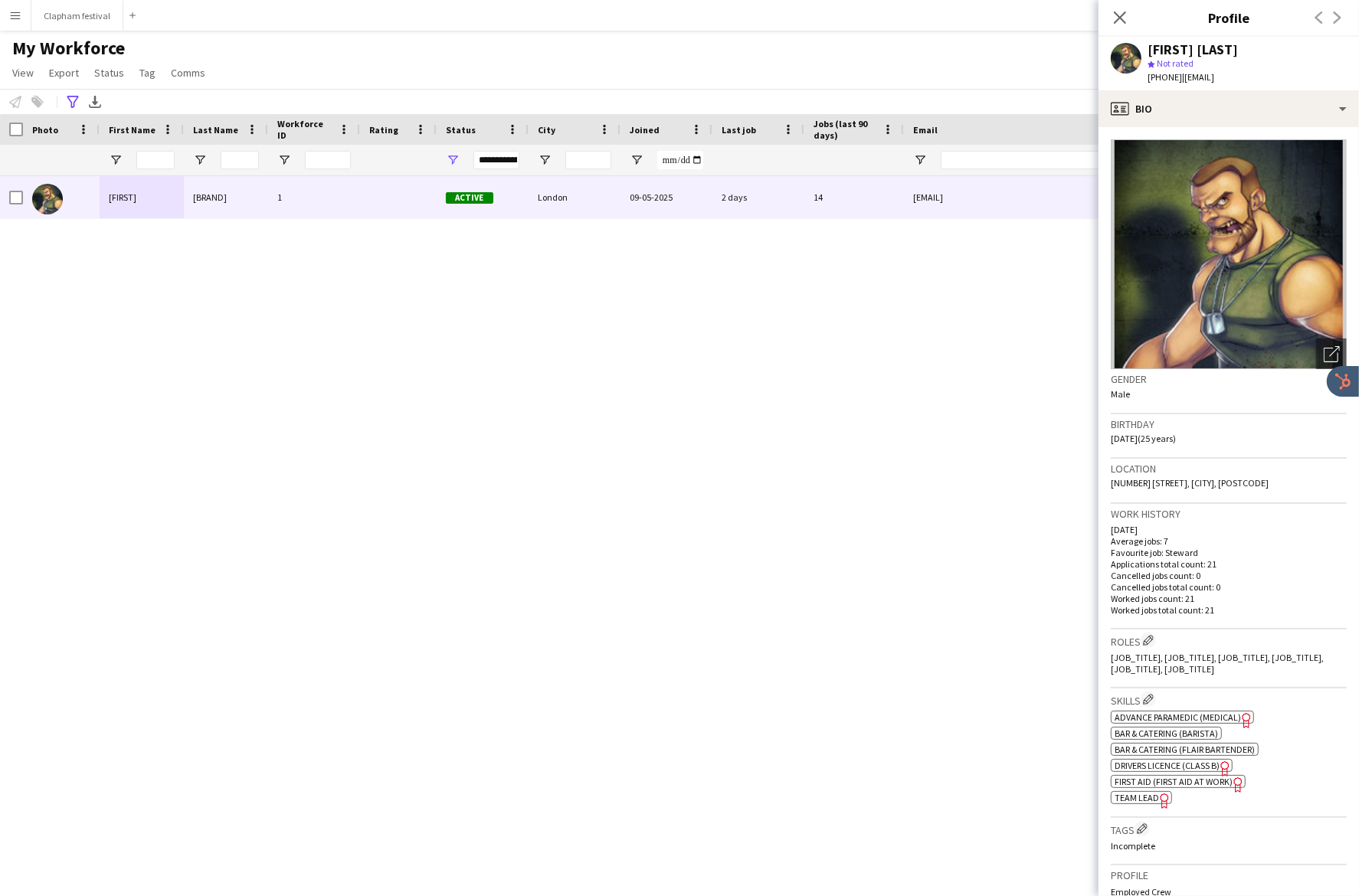 click on "Menu" at bounding box center (15, 15) 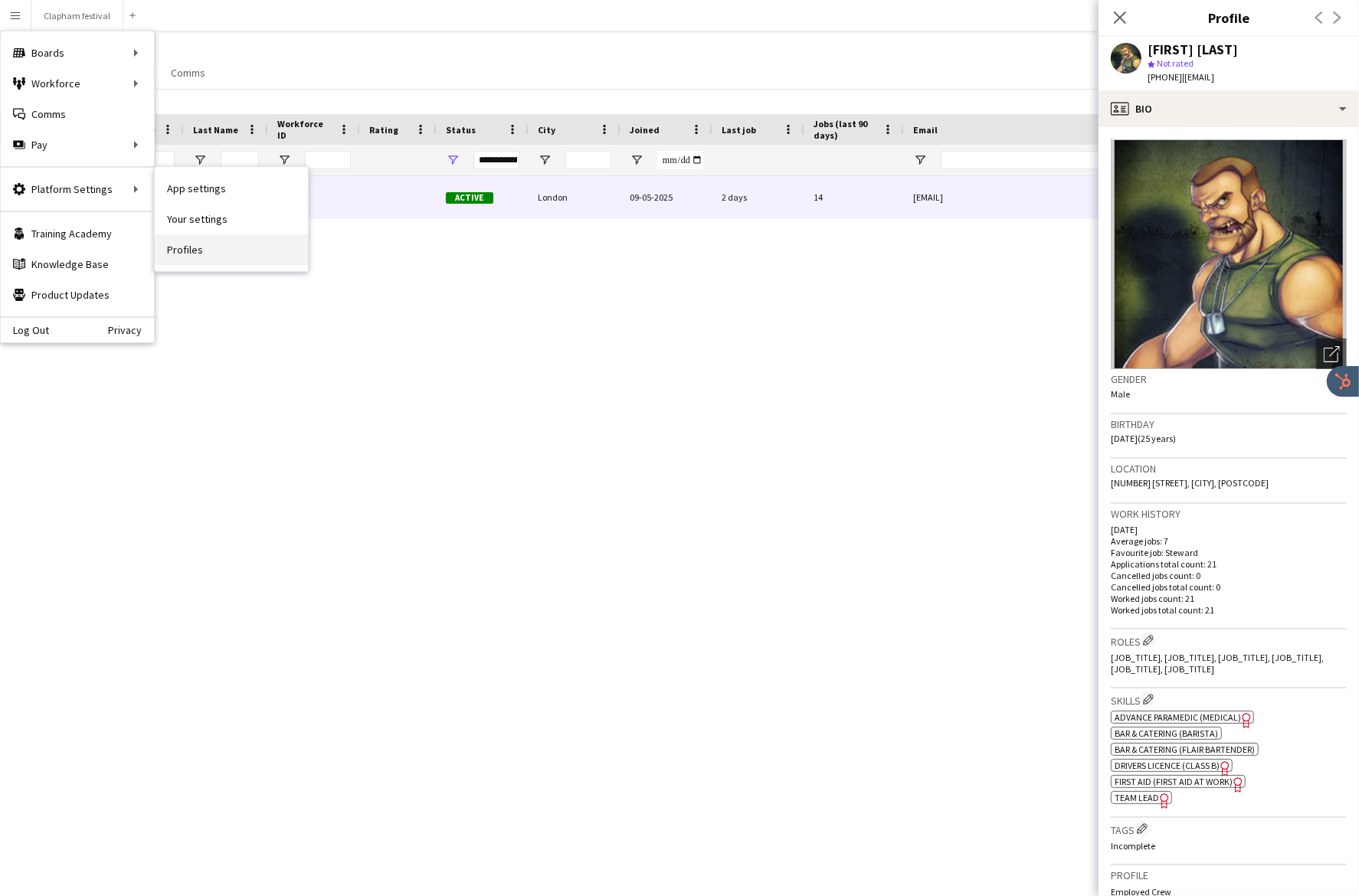 click on "Profiles" at bounding box center (231, 250) 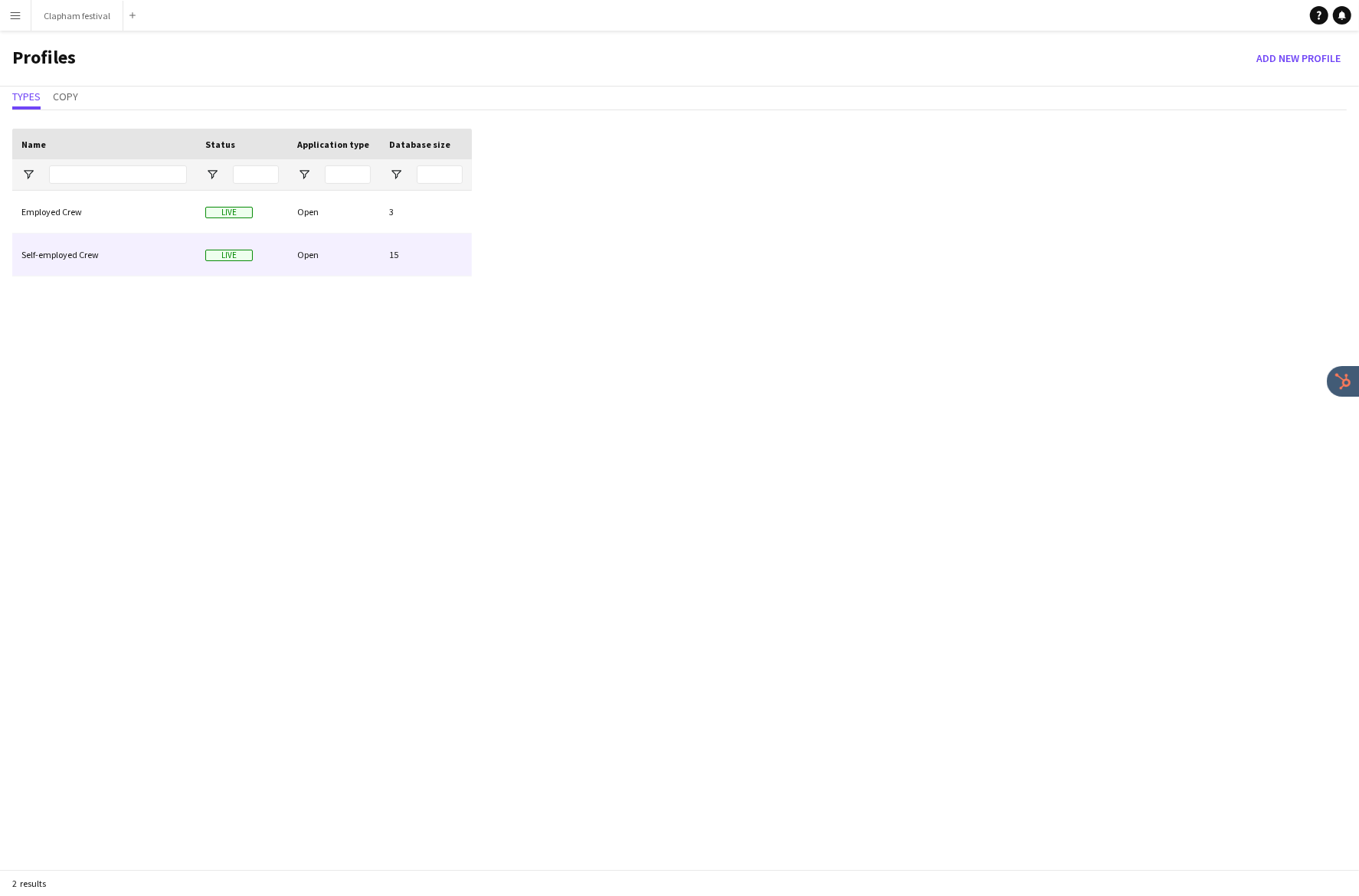 click on "Self-employed Crew" 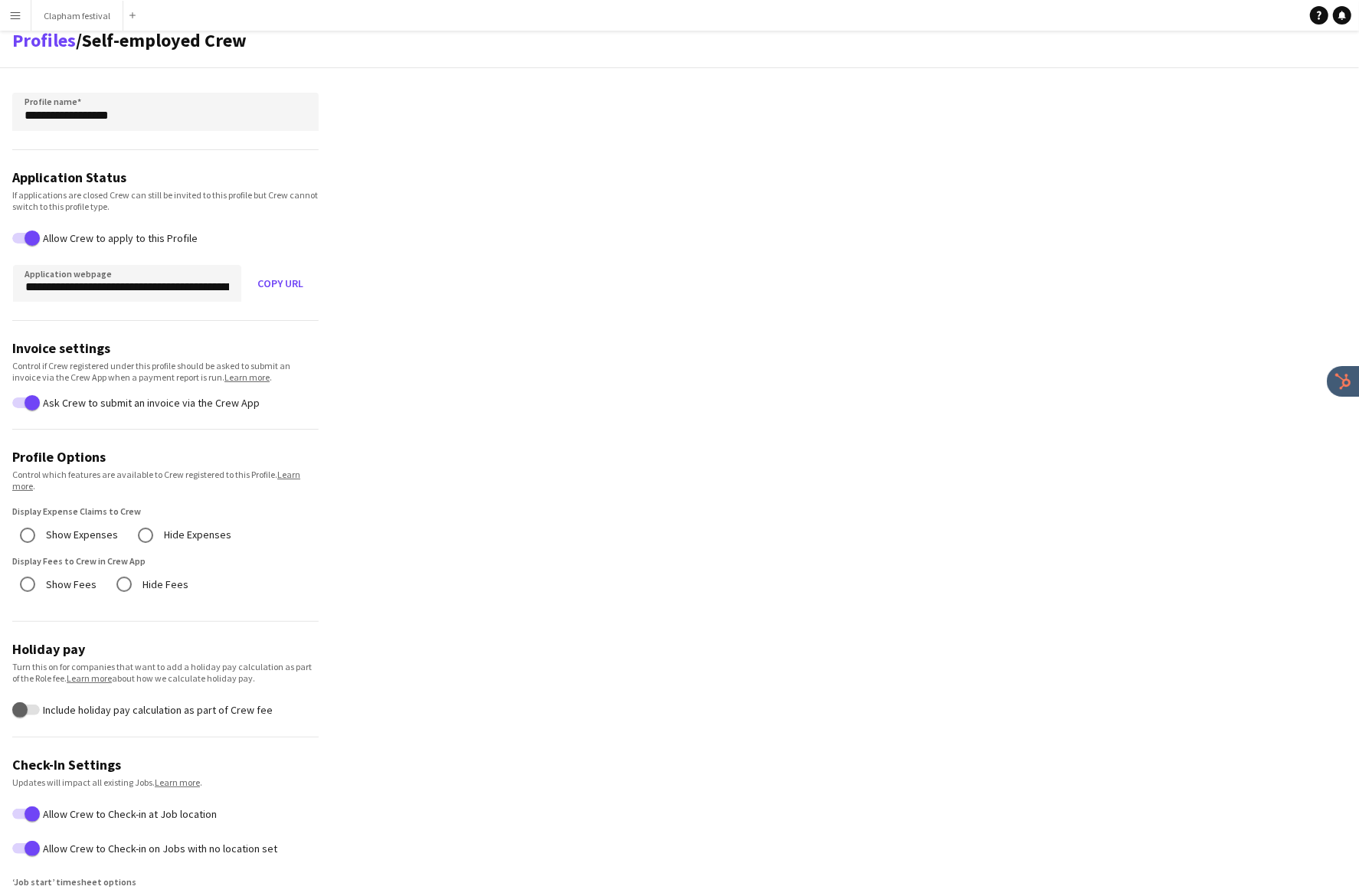 scroll, scrollTop: 0, scrollLeft: 0, axis: both 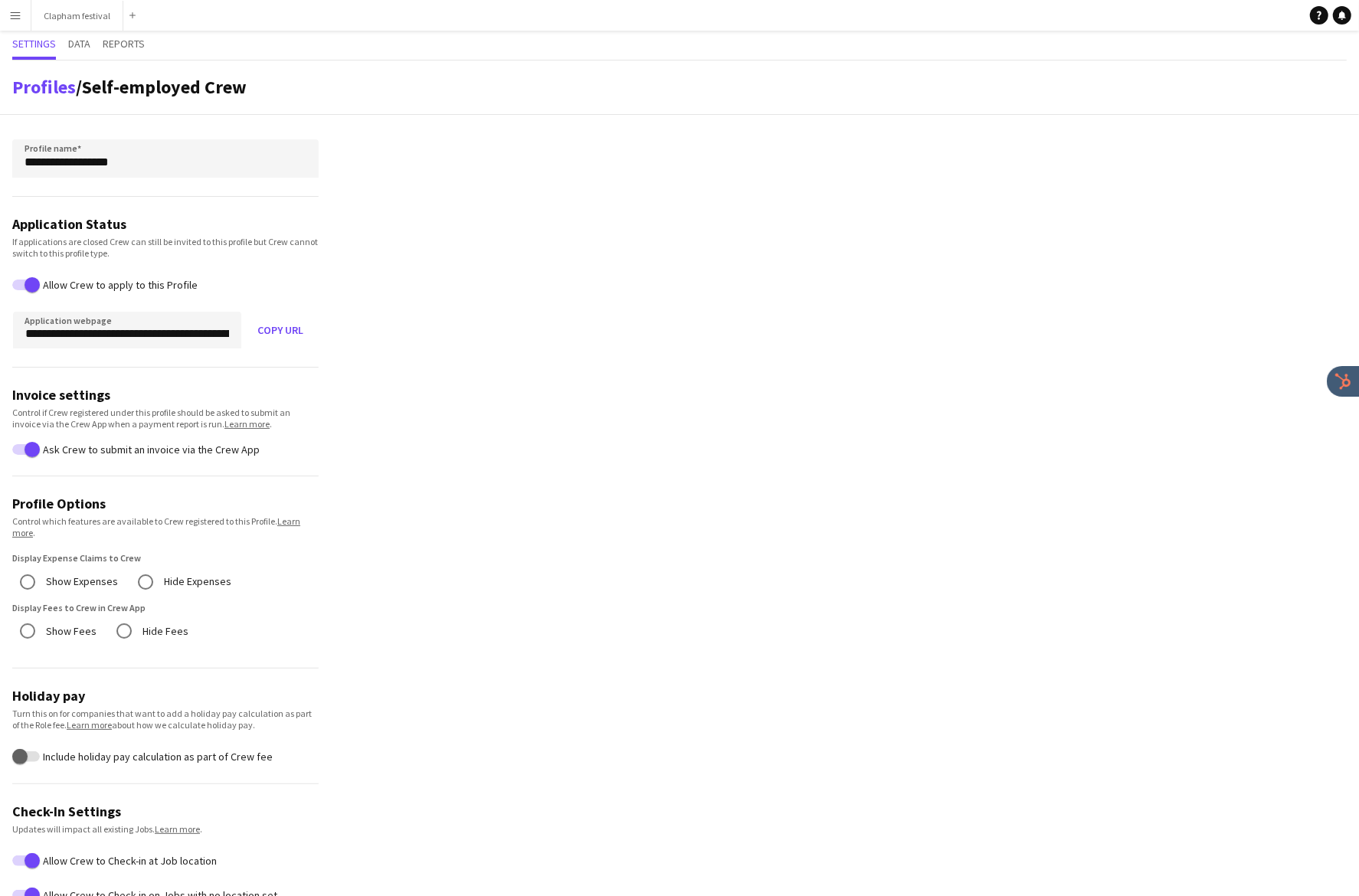 click on "Menu" at bounding box center (15, 15) 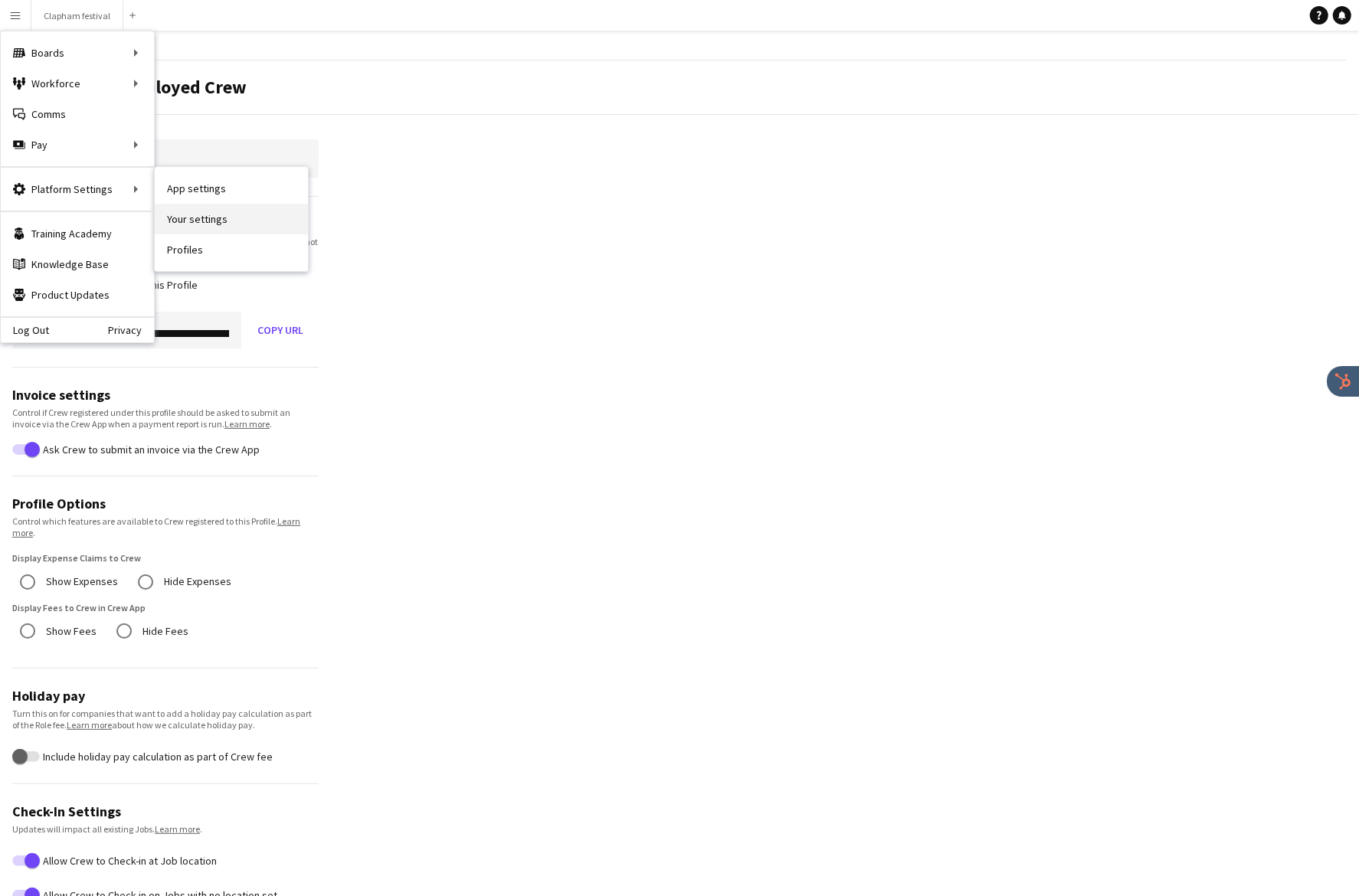 click on "Your settings" at bounding box center [231, 219] 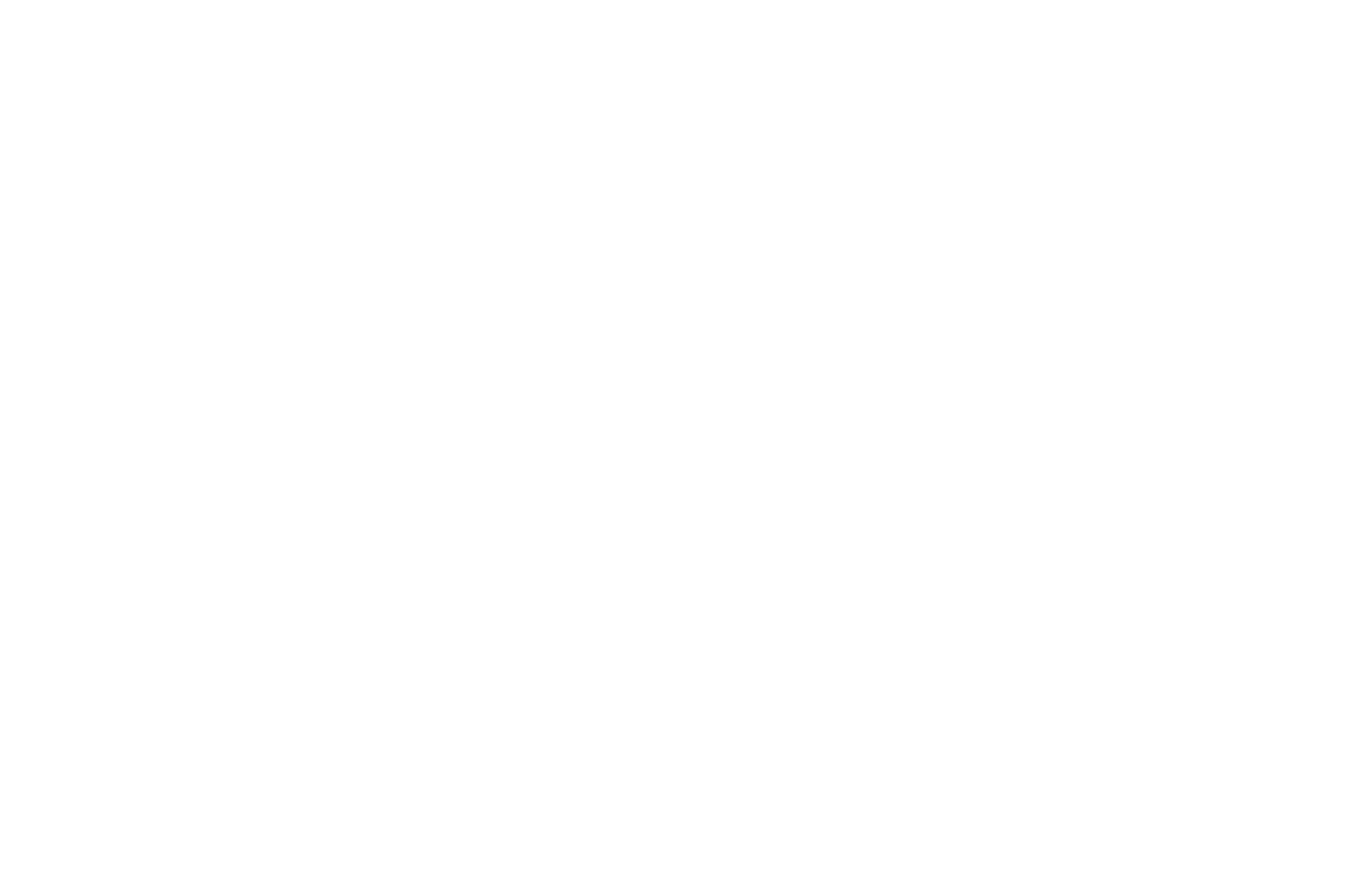 scroll, scrollTop: 0, scrollLeft: 0, axis: both 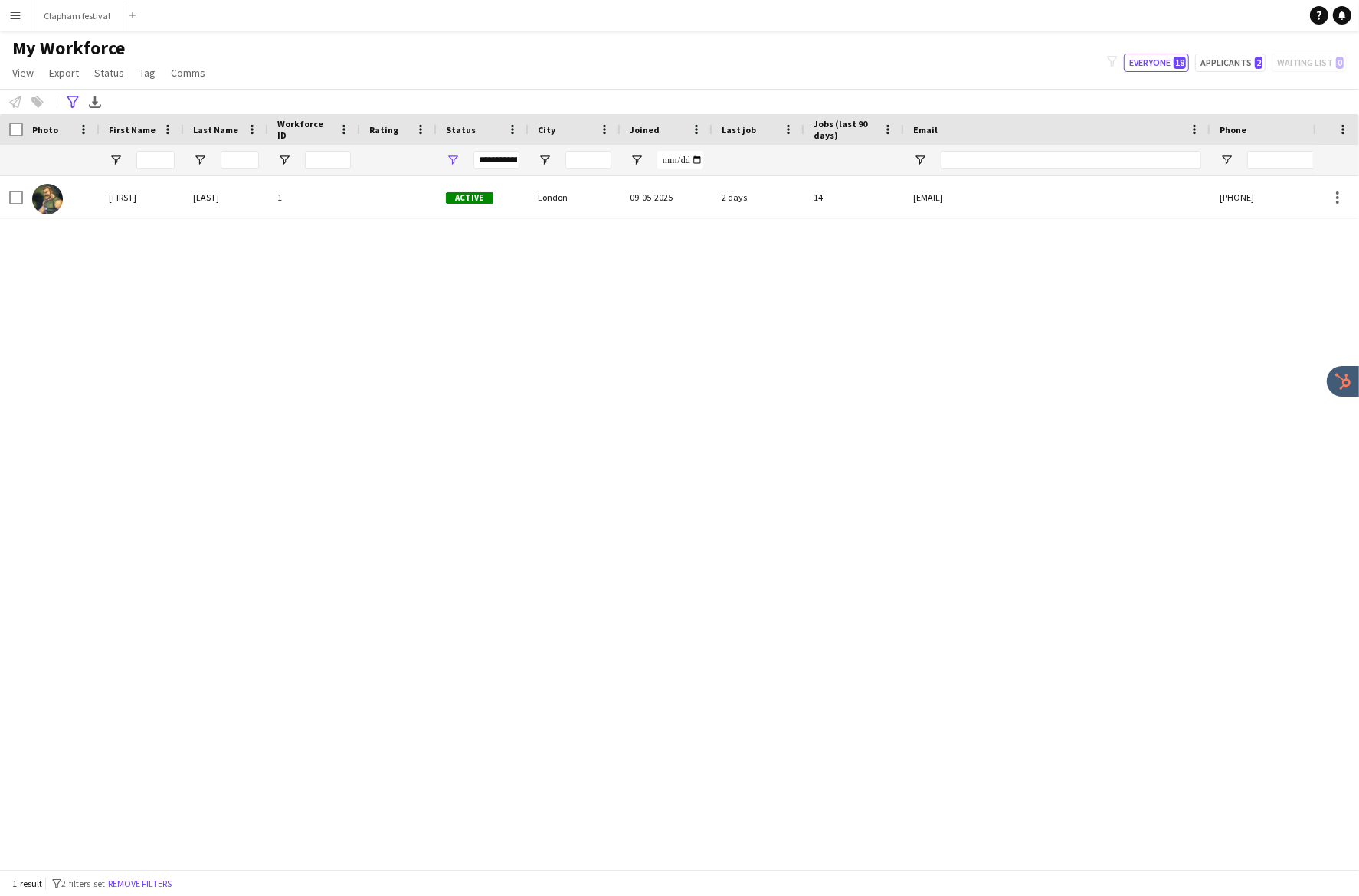 click on "Menu" at bounding box center [15, 15] 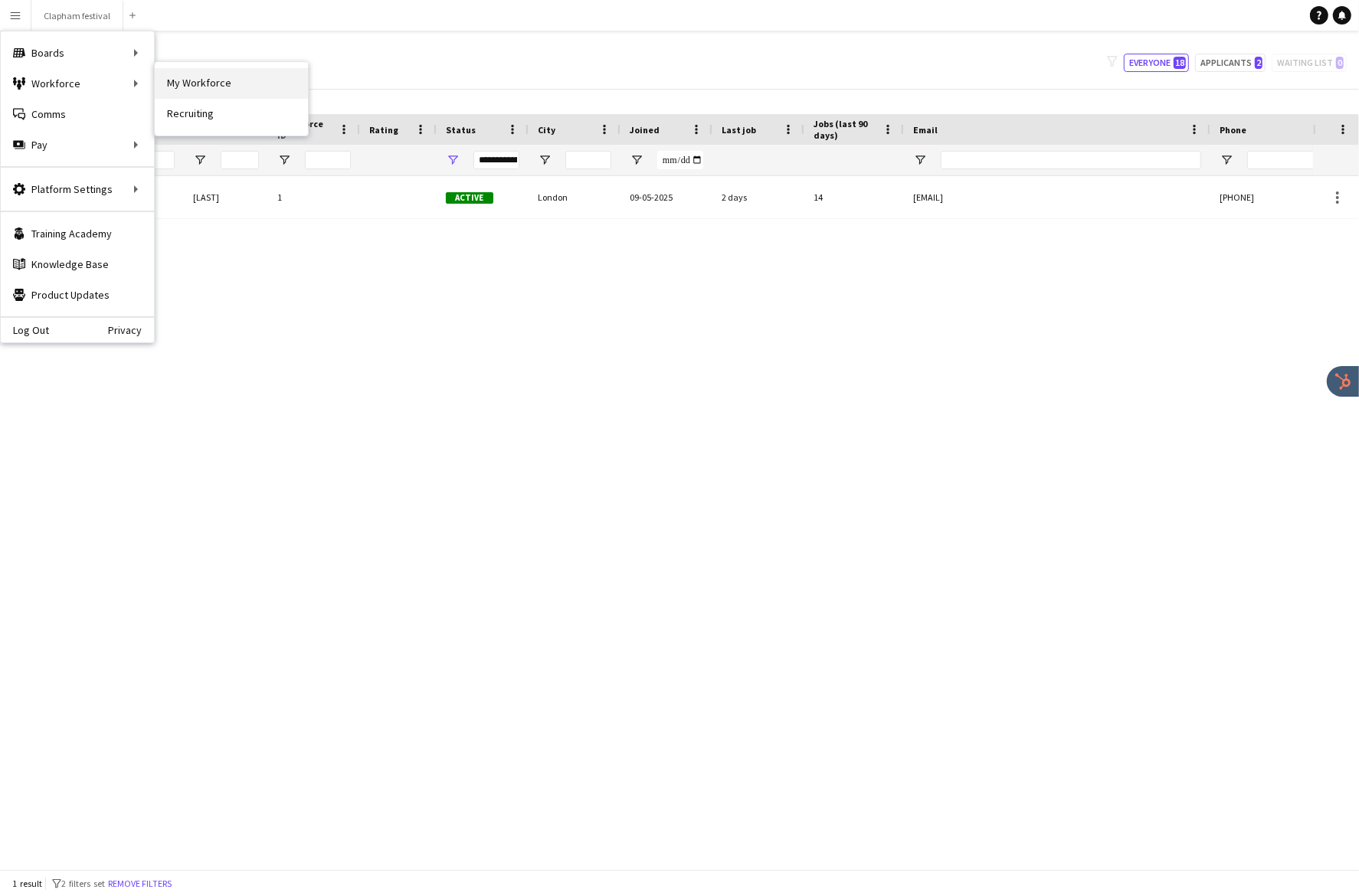 click on "My Workforce" at bounding box center (231, 83) 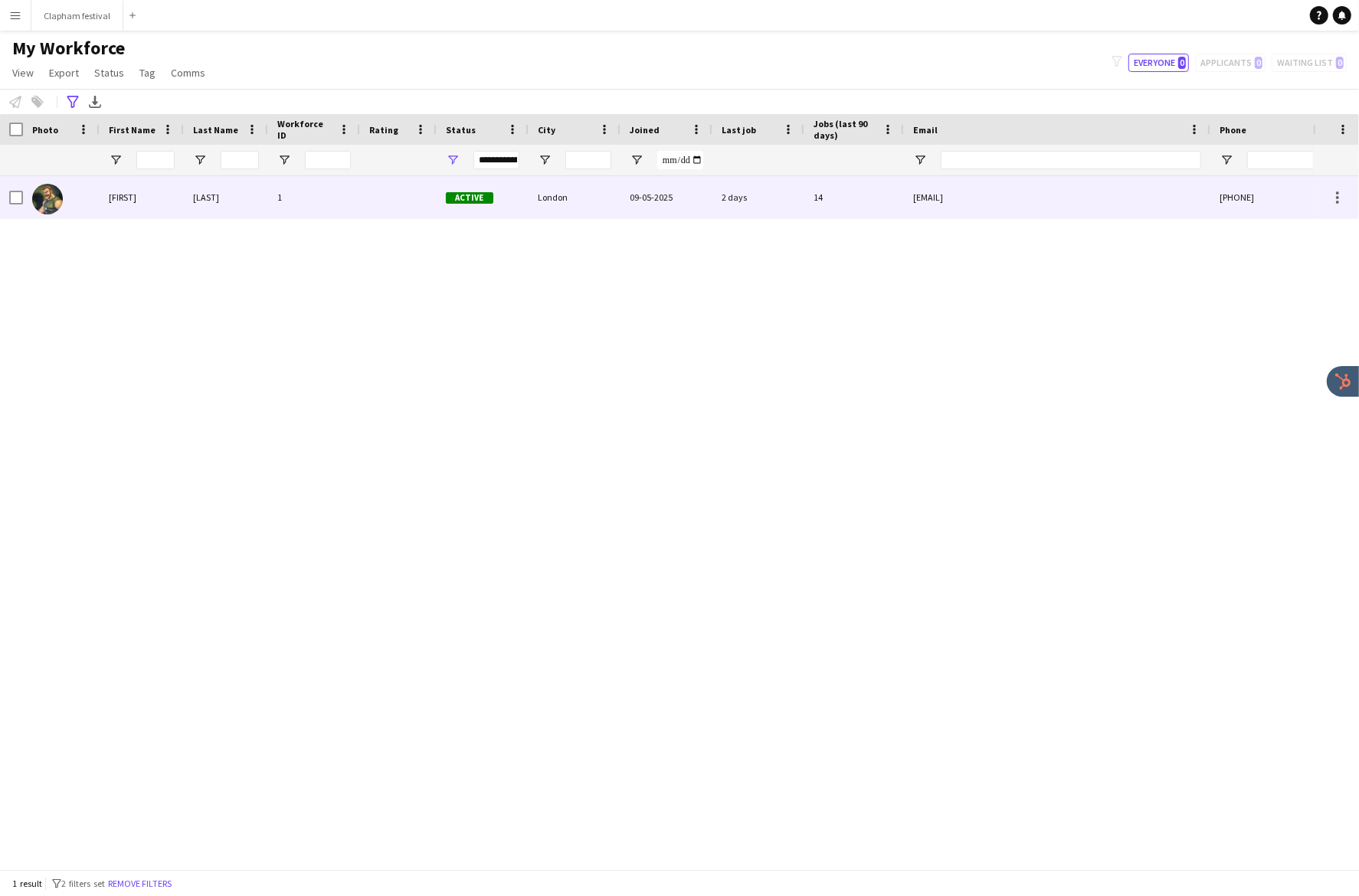 click on "[FIRST]" at bounding box center [142, 197] 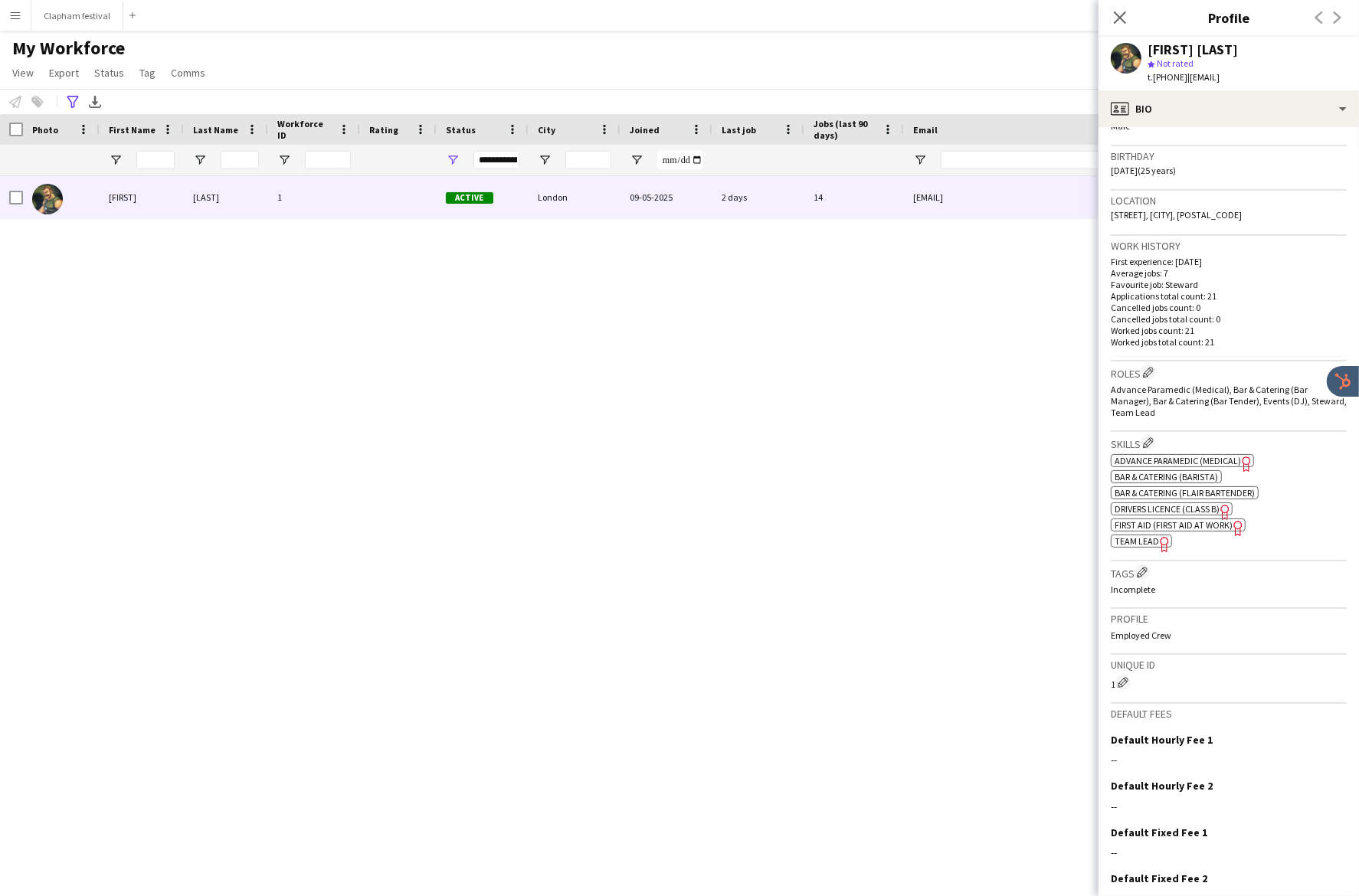 scroll, scrollTop: 331, scrollLeft: 0, axis: vertical 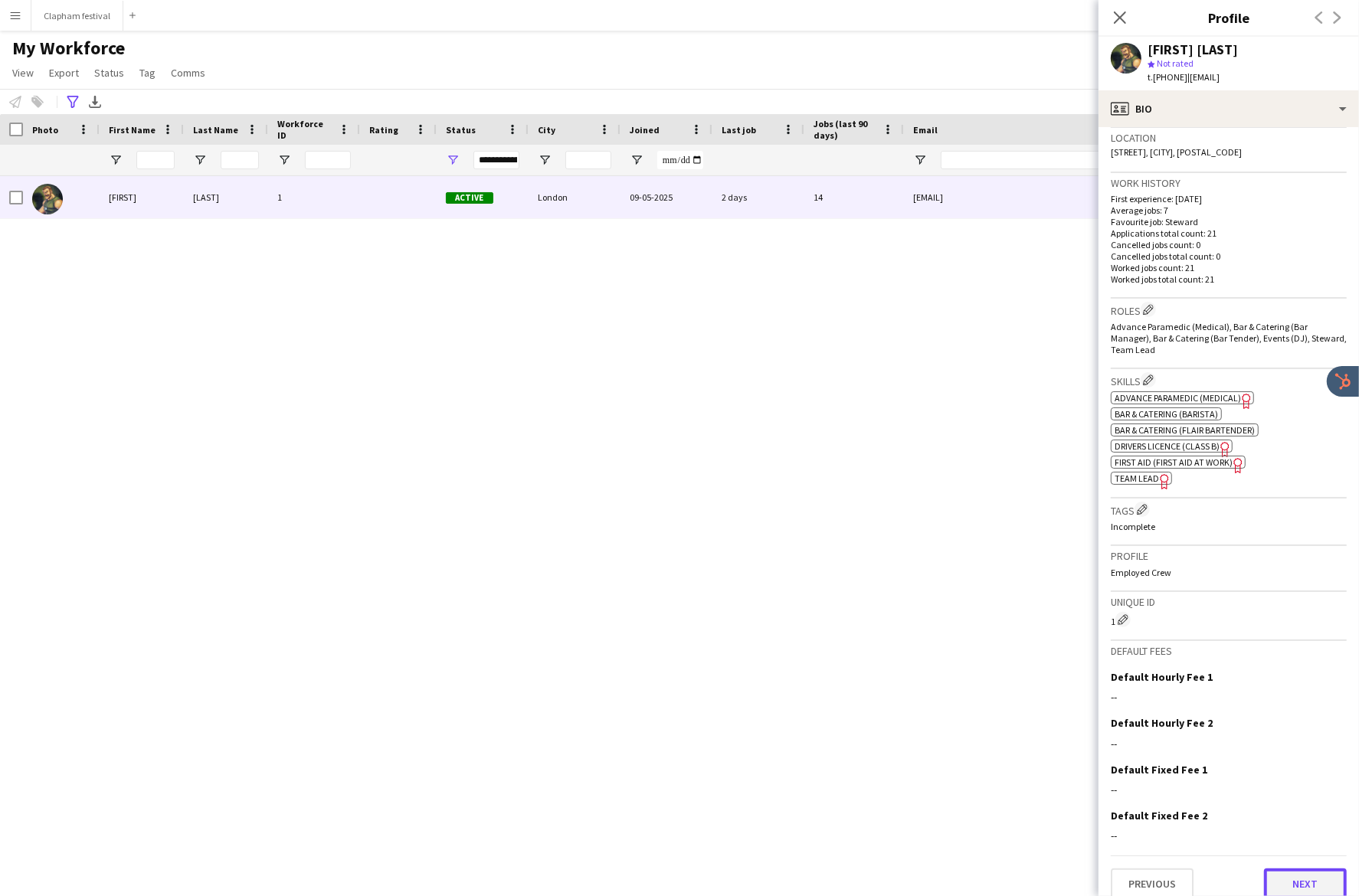click on "Next" 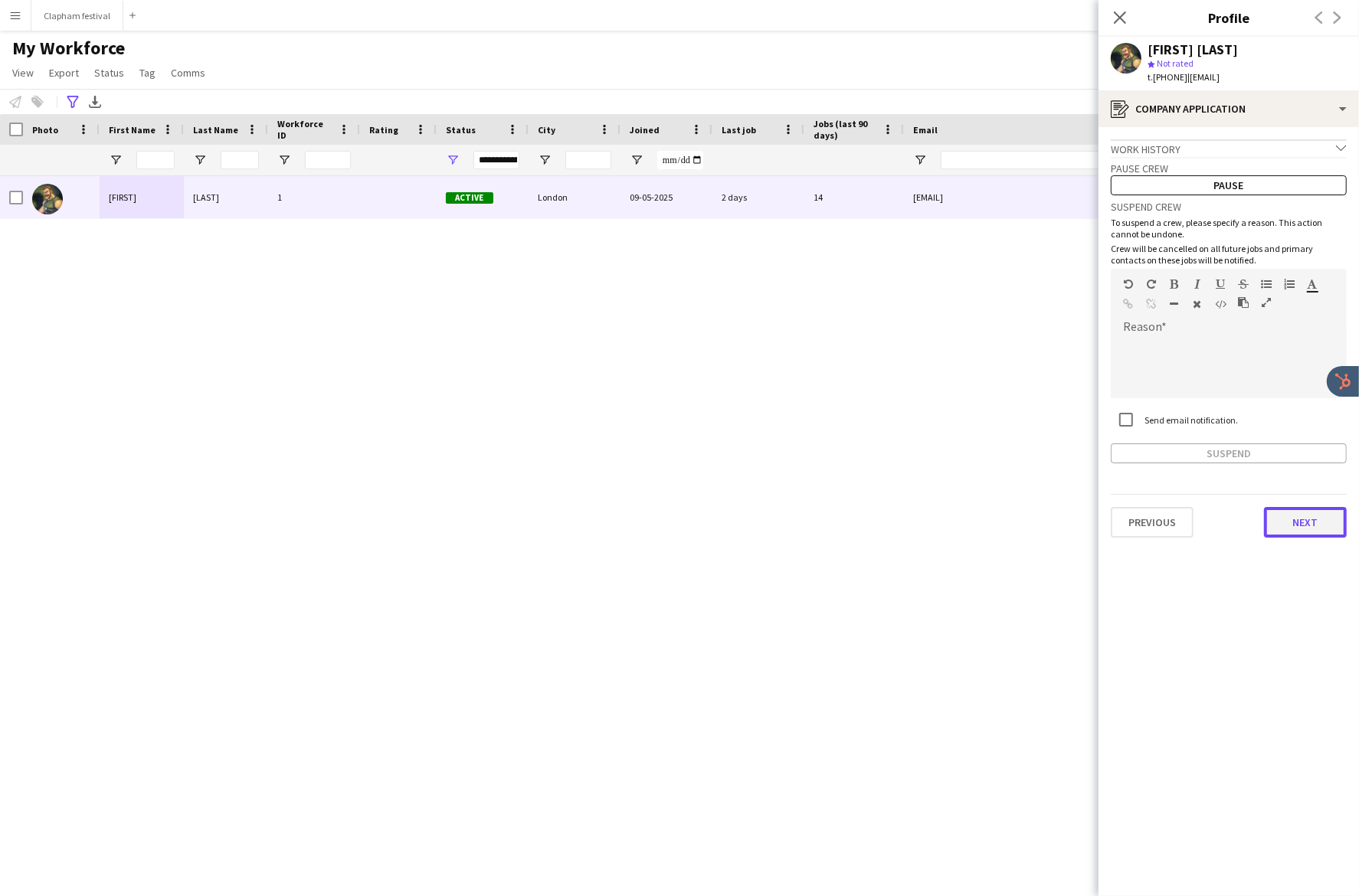 click on "Next" 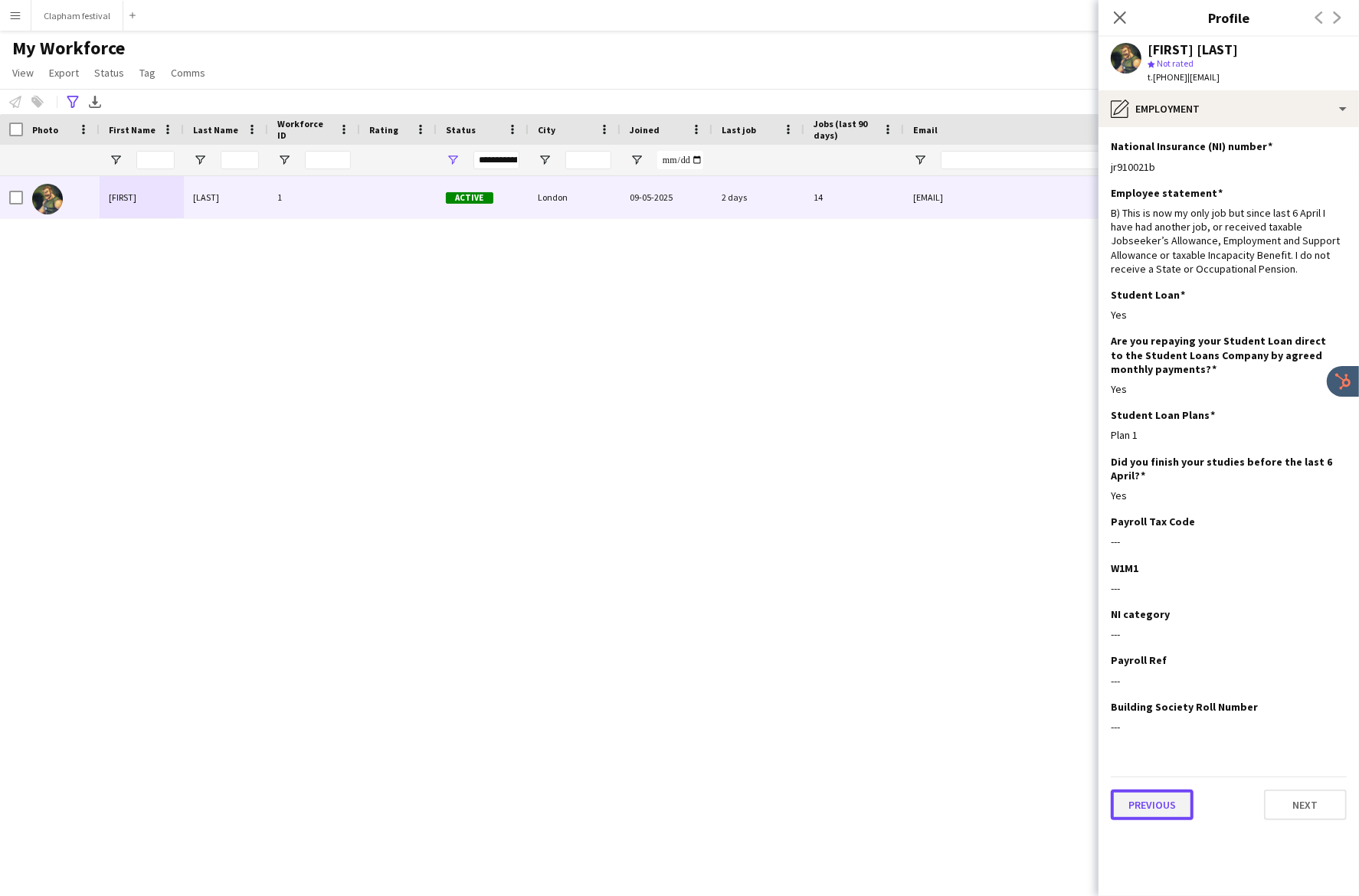 click on "Previous" 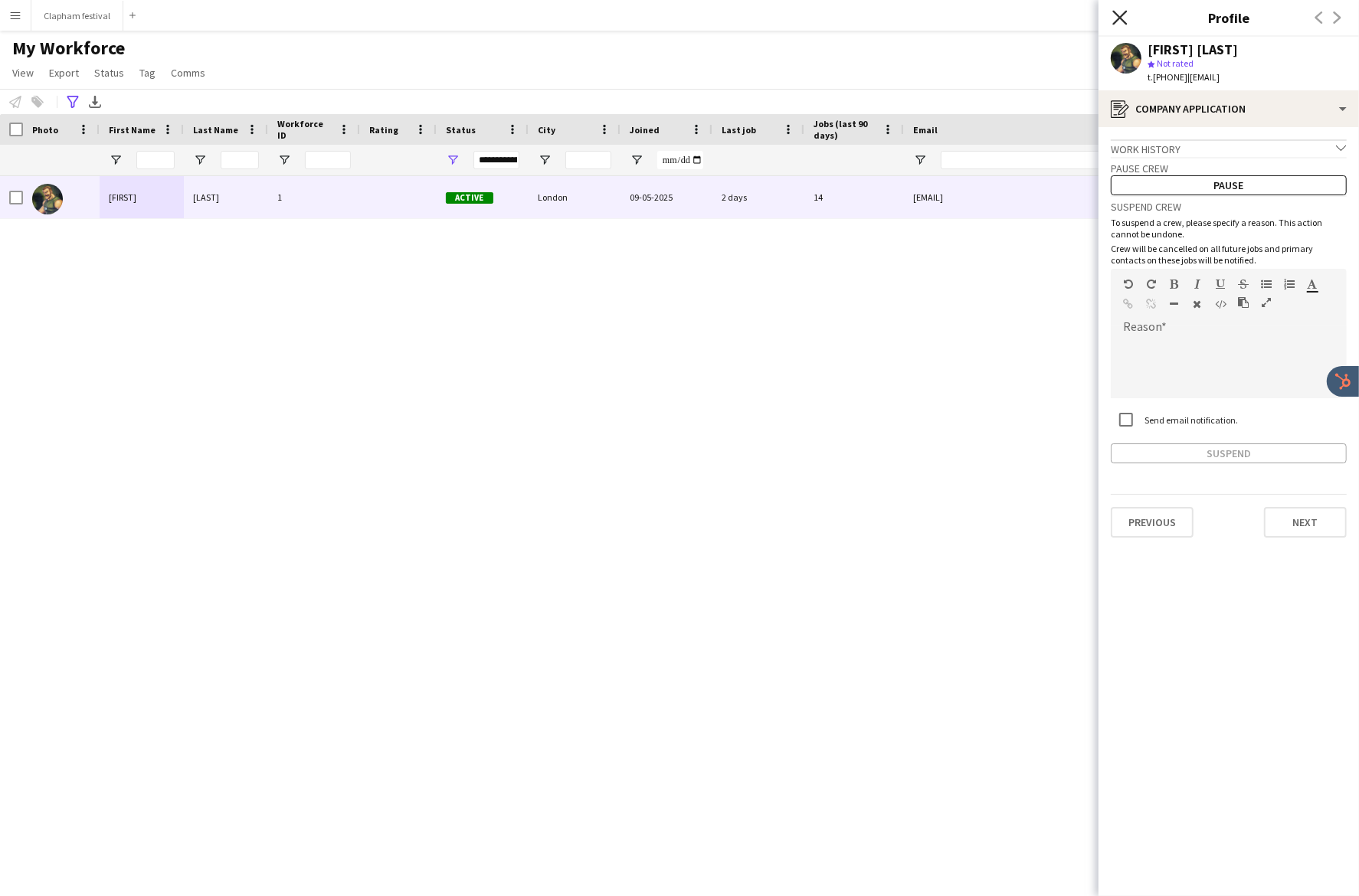 click 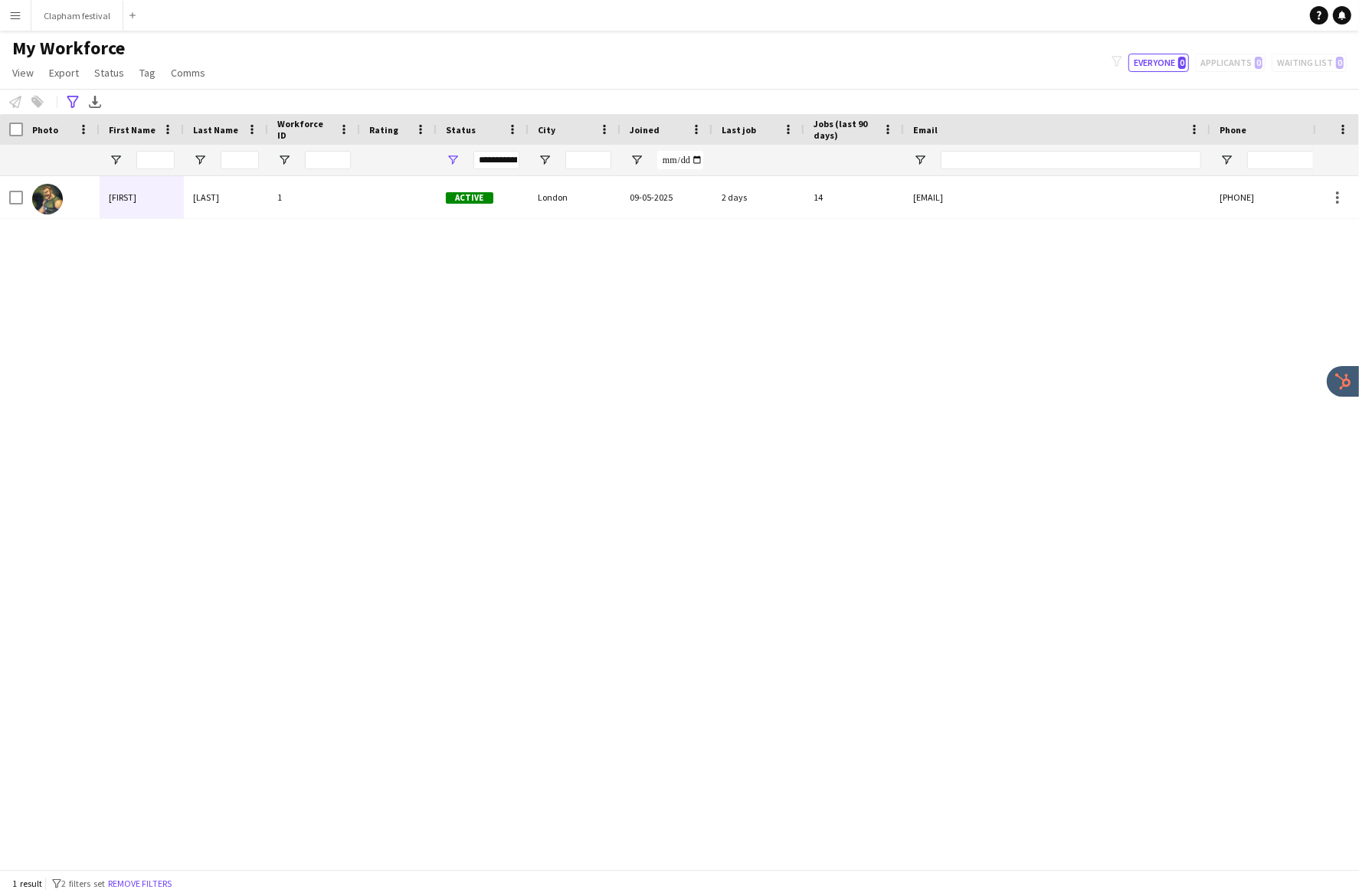 click on "Menu" at bounding box center [15, 15] 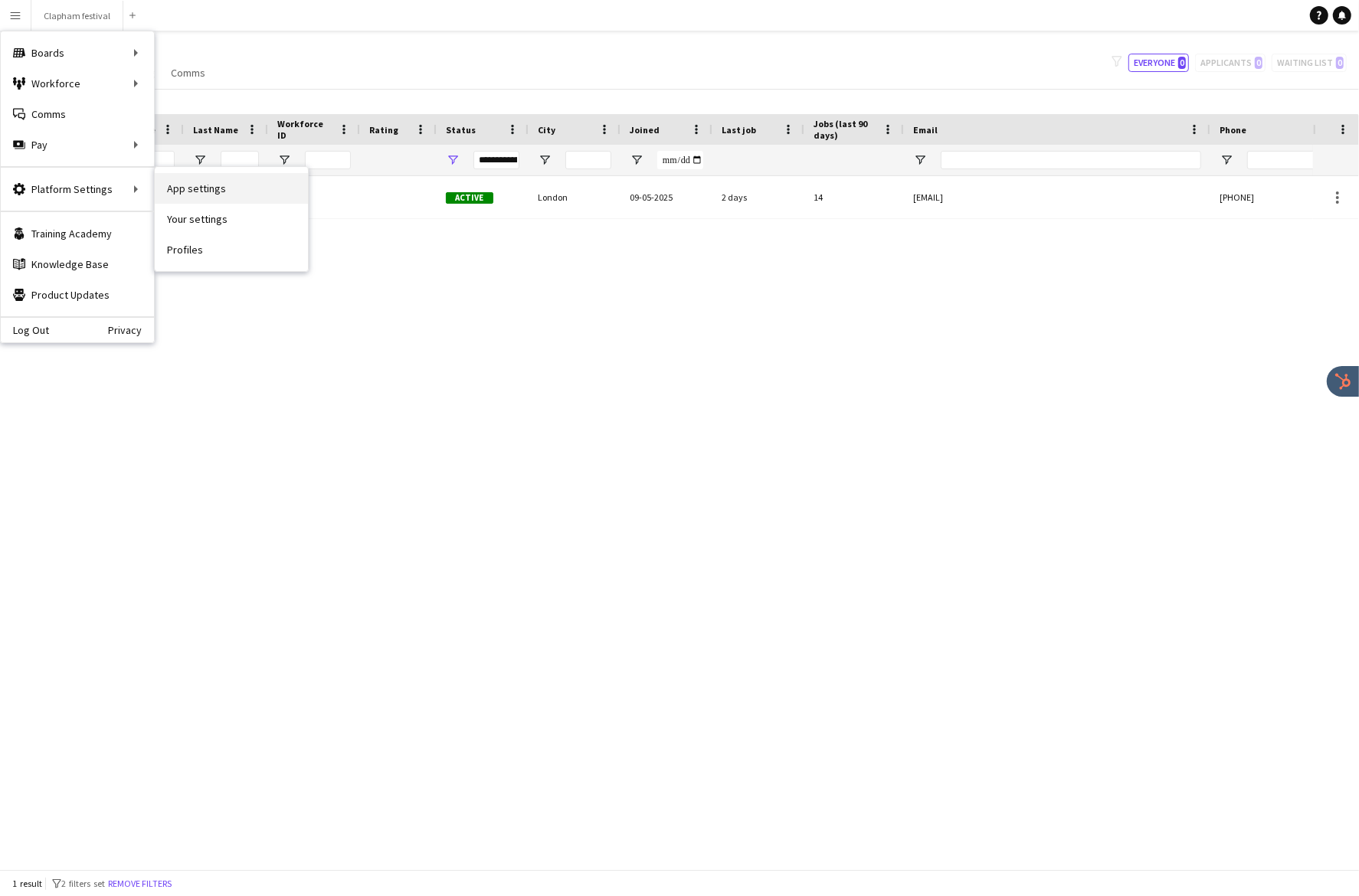 click on "App settings" at bounding box center (231, 188) 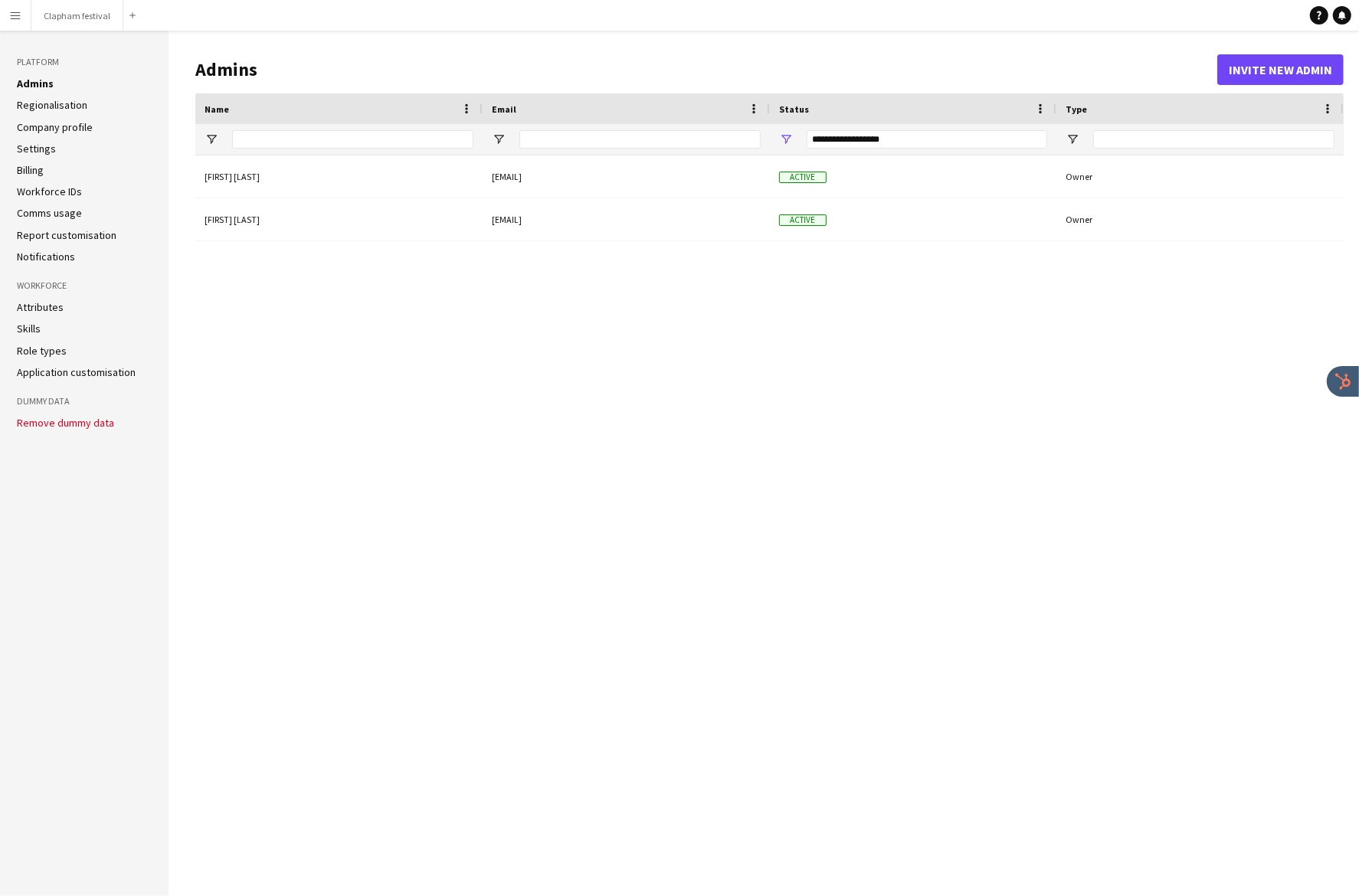 click on "Role types" 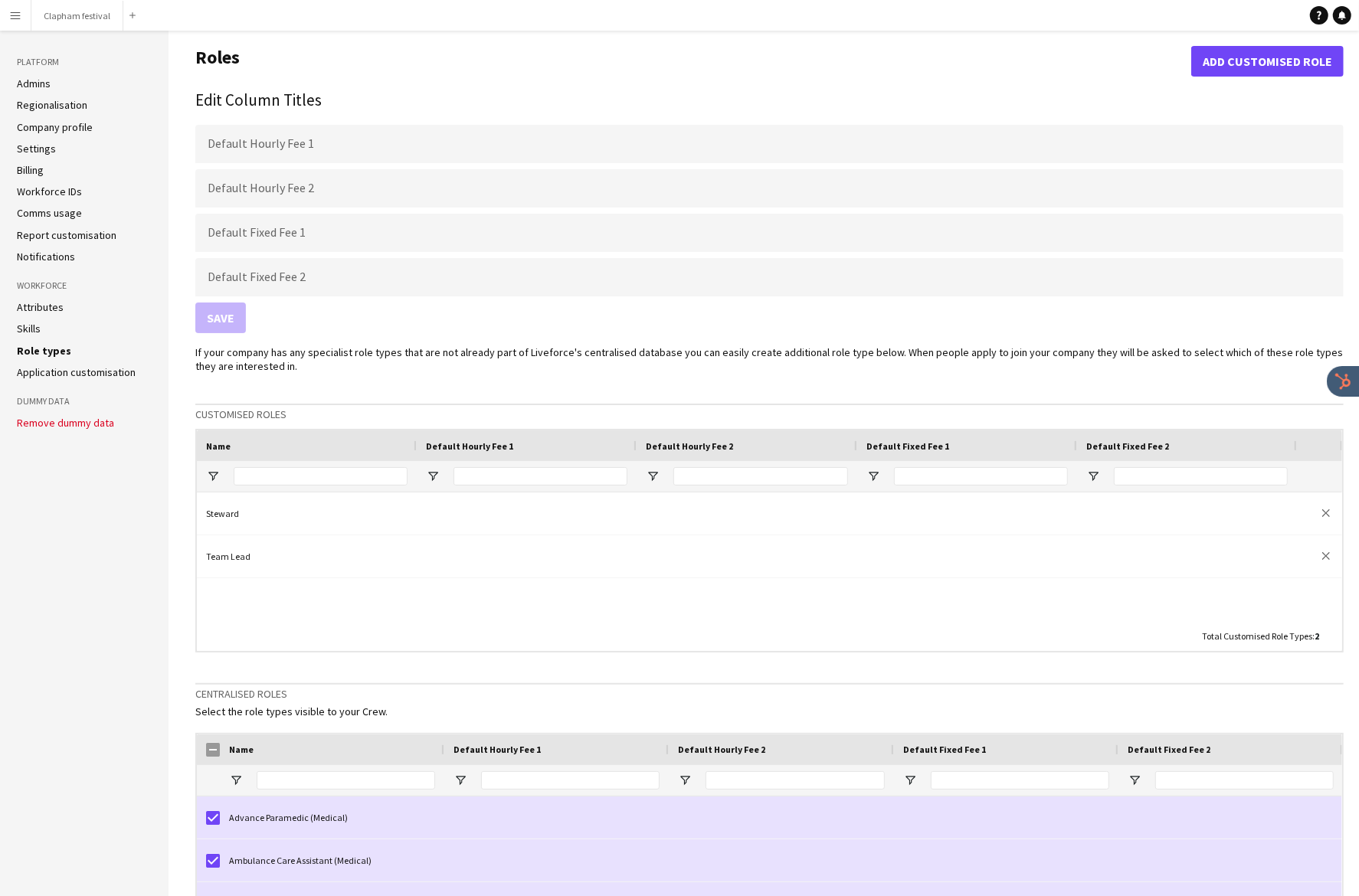 click on "Skills" 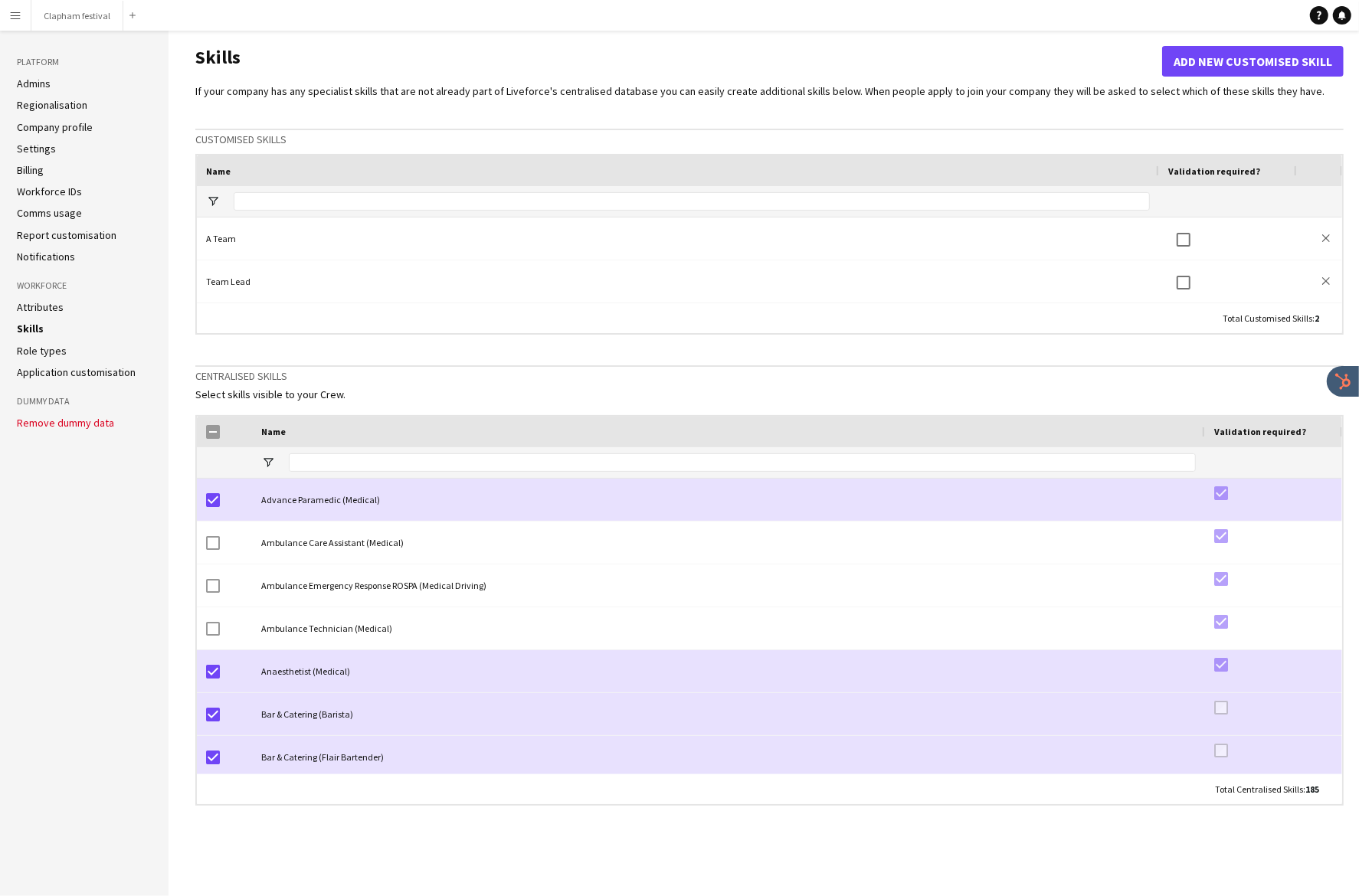 click on "Attributes" 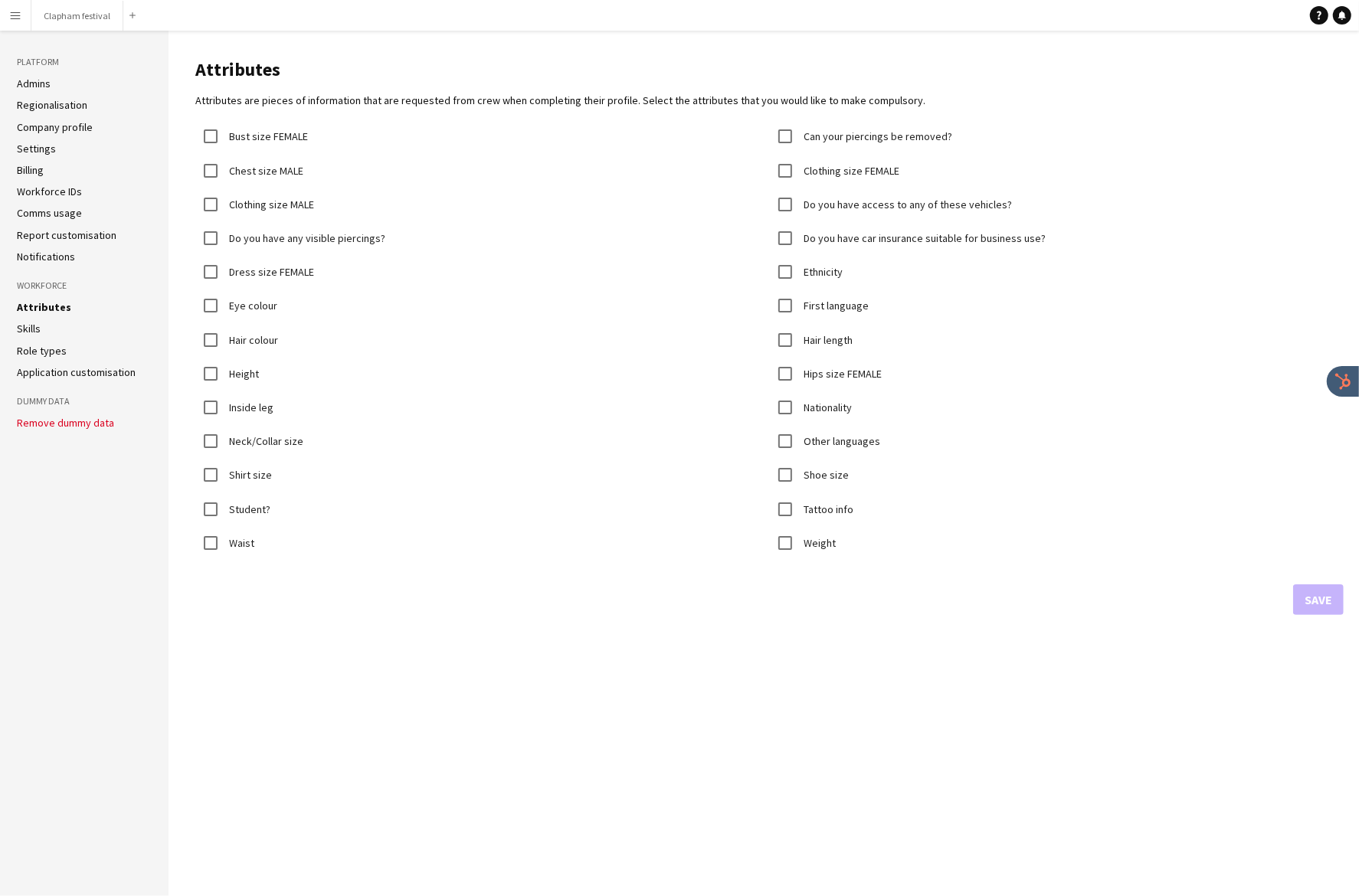 click on "Notifications" 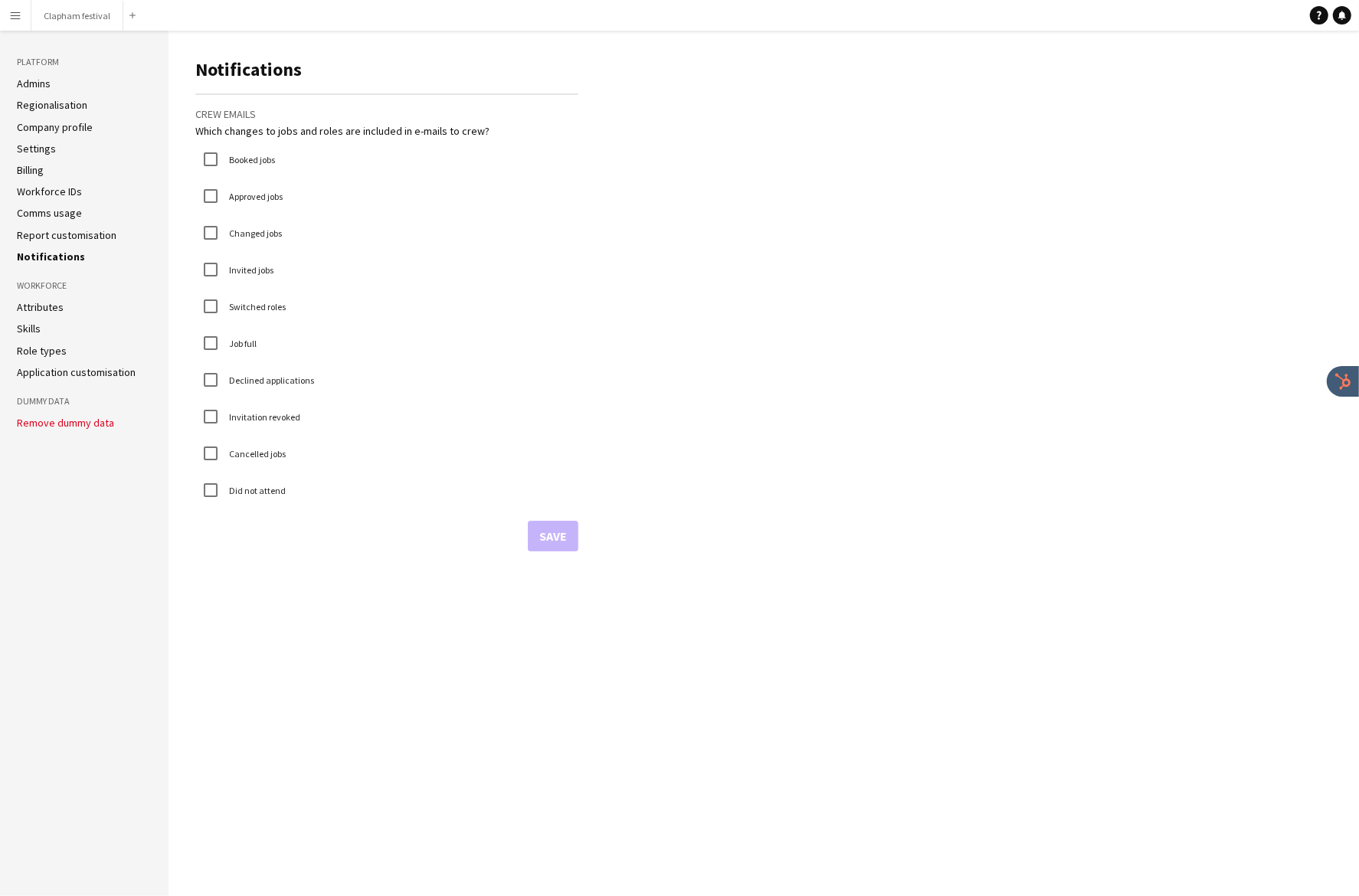 click on "Report customisation" 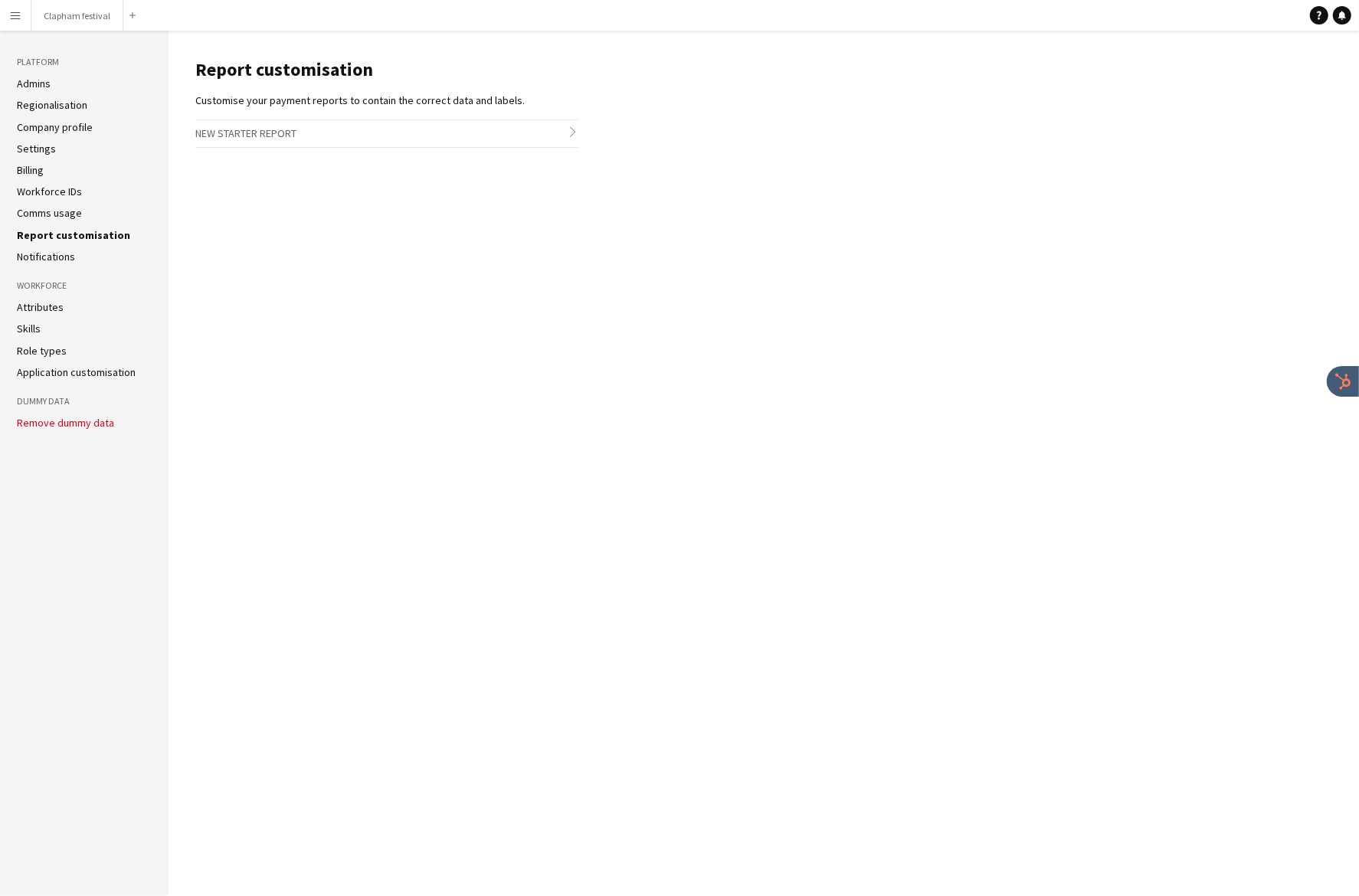 click on "Comms usage" 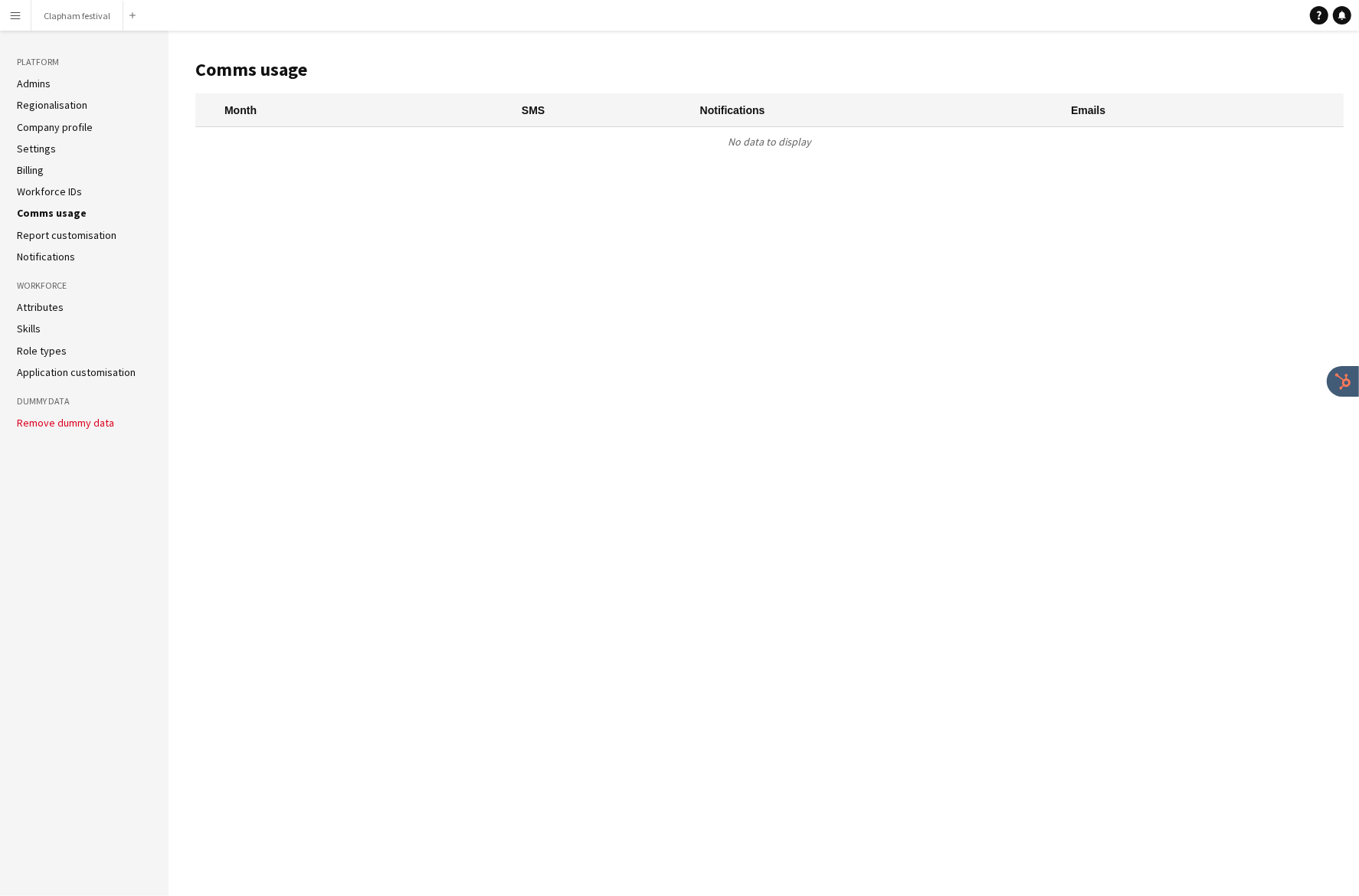 click on "Workforce IDs" 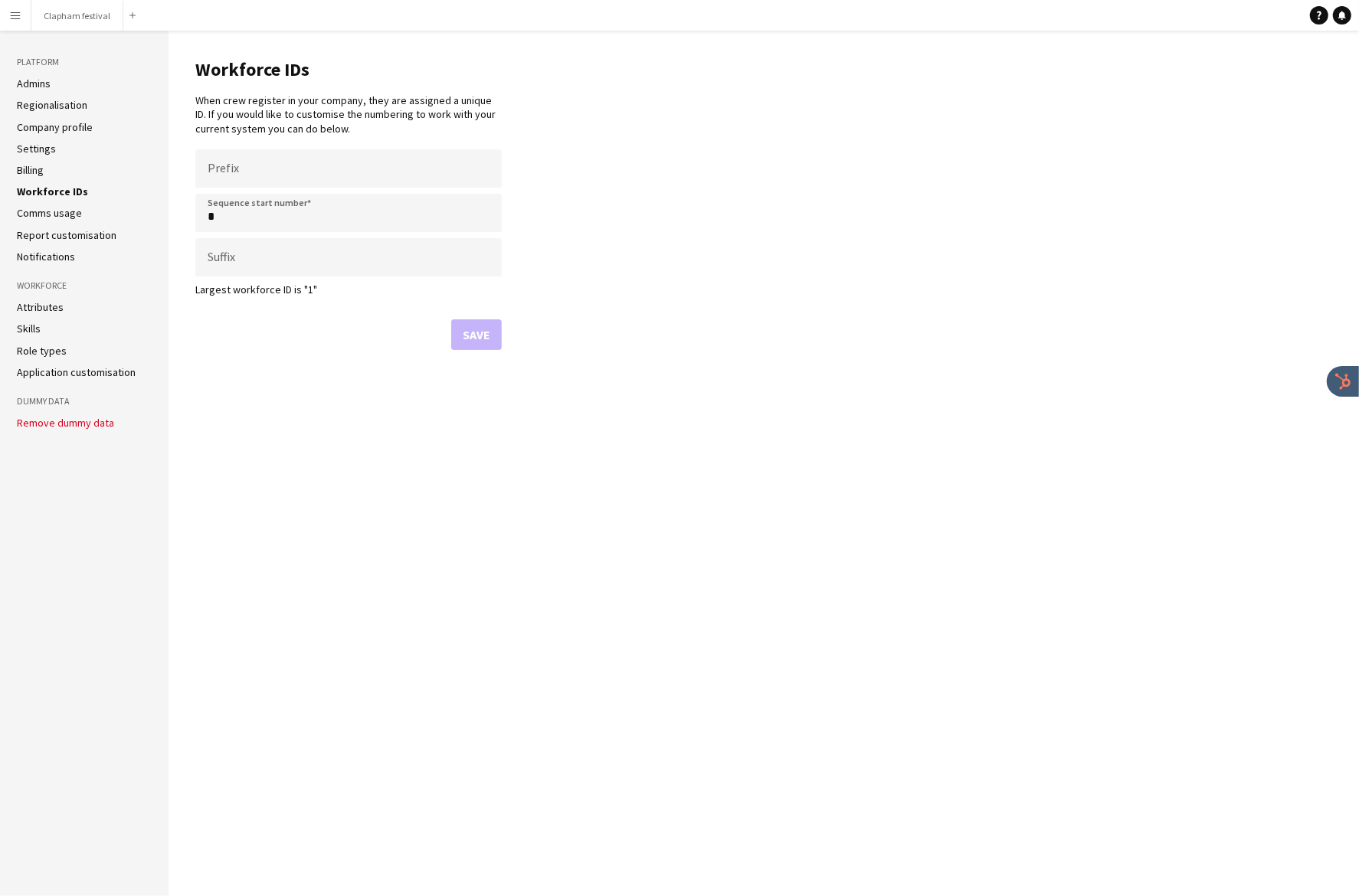 click on "Company profile" 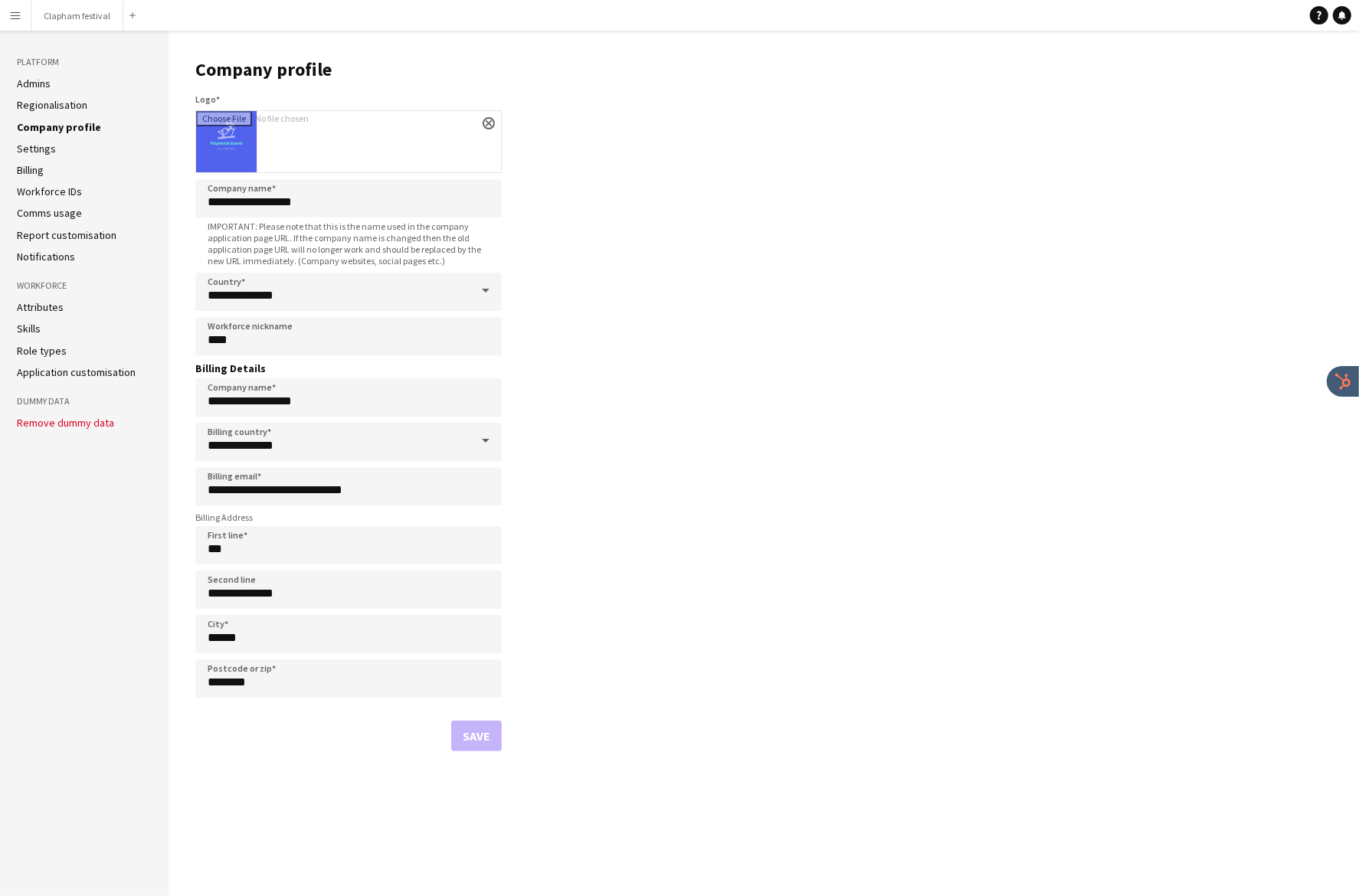click on "Regionalisation" 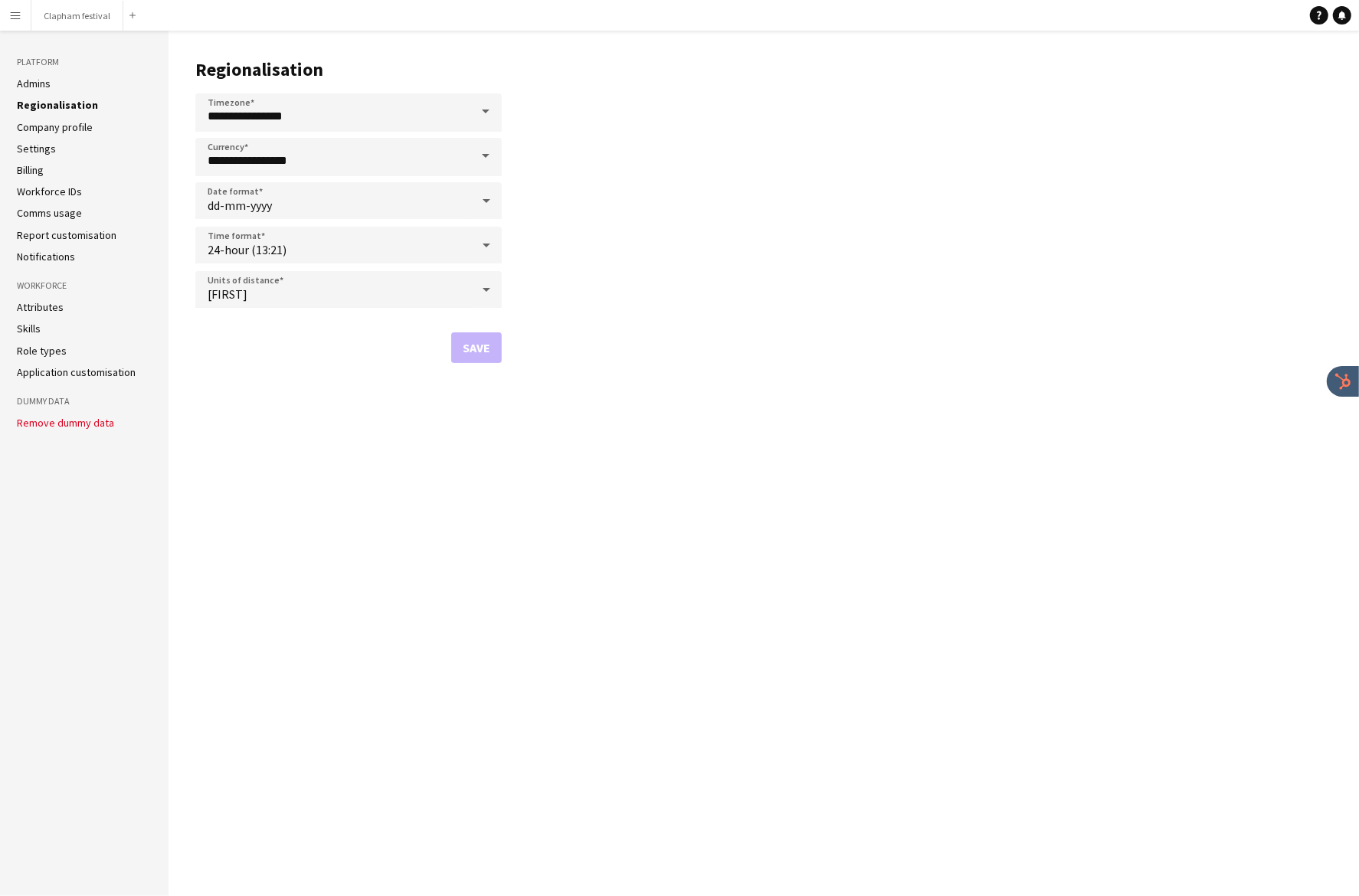 click on "Admins" 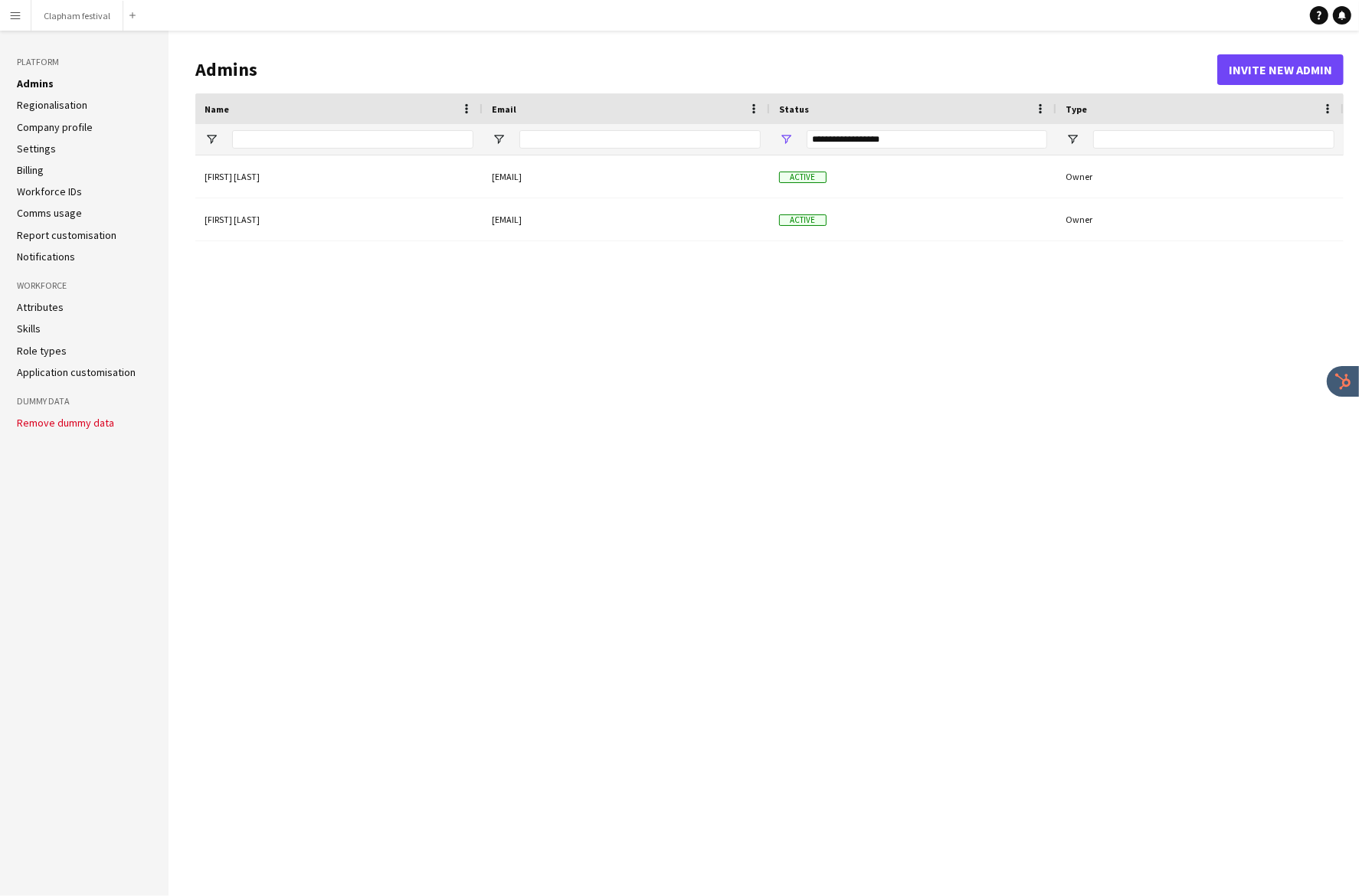 click on "Regionalisation" 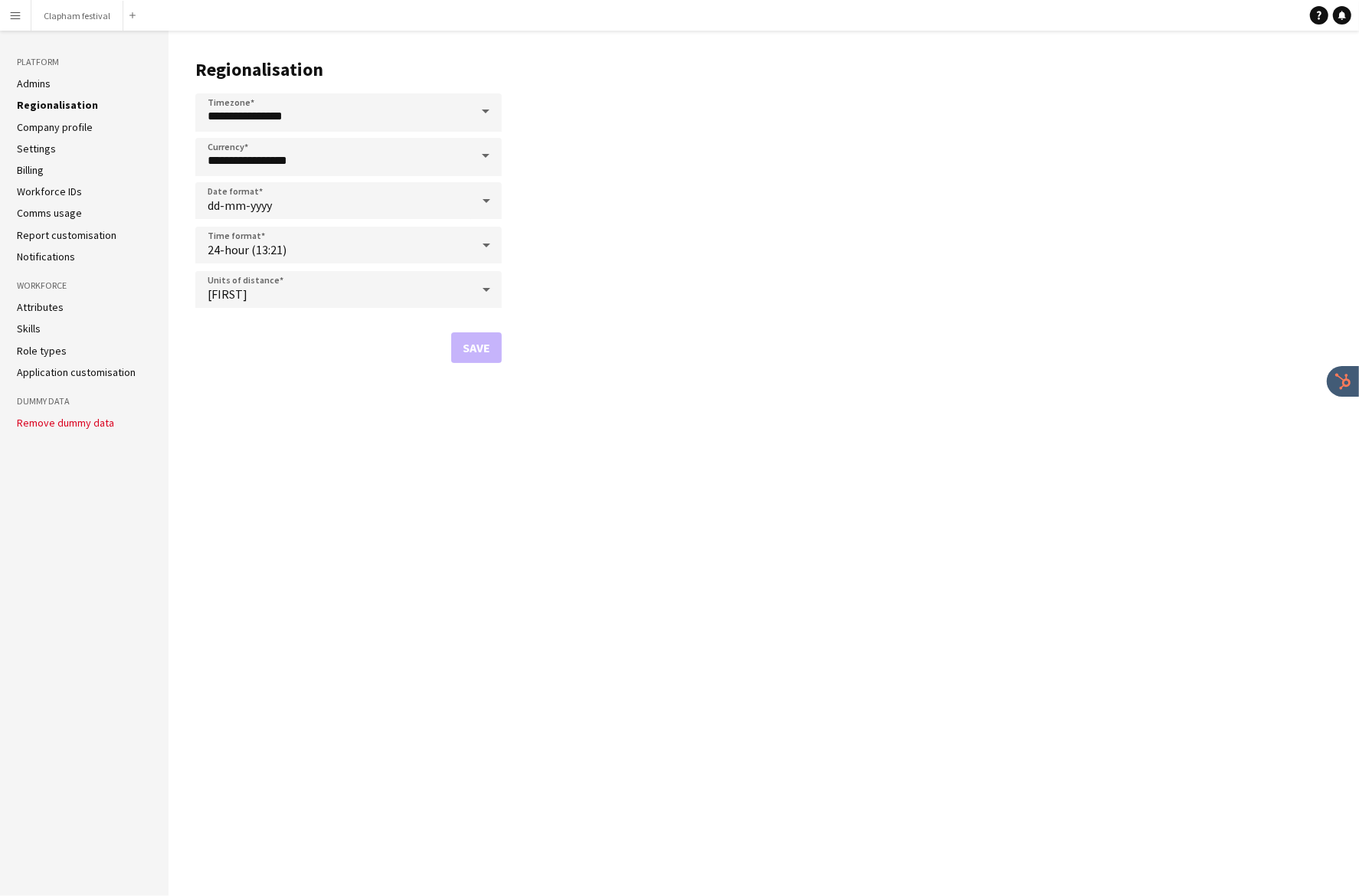 click on "Company profile" 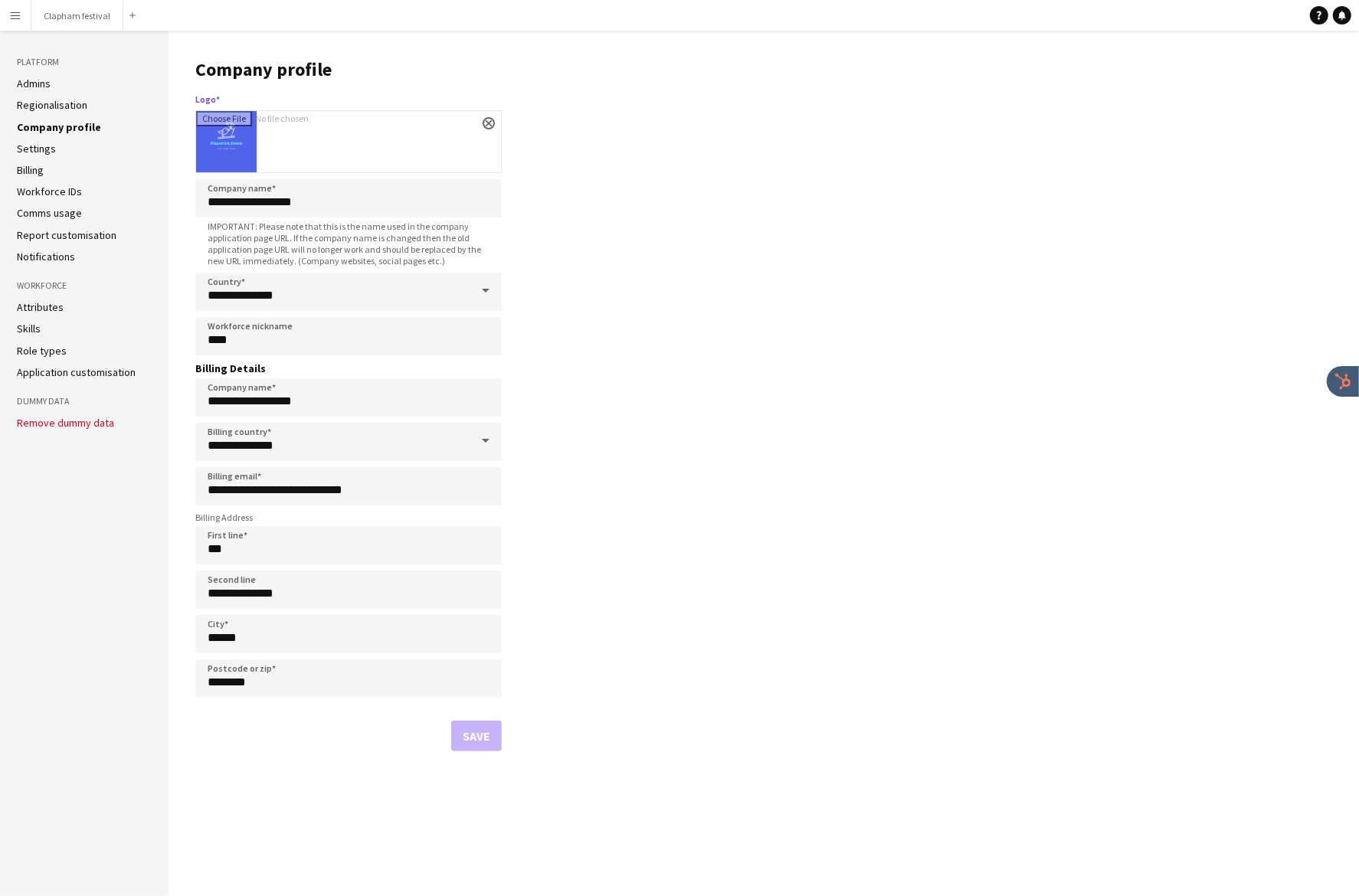 click on "Logo" at bounding box center (349, 142) 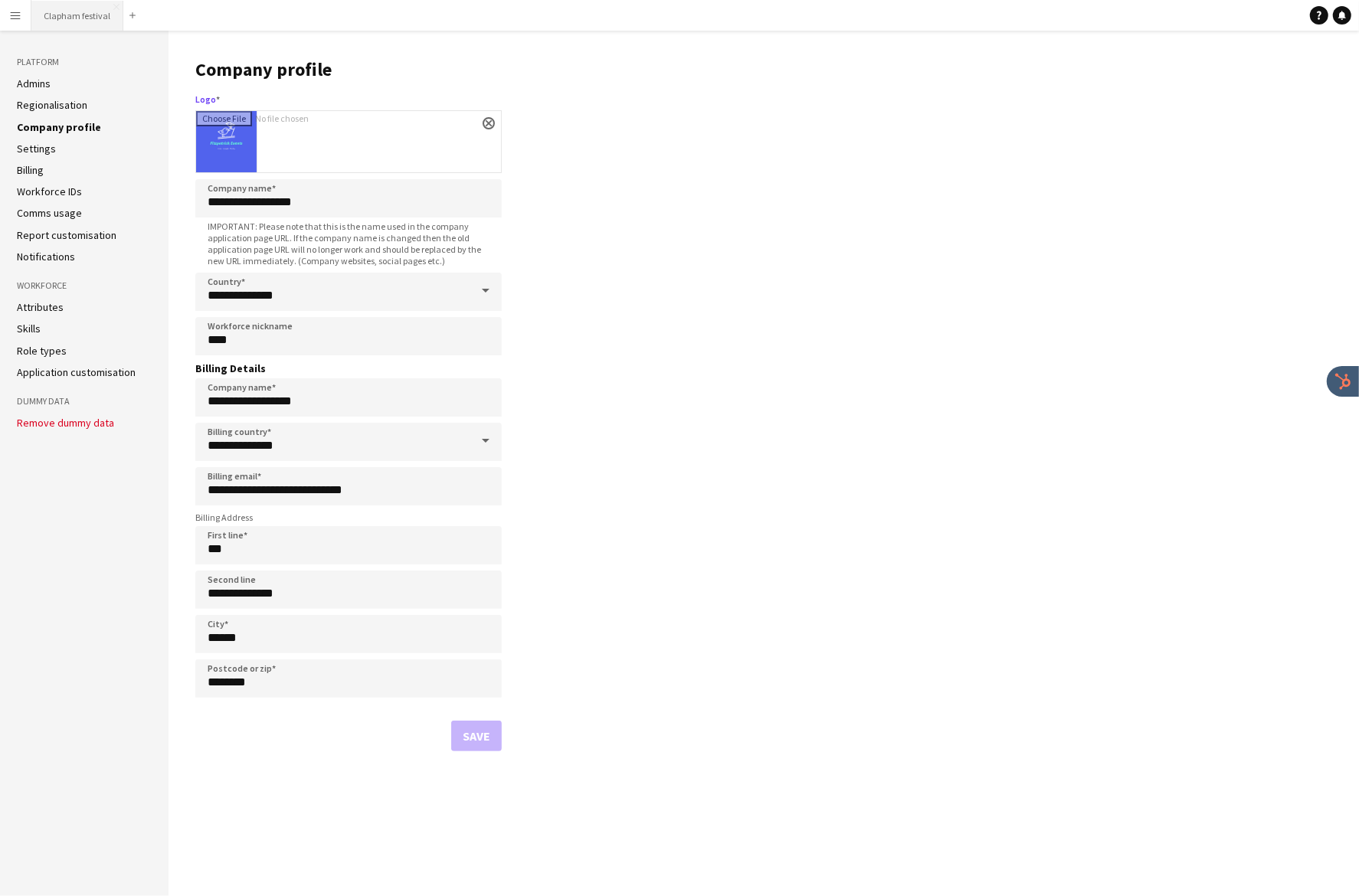 click on "Clapham festival
Close" at bounding box center [77, 15] 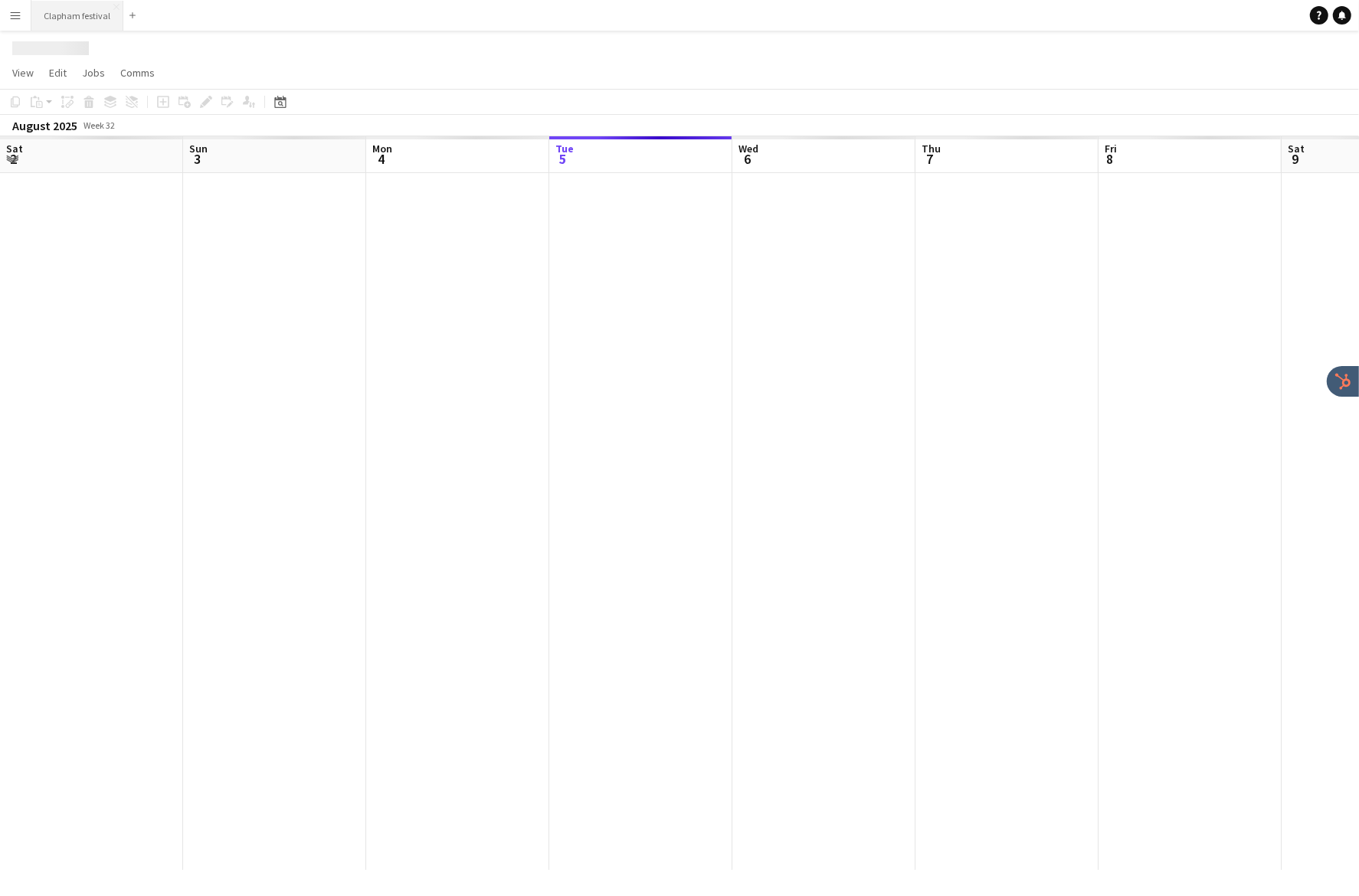 scroll, scrollTop: 0, scrollLeft: 366, axis: horizontal 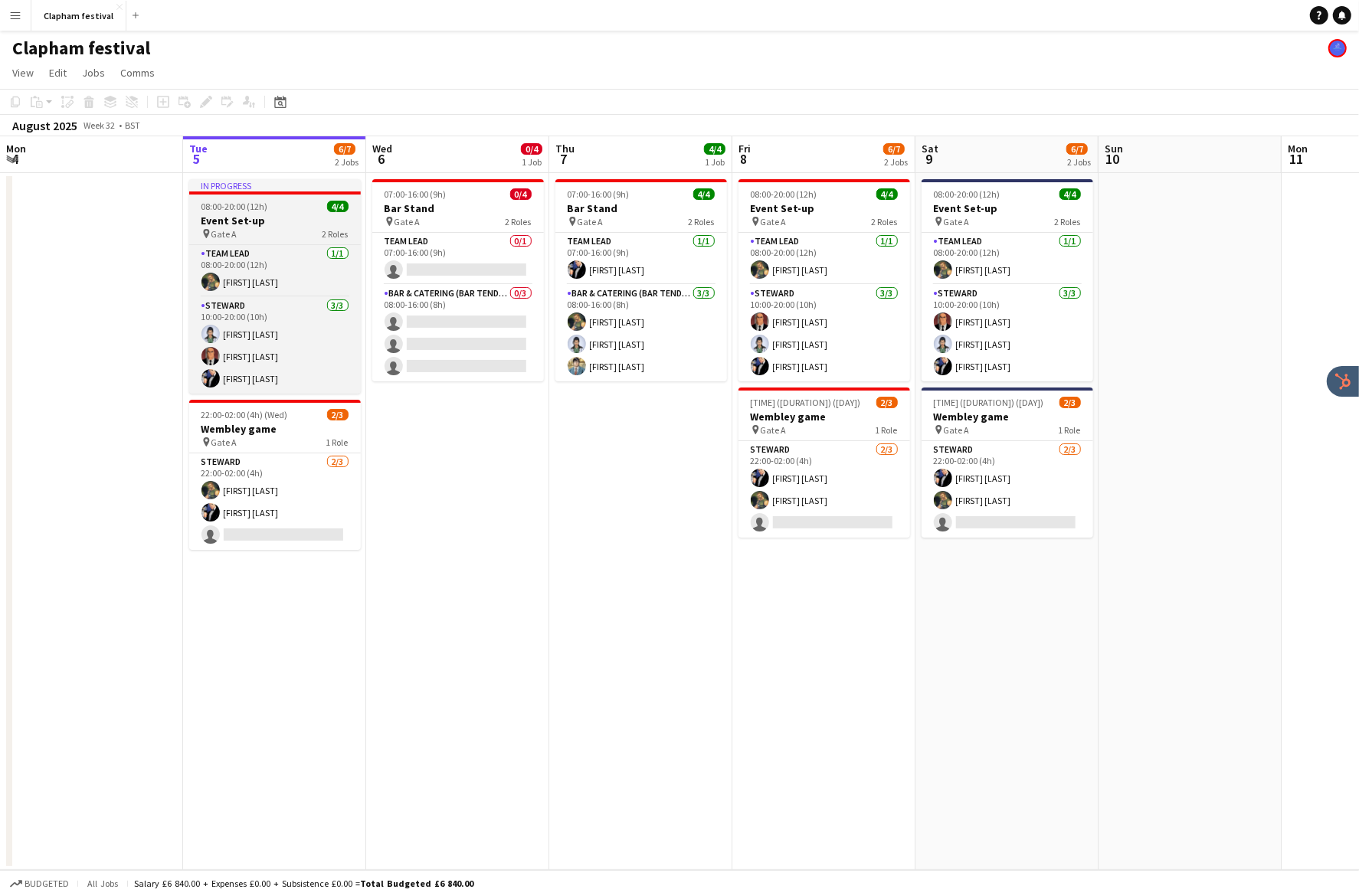 click on "08:00-20:00 (12h)    4/4" at bounding box center (275, 206) 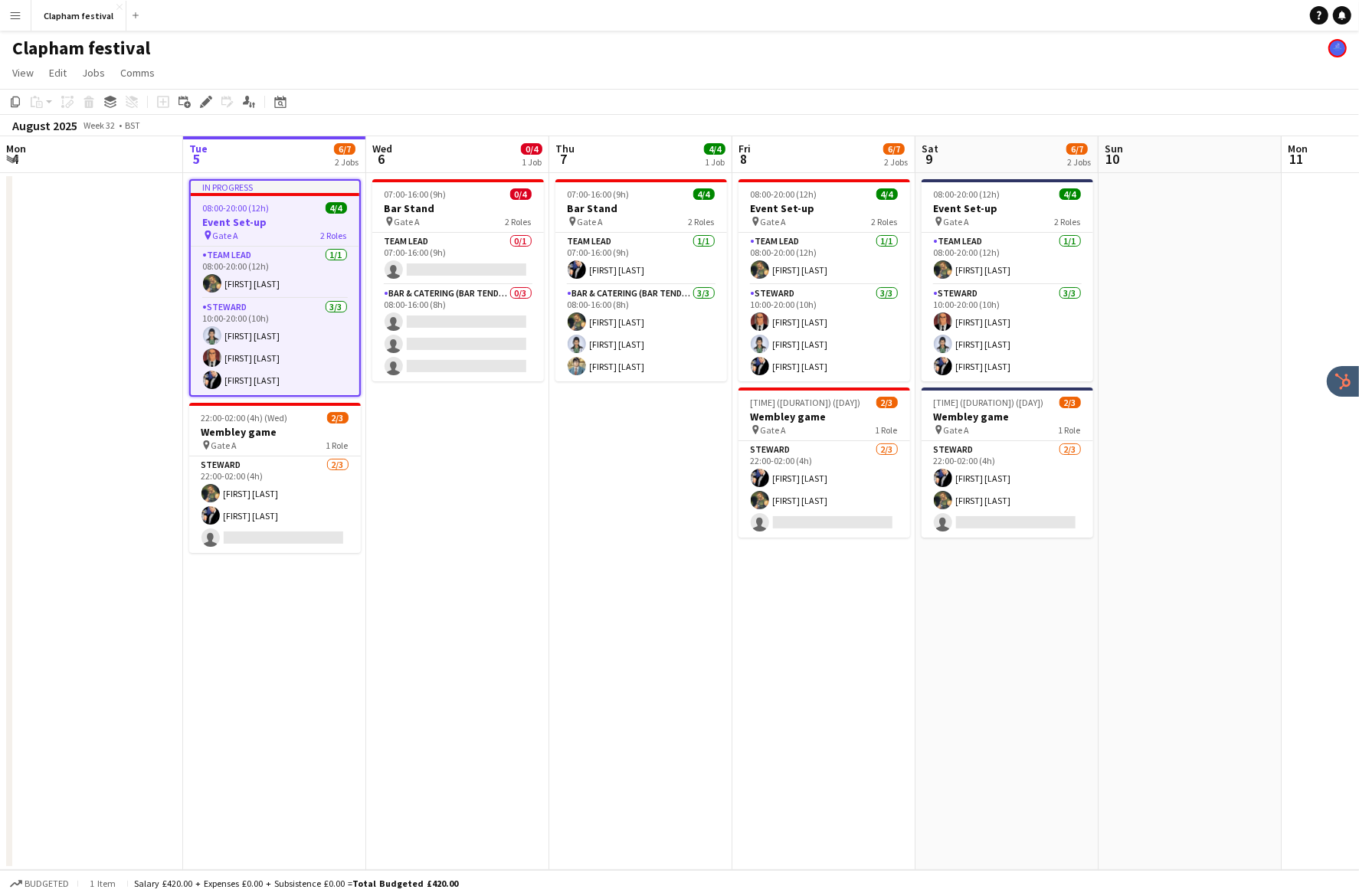 click on "In progress" at bounding box center [275, 187] 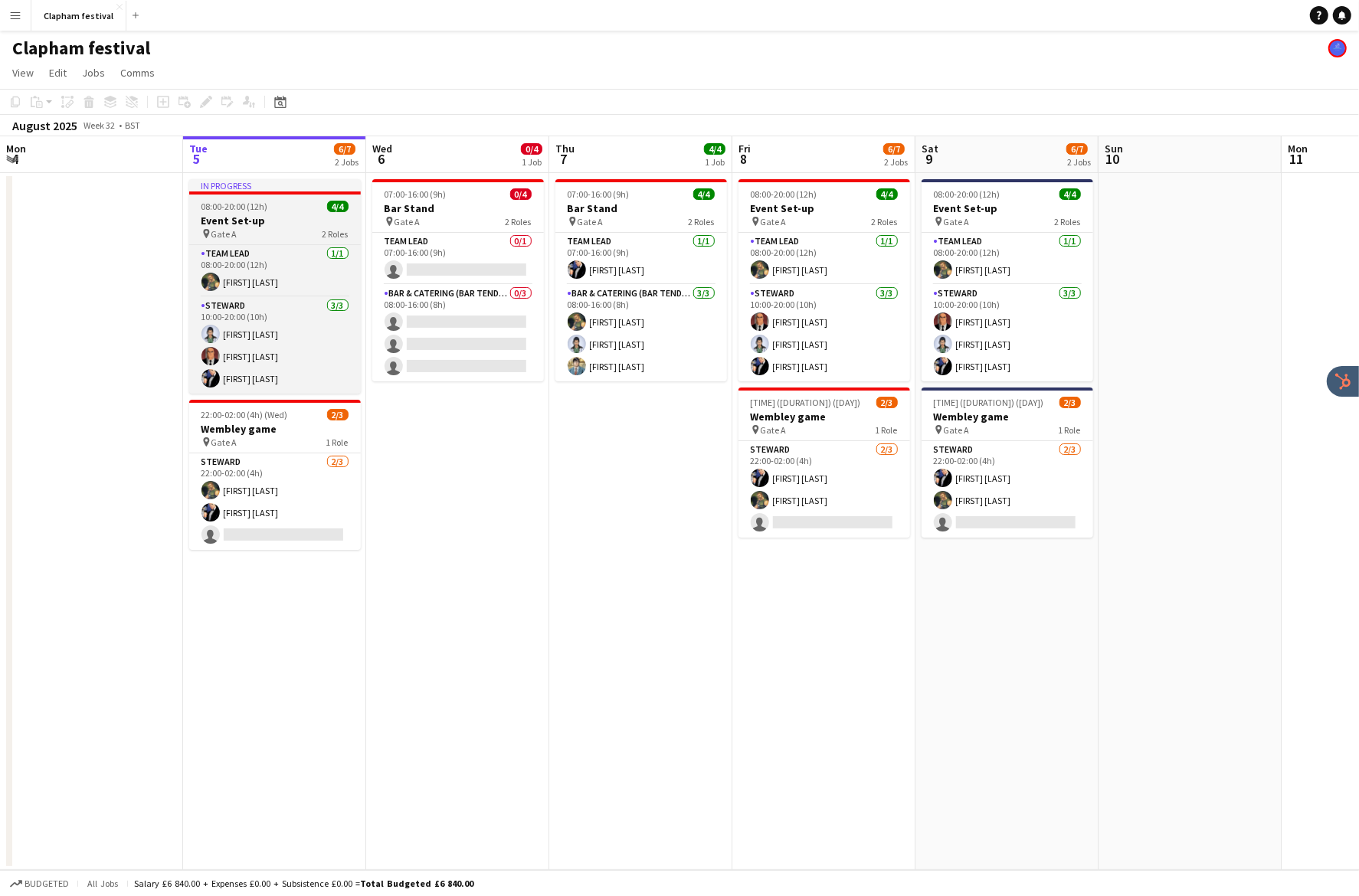 click on "Event Set-up" at bounding box center (275, 221) 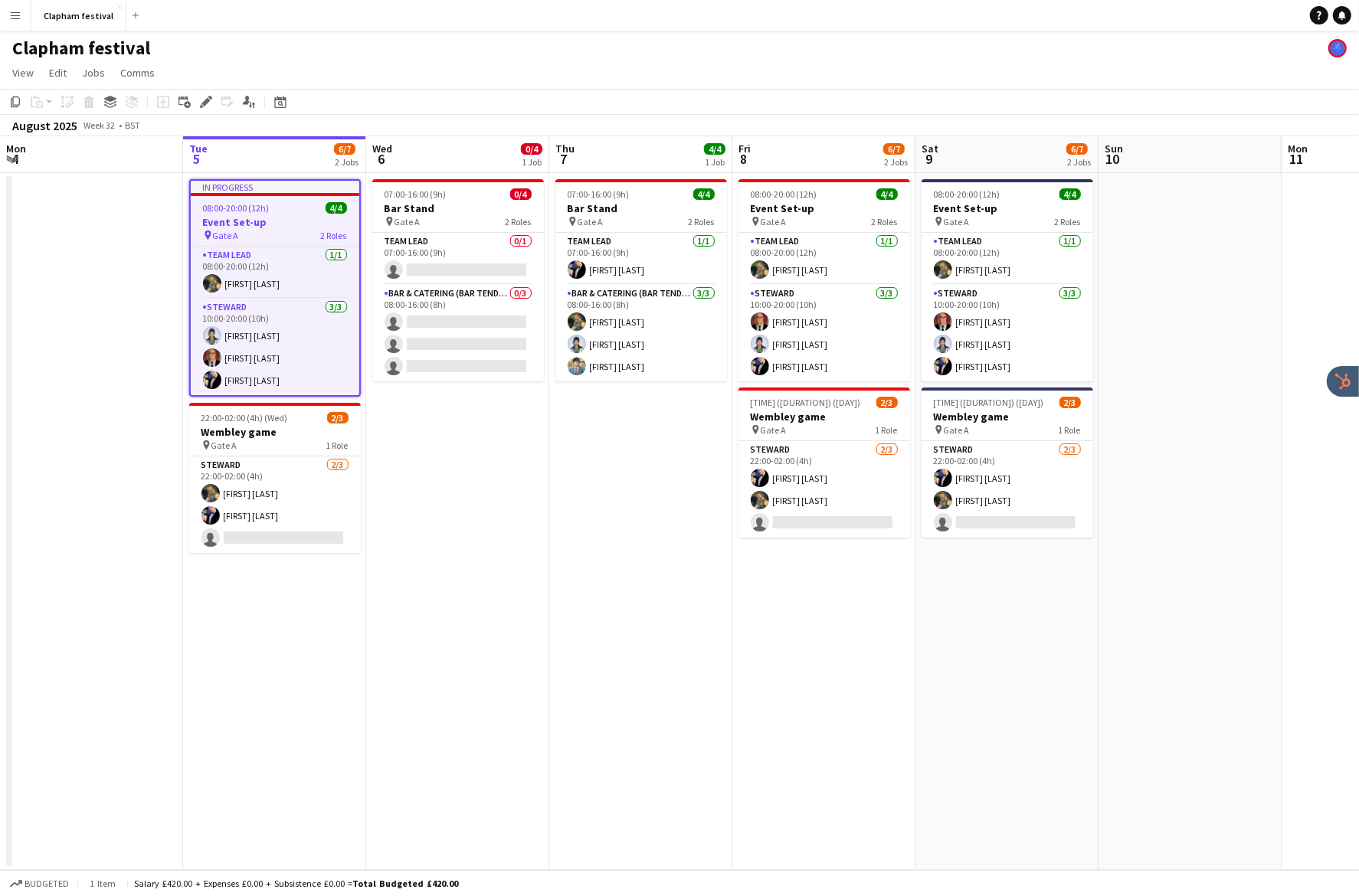 click on "In progress   08:00-20:00 (12h)    4/4   Event Set-up
pin
Gate A   2 Roles   Team Lead   1/1   08:00-20:00 (12h)
Victor Creed  Steward   3/3   10:00-20:00 (10h)
Diana Prince Lex Luthor Bruce Wayne" at bounding box center [275, 288] 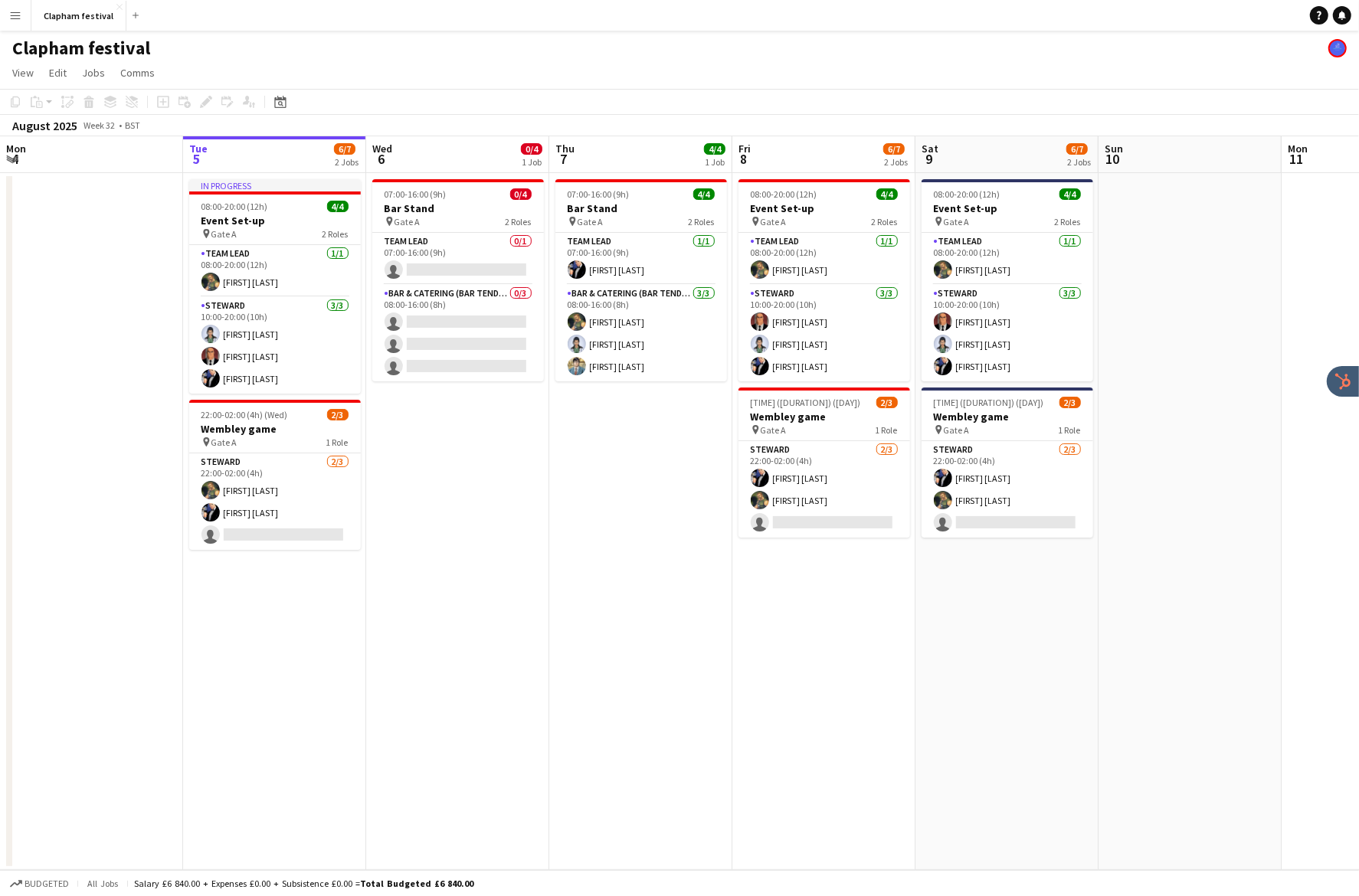 click at bounding box center [91, 522] 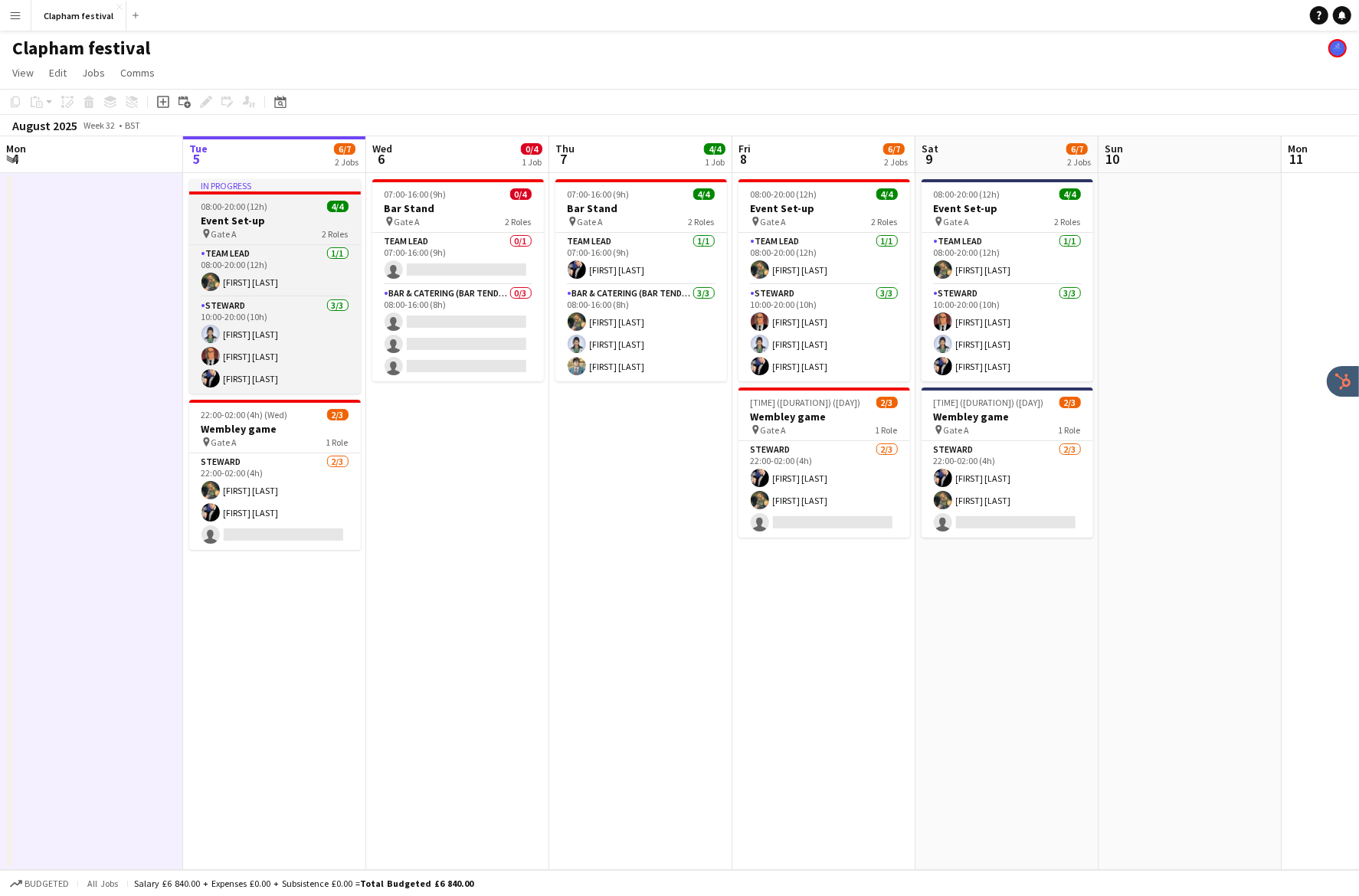 click at bounding box center (275, 193) 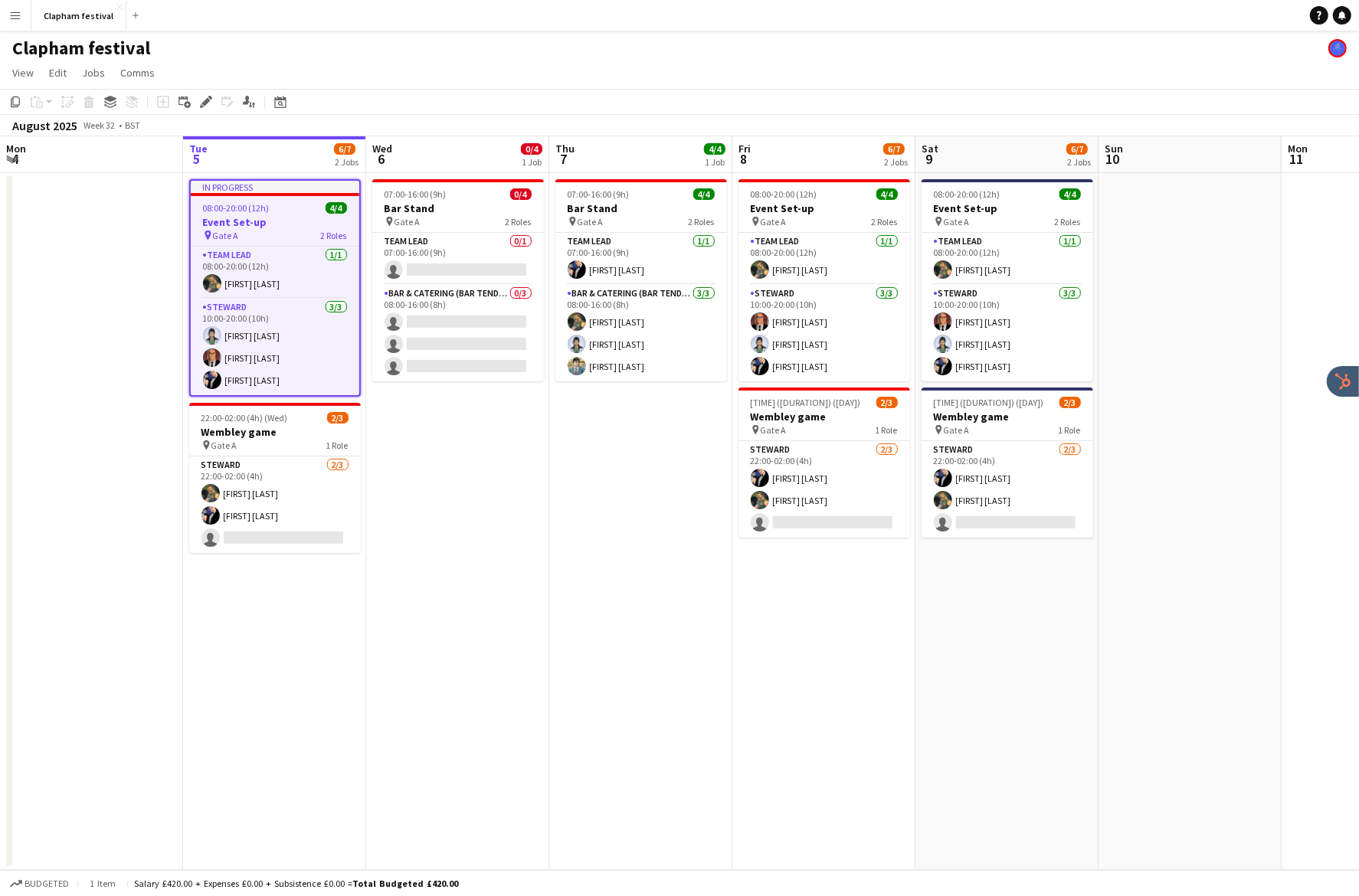 click at bounding box center (275, 195) 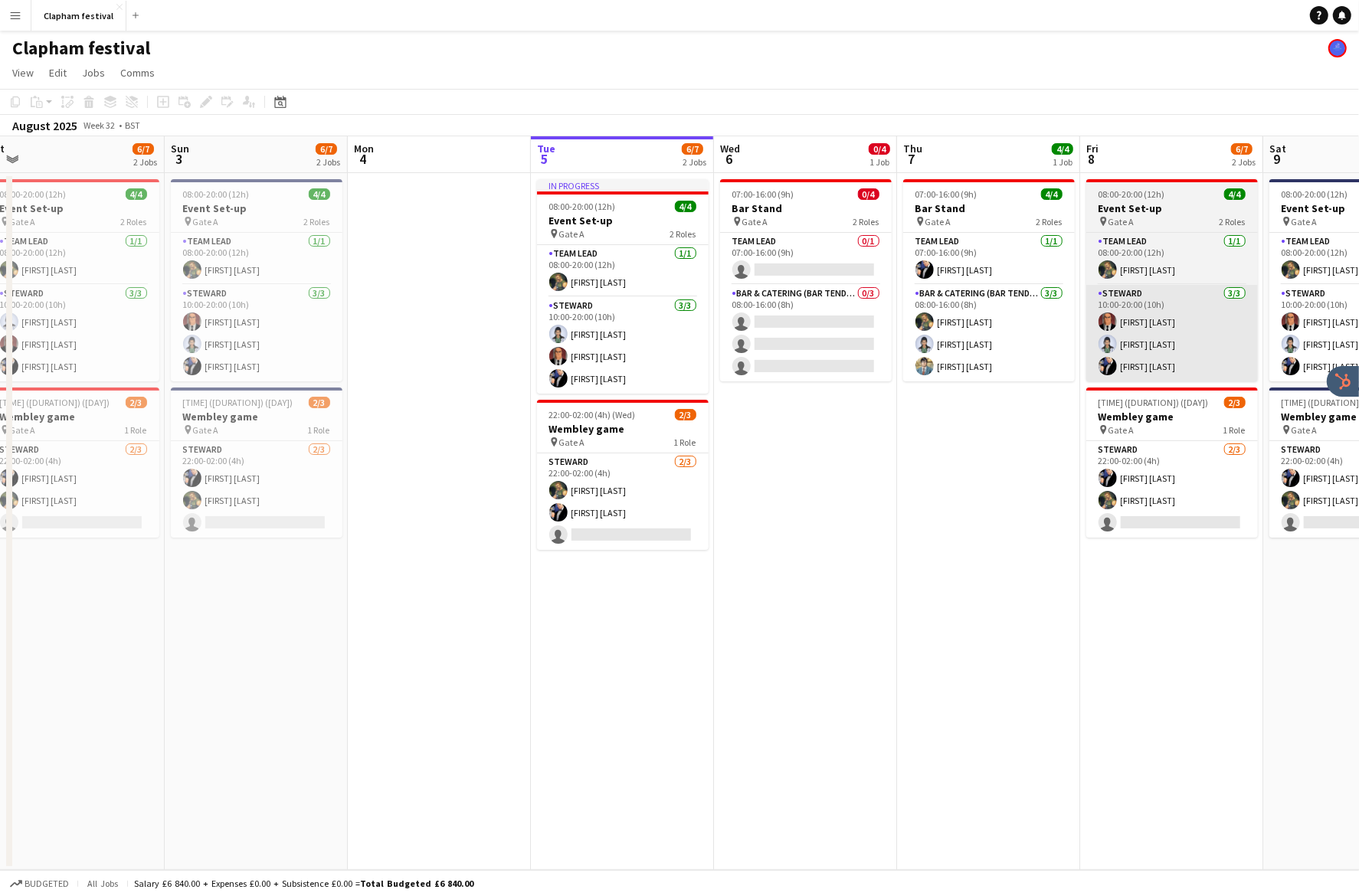 scroll, scrollTop: 0, scrollLeft: 309, axis: horizontal 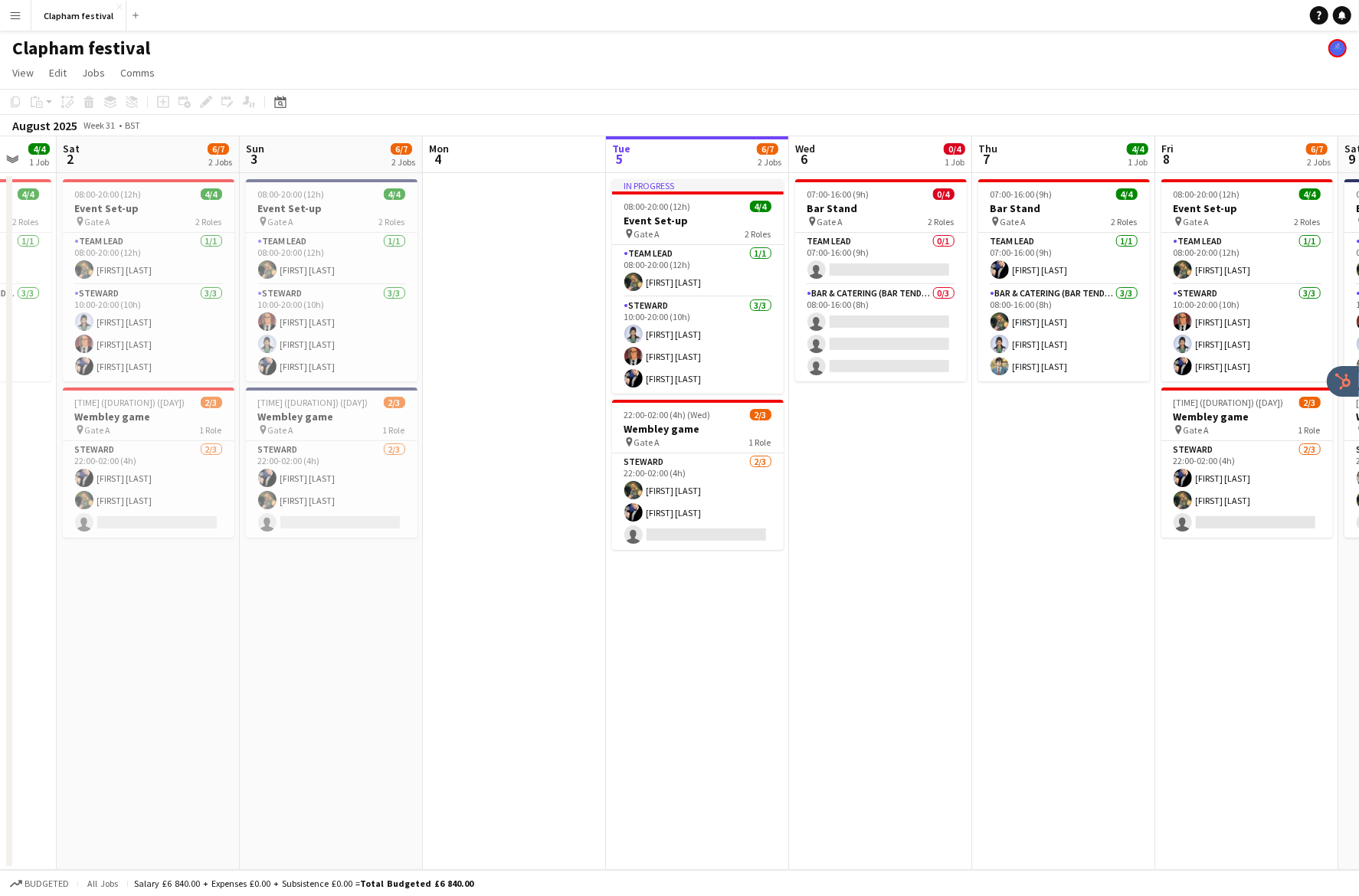 click at bounding box center (514, 522) 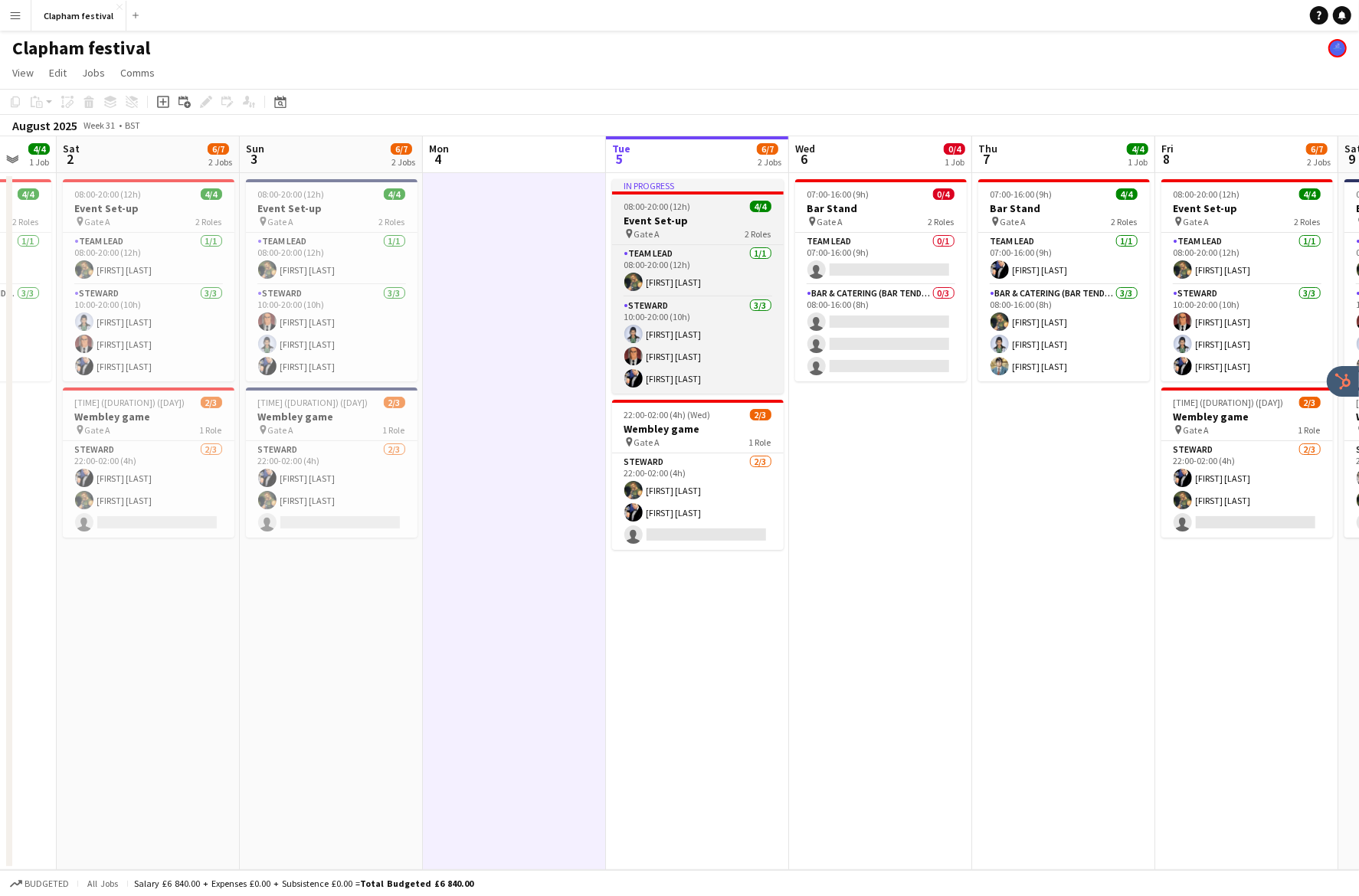 click on "In progress   08:00-20:00 (12h)    4/4   Event Set-up
pin
Gate A   2 Roles   Team Lead   1/1   08:00-20:00 (12h)
Victor Creed  Steward   3/3   10:00-20:00 (10h)
Diana Prince Lex Luthor Bruce Wayne" at bounding box center (698, 286) 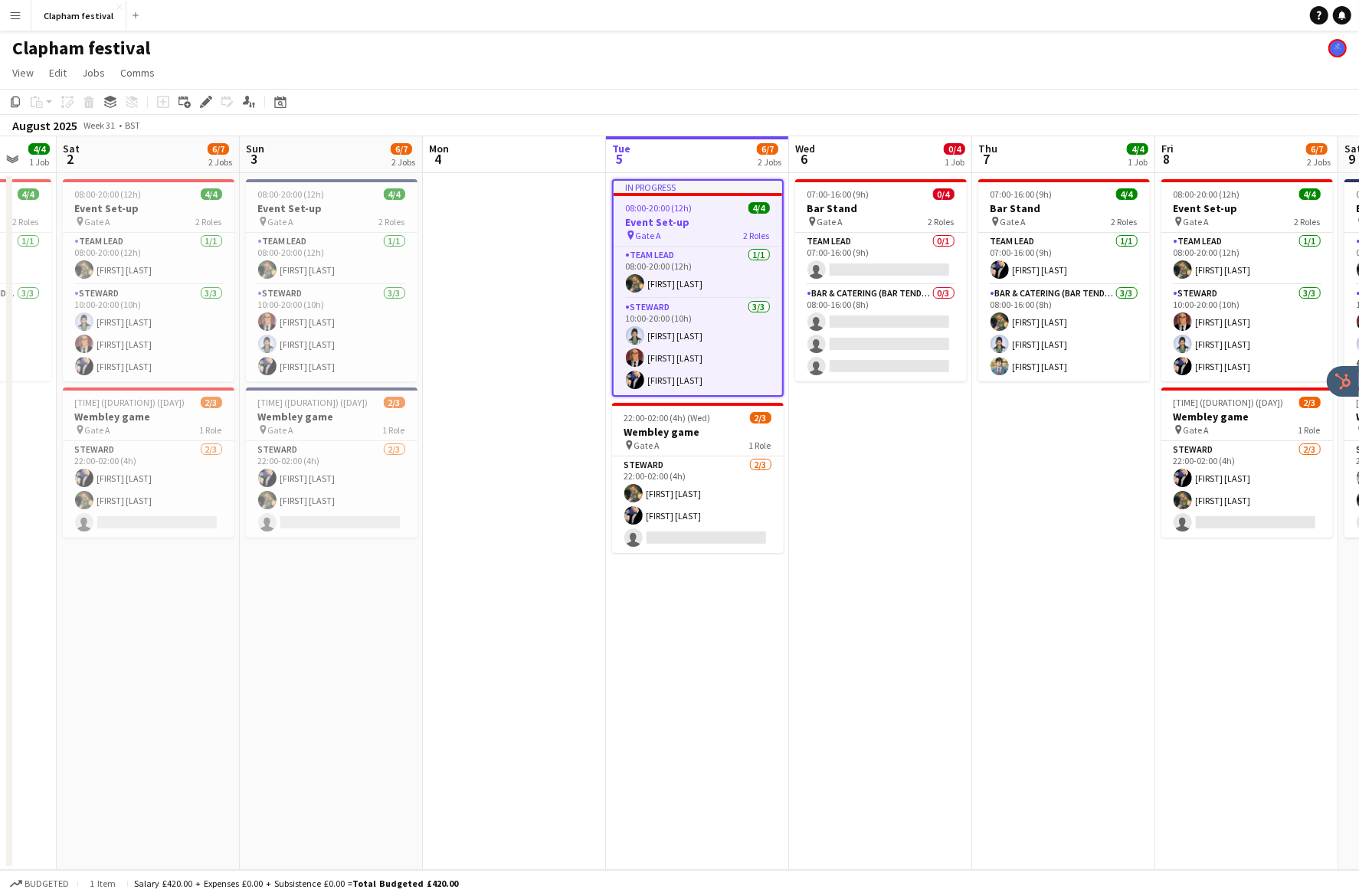 click on "07:00-16:00 (9h)    0/4   Bar Stand
pin
Gate A   2 Roles   Team Lead   0/1   07:00-16:00 (9h)
single-neutral-actions
Bar & Catering (Bar Tender)   0/3   08:00-16:00 (8h)
single-neutral-actions
single-neutral-actions
single-neutral-actions" at bounding box center [880, 522] 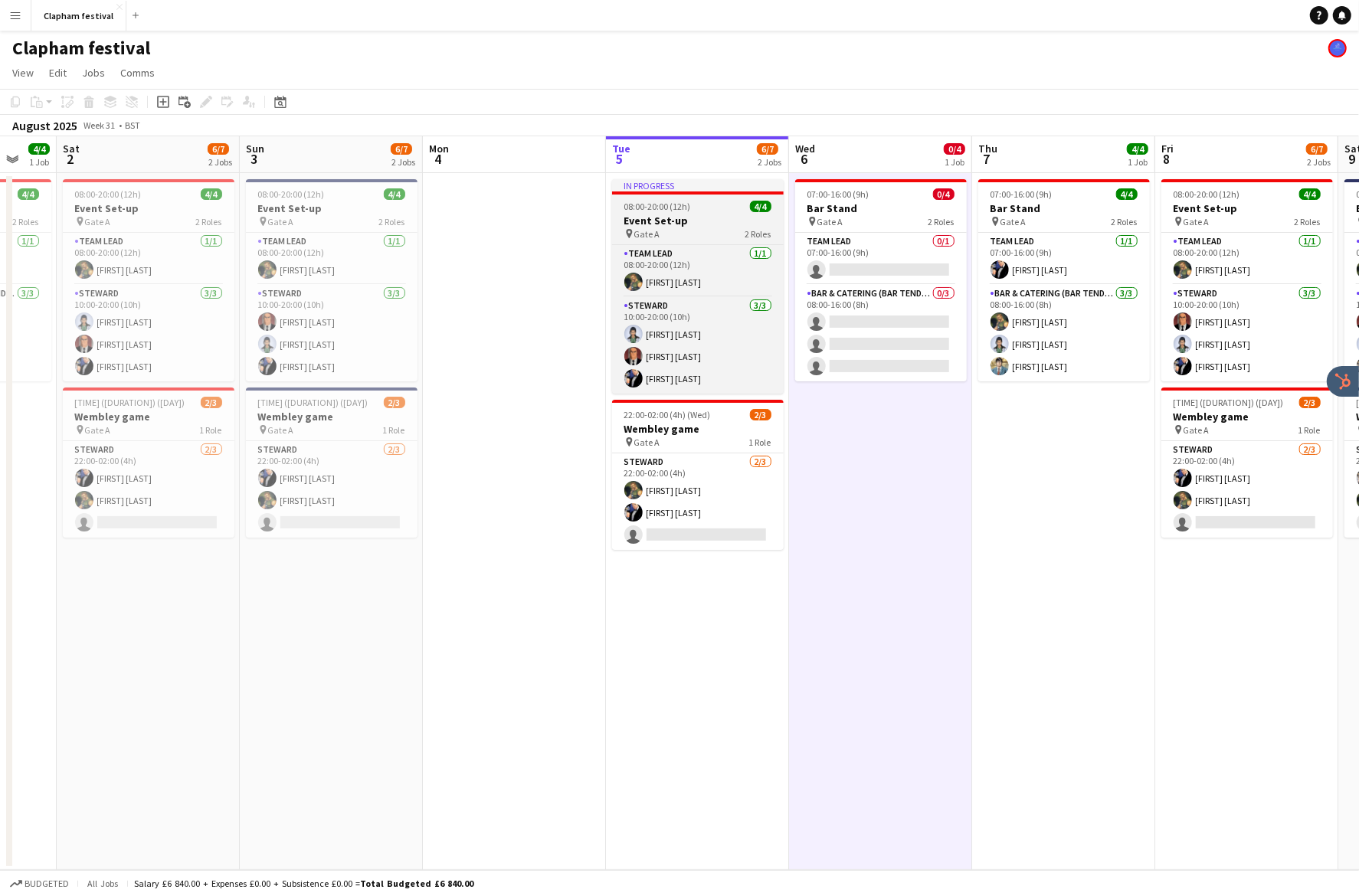 click on "pin
Gate A   2 Roles" at bounding box center [698, 234] 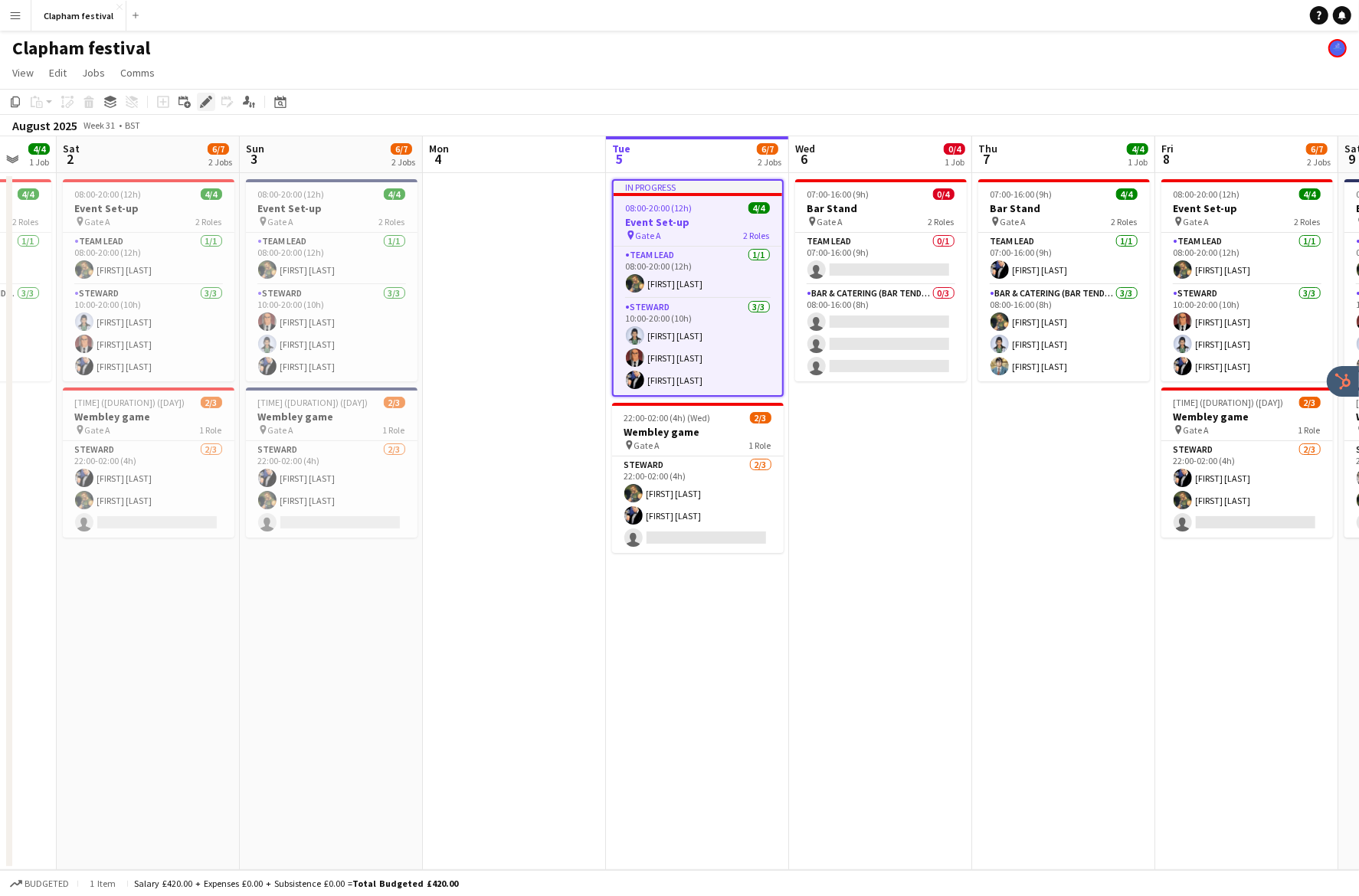 click on "Edit" at bounding box center [206, 102] 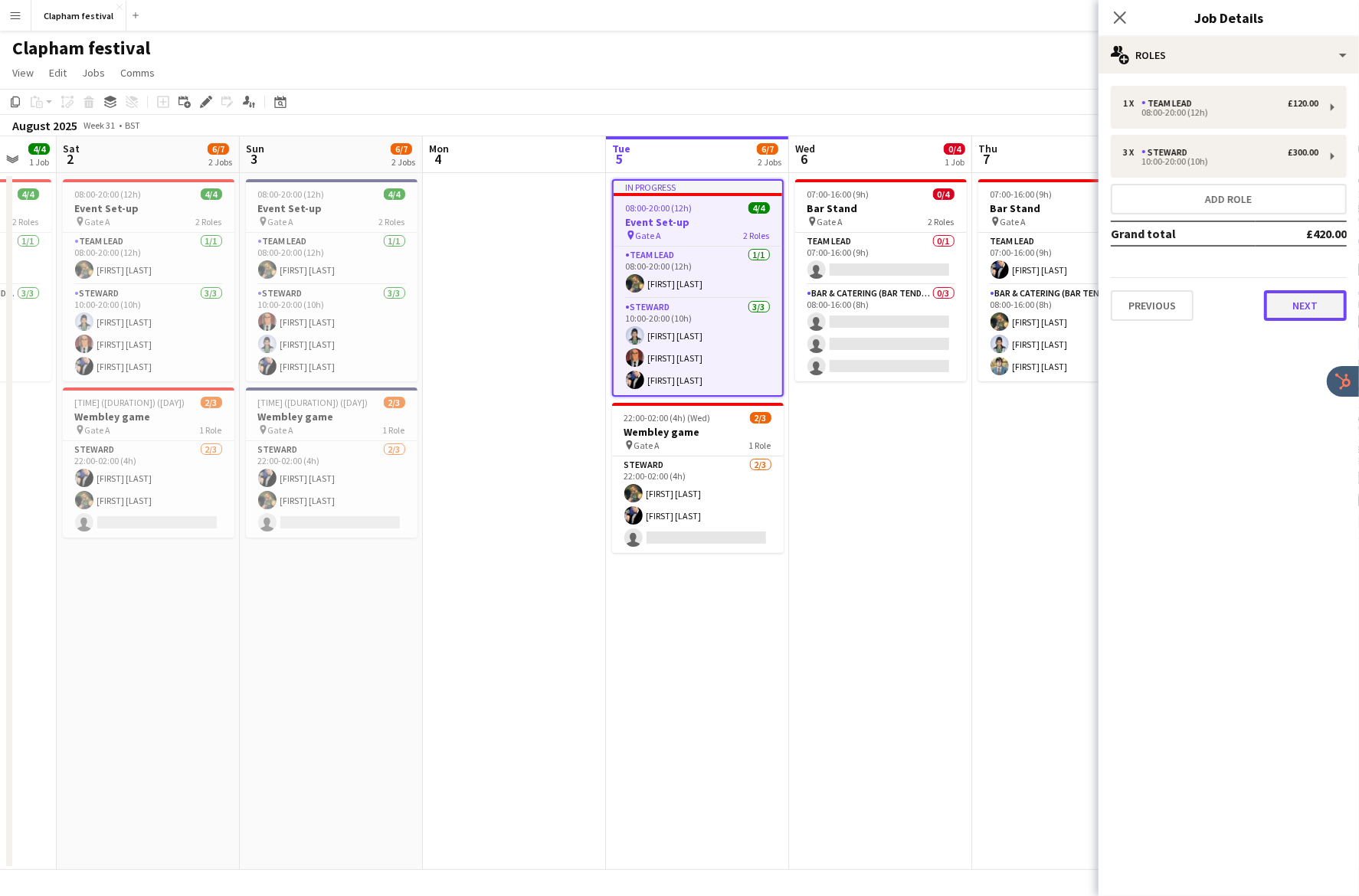 click on "Next" at bounding box center (1305, 306) 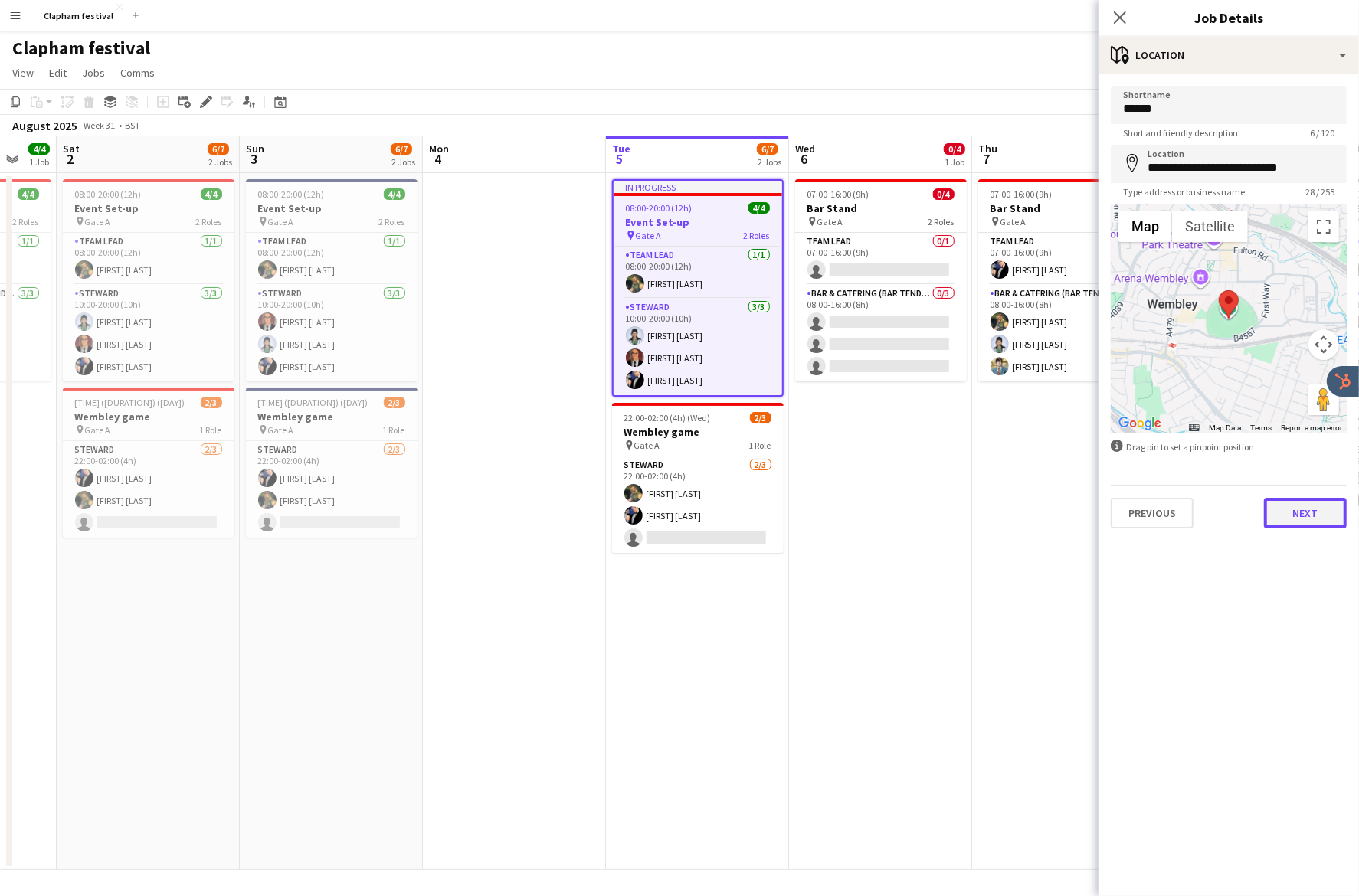 click on "Next" at bounding box center [1305, 513] 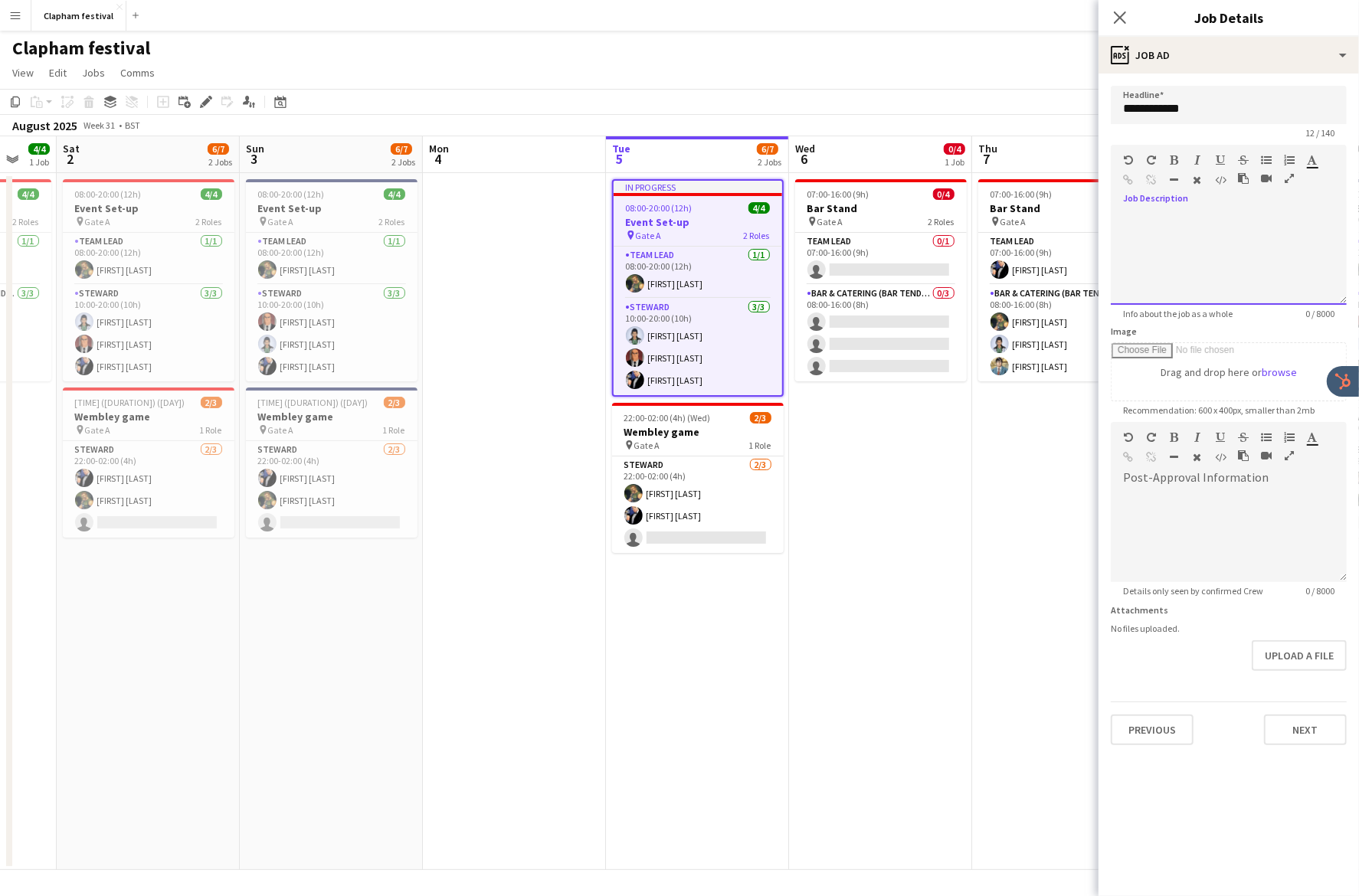 click at bounding box center [1229, 253] 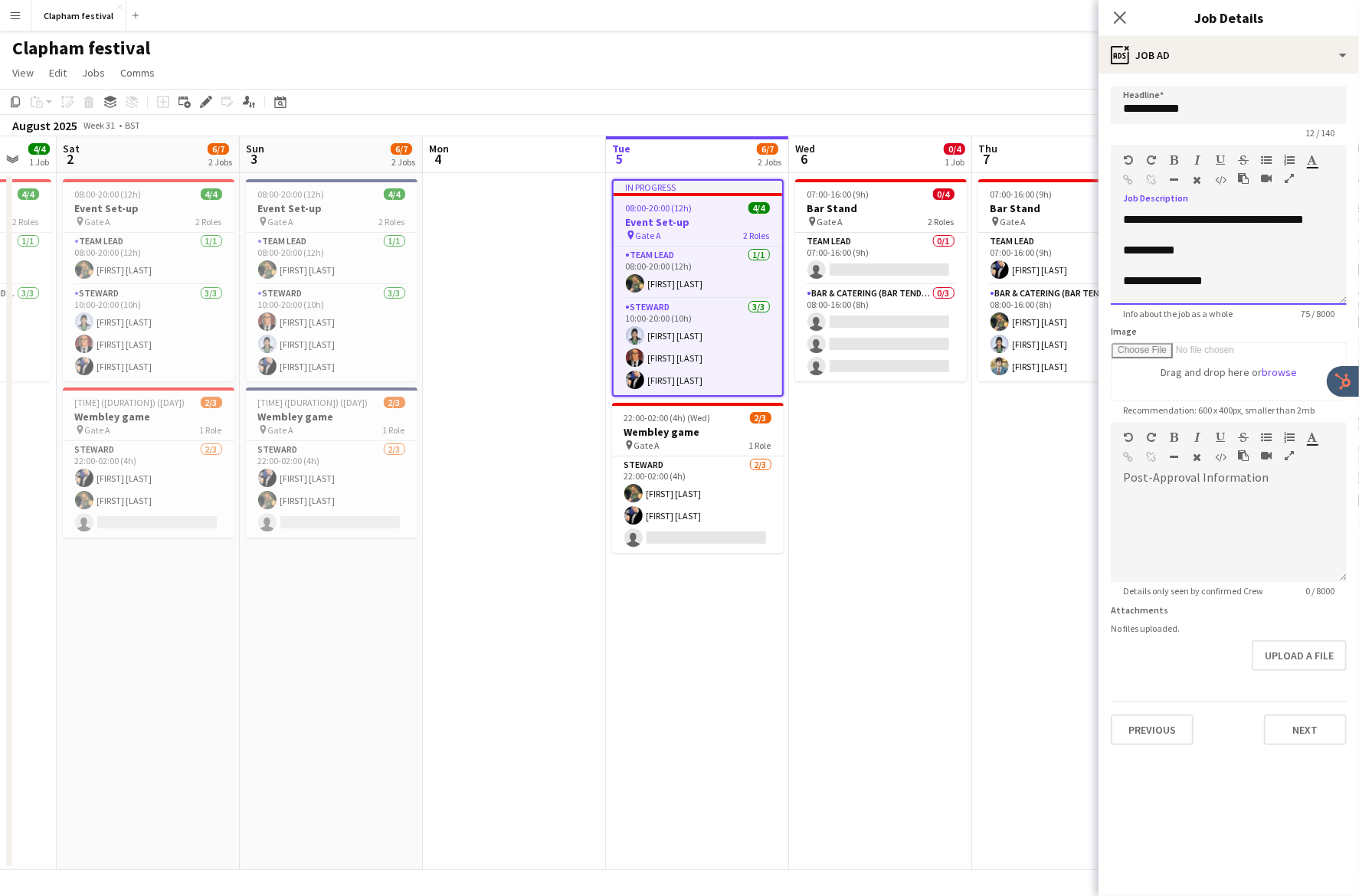 scroll, scrollTop: 16, scrollLeft: 0, axis: vertical 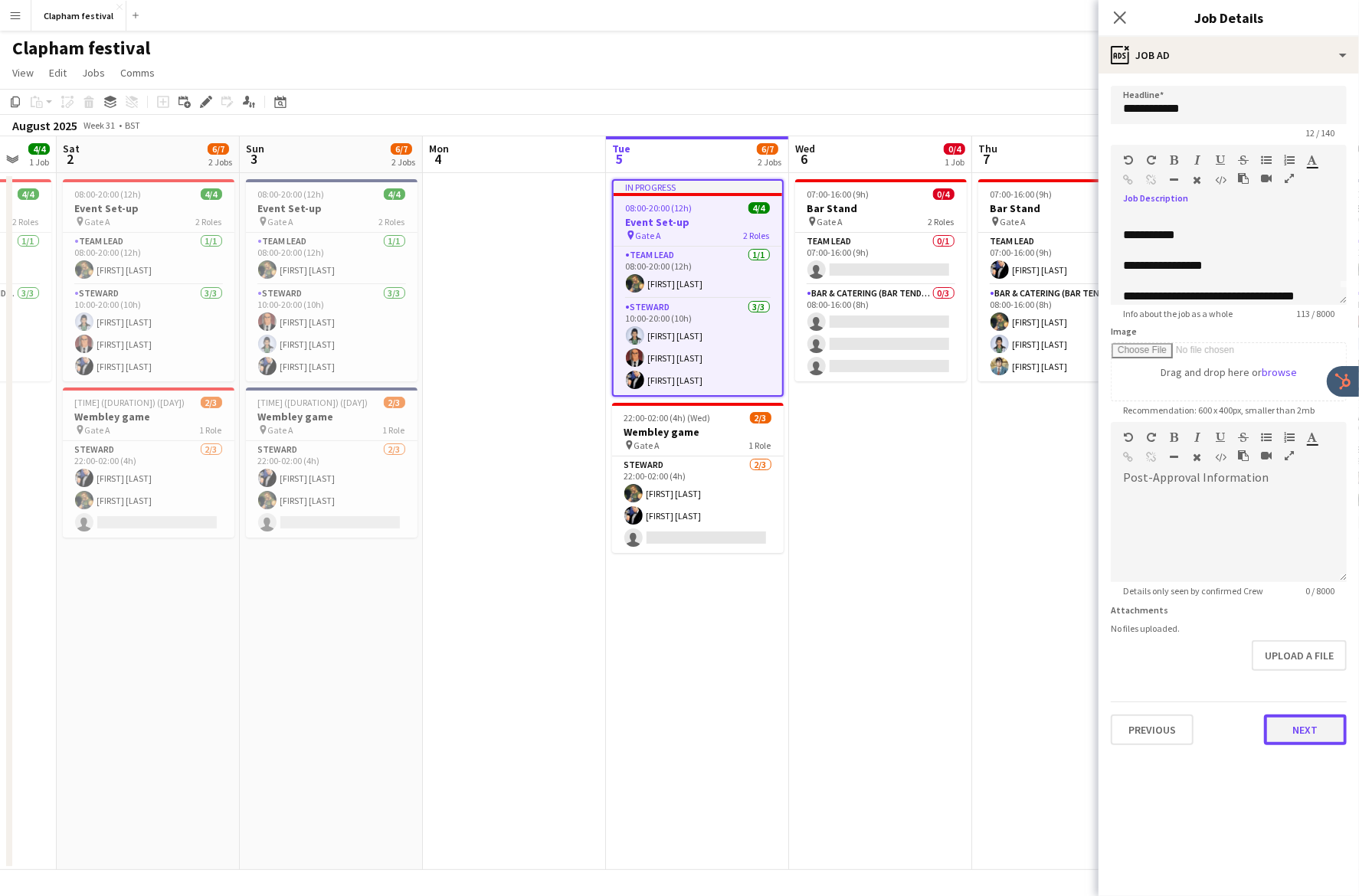 click on "Next" at bounding box center [1305, 730] 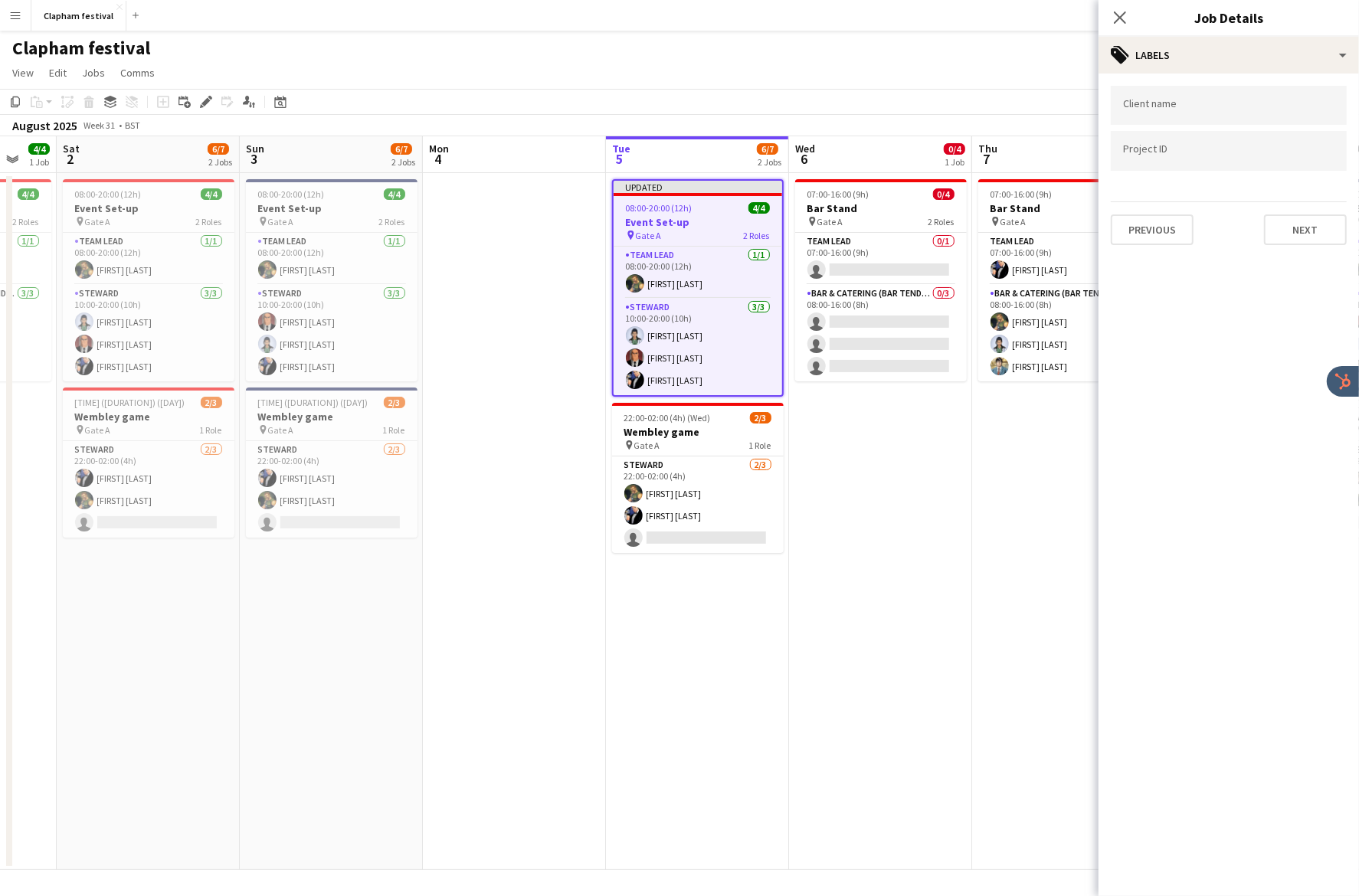 click at bounding box center [1229, 105] 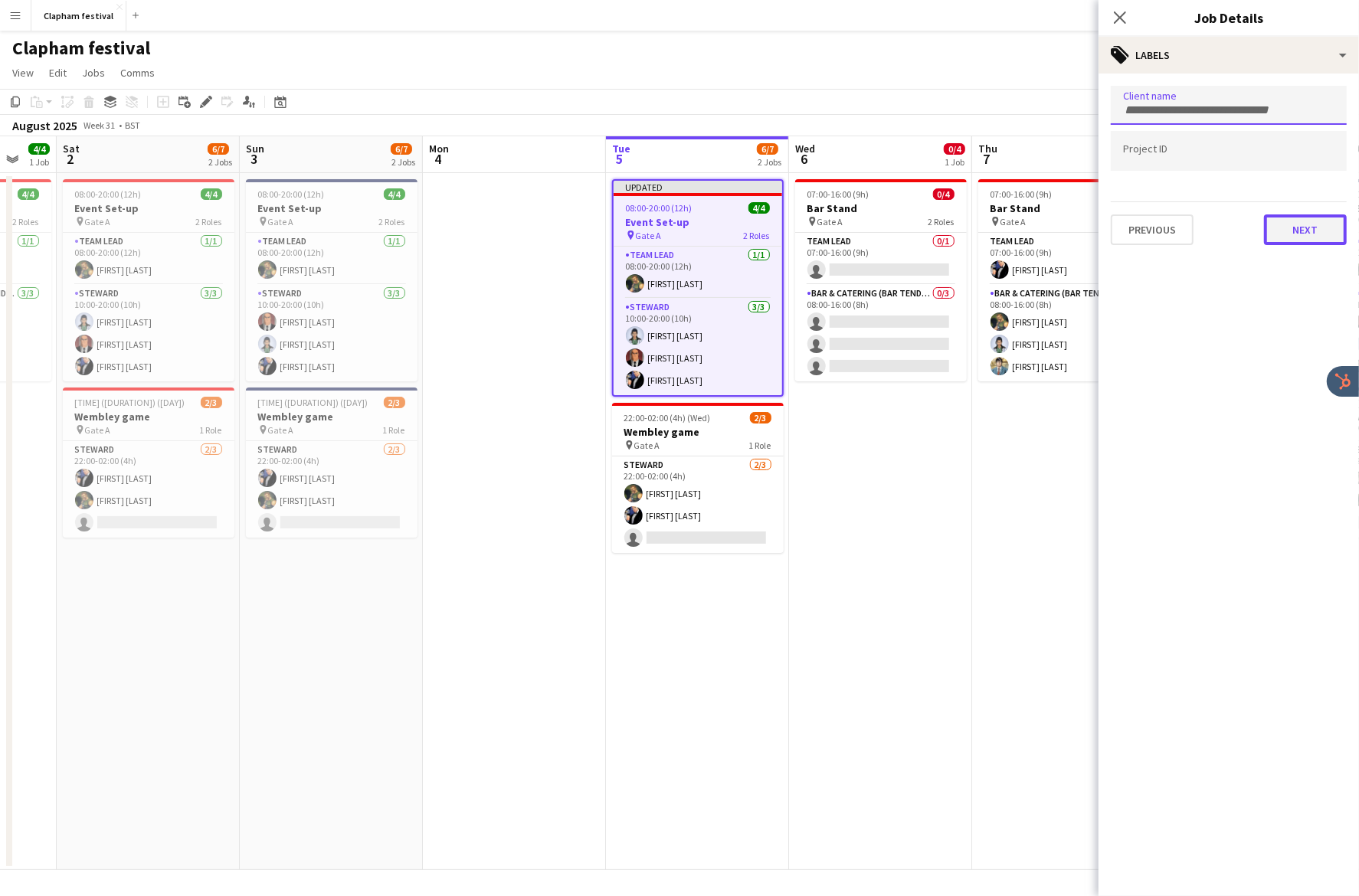 click on "Next" at bounding box center (1305, 230) 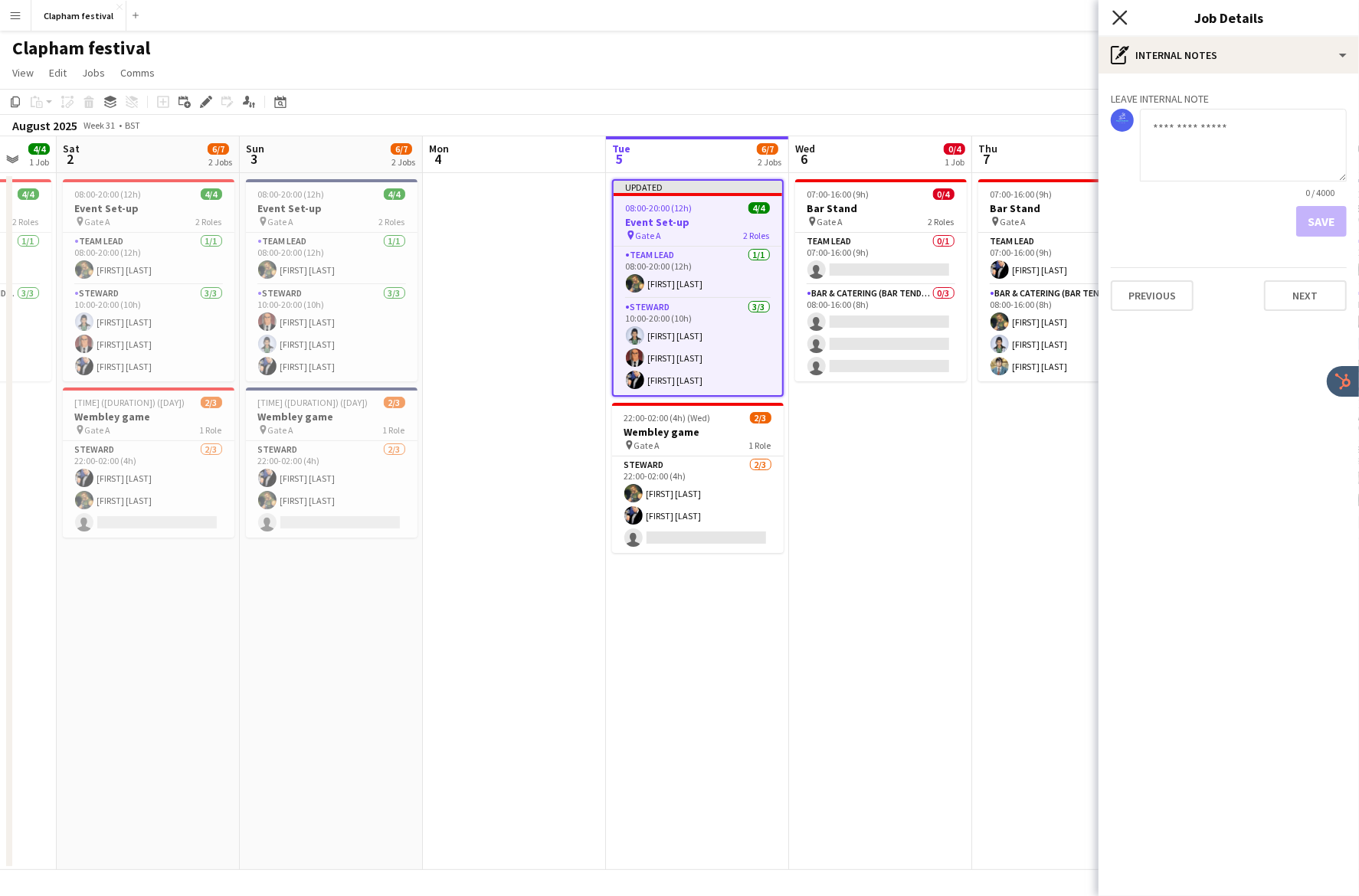click 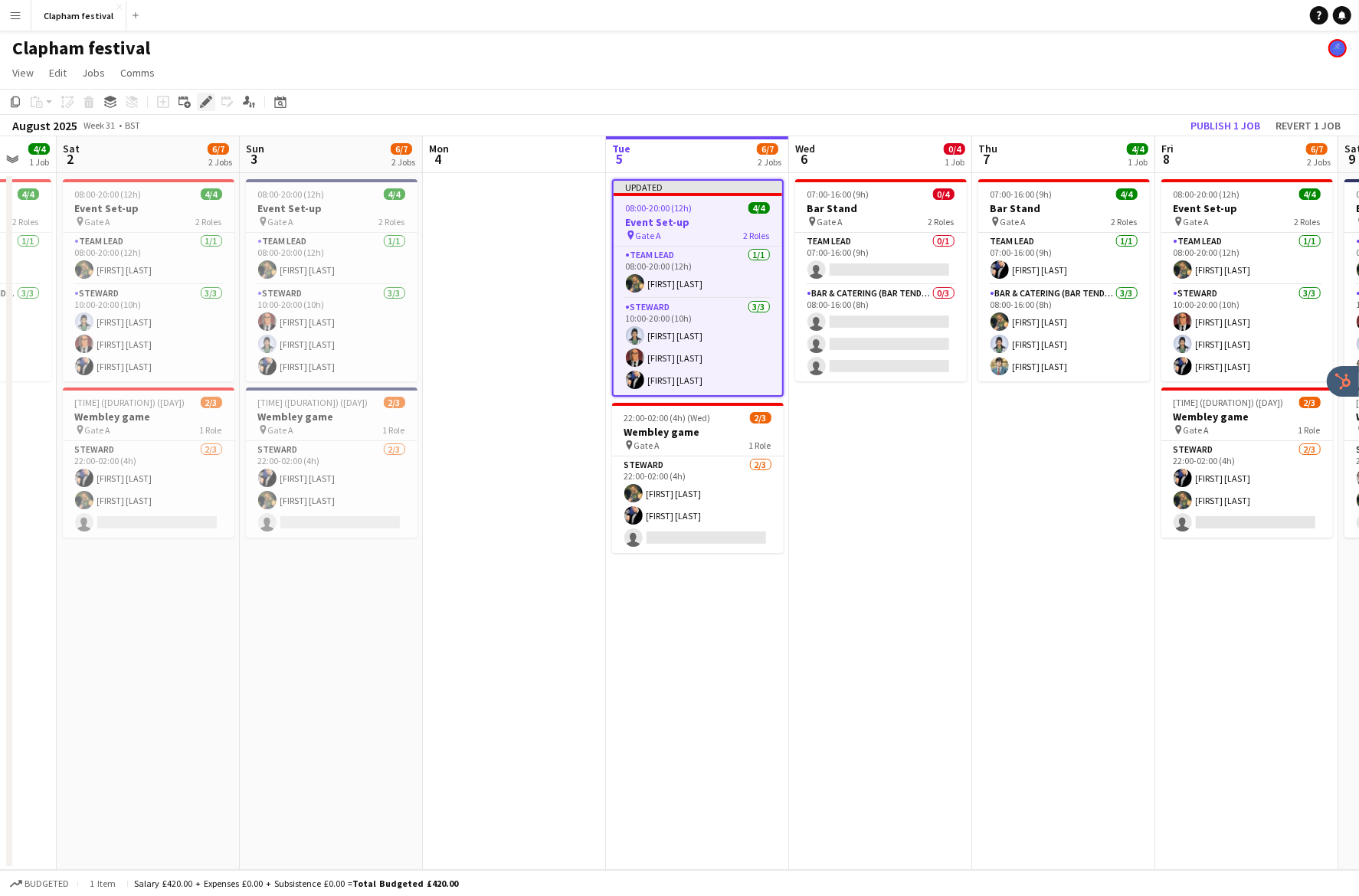 click 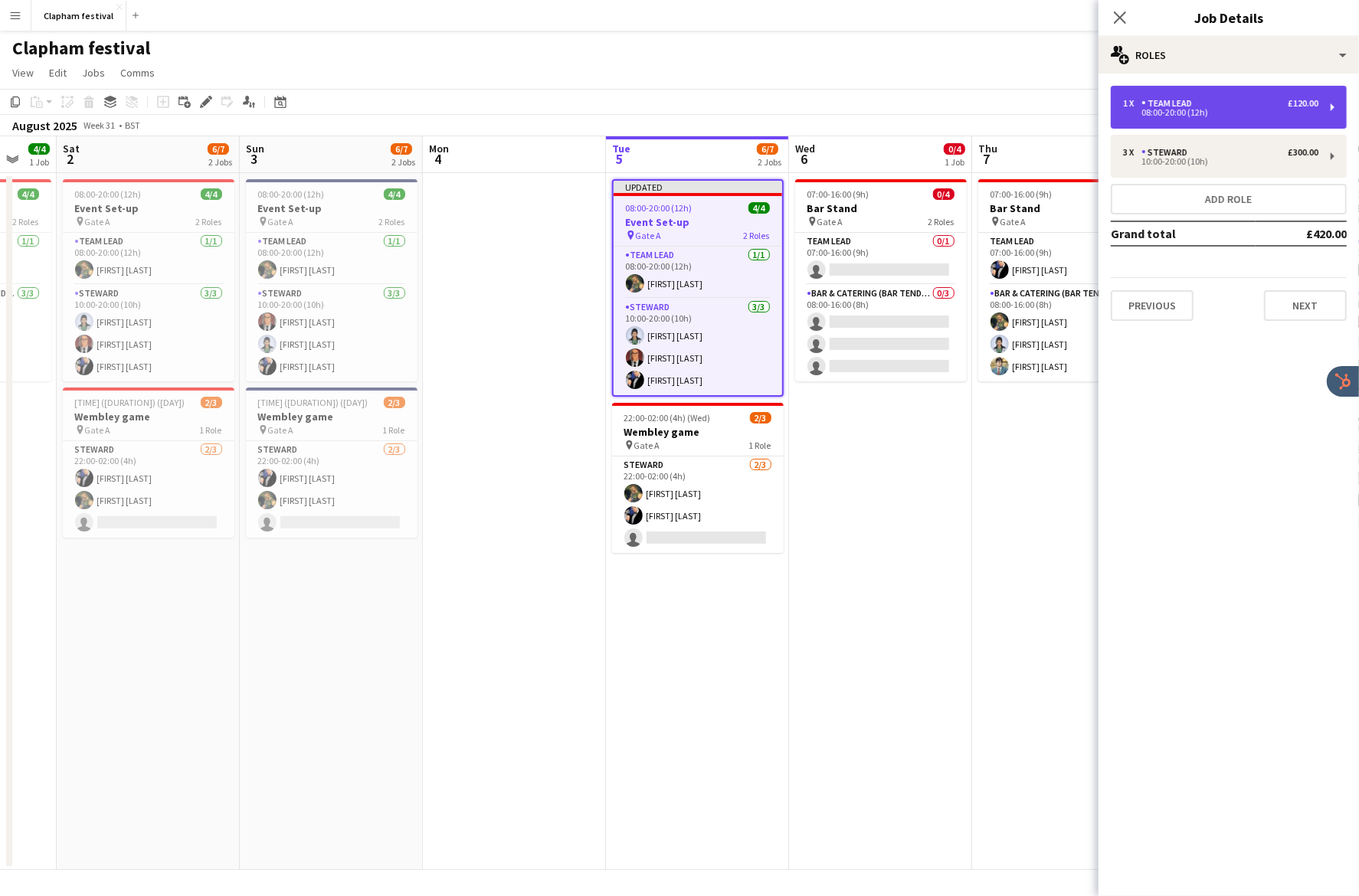 click on "08:00-20:00 (12h)" at bounding box center (1220, 113) 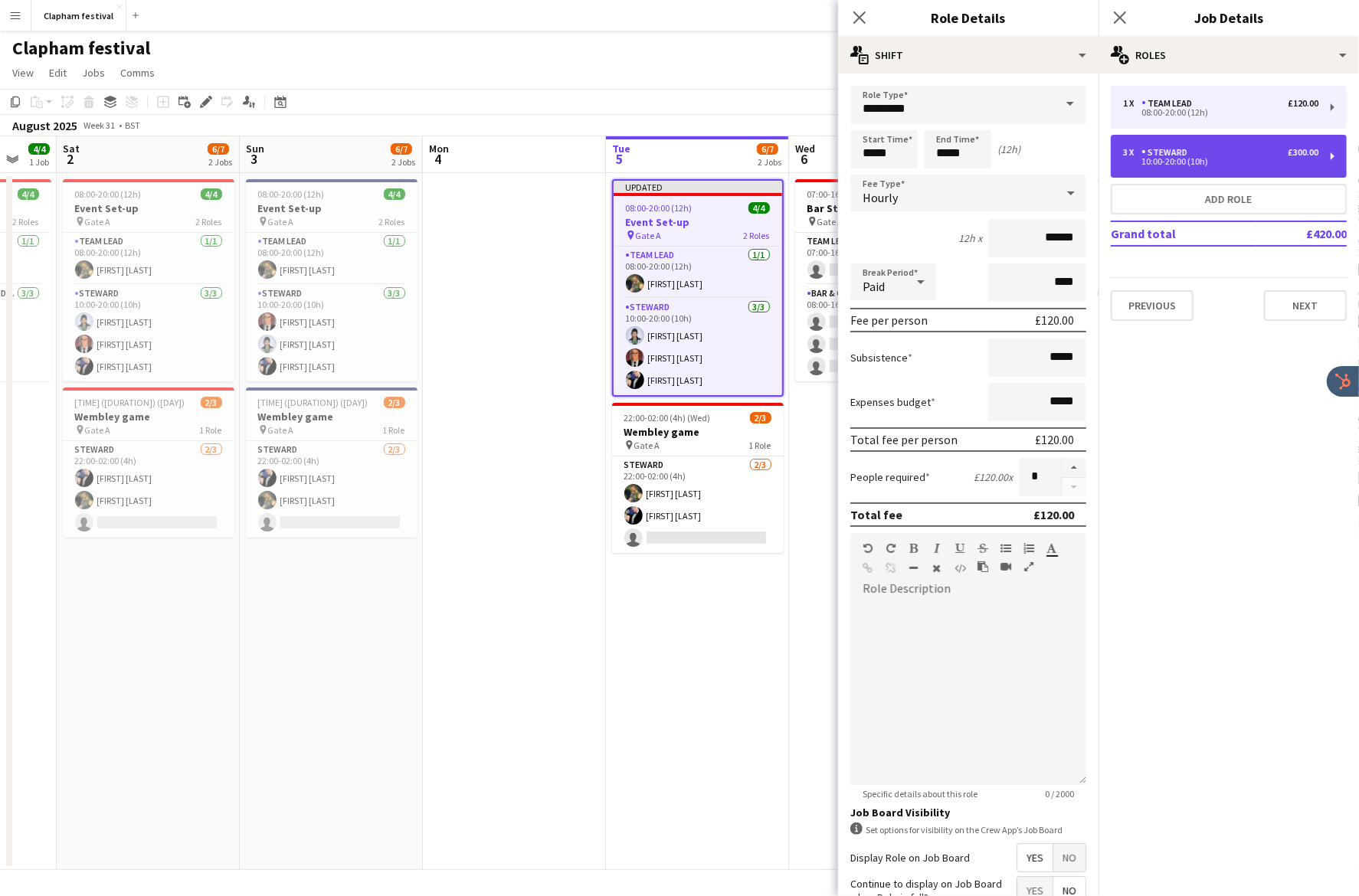 click on "3 x   Steward   £300.00" at bounding box center (1220, 152) 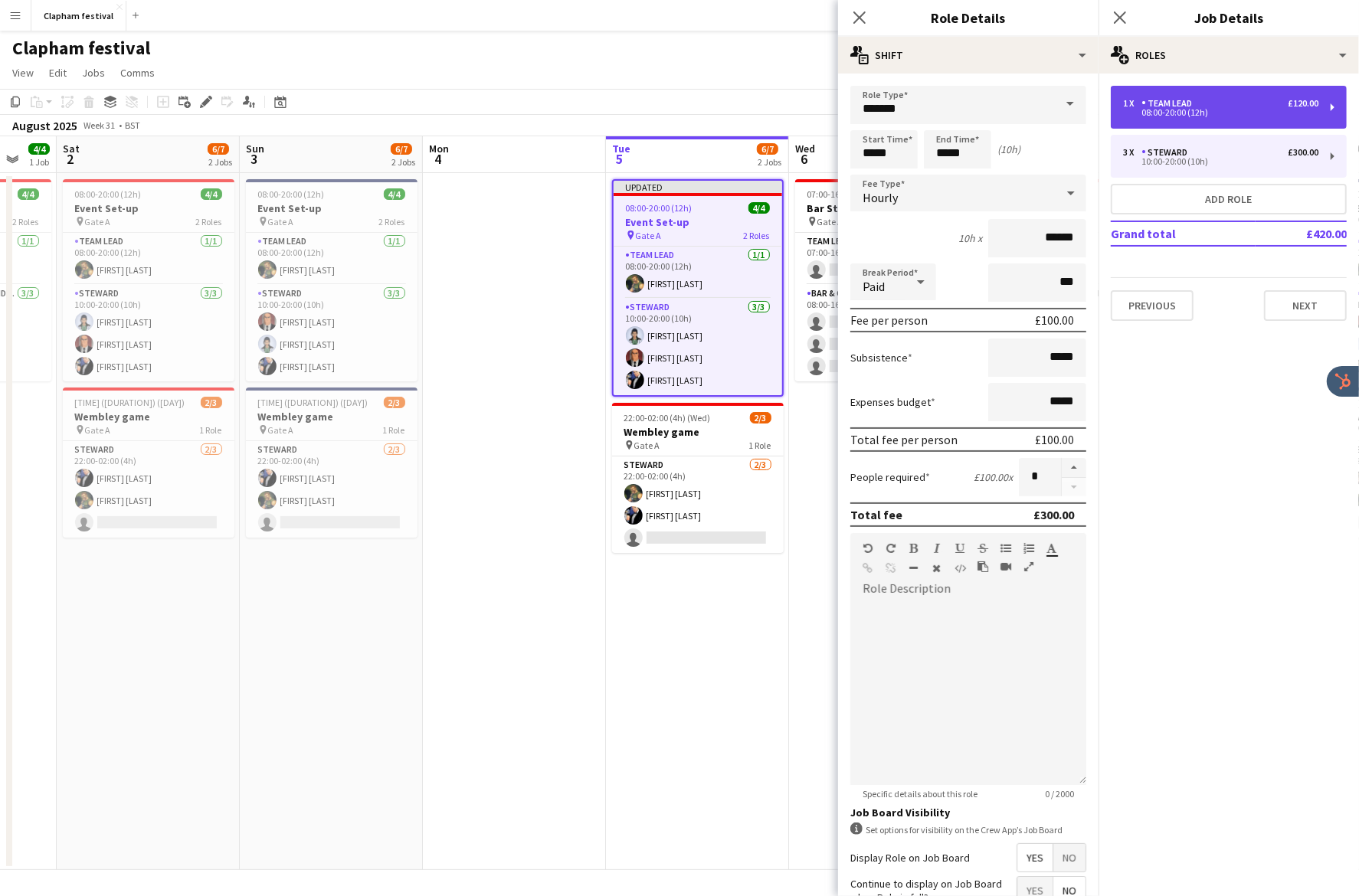 click on "08:00-20:00 (12h)" at bounding box center [1220, 113] 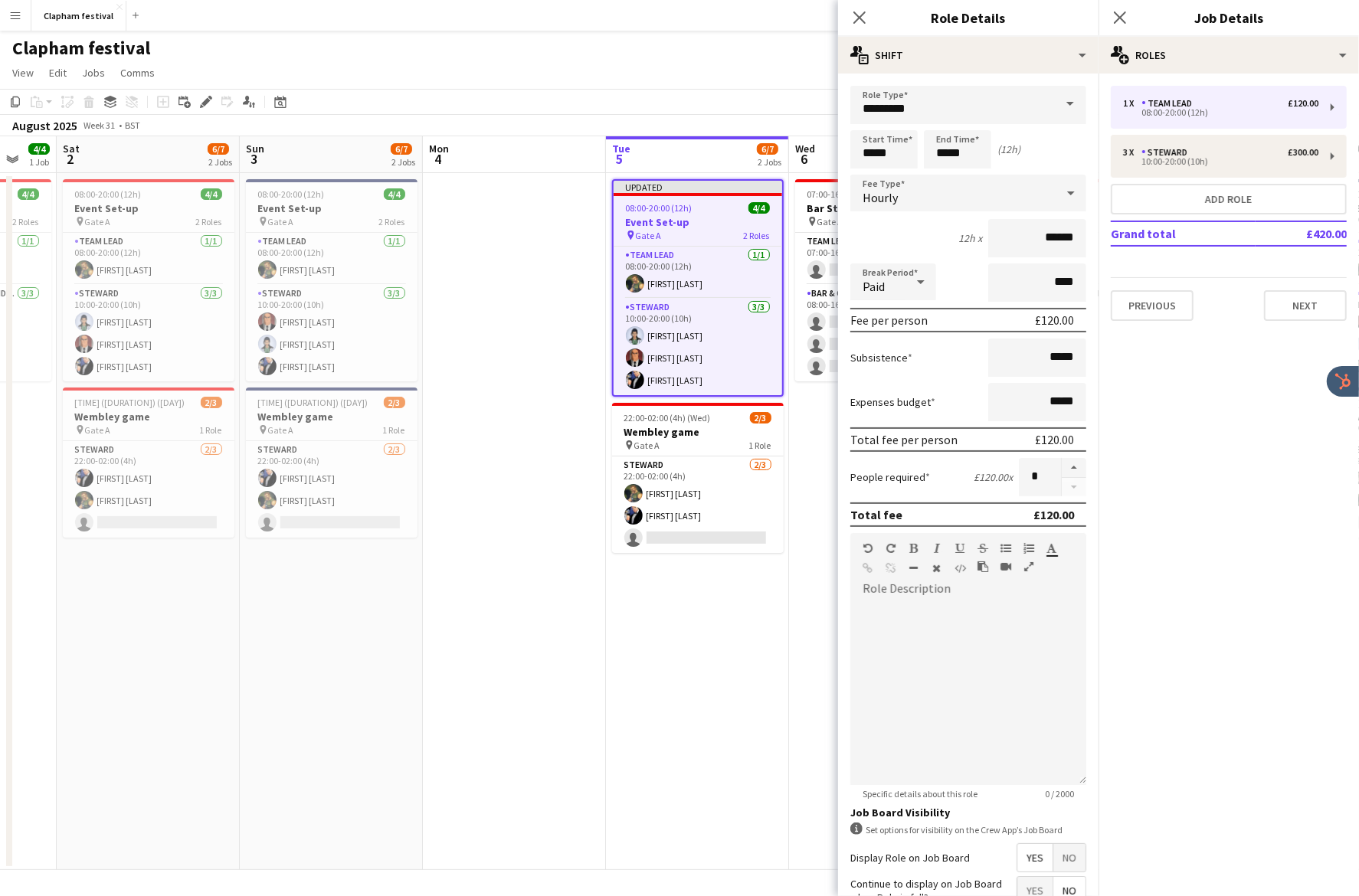 click on "Yes" at bounding box center [1035, 858] 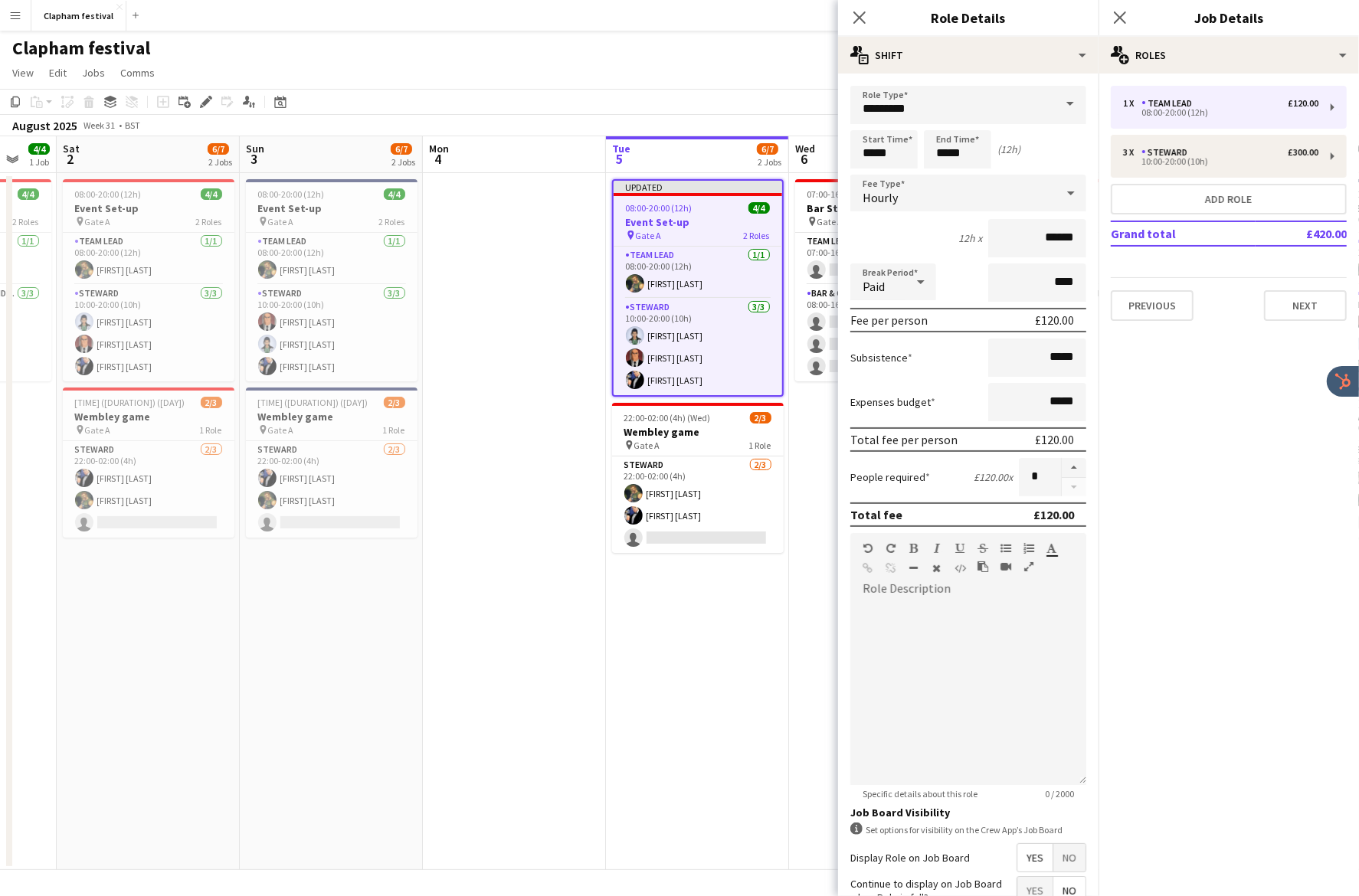 scroll, scrollTop: 138, scrollLeft: 0, axis: vertical 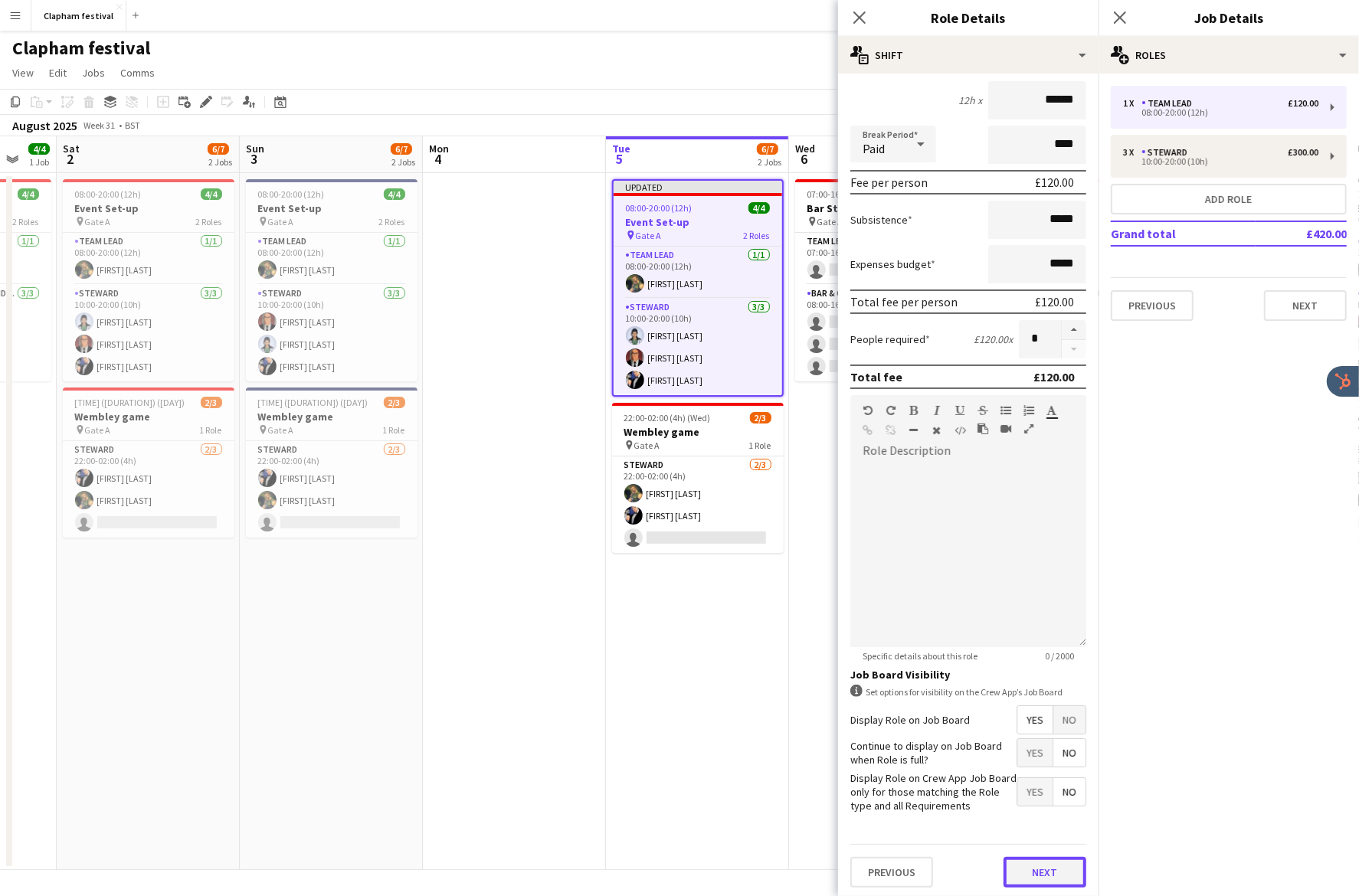 click on "Next" at bounding box center (1045, 872) 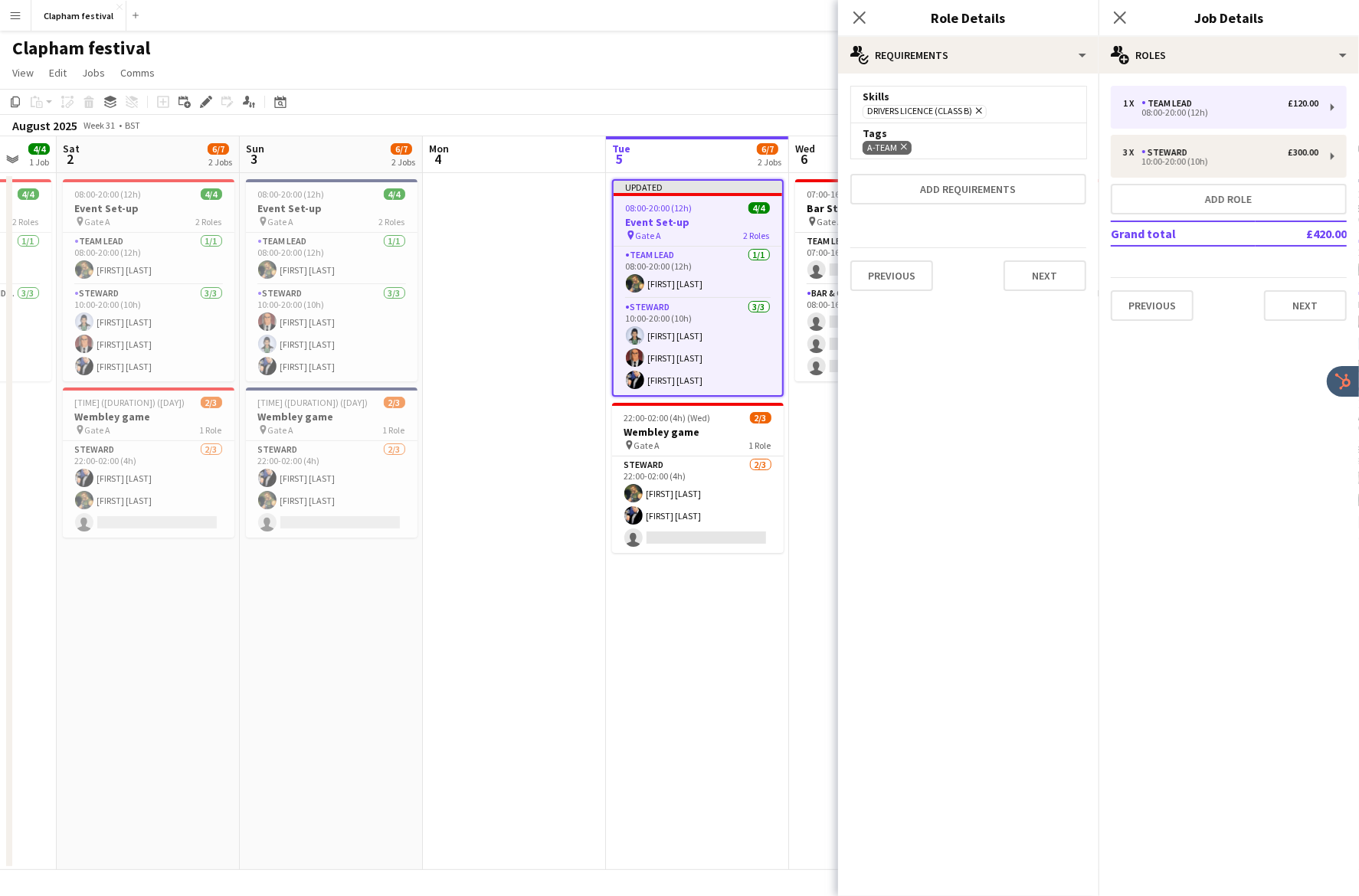 scroll, scrollTop: 0, scrollLeft: 0, axis: both 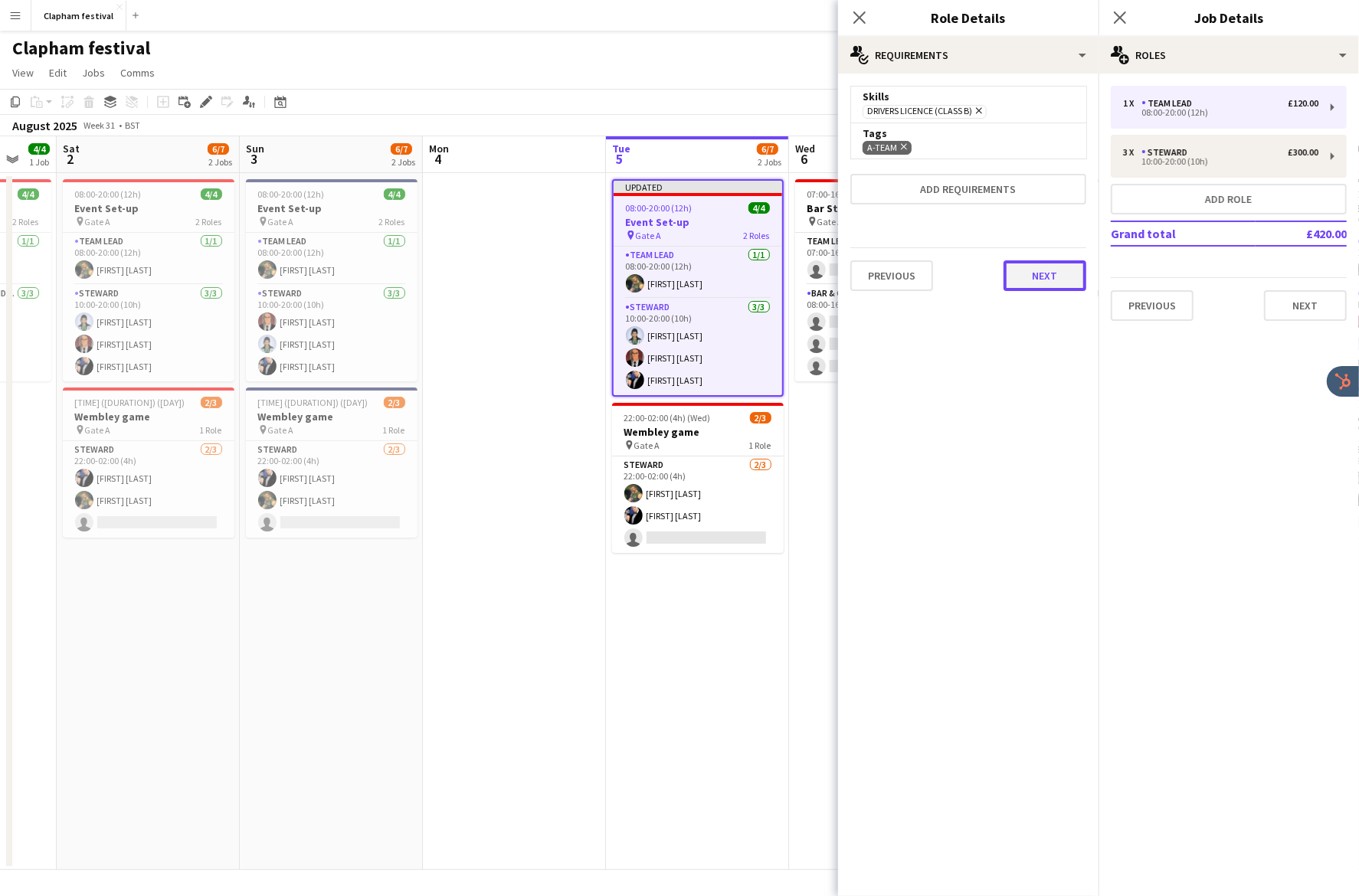 click on "Next" at bounding box center (1045, 276) 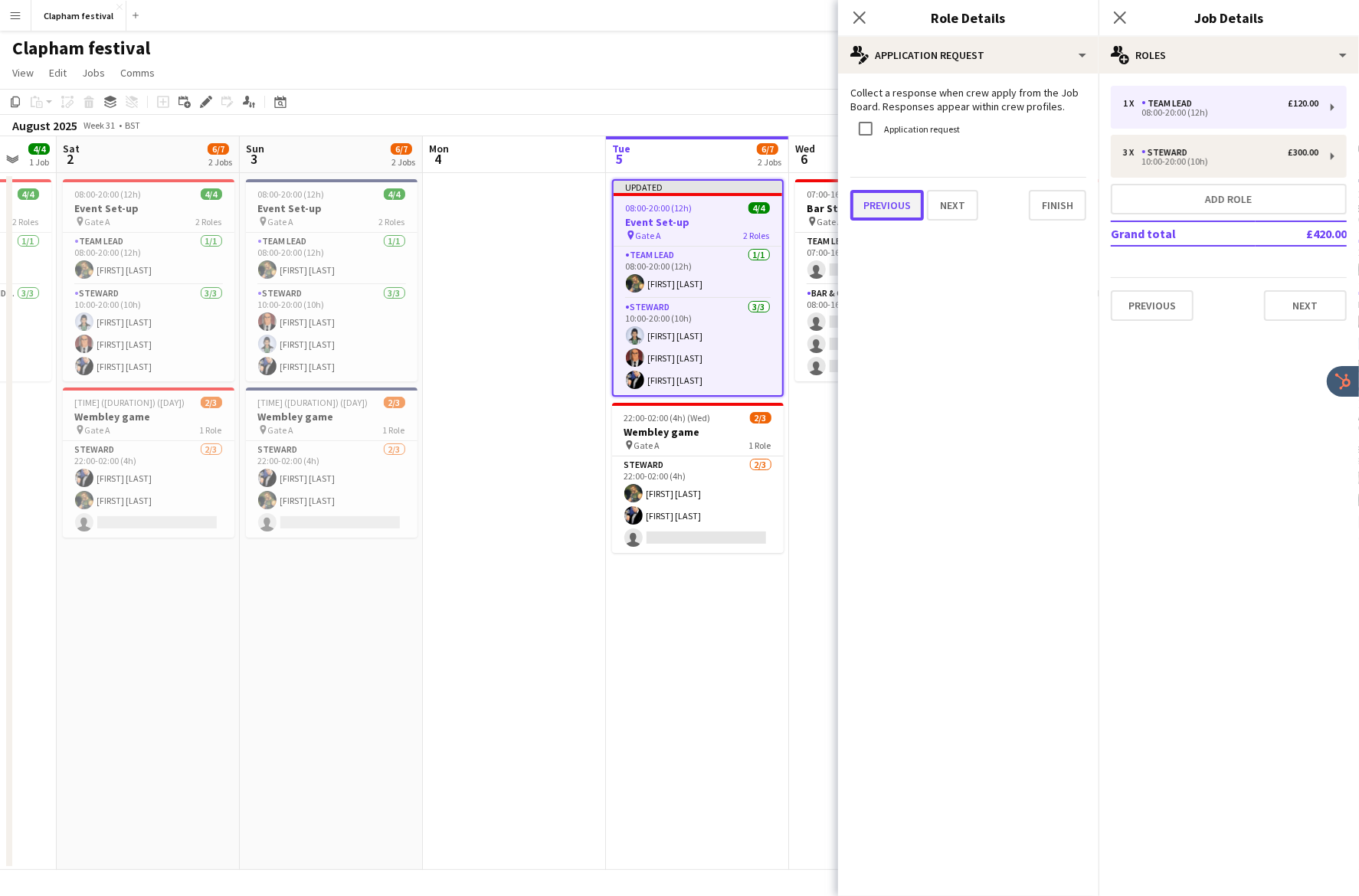 click on "Previous" at bounding box center [887, 205] 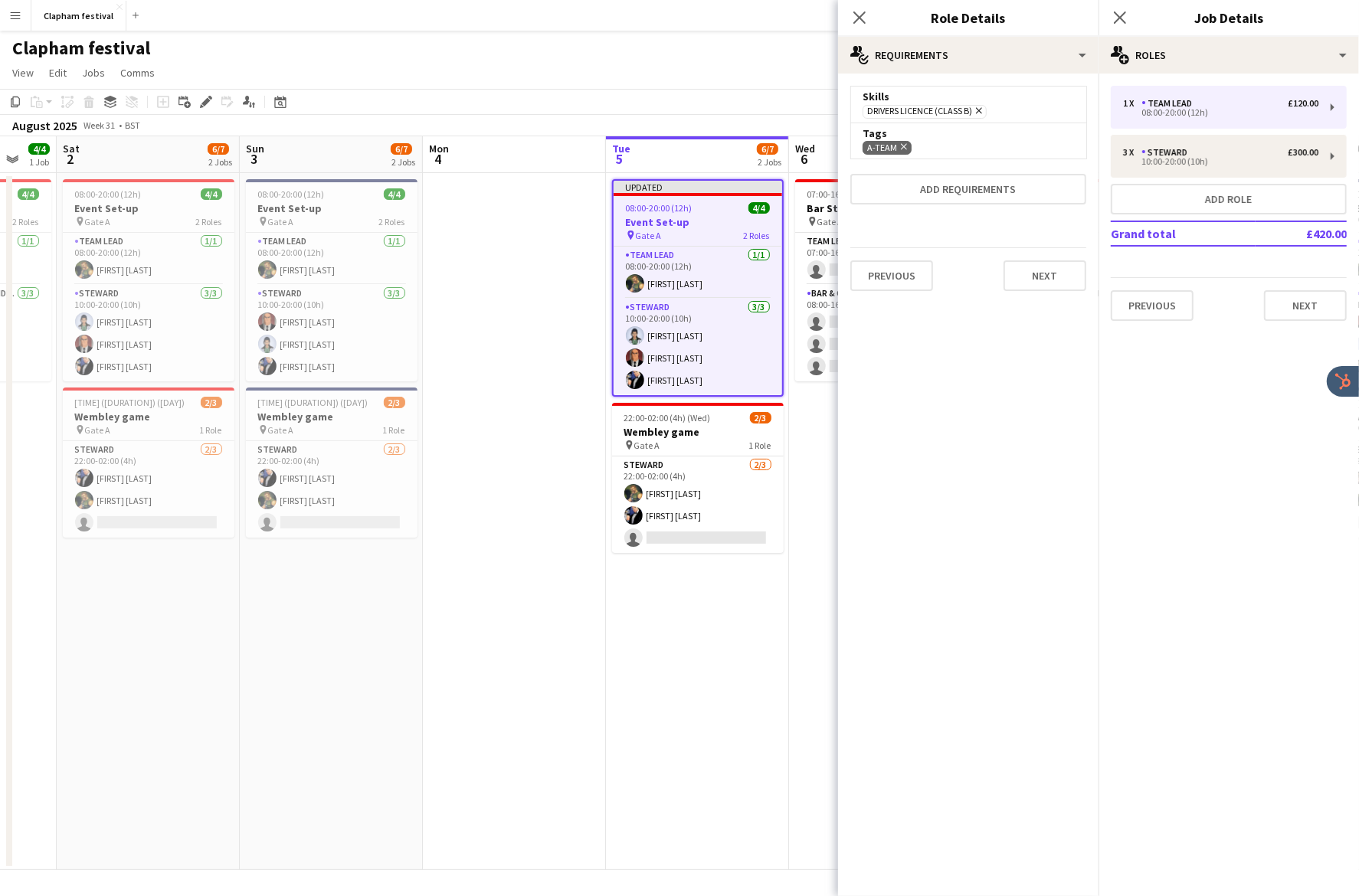 click at bounding box center (514, 522) 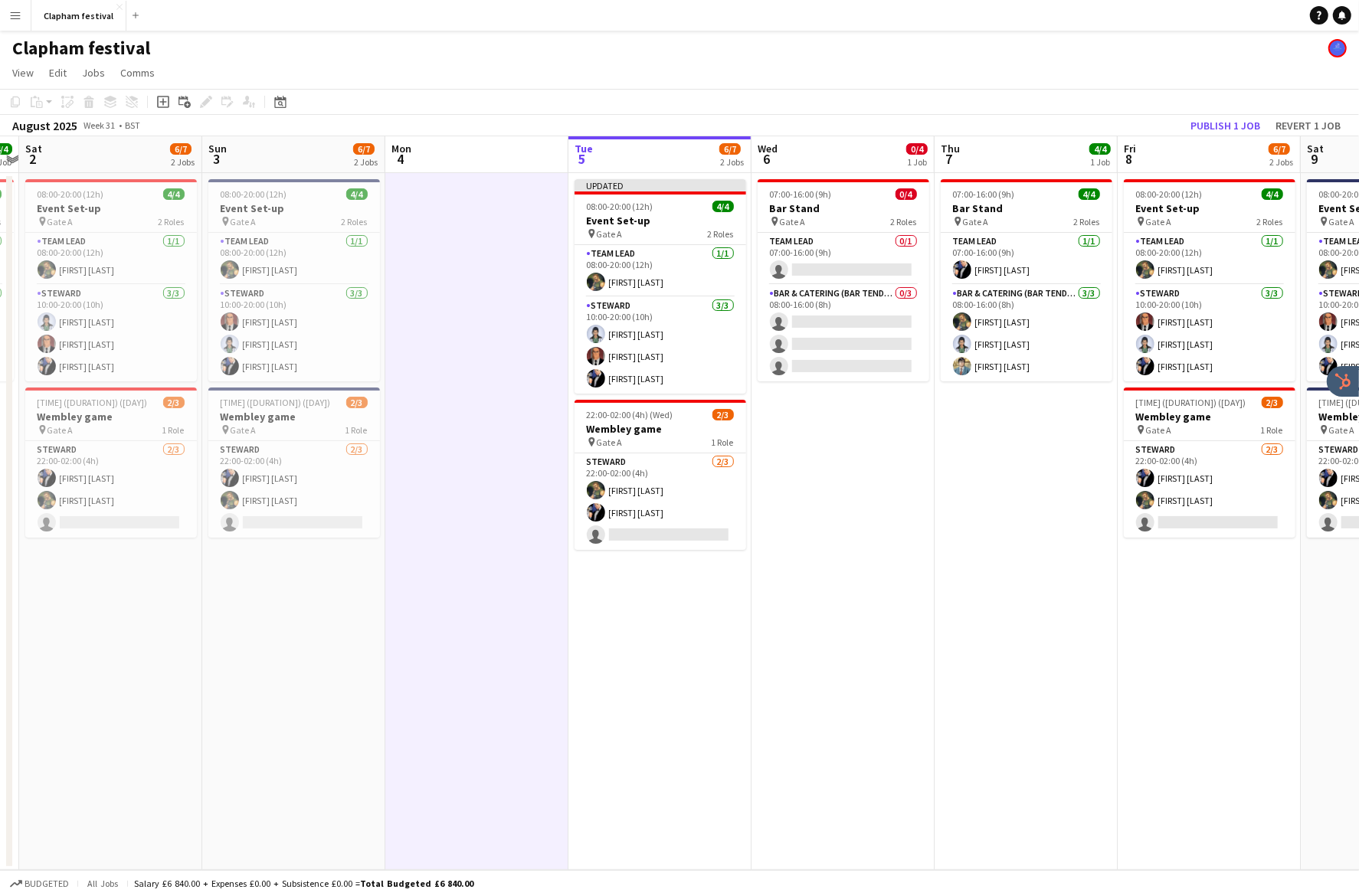 scroll, scrollTop: 0, scrollLeft: 347, axis: horizontal 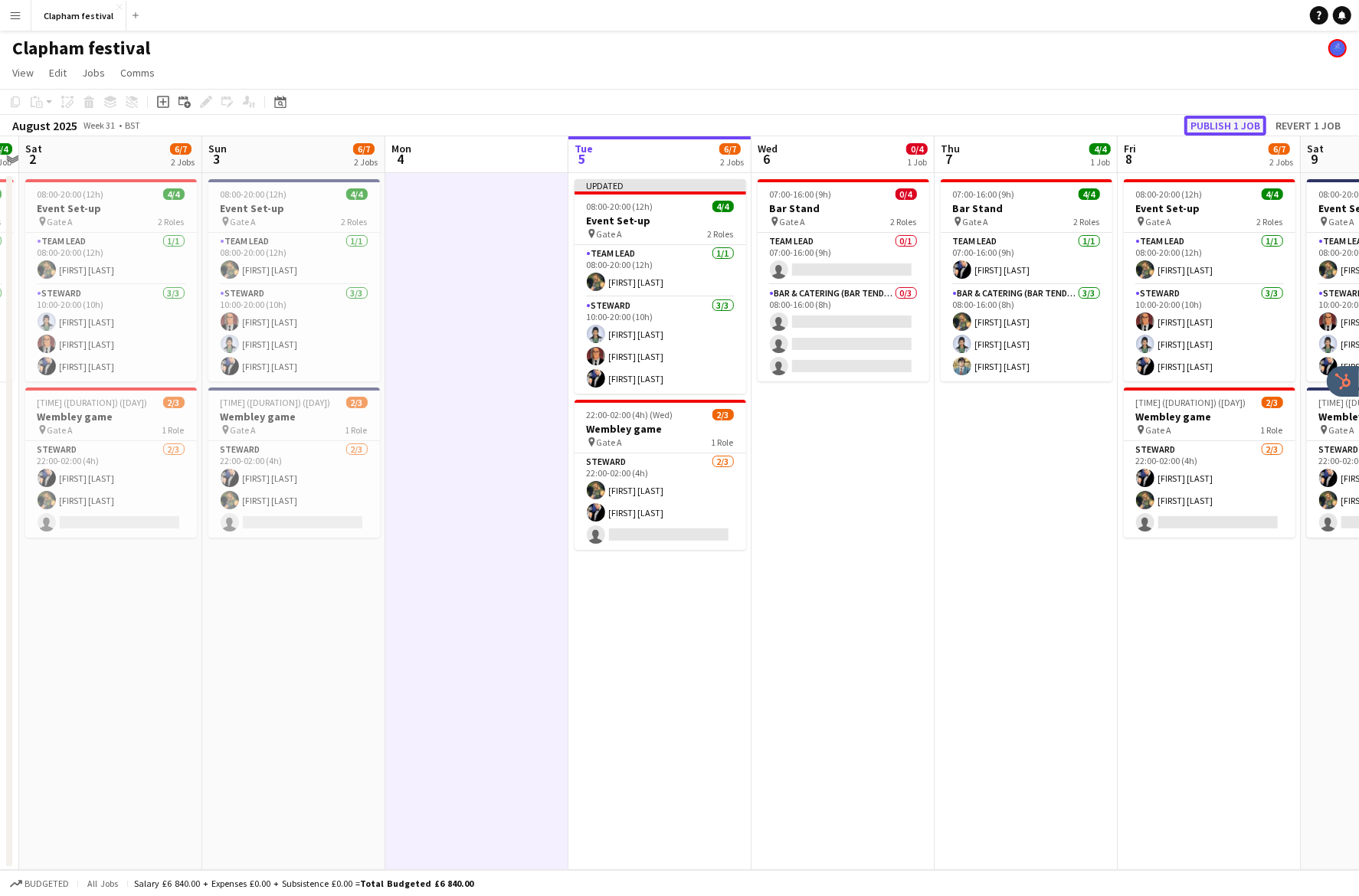click on "Publish 1 job" 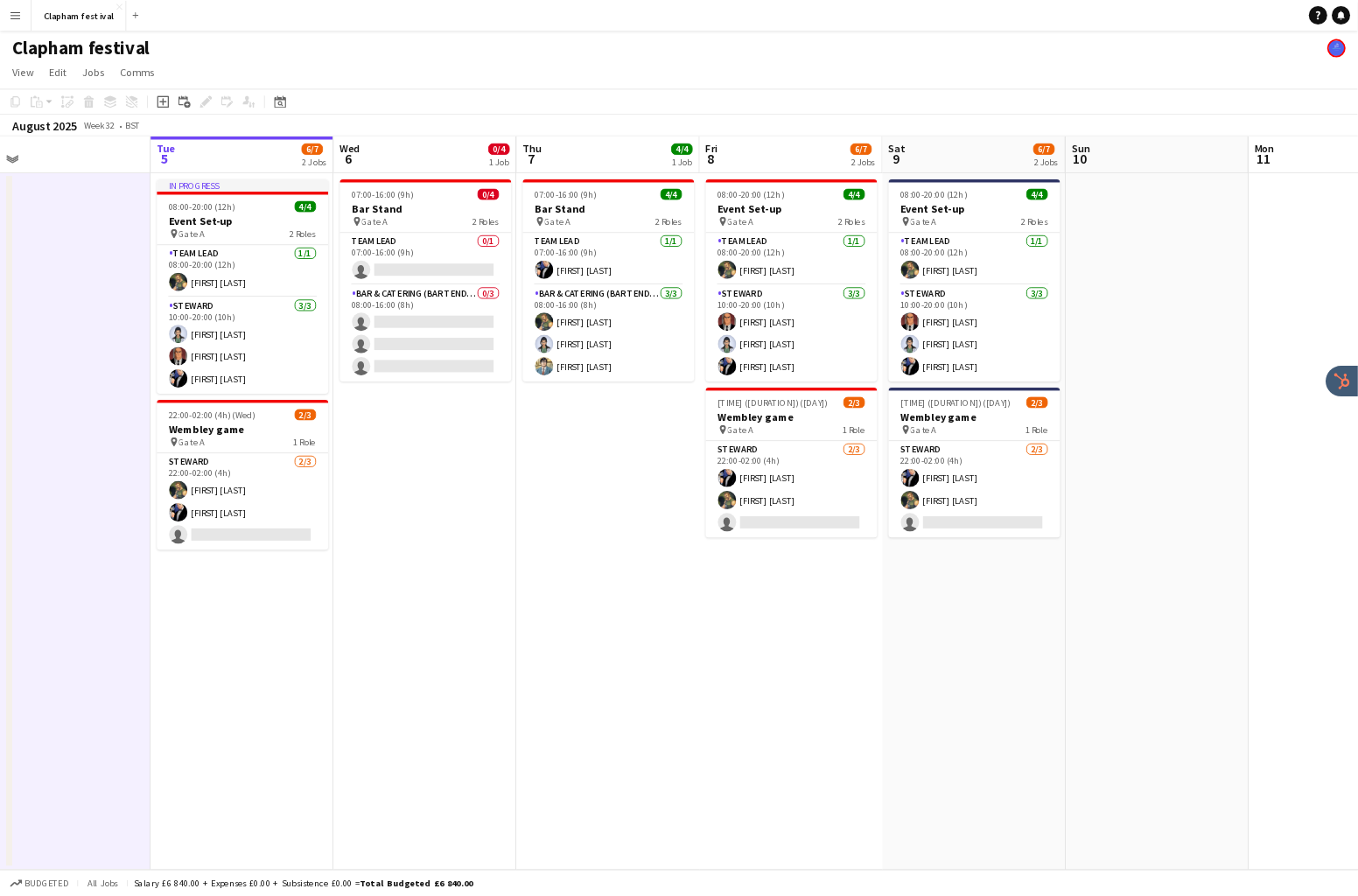 scroll, scrollTop: 0, scrollLeft: 663, axis: horizontal 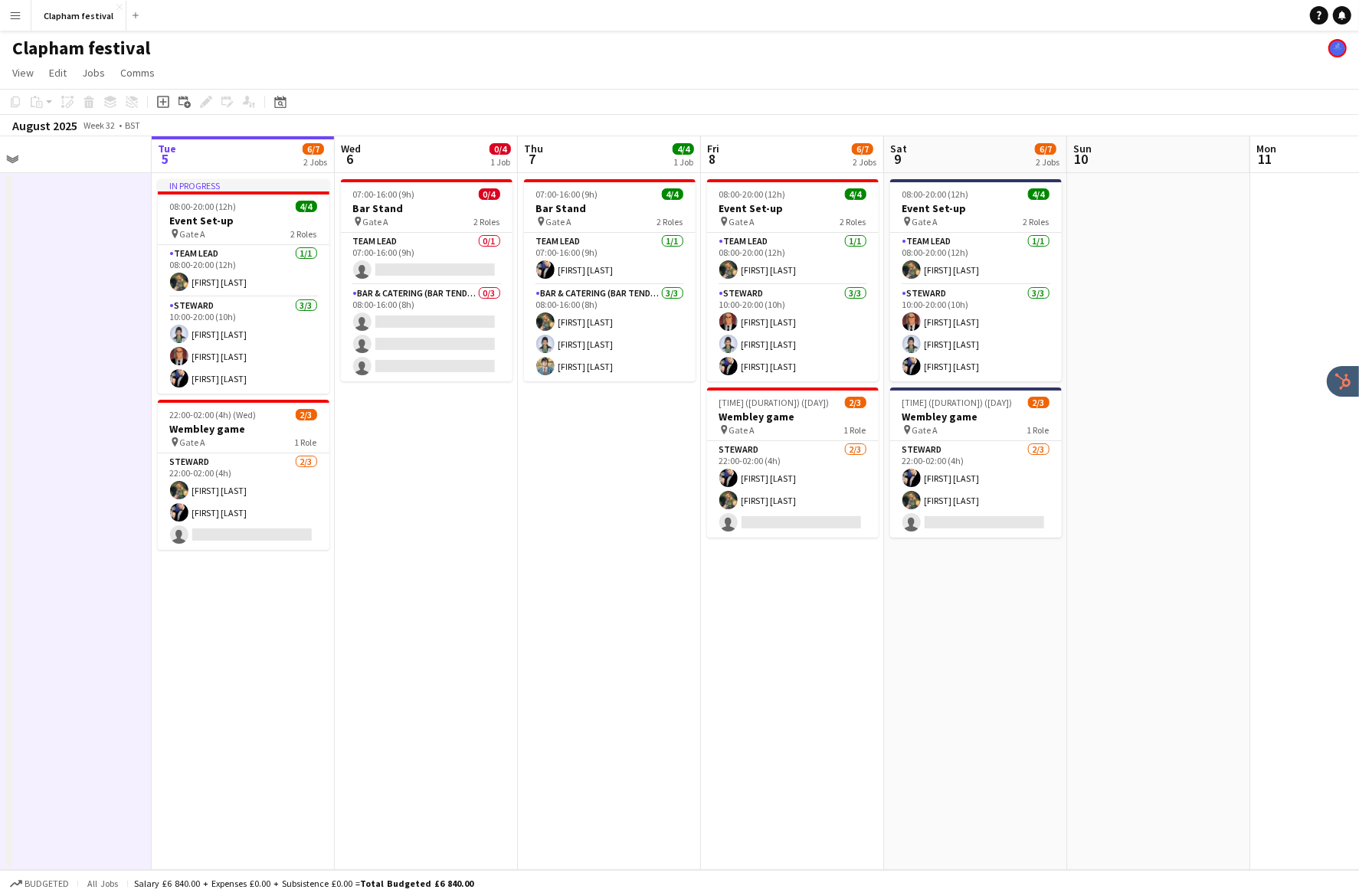 click on "07:00-16:00 (9h)    0/4   Bar Stand
pin
Gate A   2 Roles   Team Lead   0/1   07:00-16:00 (9h)
single-neutral-actions
Bar & Catering (Bar Tender)   0/3   08:00-16:00 (8h)
single-neutral-actions
single-neutral-actions
single-neutral-actions" at bounding box center (426, 522) 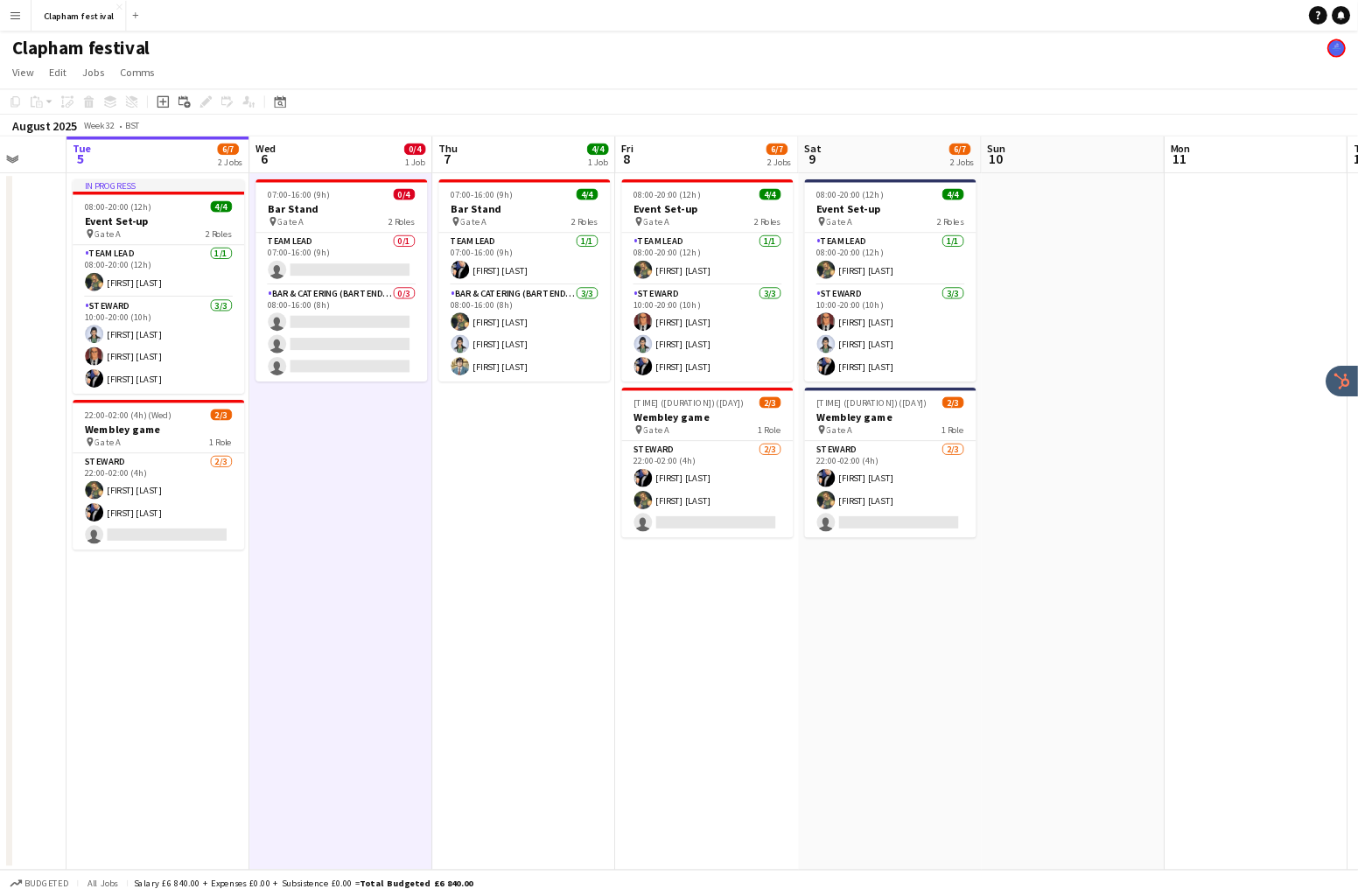 scroll, scrollTop: 0, scrollLeft: 598, axis: horizontal 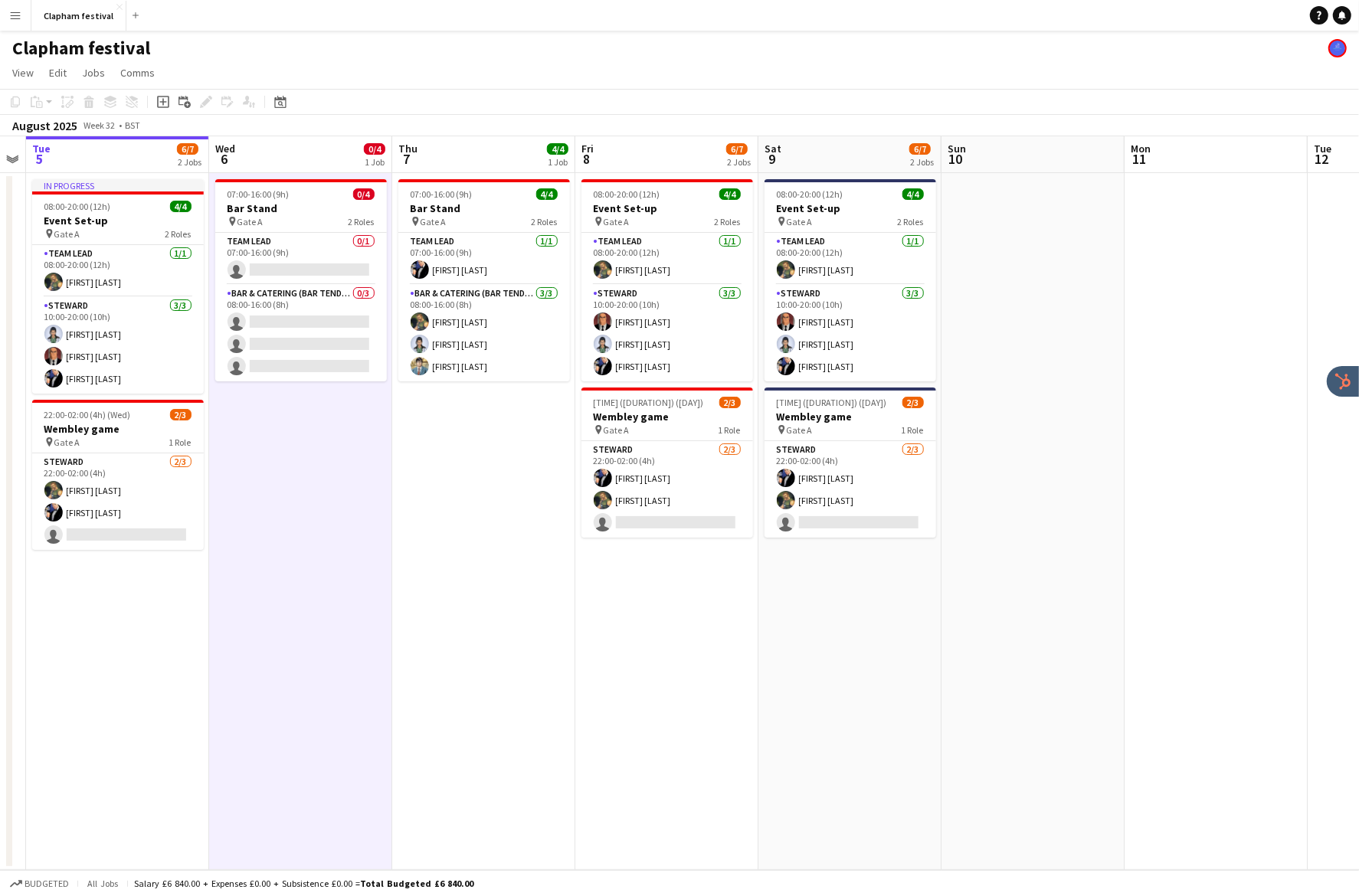 click on "07:00-16:00 (9h)    4/4   Bar Stand
pin
Gate A   2 Roles   Team Lead   1/1   07:00-16:00 (9h)
Bruce Wayne  Bar & Catering (Bar Tender)   3/3   08:00-16:00 (8h)
Victor Creed Diana Prince Clark Kent" at bounding box center (483, 522) 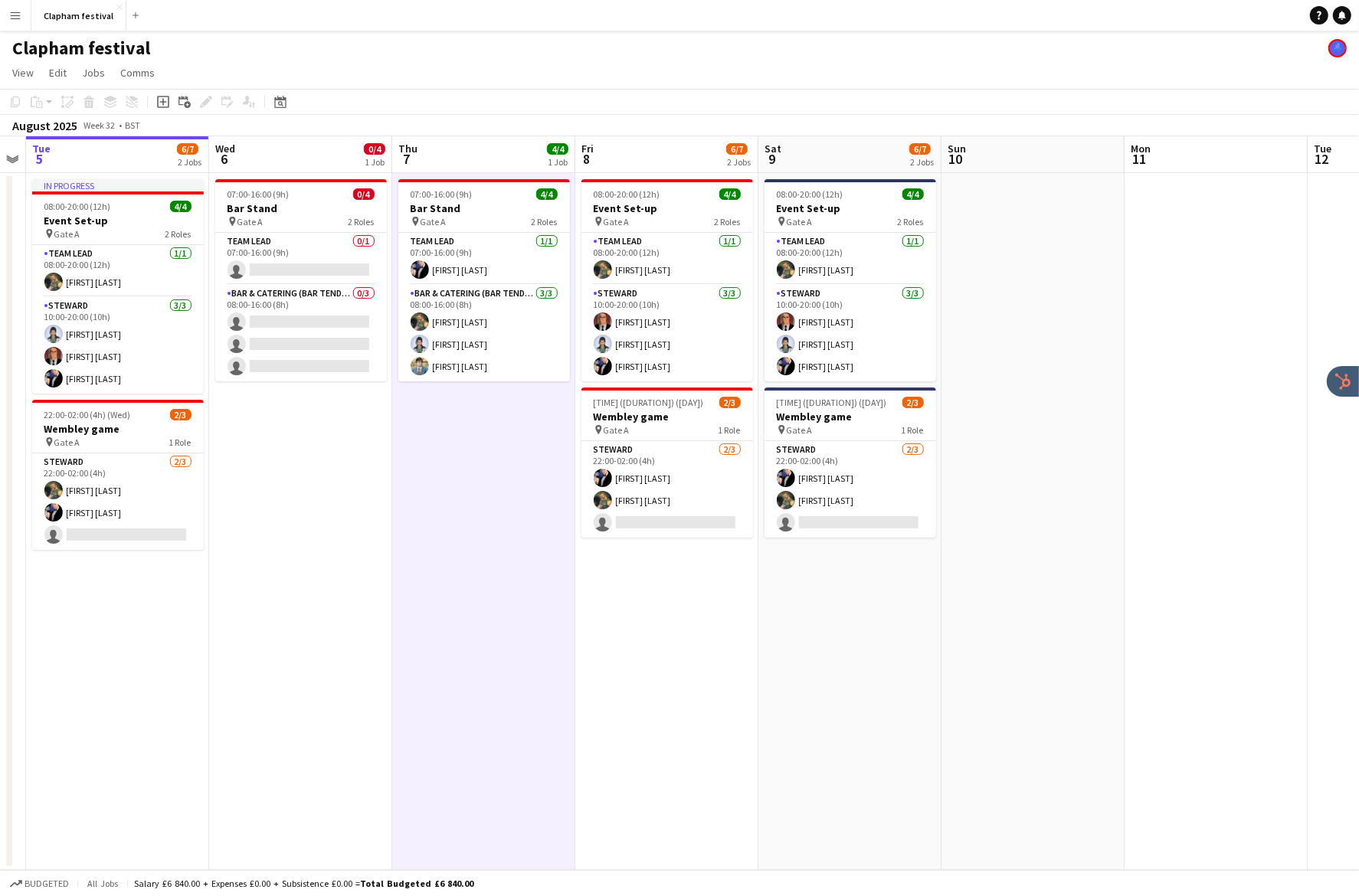 click on "07:00-16:00 (9h)    0/4   Bar Stand
pin
Gate A   2 Roles   Team Lead   0/1   07:00-16:00 (9h)
single-neutral-actions
Bar & Catering (Bar Tender)   0/3   08:00-16:00 (8h)
single-neutral-actions
single-neutral-actions
single-neutral-actions" at bounding box center [300, 522] 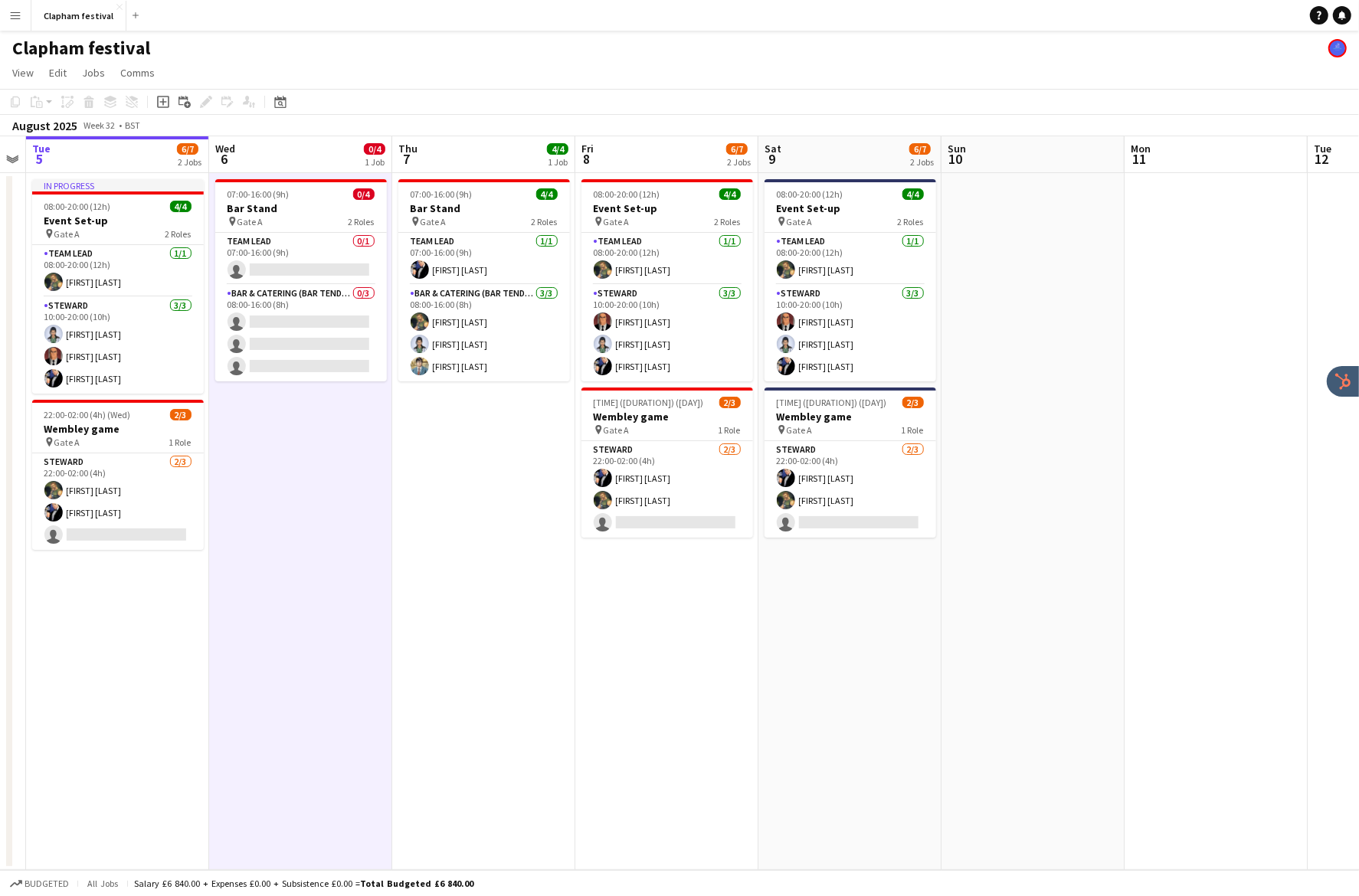 click on "07:00-16:00 (9h)    4/4   Bar Stand
pin
Gate A   2 Roles   Team Lead   1/1   07:00-16:00 (9h)
Bruce Wayne  Bar & Catering (Bar Tender)   3/3   08:00-16:00 (8h)
Victor Creed Diana Prince Clark Kent" at bounding box center (483, 522) 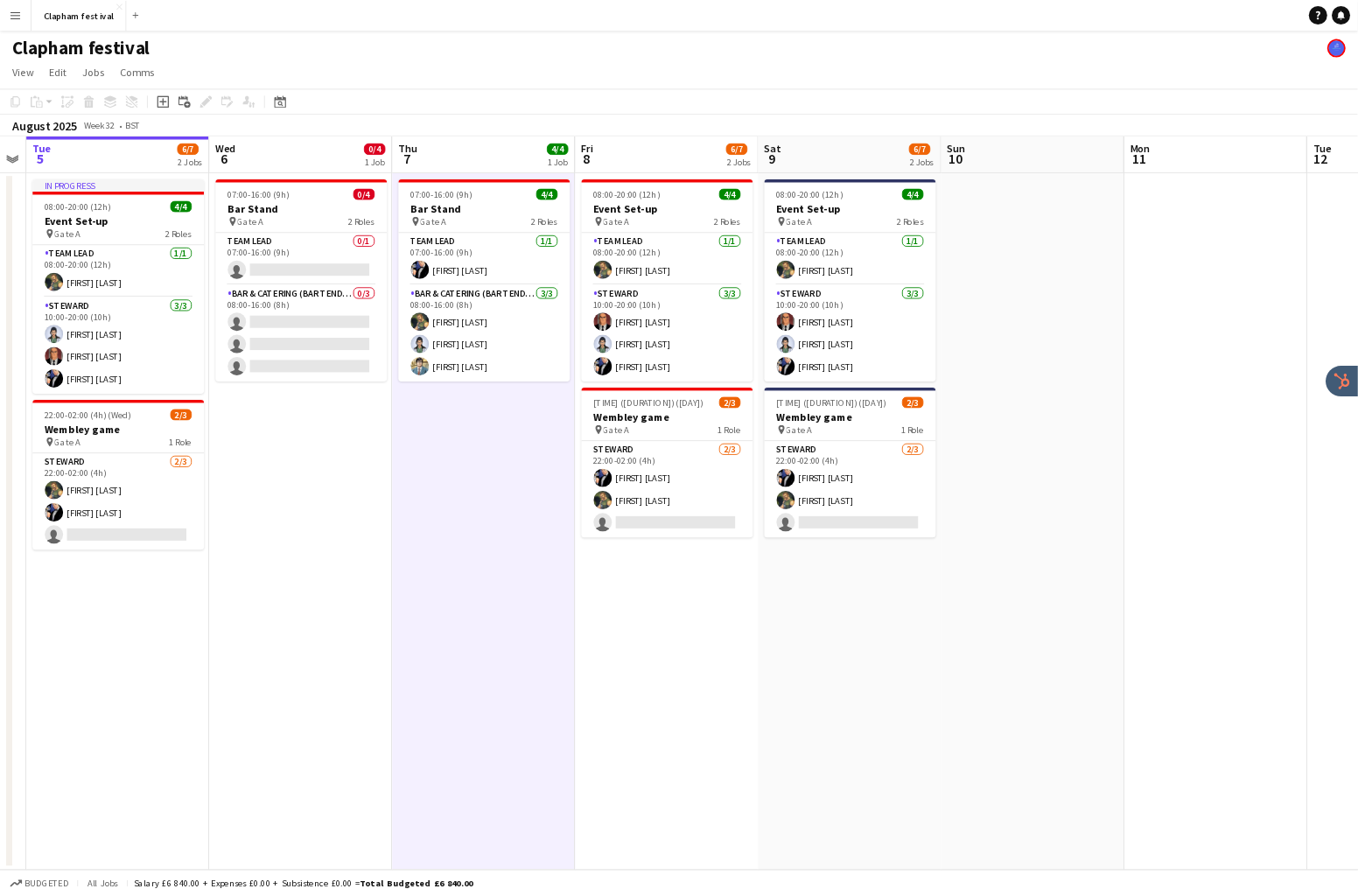 scroll, scrollTop: 0, scrollLeft: 598, axis: horizontal 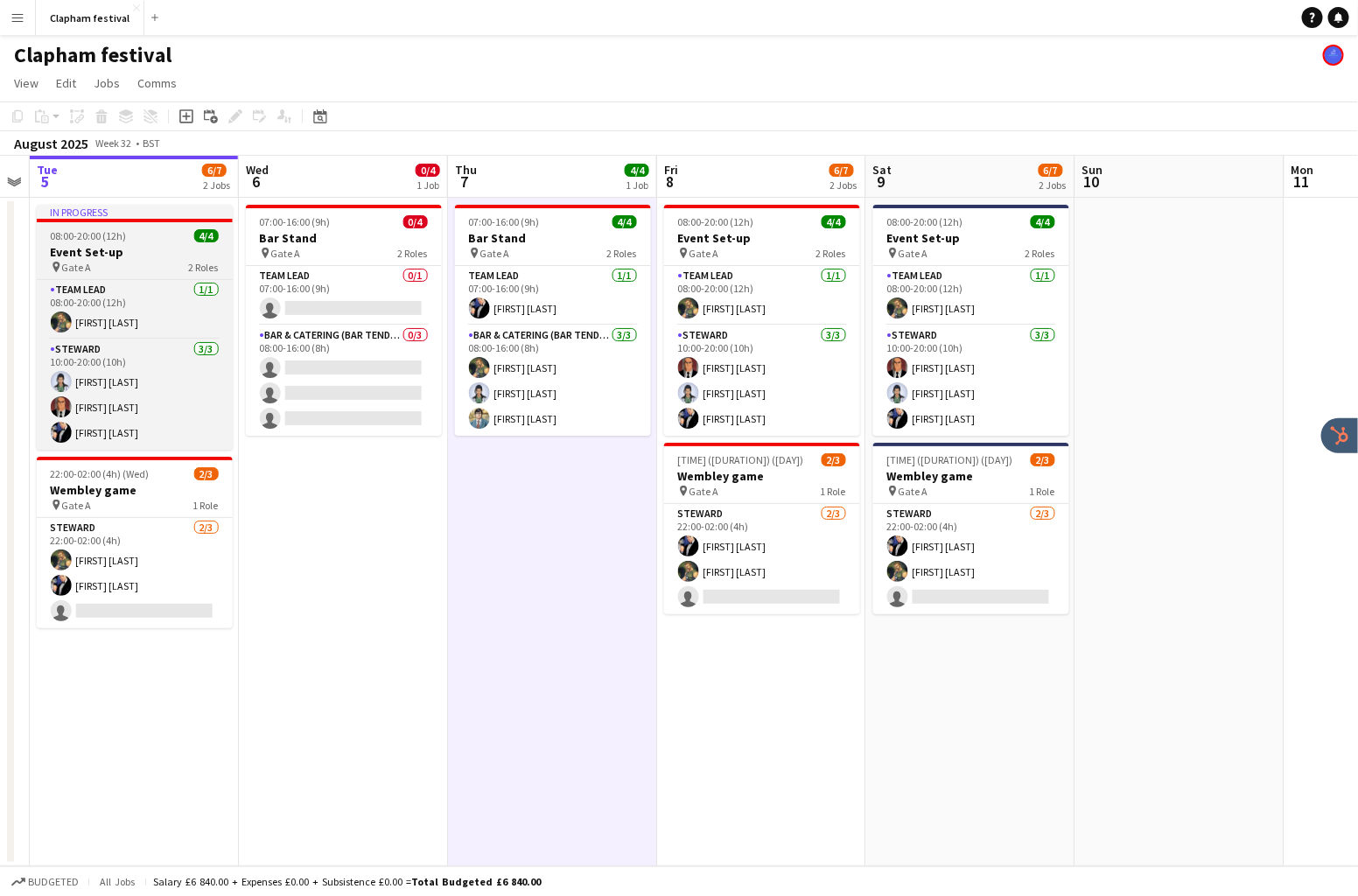 click on "08:00-20:00 (12h)" at bounding box center (88, 235) 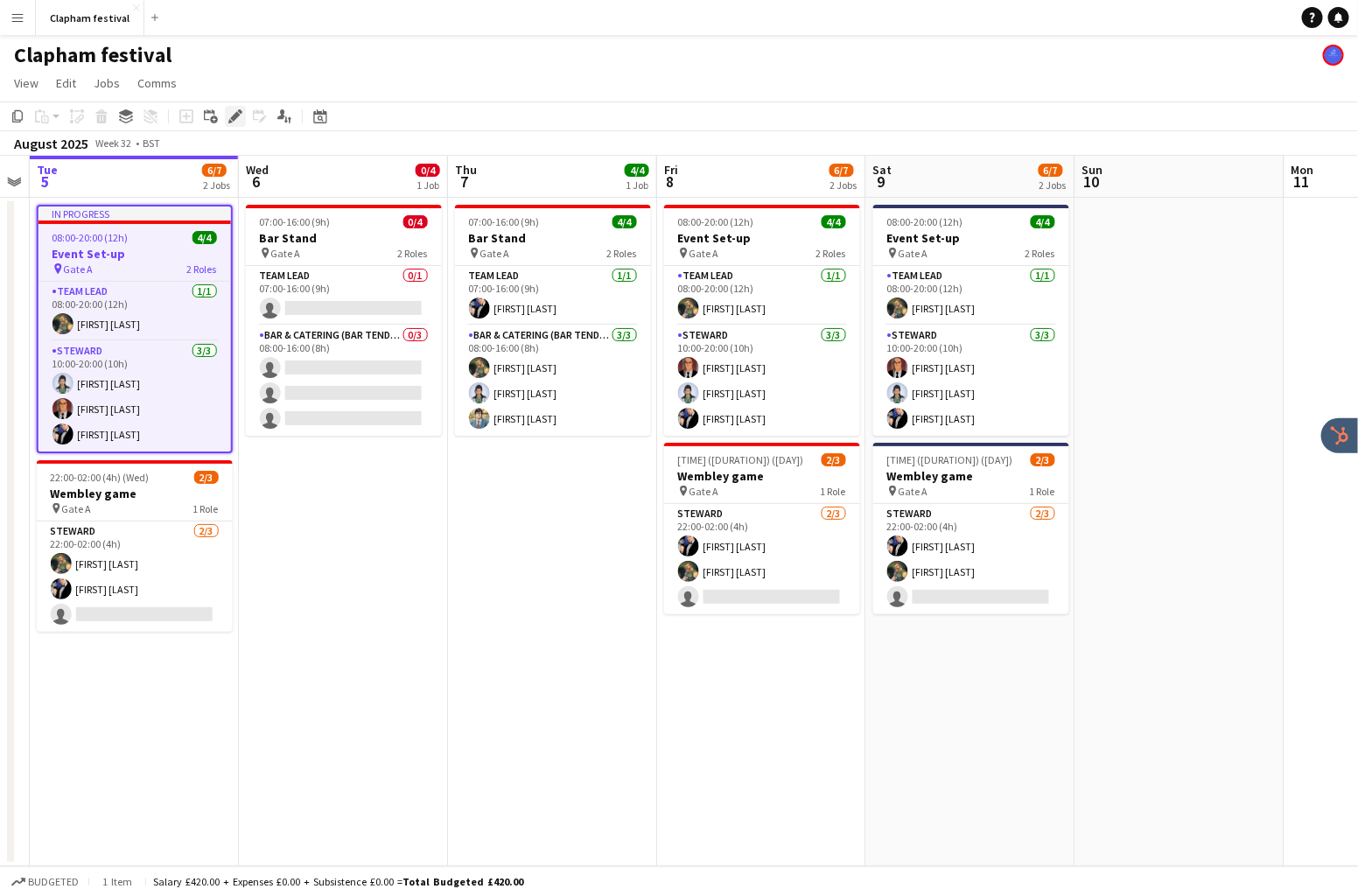 click on "Edit" 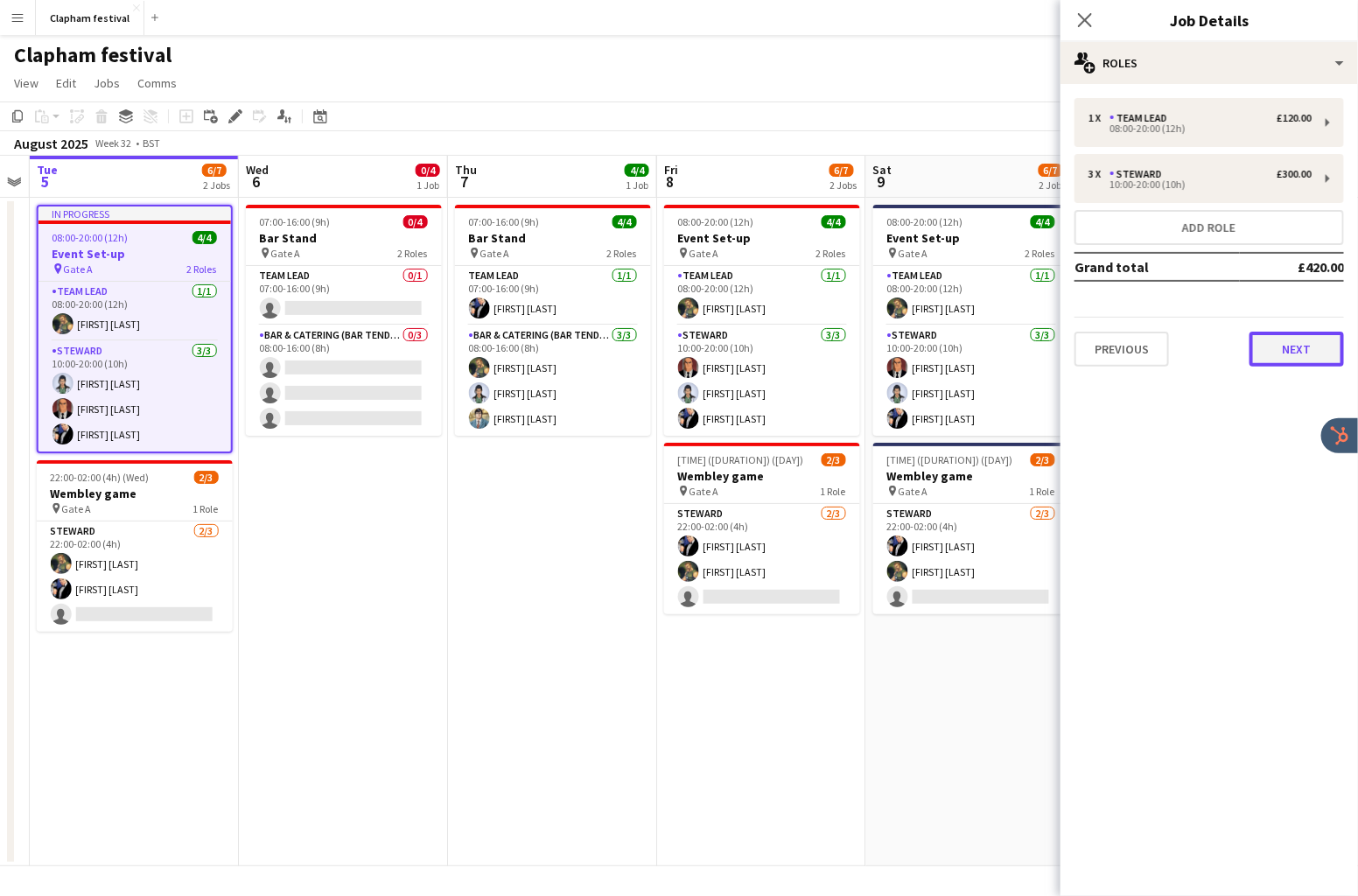 click on "Next" at bounding box center (1297, 349) 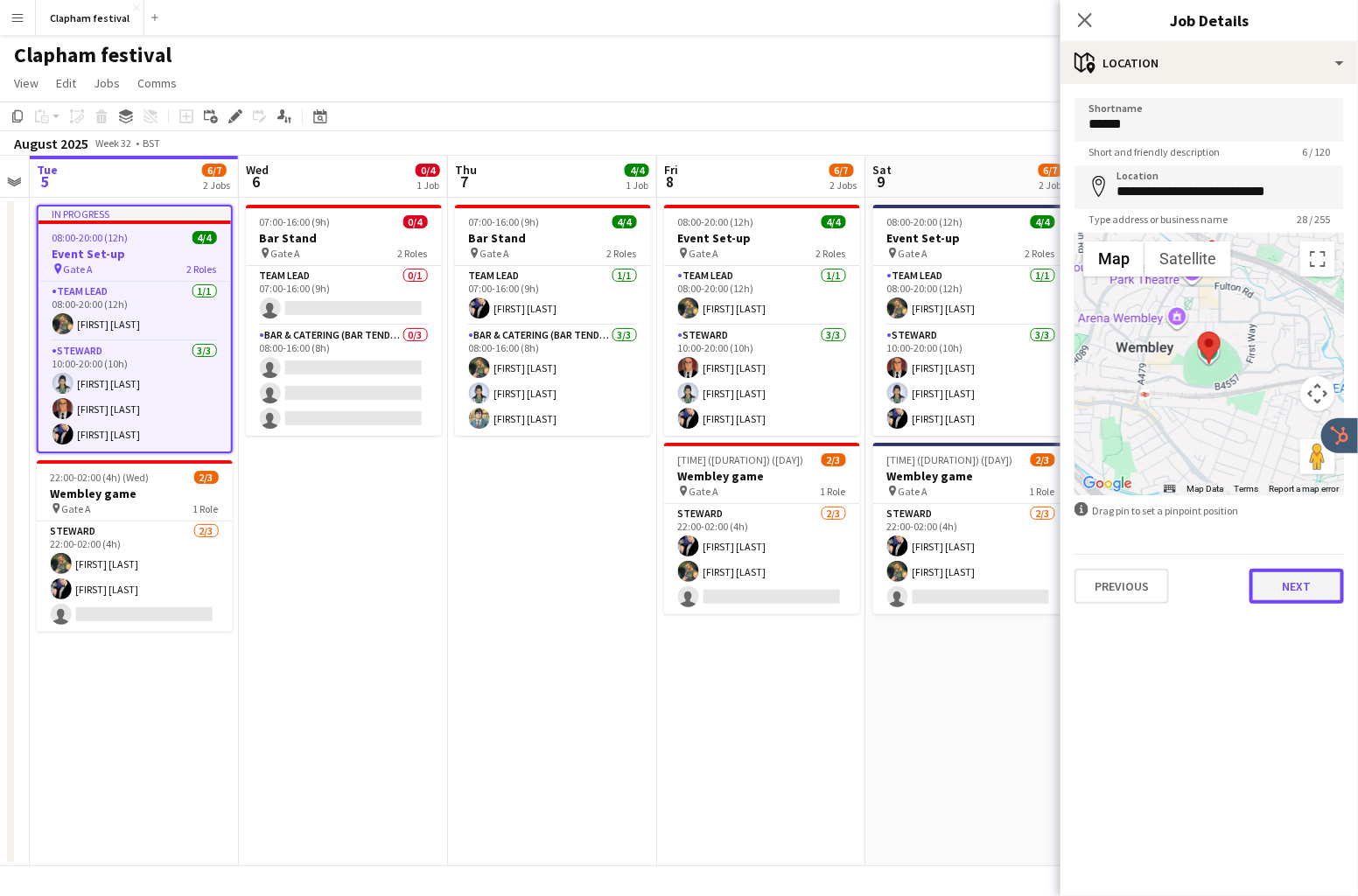 click on "Next" at bounding box center (1297, 586) 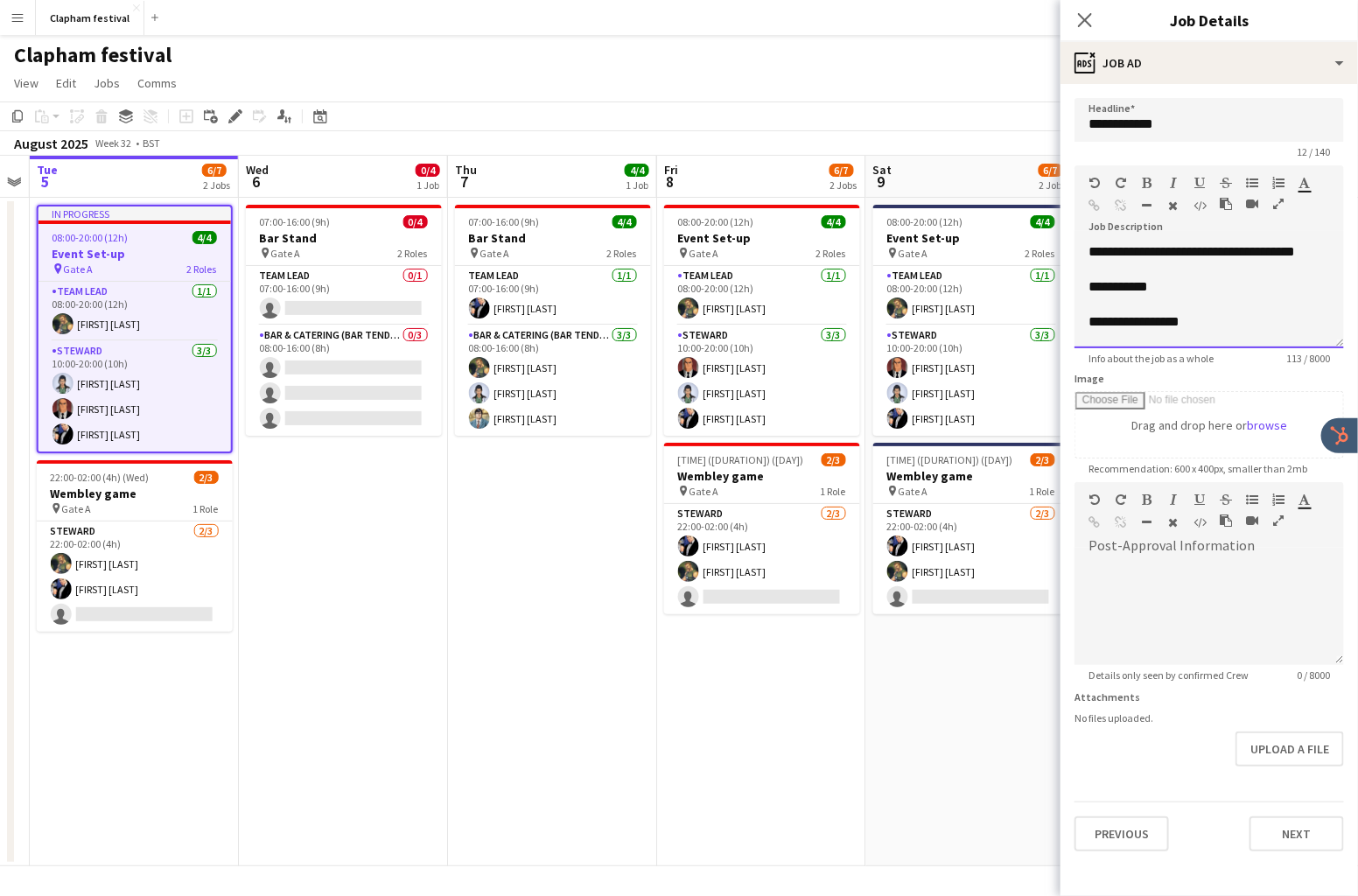 click on "**********" at bounding box center [1209, 296] 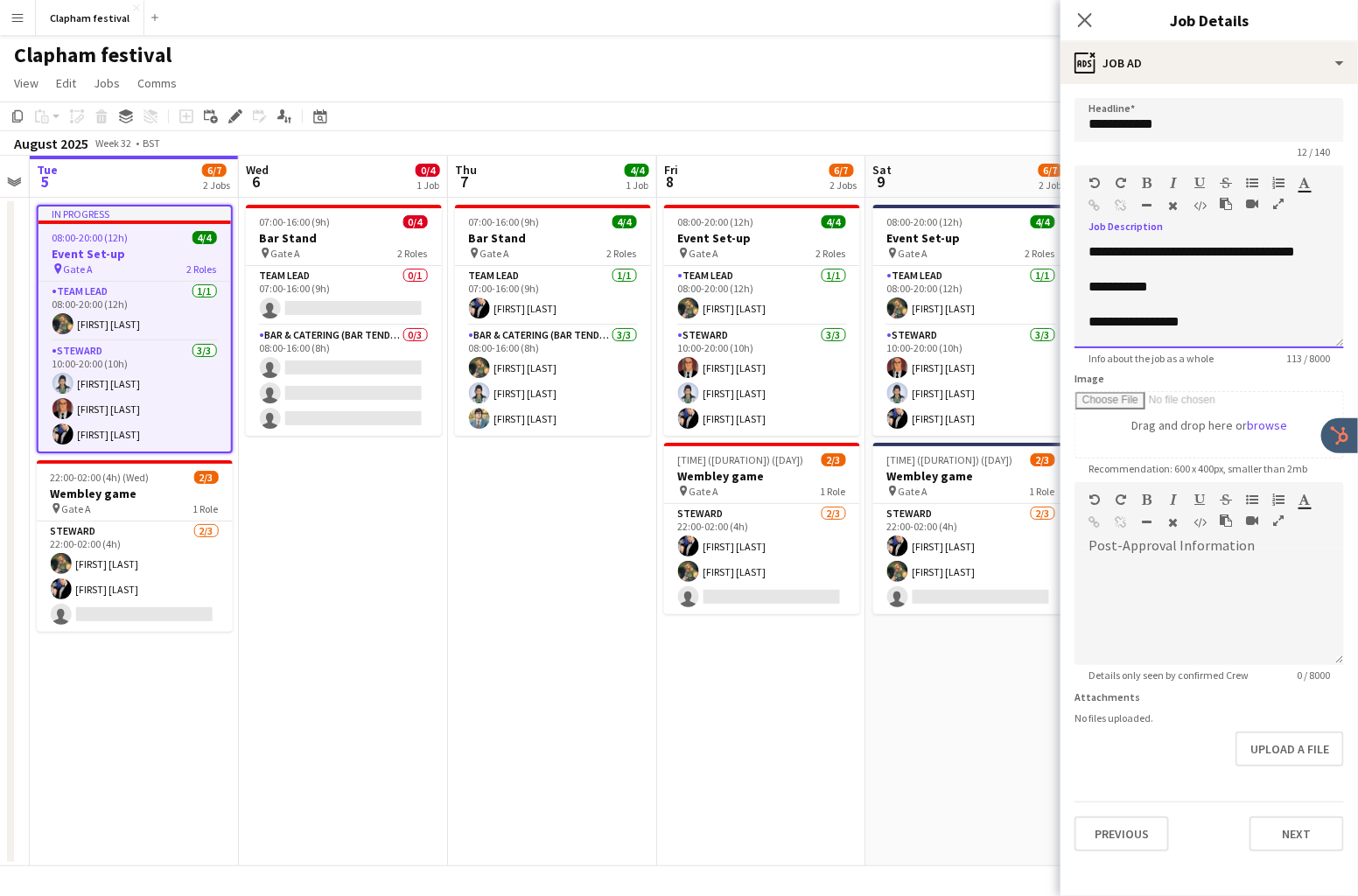 type 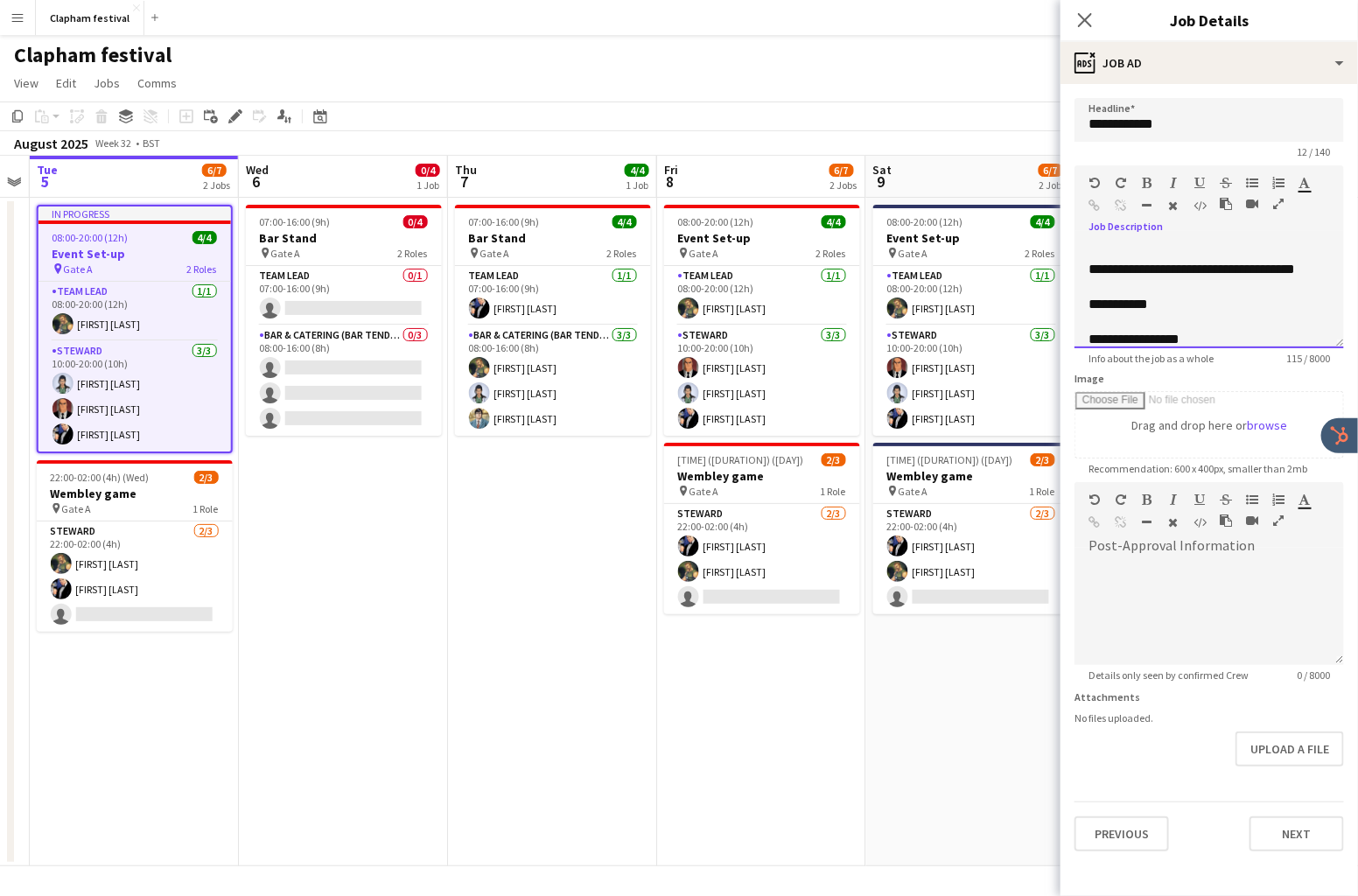 click on "**********" at bounding box center (1209, 290) 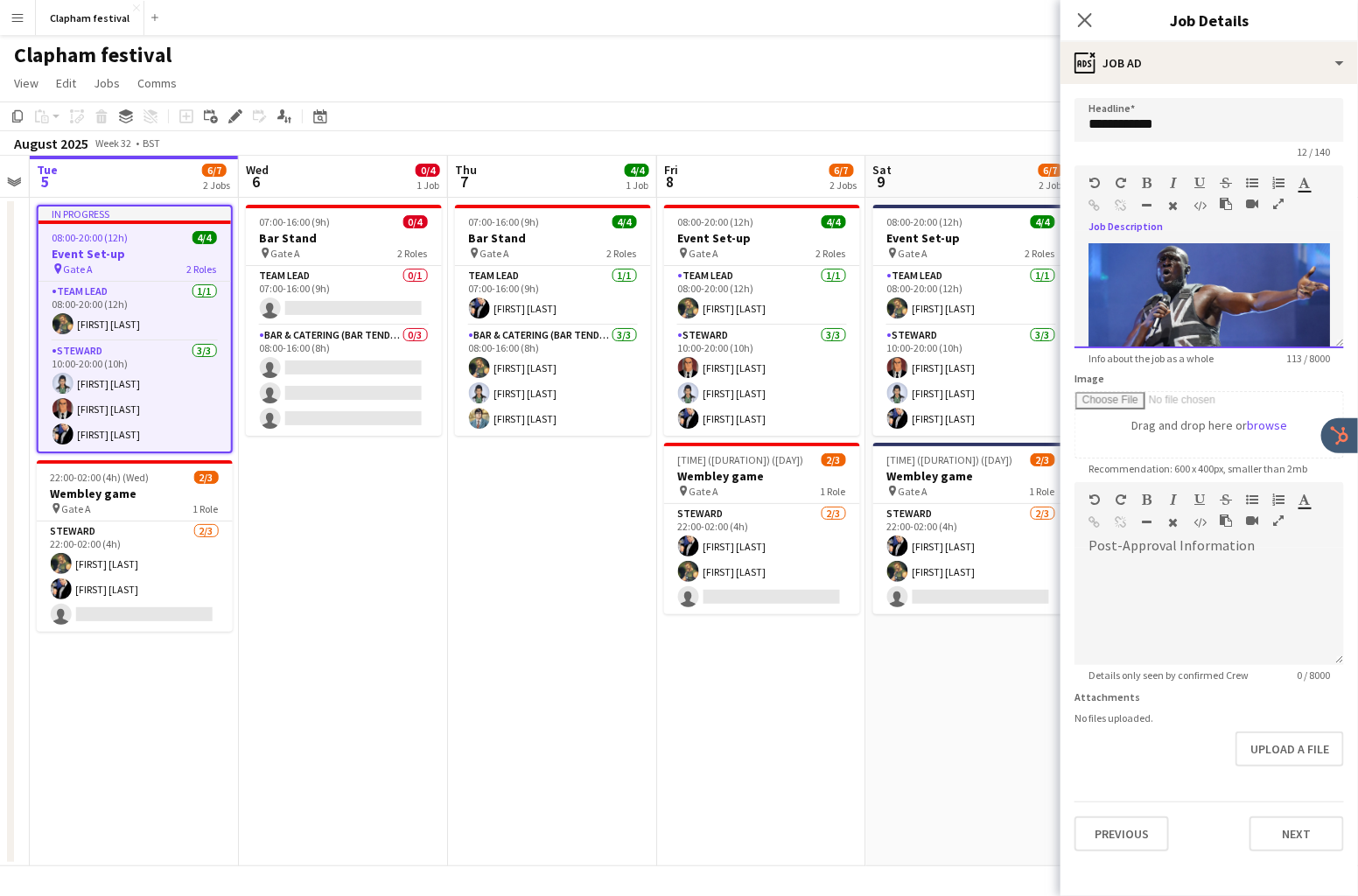 click at bounding box center (1209, 311) 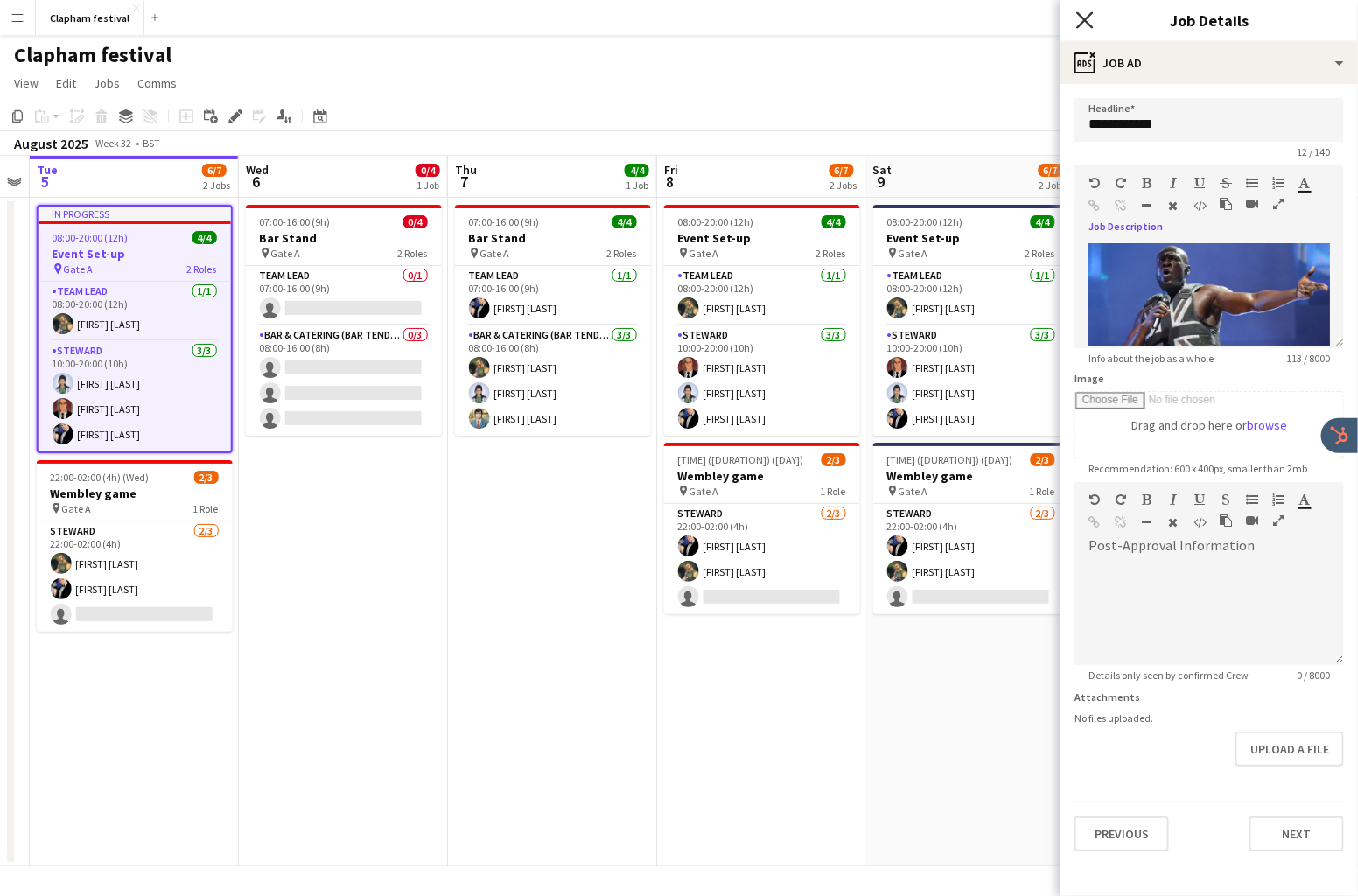 click 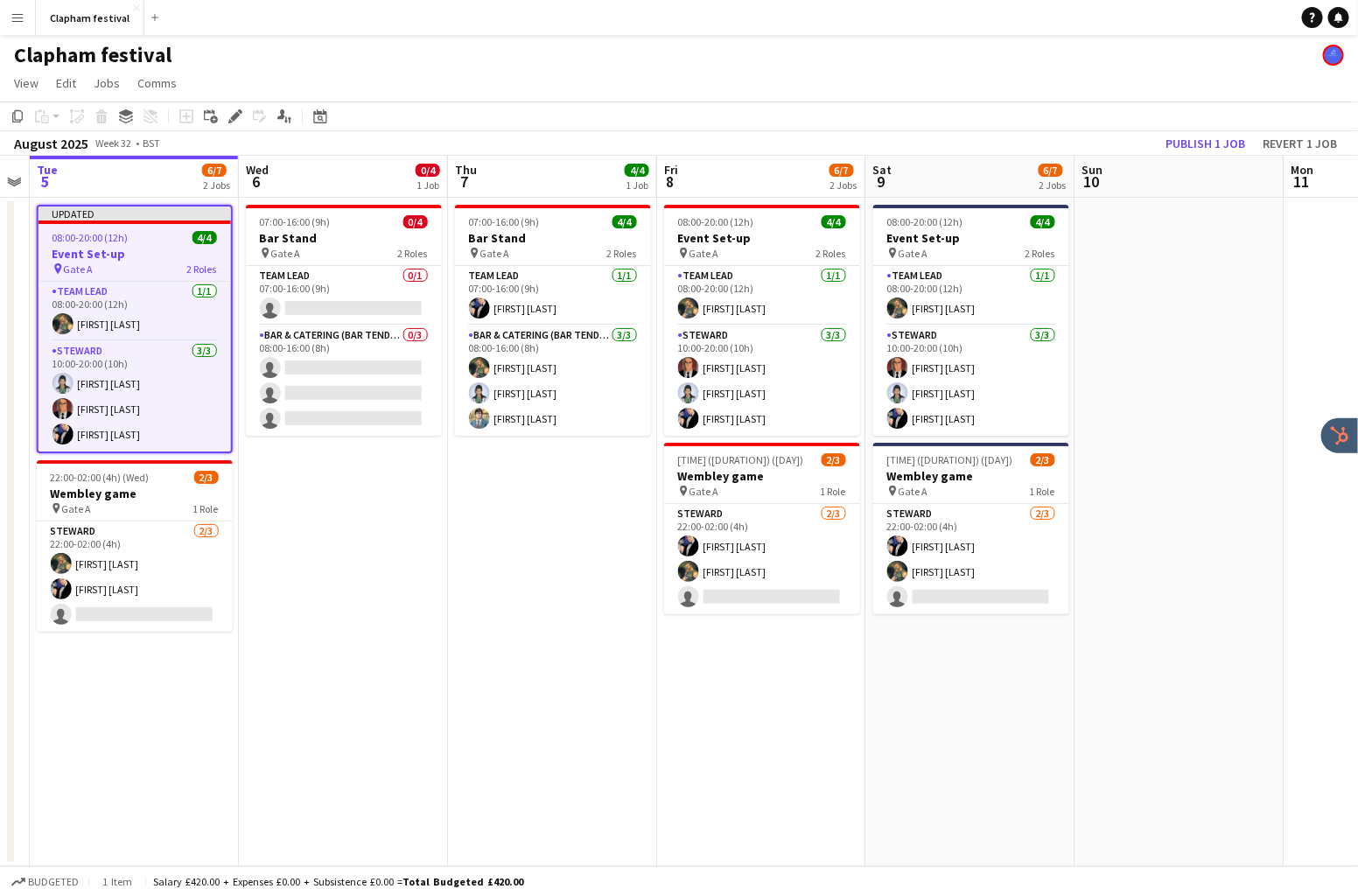 click on "Menu" at bounding box center (18, 18) 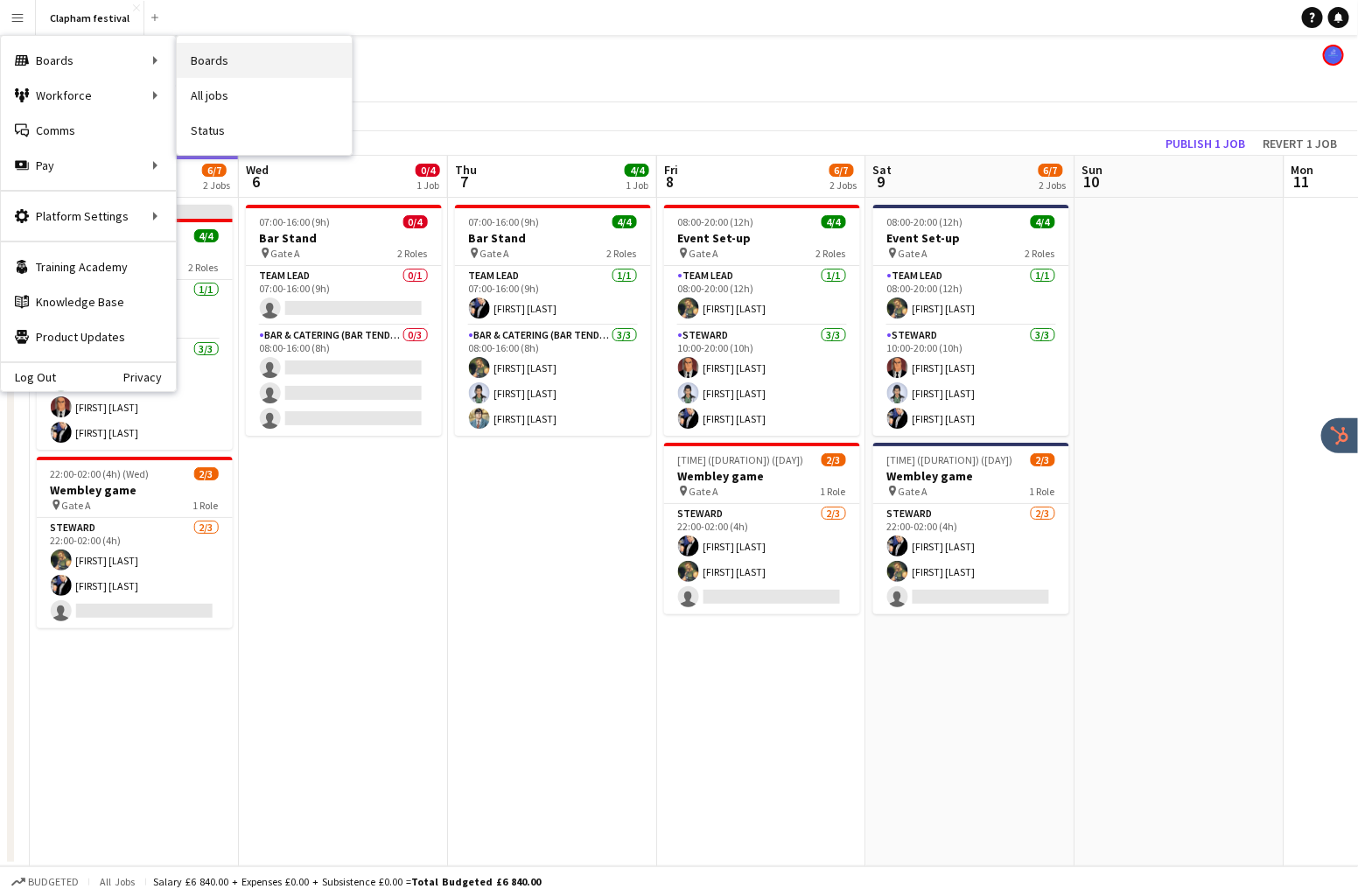 click on "Boards" at bounding box center (264, 60) 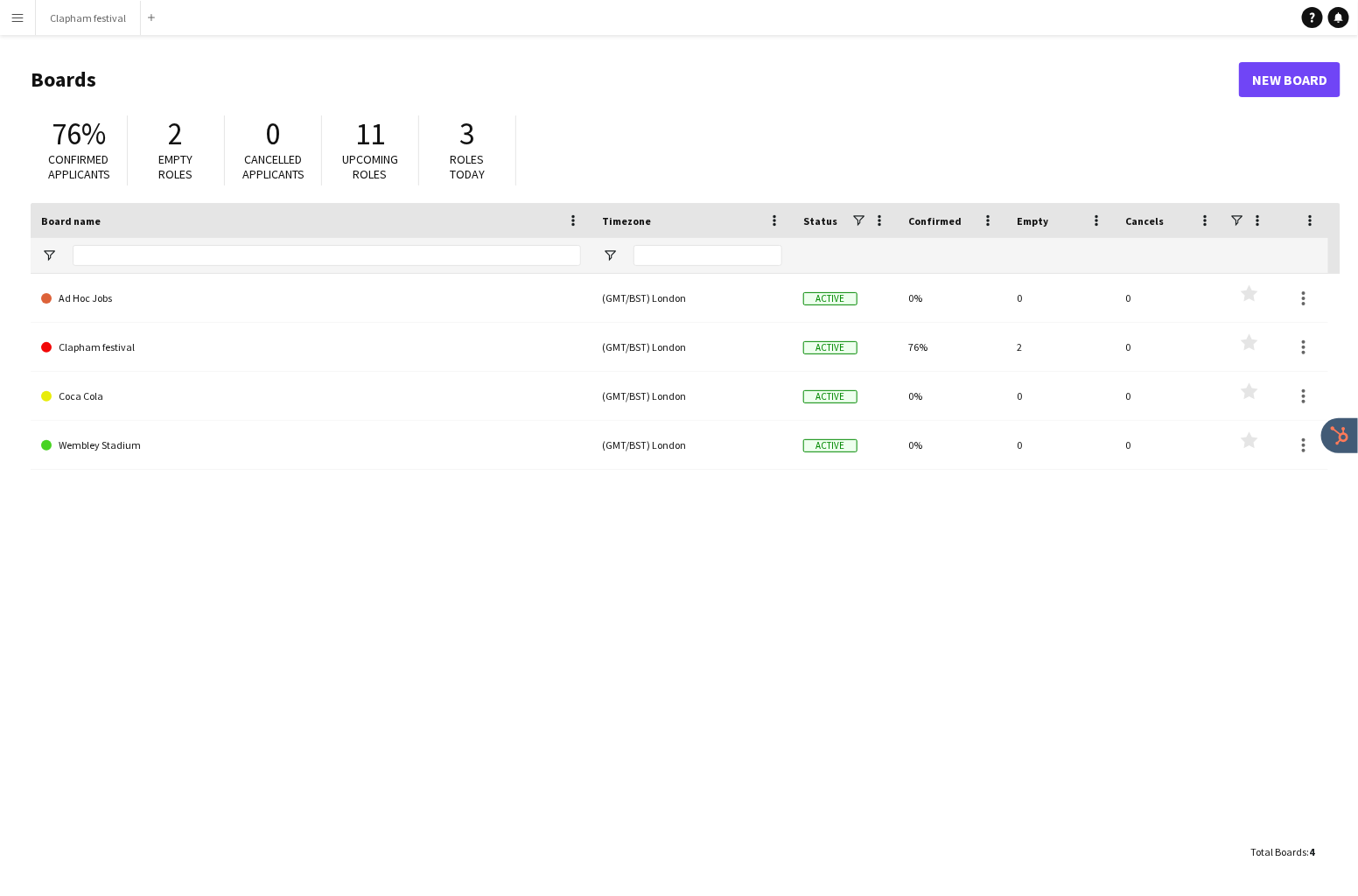 click on "Menu" at bounding box center [18, 18] 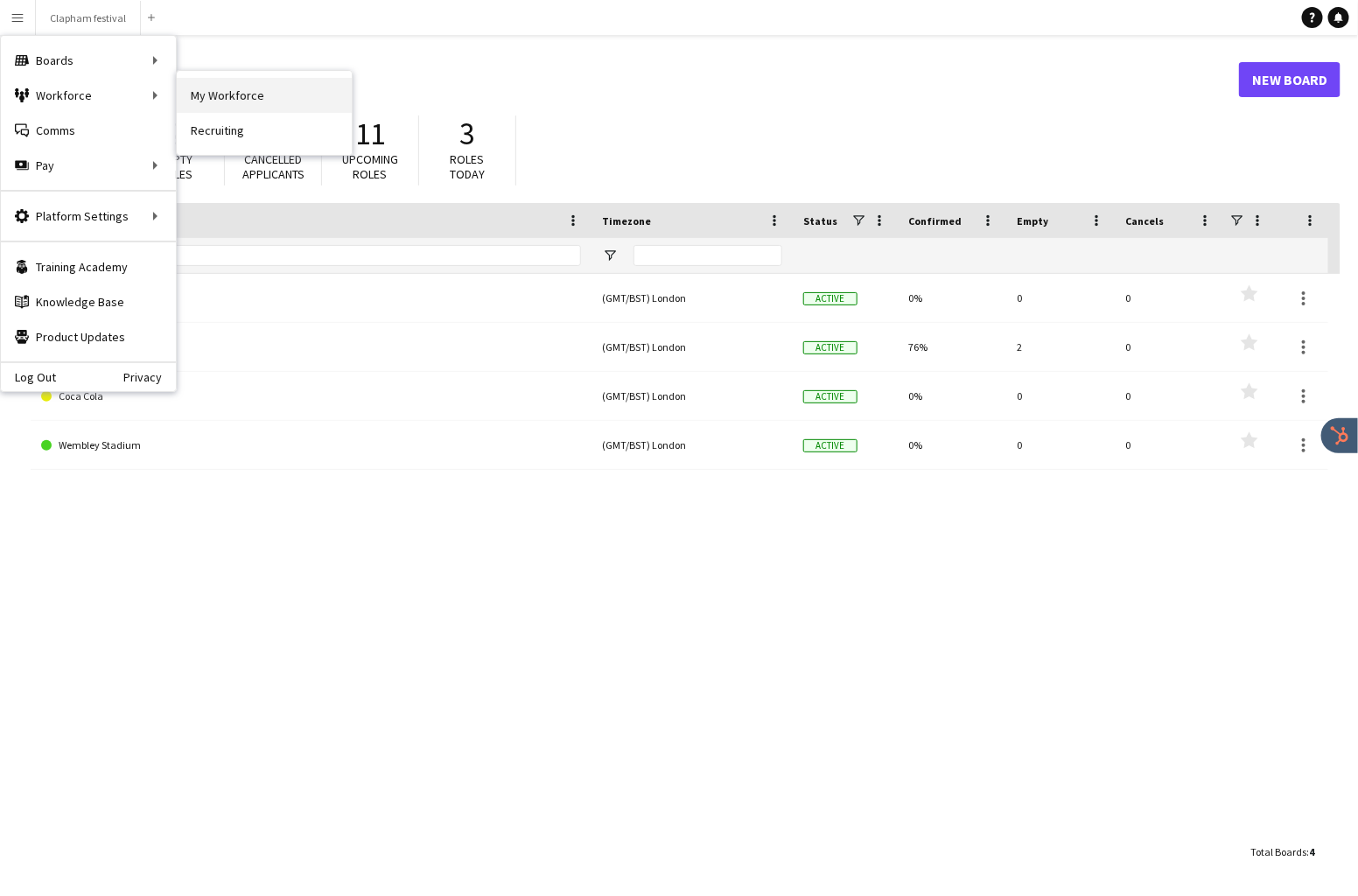 click on "My Workforce" at bounding box center (264, 95) 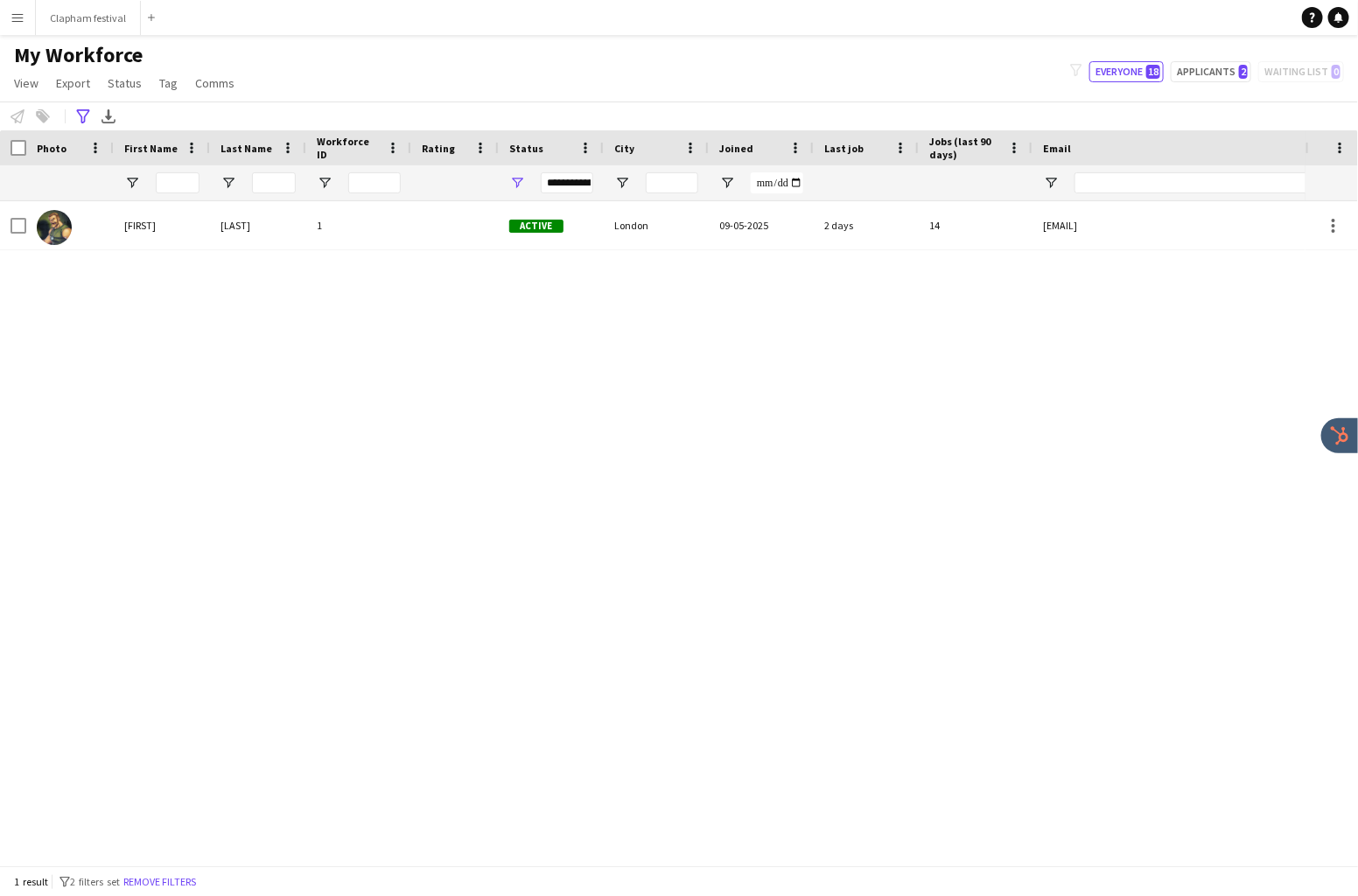 click on "Menu" at bounding box center (18, 18) 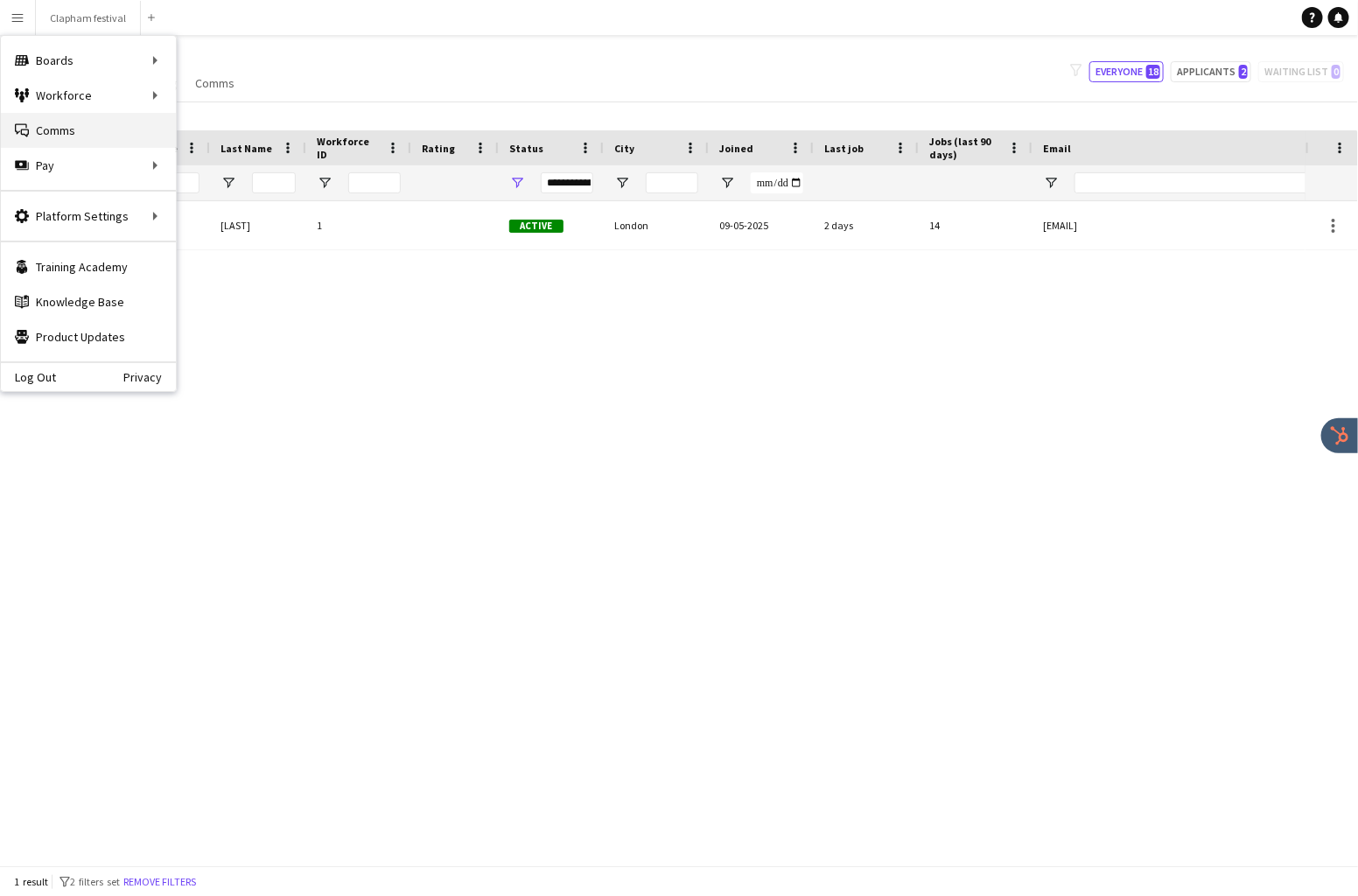 click on "Comms
Comms" at bounding box center (88, 130) 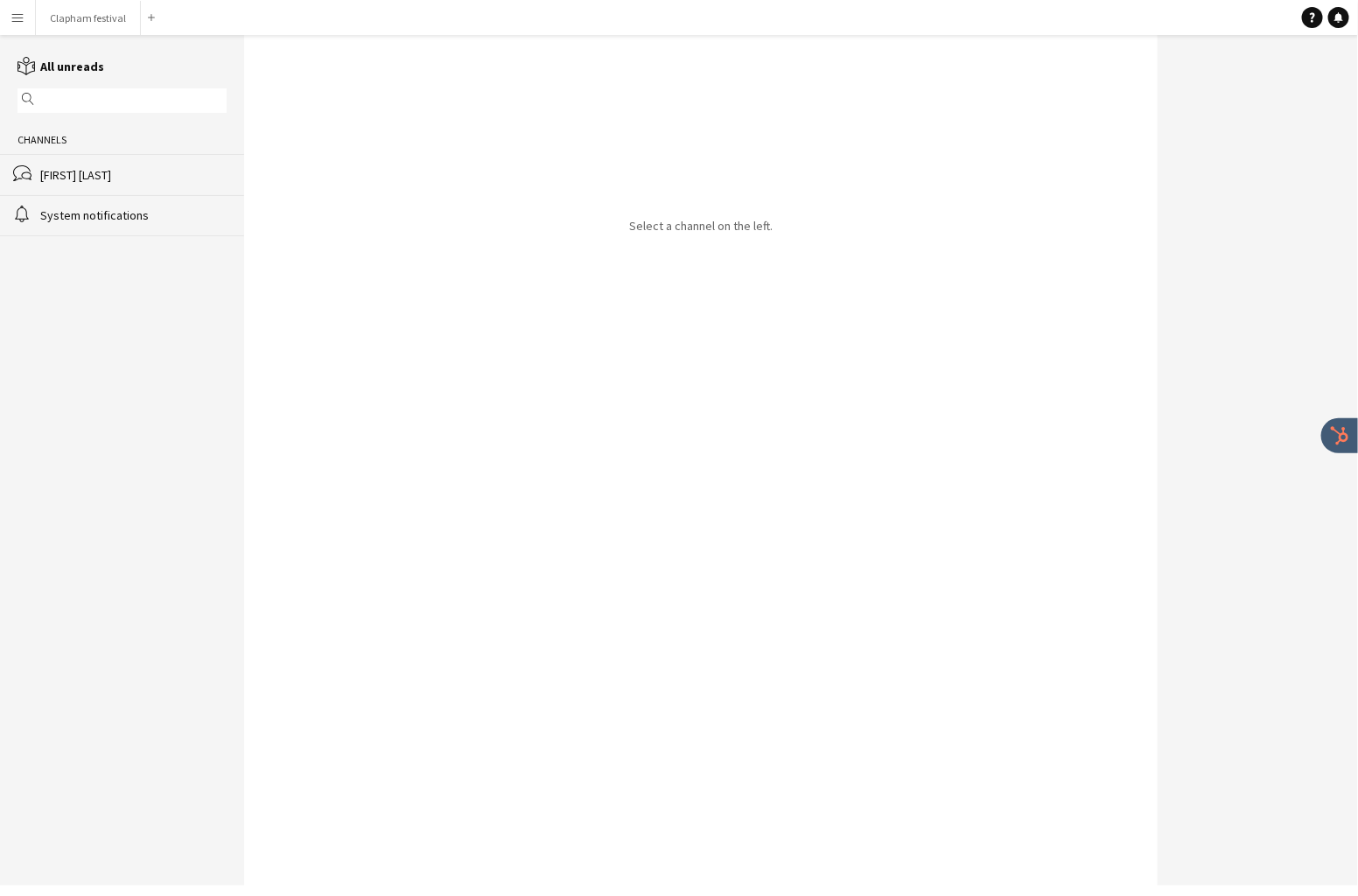click on "[FIRST] [LAST]" 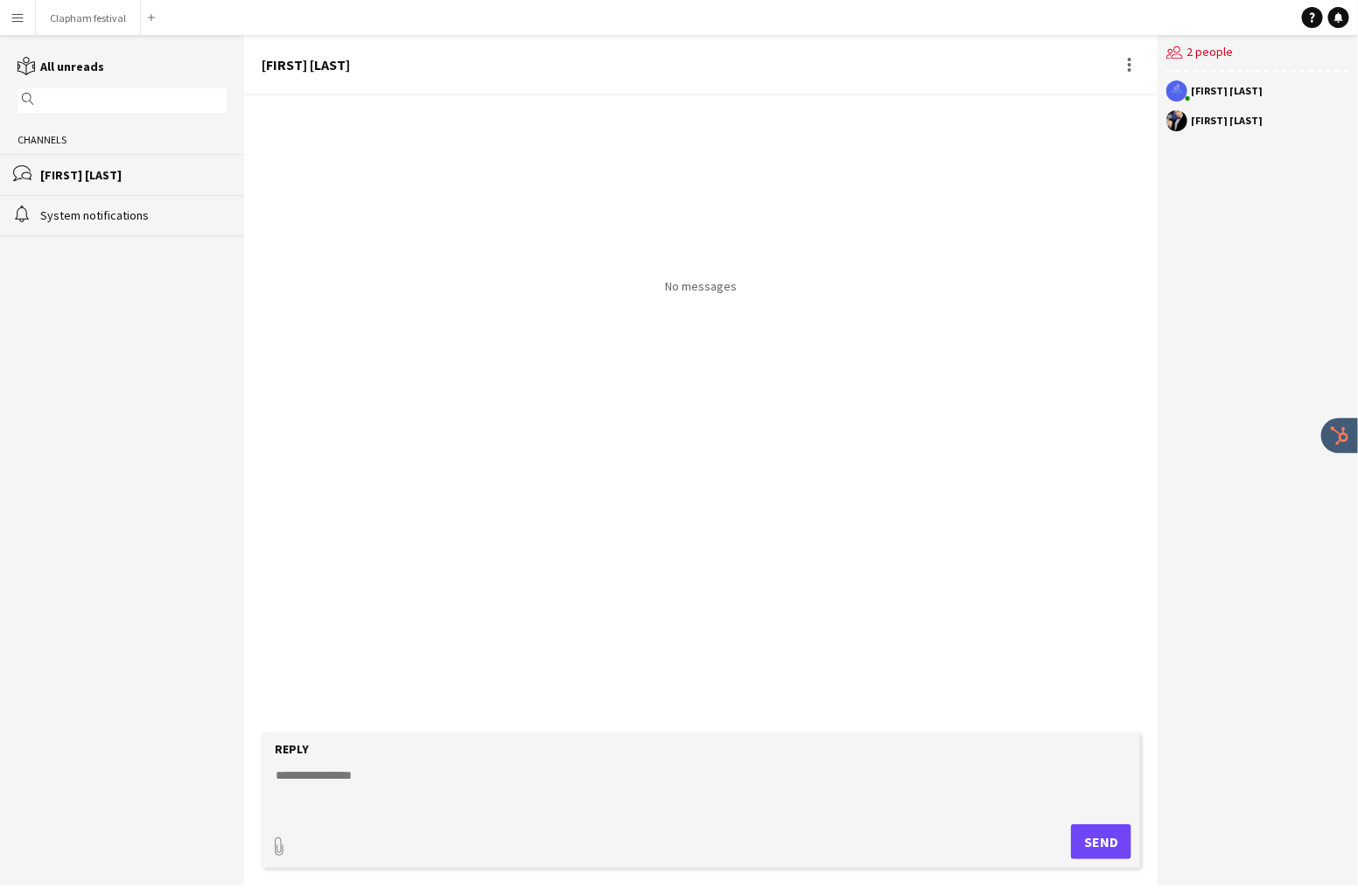 click 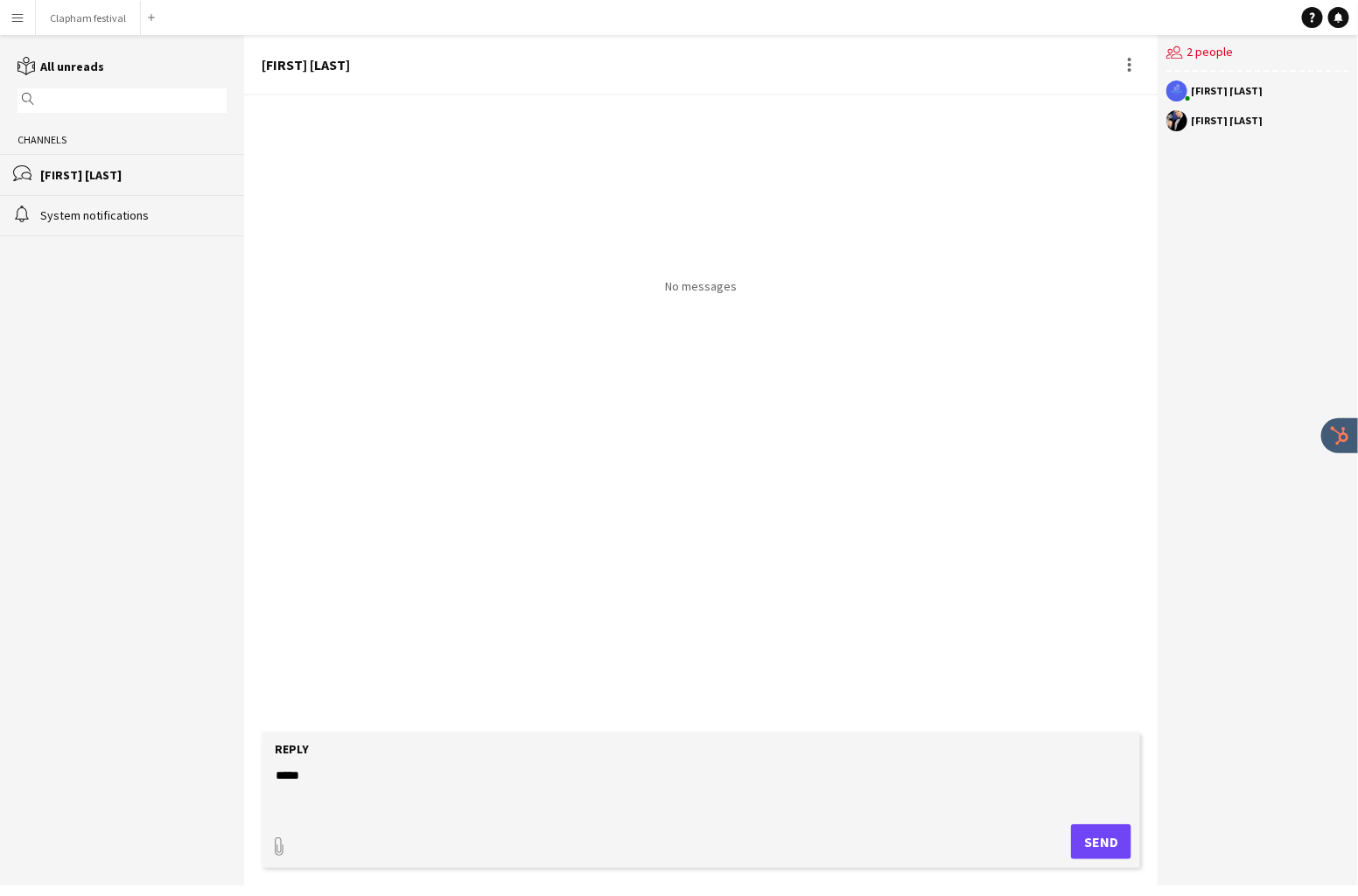 type on "***" 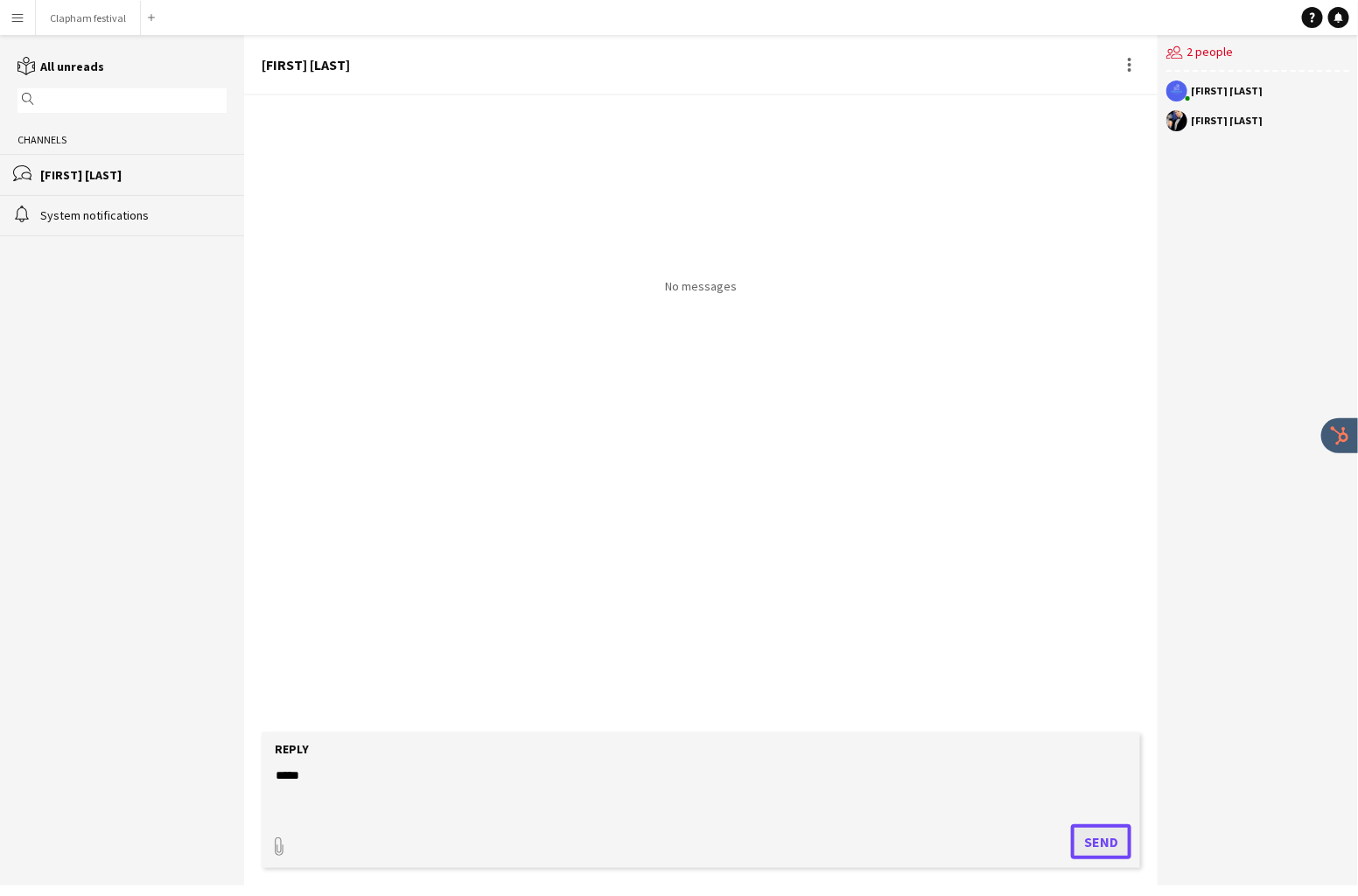 click on "Send" 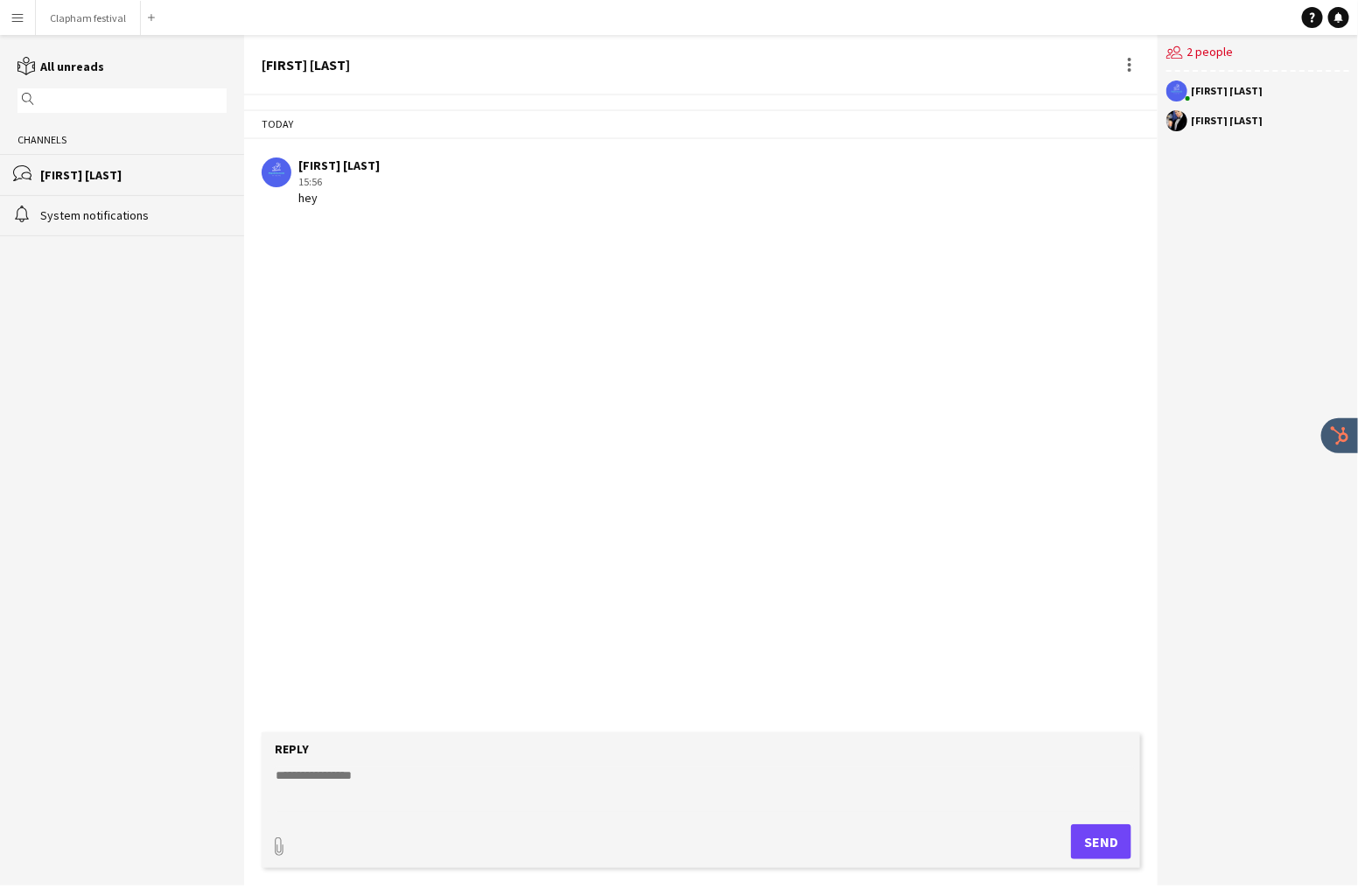 click on "Menu" at bounding box center (18, 18) 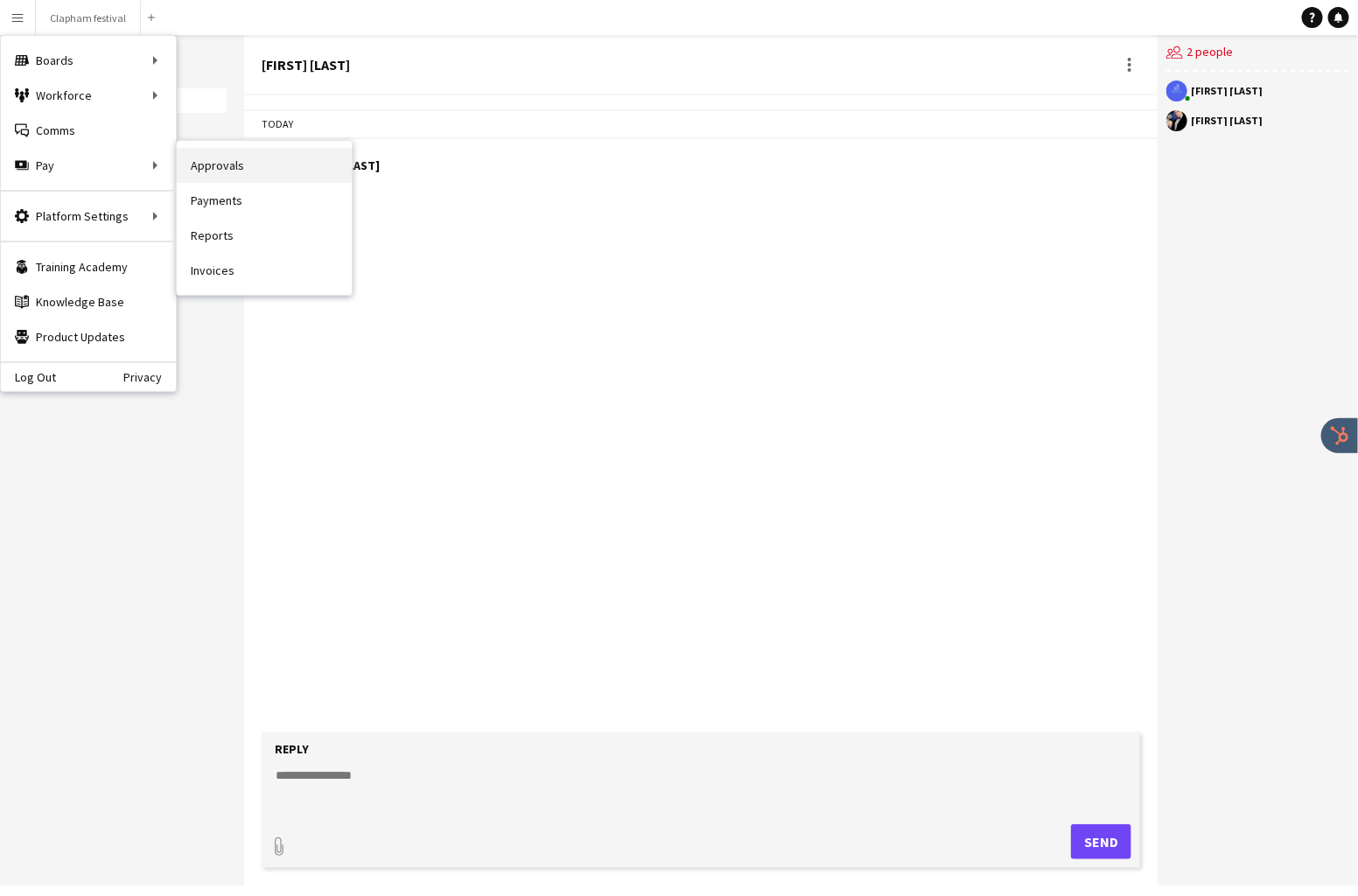click on "Approvals" at bounding box center (264, 165) 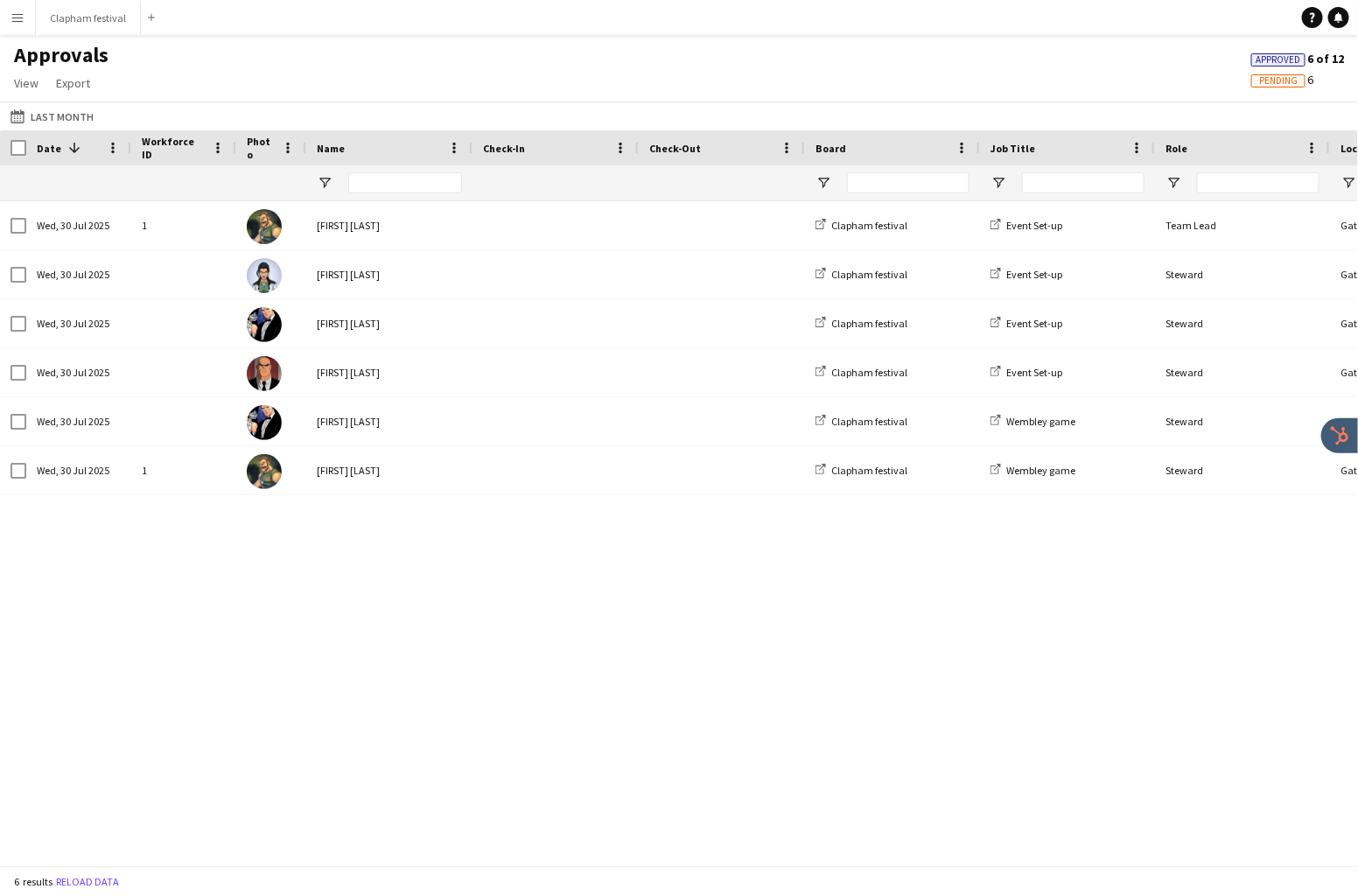 click on "Menu" at bounding box center (18, 18) 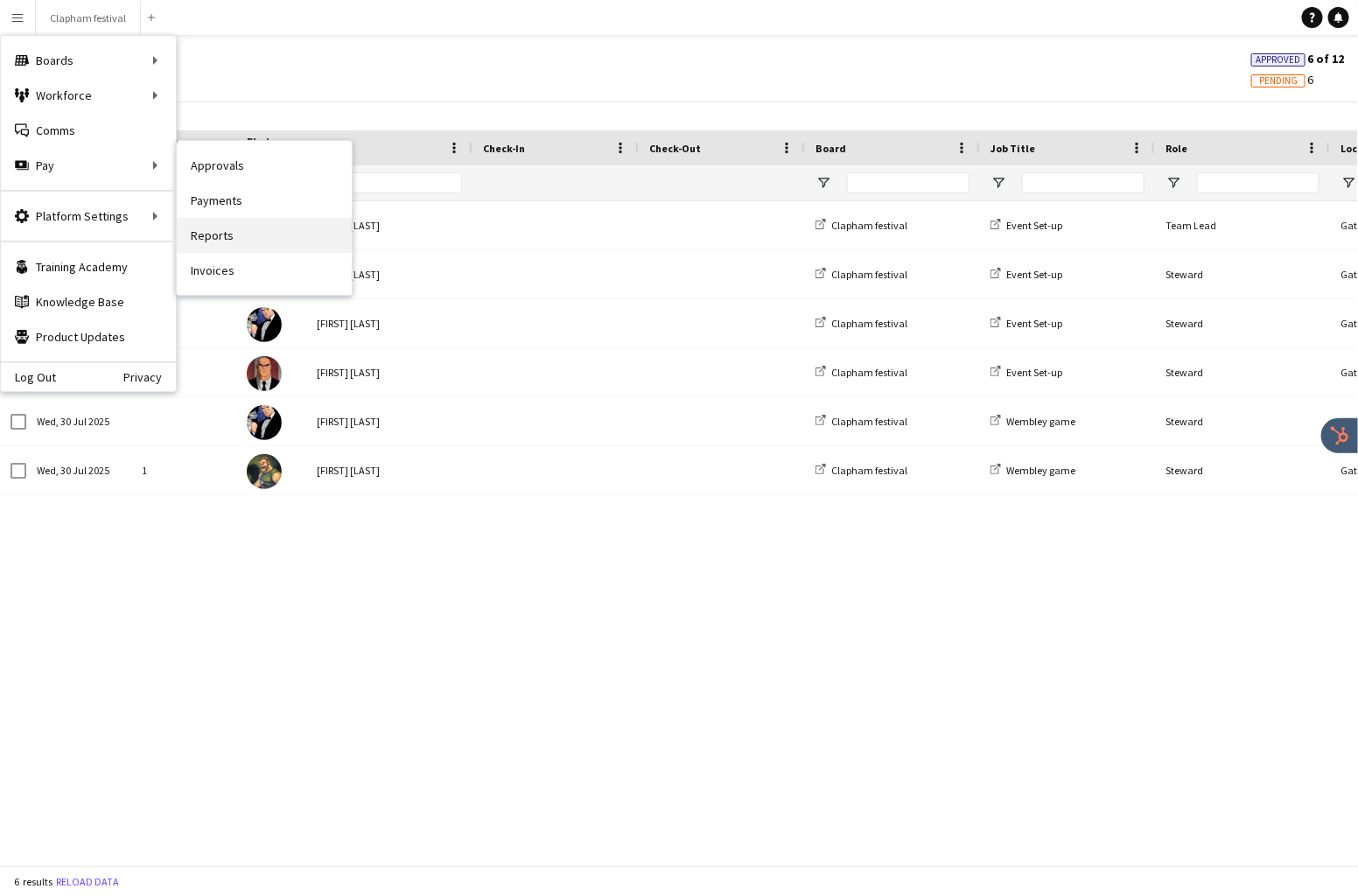 click on "Reports" at bounding box center (264, 235) 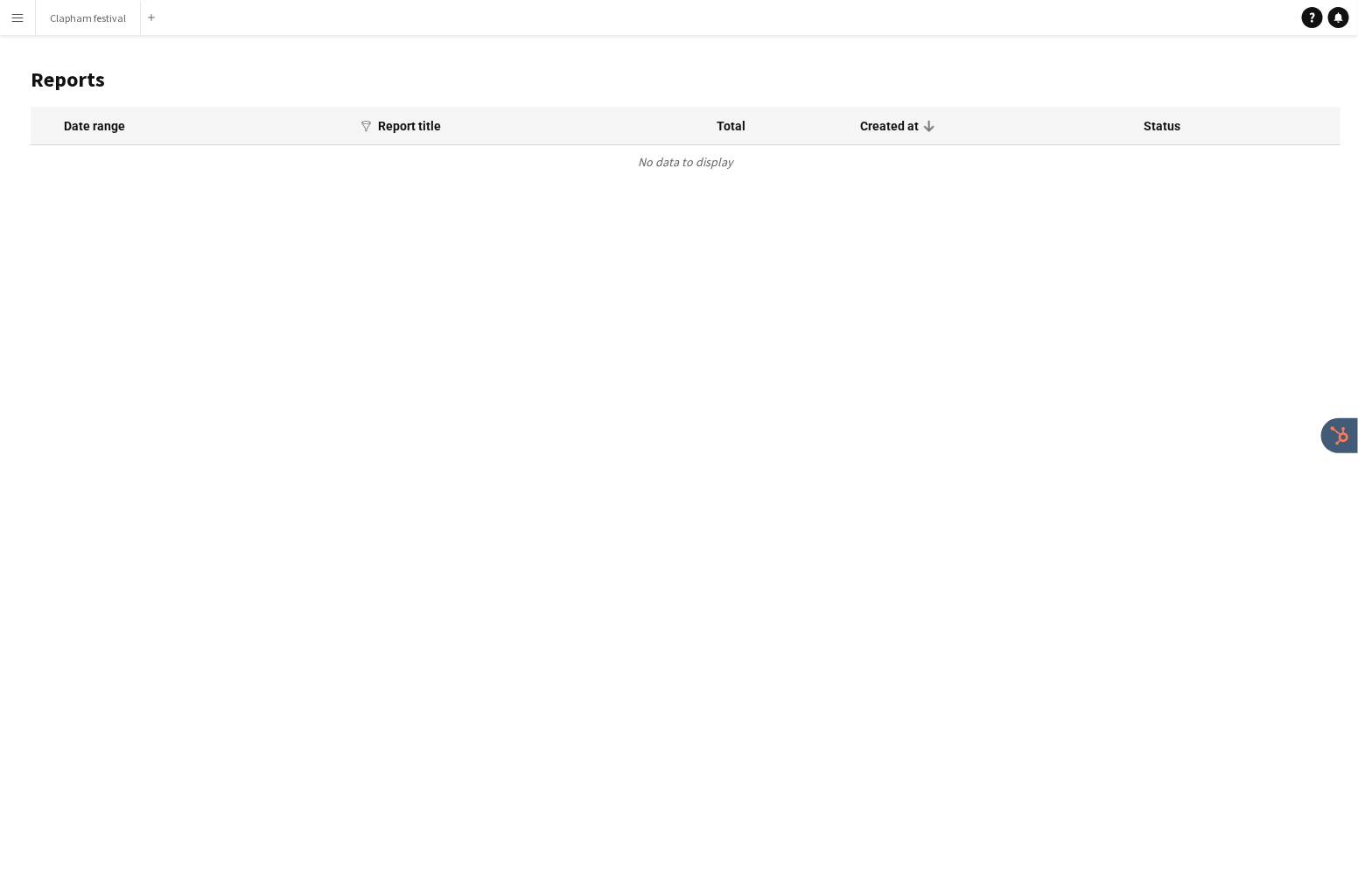 click on "Menu" at bounding box center [18, 18] 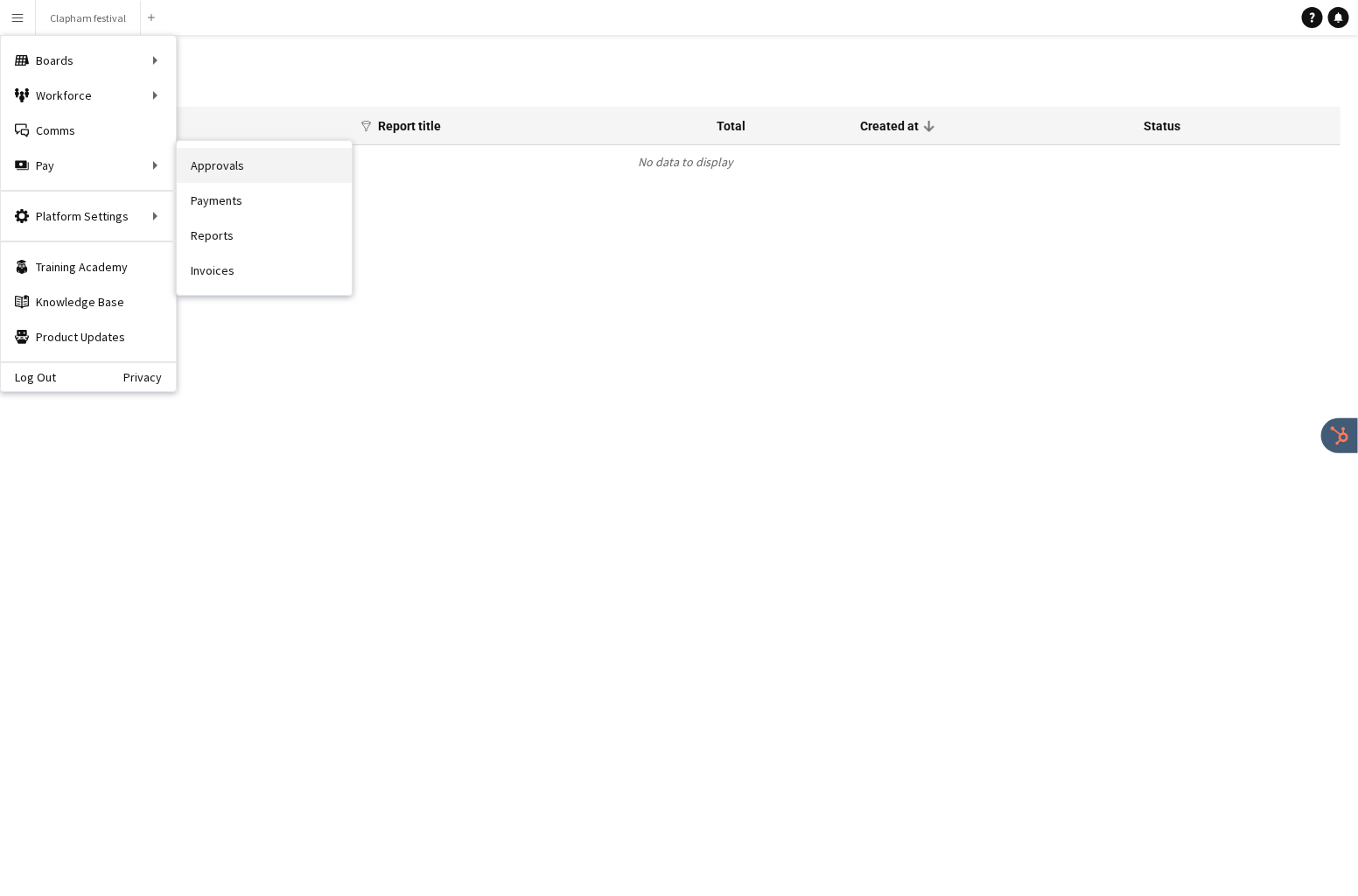 click on "Approvals" at bounding box center (264, 165) 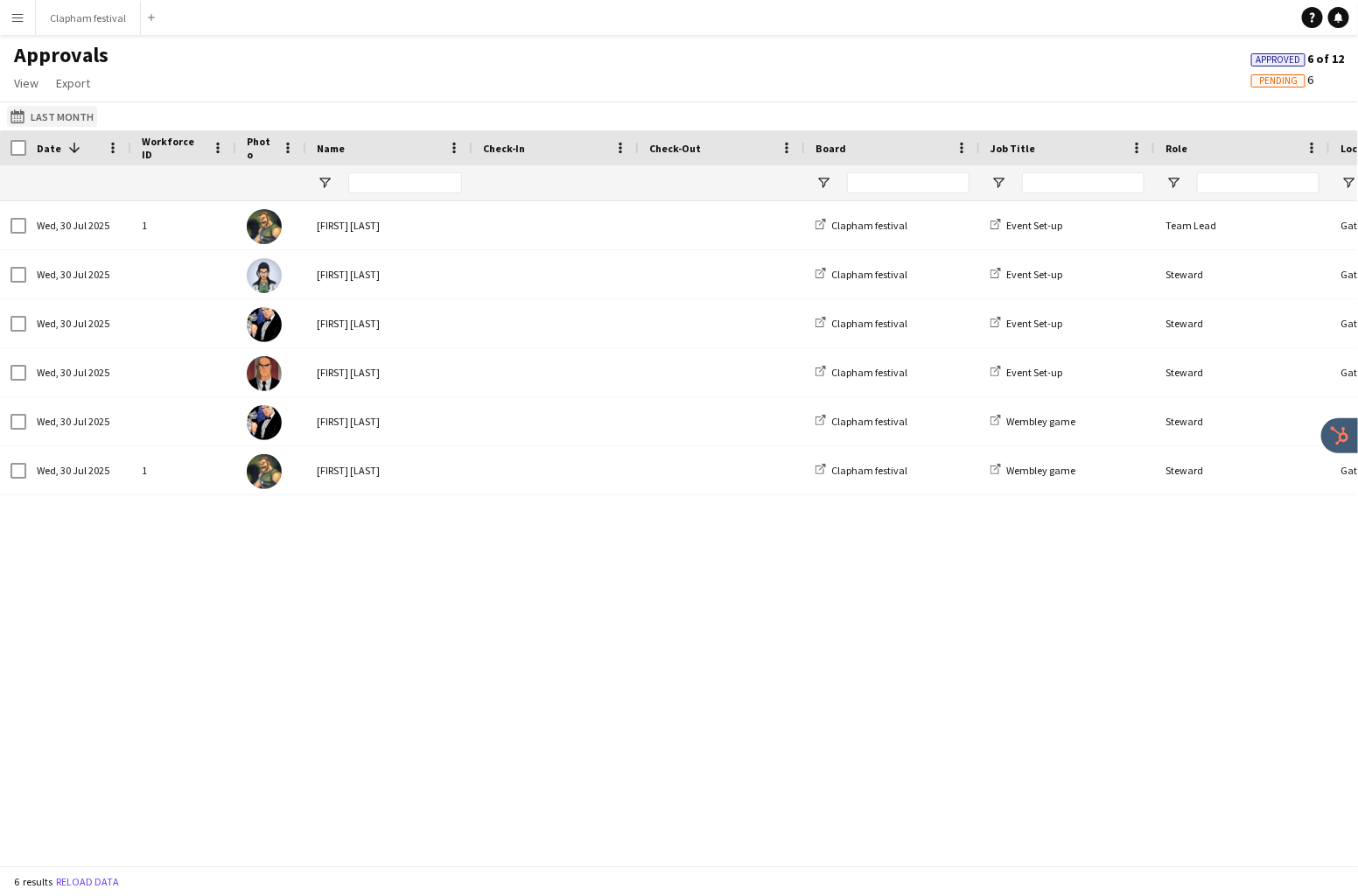 click on "Last Month
Last Month" 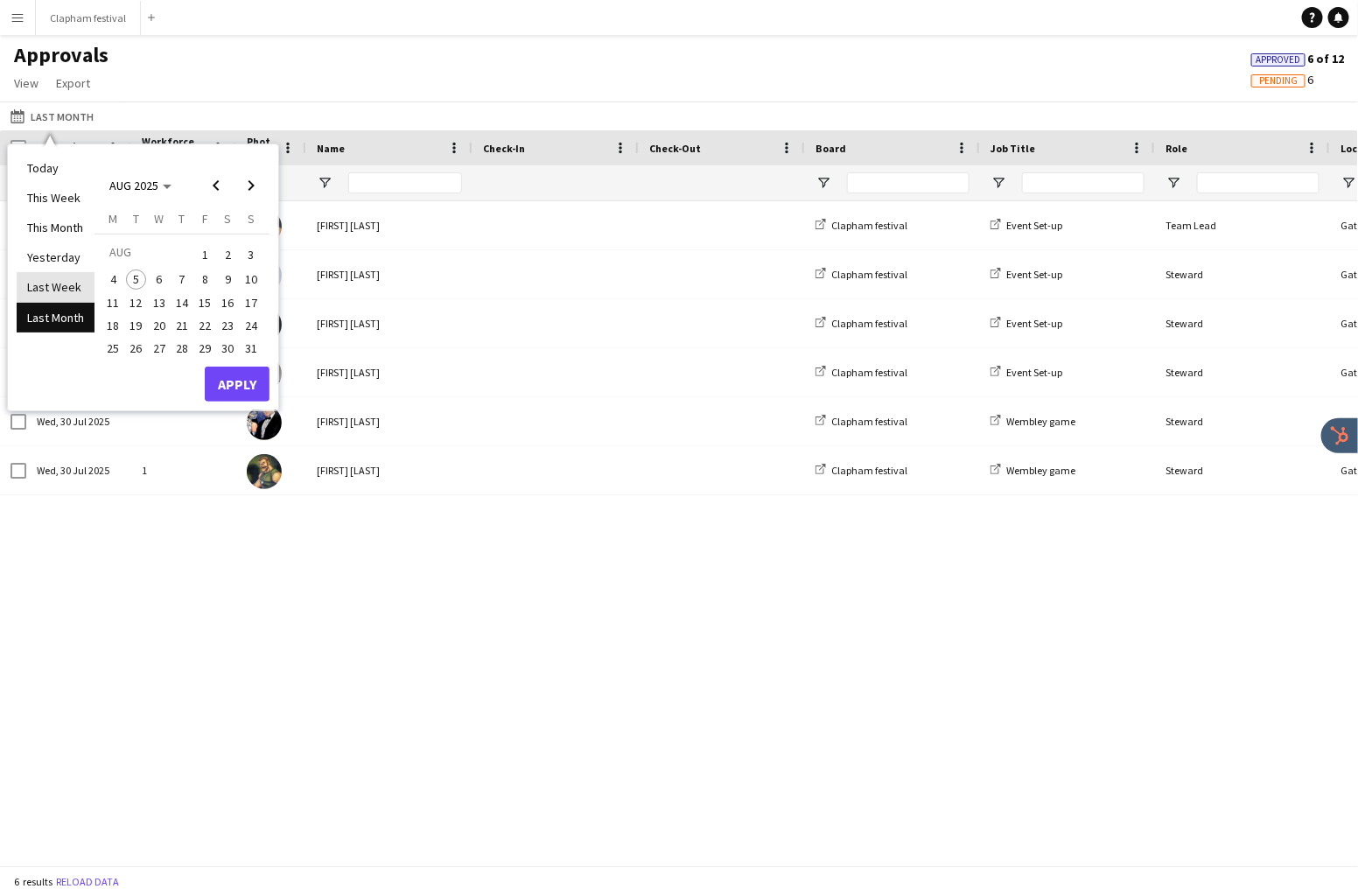 click on "Last Week" at bounding box center [55, 287] 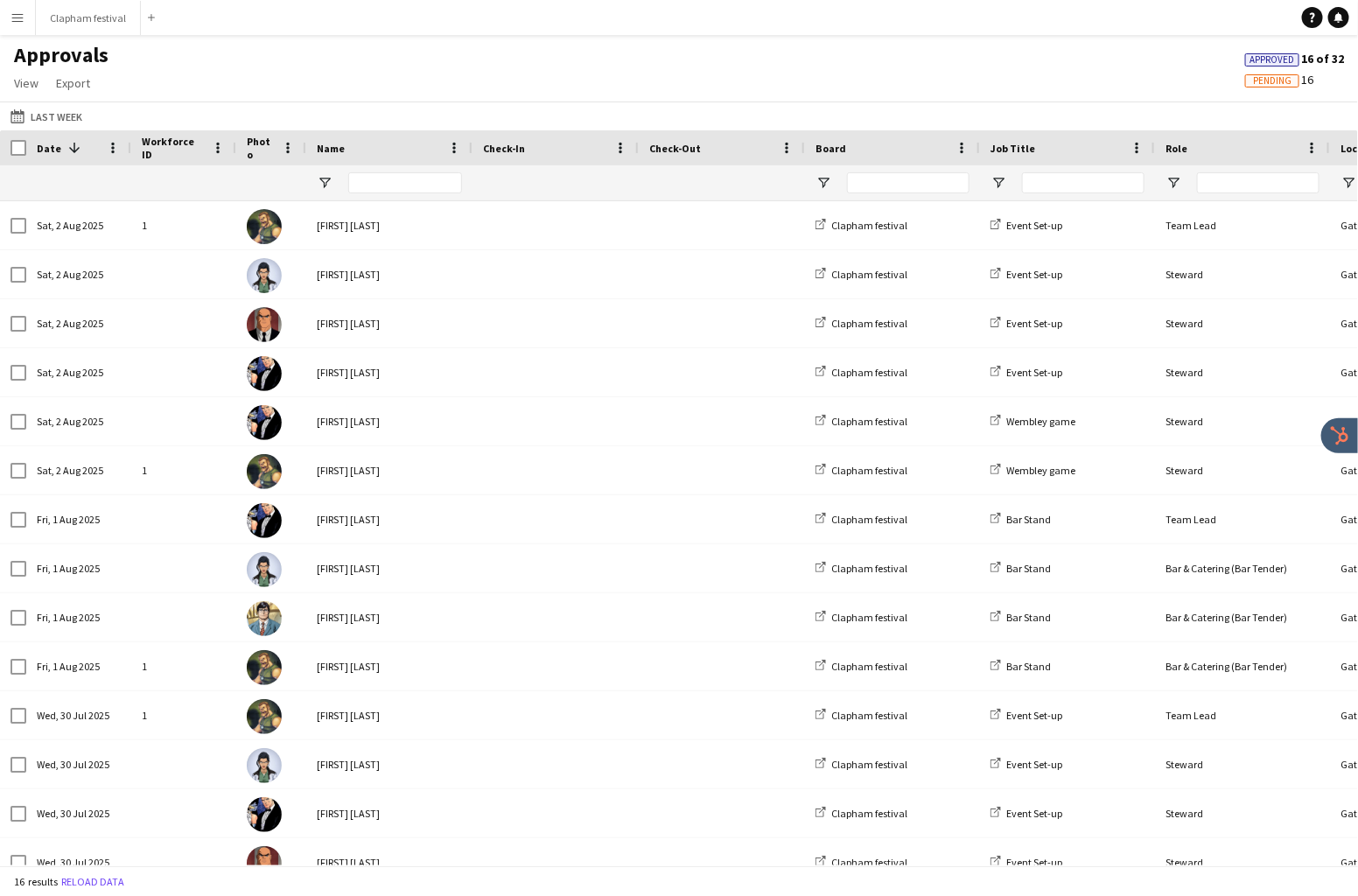 click on "Menu" at bounding box center [18, 18] 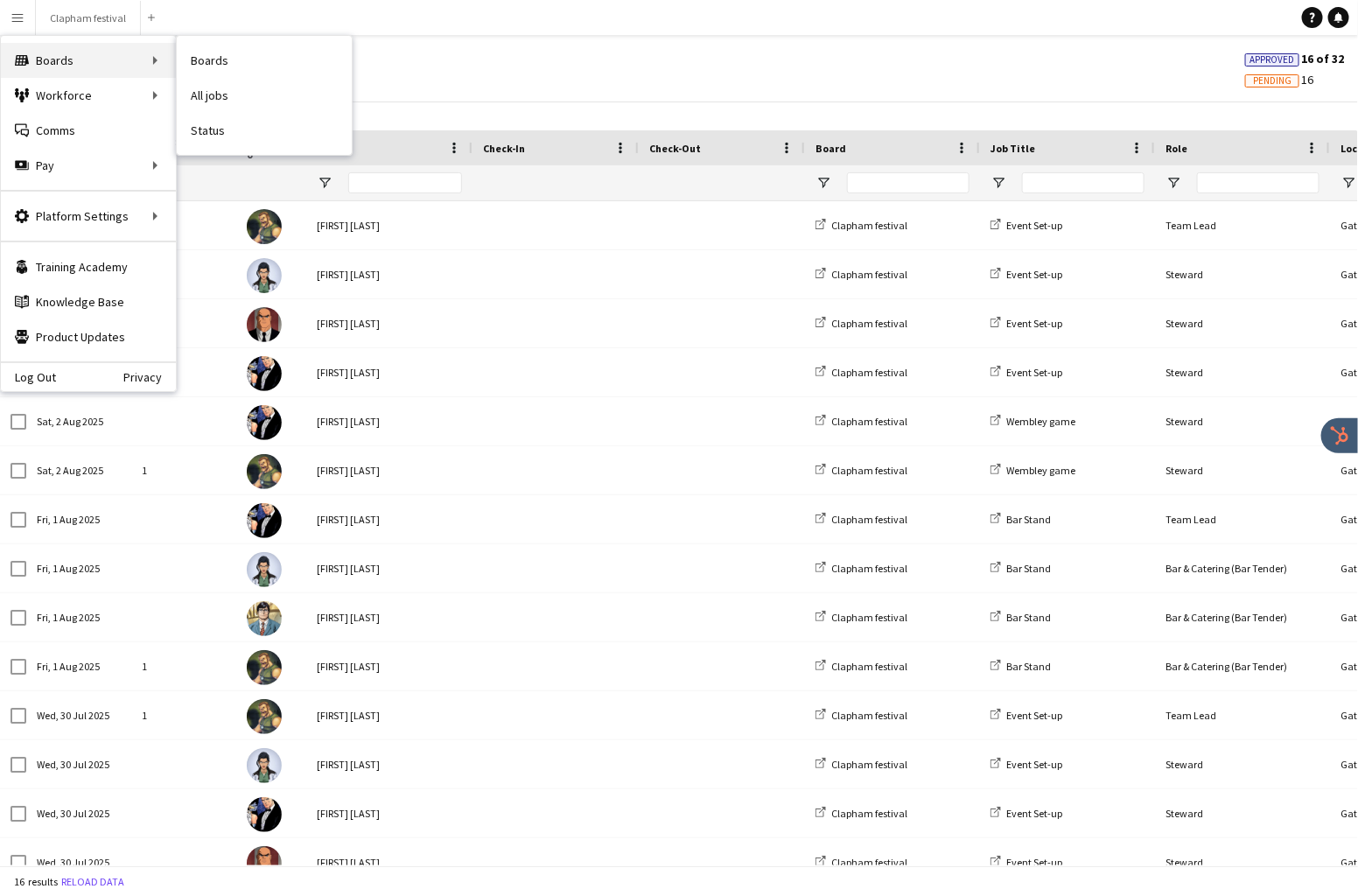 click on "Boards
Boards" at bounding box center [88, 60] 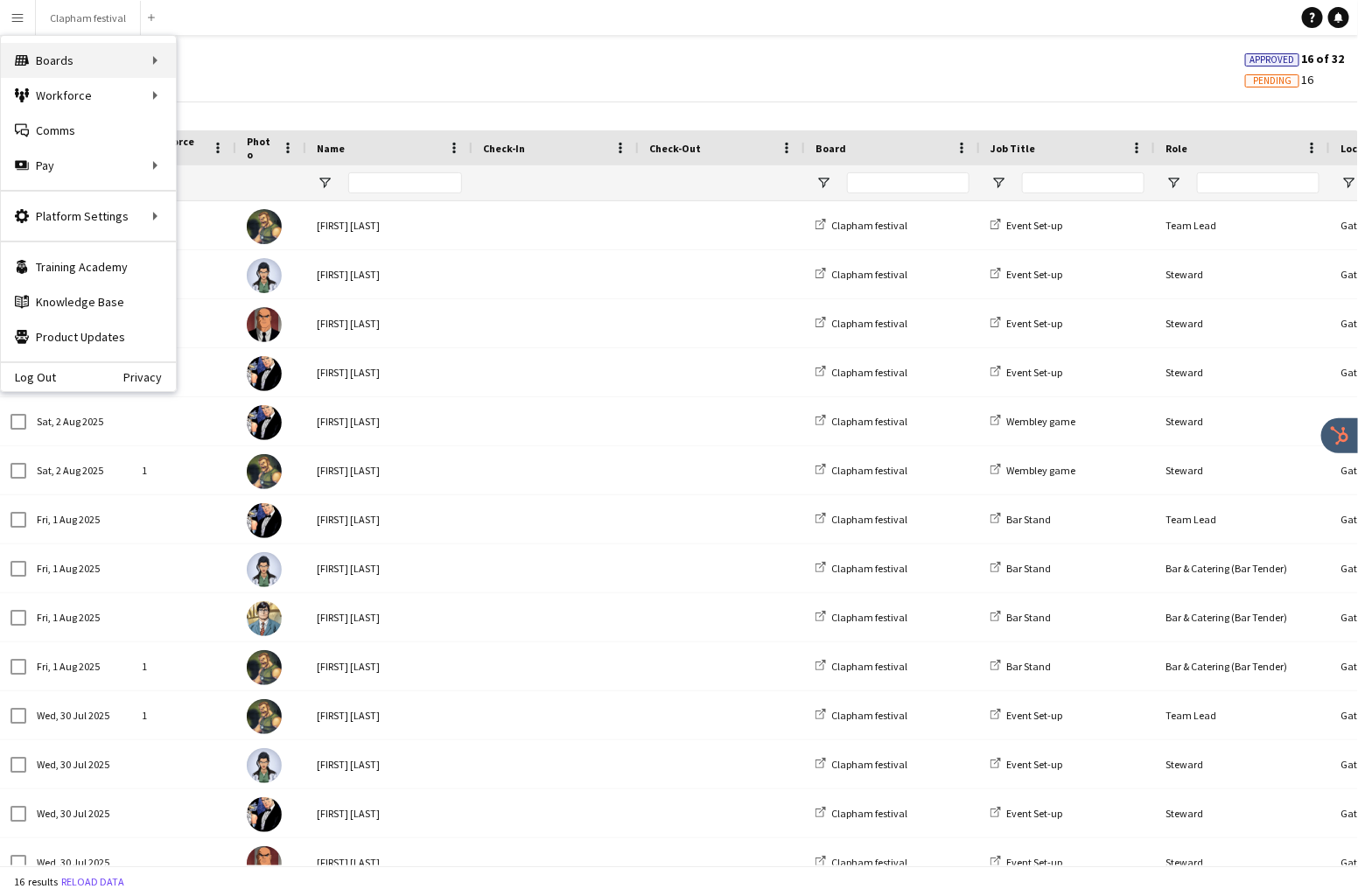 click on "Boards
Boards" at bounding box center [88, 60] 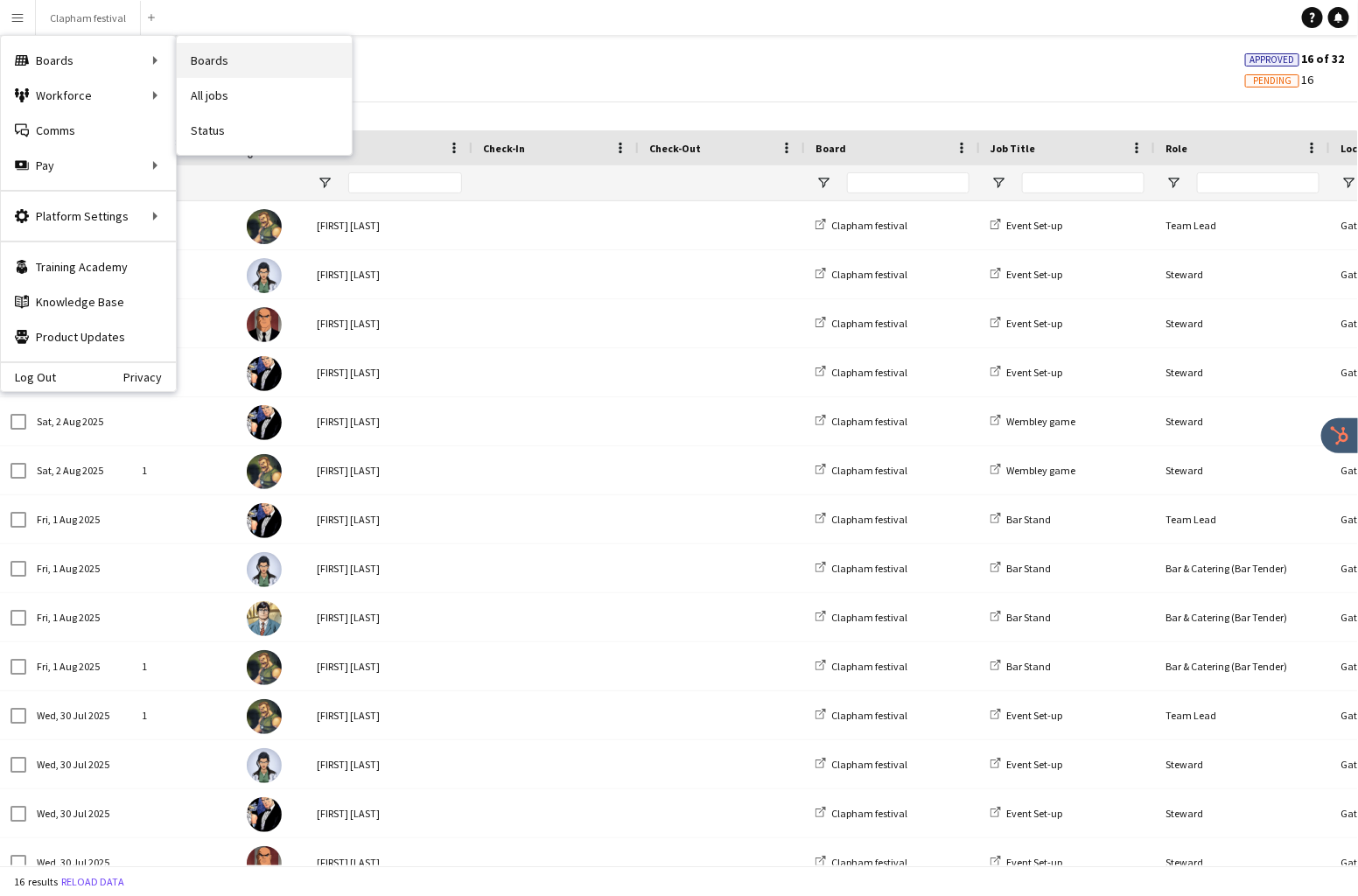 click on "Boards" at bounding box center (264, 60) 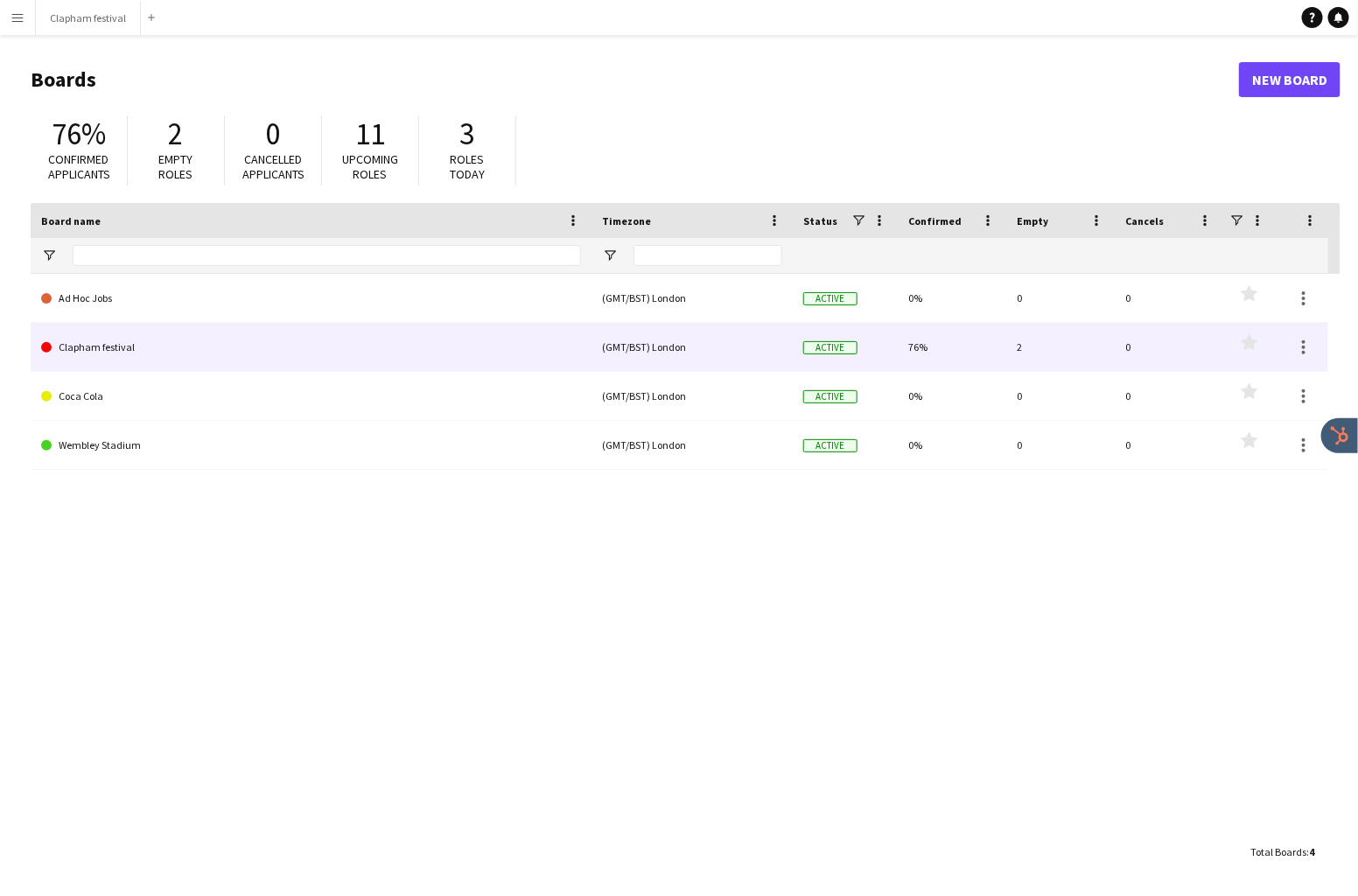 click on "Clapham festival" 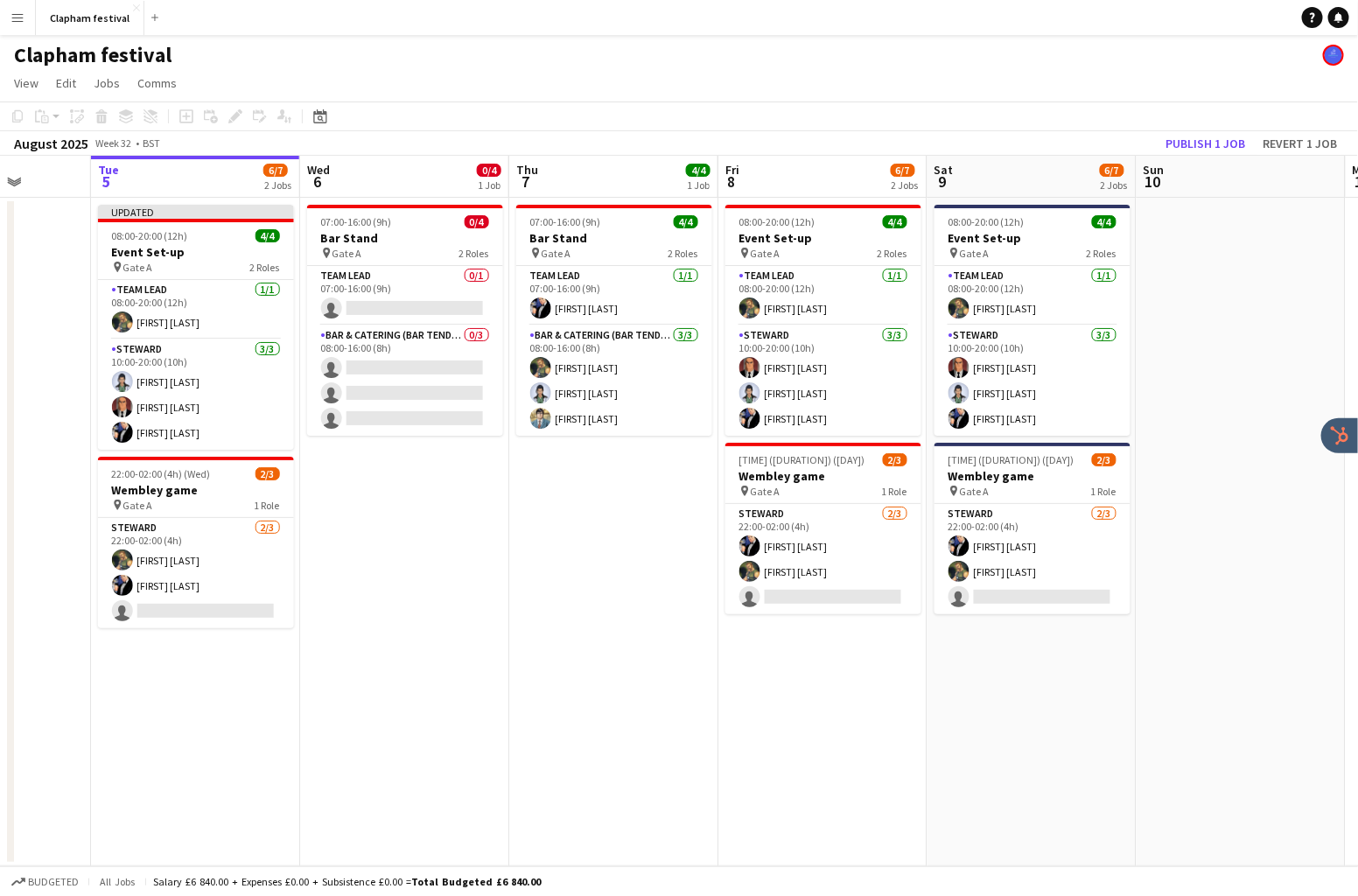 scroll, scrollTop: 0, scrollLeft: 537, axis: horizontal 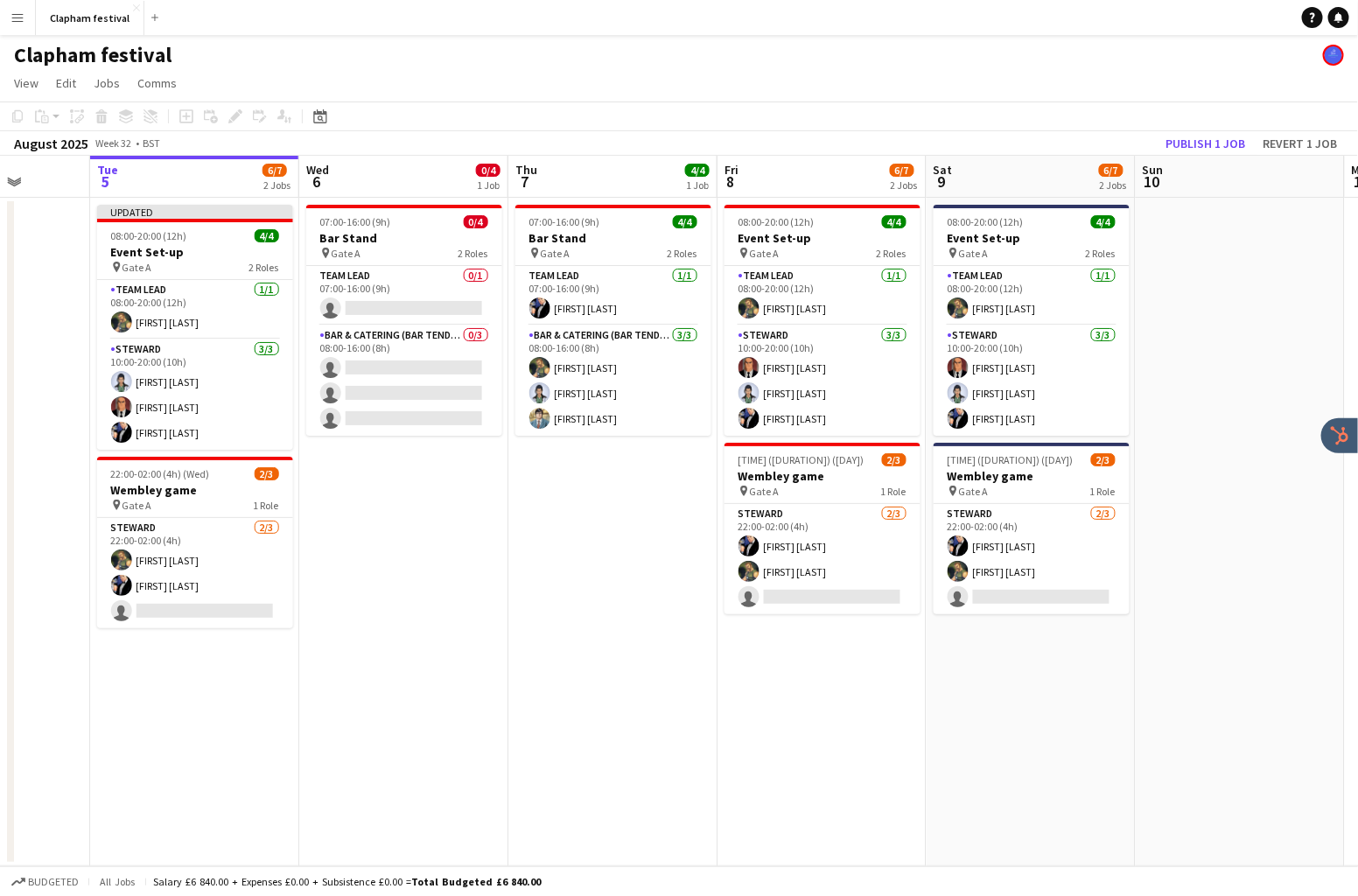 click on "Menu" at bounding box center [18, 18] 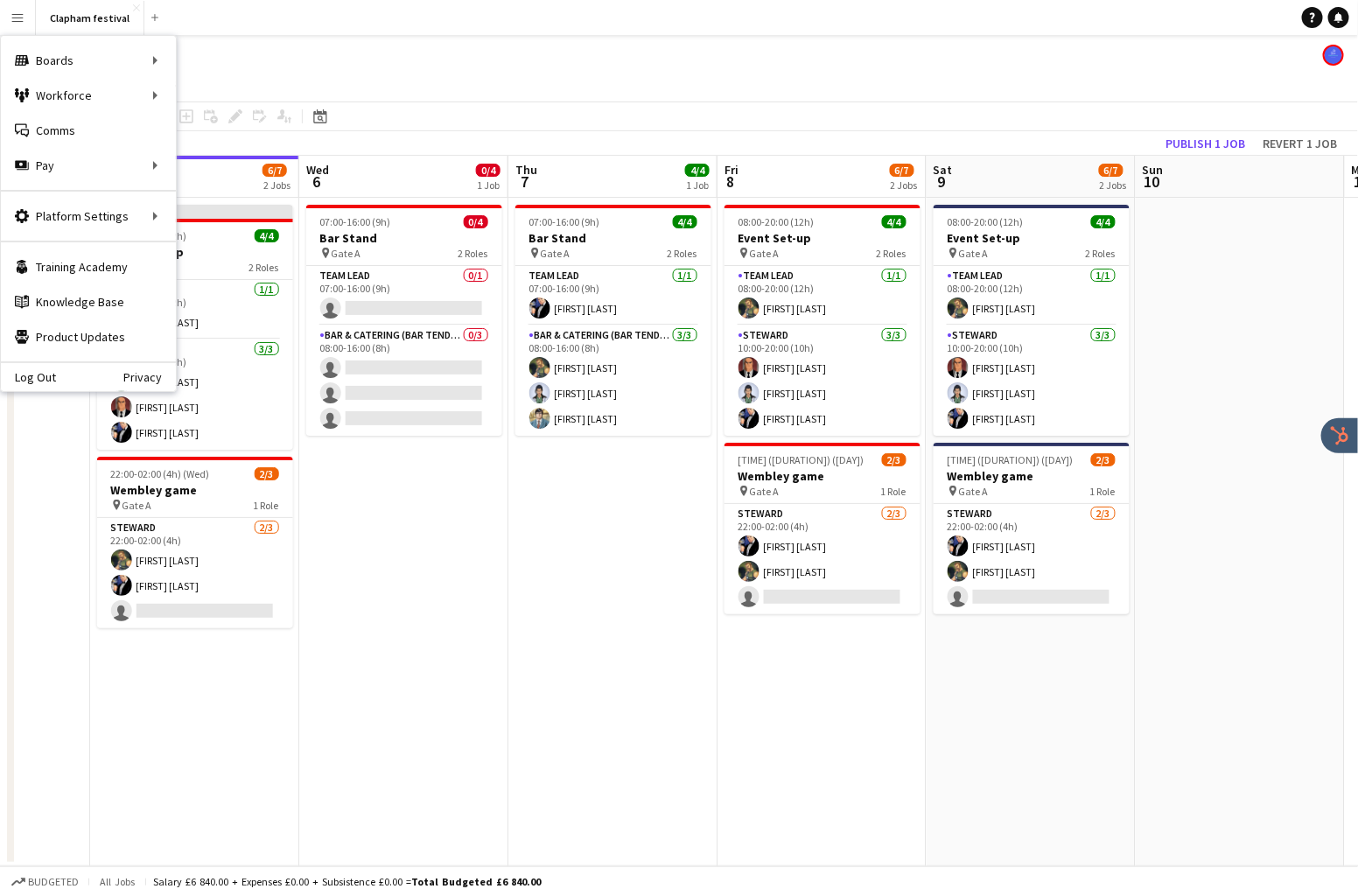 click on "View  Day view expanded Day view collapsed Month view Date picker Jump to today Expand Linked Jobs Collapse Linked Jobs  Edit  Copy
Command
C  Paste  Without Crew
Command
V With Crew
Command
Shift
V Paste as linked job  Group  Group Ungroup  Jobs  New Job Edit Job Delete Job New Linked Job Edit Linked Jobs Job fulfilment Promote Role Copy Role URL  Comms  Notify confirmed crew Create chat" 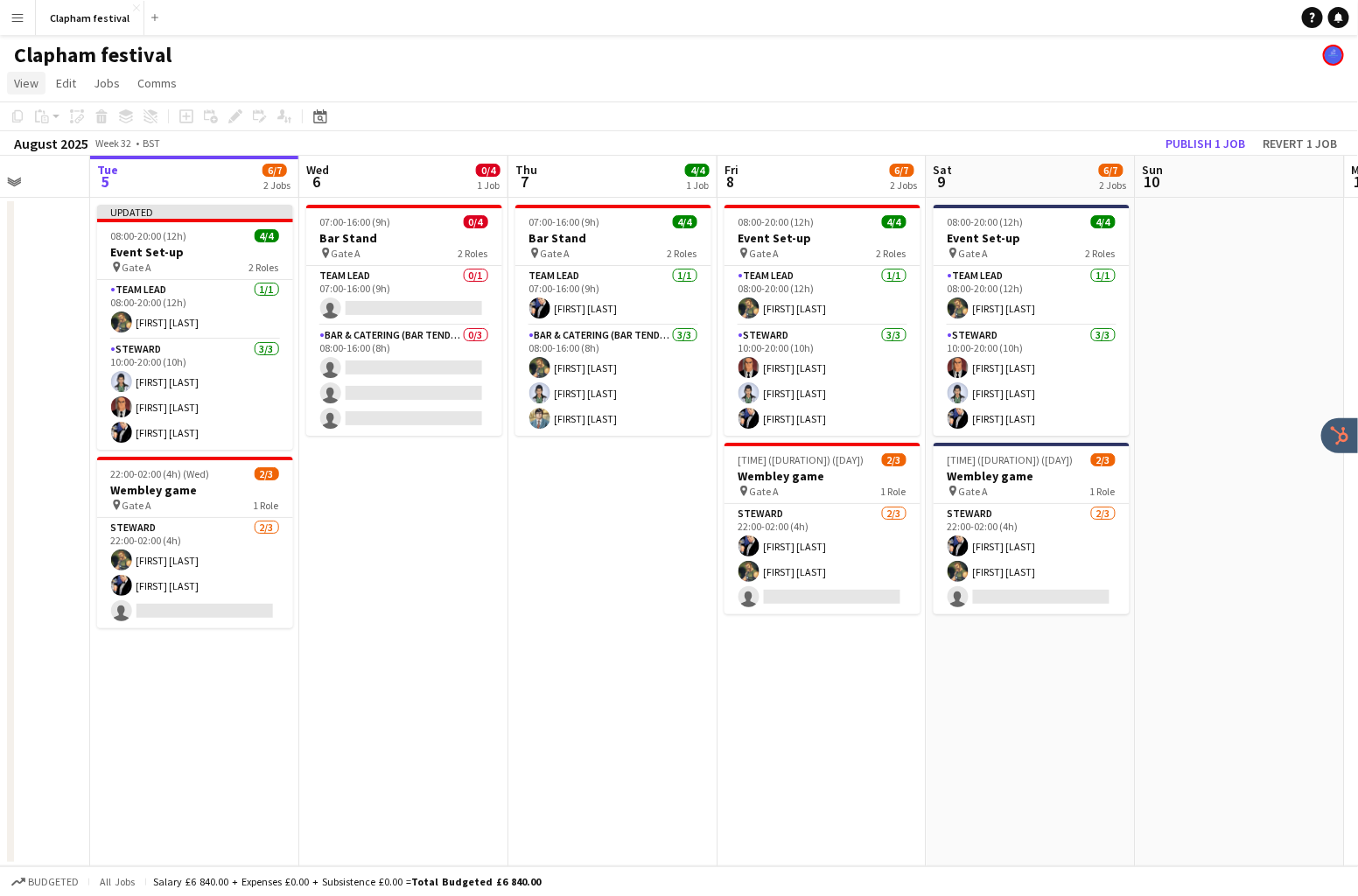 click on "View" 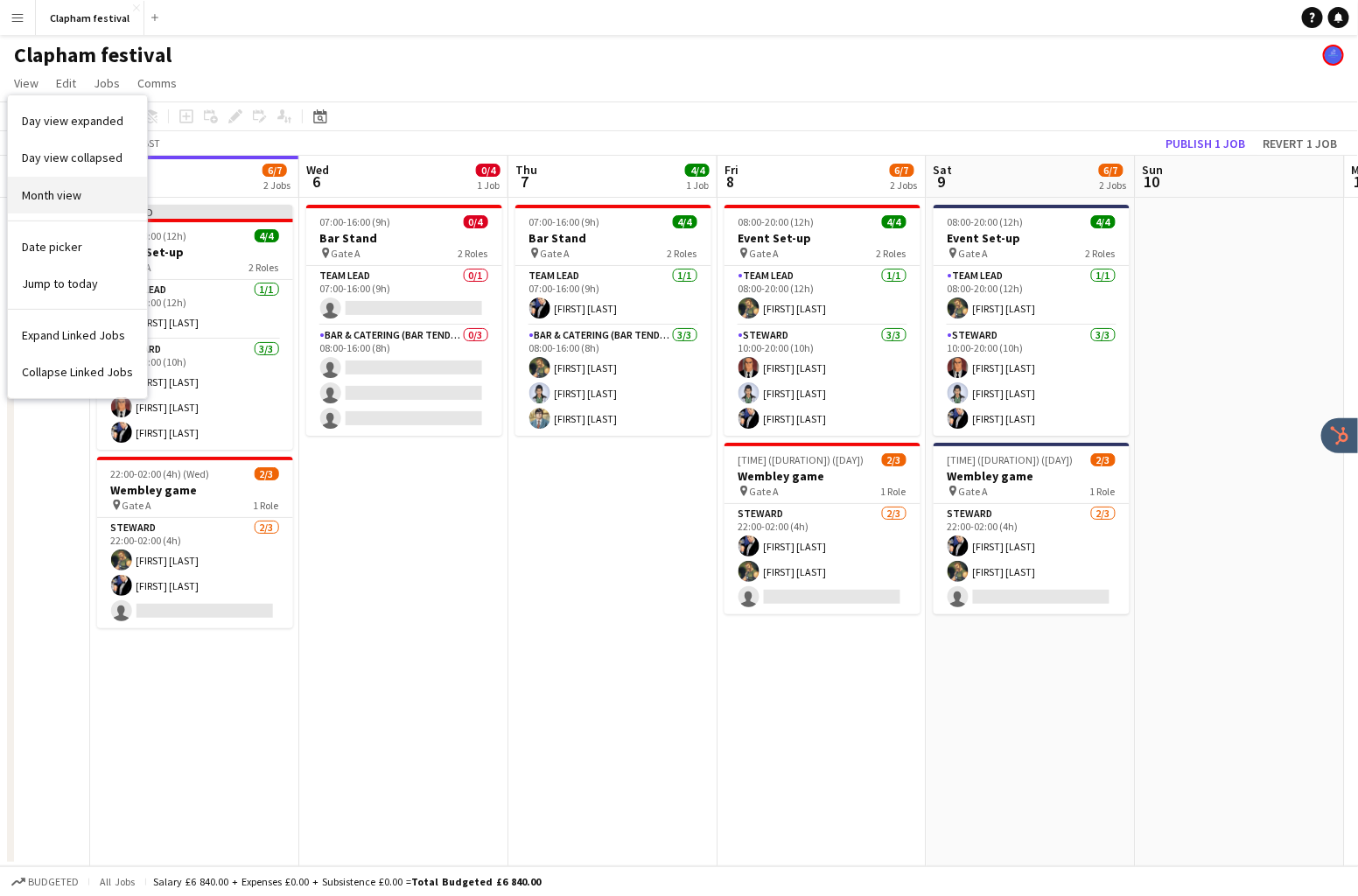 click on "Month view" at bounding box center [52, 195] 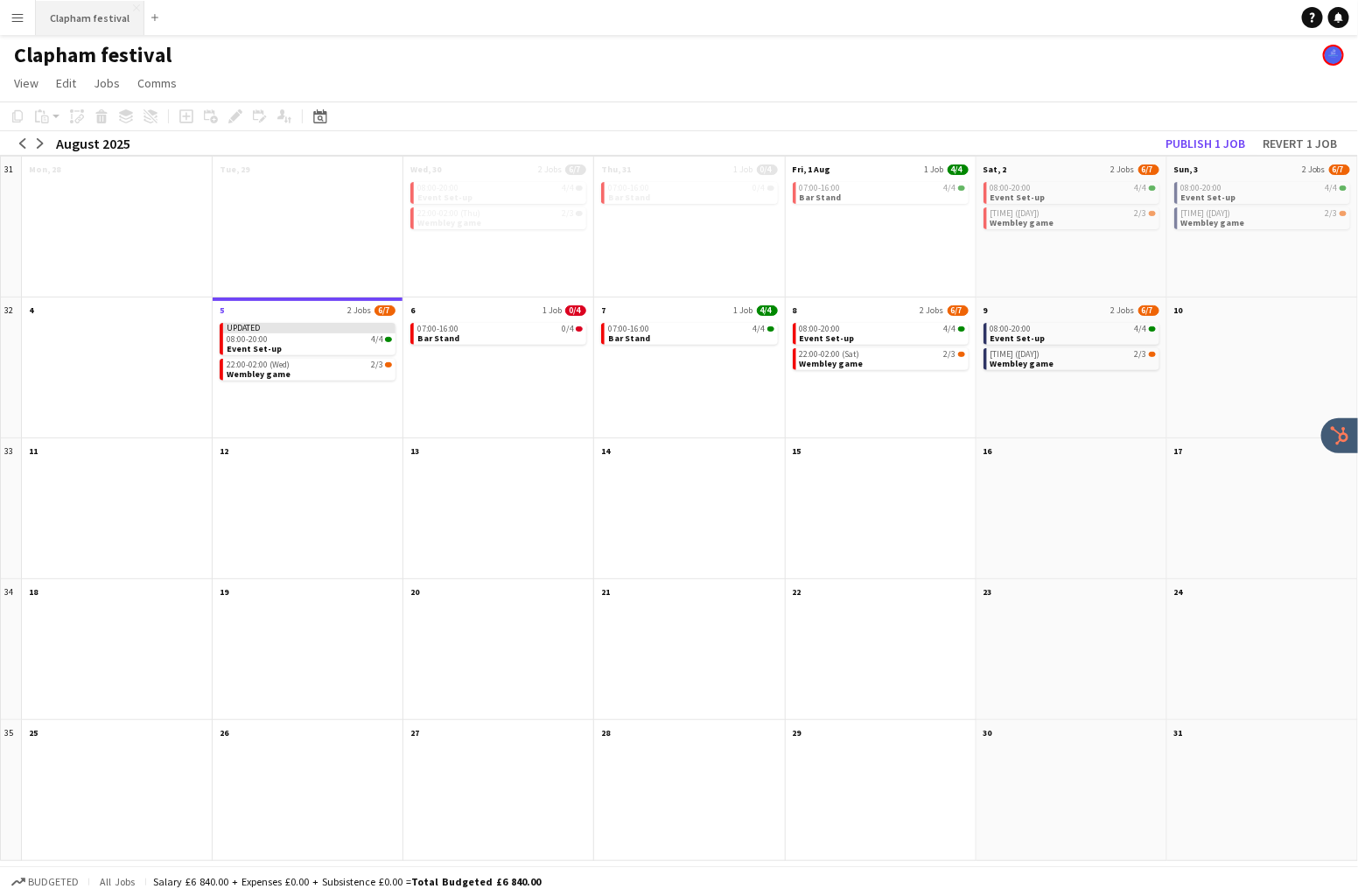 click on "Clapham festival
Close" at bounding box center [90, 18] 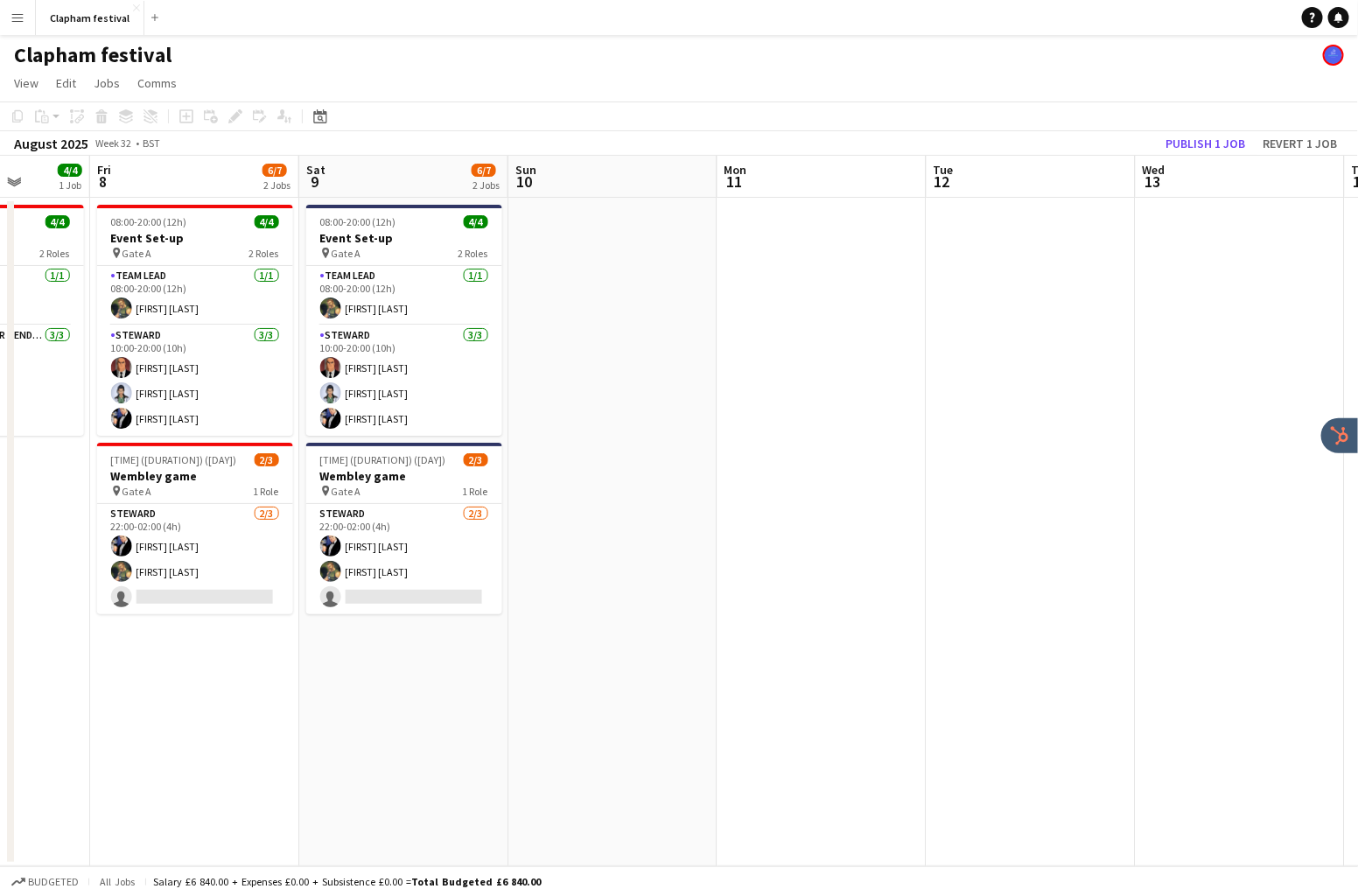scroll, scrollTop: 0, scrollLeft: 766, axis: horizontal 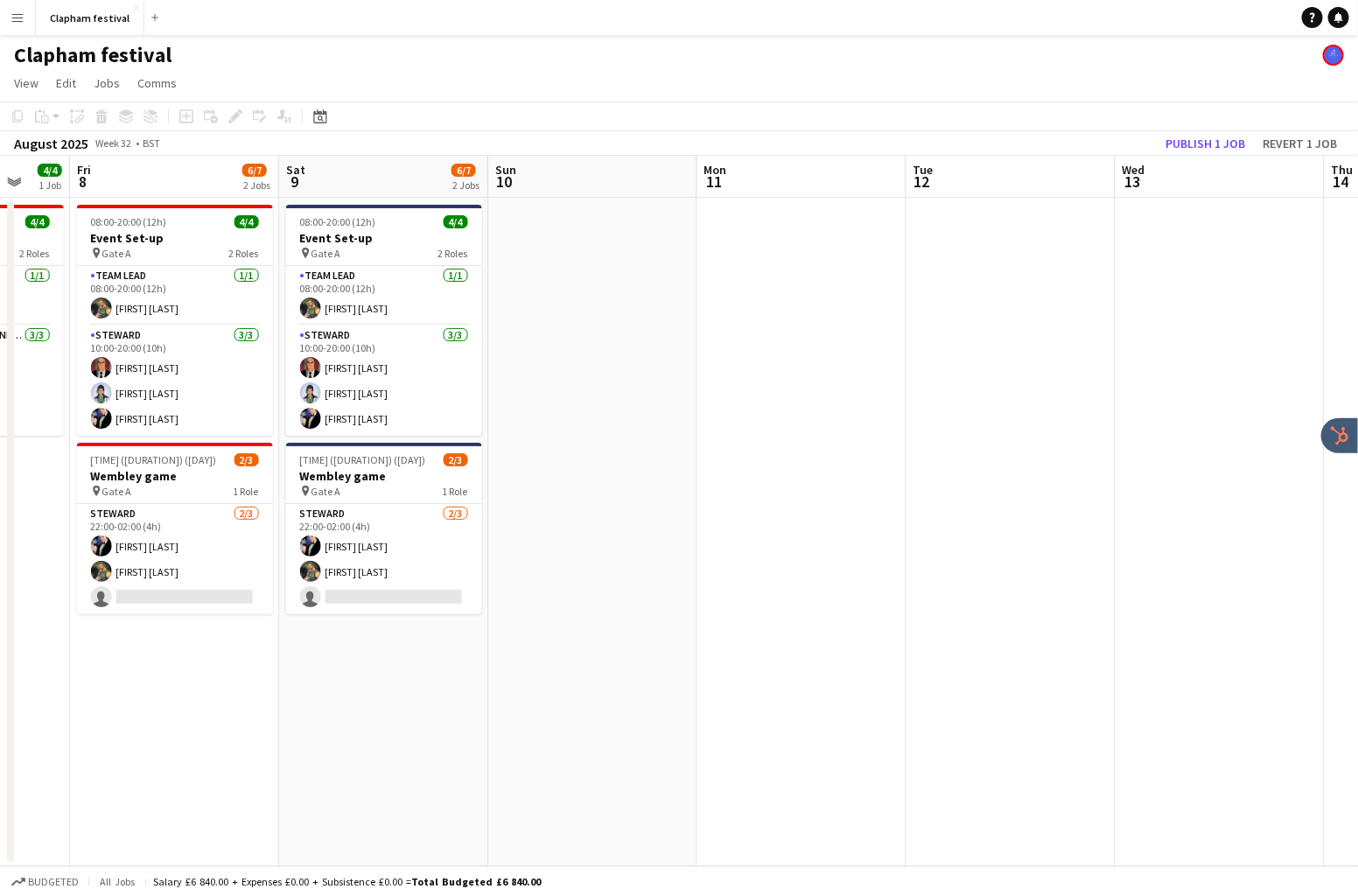 click at bounding box center (802, 532) 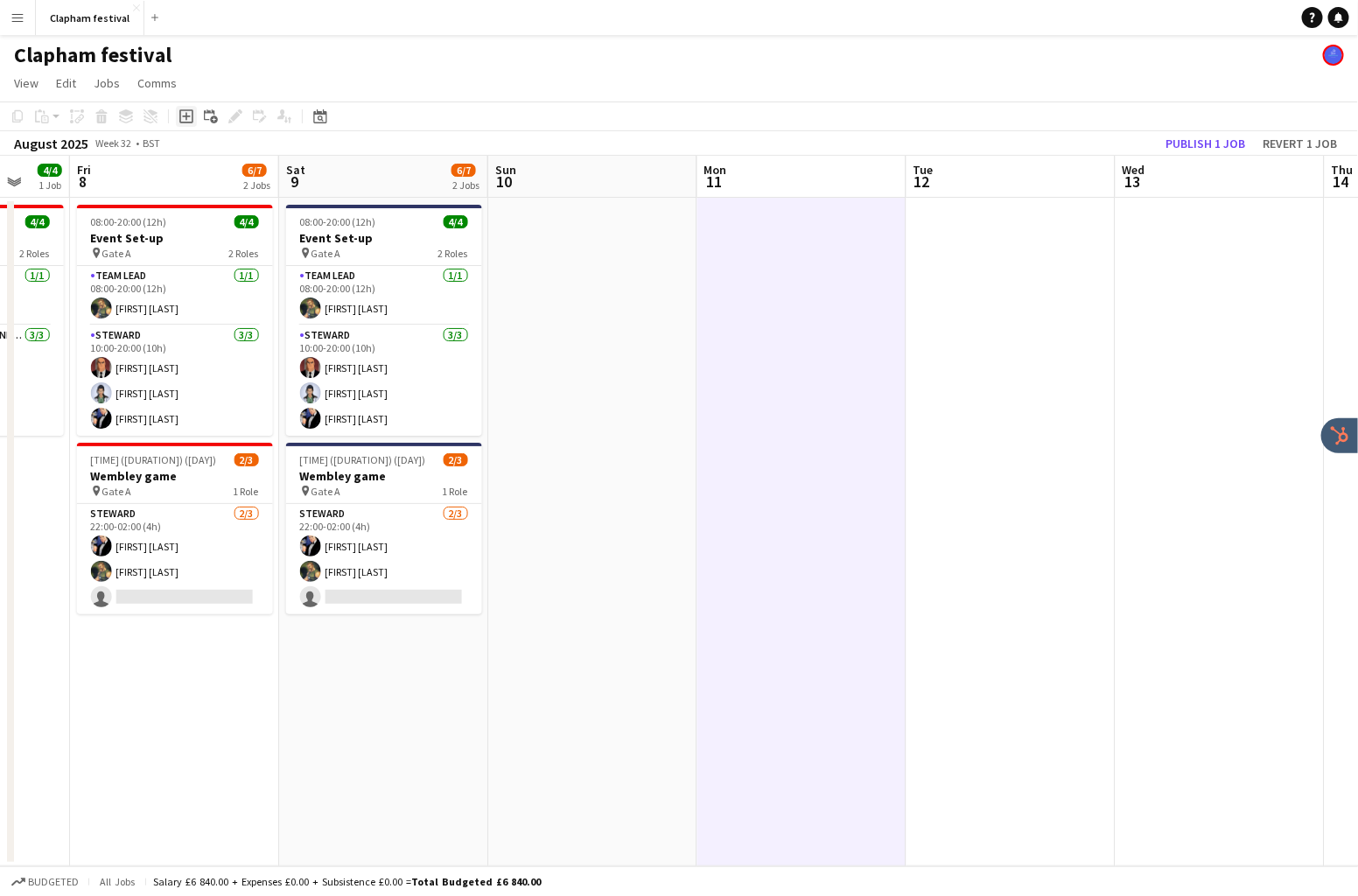 click on "Add job" 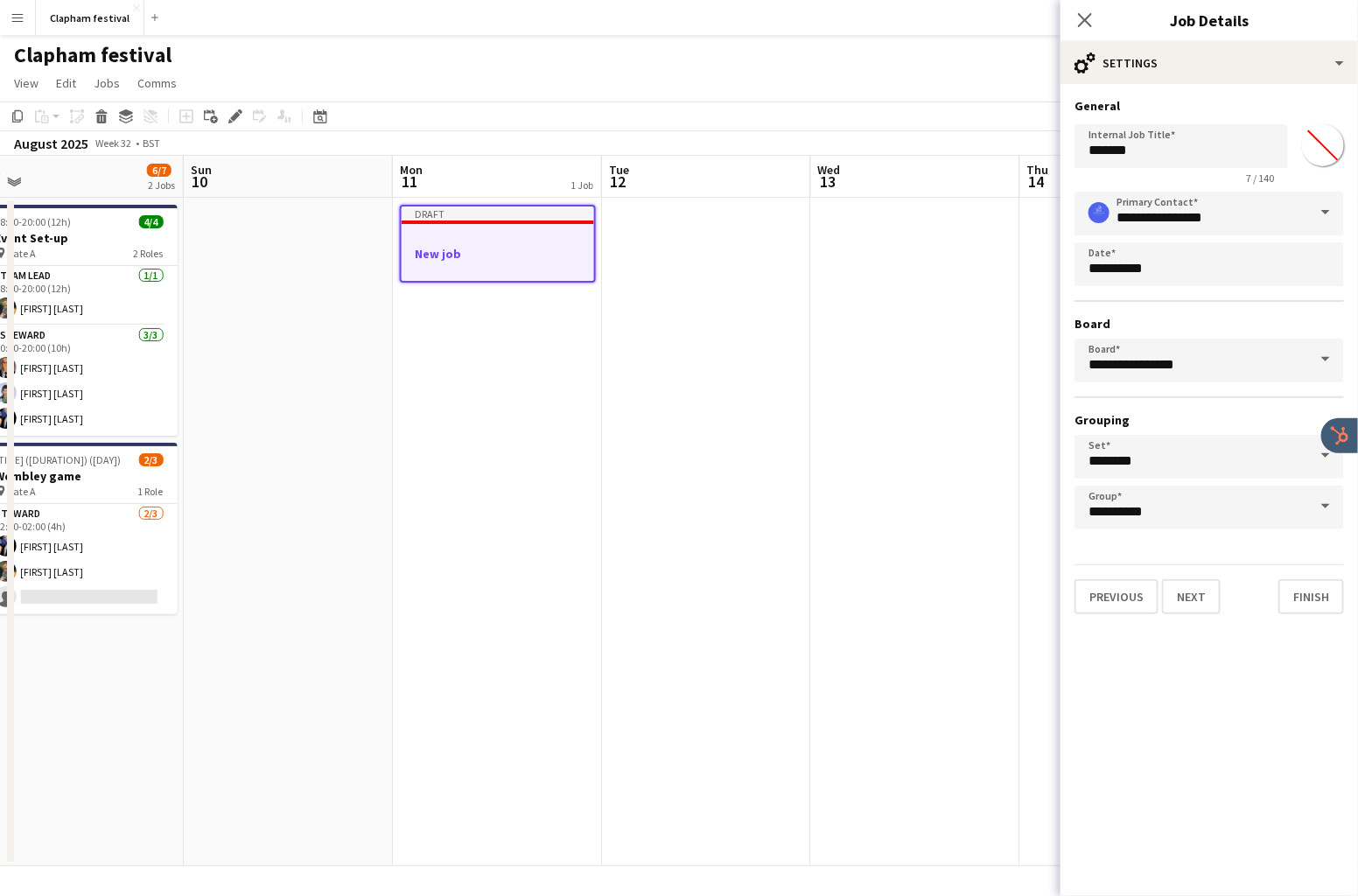 scroll, scrollTop: 0, scrollLeft: 658, axis: horizontal 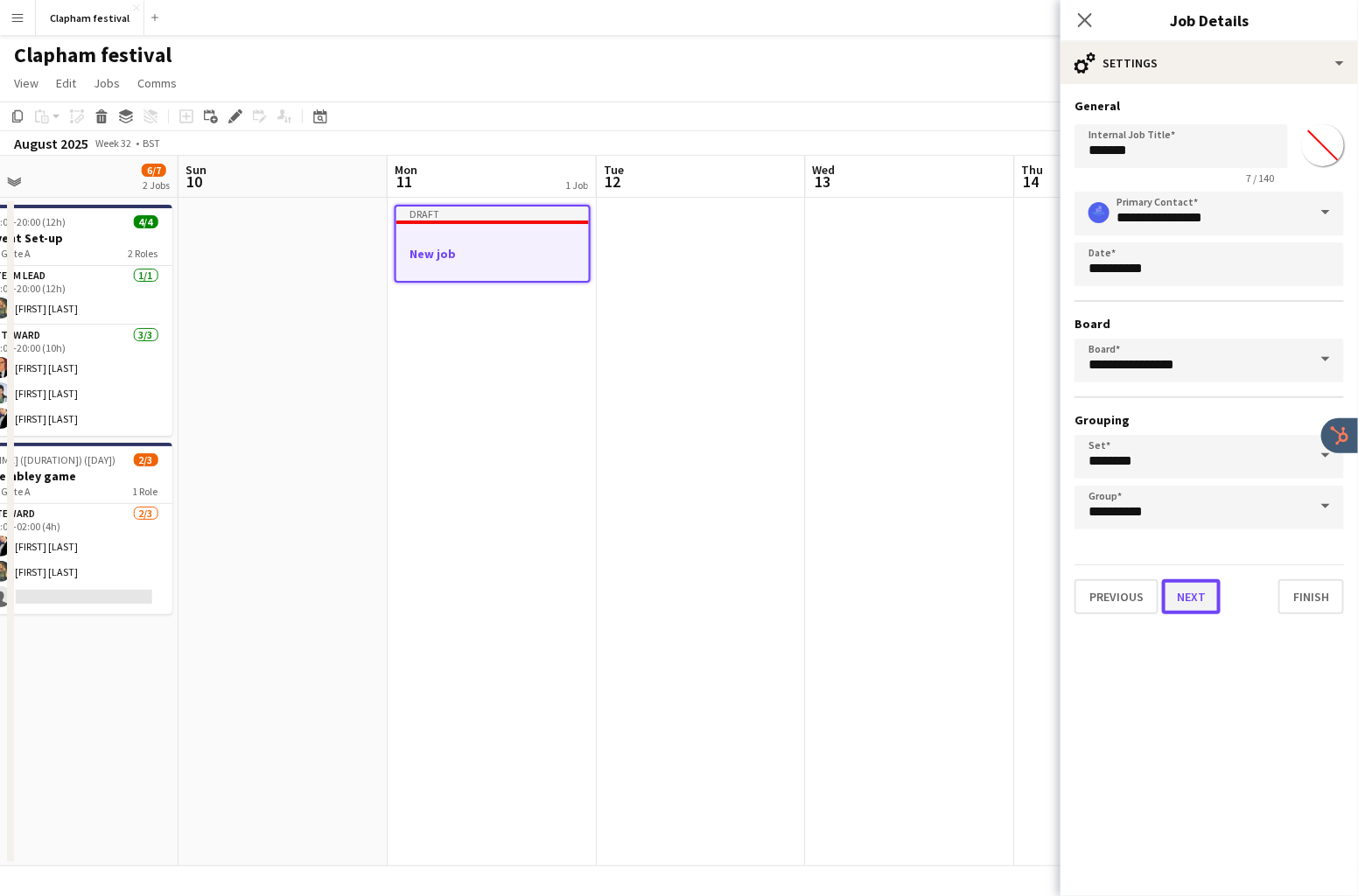 click on "Next" at bounding box center (1191, 597) 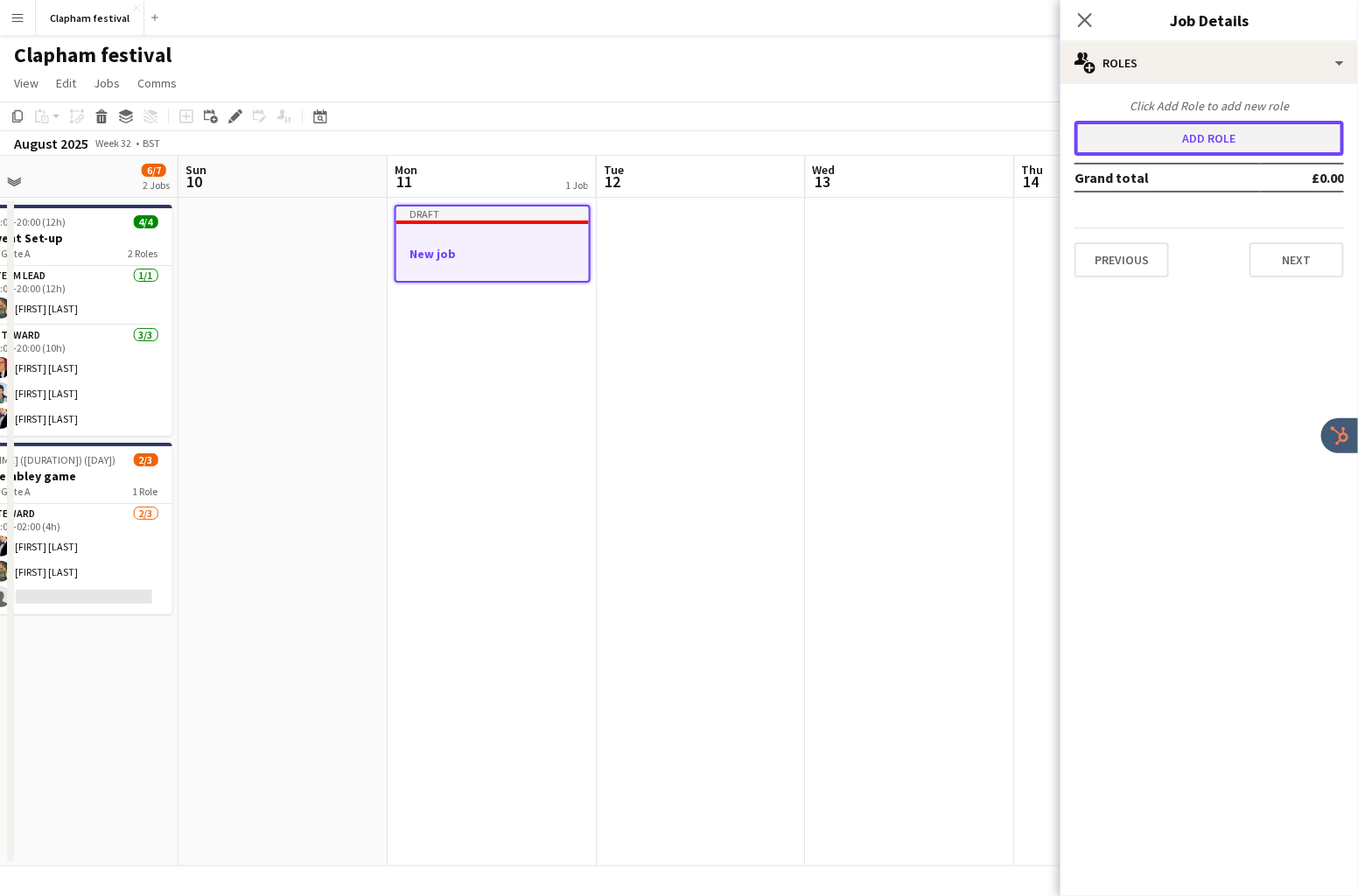 click on "Add role" at bounding box center [1209, 138] 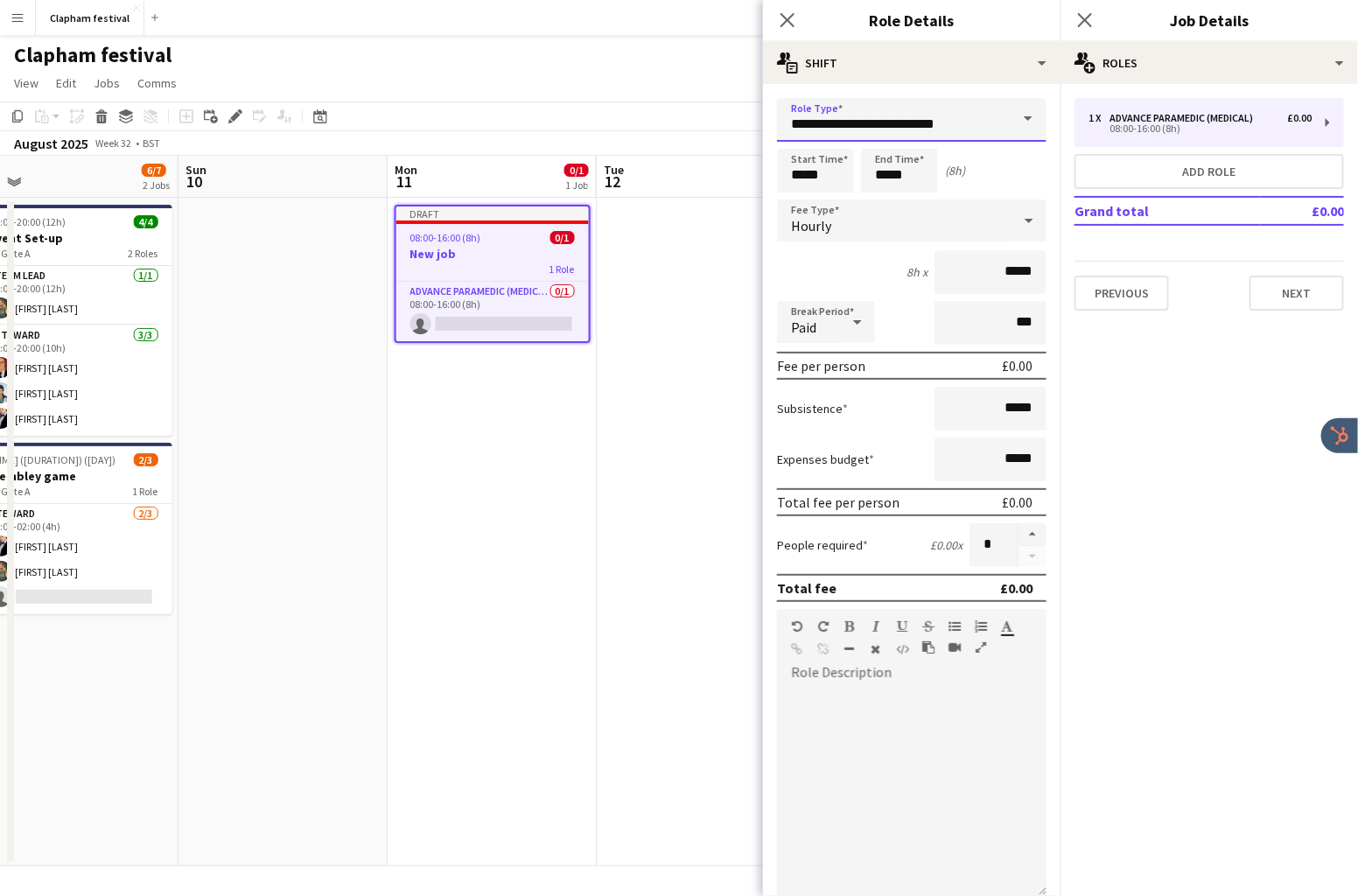 click on "**********" at bounding box center (912, 120) 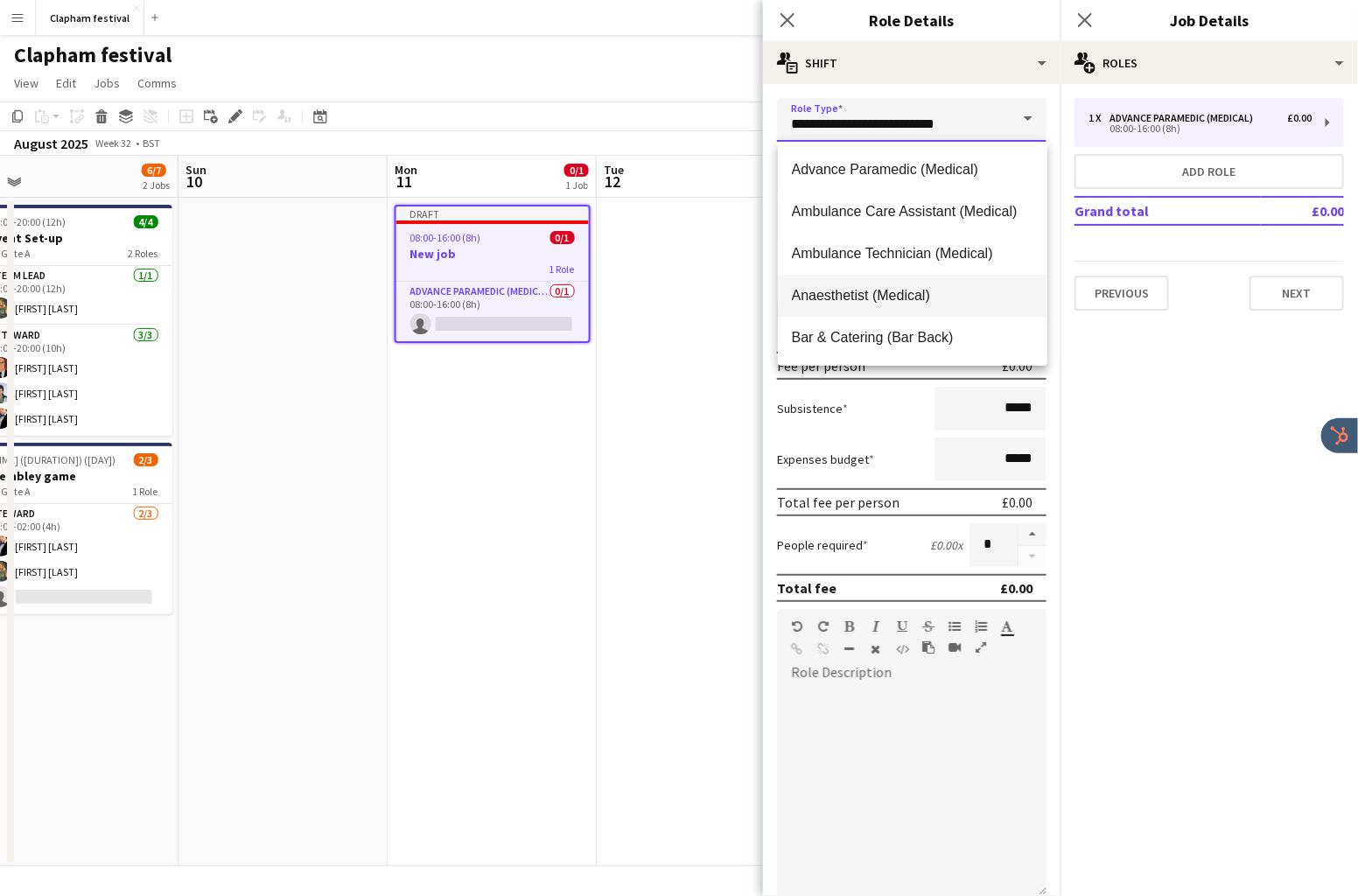 scroll, scrollTop: 294, scrollLeft: 0, axis: vertical 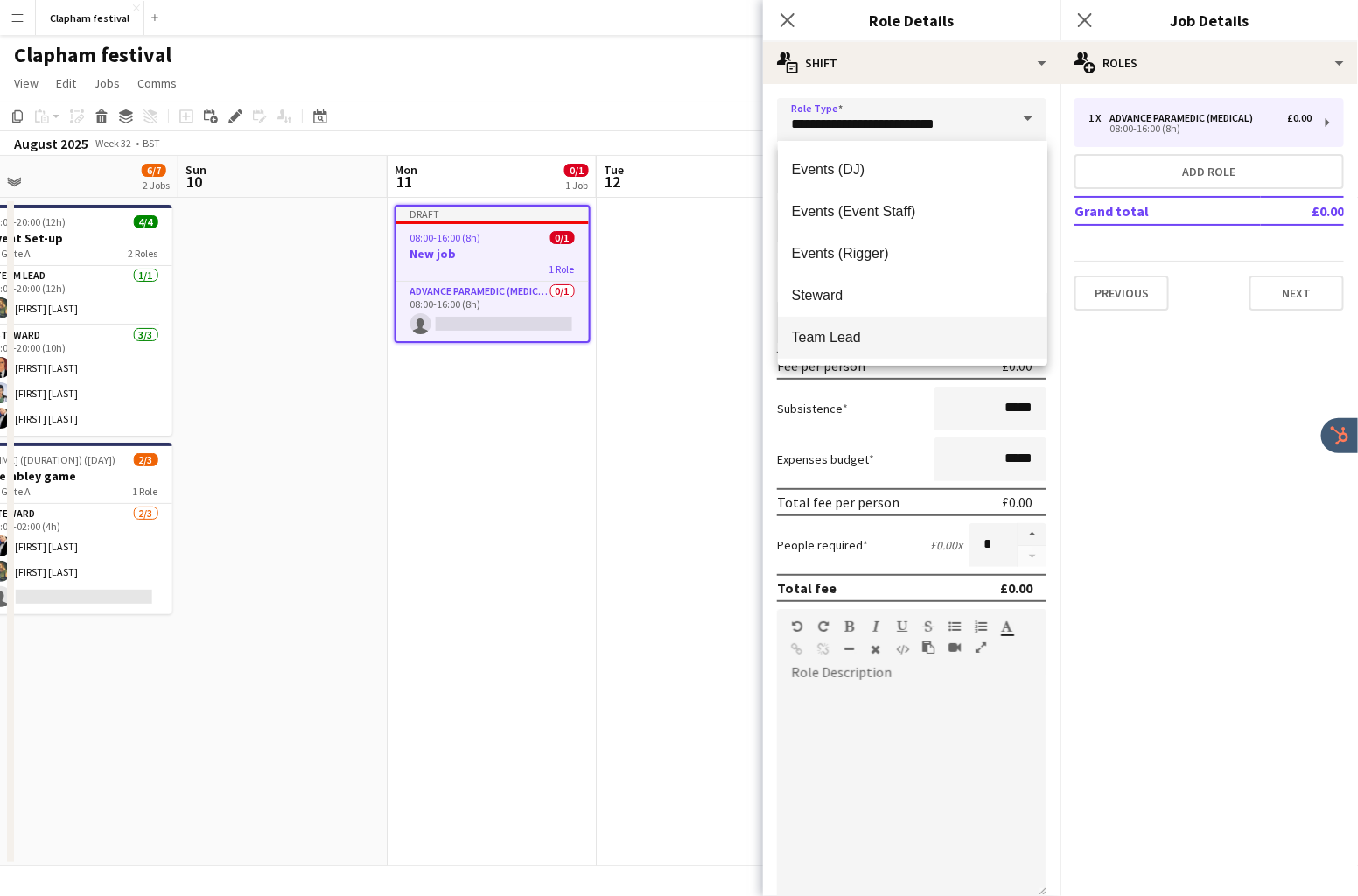 click on "Team Lead" at bounding box center [913, 337] 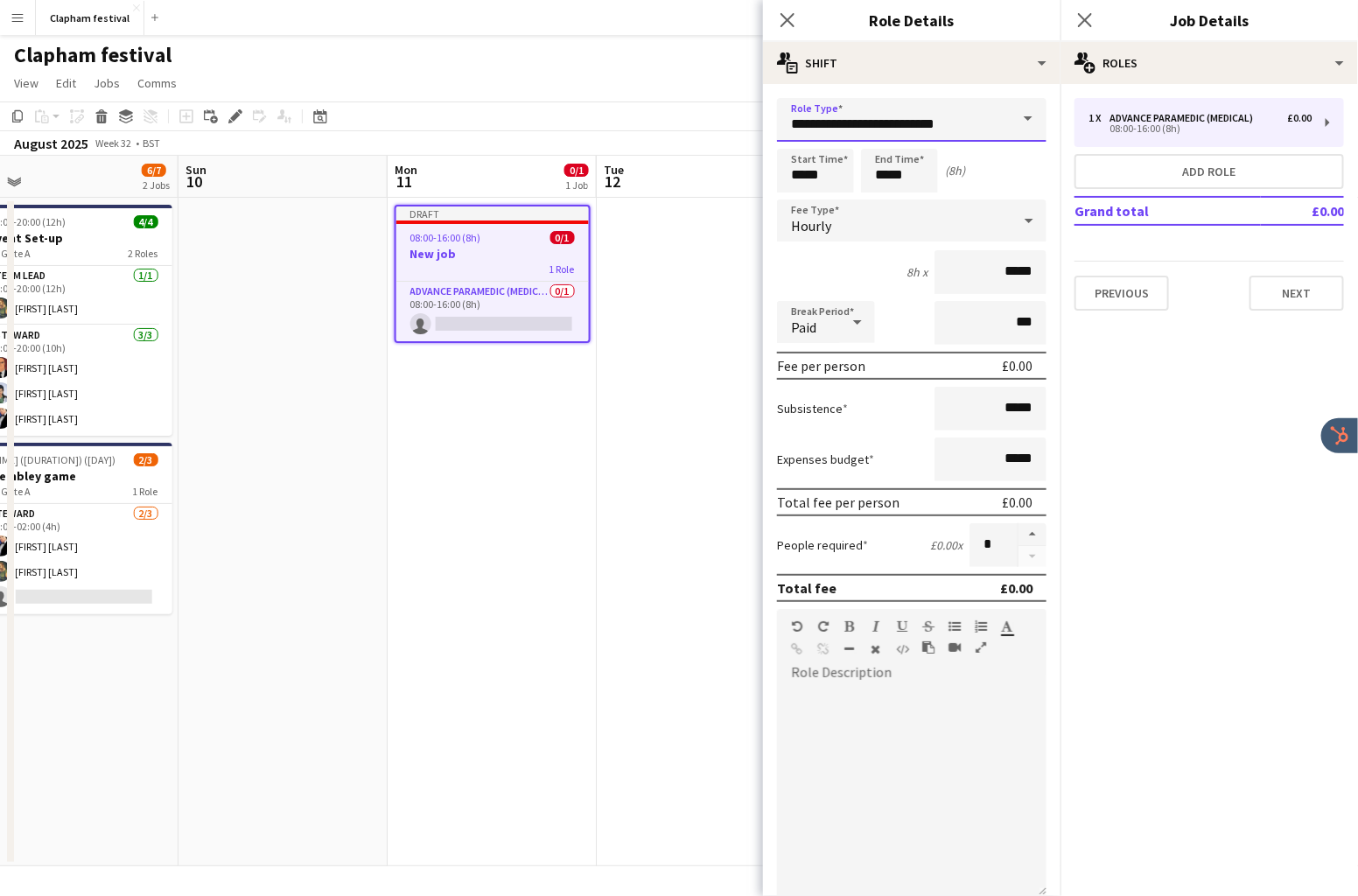 type on "*********" 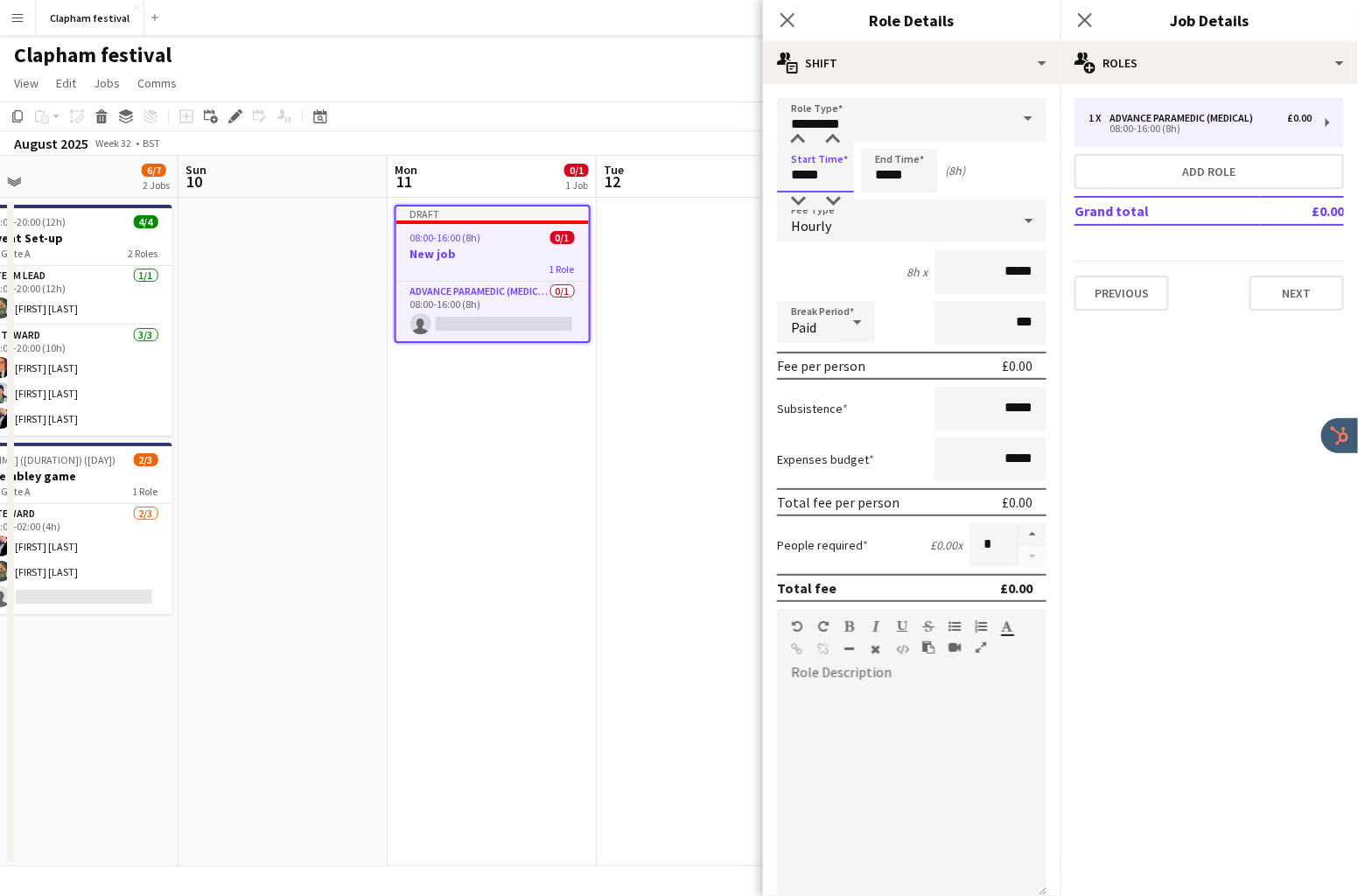 click on "*****" at bounding box center [816, 174] 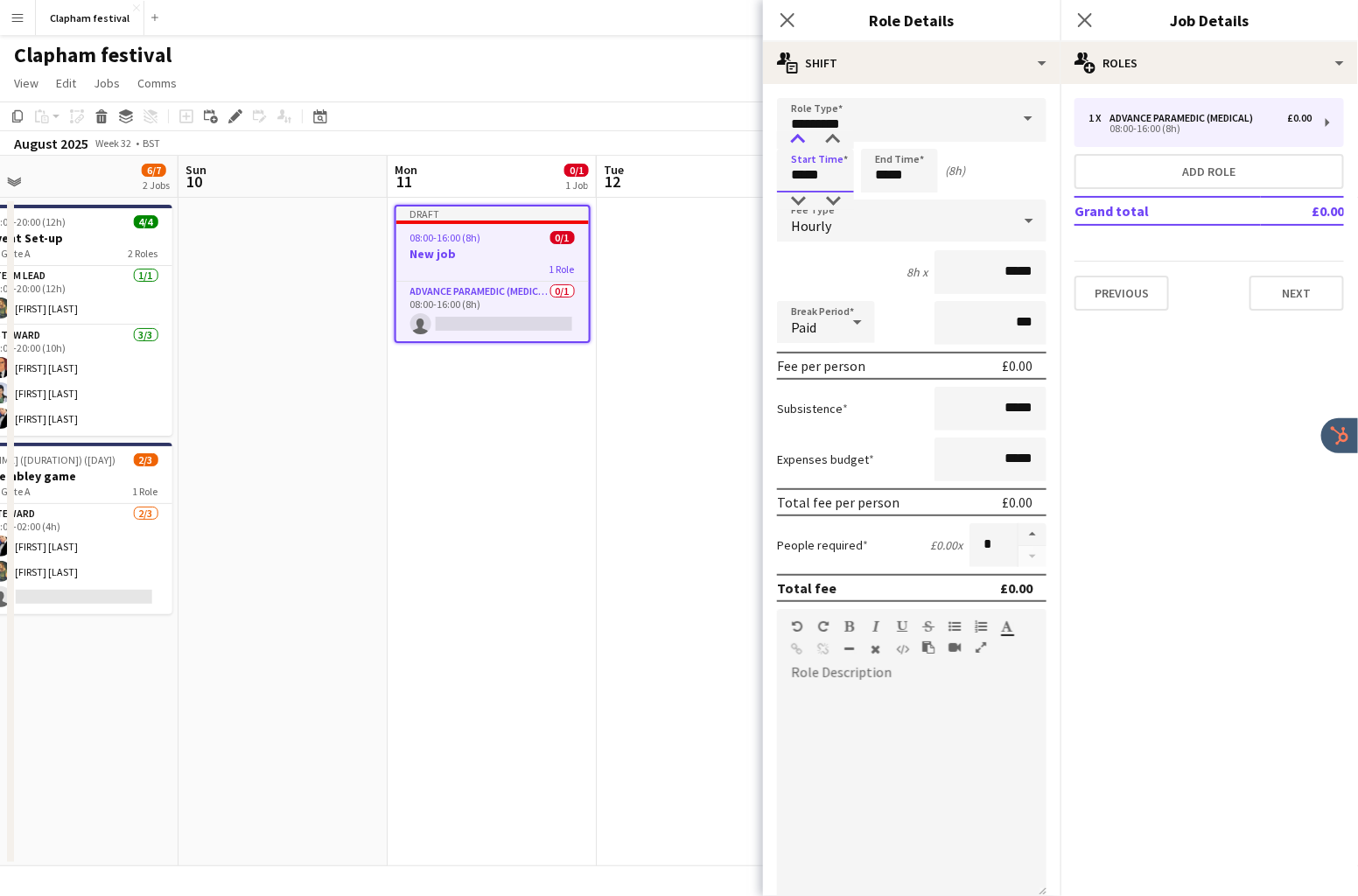 type on "*****" 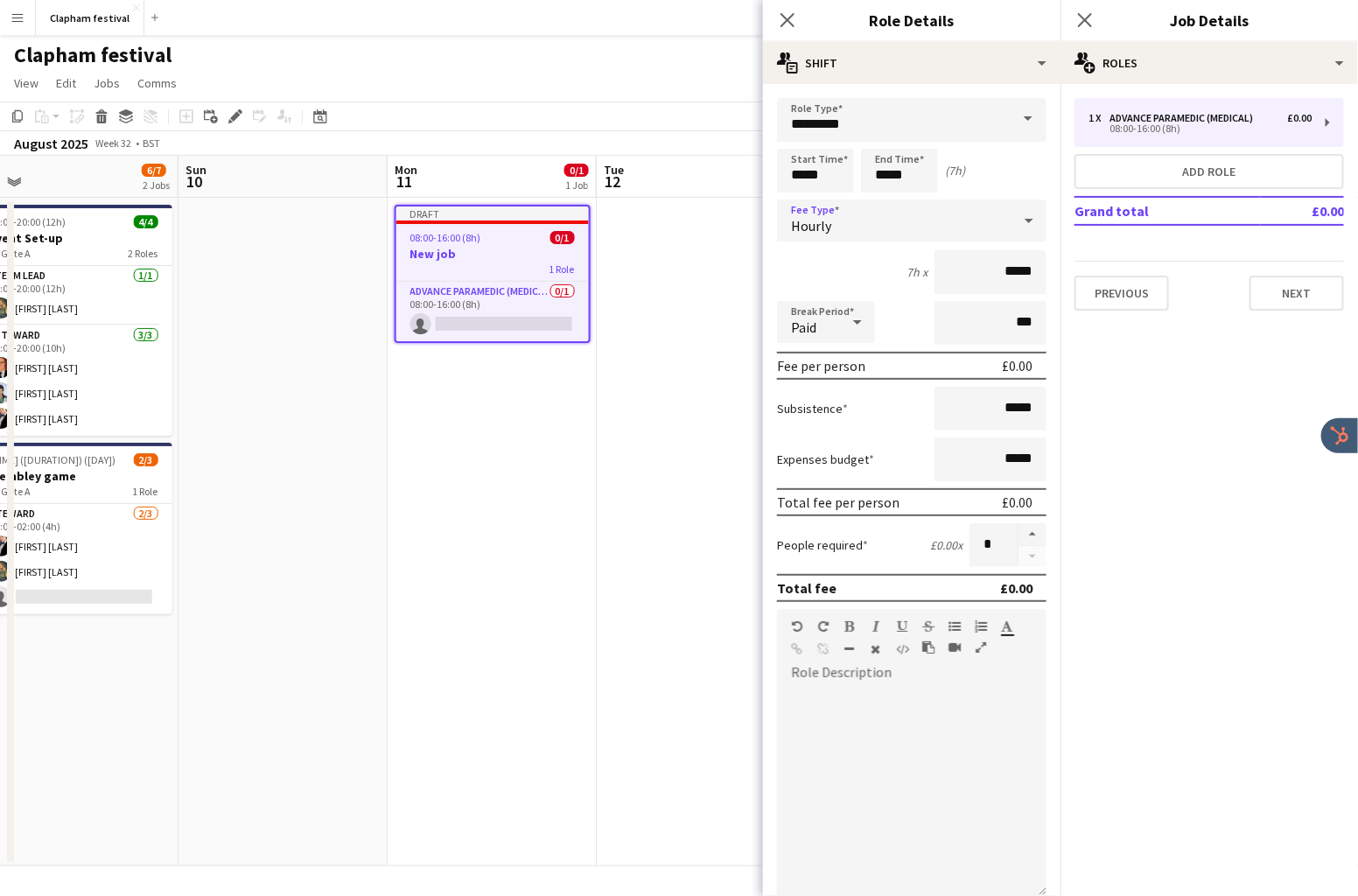 click on "Hourly" at bounding box center [894, 220] 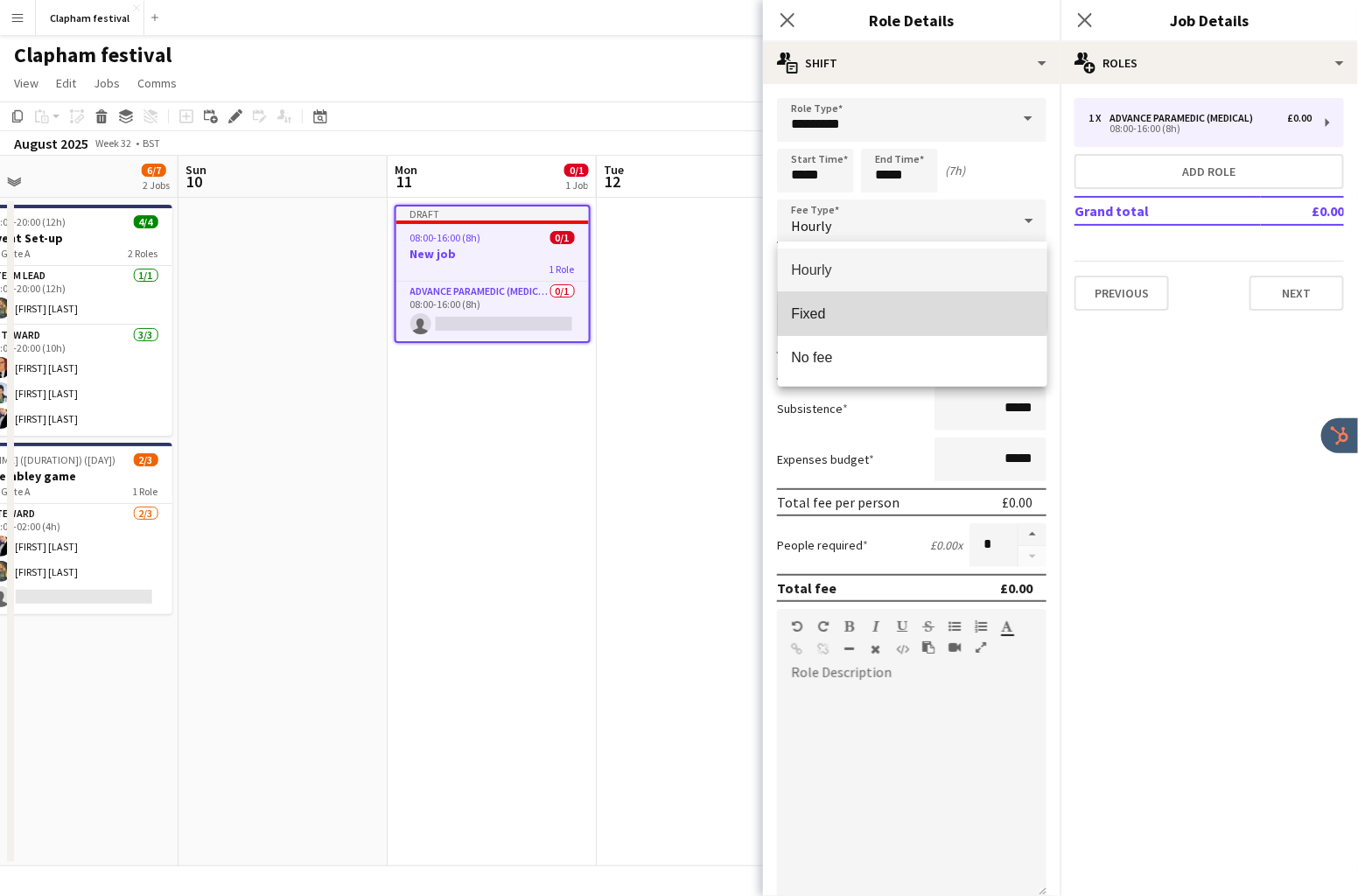 click on "Fixed" at bounding box center (913, 313) 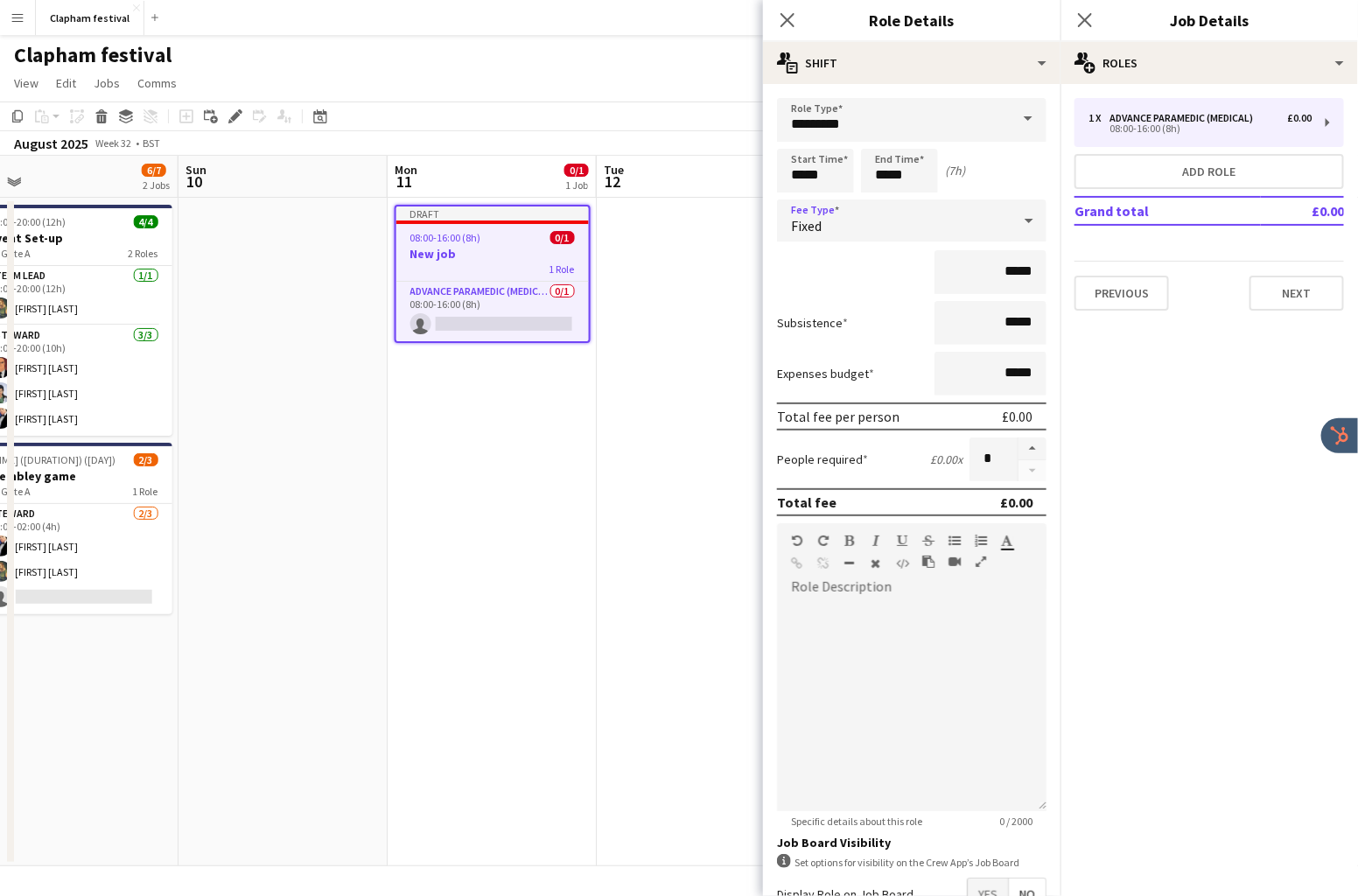 click on "Fixed" at bounding box center (894, 220) 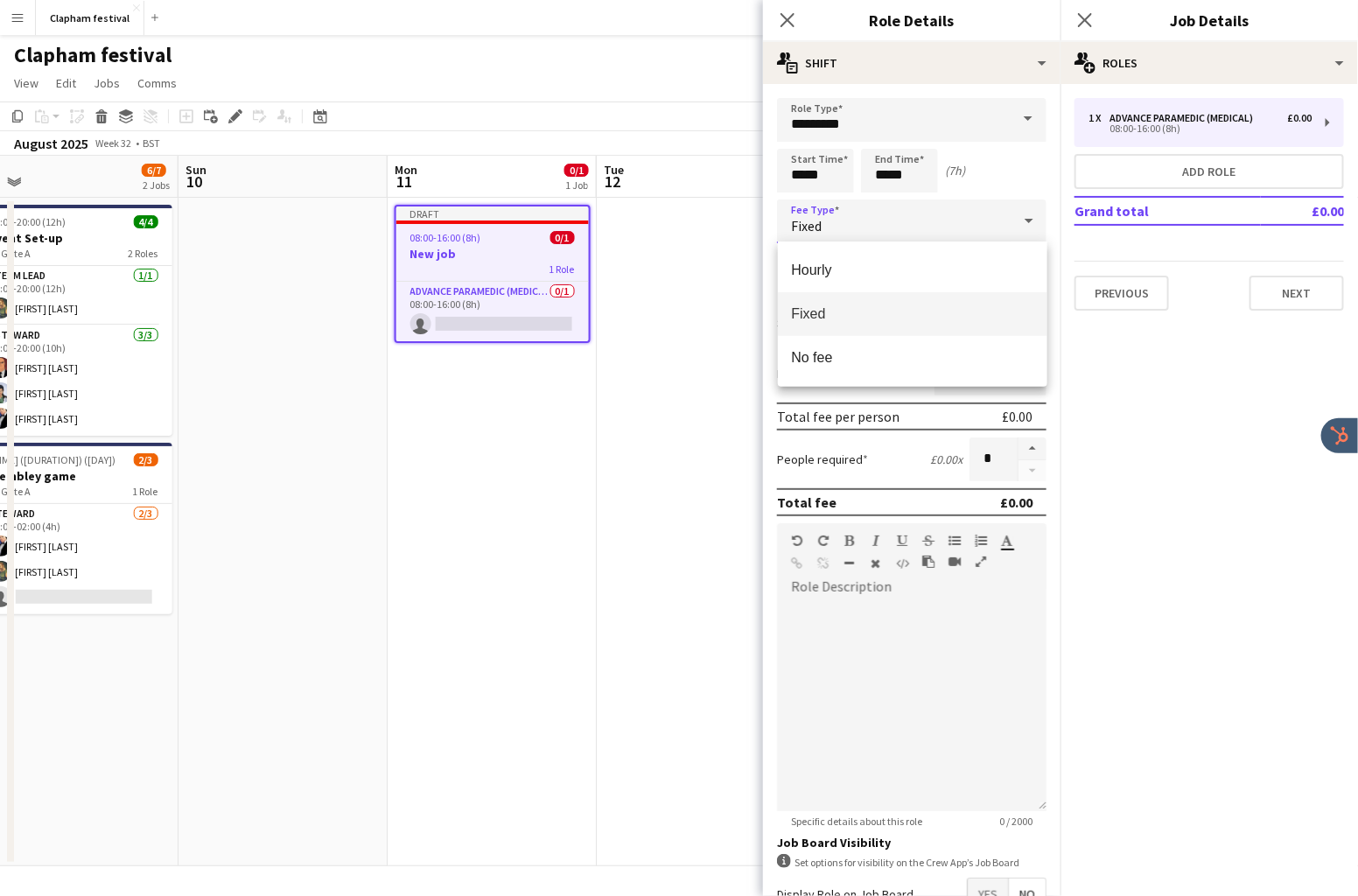click on "Fixed" at bounding box center [913, 314] 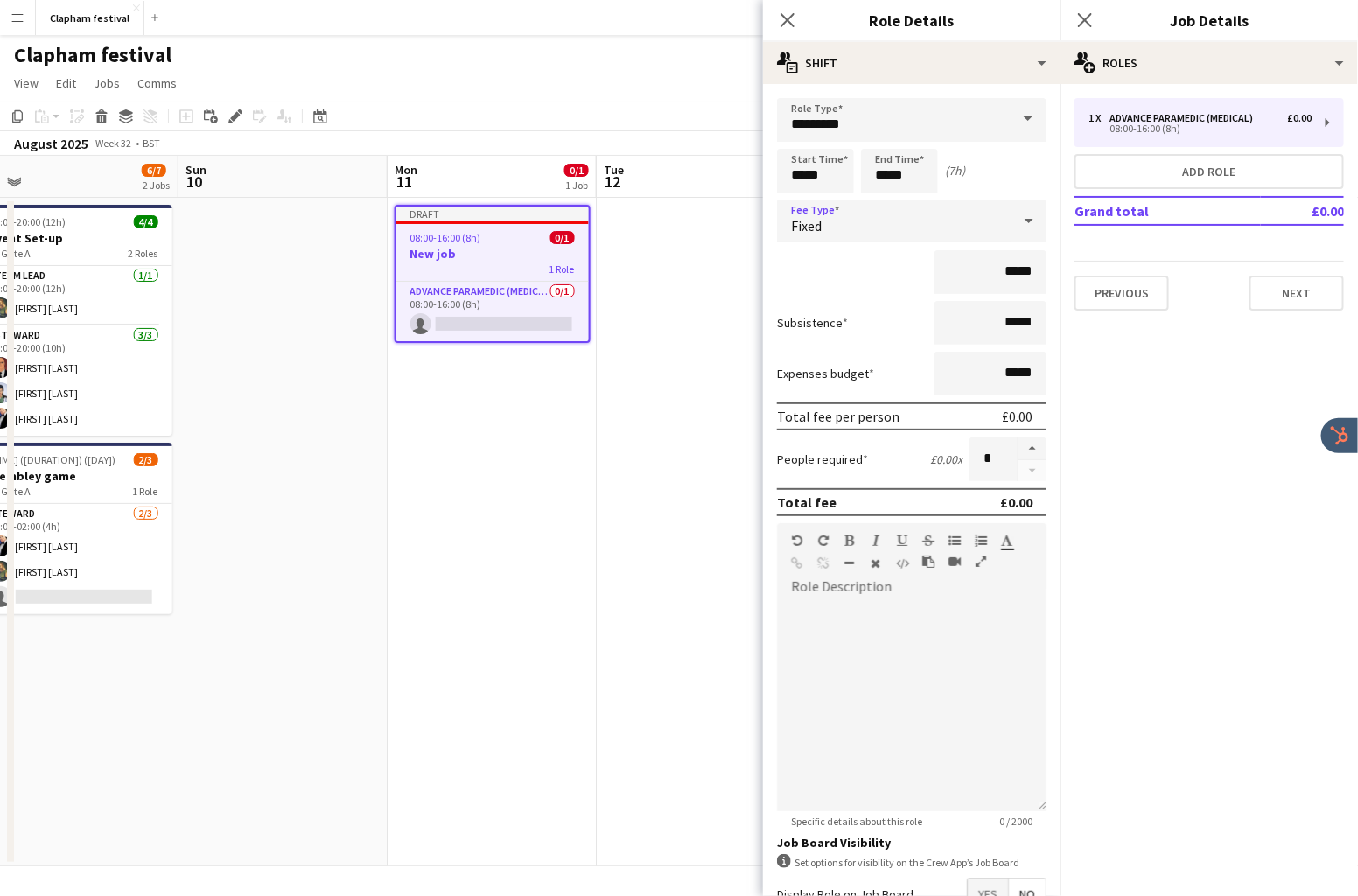 click on "Fixed" at bounding box center (912, 221) 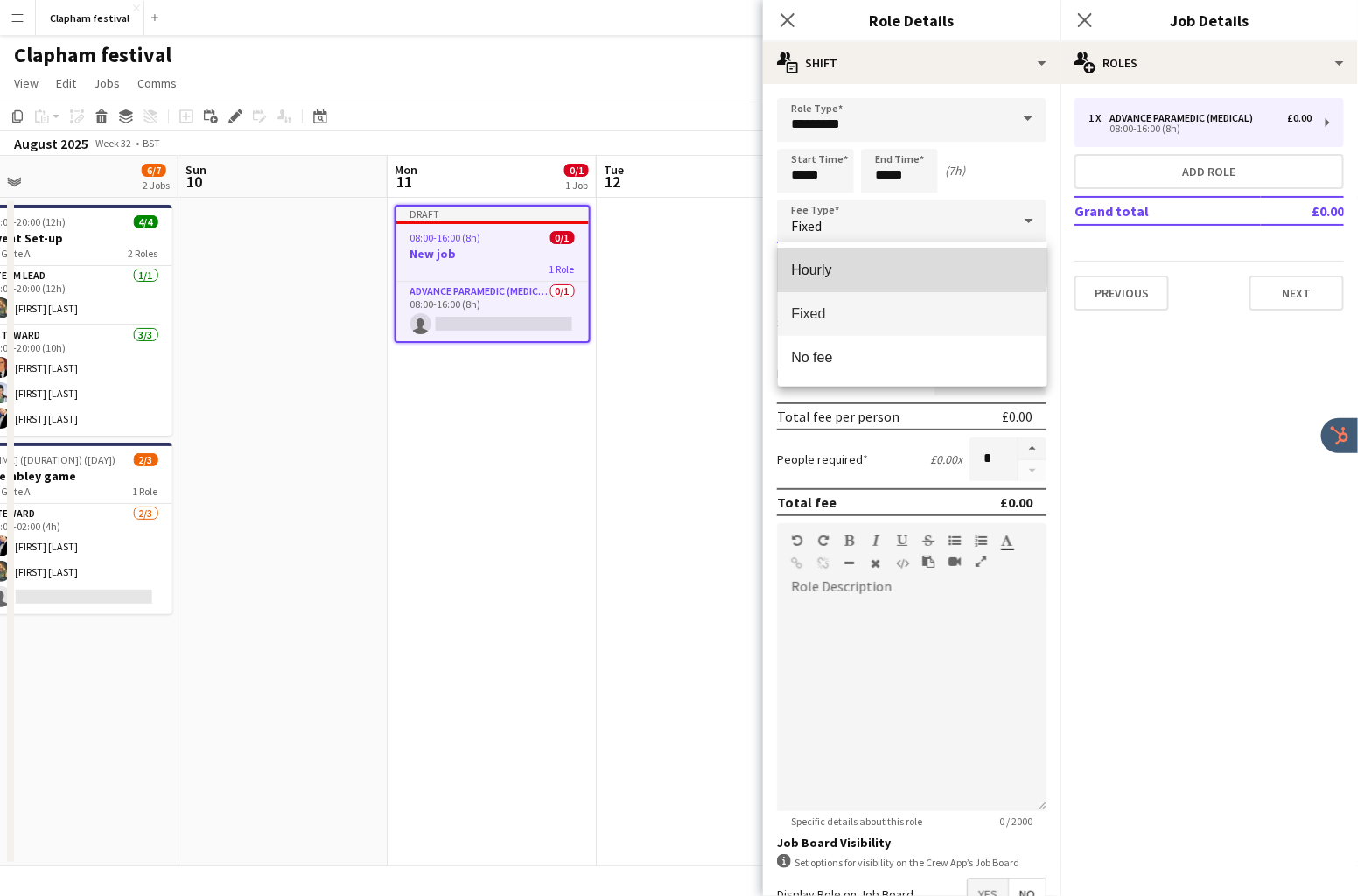 click on "Hourly" at bounding box center [913, 270] 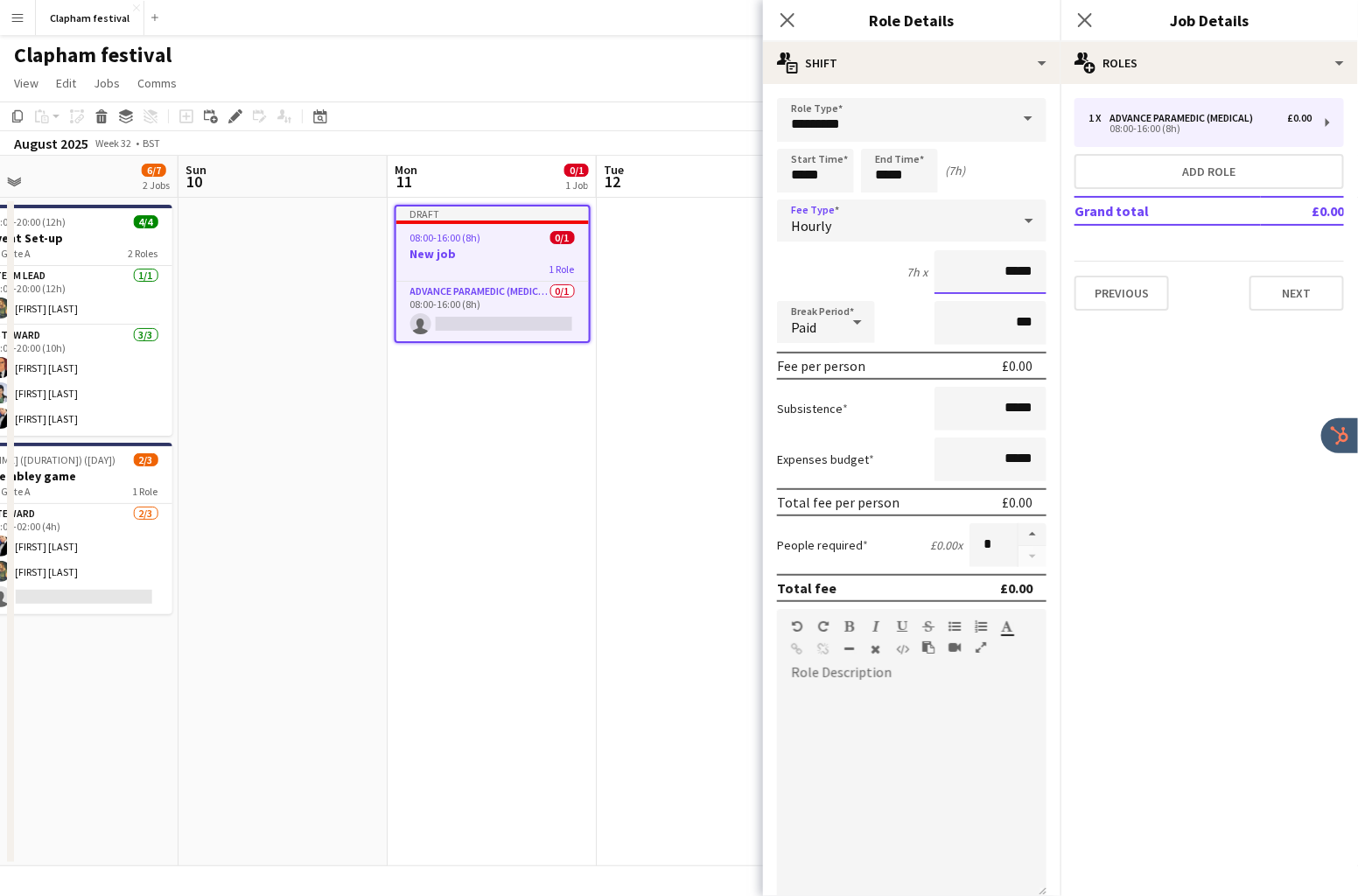 click on "*****" at bounding box center [990, 272] 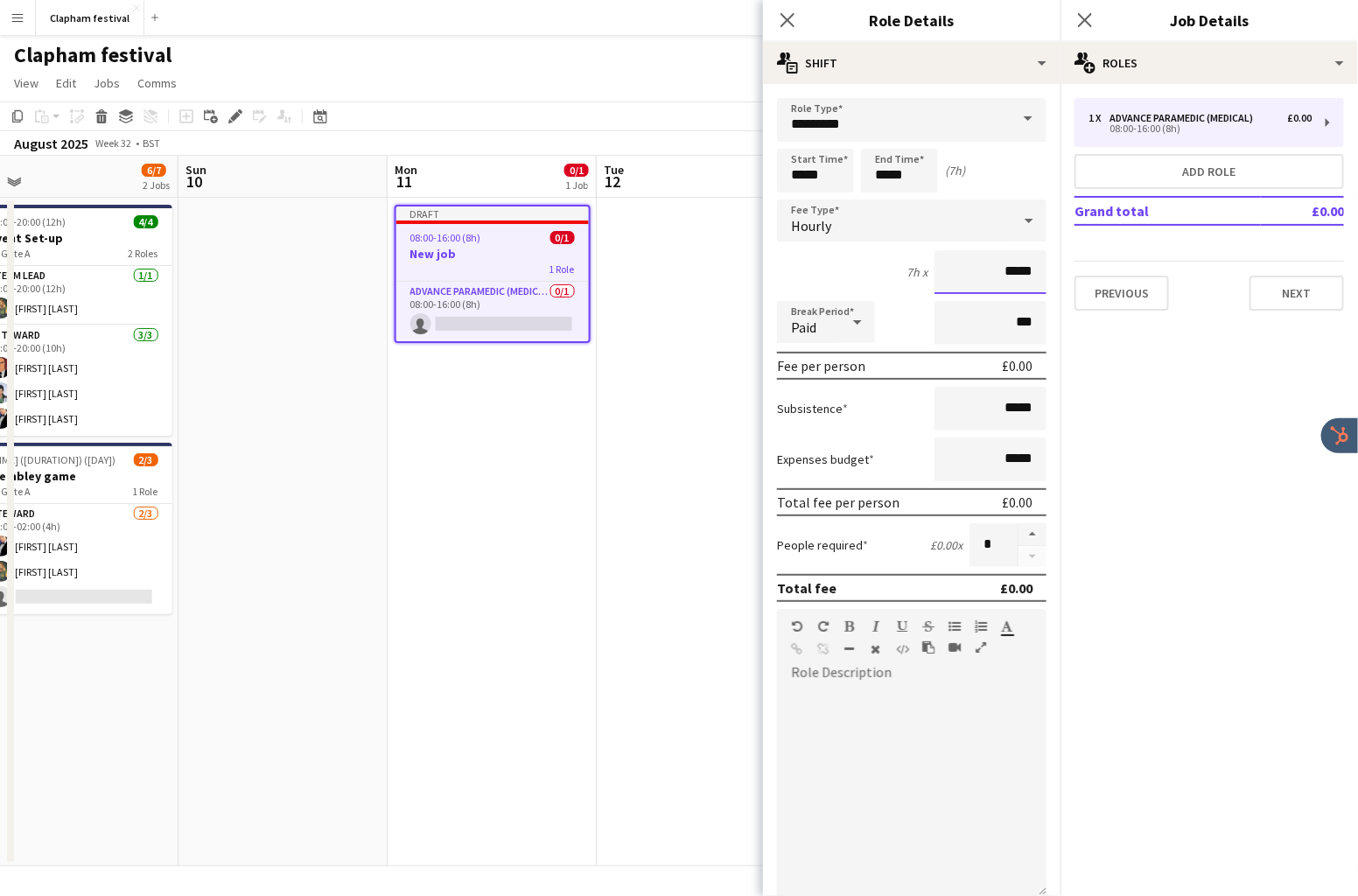 click on "*****" at bounding box center (990, 272) 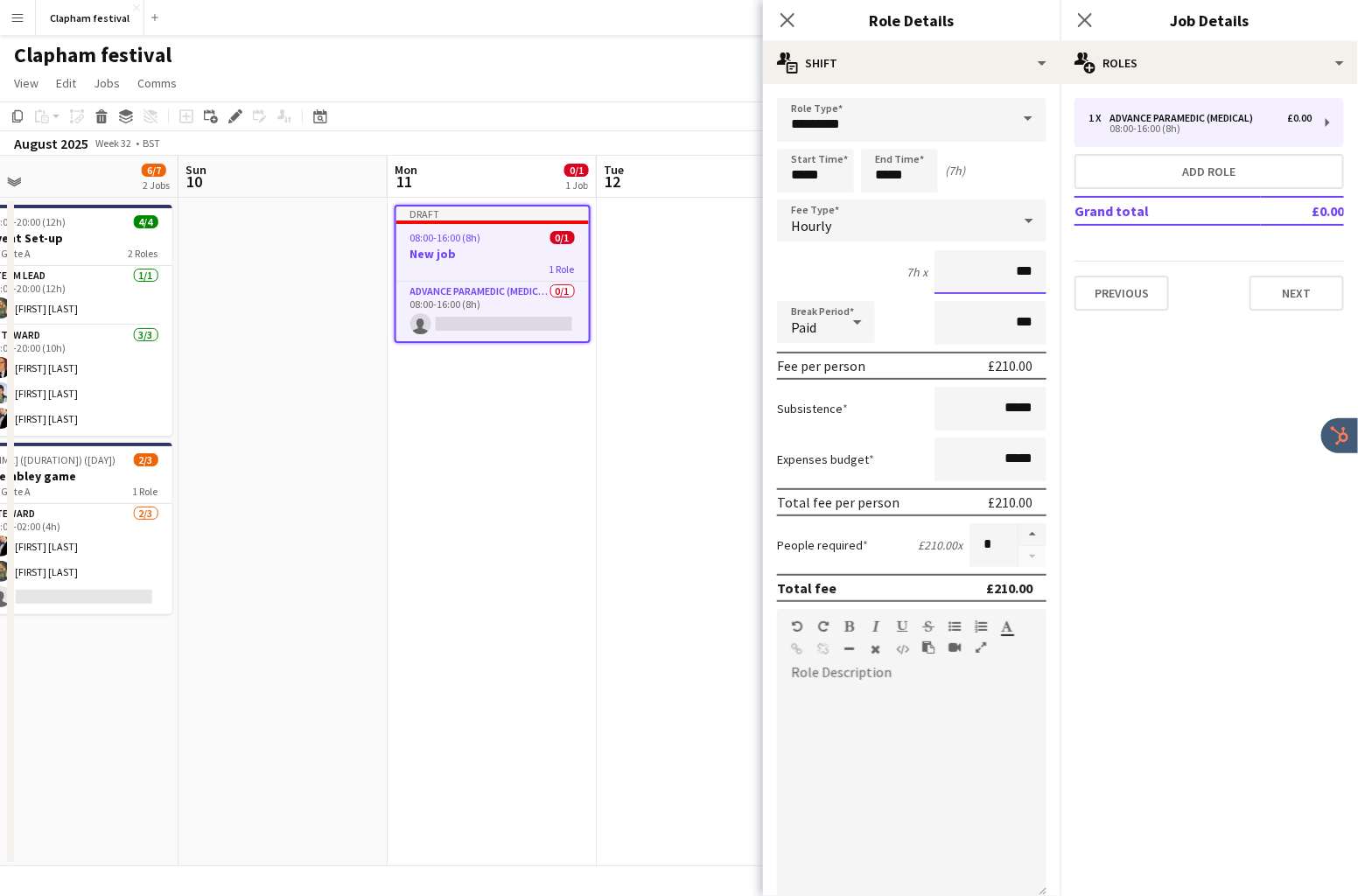 type on "***" 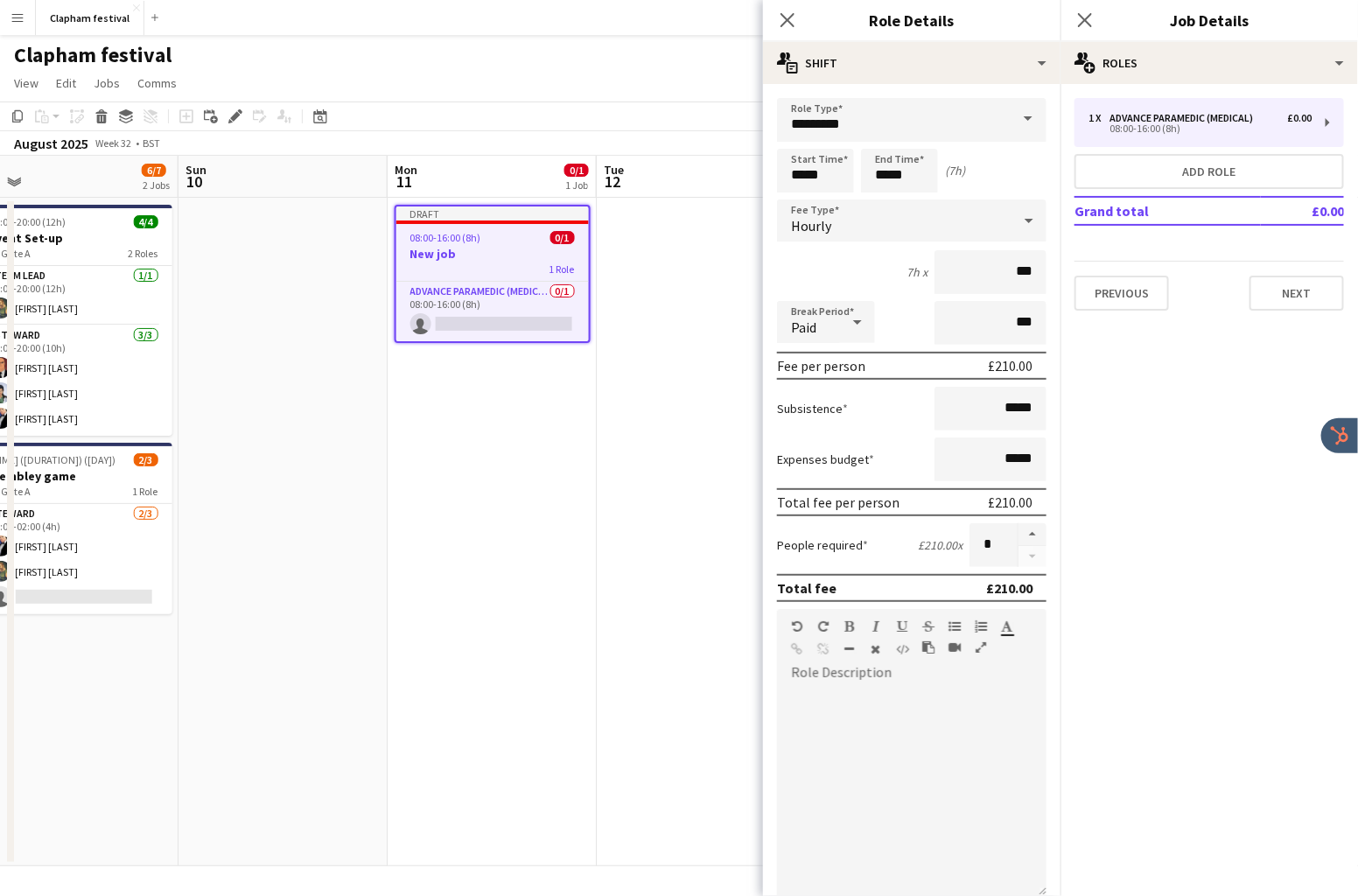 click on "7h x  ***" at bounding box center [912, 272] 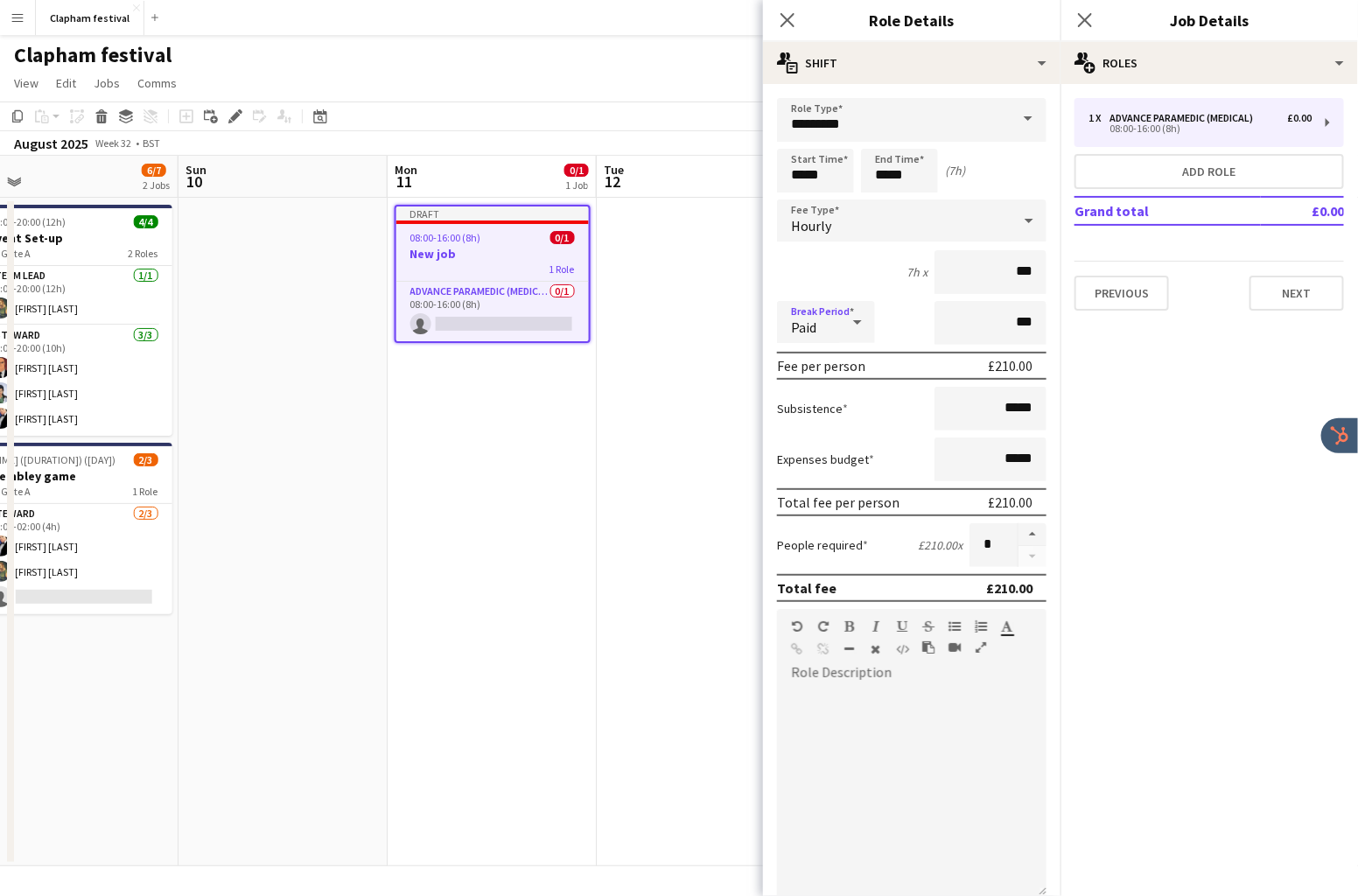 click 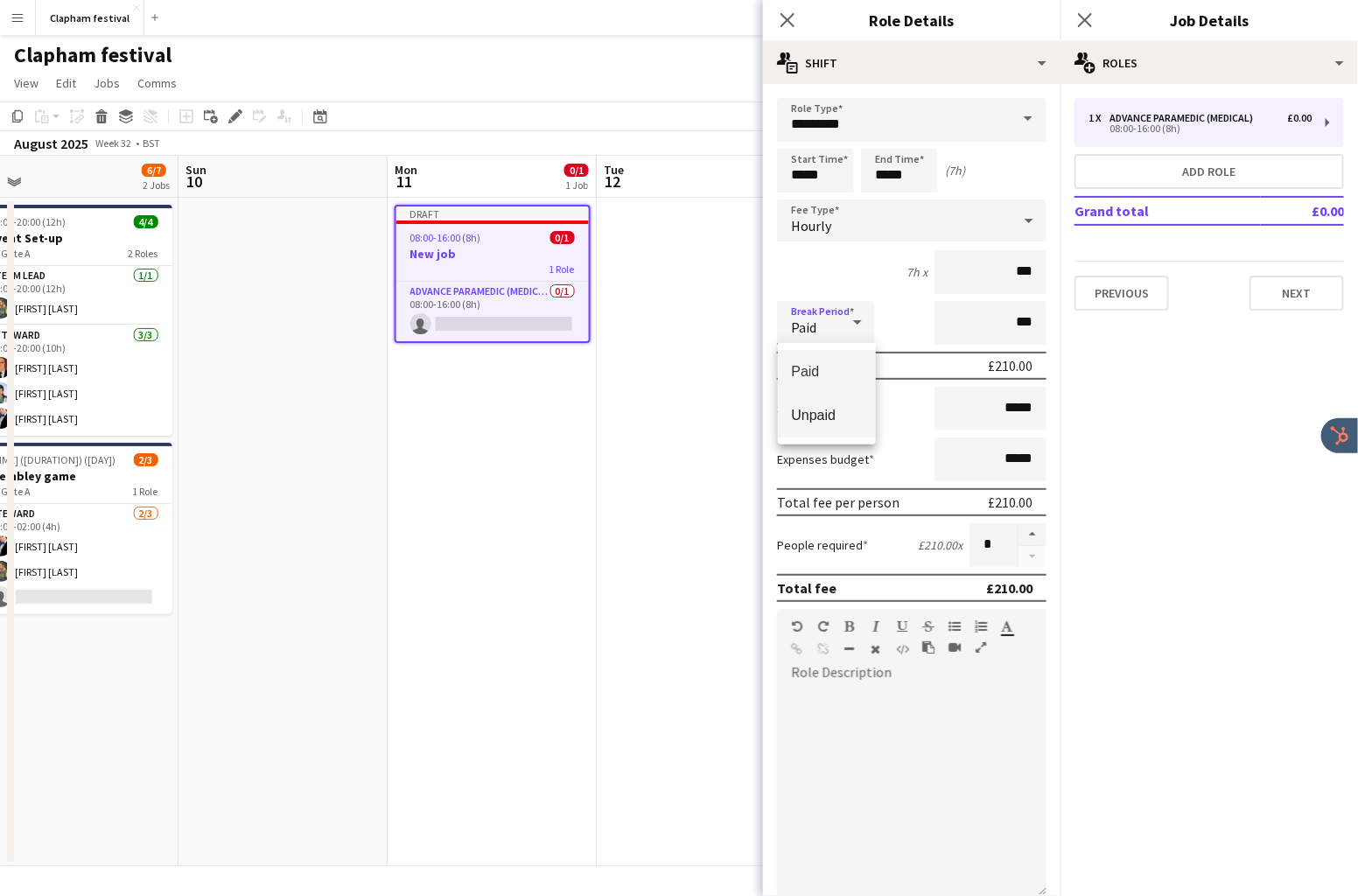 click on "Unpaid" at bounding box center [827, 415] 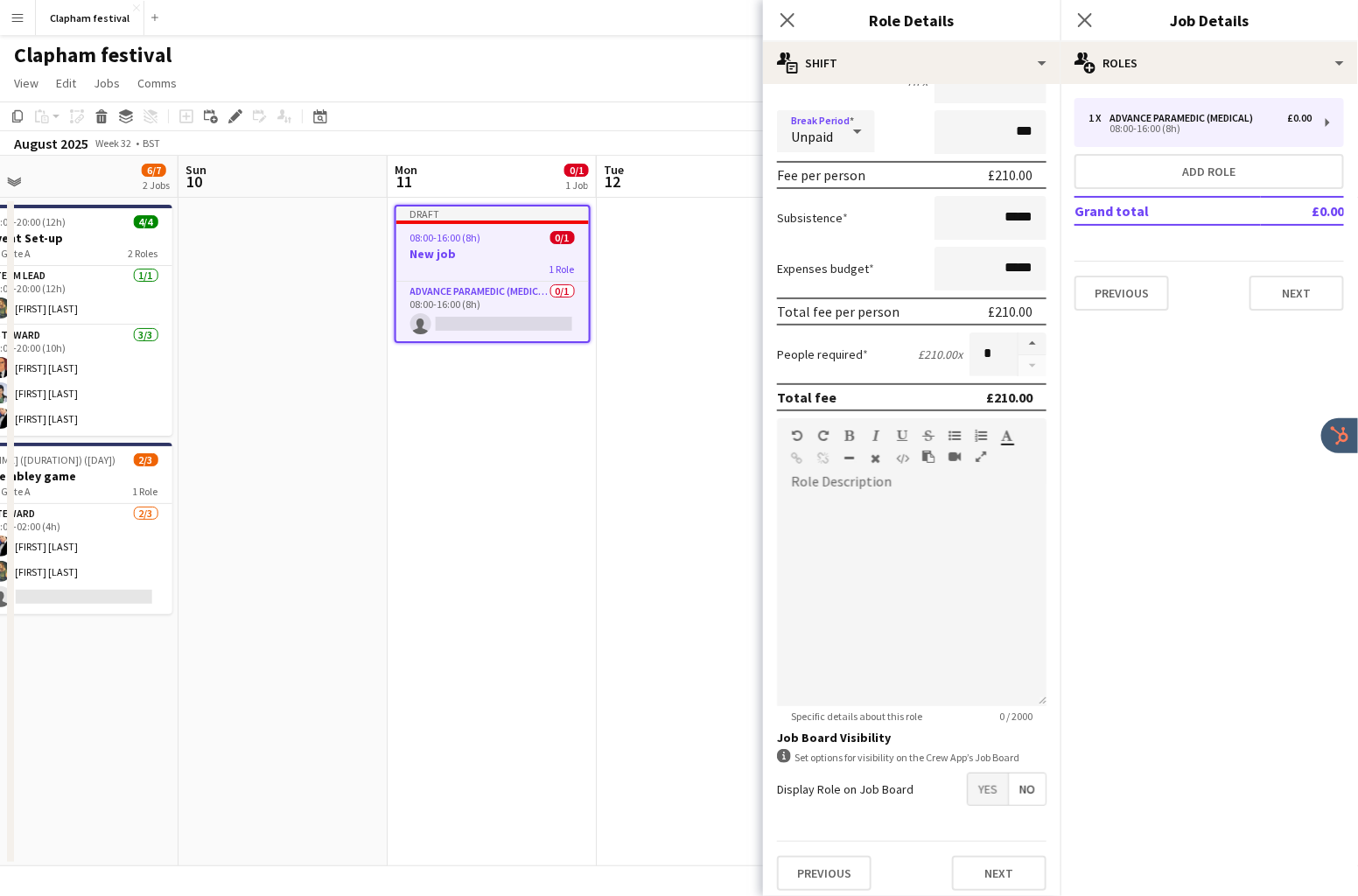 scroll, scrollTop: 200, scrollLeft: 0, axis: vertical 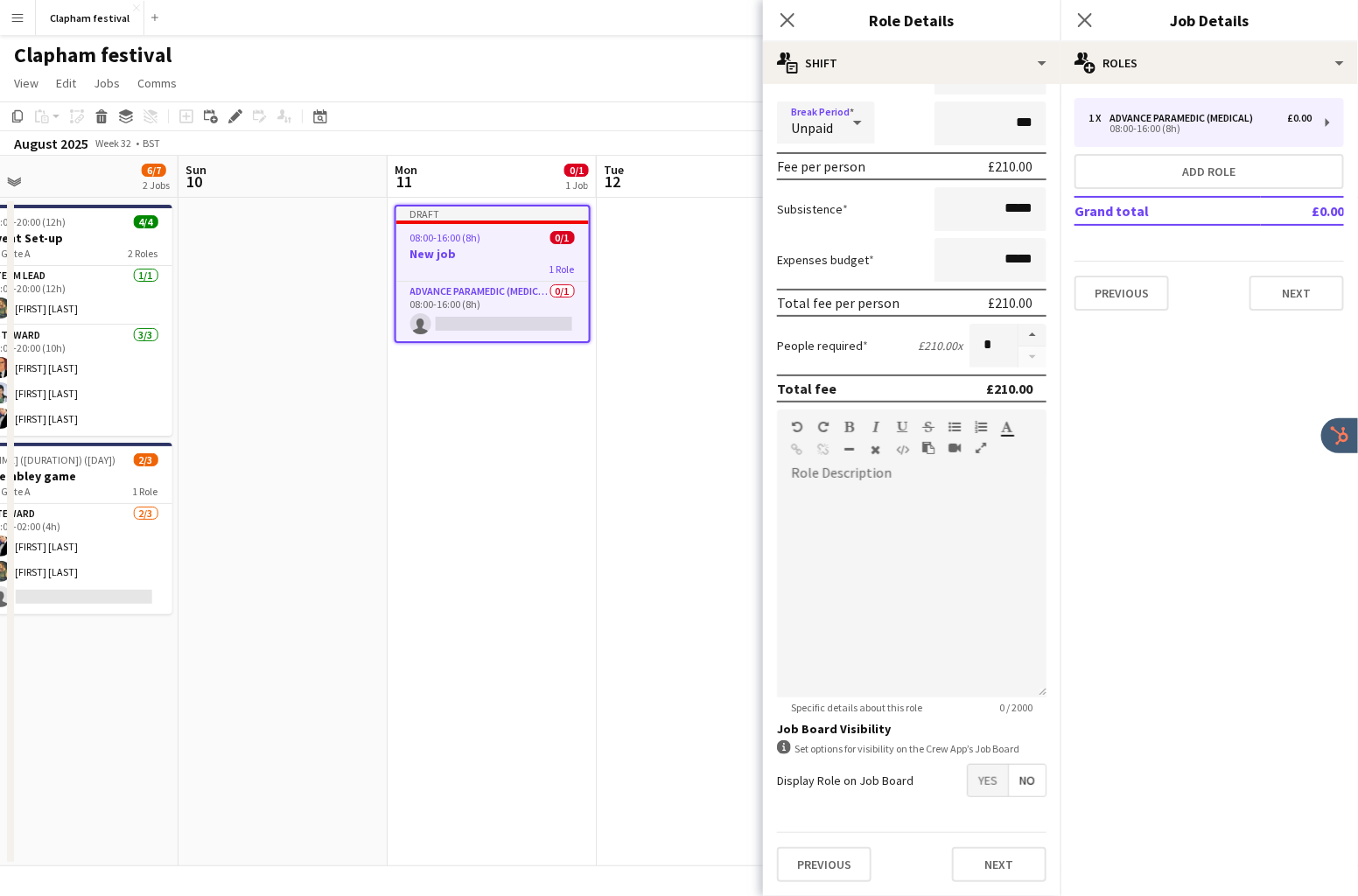 click on "No" at bounding box center [1027, 780] 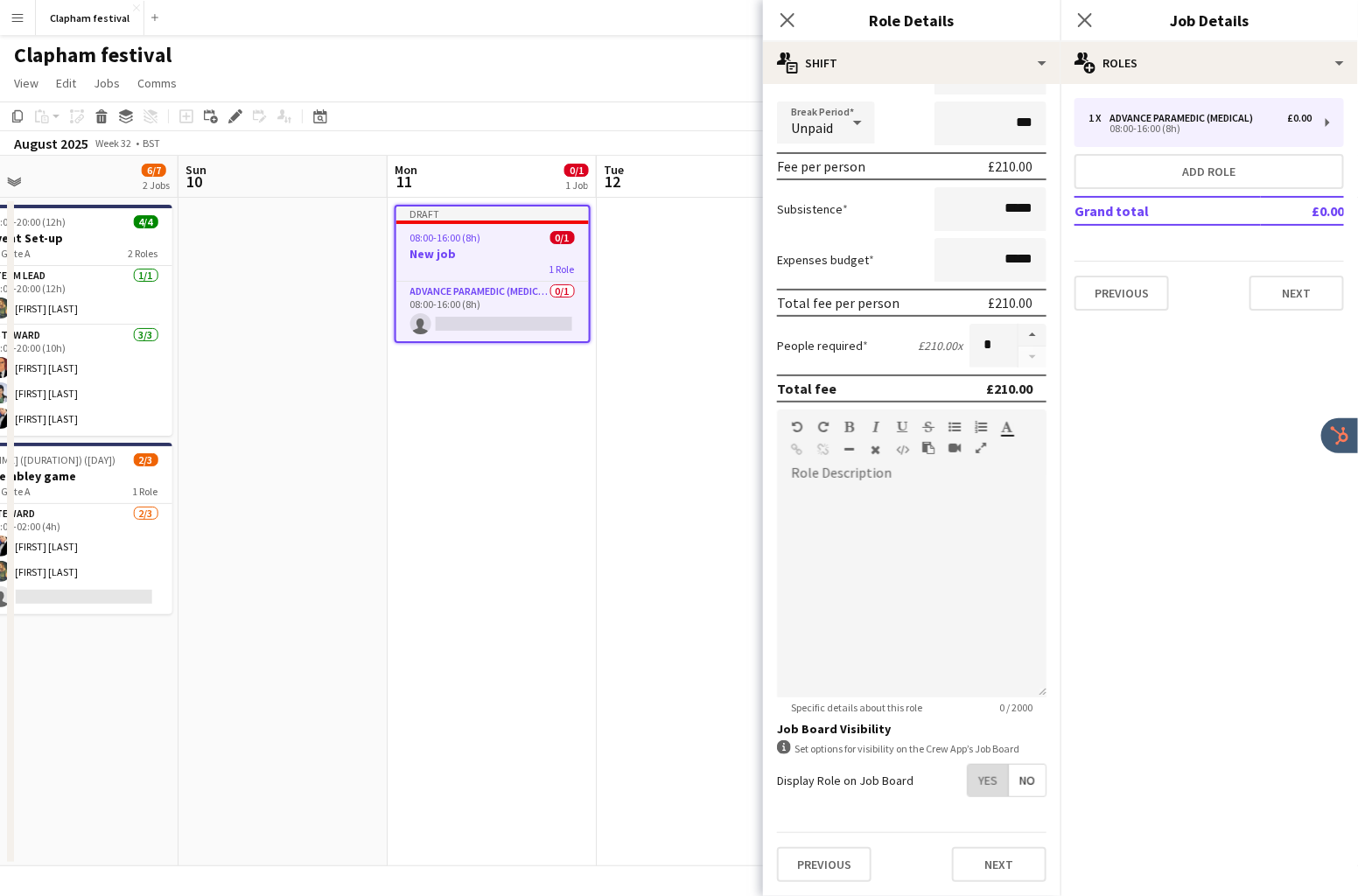 click on "Yes" at bounding box center [988, 780] 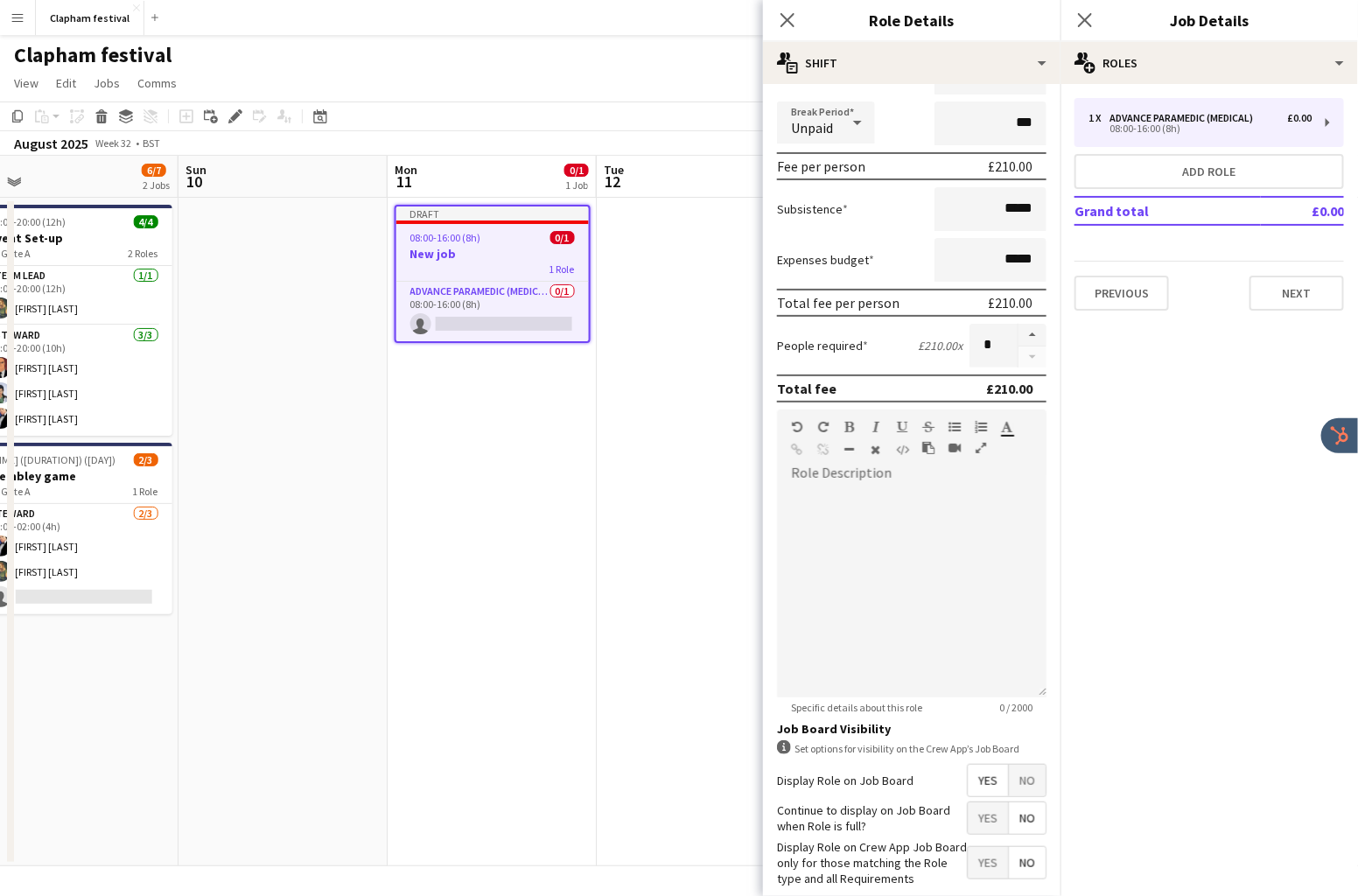 scroll, scrollTop: 289, scrollLeft: 0, axis: vertical 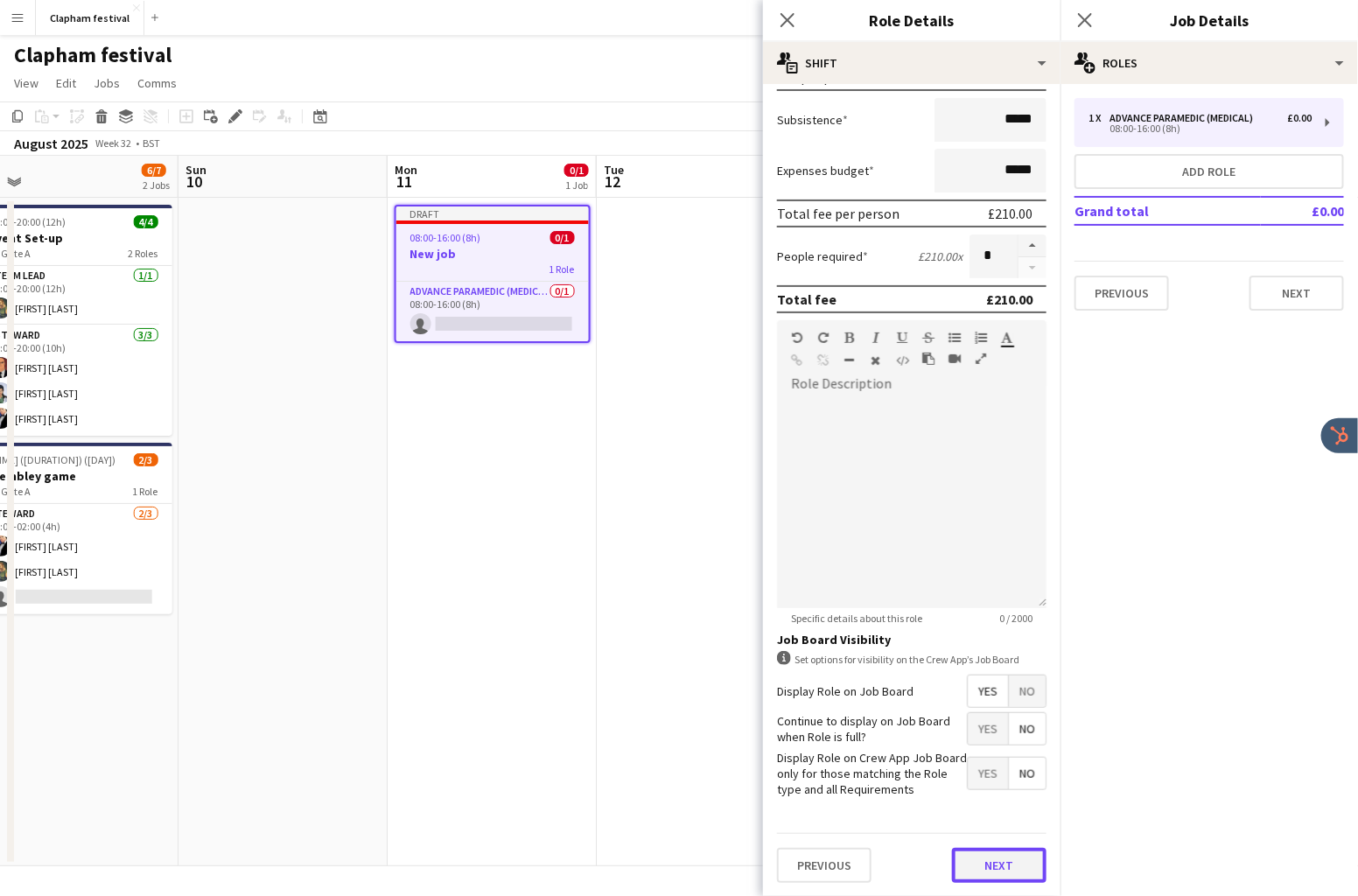 click on "Next" at bounding box center [999, 865] 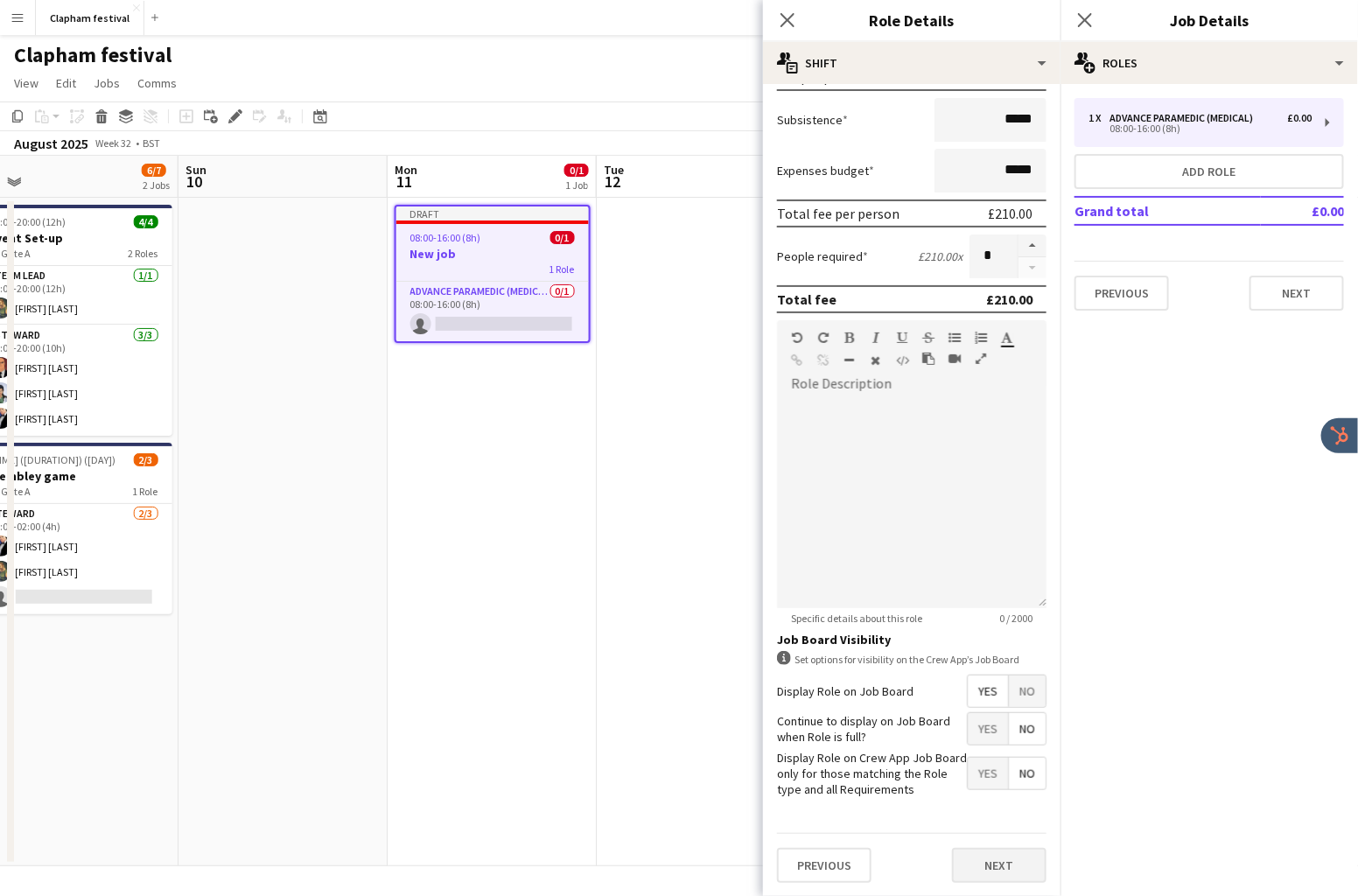 scroll, scrollTop: 0, scrollLeft: 0, axis: both 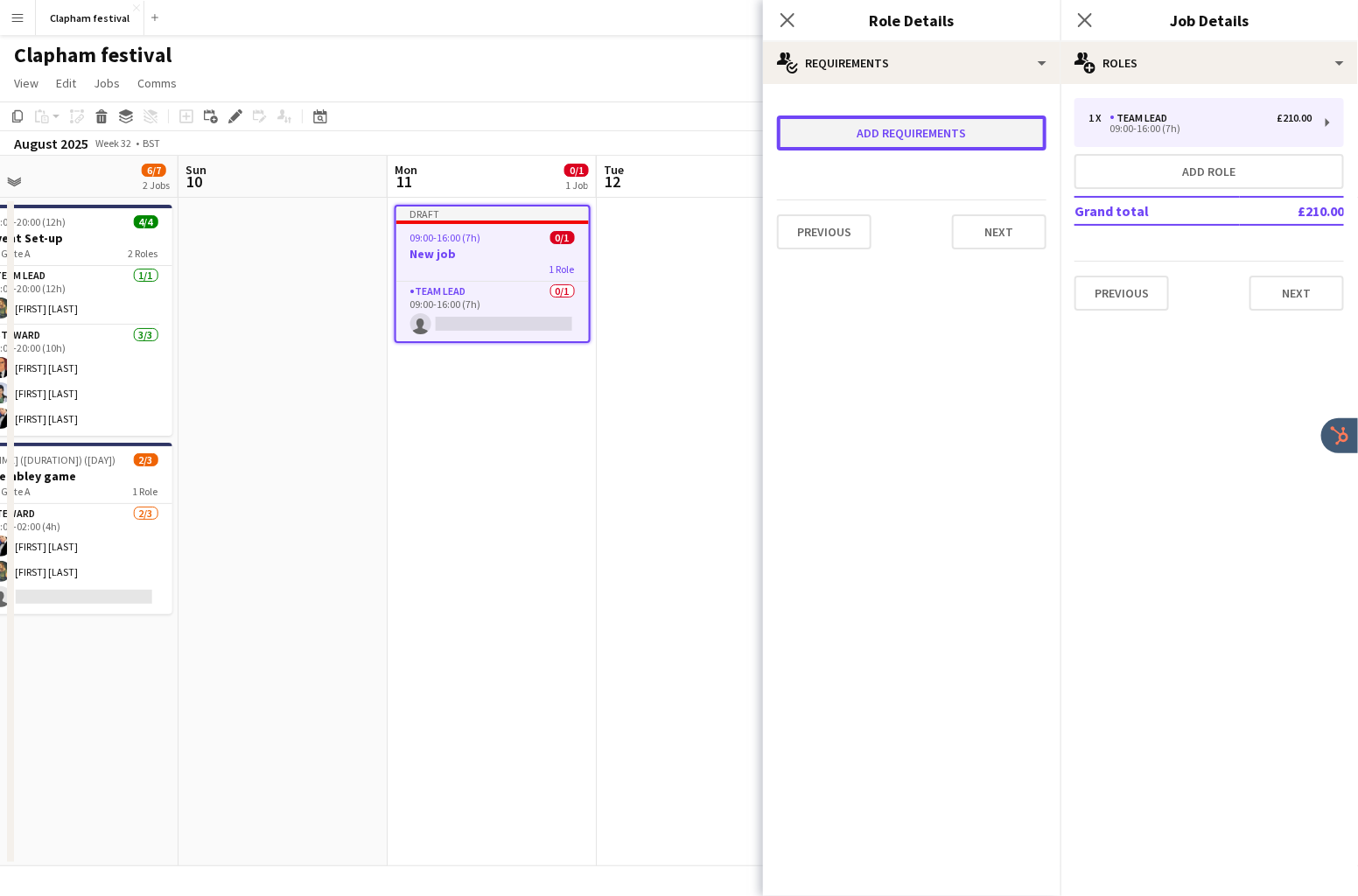 click on "Add requirements" at bounding box center (912, 133) 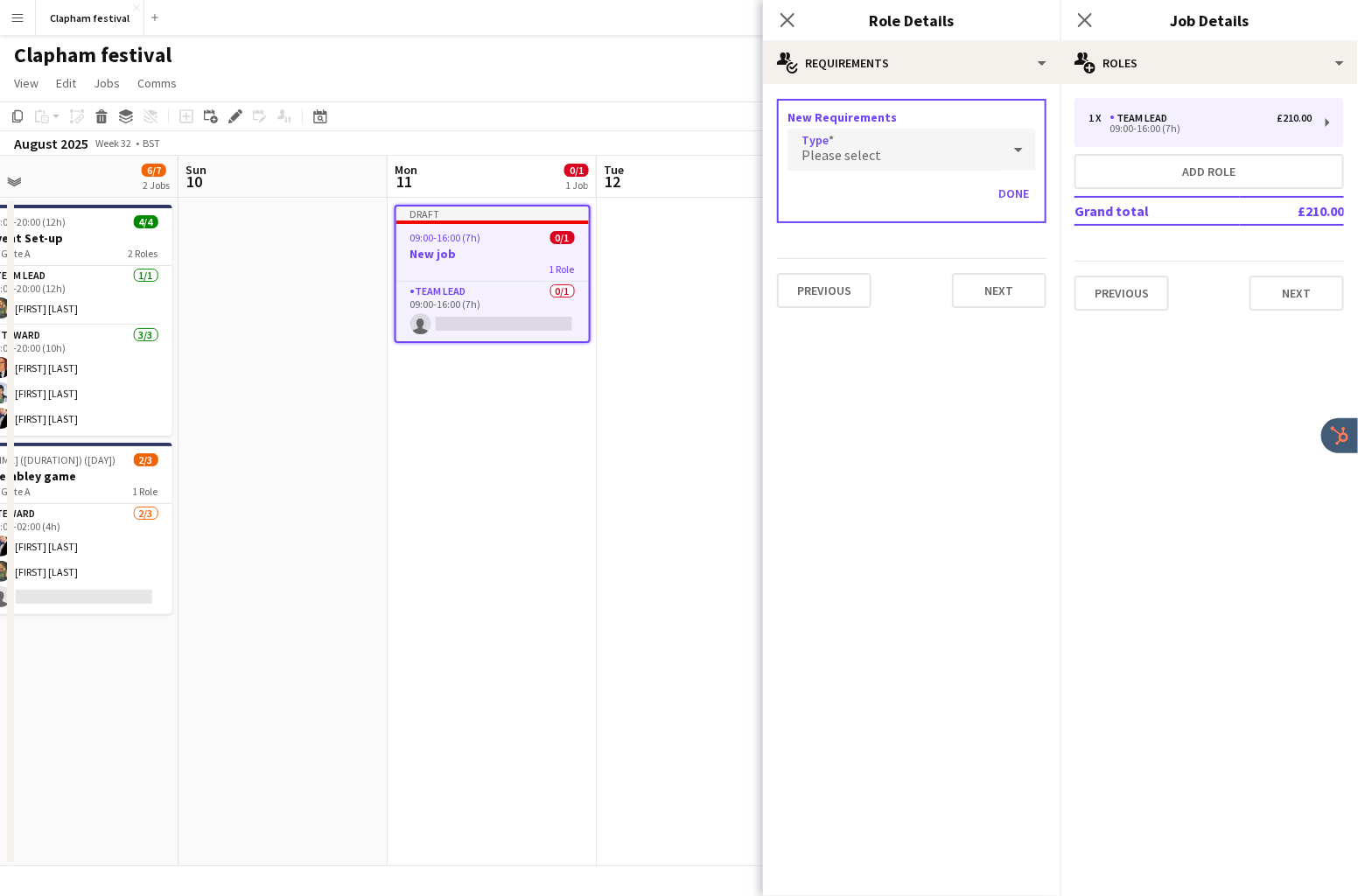 click on "Please select" at bounding box center [894, 150] 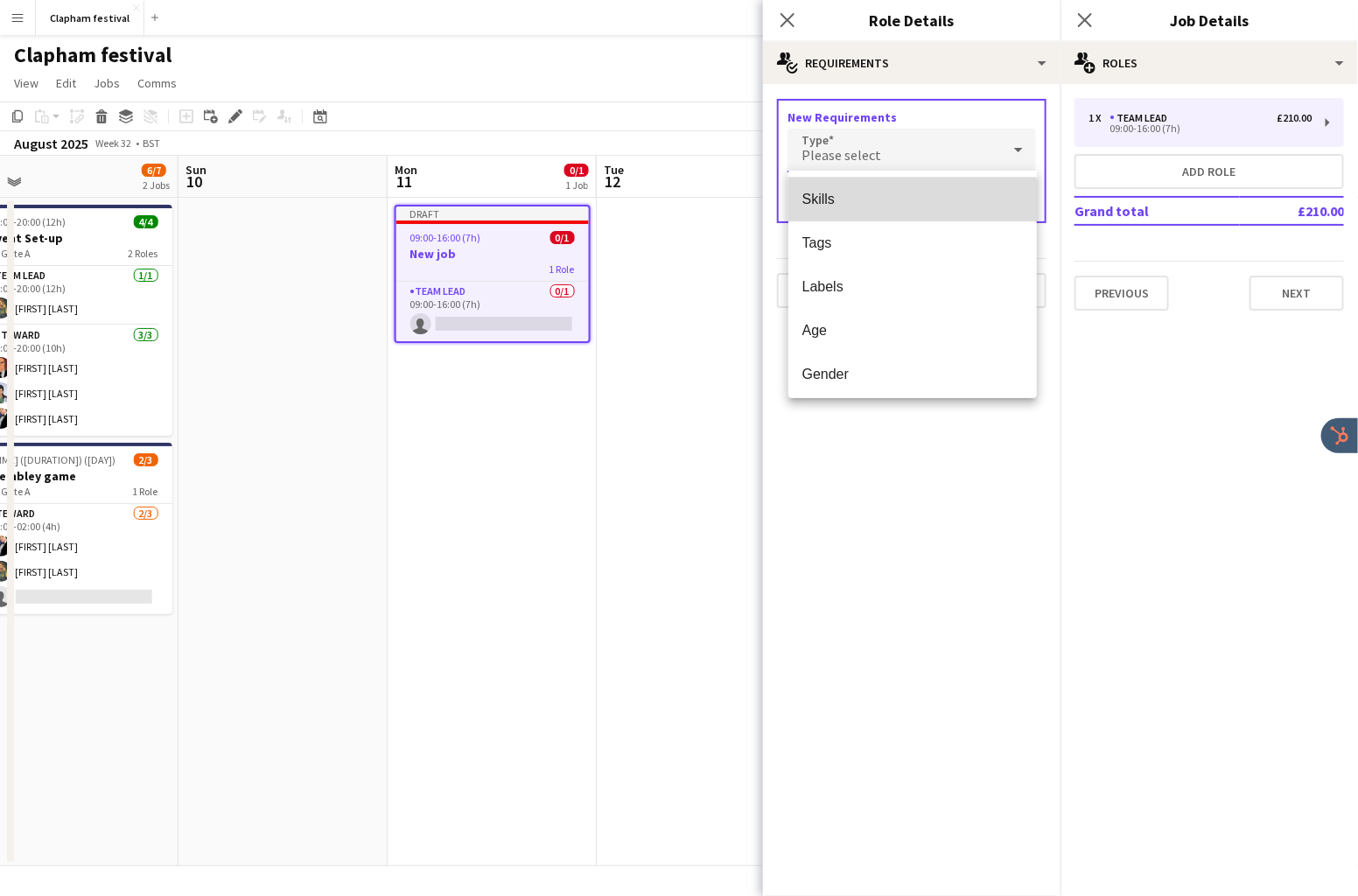 click on "Skills" at bounding box center [913, 200] 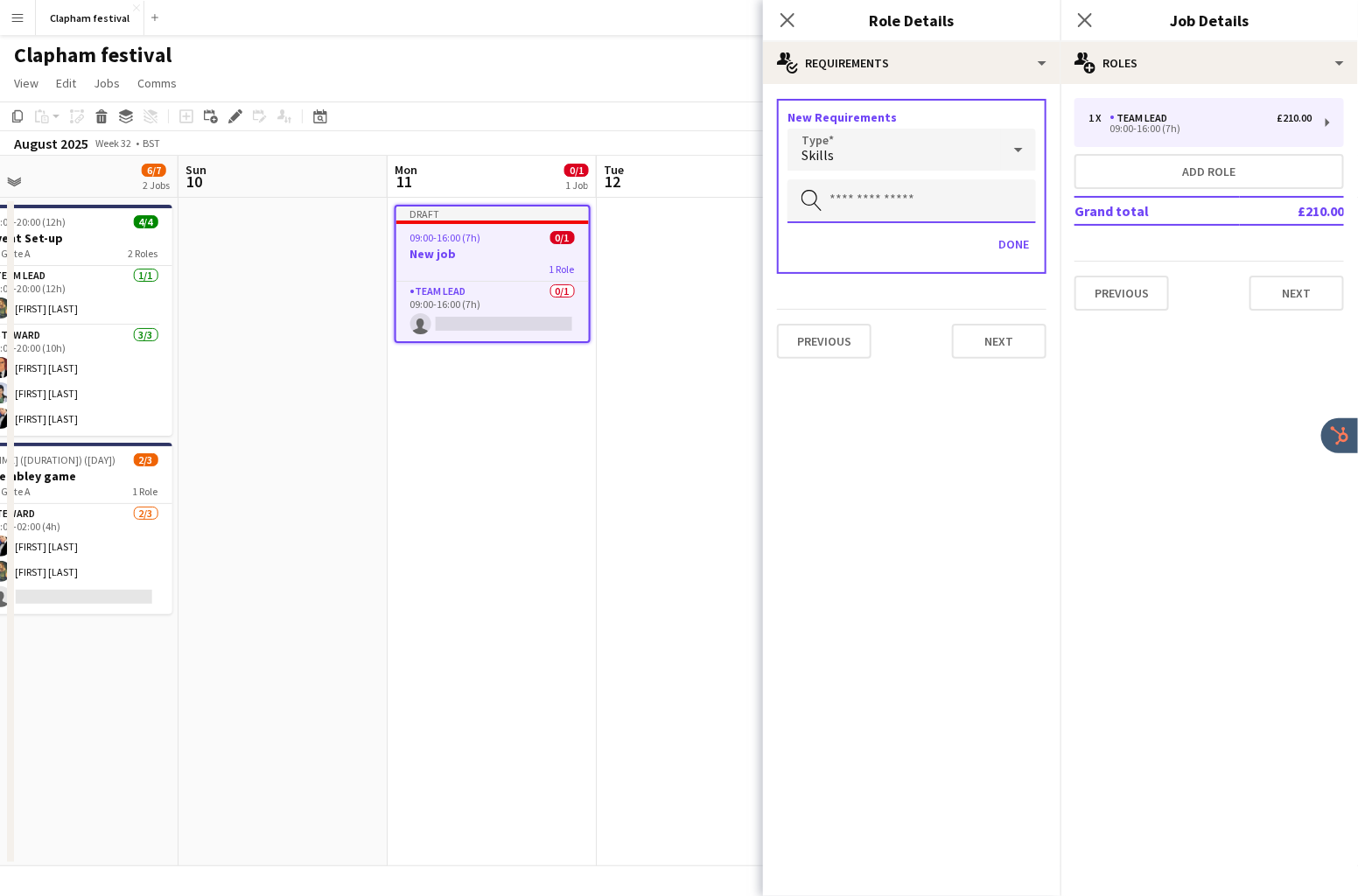 click at bounding box center [912, 201] 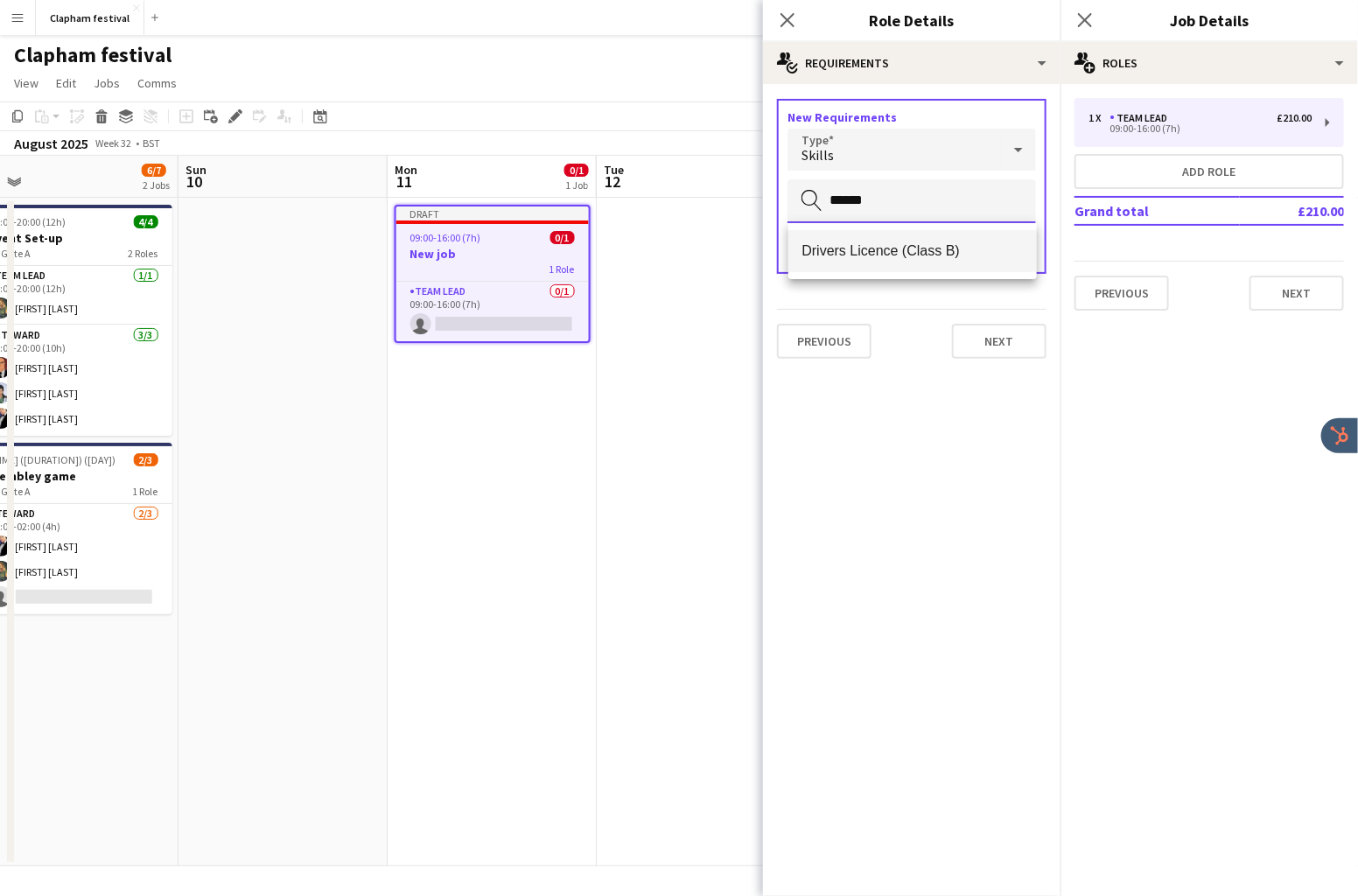 type on "******" 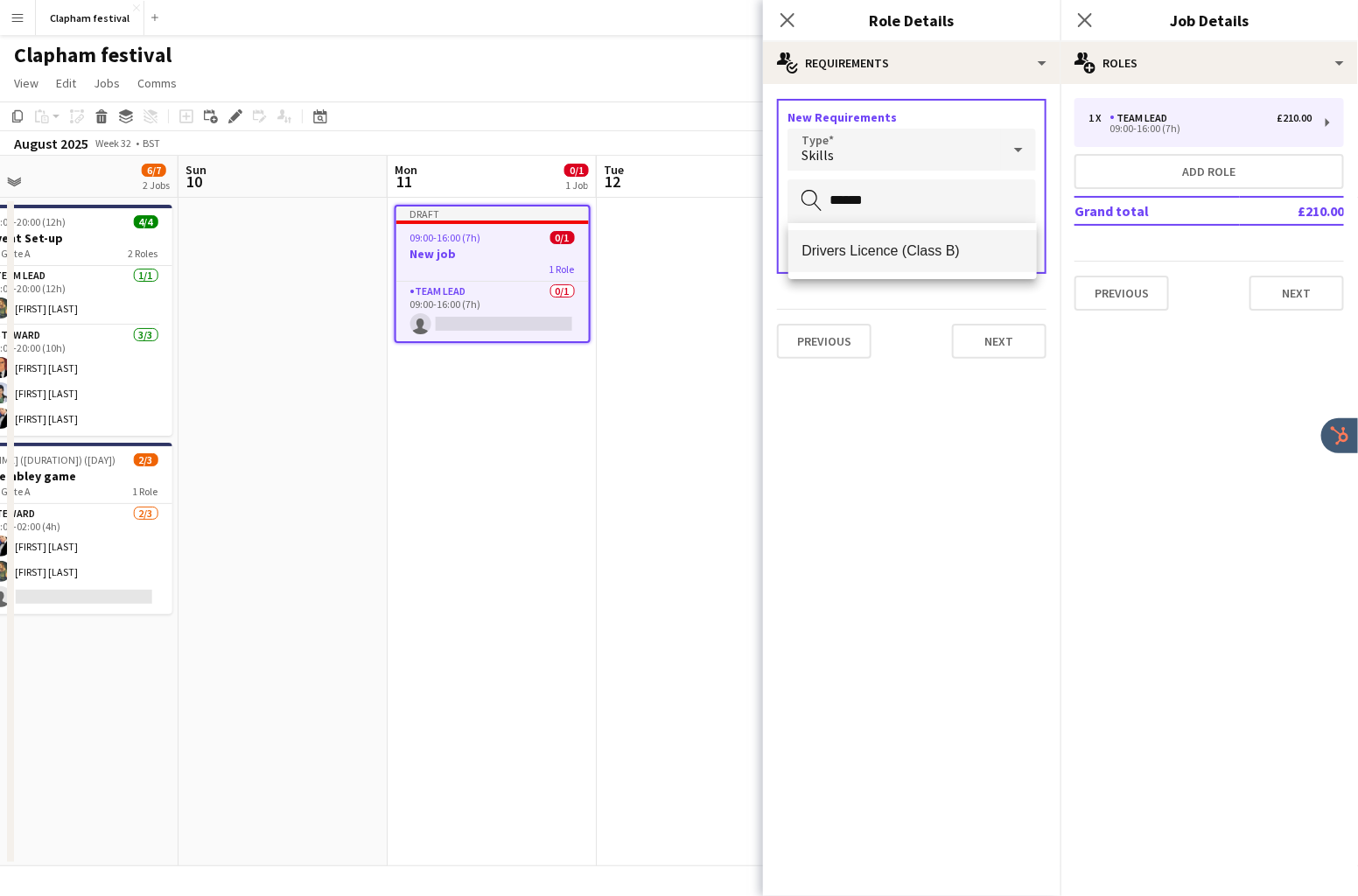 click on "Drivers Licence (Class B)" at bounding box center [913, 251] 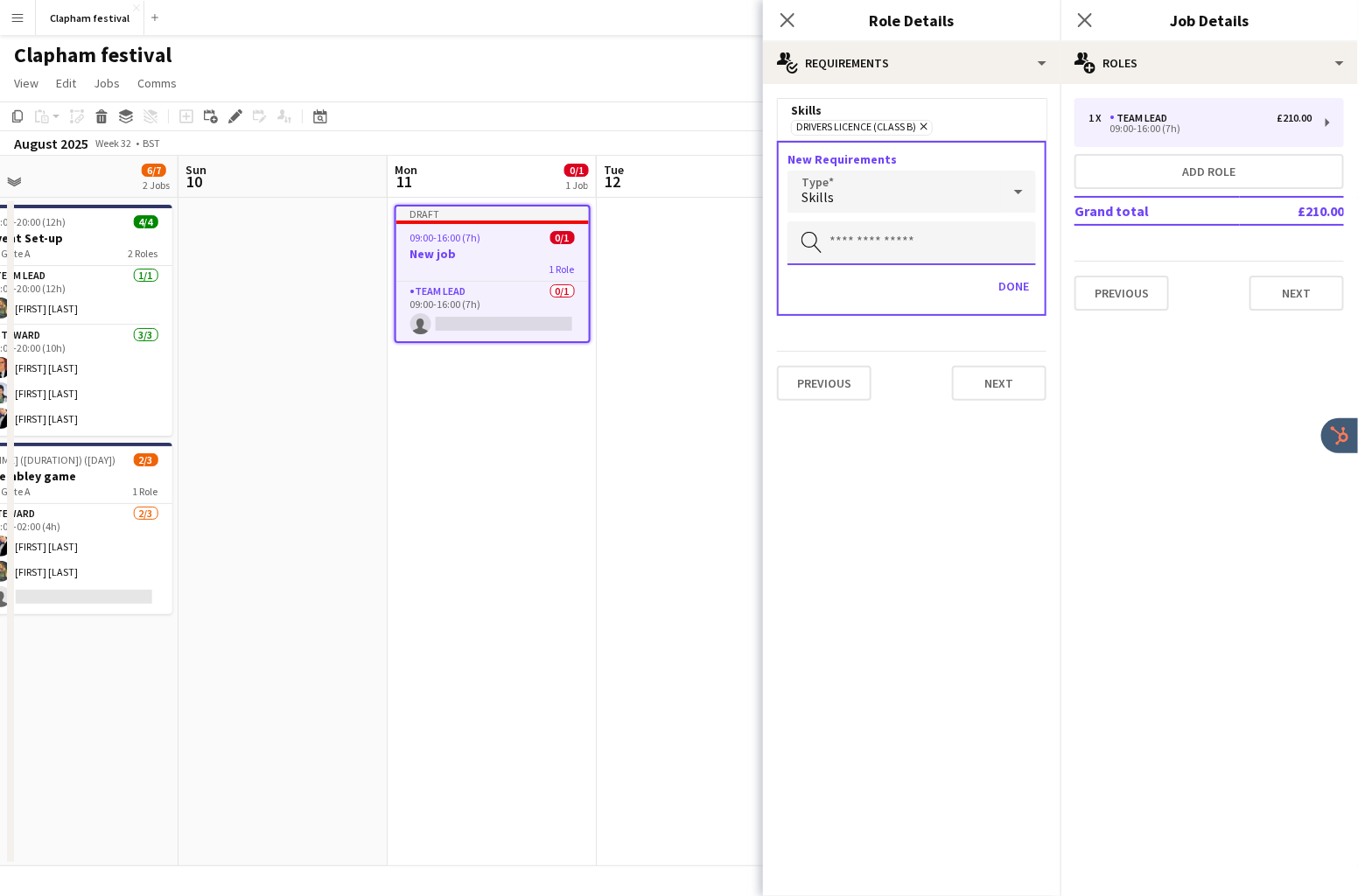 click at bounding box center (912, 243) 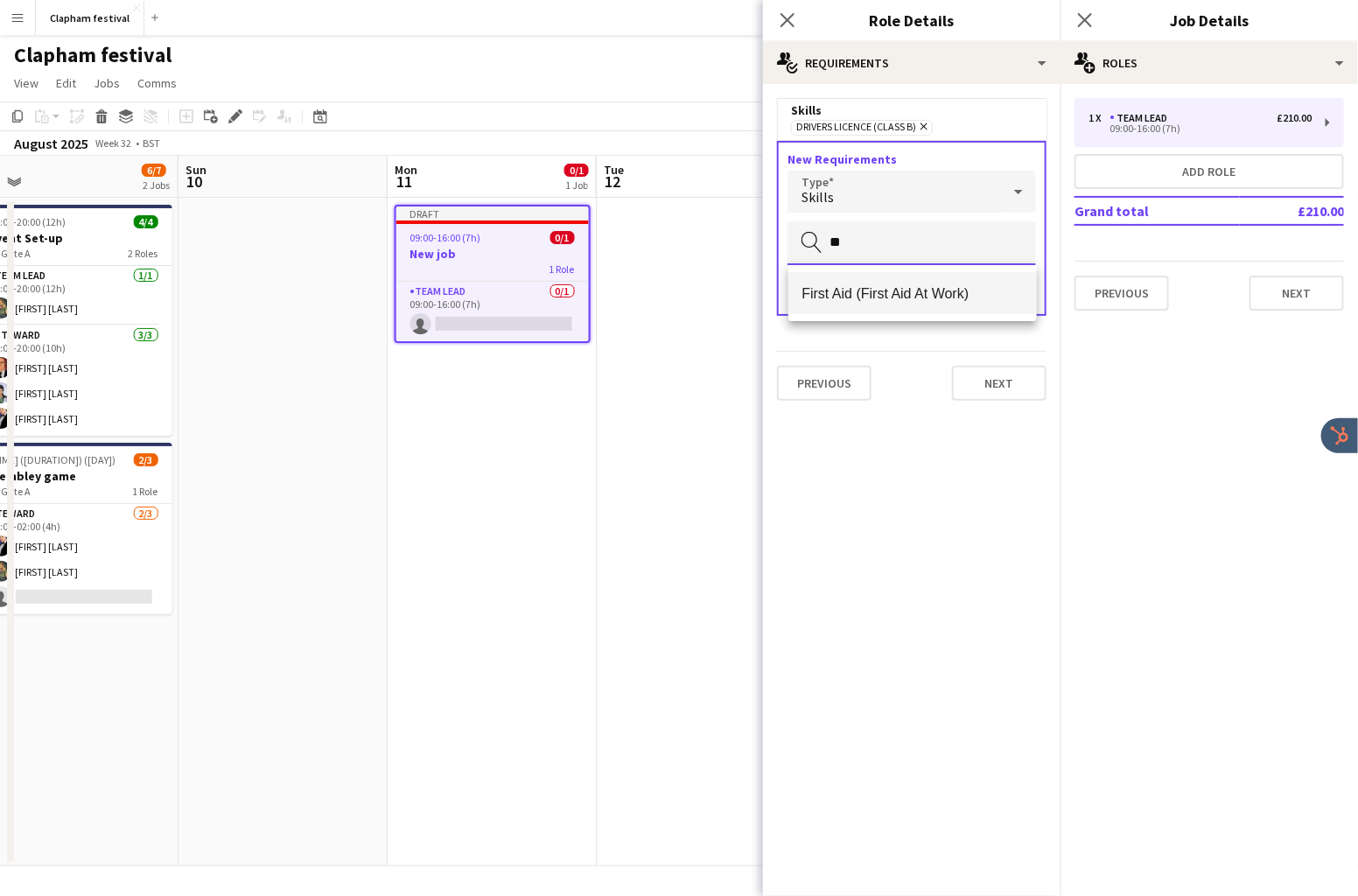 type on "**" 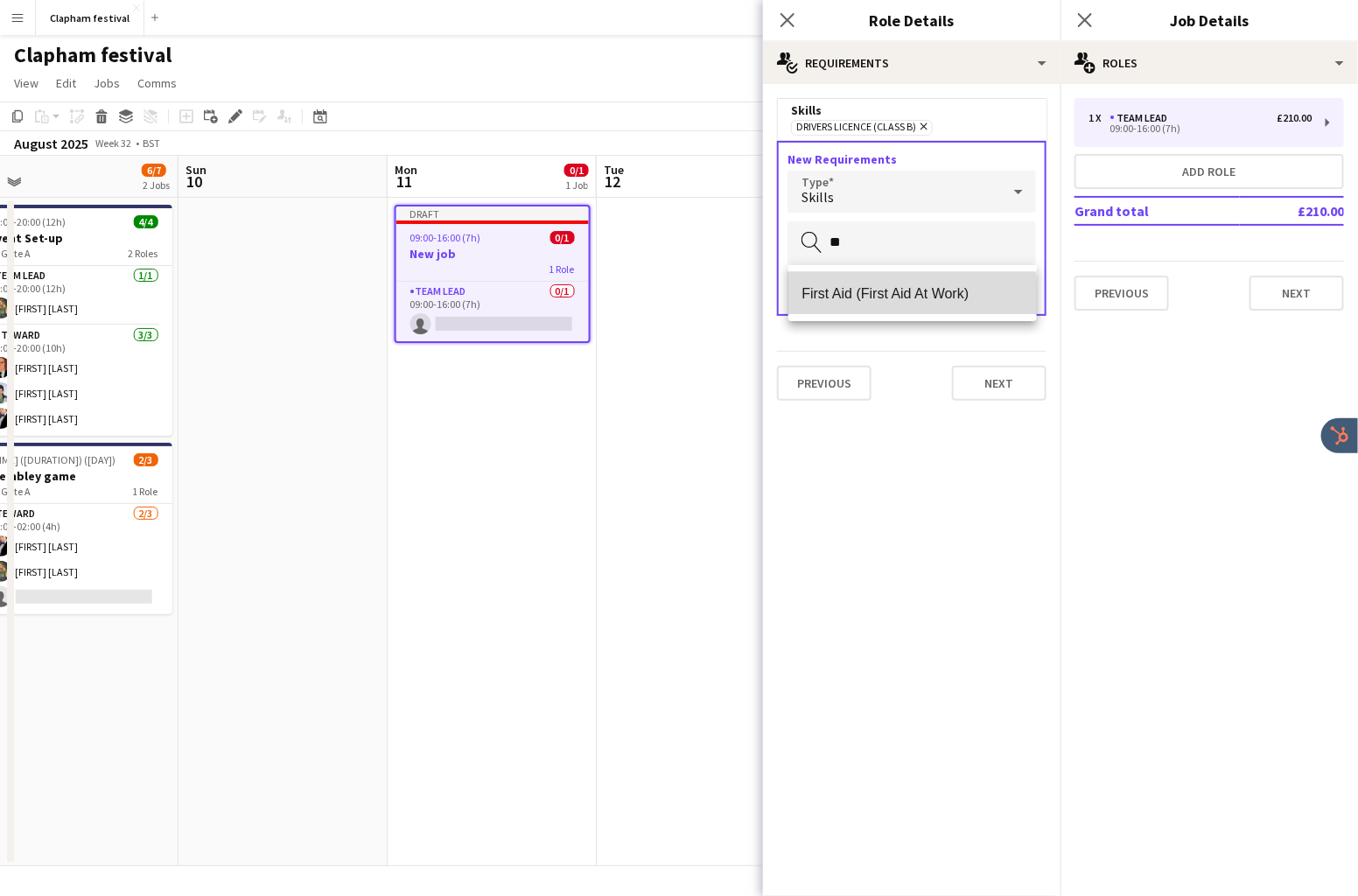 click on "First Aid (First Aid At Work)" at bounding box center (913, 293) 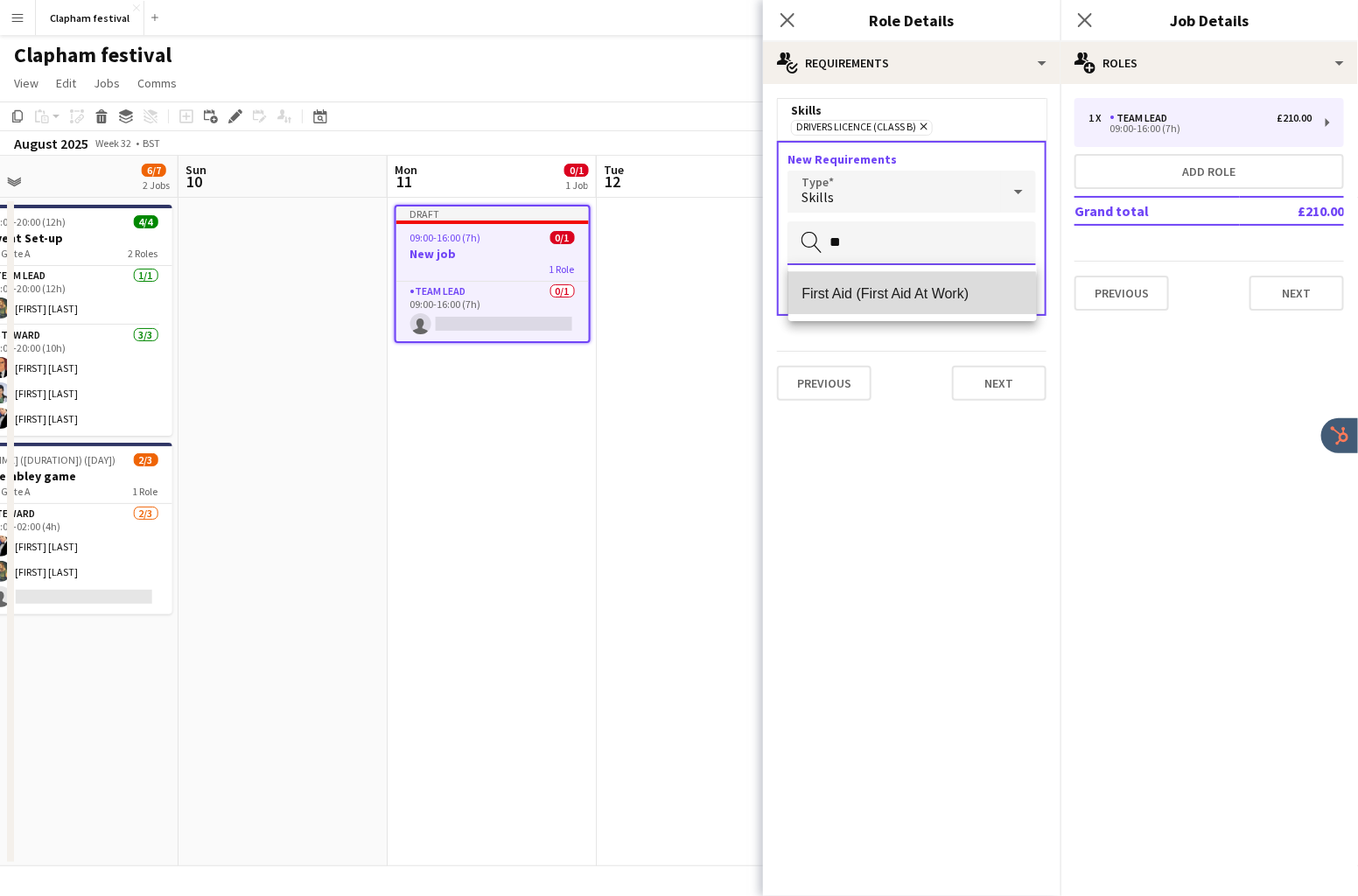 type 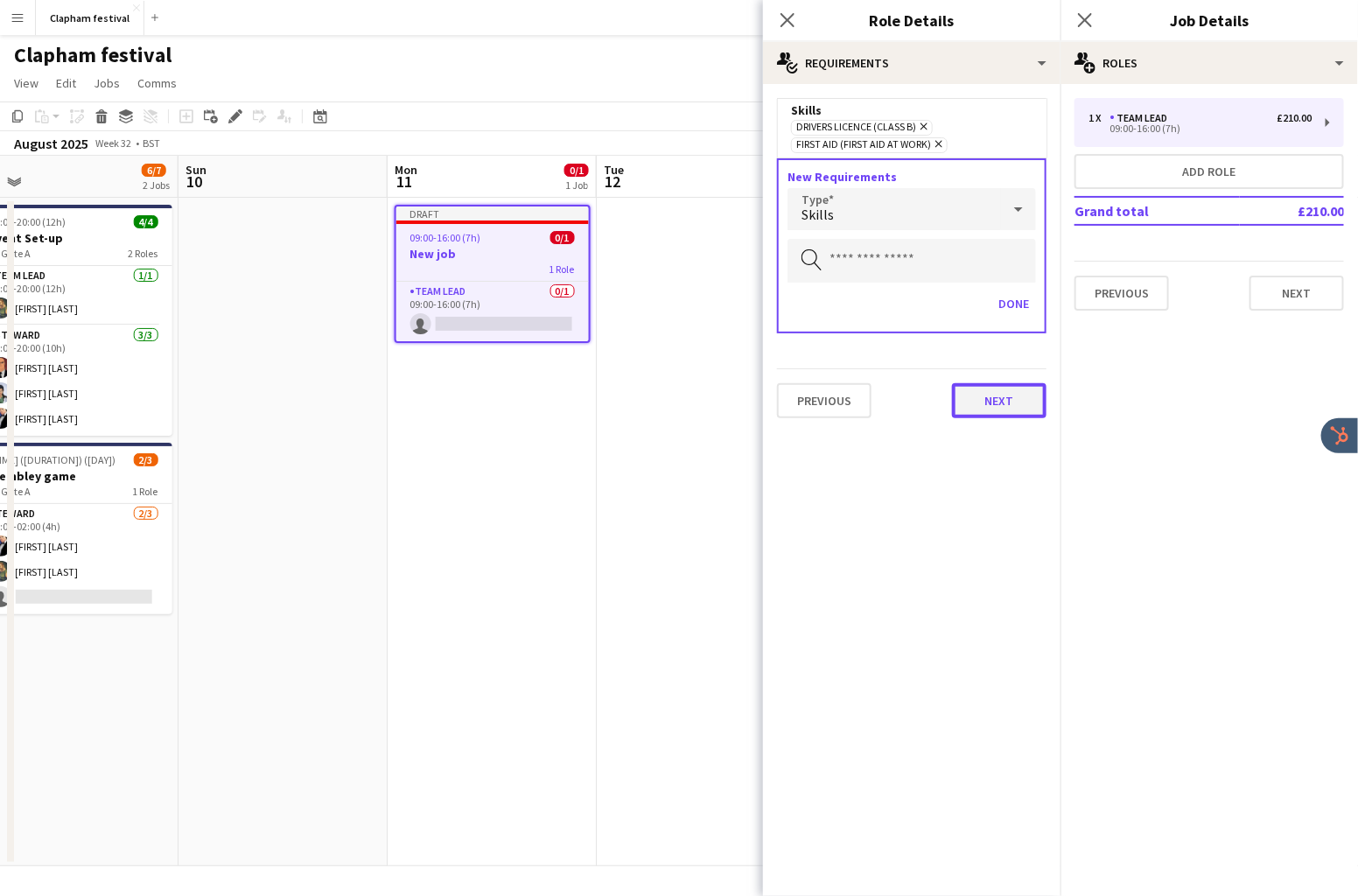 click on "Next" at bounding box center [999, 401] 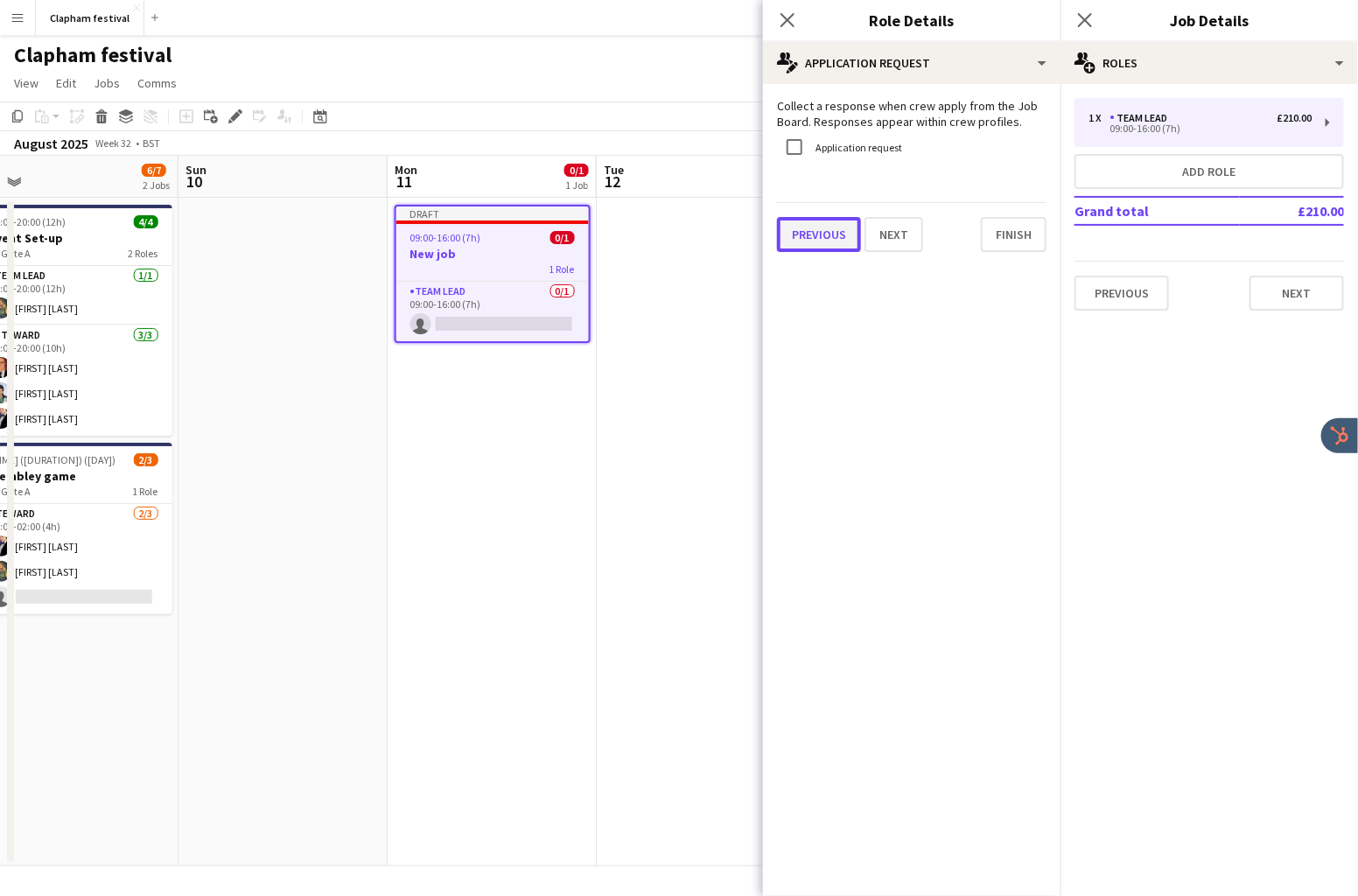 click on "Previous" at bounding box center (819, 234) 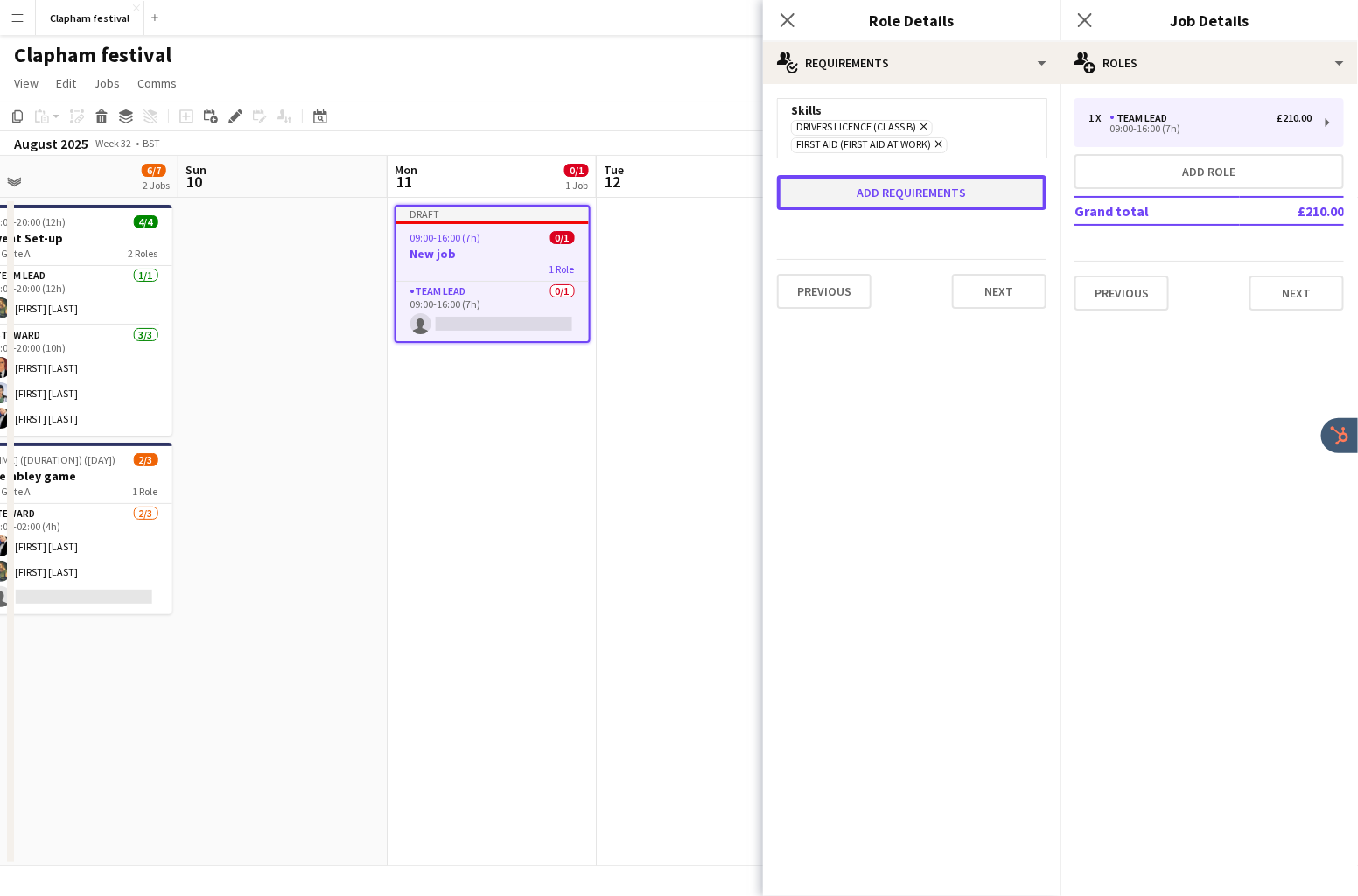 click on "Add requirements" at bounding box center [912, 192] 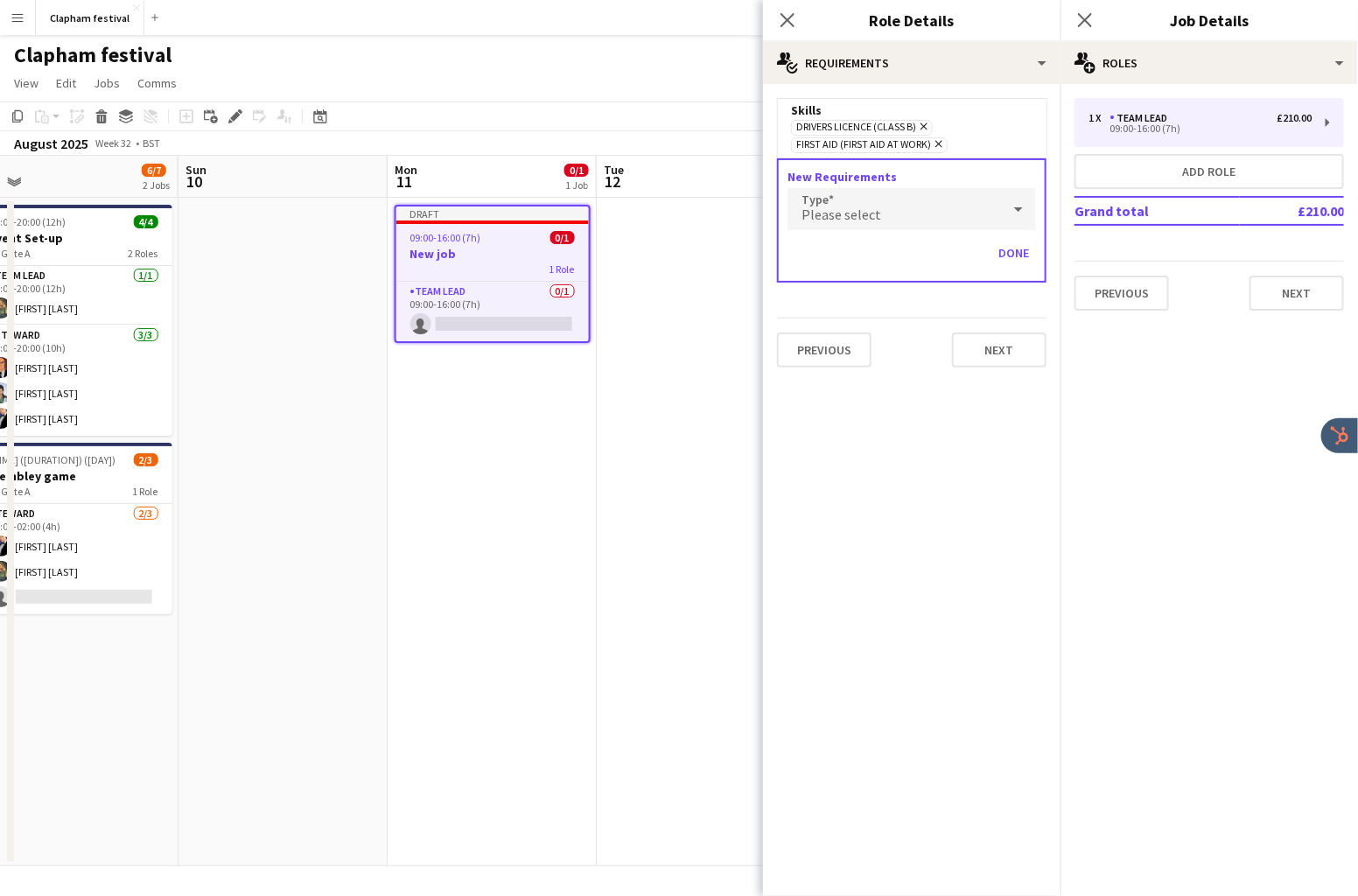 click on "Please select" at bounding box center (894, 209) 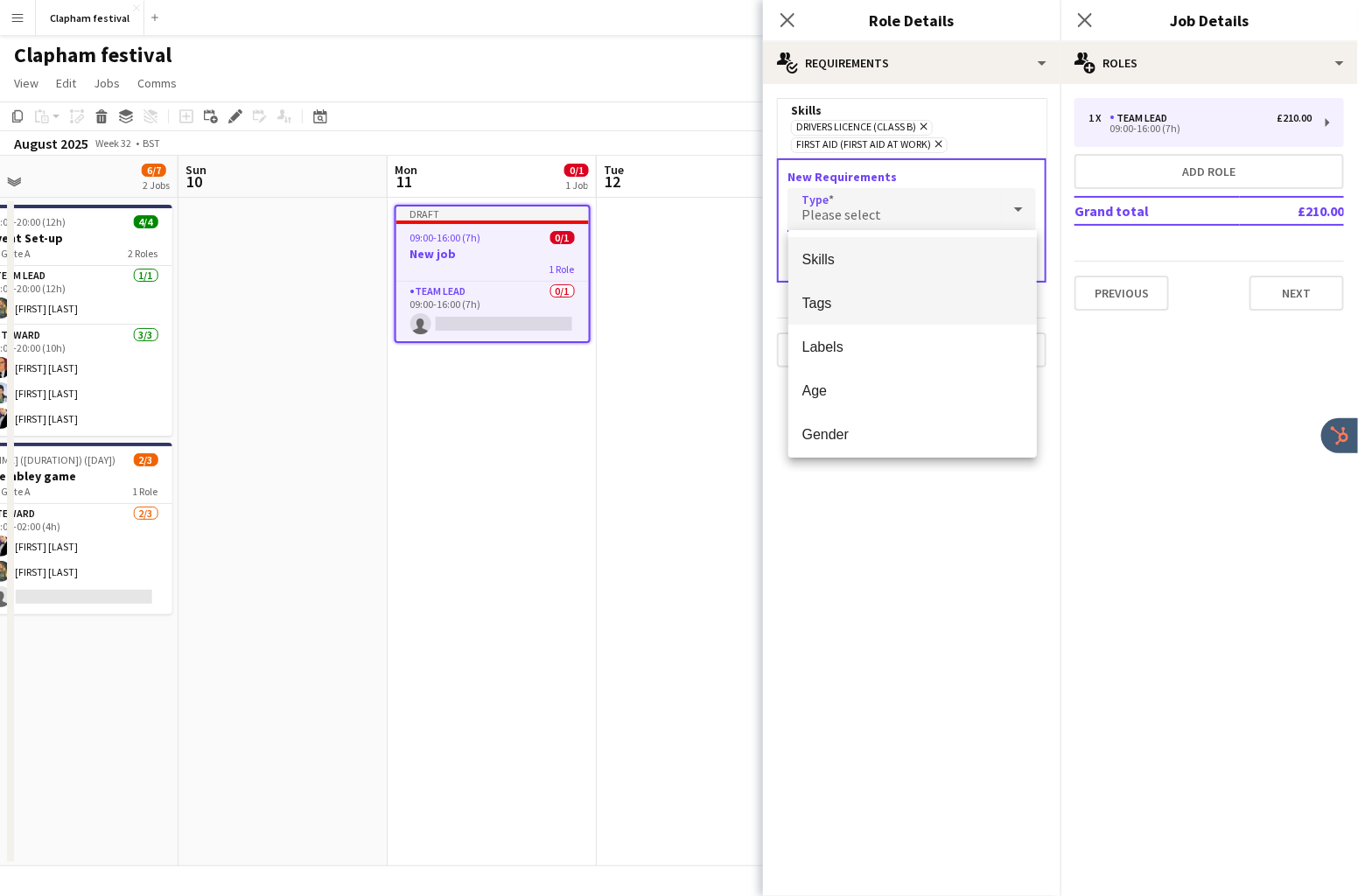 click on "Tags" at bounding box center [913, 303] 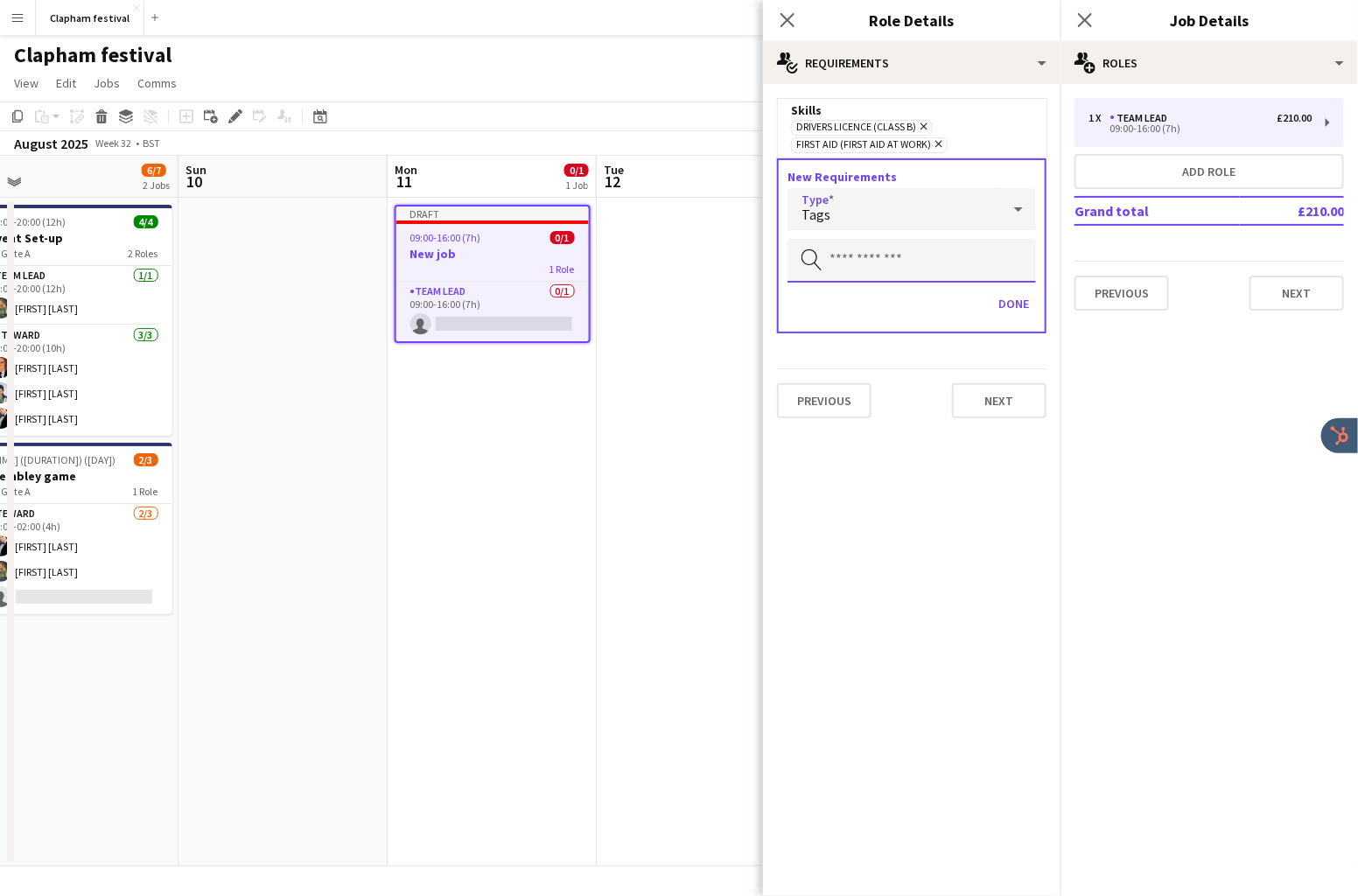 click at bounding box center (912, 261) 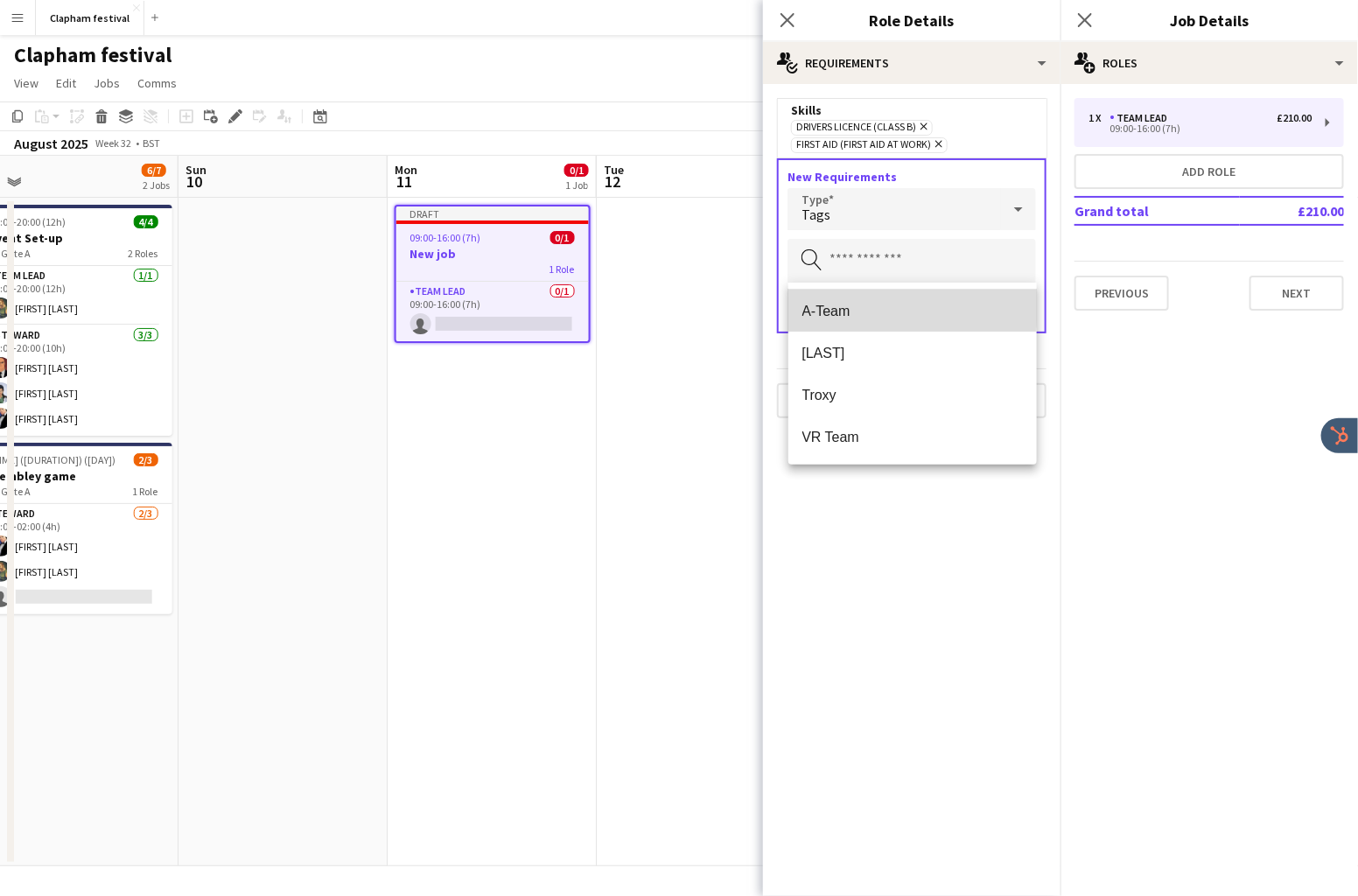 click on "A-Team" at bounding box center (913, 311) 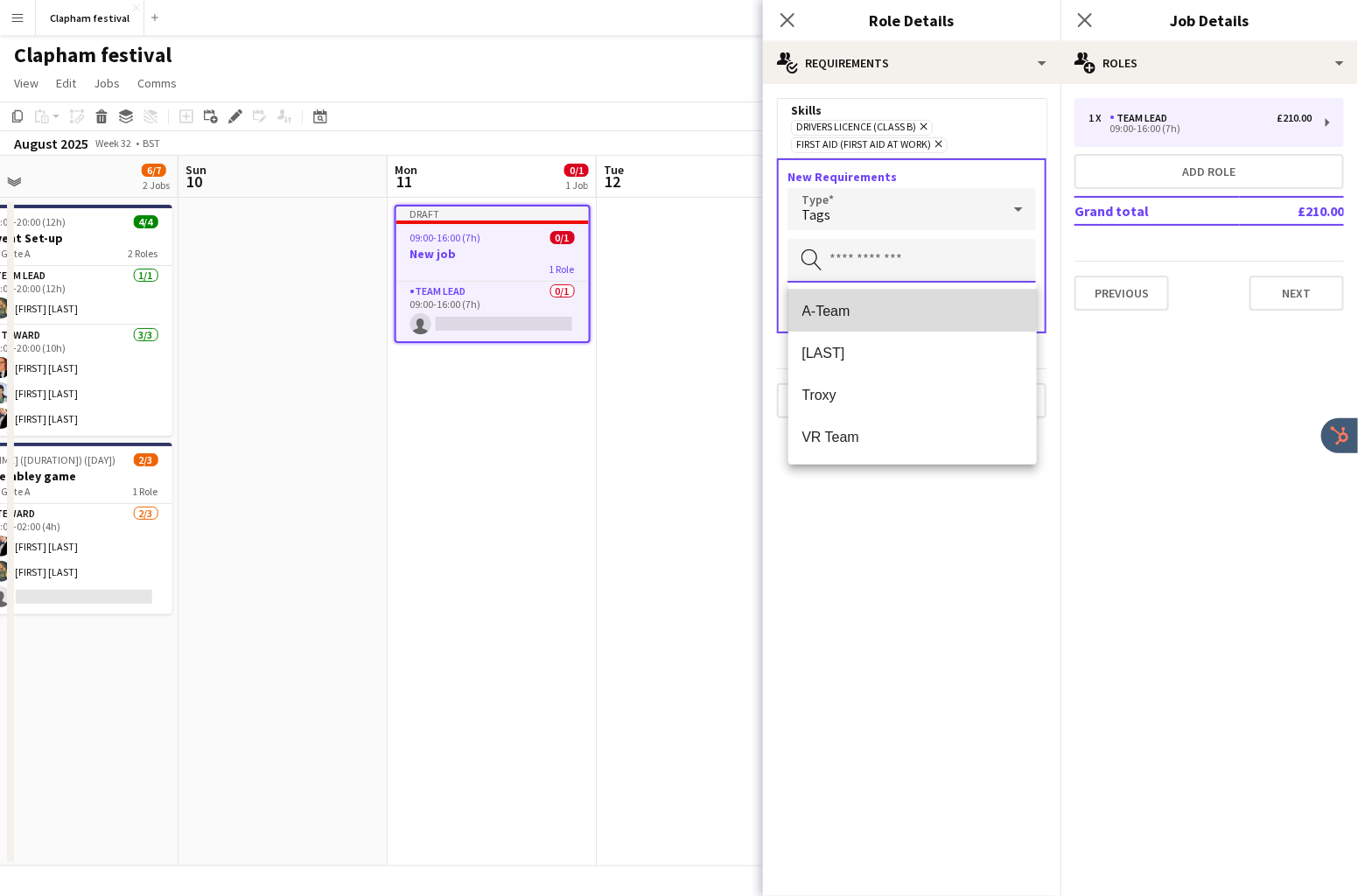type 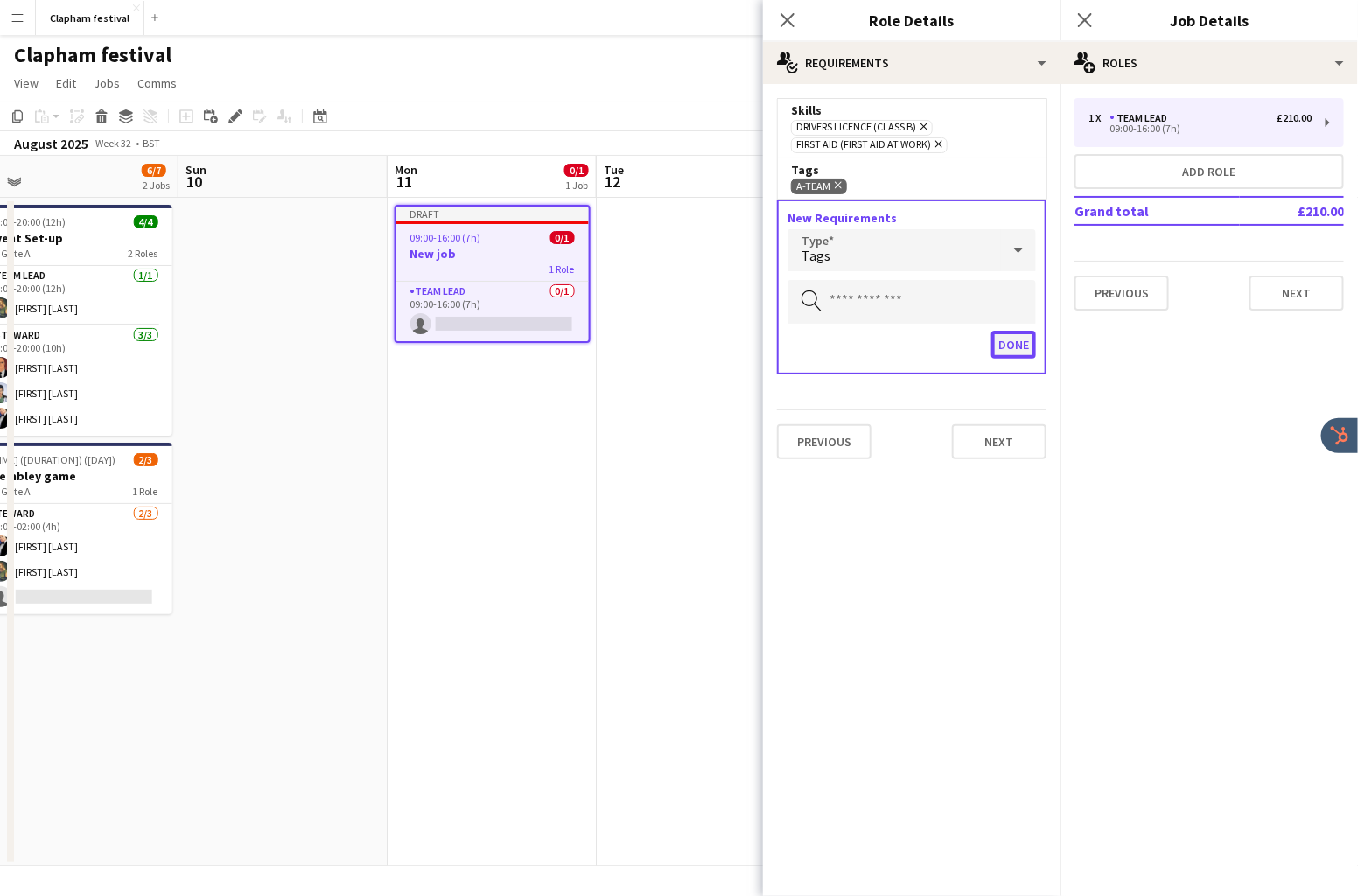 click on "Done" at bounding box center (1013, 345) 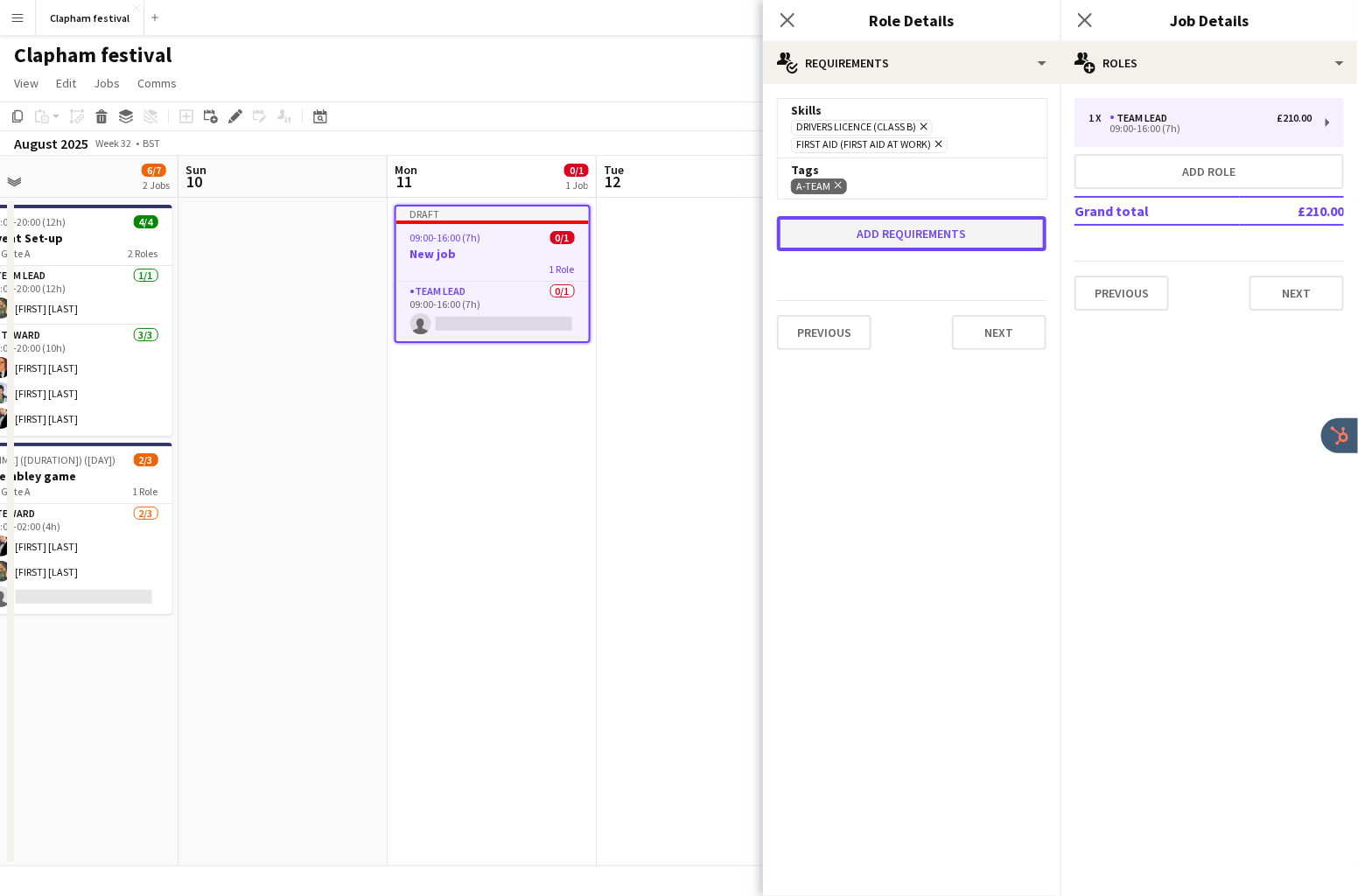click on "Add requirements" at bounding box center (912, 234) 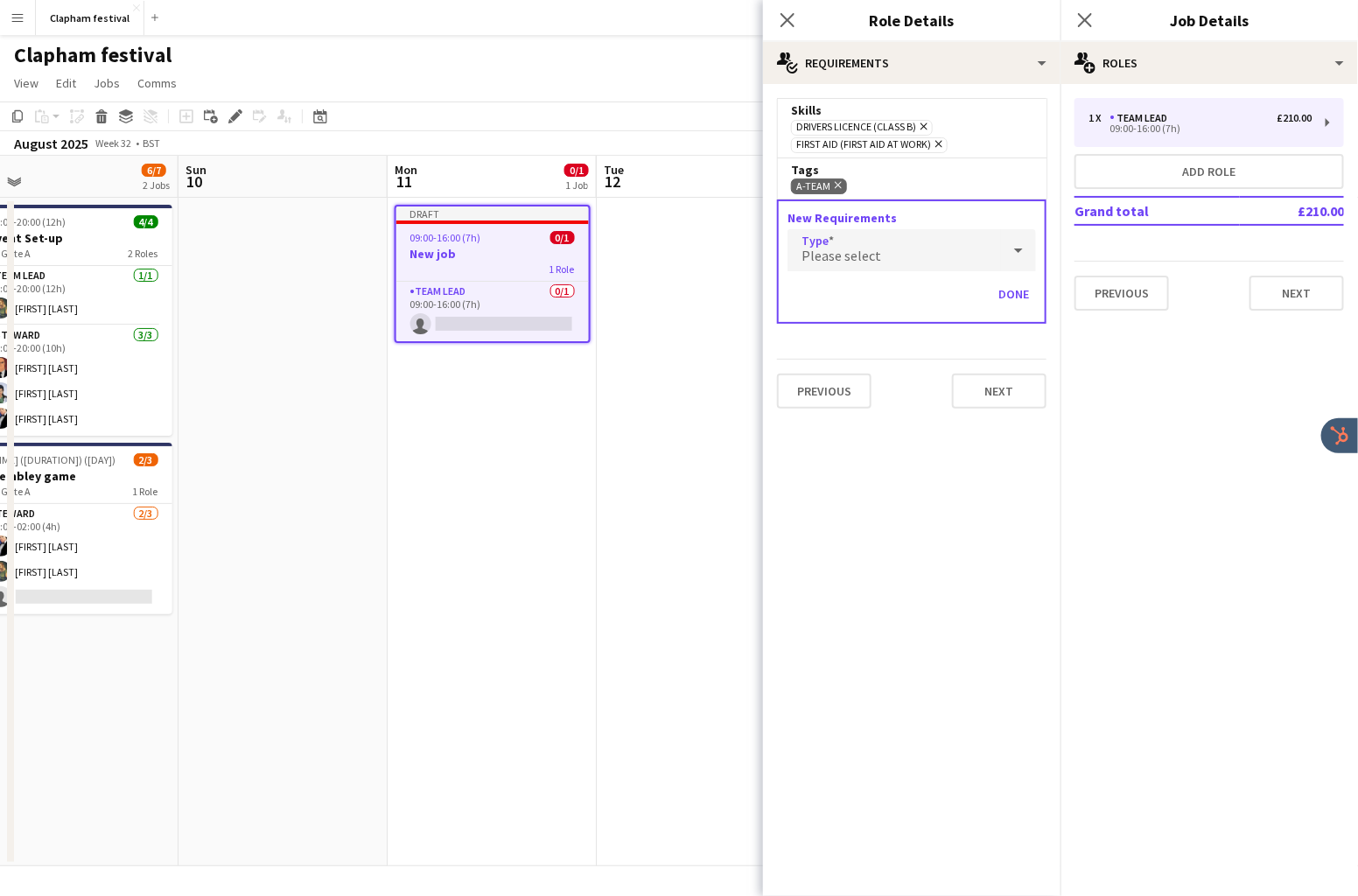 click on "Please select" at bounding box center (894, 250) 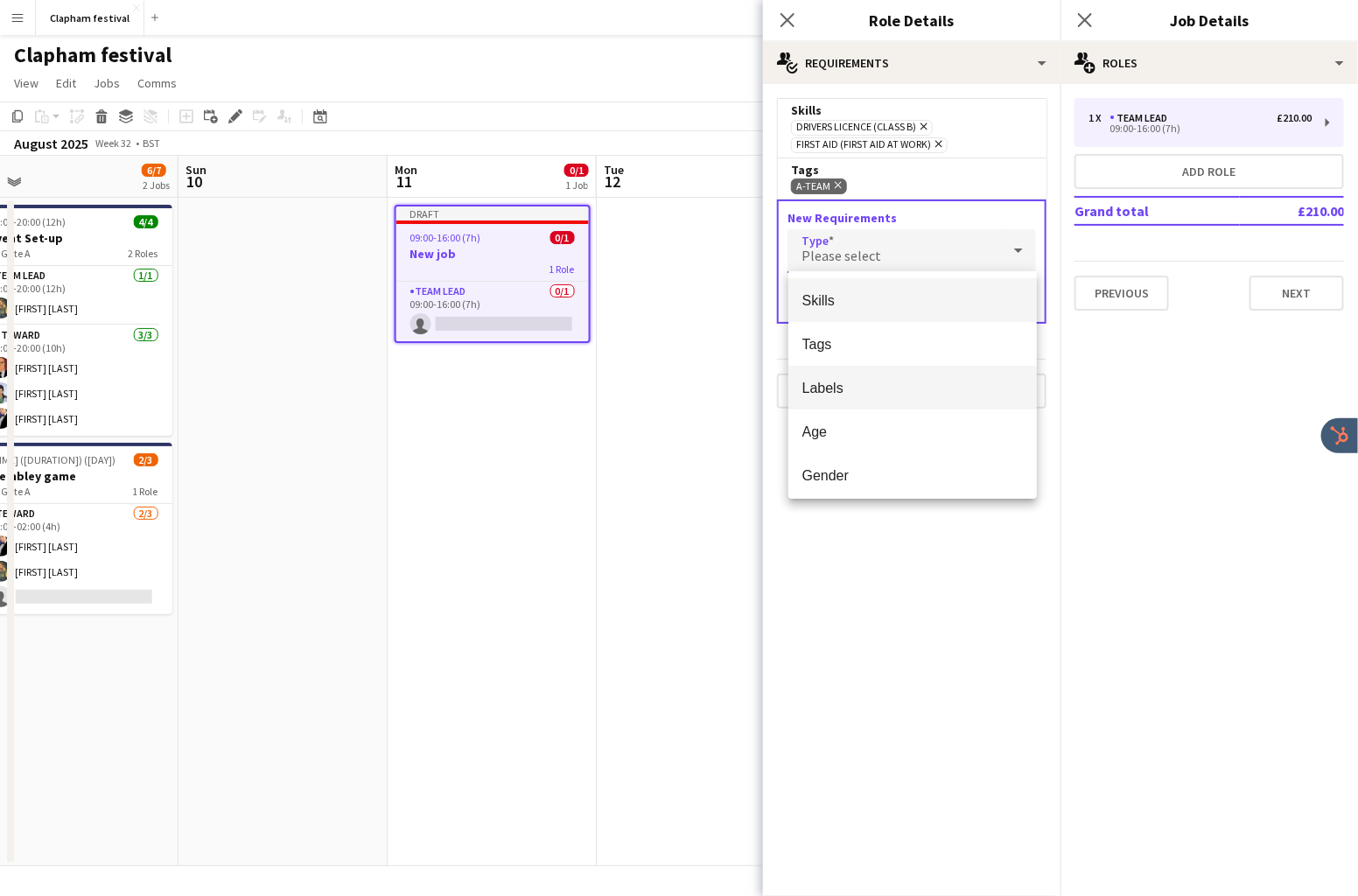 click on "Labels" at bounding box center [913, 388] 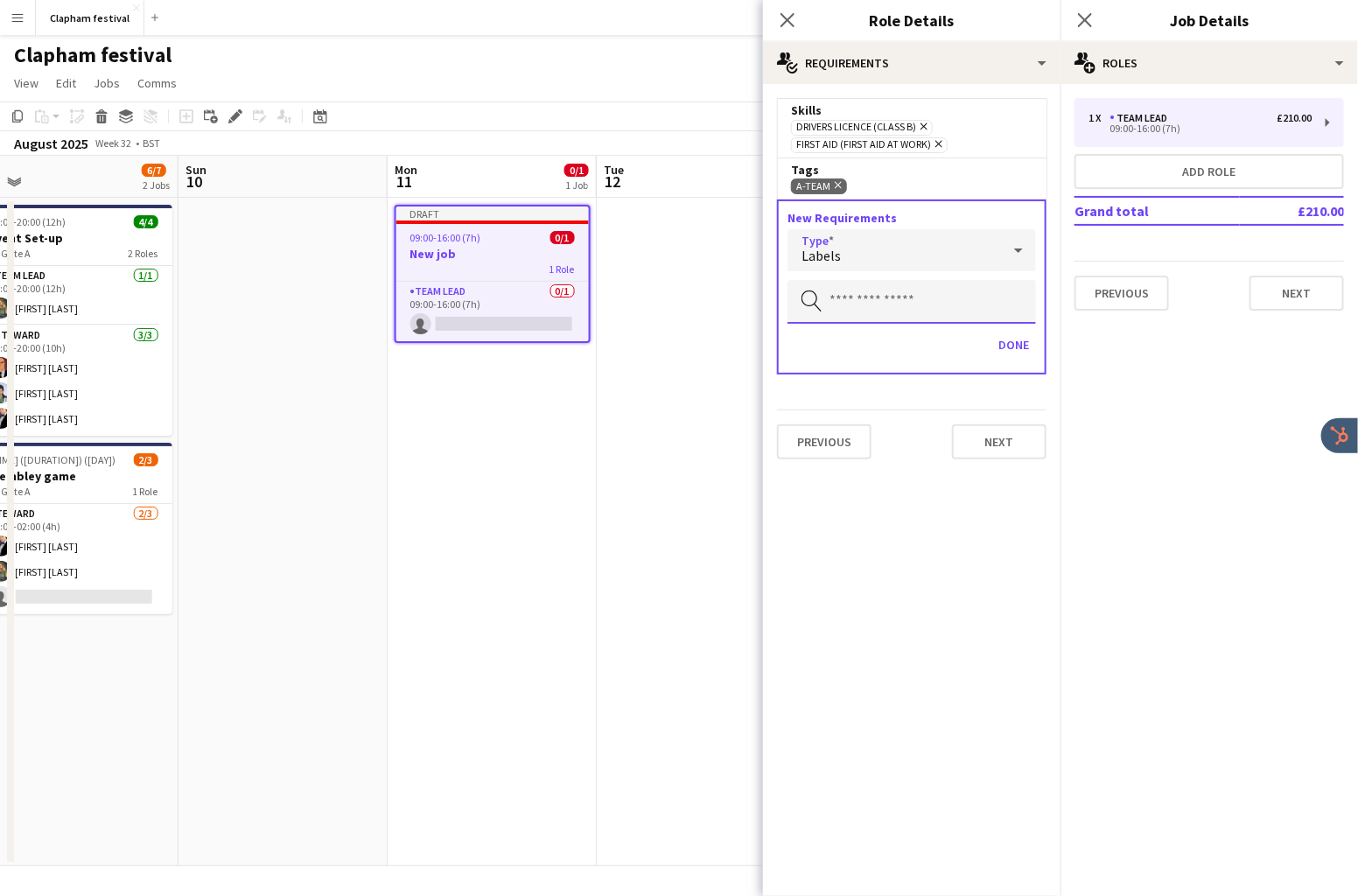 click at bounding box center (912, 302) 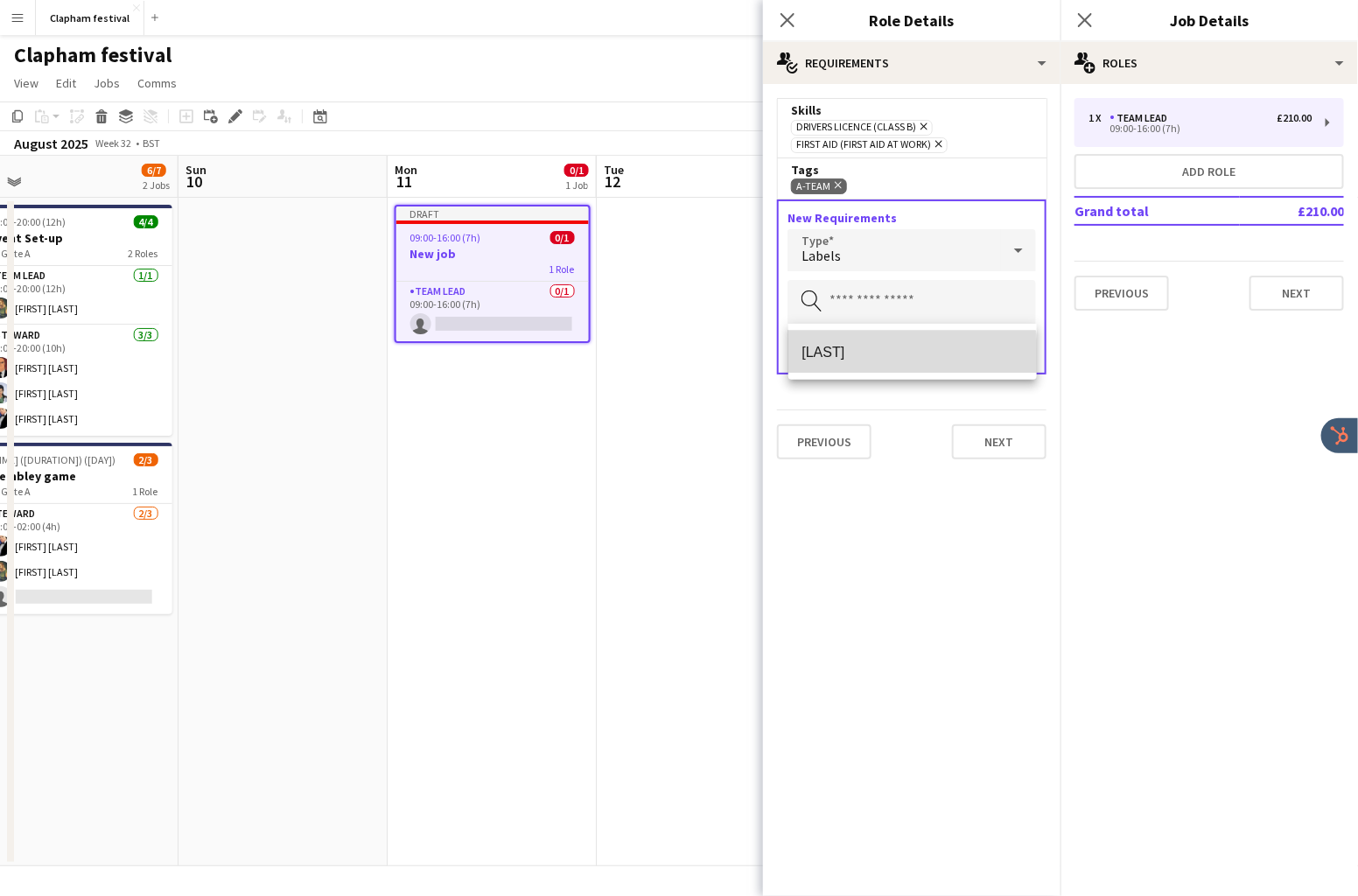 click on "[NAME]" at bounding box center (913, 352) 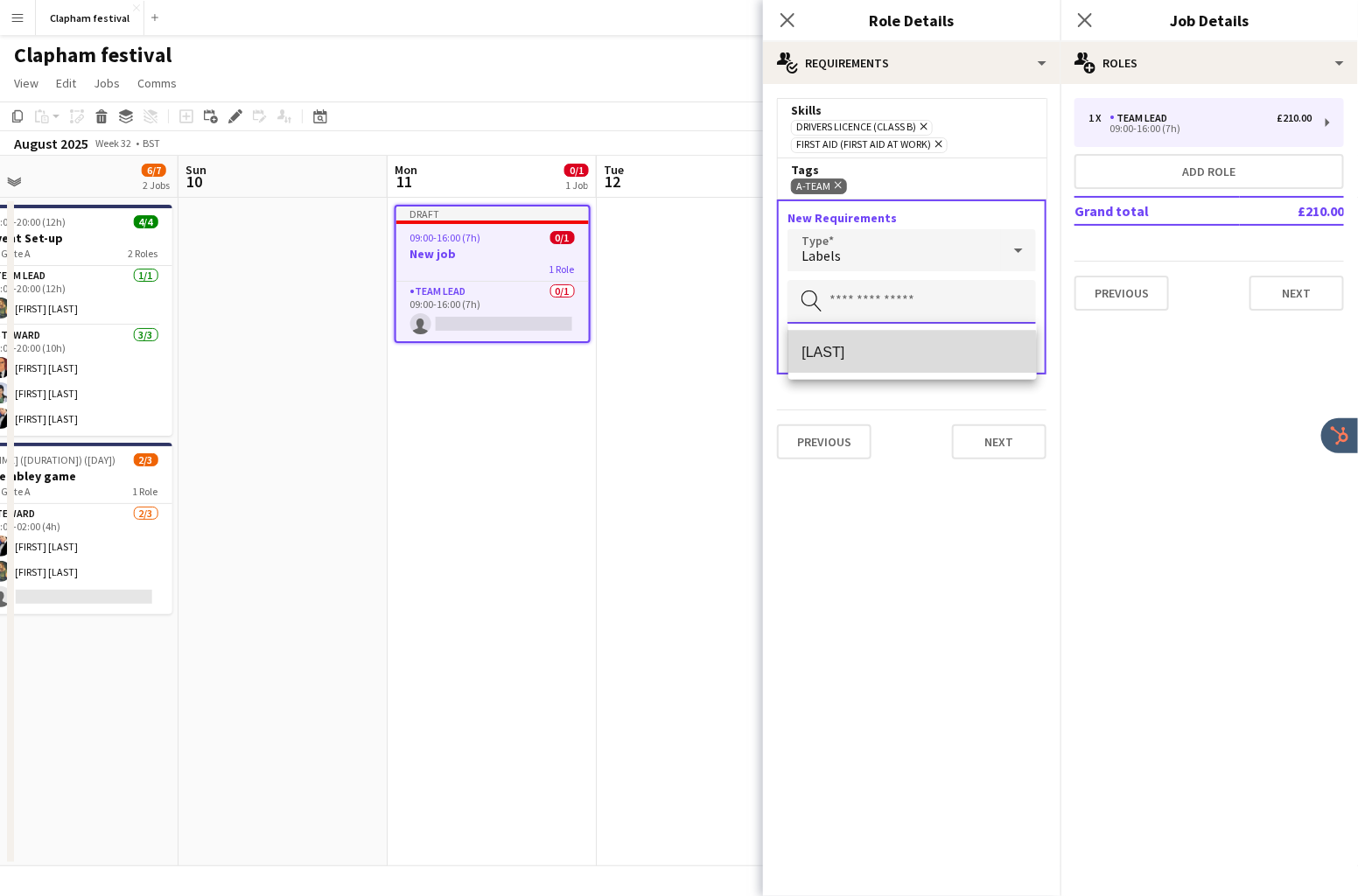 type 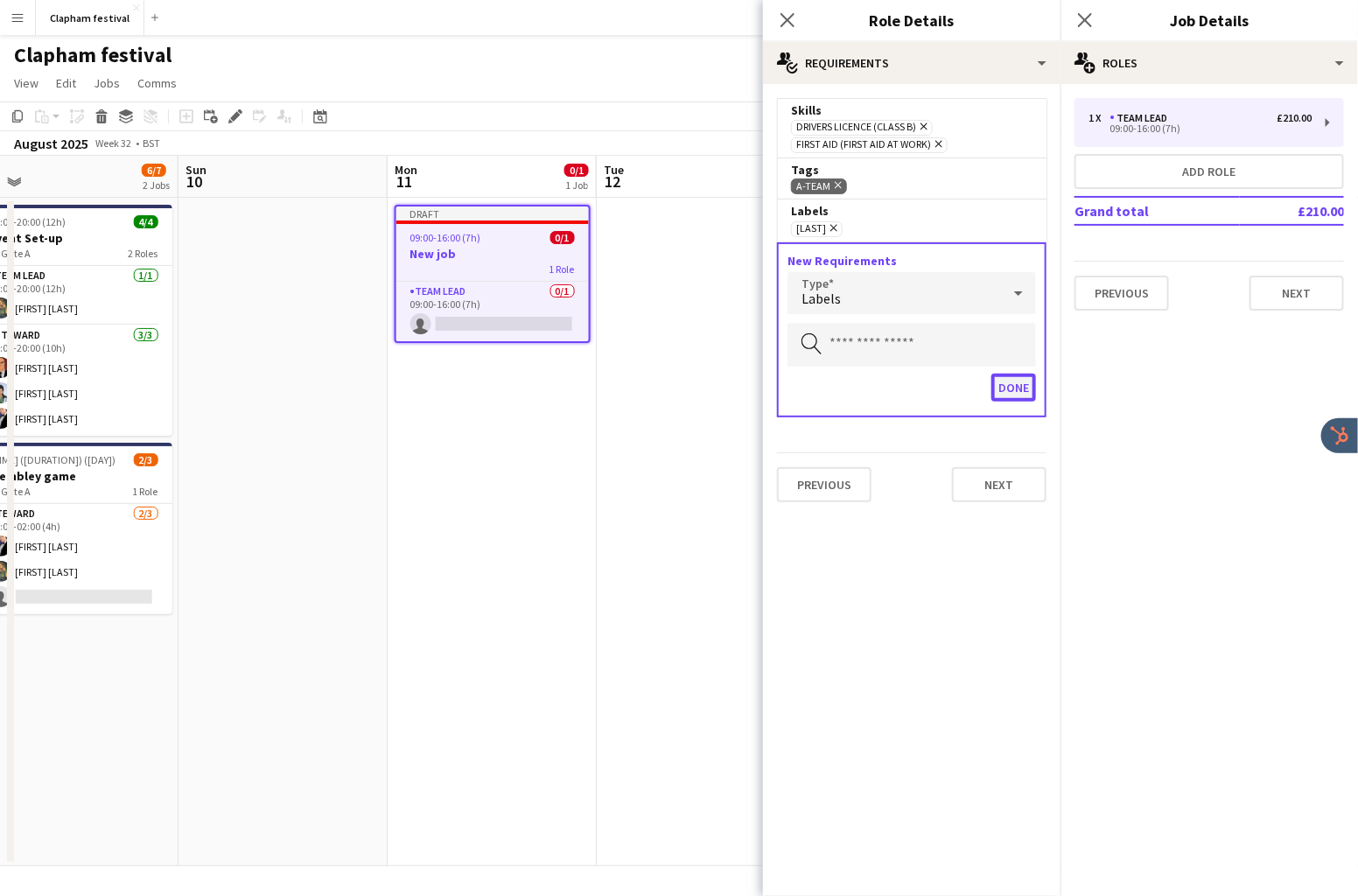 click on "Done" at bounding box center [1013, 388] 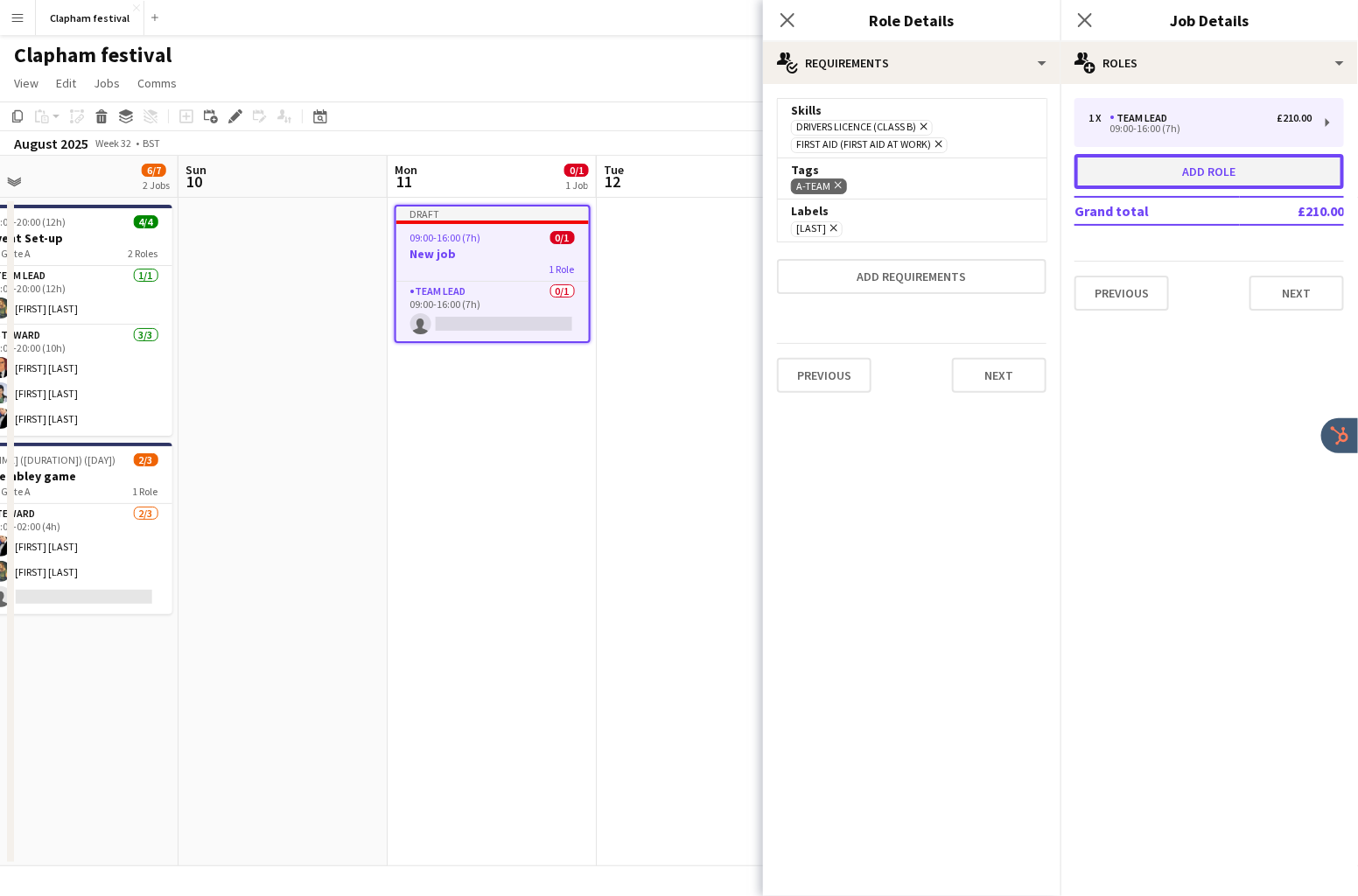 click on "Add role" at bounding box center (1209, 172) 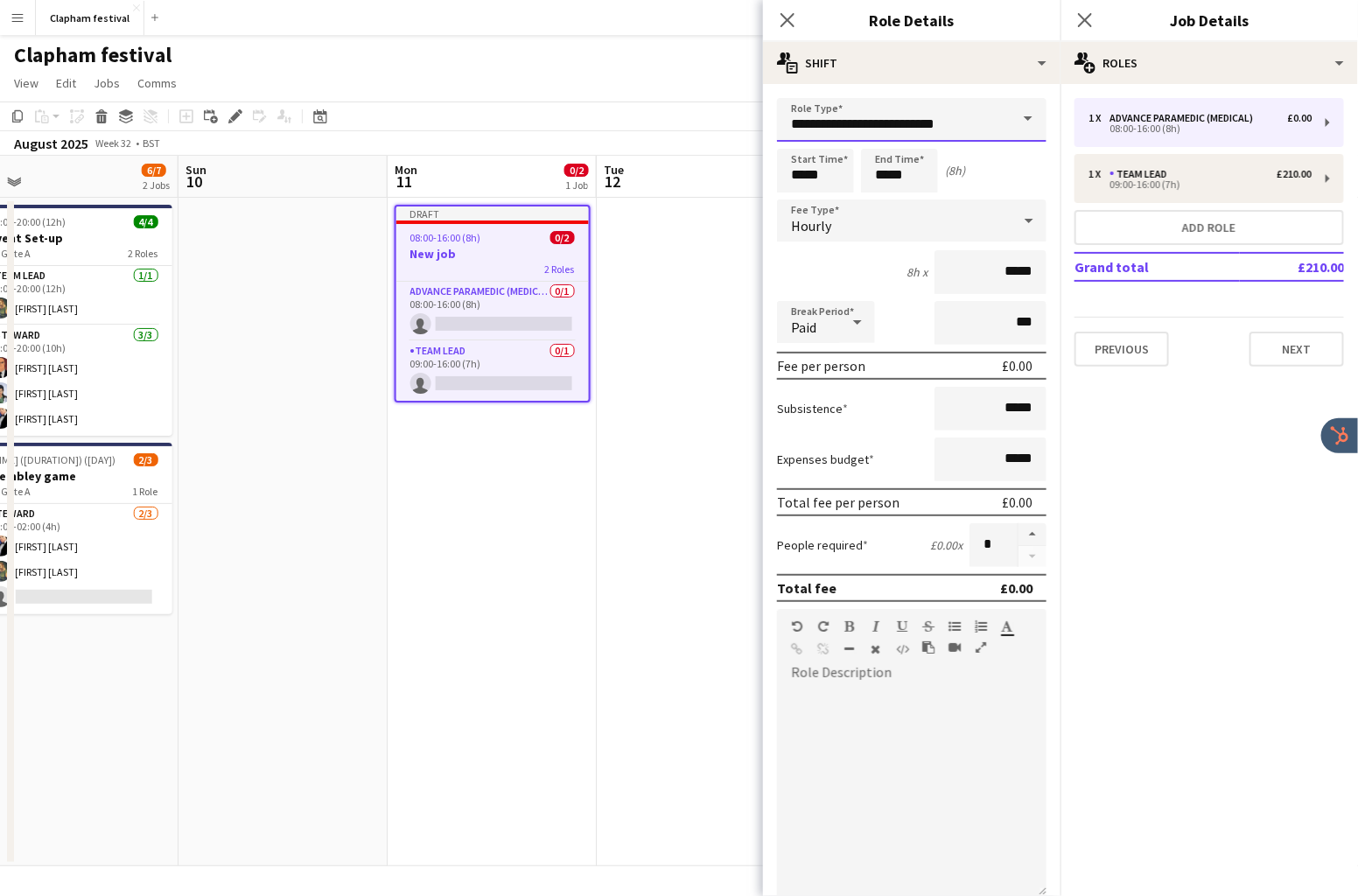 click on "**********" at bounding box center [912, 120] 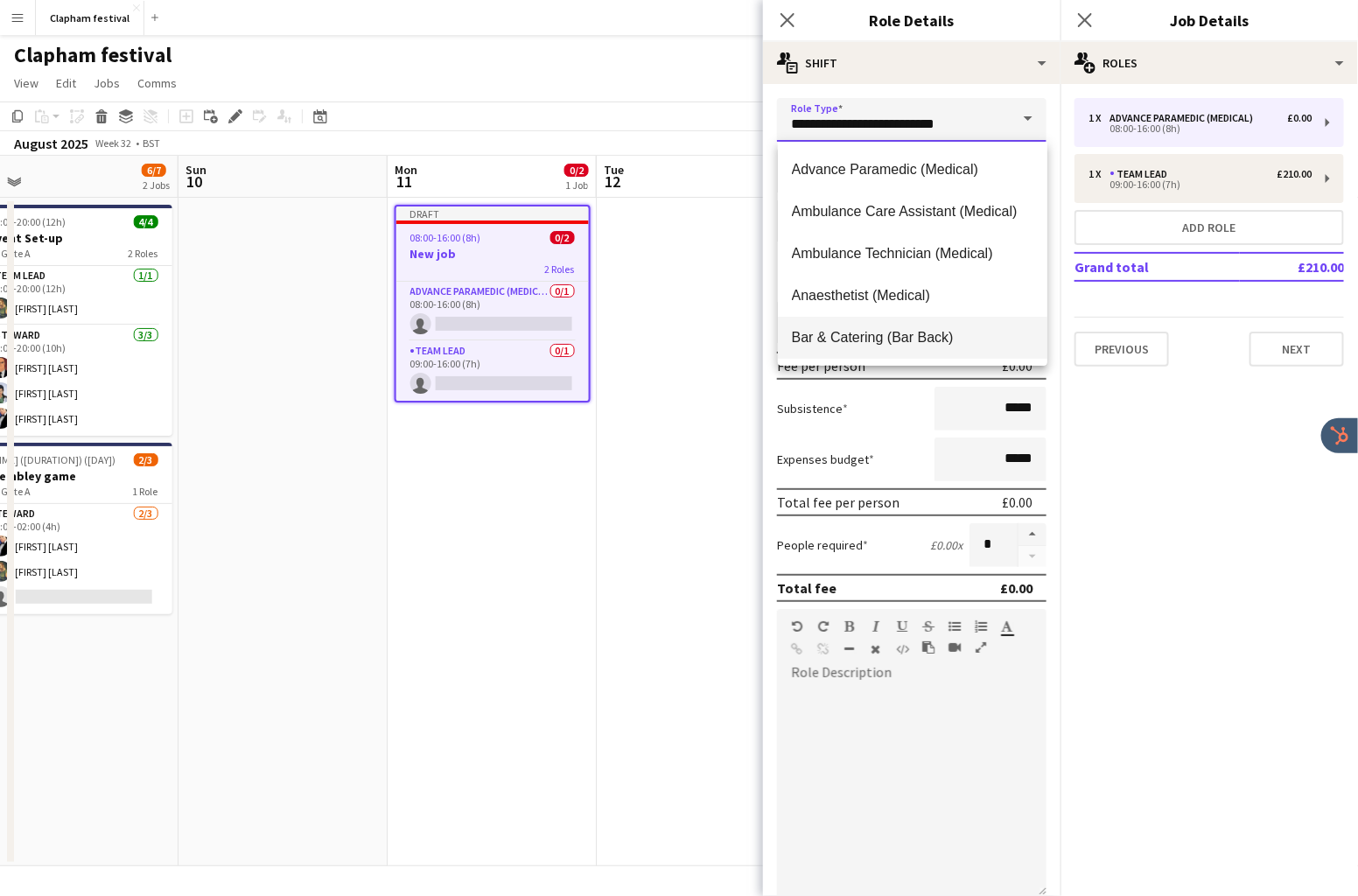 scroll, scrollTop: 294, scrollLeft: 0, axis: vertical 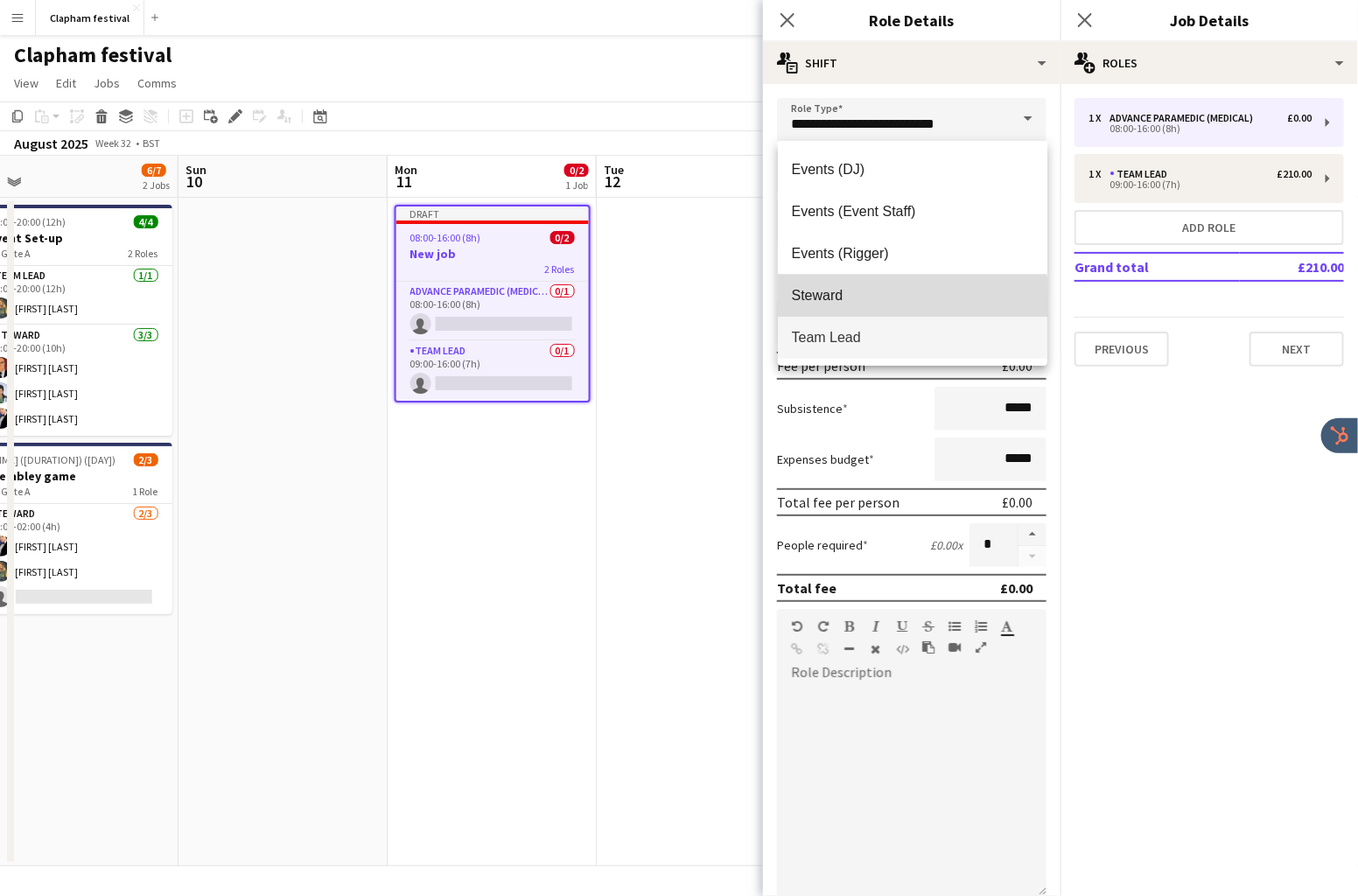 click on "Steward" at bounding box center (913, 296) 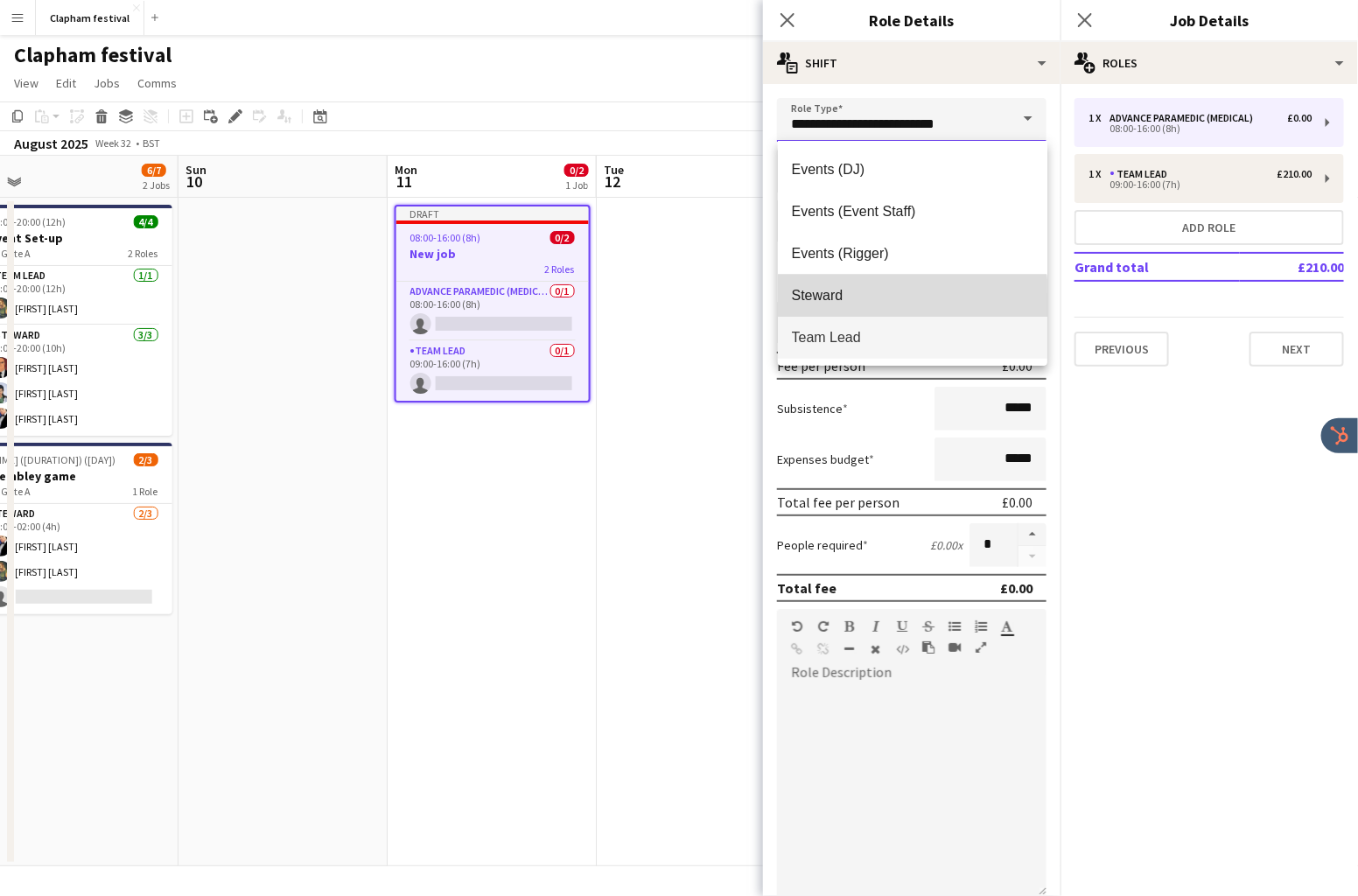 type on "*******" 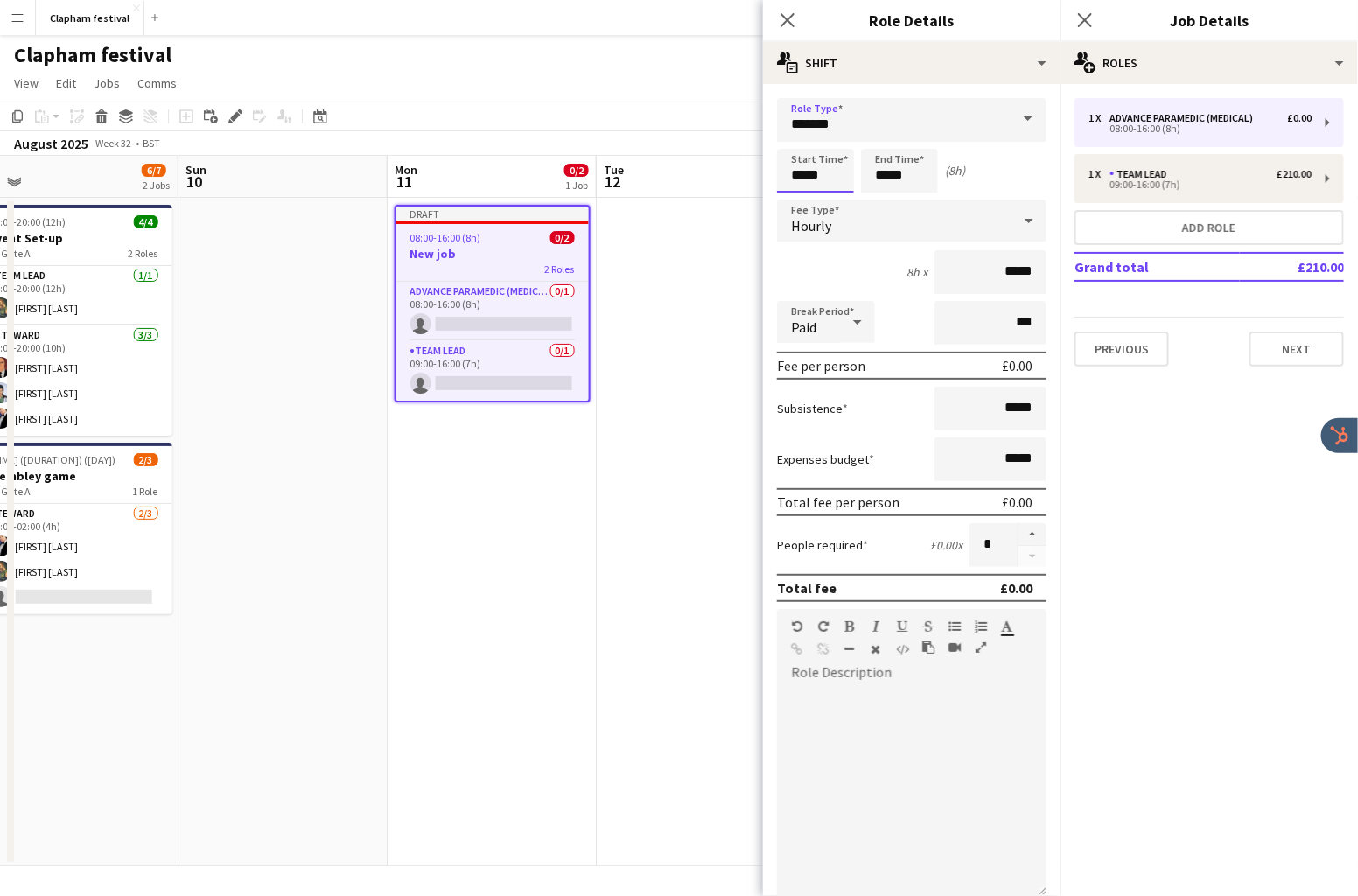 click on "*****" at bounding box center (816, 171) 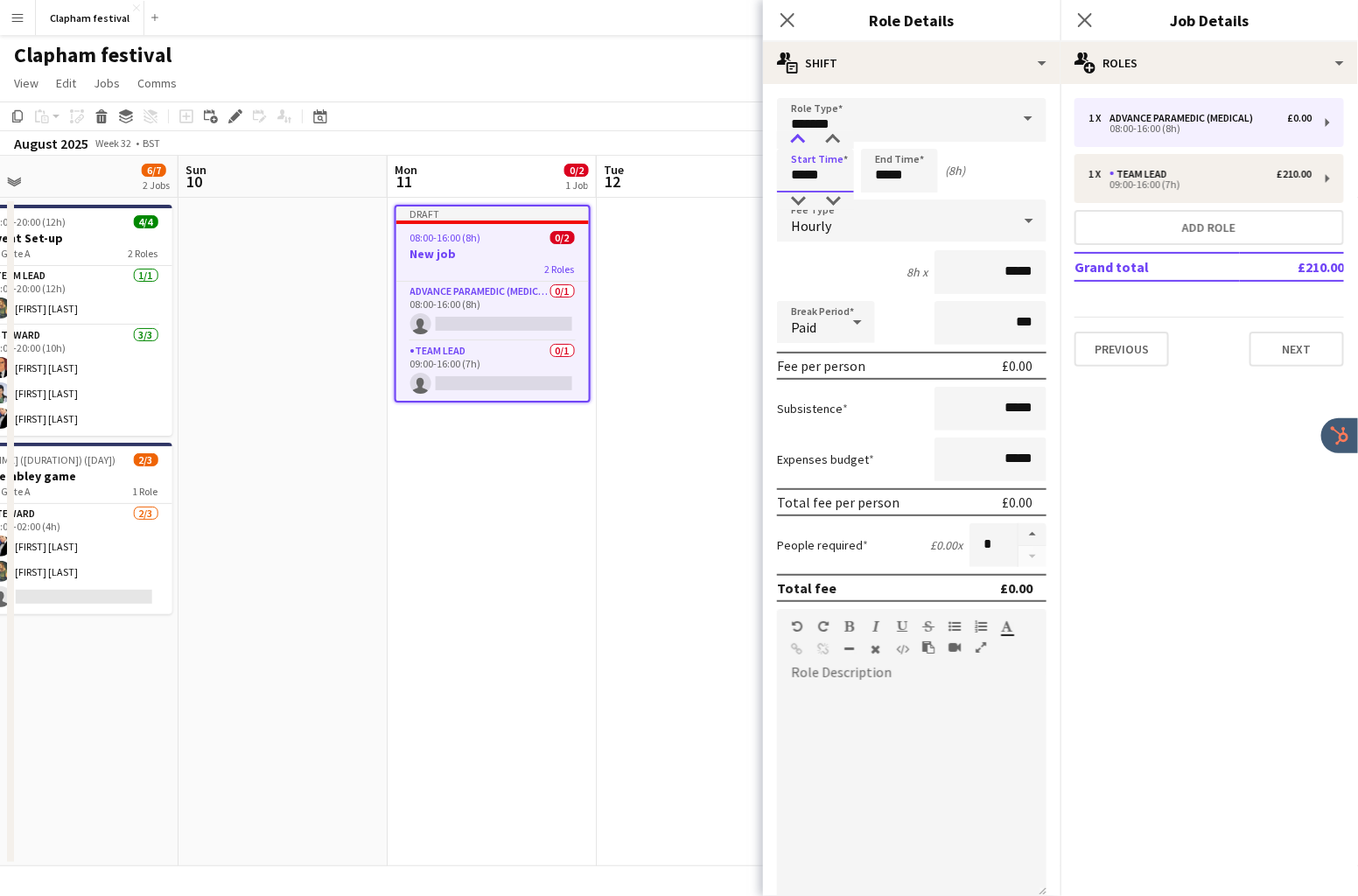 click at bounding box center [798, 140] 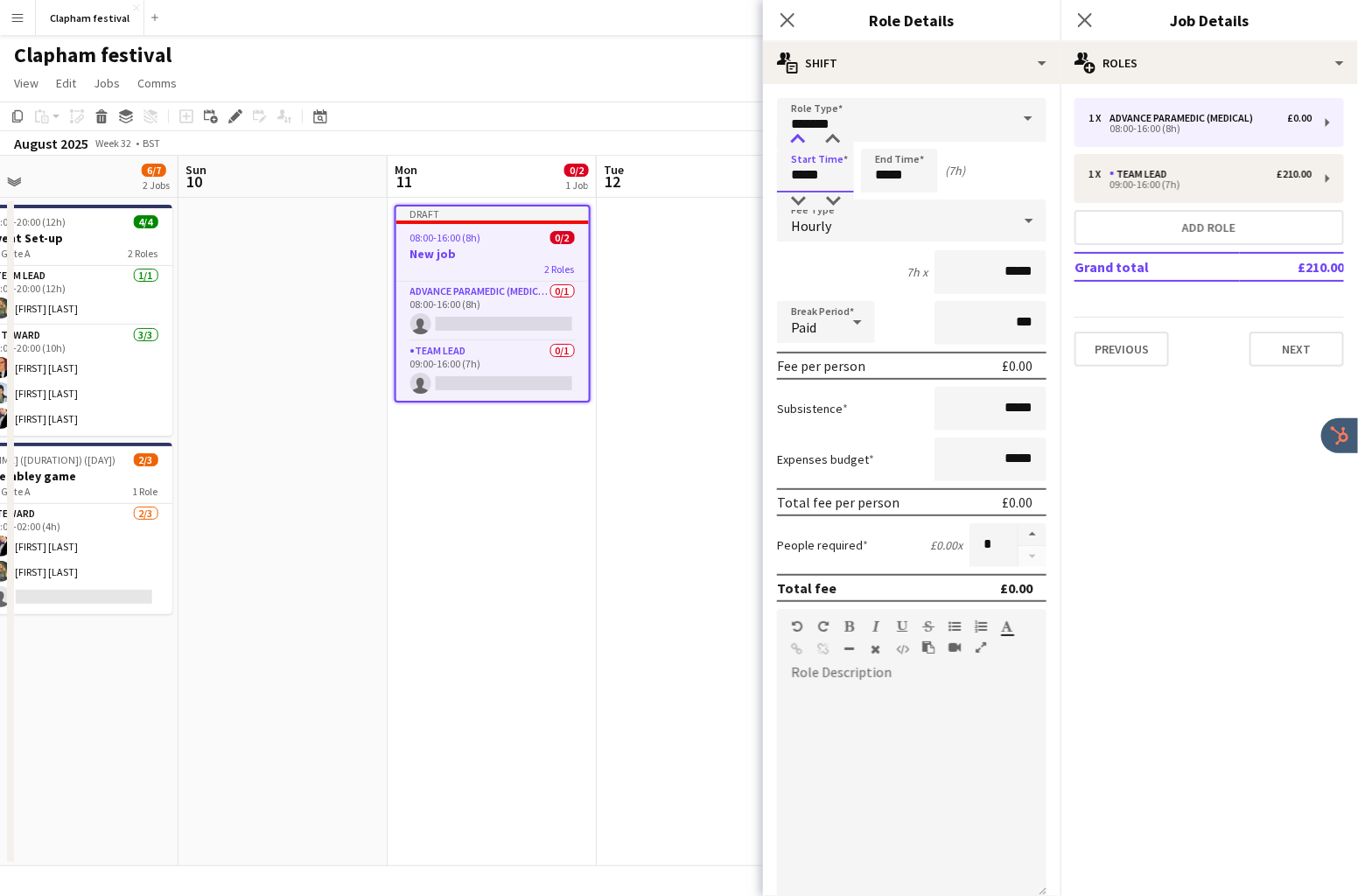 type on "*****" 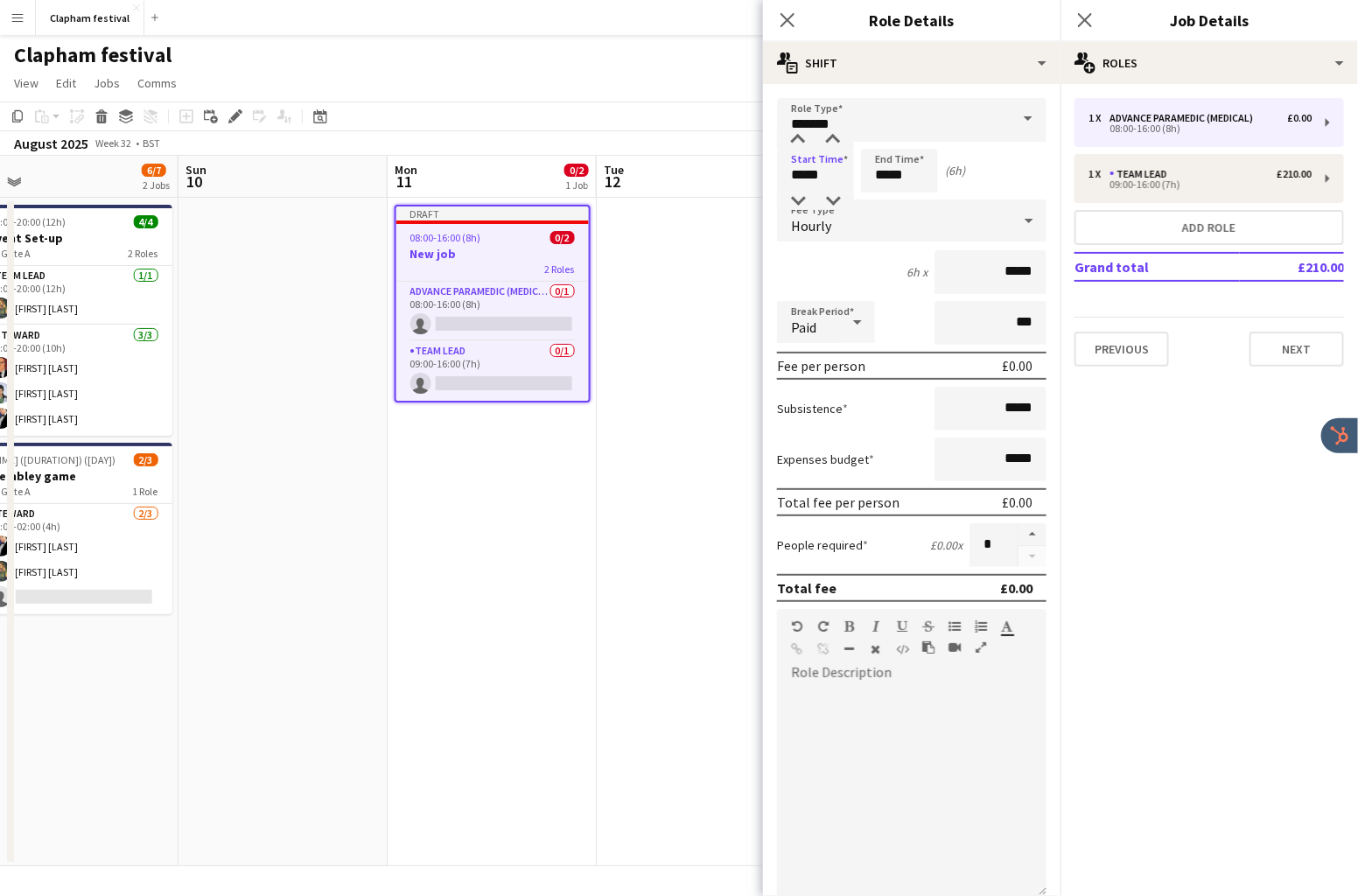 click on "6h x  *****" at bounding box center (912, 272) 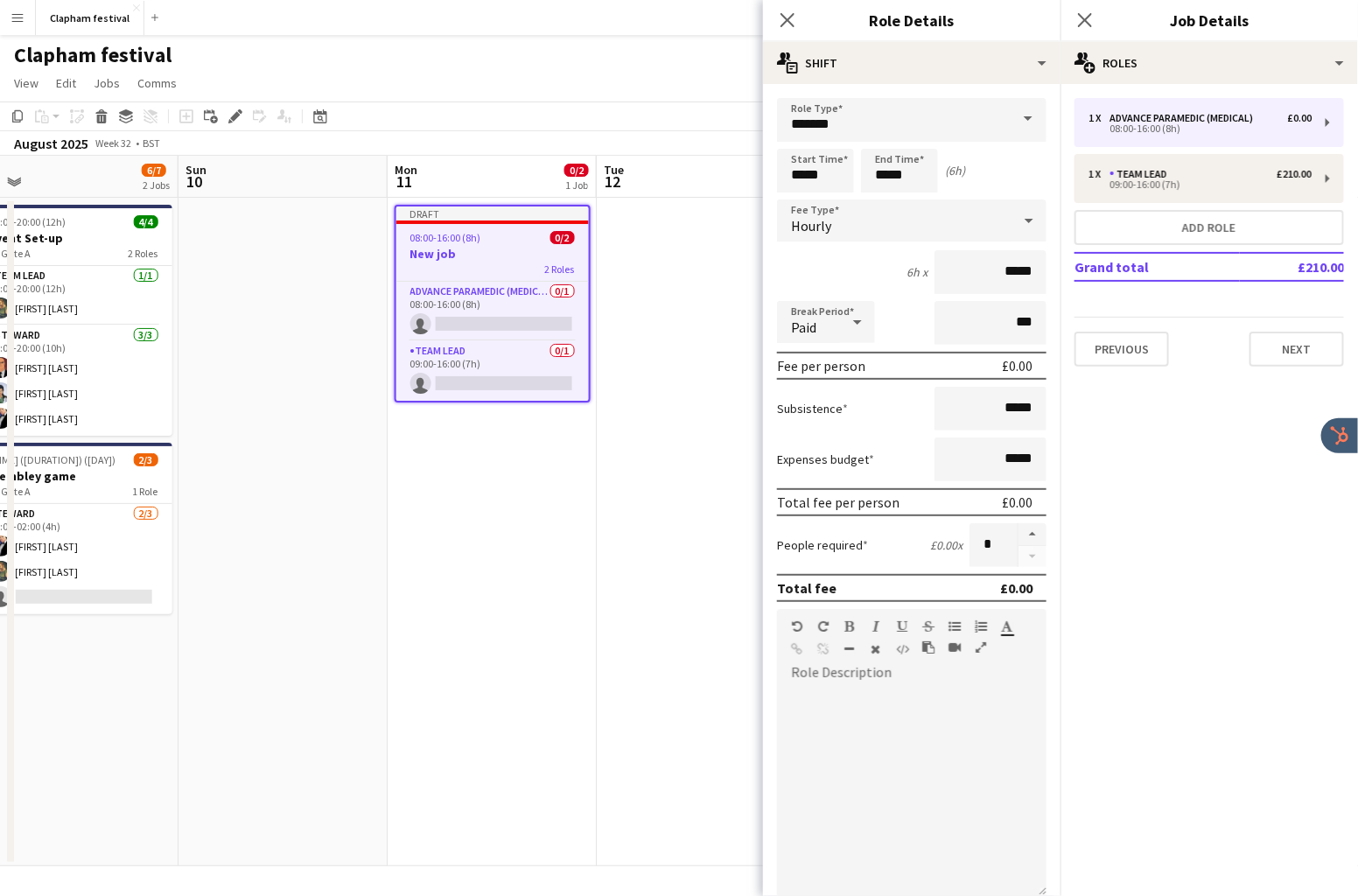 click on "Hourly" at bounding box center (894, 220) 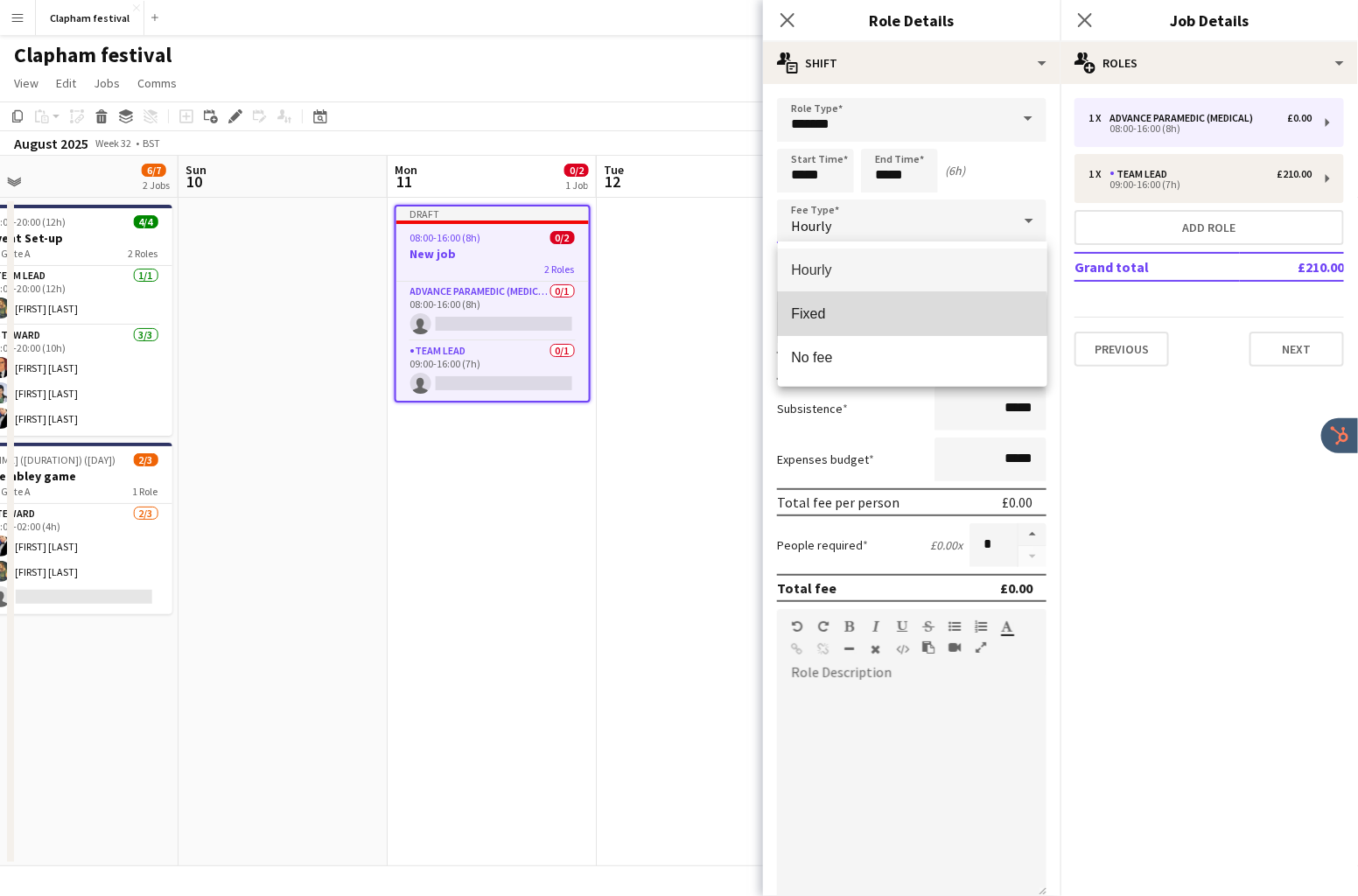 click on "Fixed" at bounding box center [913, 313] 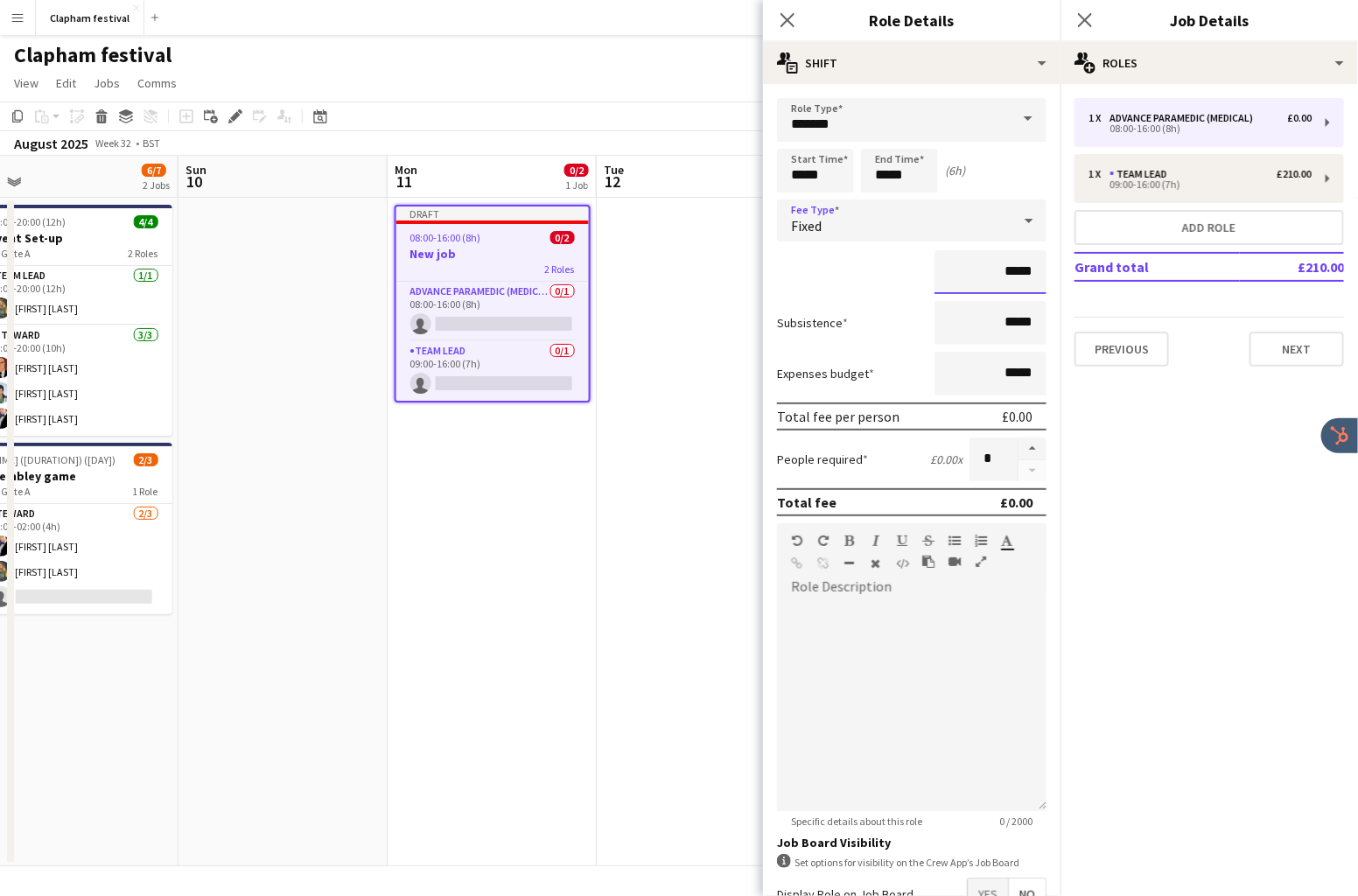 click on "*****" at bounding box center (990, 272) 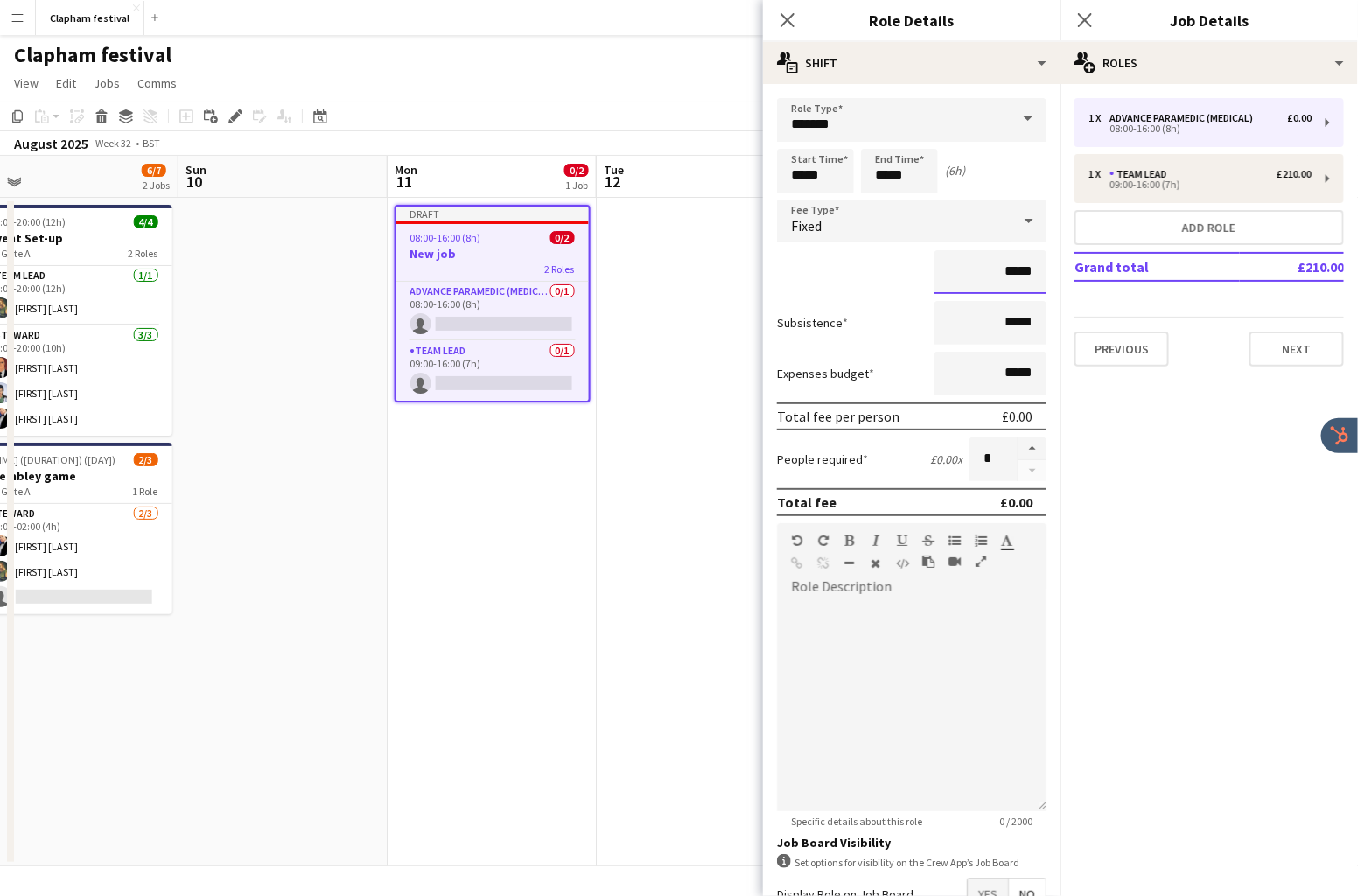 click on "*****" at bounding box center [990, 272] 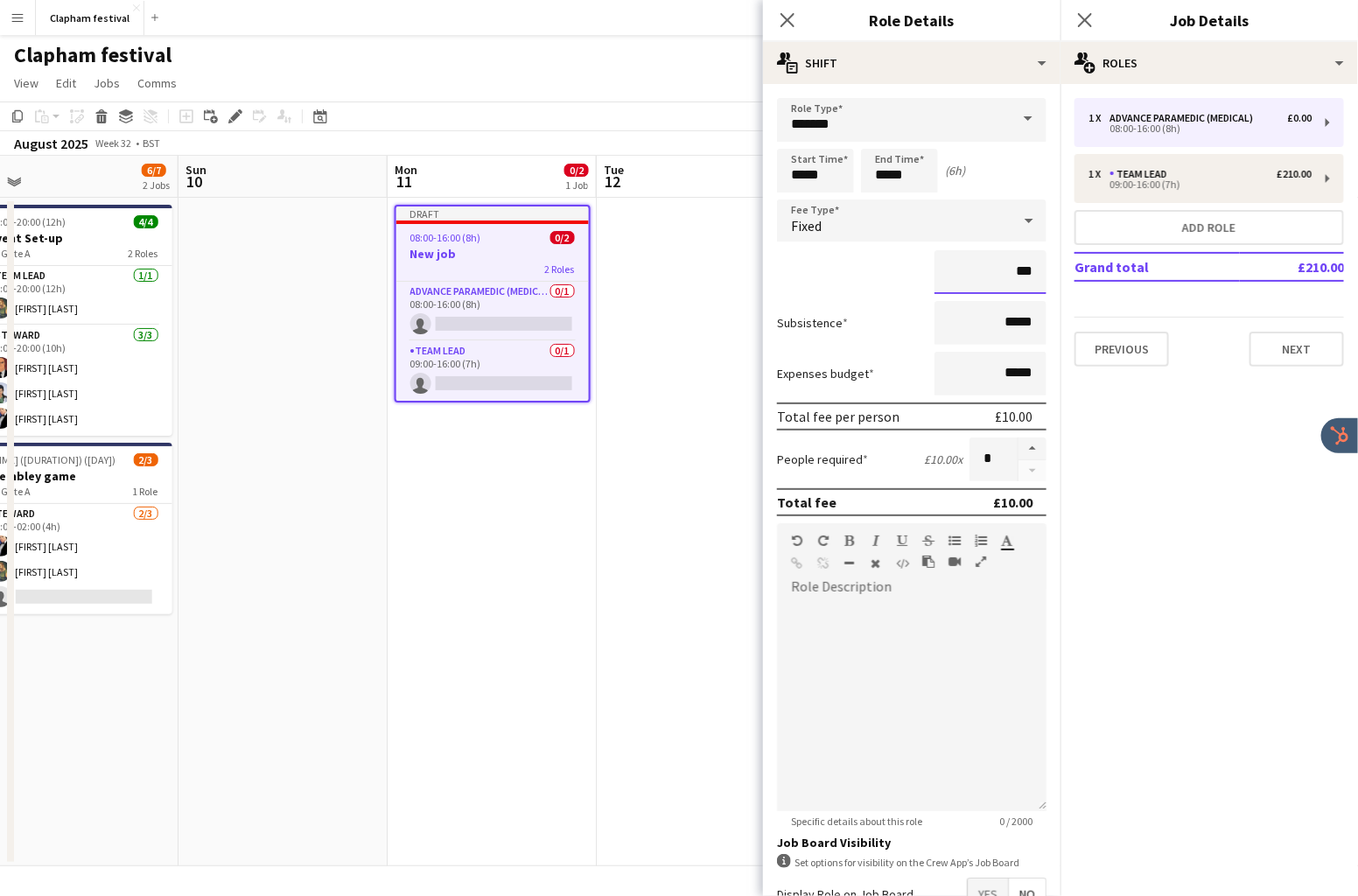 click on "***" at bounding box center [990, 272] 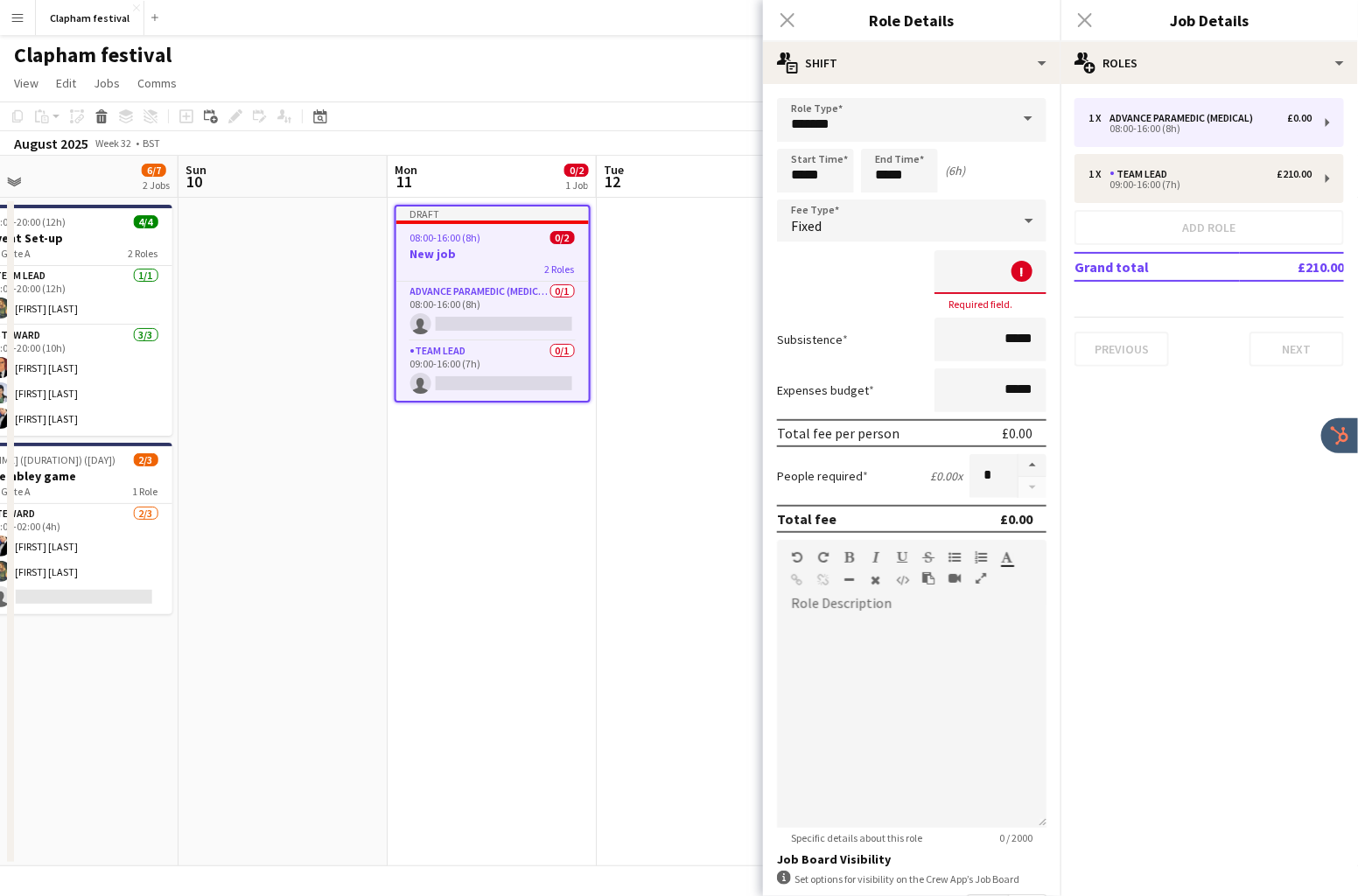 click on "!  Required field." at bounding box center [912, 280] 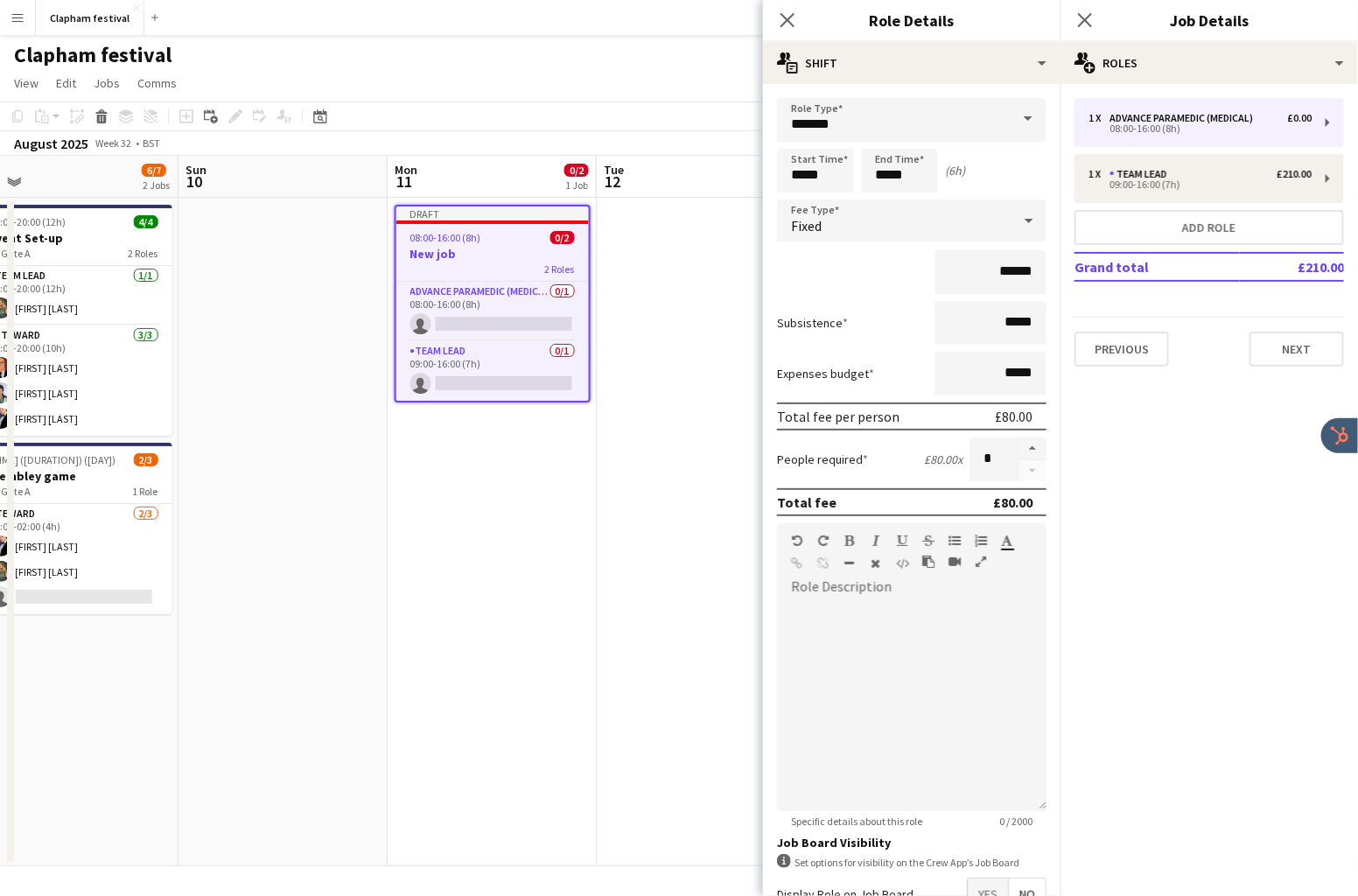 click on "******" at bounding box center [912, 272] 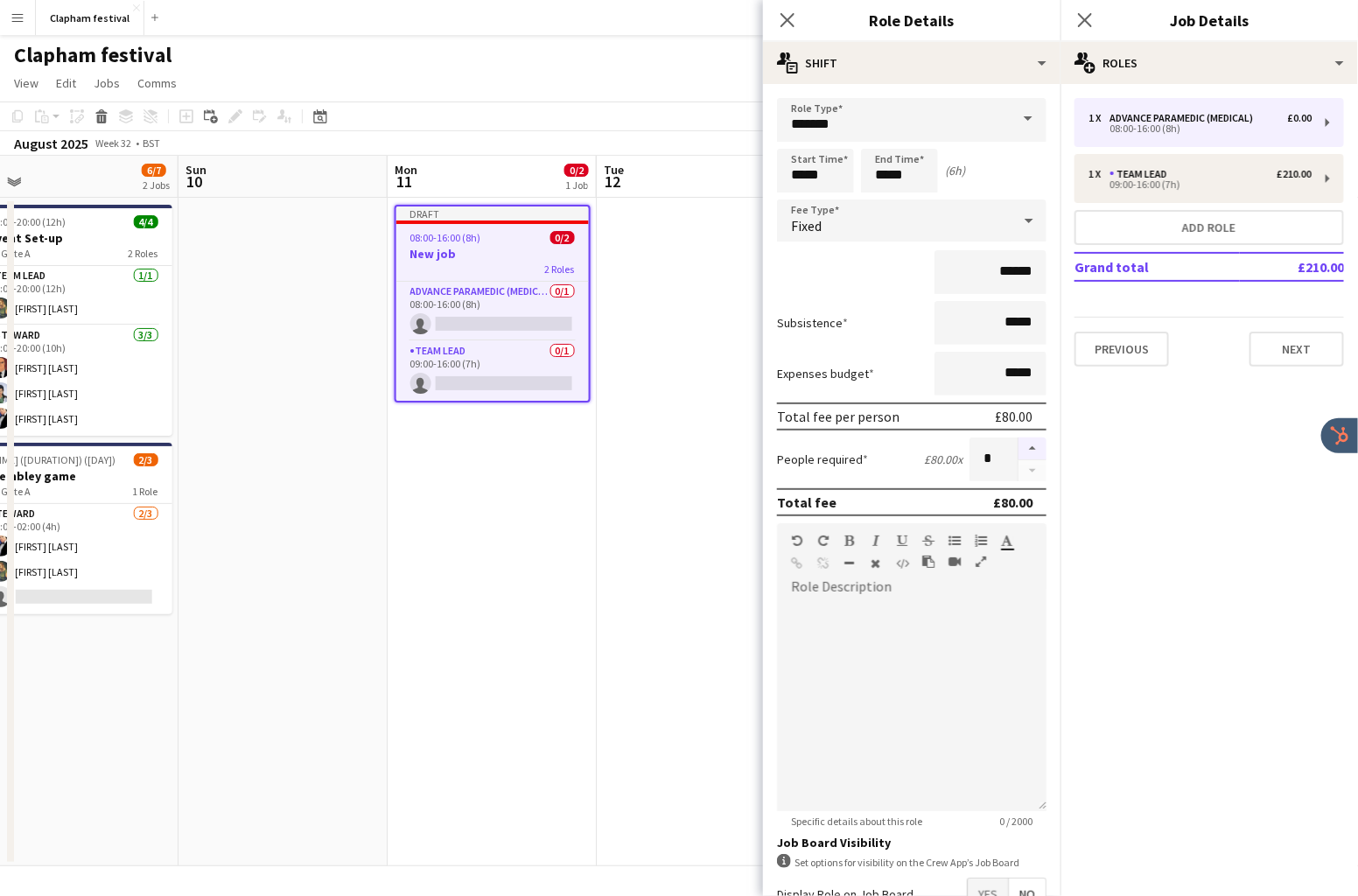 click at bounding box center (1032, 449) 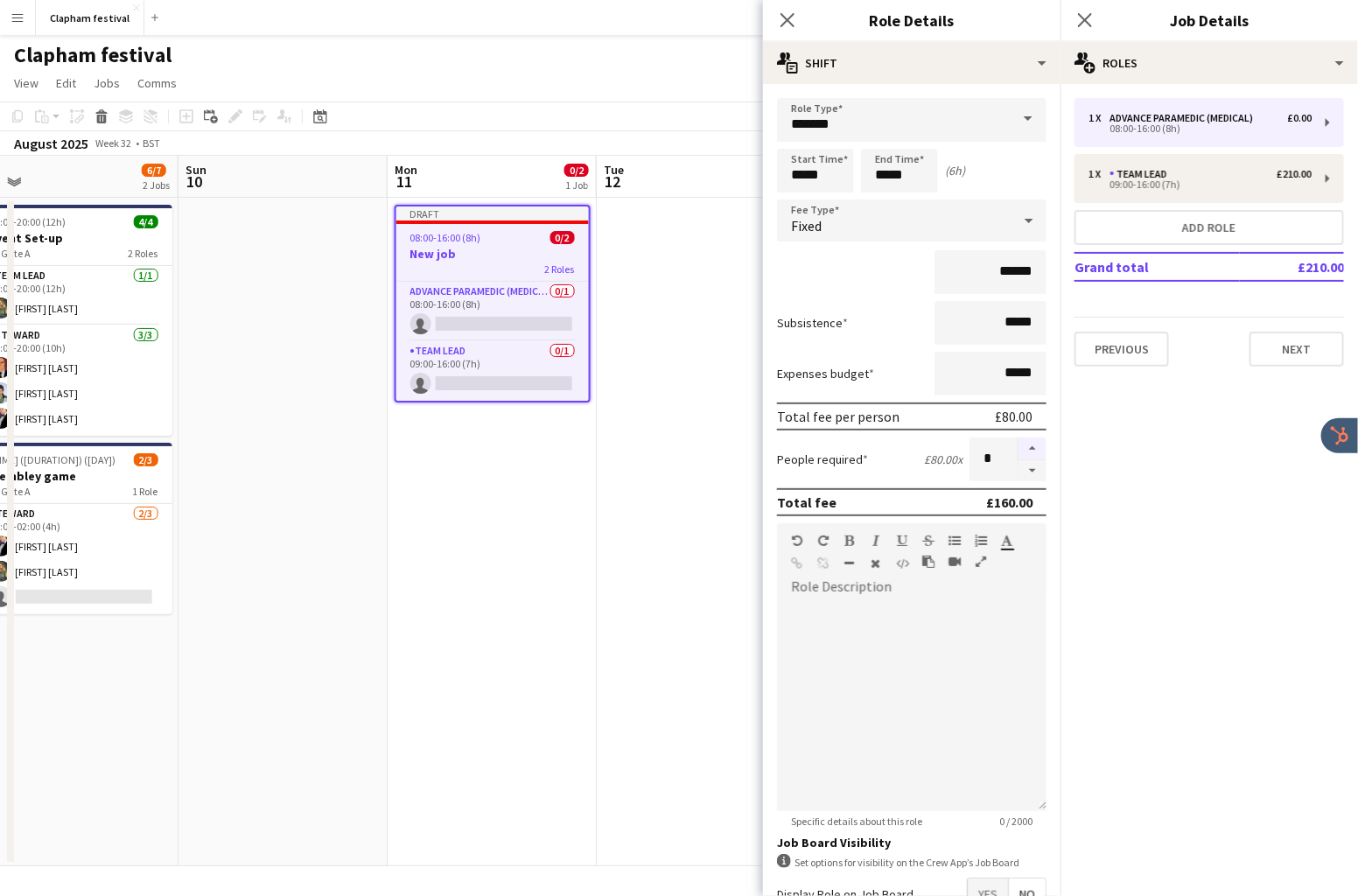 click at bounding box center [1032, 449] 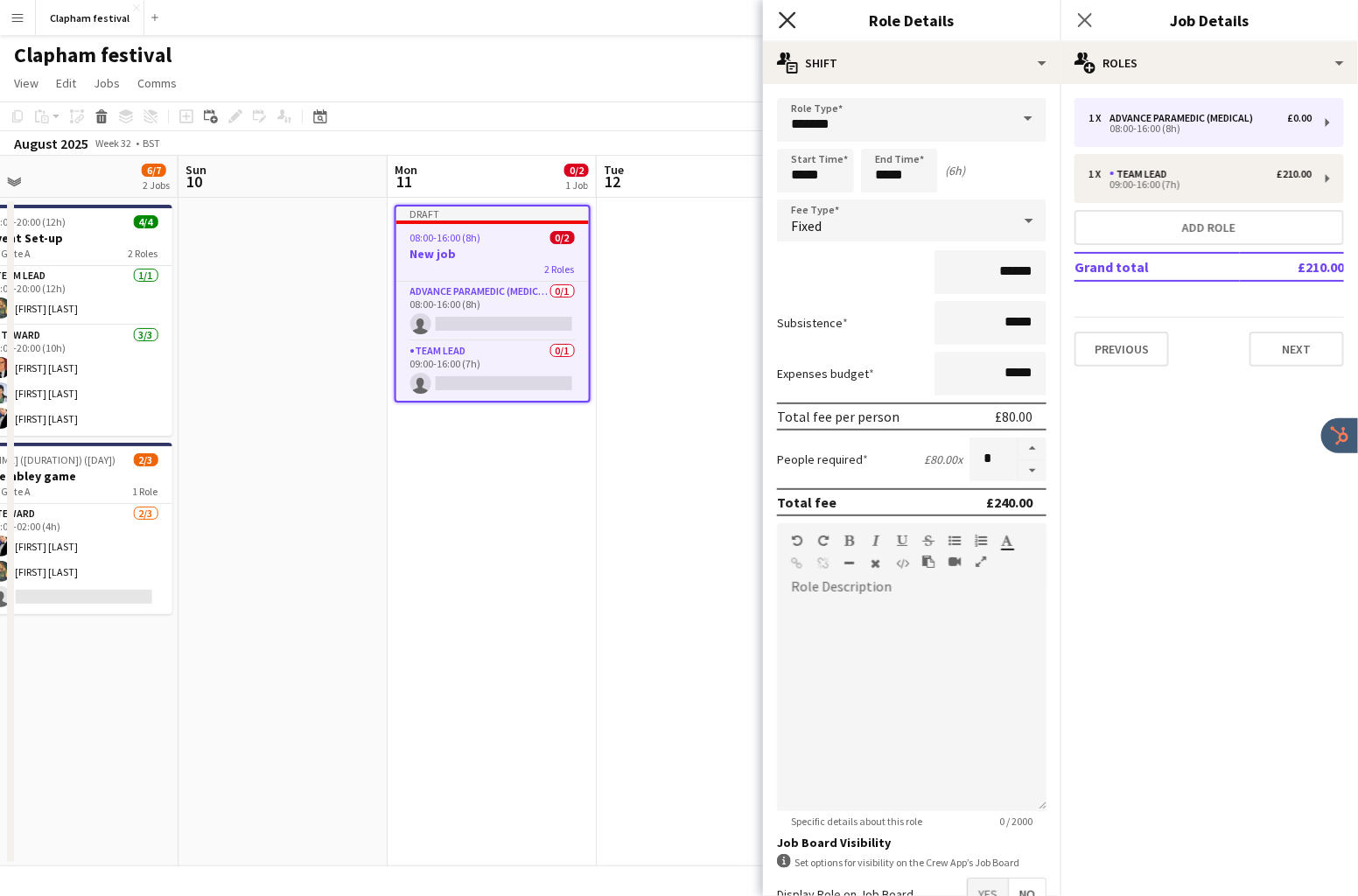 click 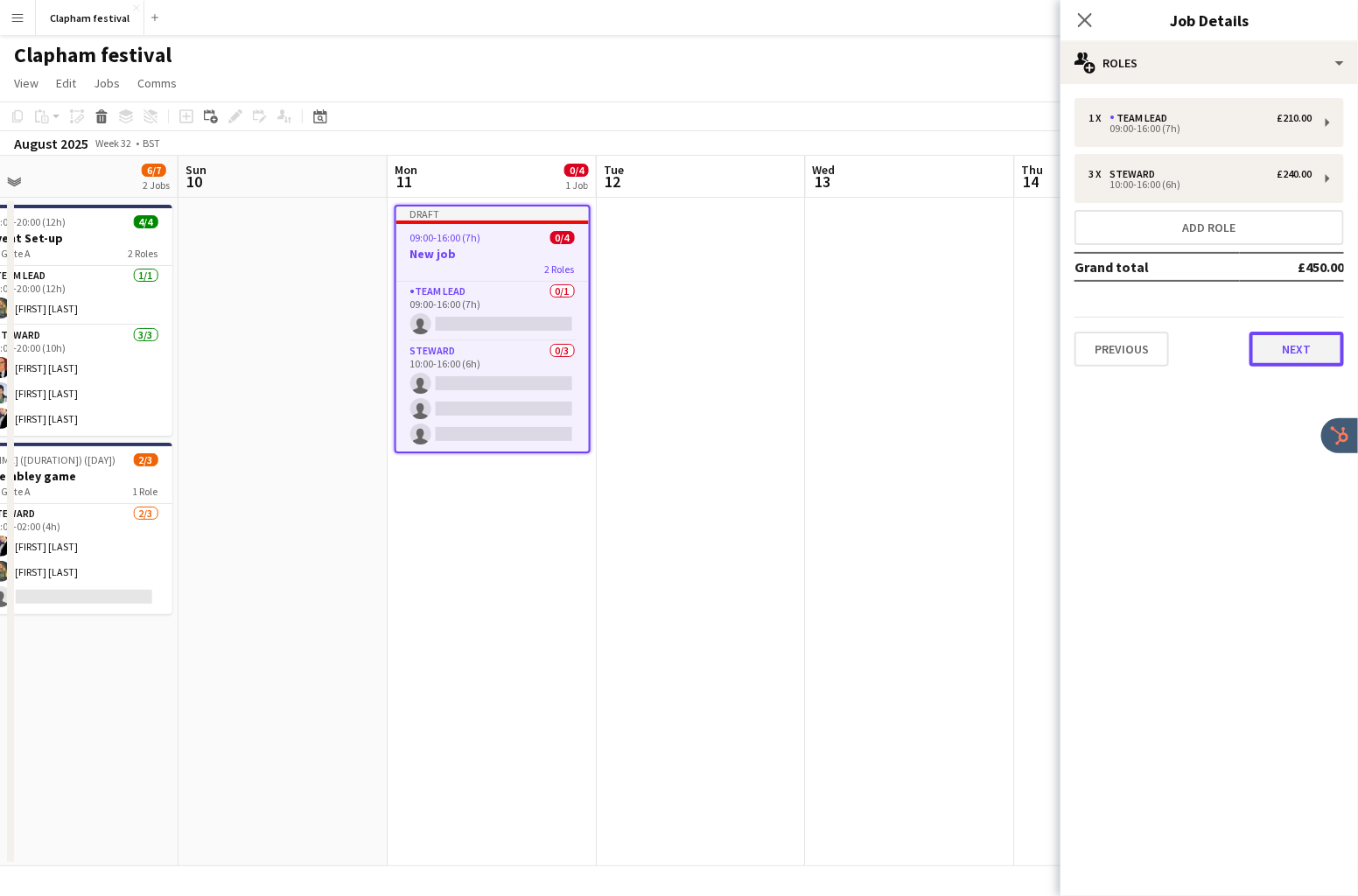 click on "Next" at bounding box center (1297, 349) 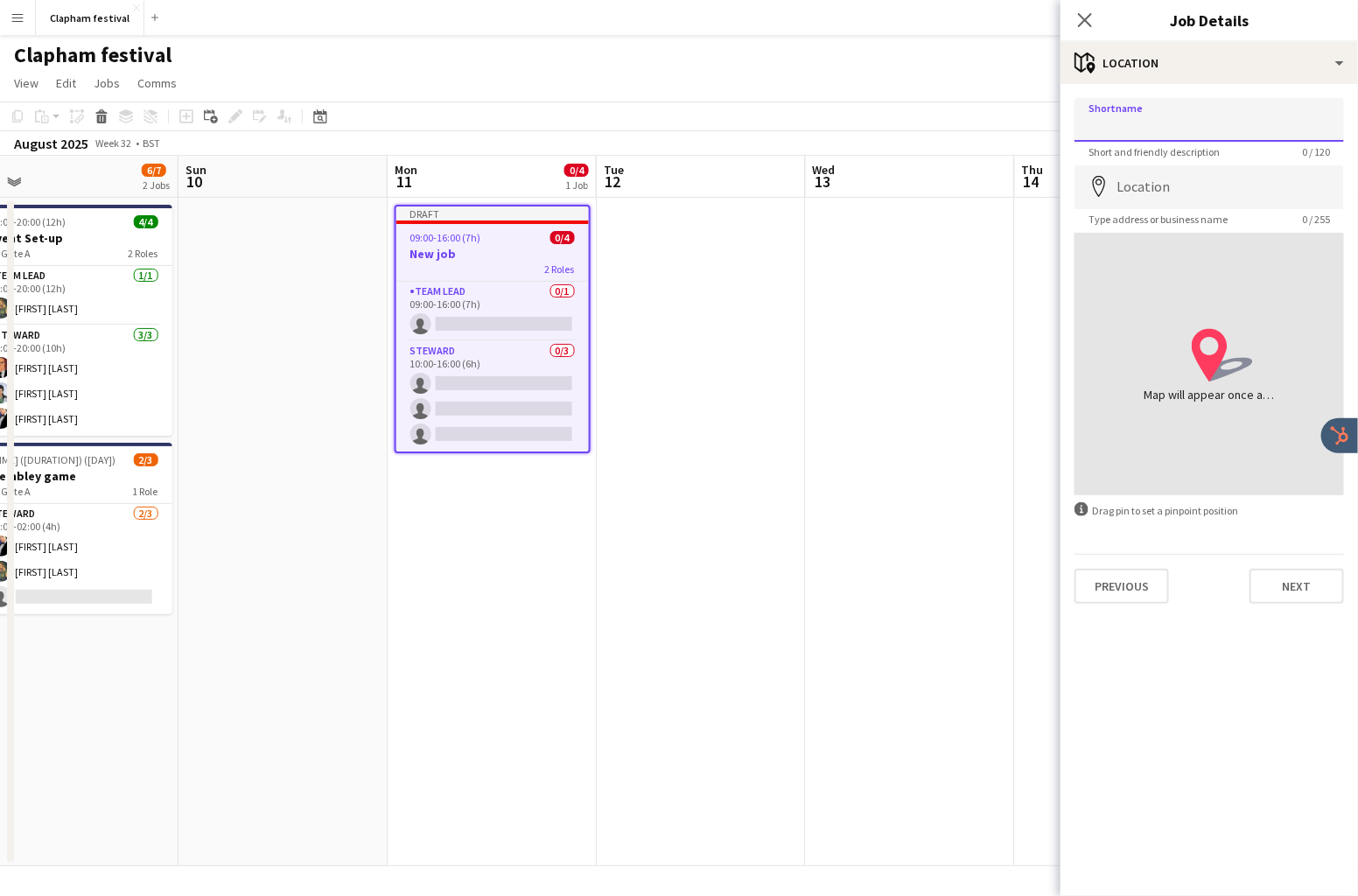 click on "Shortname" at bounding box center [1209, 120] 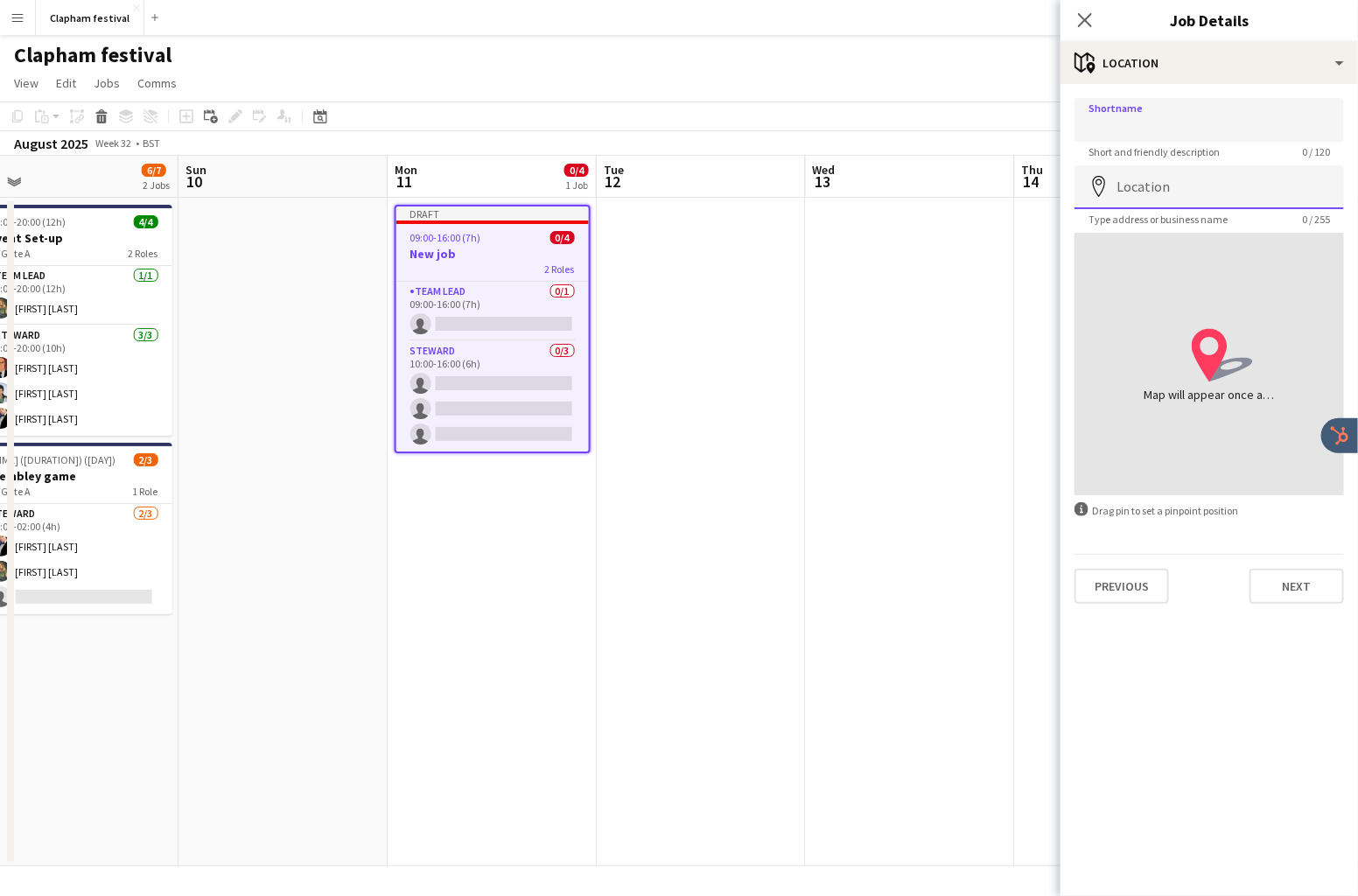 click on "Location" at bounding box center (1209, 187) 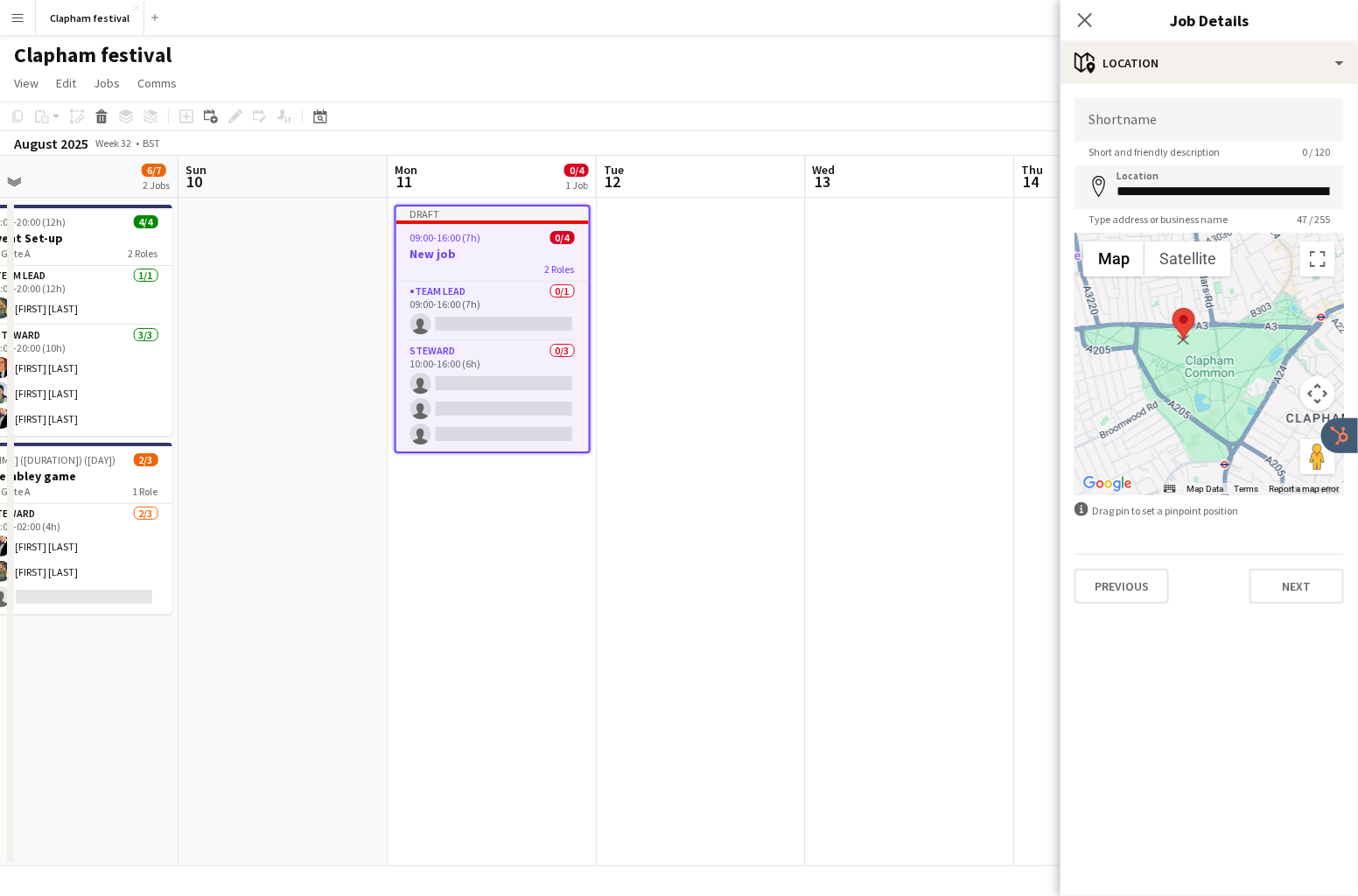 drag, startPoint x: 1210, startPoint y: 346, endPoint x: 1185, endPoint y: 321, distance: 35.35534 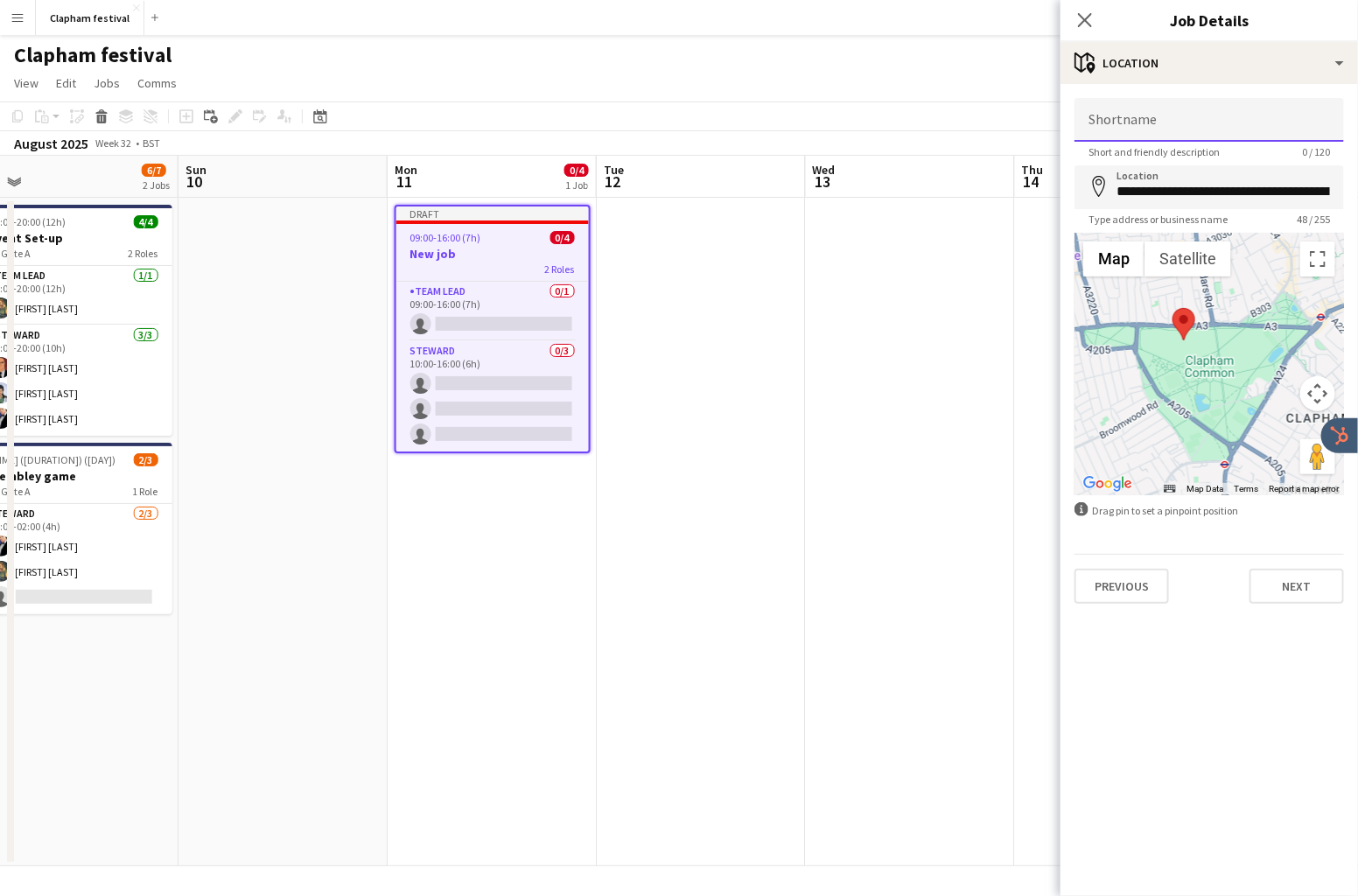 click on "Shortname" at bounding box center (1209, 120) 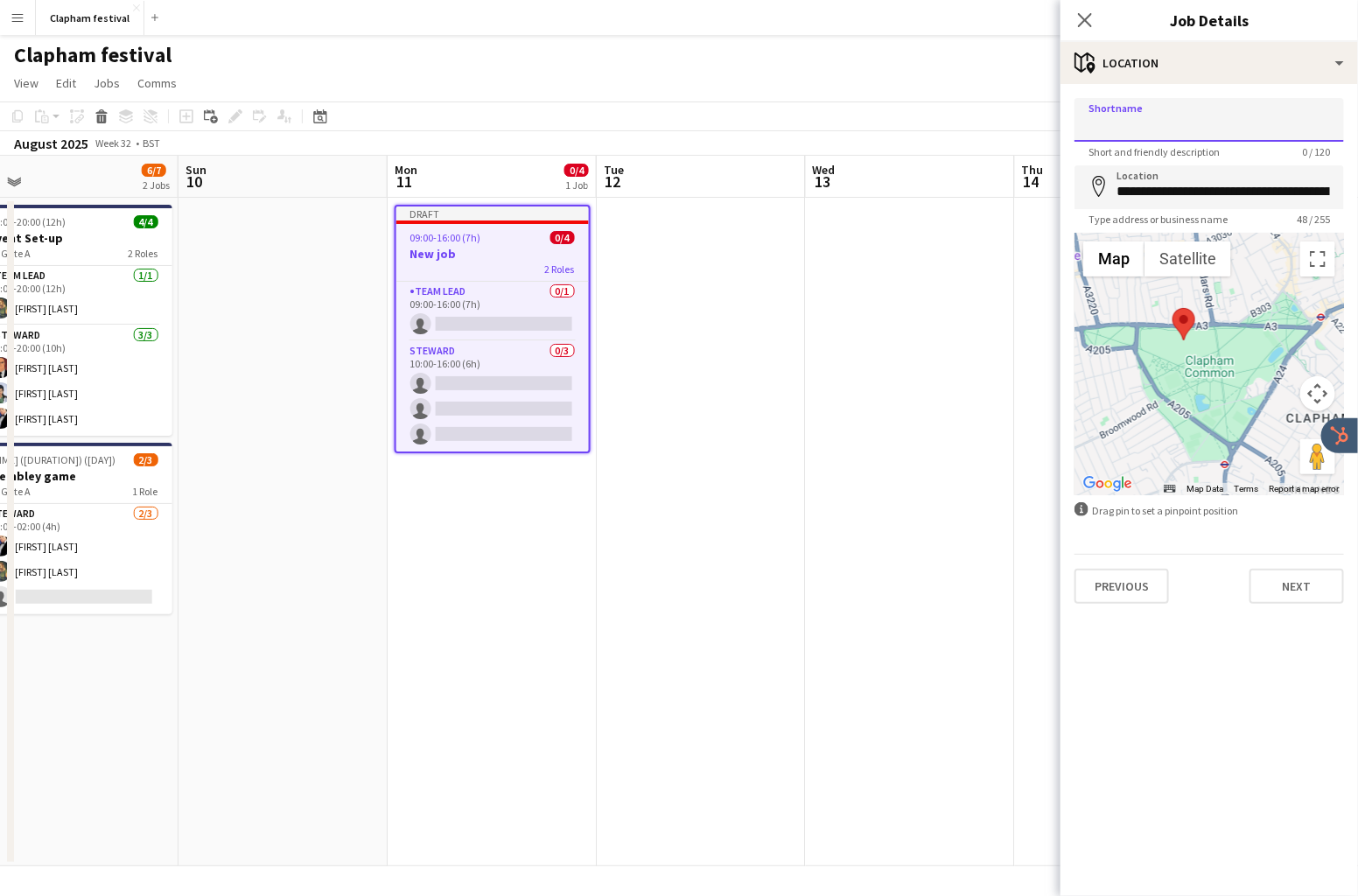 type on "******" 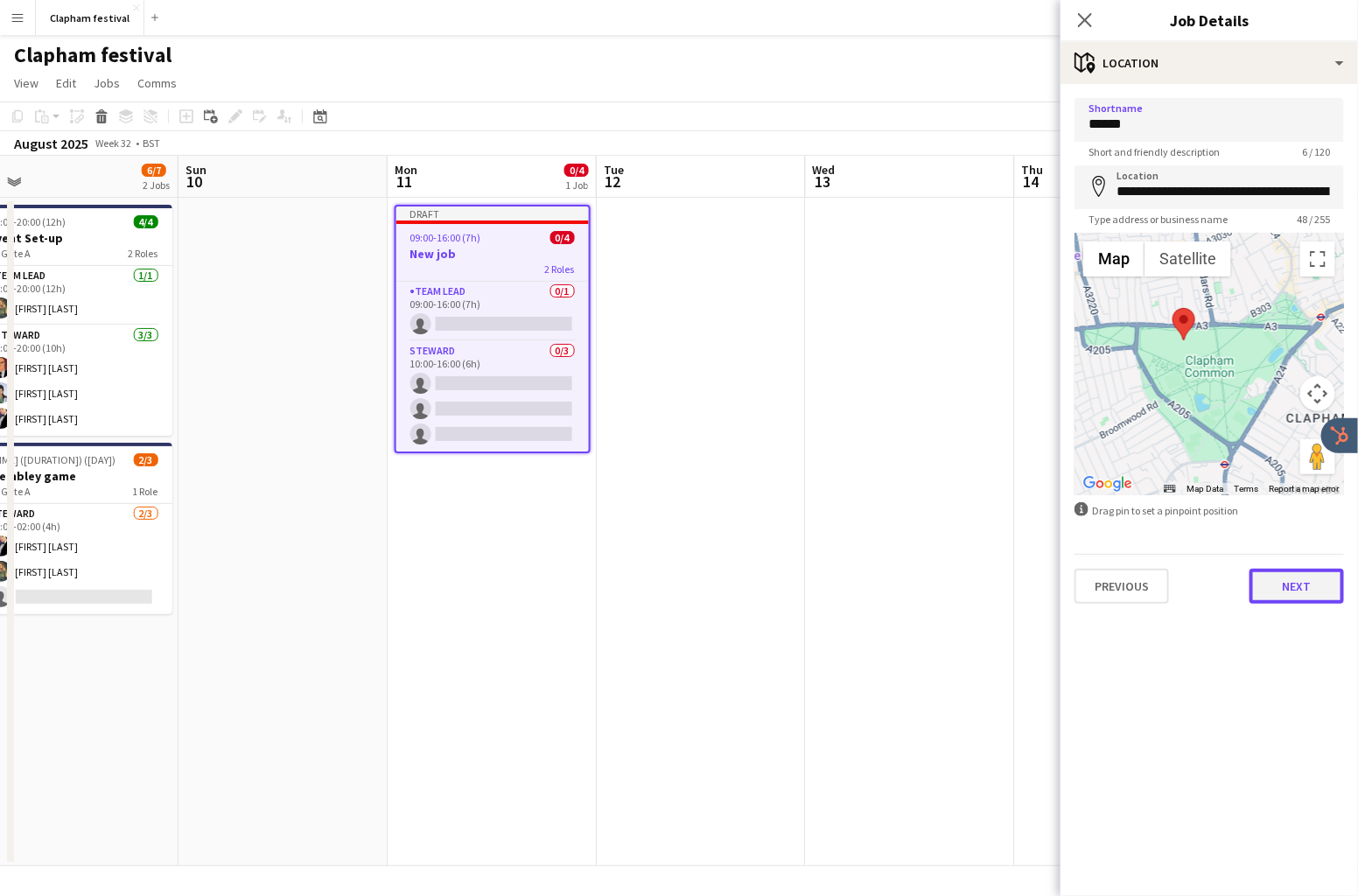 click on "Next" at bounding box center (1297, 586) 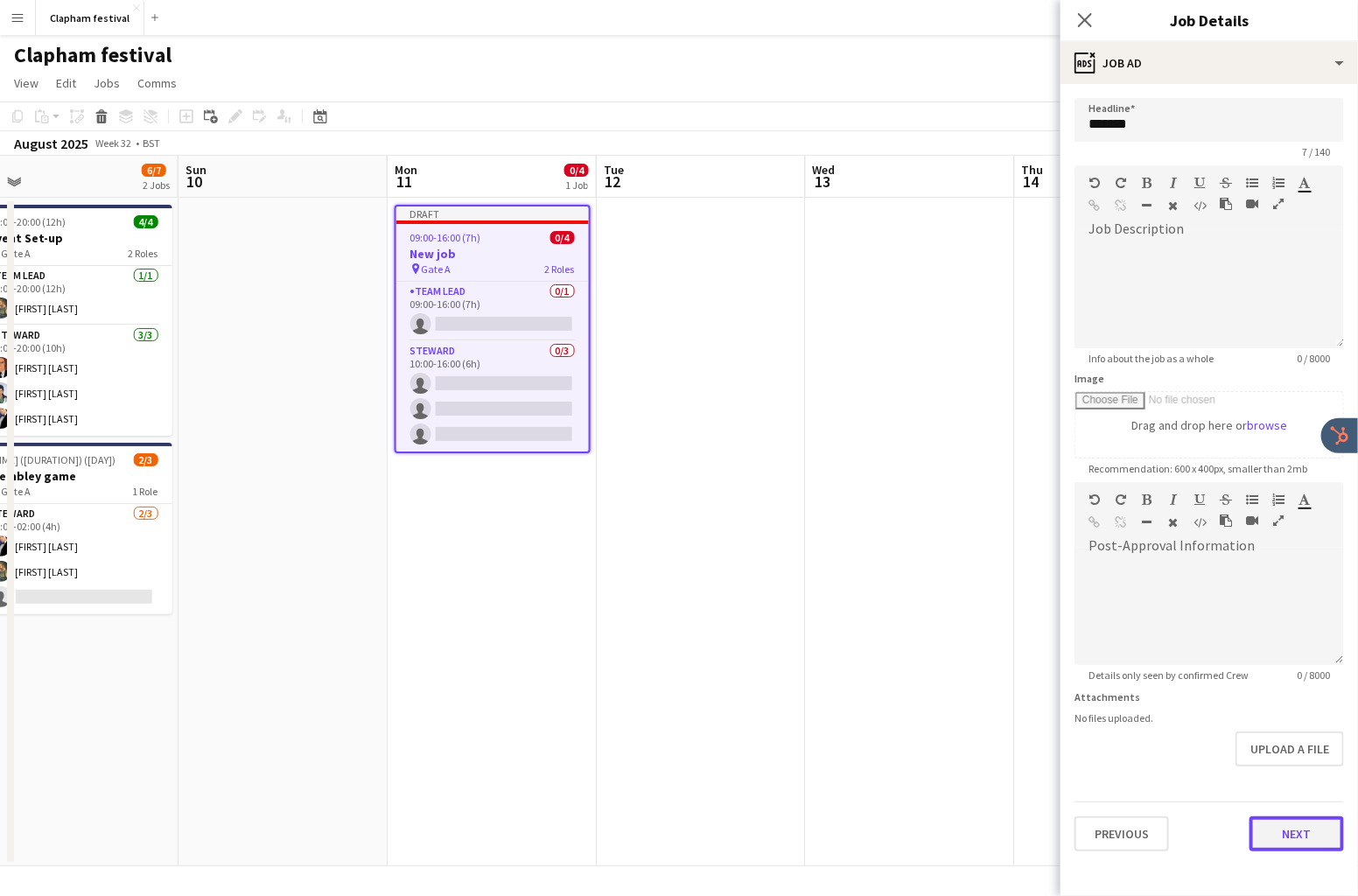 click on "Next" at bounding box center [1297, 834] 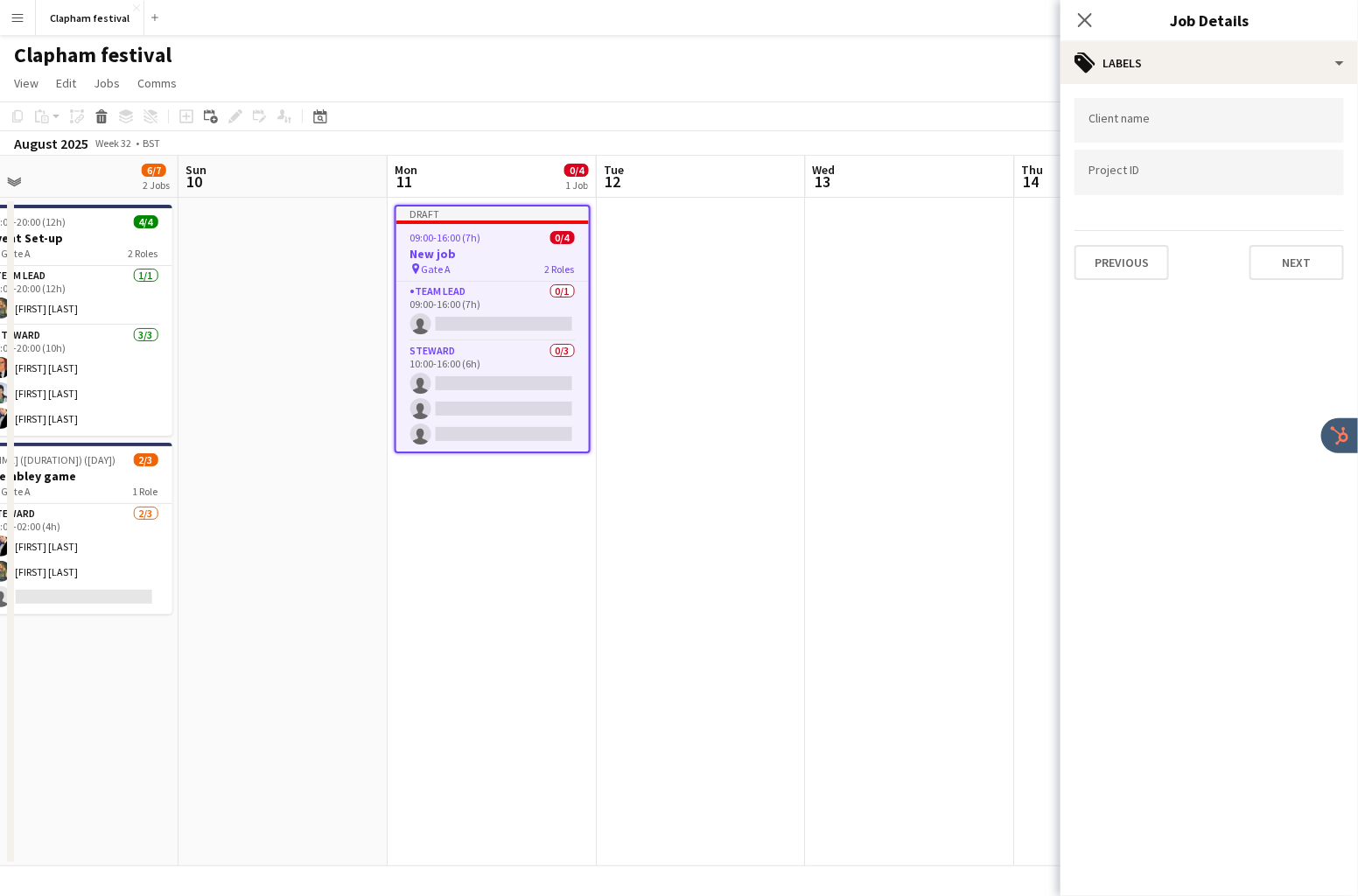 click at bounding box center [1209, 121] 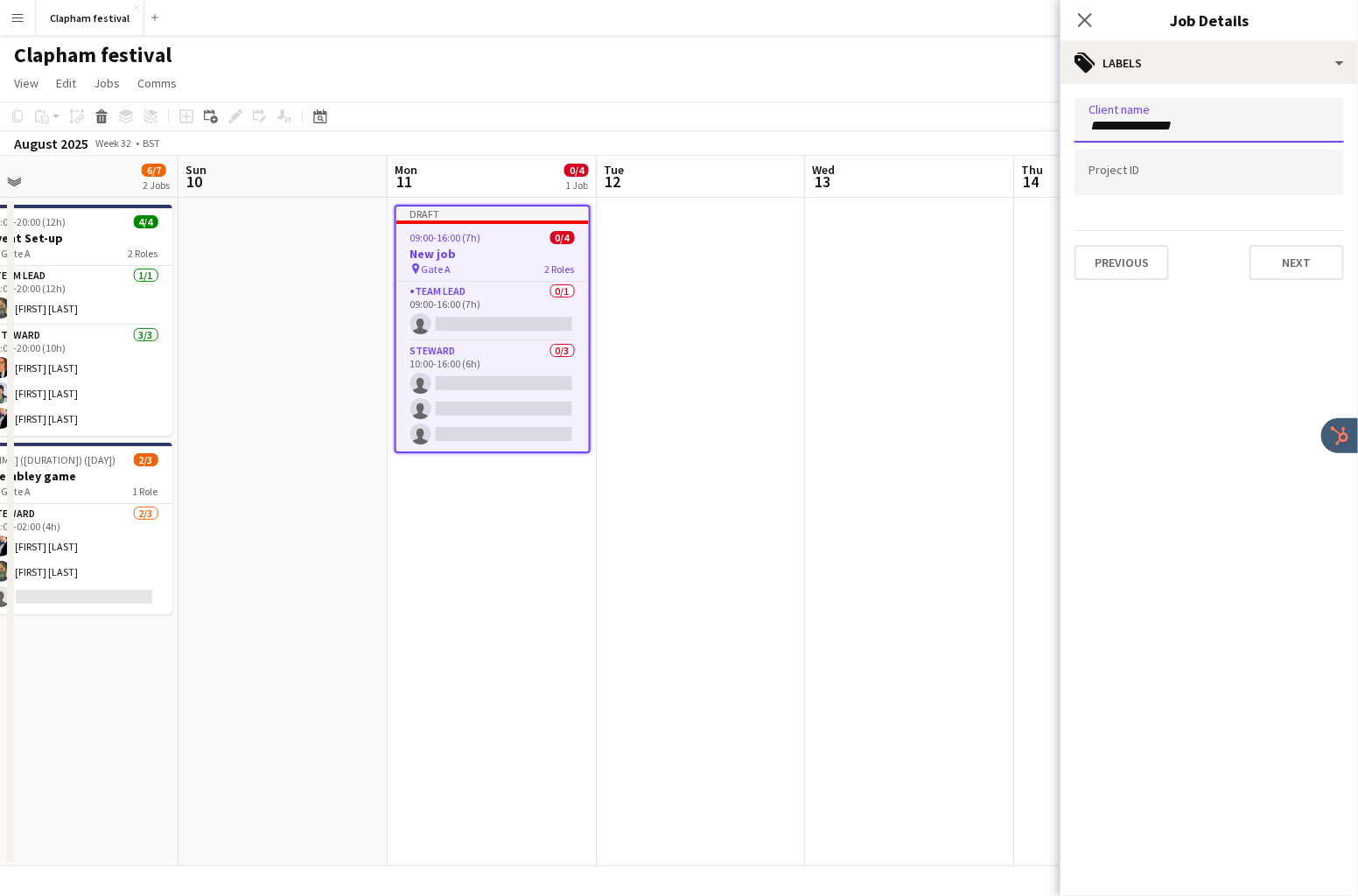 type on "**********" 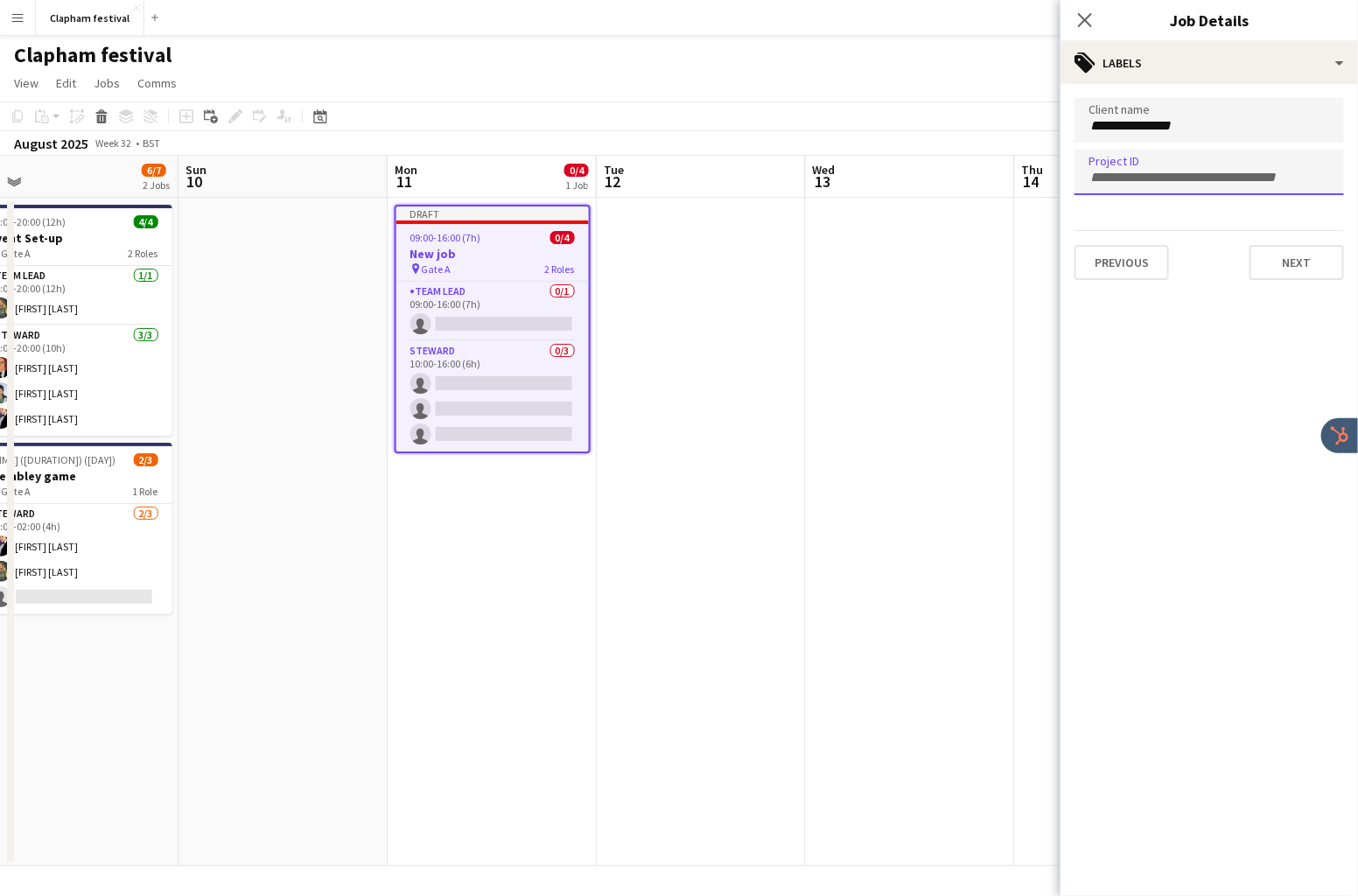 click at bounding box center [1209, 176] 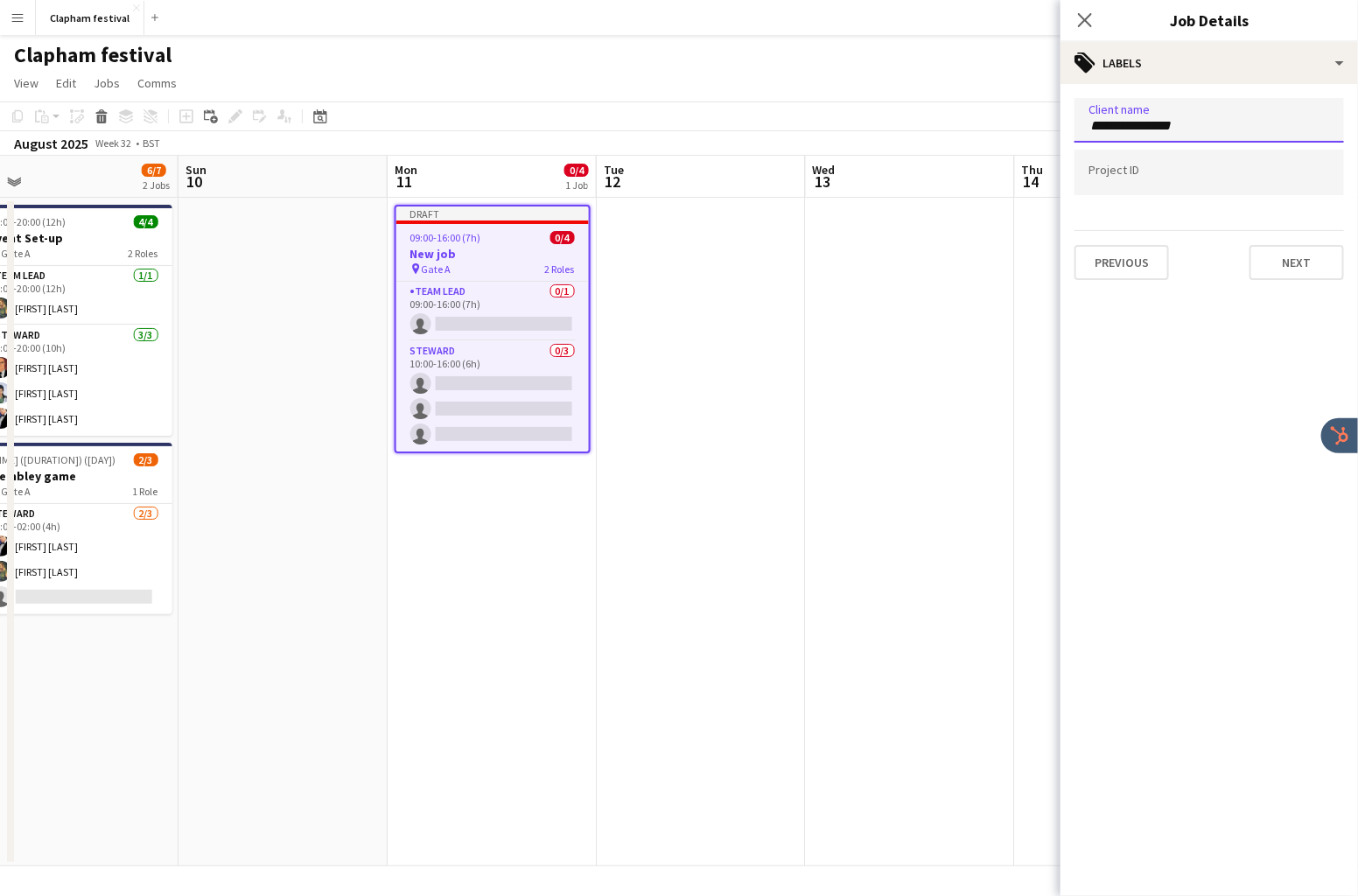 click on "**********" at bounding box center (1209, 126) 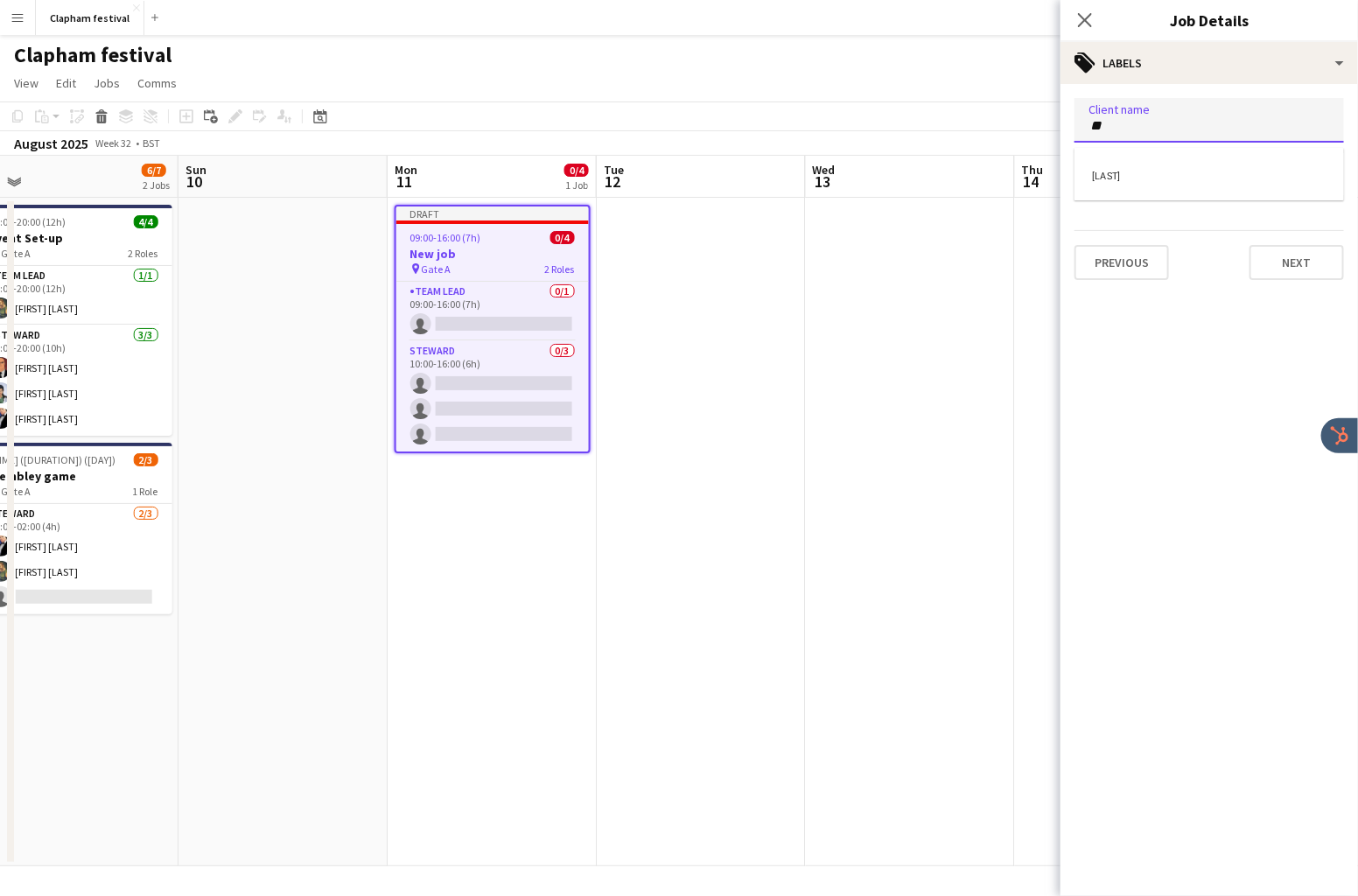 type on "*" 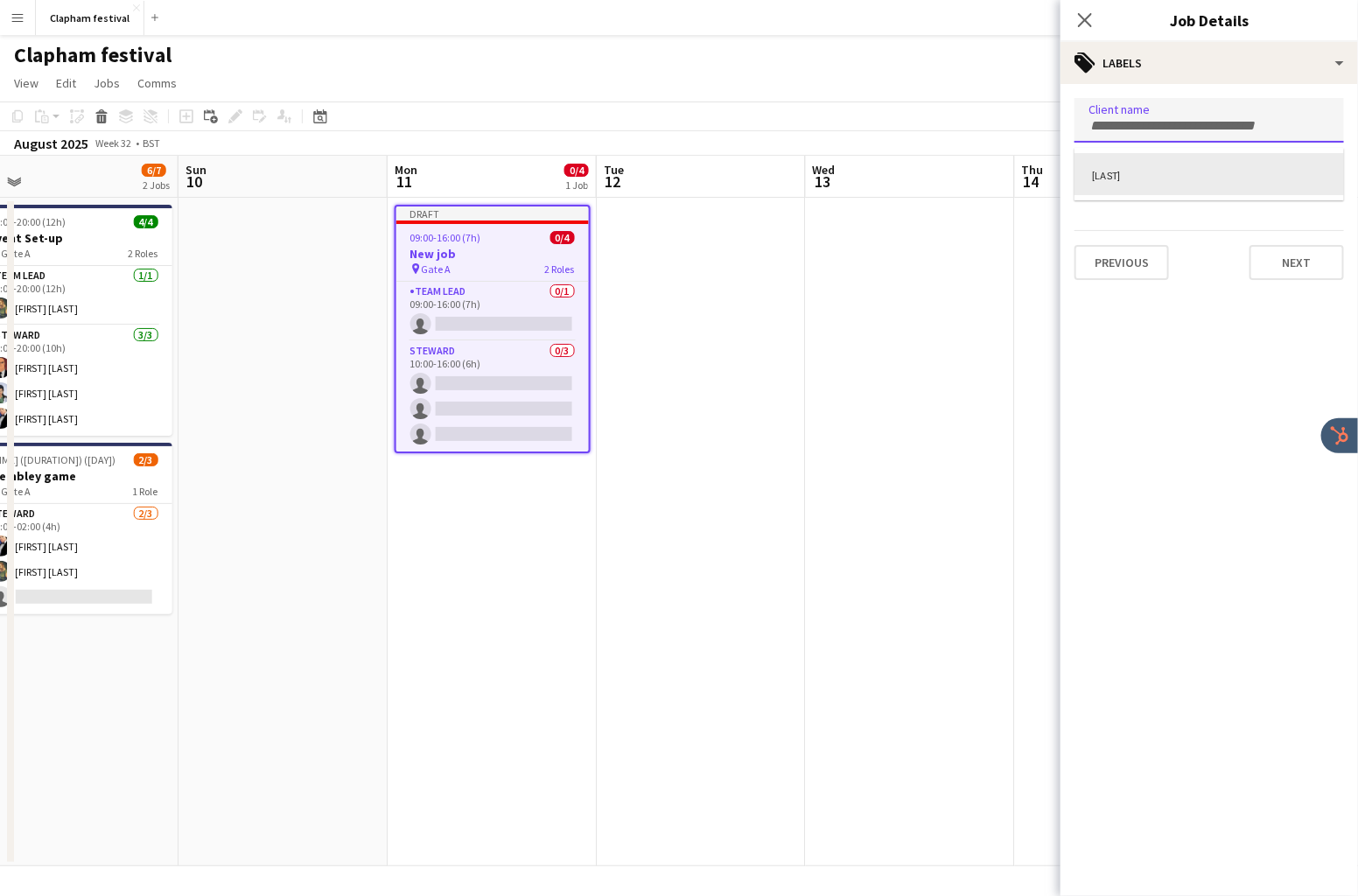 click on "[NAME]" at bounding box center [1209, 174] 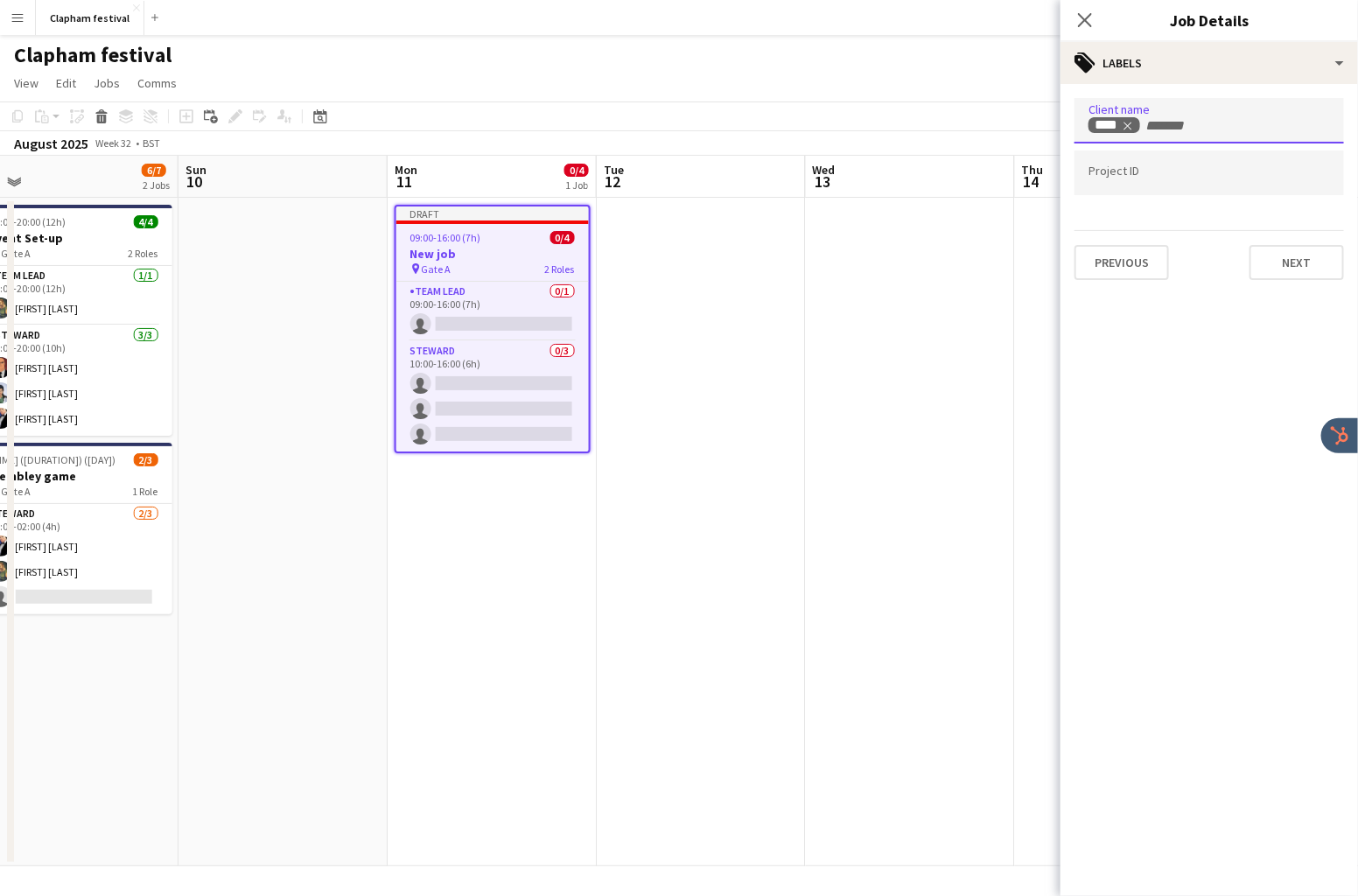 click at bounding box center [1209, 172] 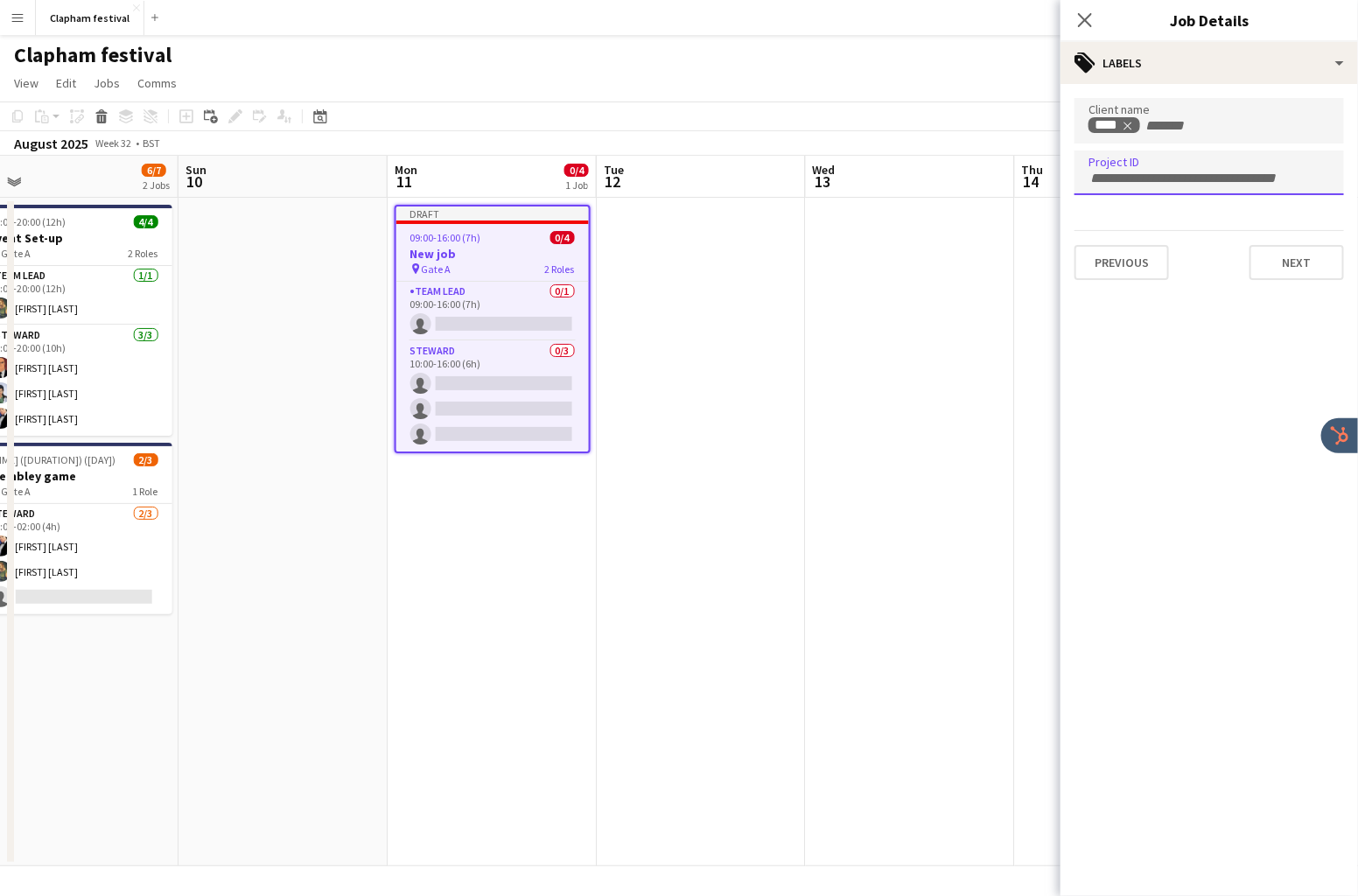 type on "*" 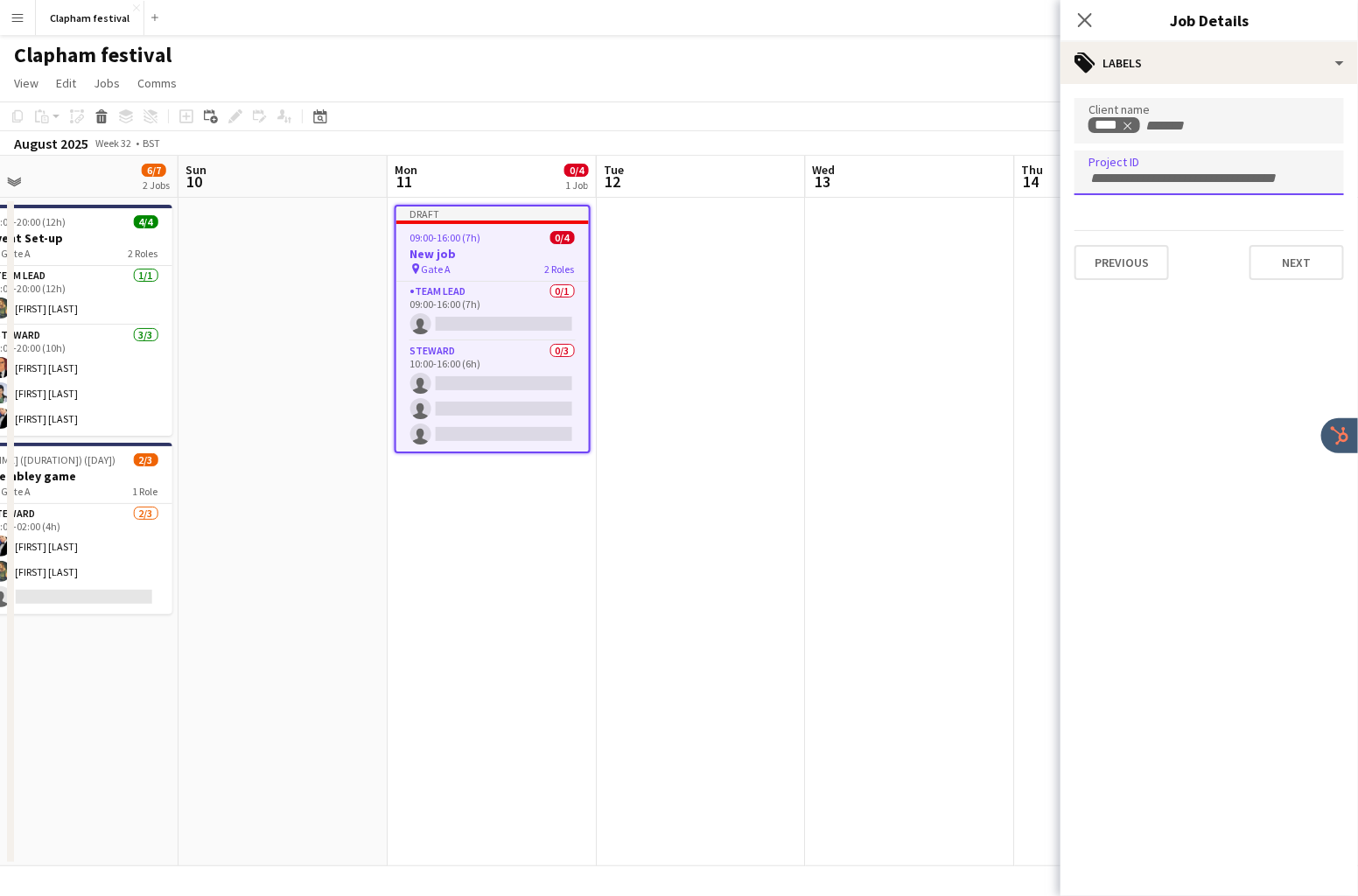 type on "*" 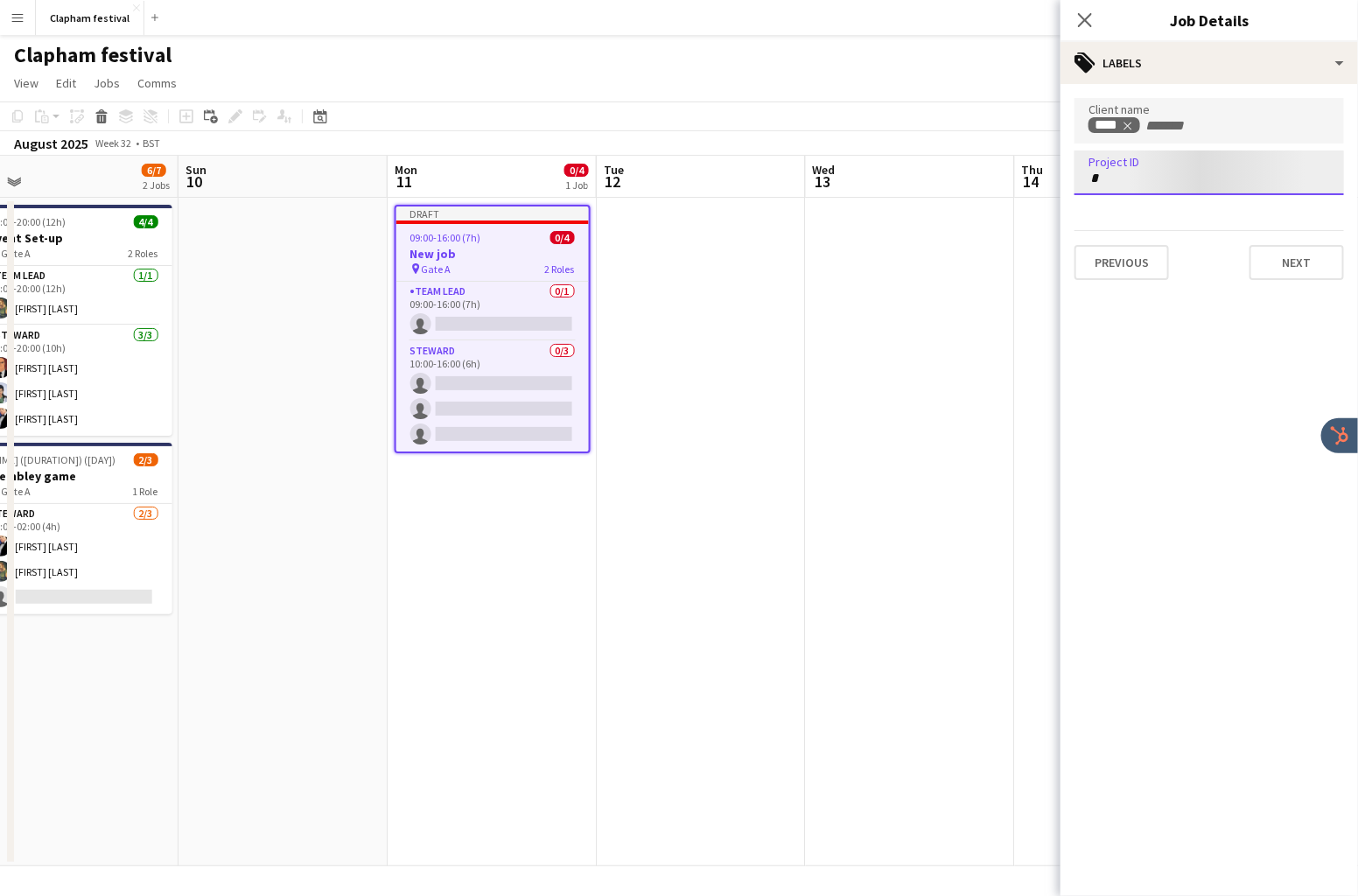 type 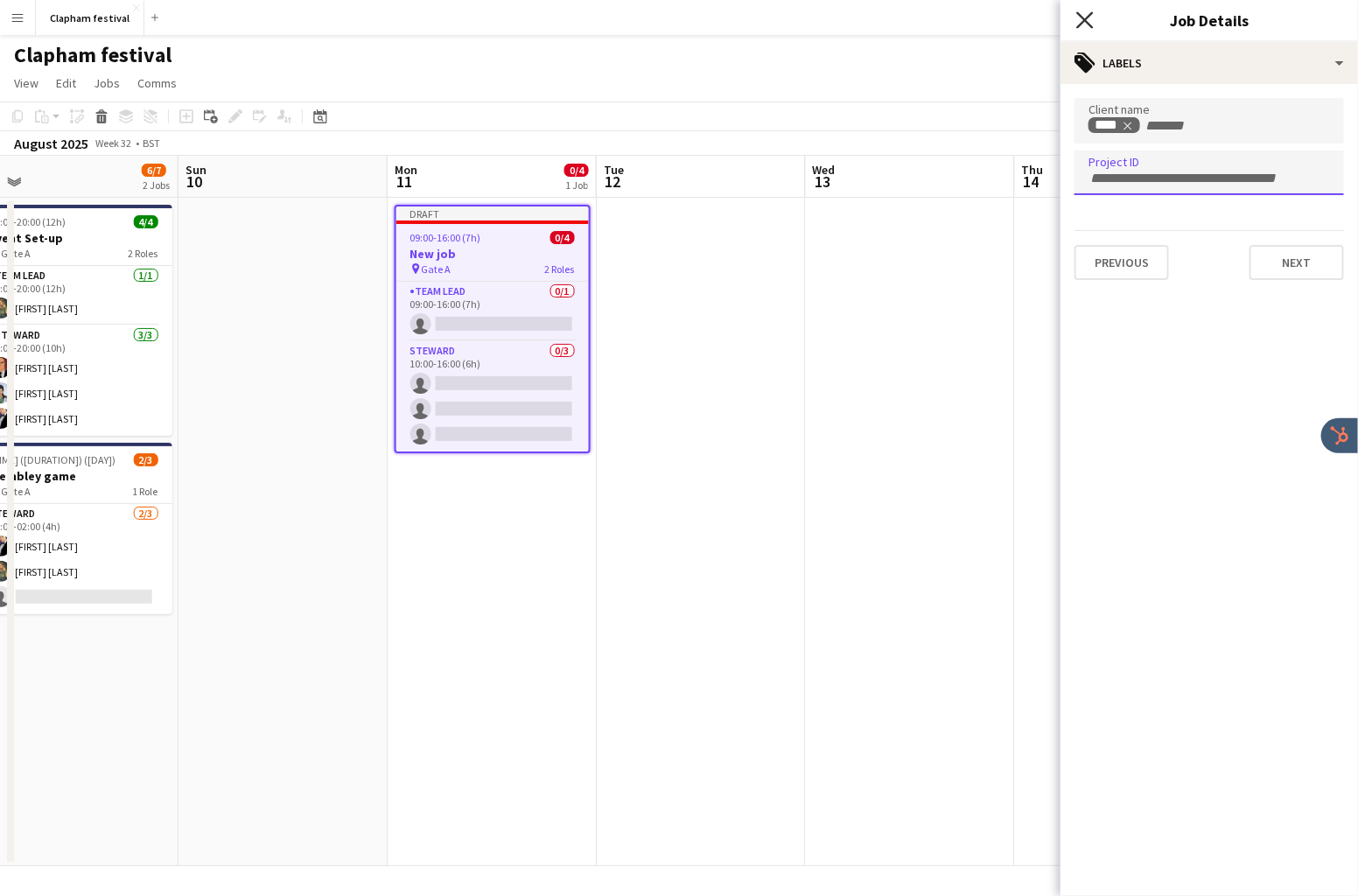 click on "Close pop-in" 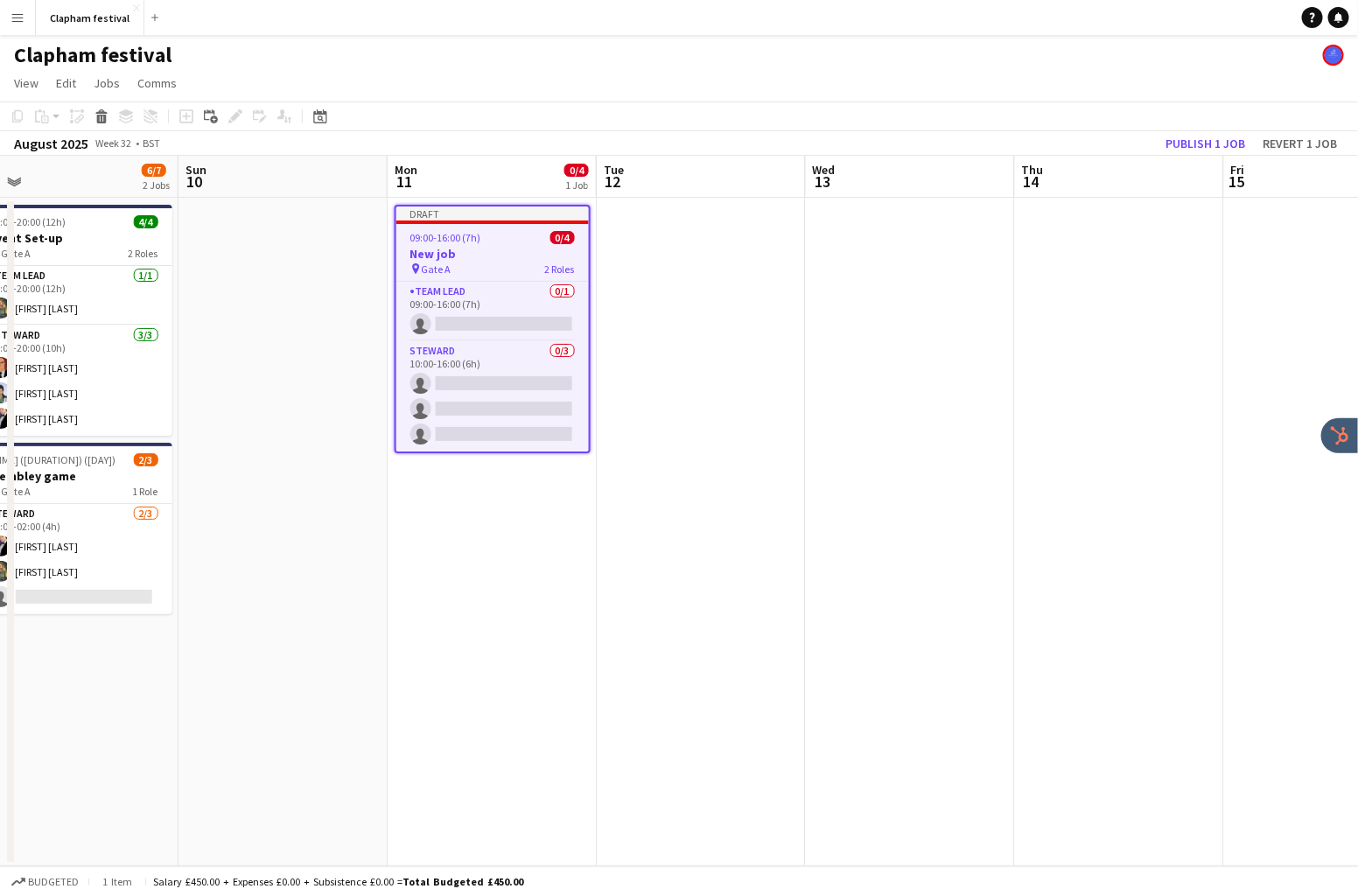 click on "New job" at bounding box center [493, 254] 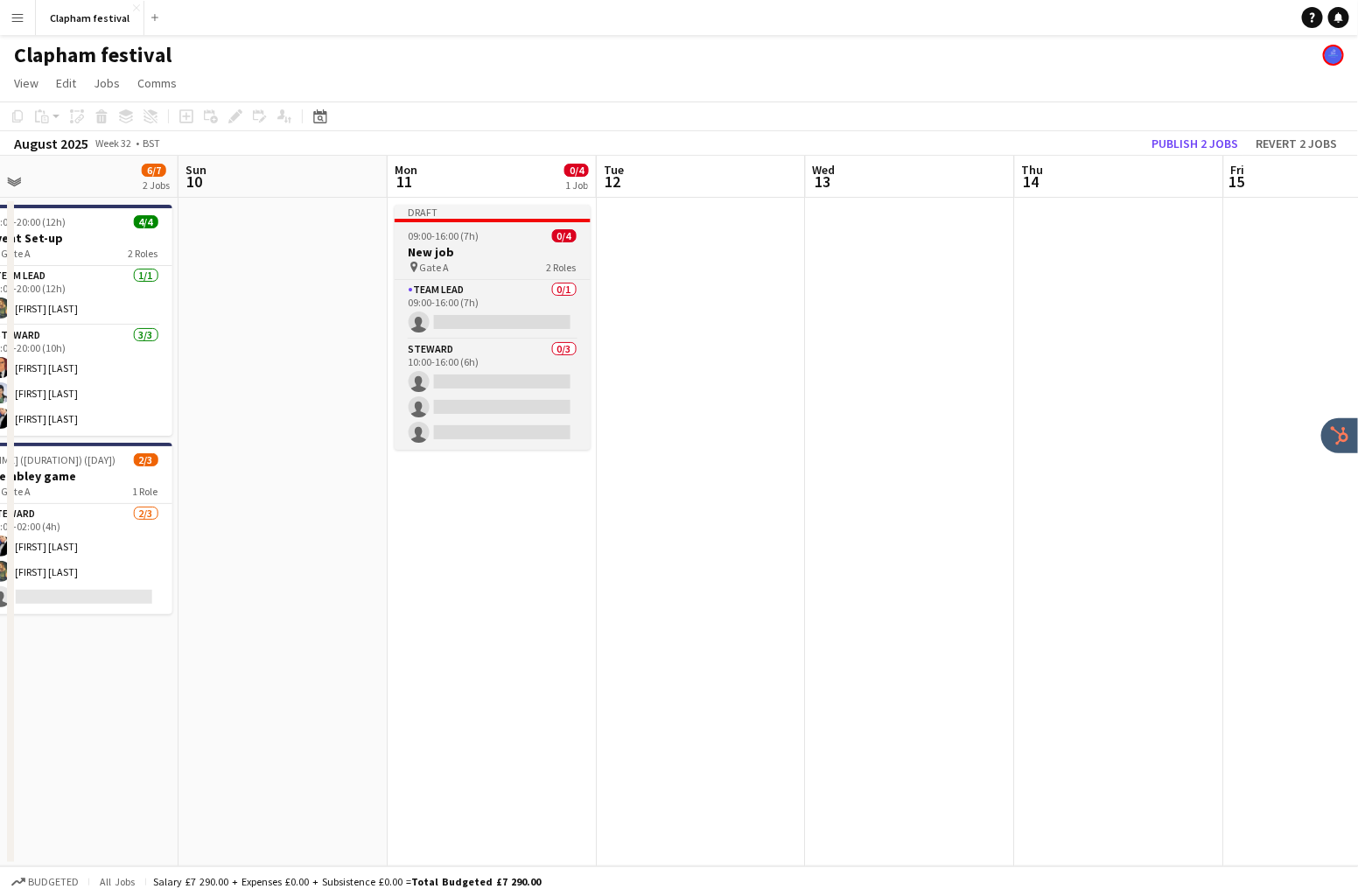 click on "09:00-16:00 (7h)    0/4" at bounding box center [493, 235] 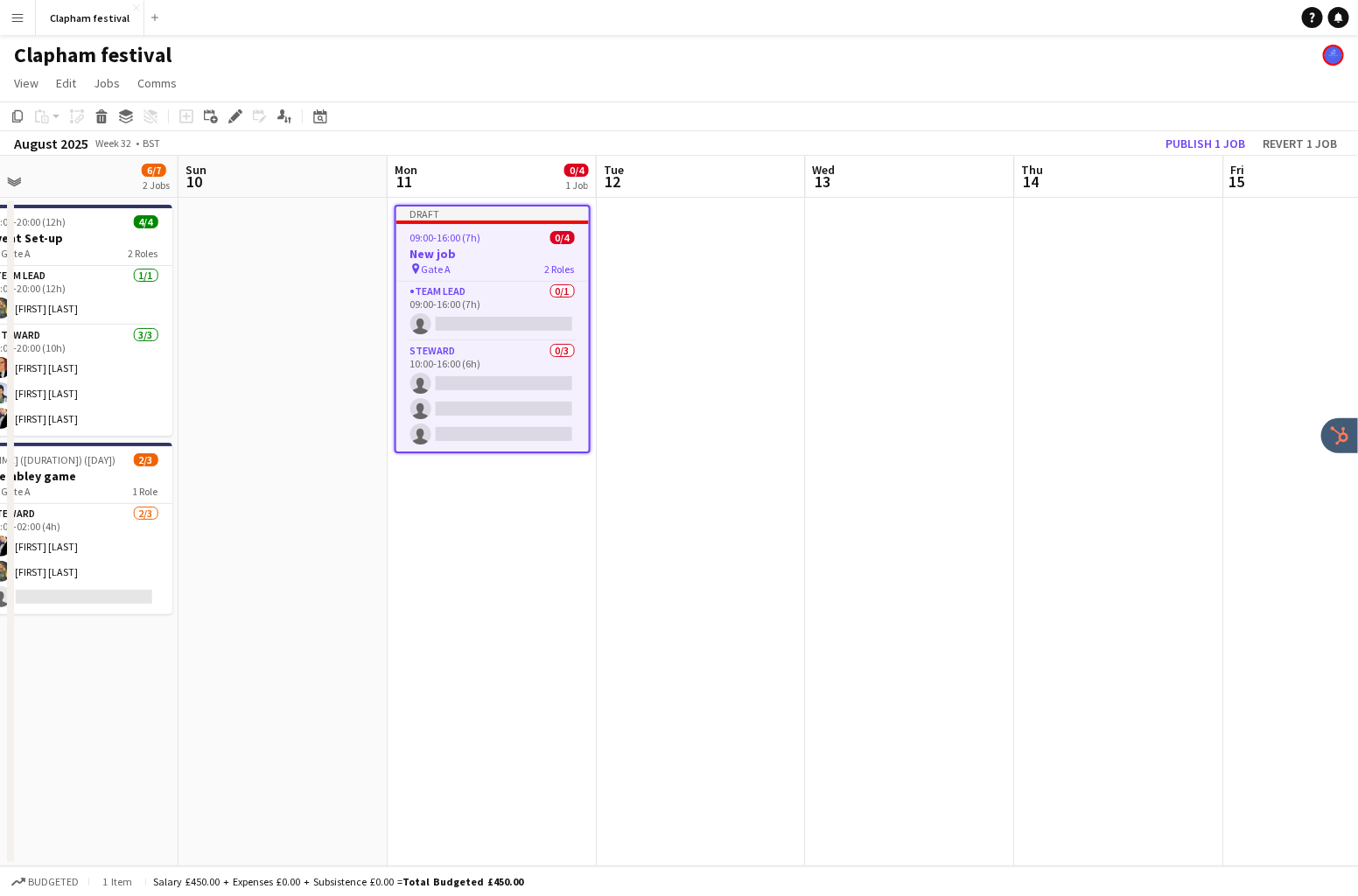 click at bounding box center [910, 532] 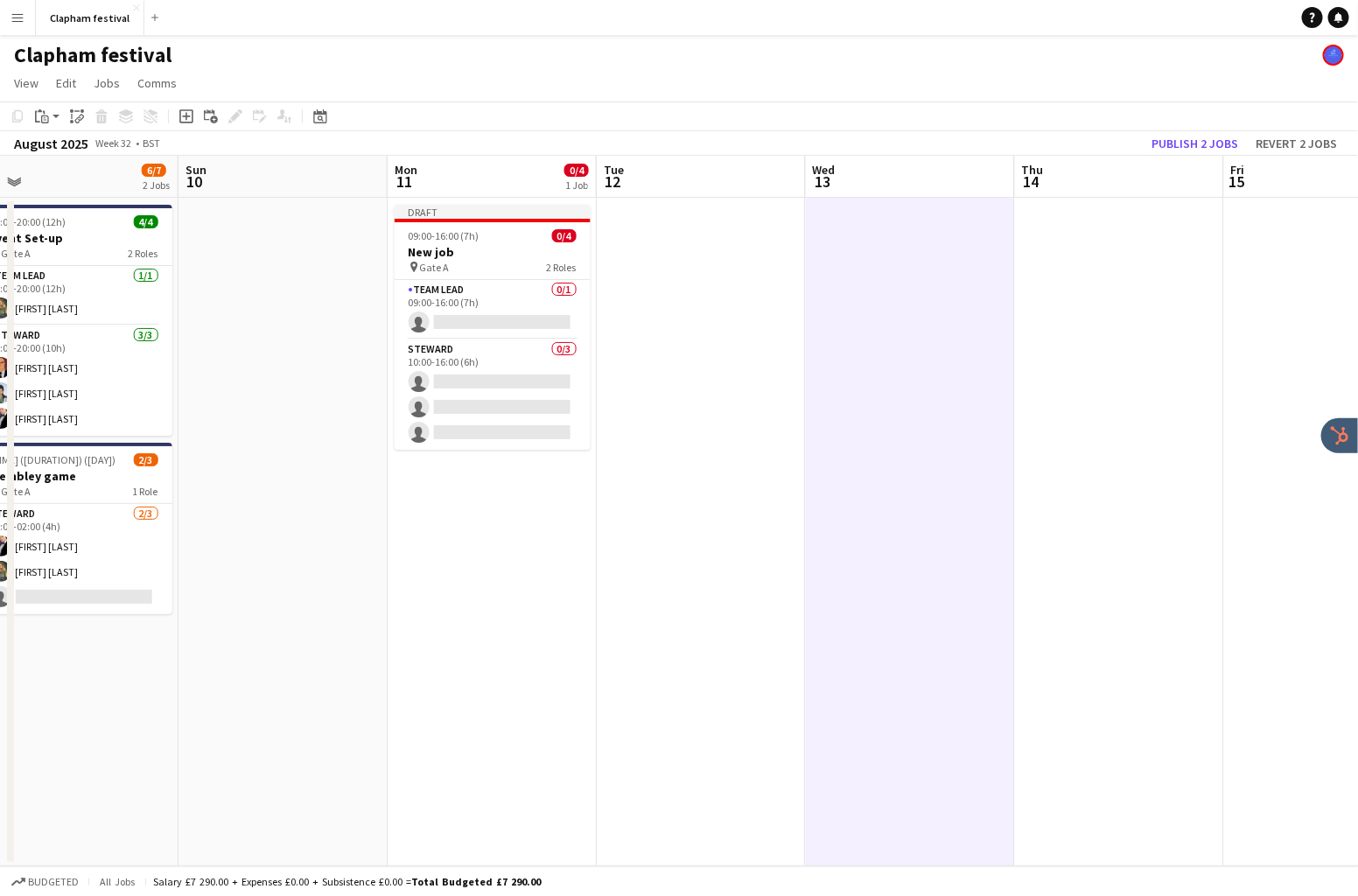 click at bounding box center [910, 532] 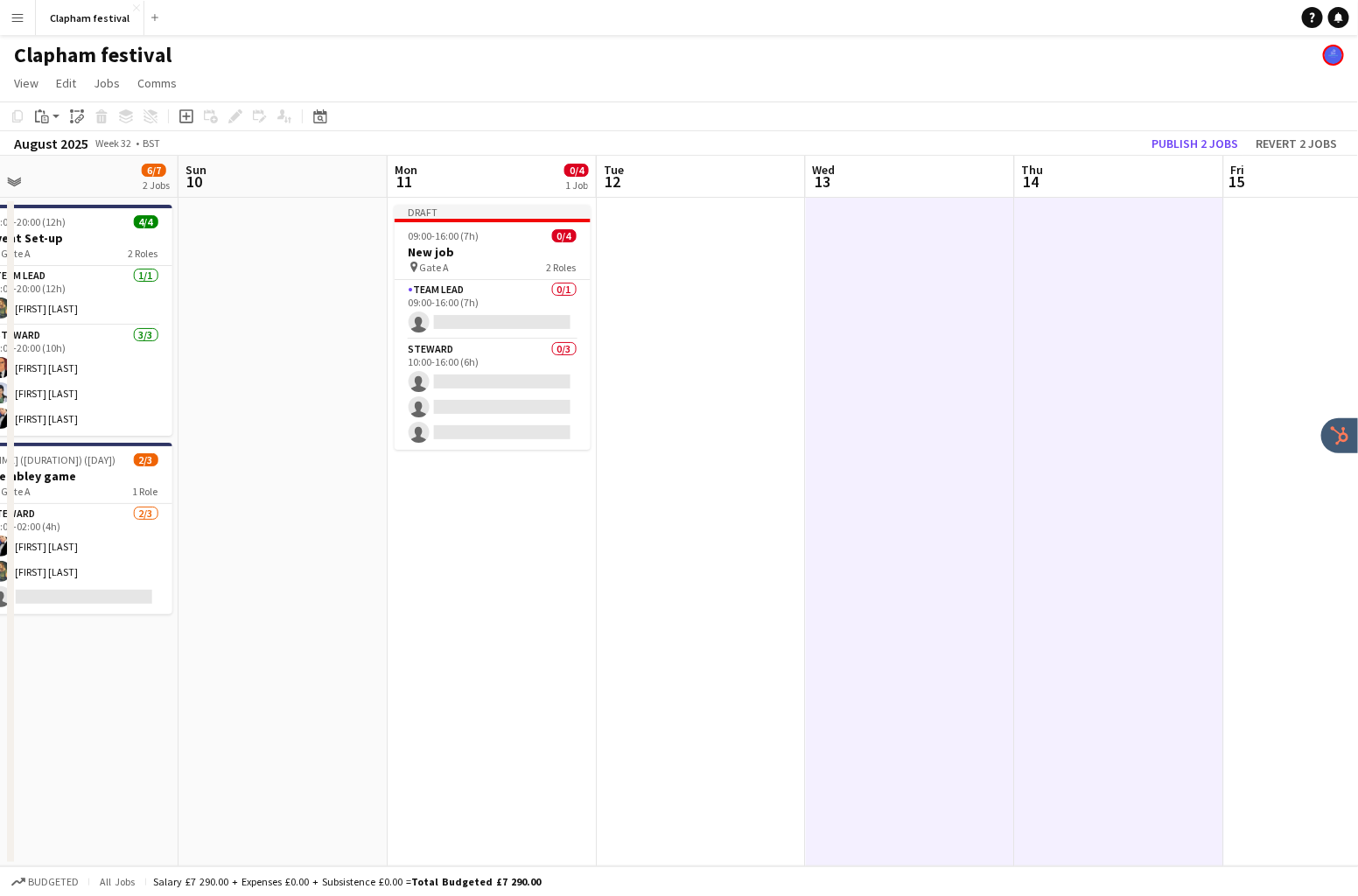click at bounding box center [1328, 532] 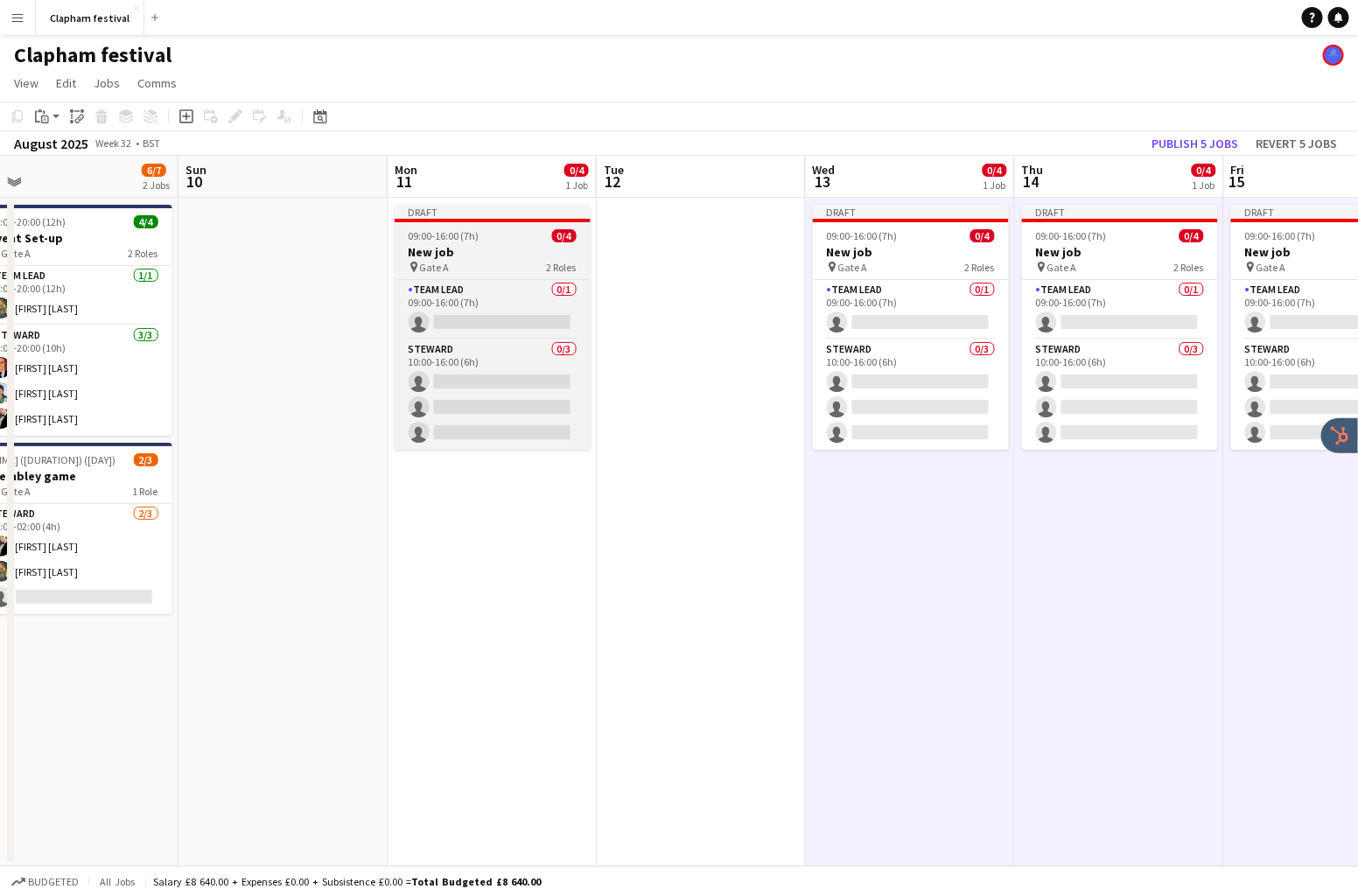 click on "09:00-16:00 (7h)    0/4" at bounding box center [493, 235] 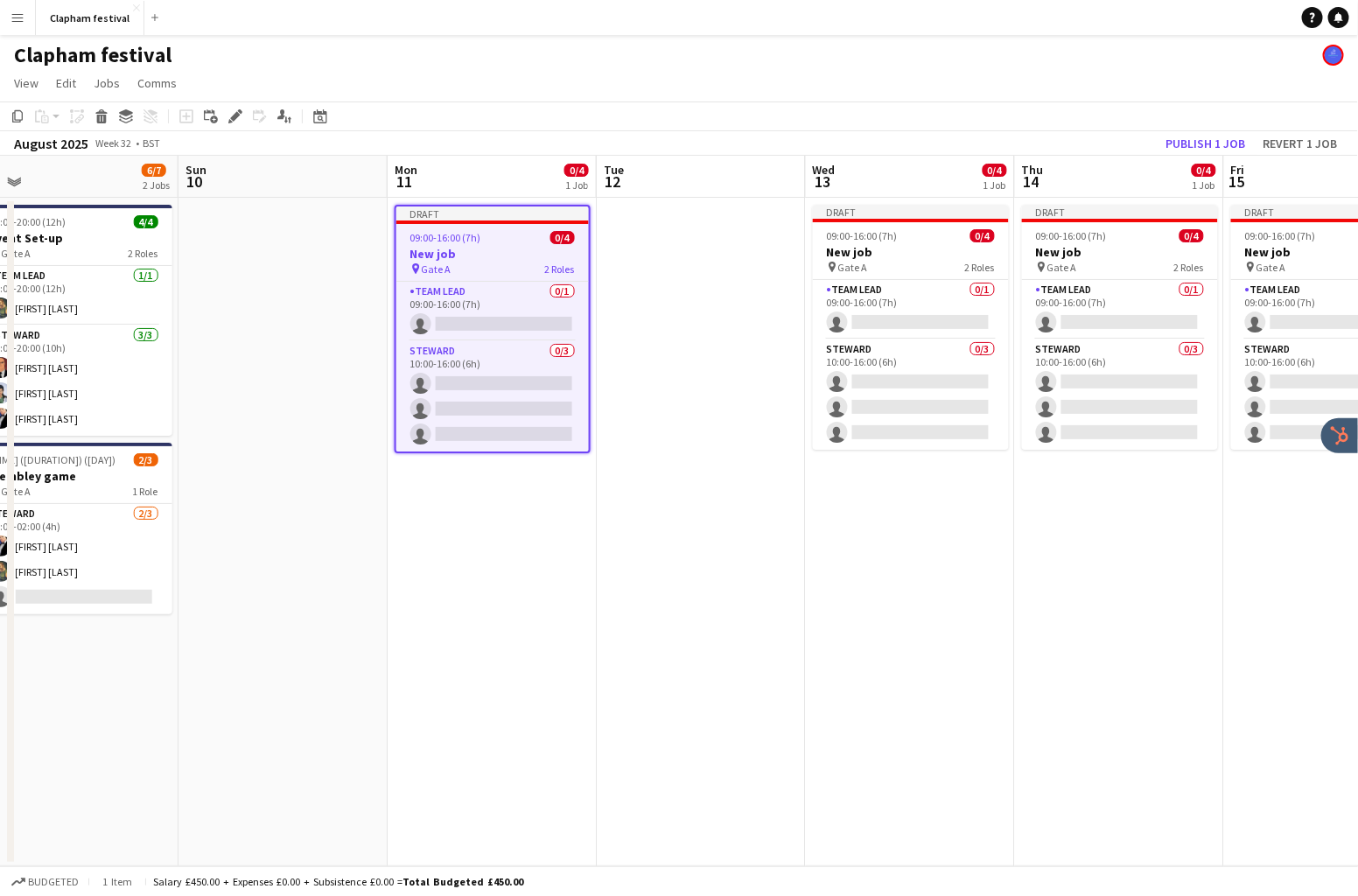 scroll, scrollTop: 0, scrollLeft: 657, axis: horizontal 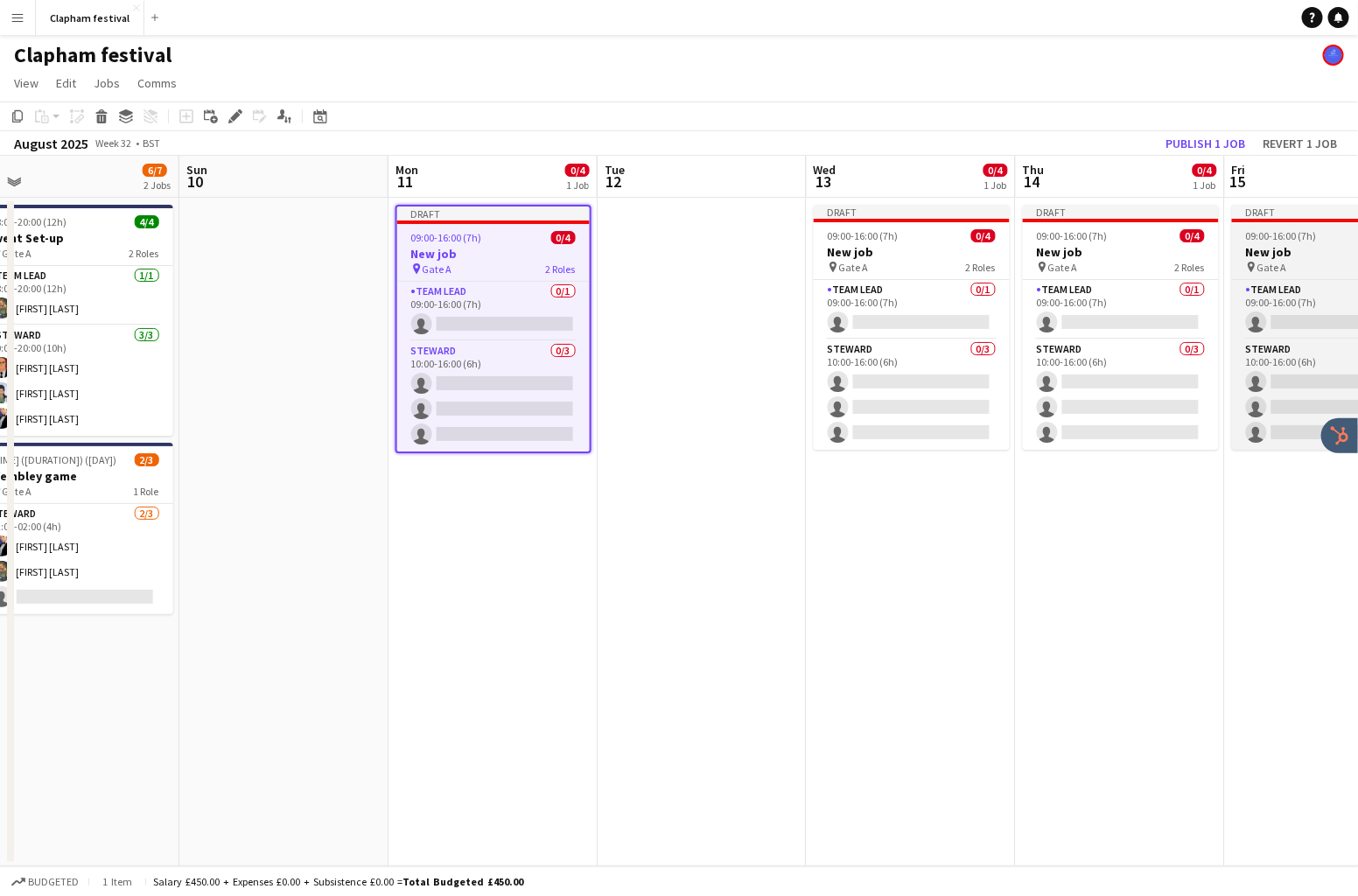 click on "09:00-16:00 (7h)" at bounding box center (1281, 235) 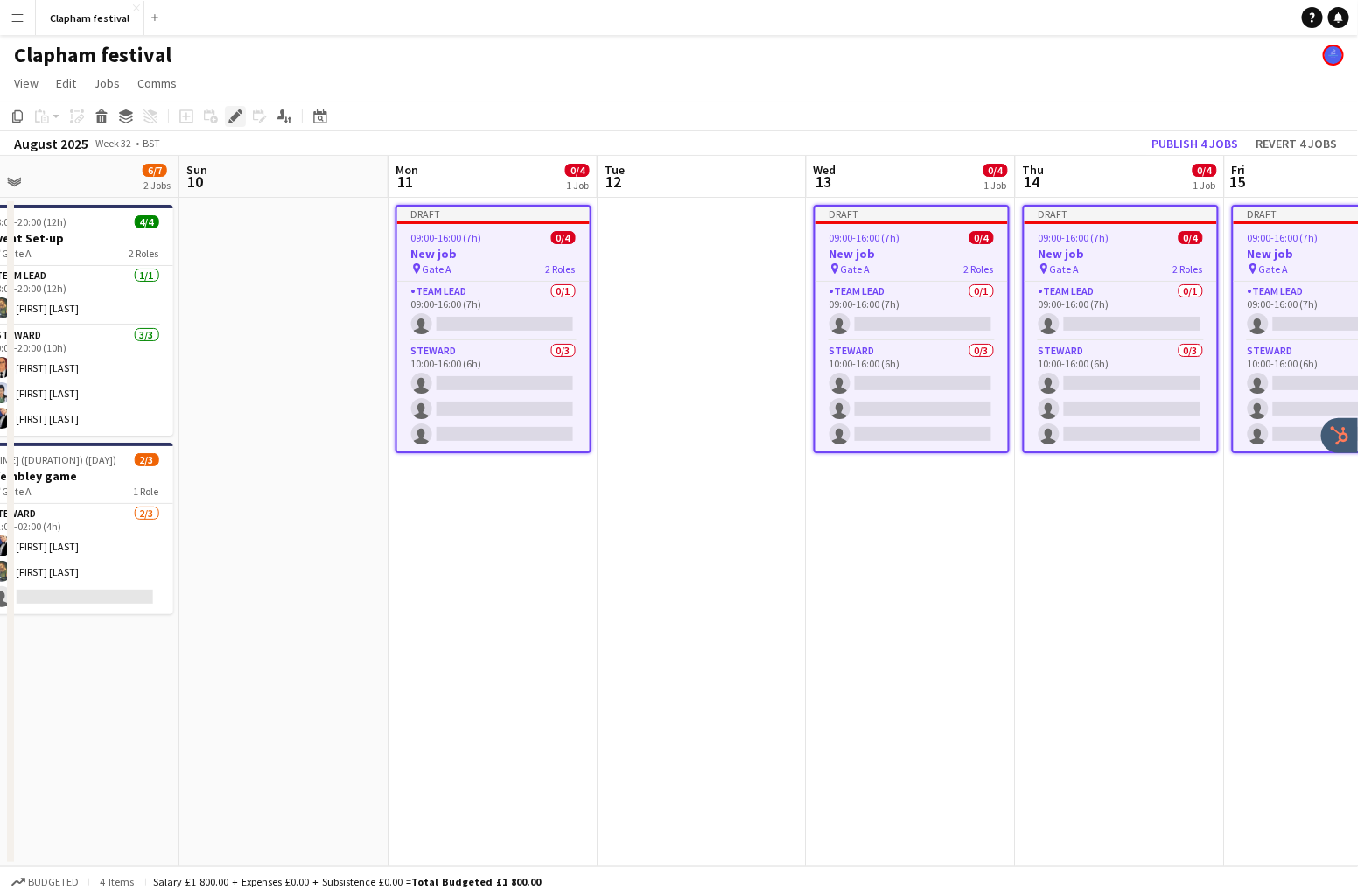 click 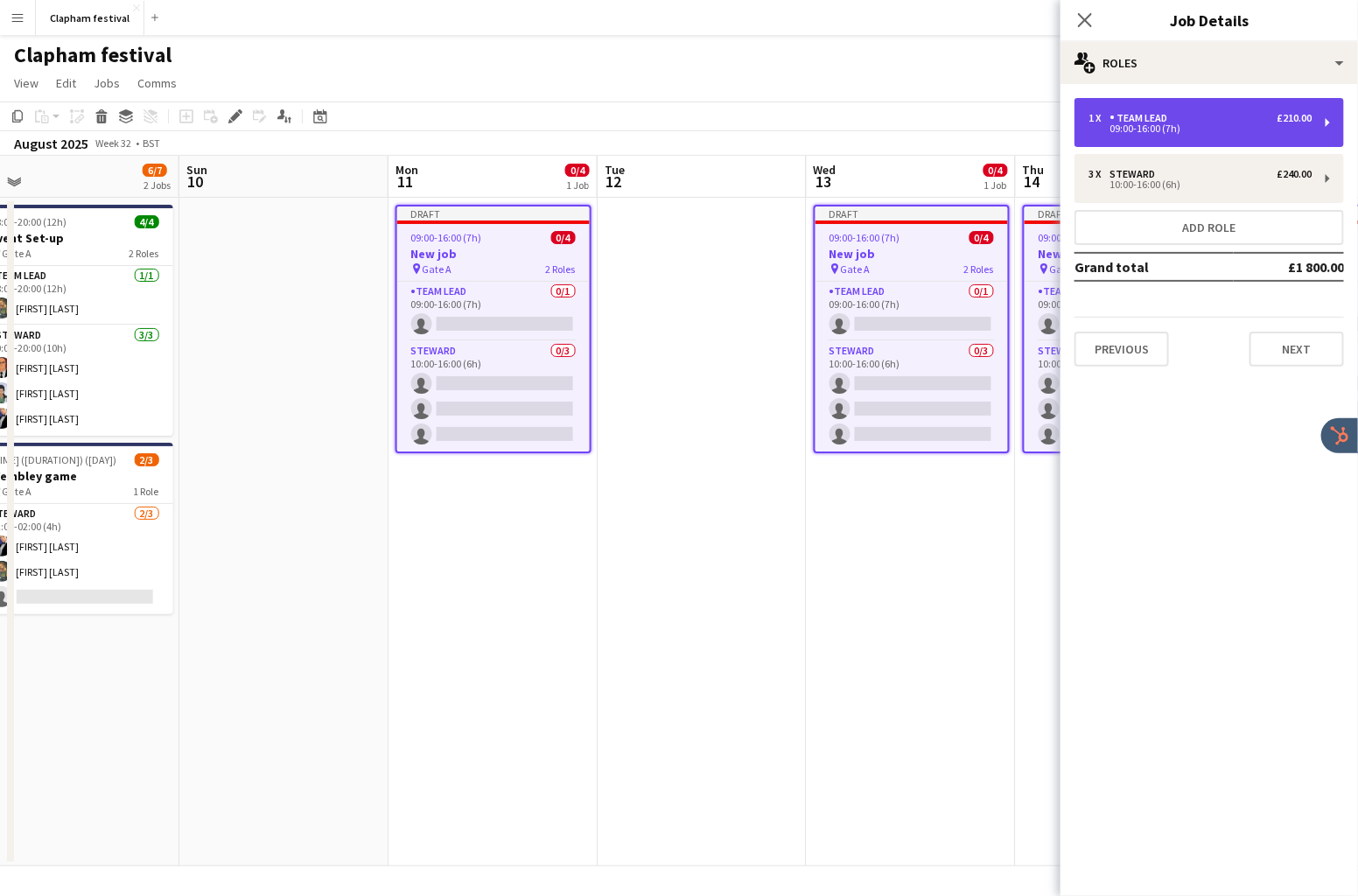 click on "09:00-16:00 (7h)" at bounding box center (1200, 129) 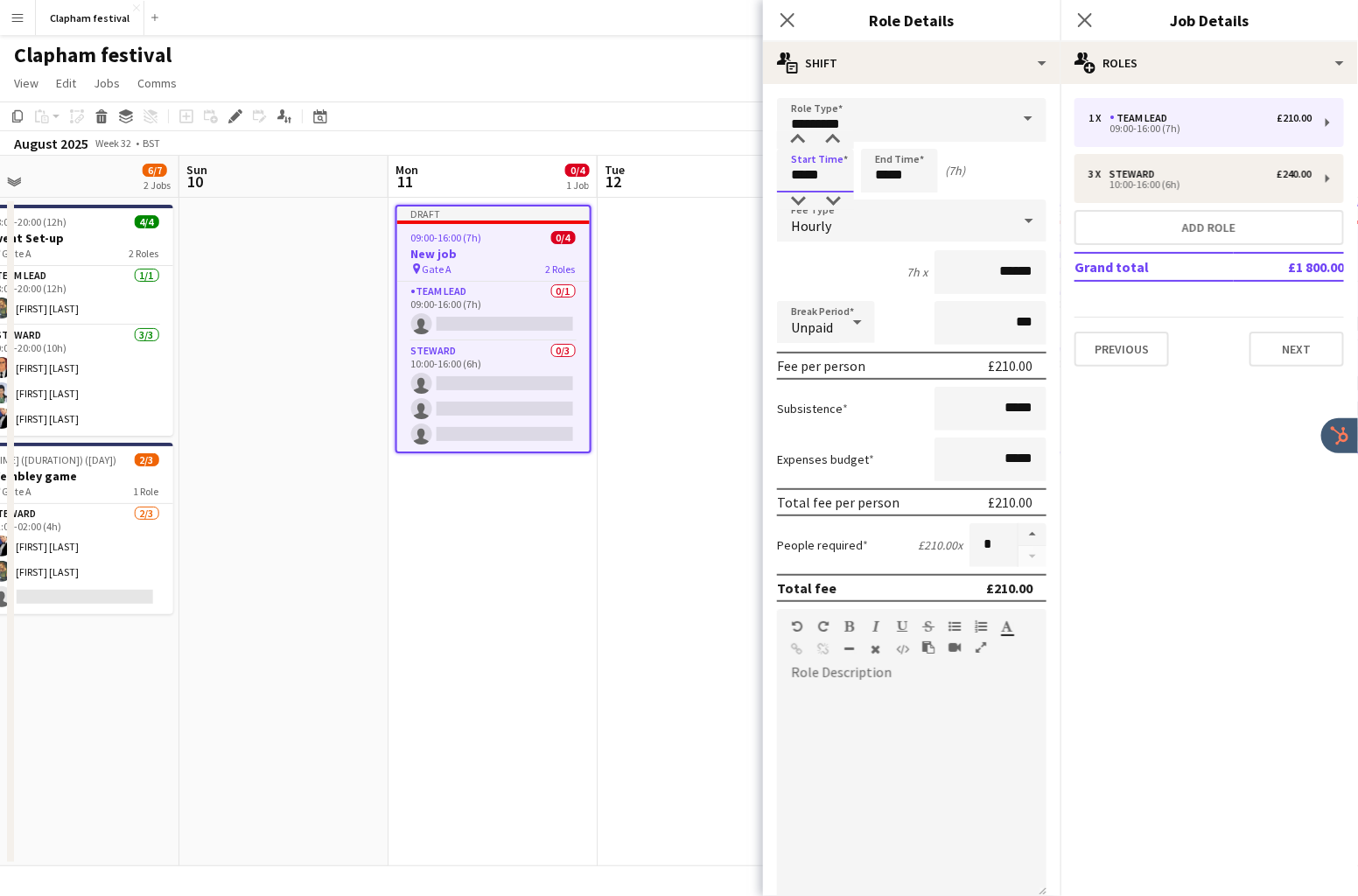 click on "*****" at bounding box center (816, 171) 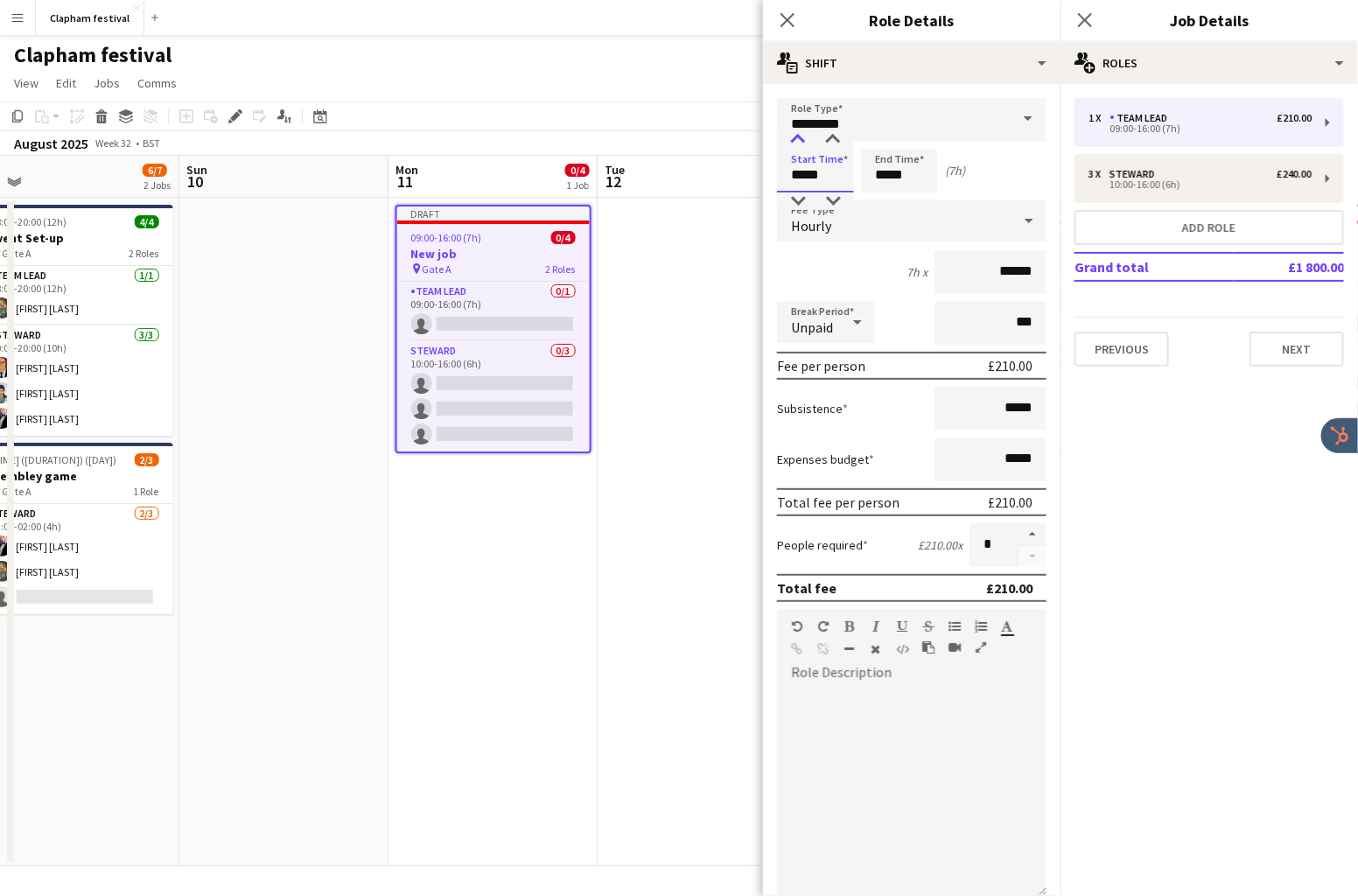 type on "*****" 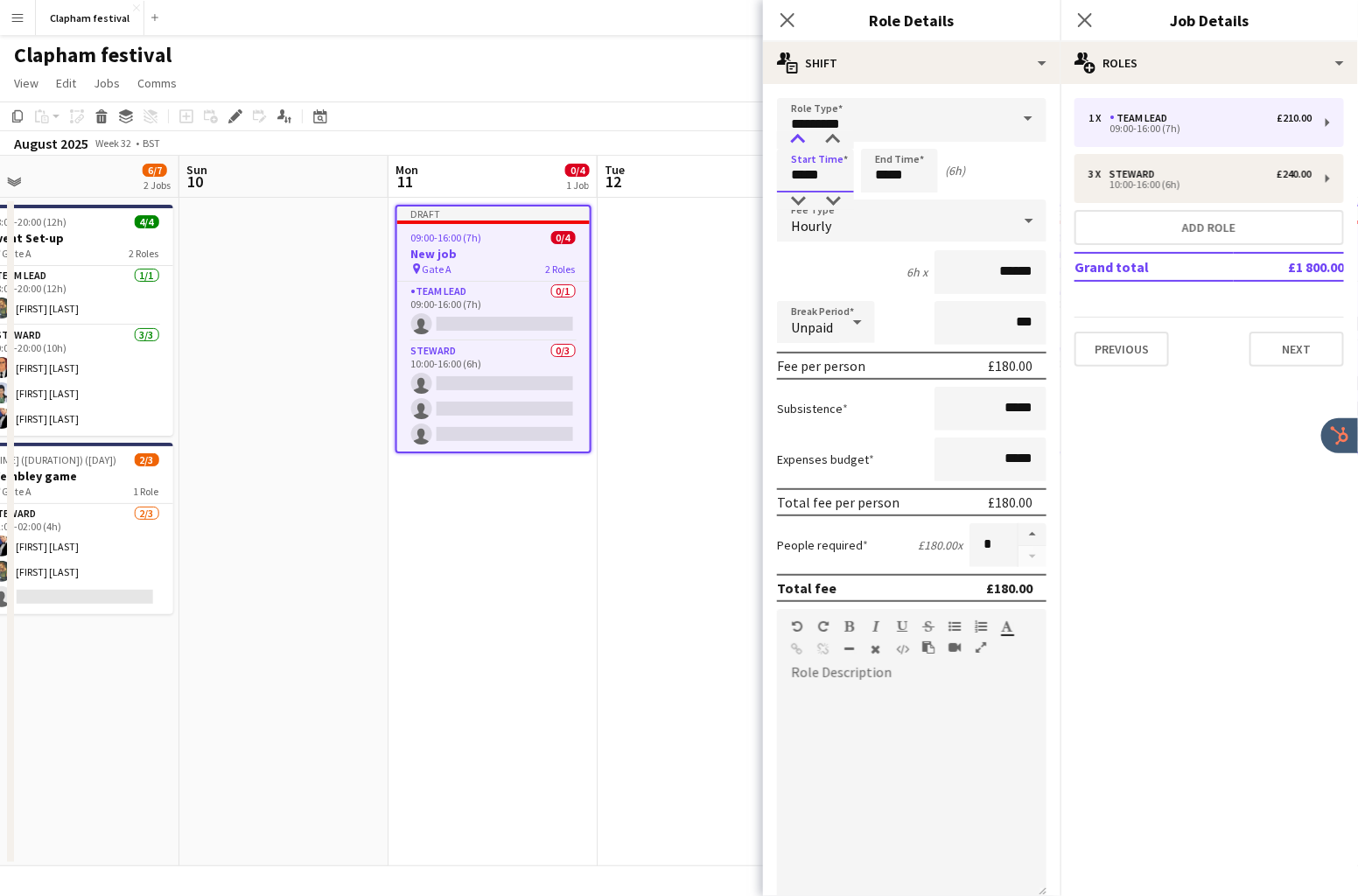 click at bounding box center [798, 140] 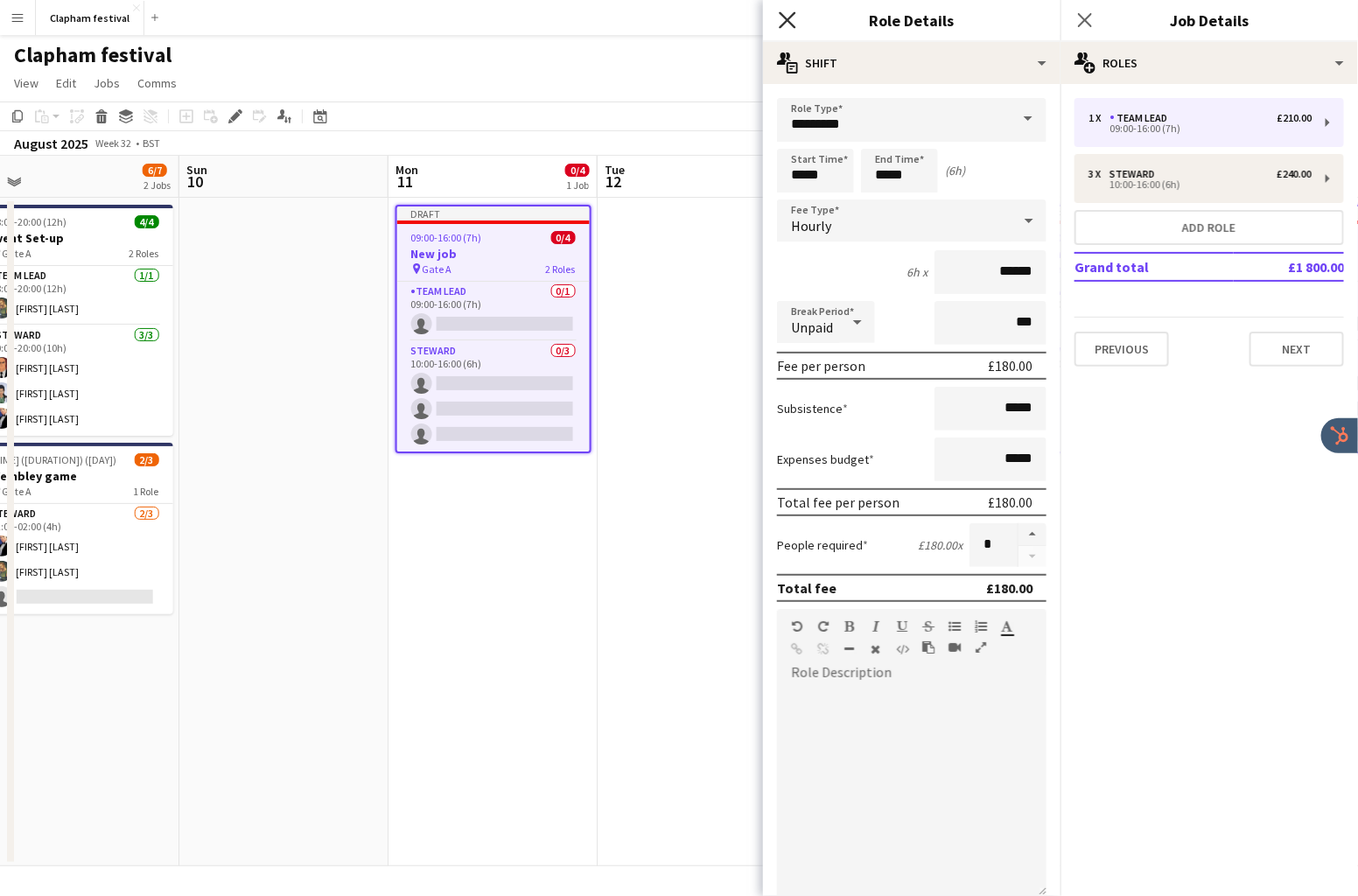 click on "Close pop-in" 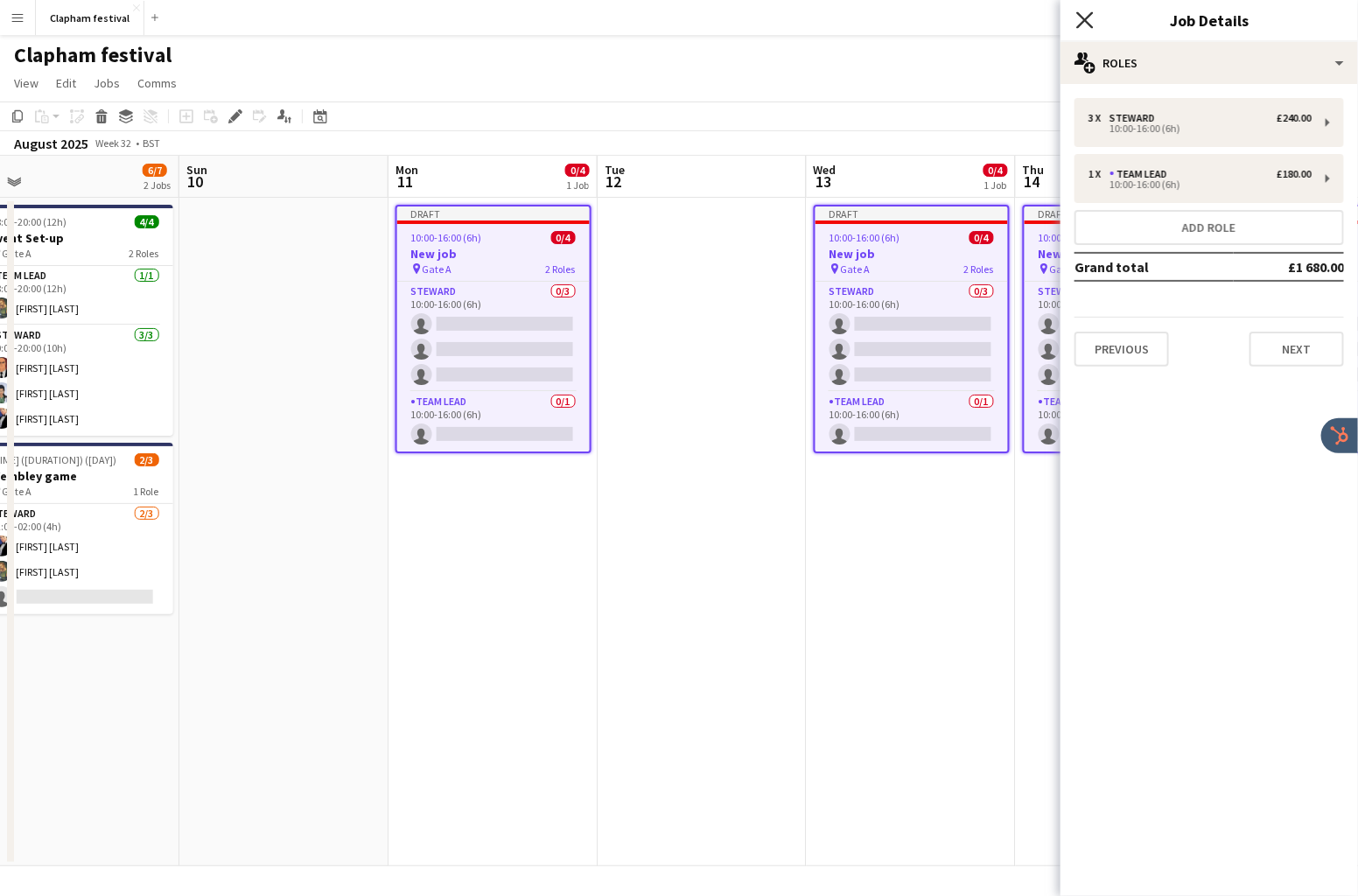 click on "Close pop-in" 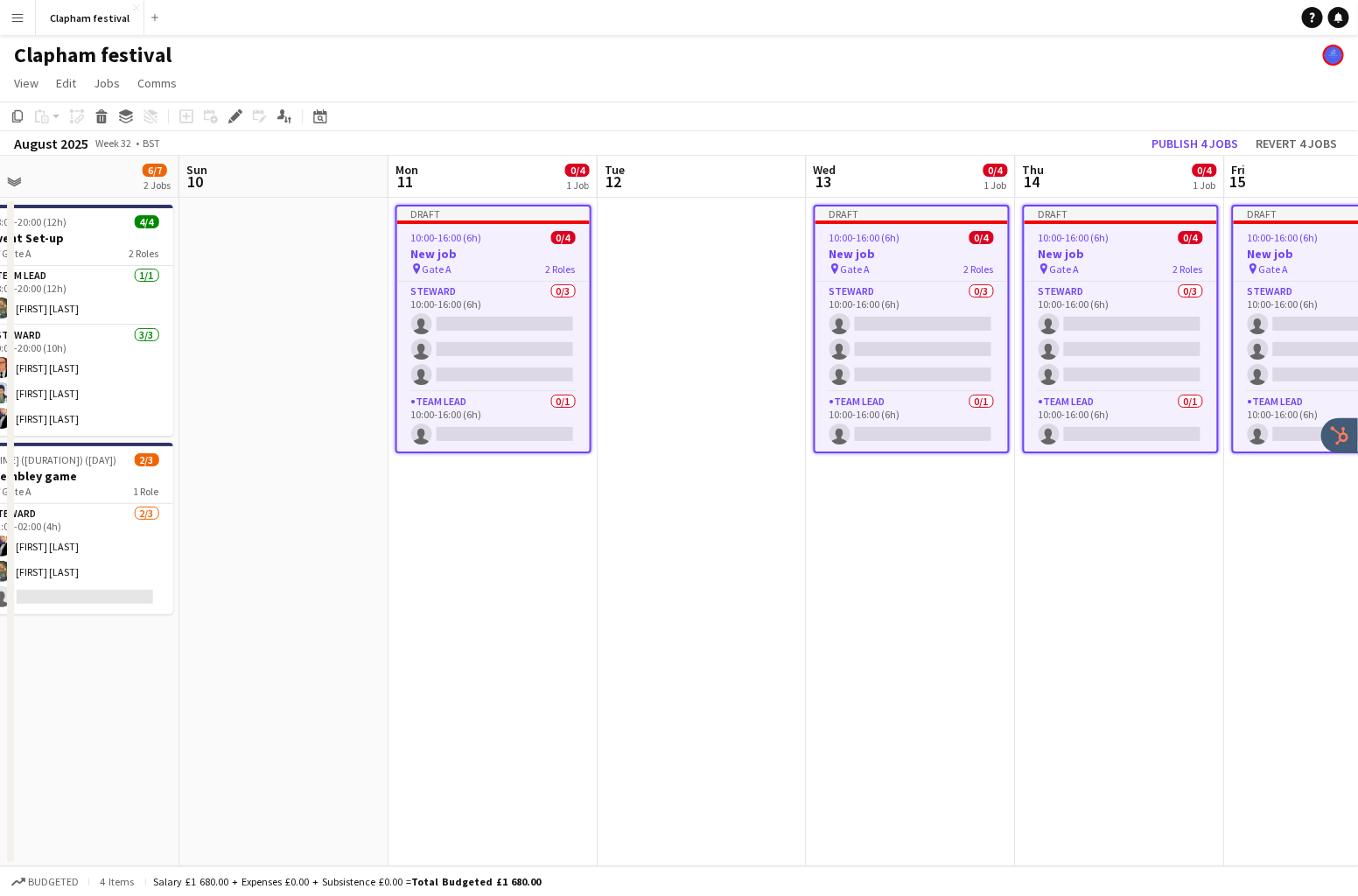 click on "pin
Gate A   2 Roles" at bounding box center (494, 269) 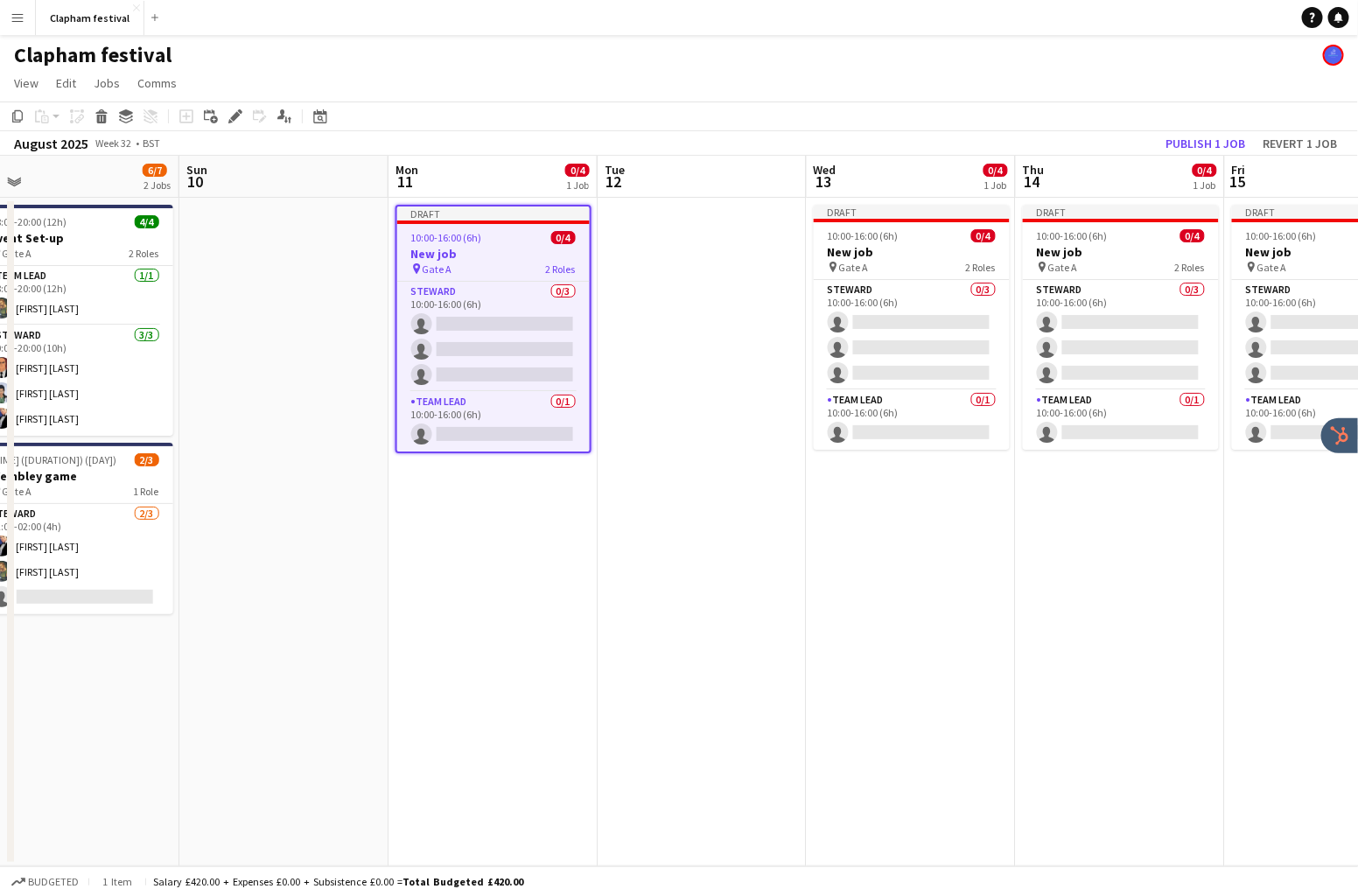 click on "Draft   10:00-16:00 (6h)    0/4   New job
pin
Gate A   2 Roles   Steward   0/3   10:00-16:00 (6h)
single-neutral-actions
single-neutral-actions
single-neutral-actions
Team Lead   0/1   10:00-16:00 (6h)
single-neutral-actions" at bounding box center (493, 532) 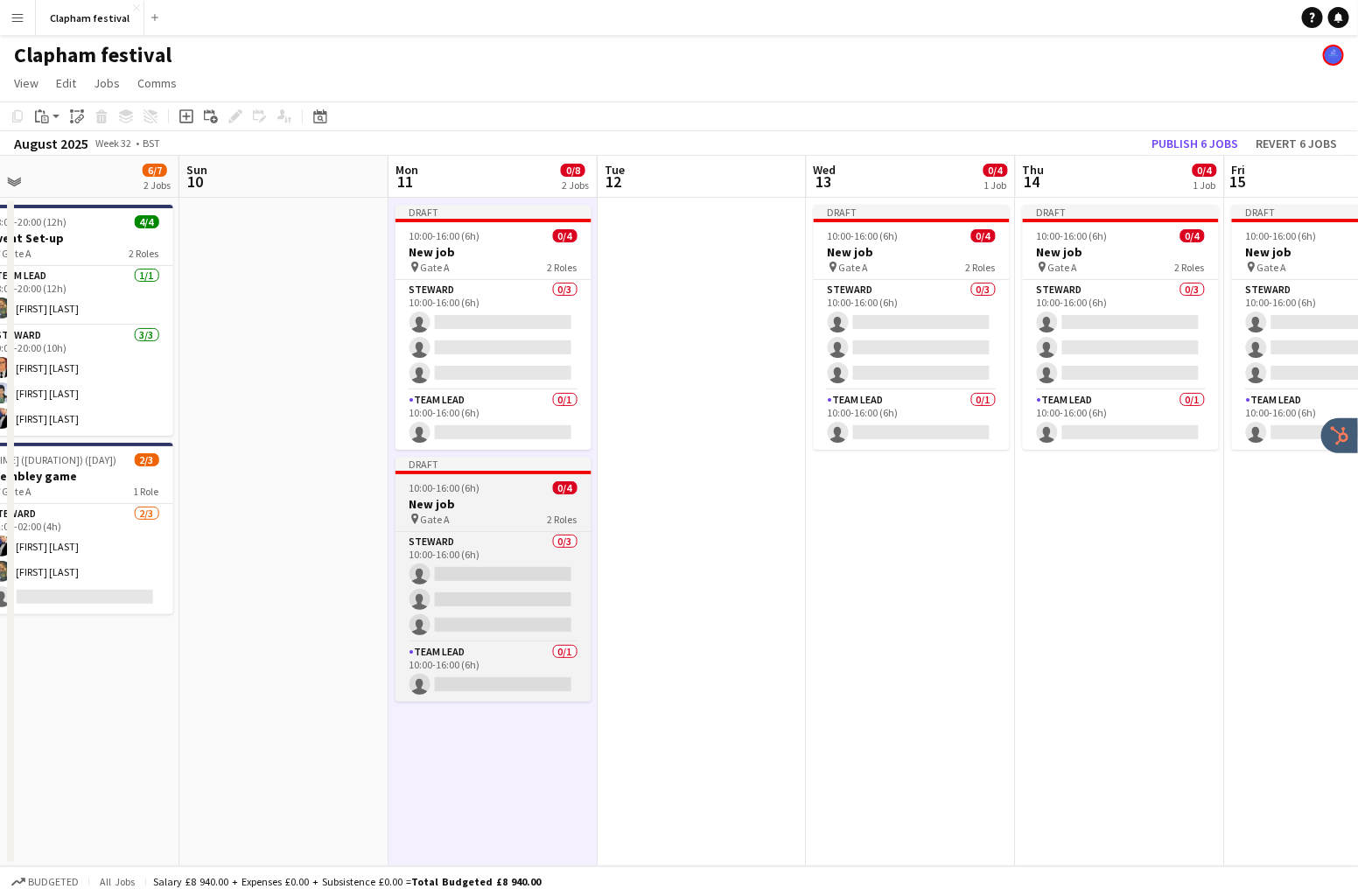 click on "New job" at bounding box center (494, 504) 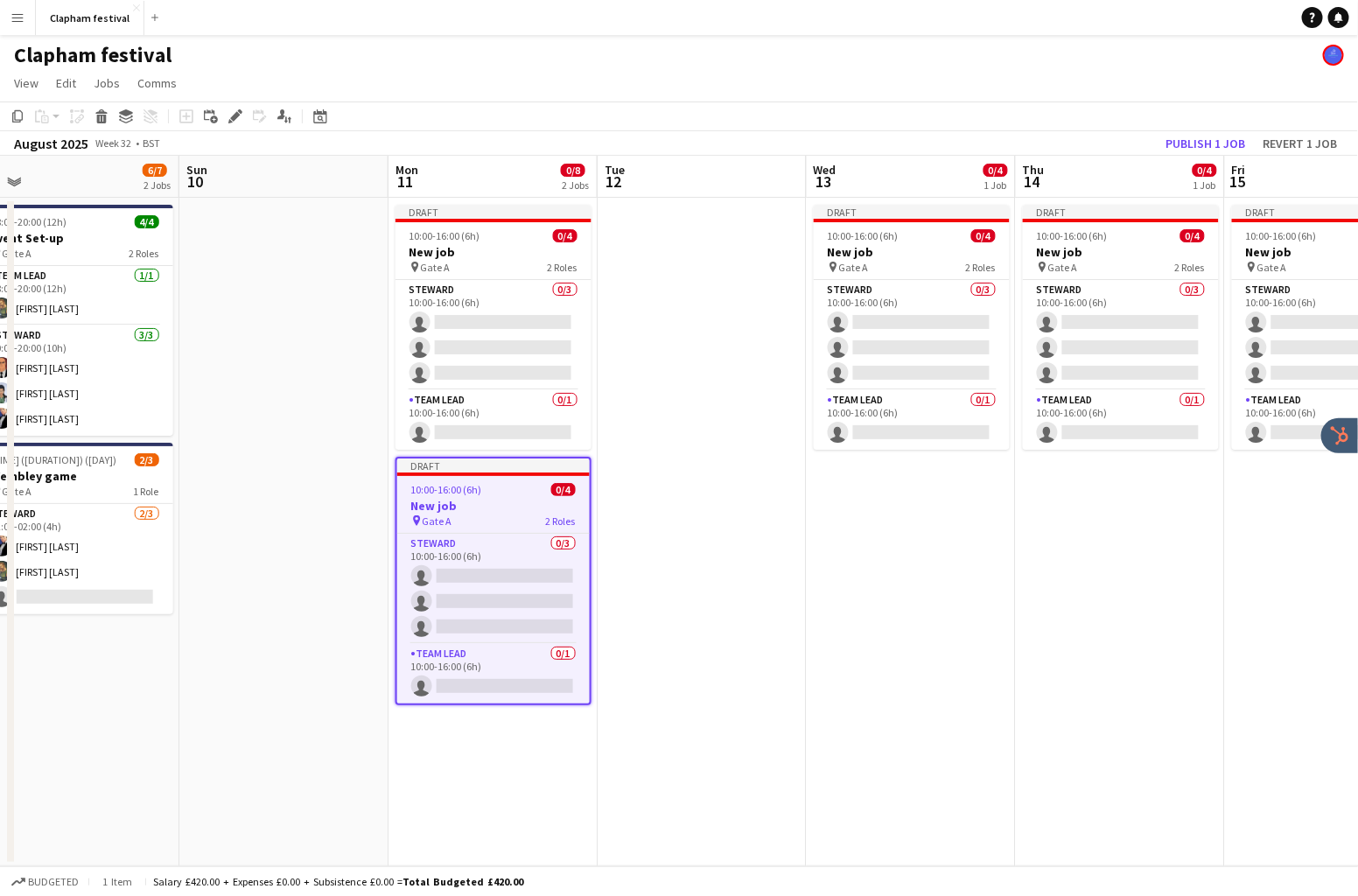 click on "Draft   10:00-16:00 (6h)    0/4   New job
pin
Gate A   2 Roles   Steward   0/3   10:00-16:00 (6h)
single-neutral-actions
single-neutral-actions
single-neutral-actions
Team Lead   0/1   10:00-16:00 (6h)
single-neutral-actions" at bounding box center (911, 532) 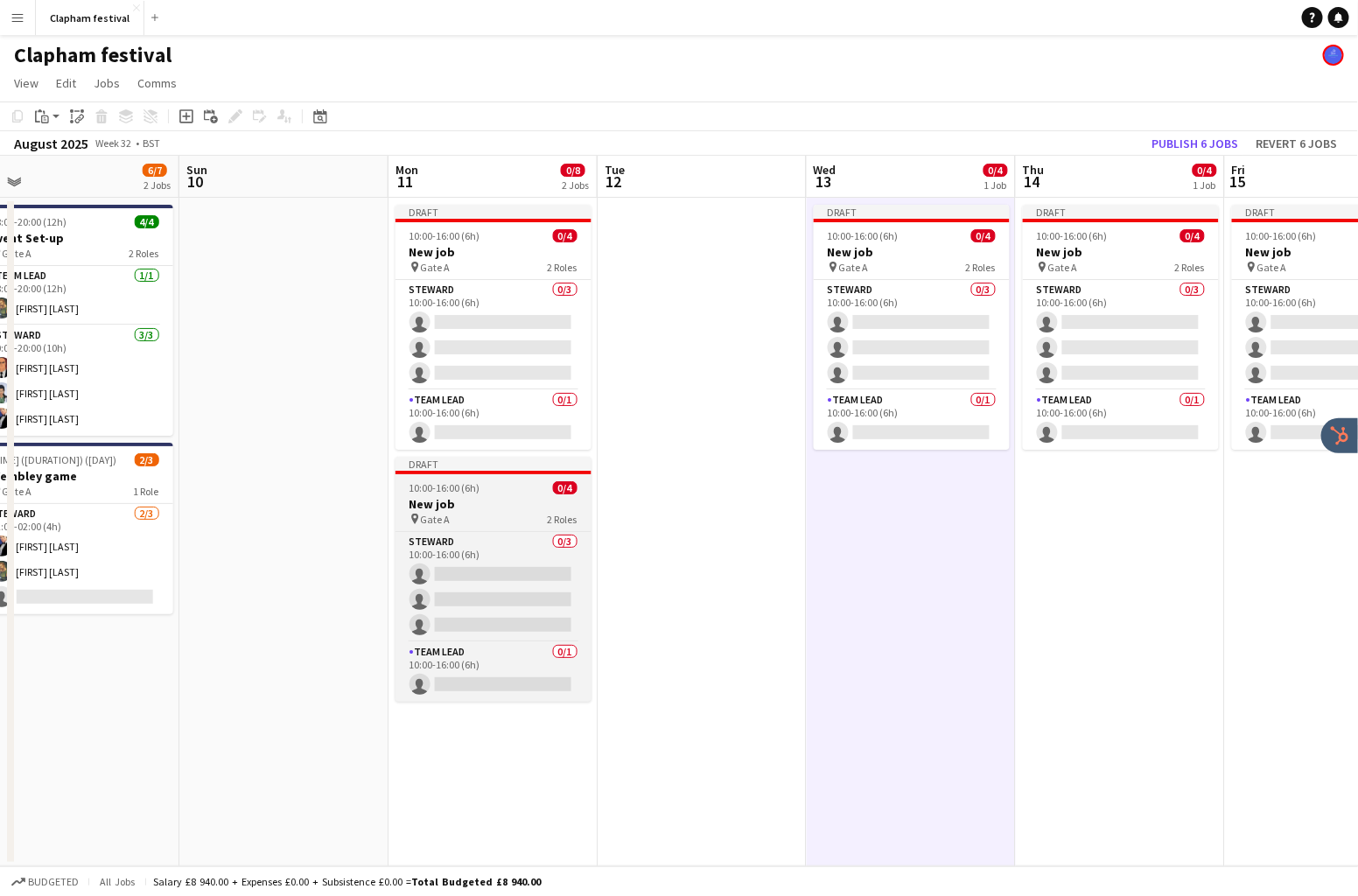 click on "New job" at bounding box center [494, 504] 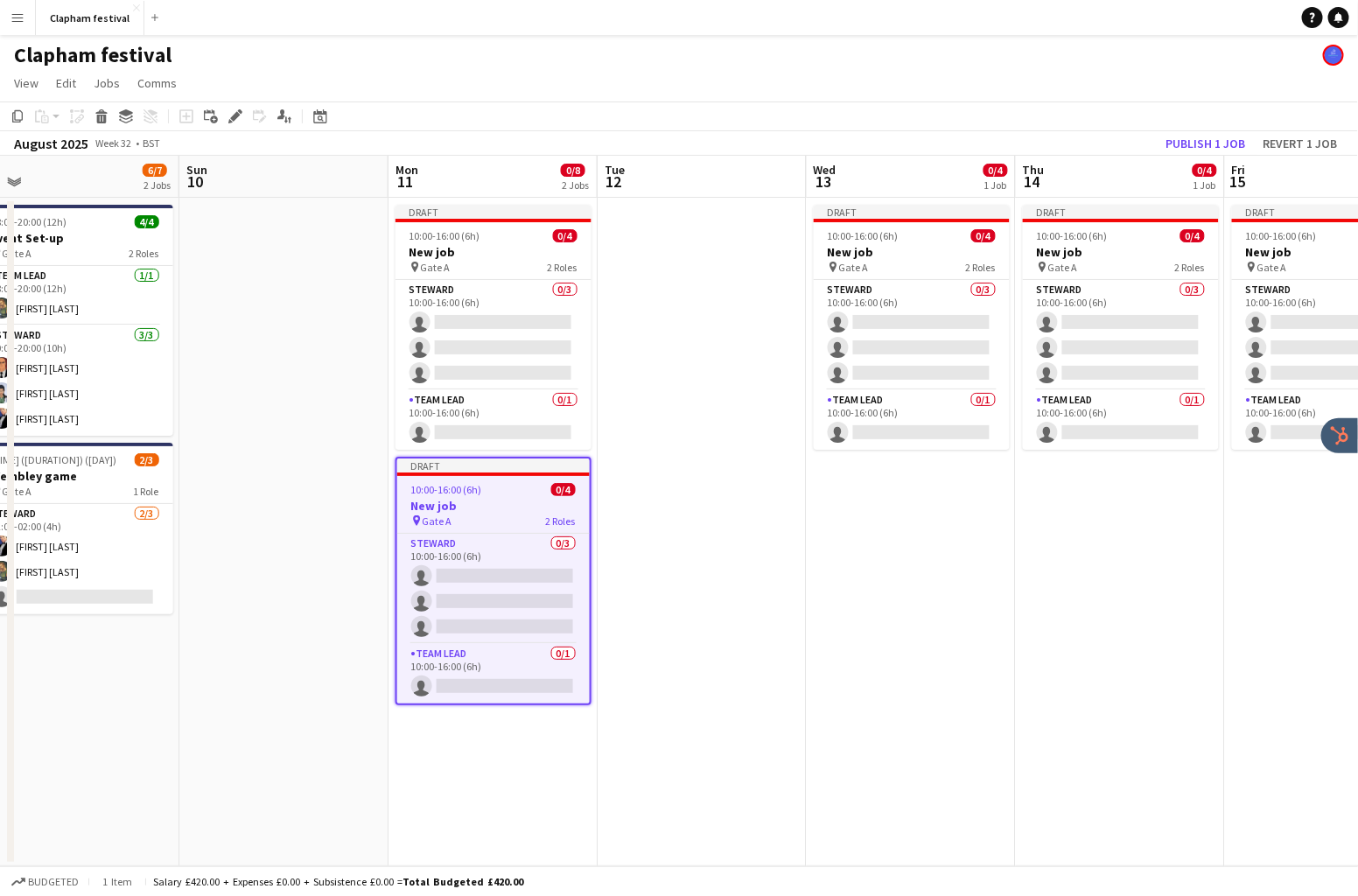 click on "Draft   10:00-16:00 (6h)    0/4   New job
pin
Gate A   2 Roles   Steward   0/3   10:00-16:00 (6h)
single-neutral-actions
single-neutral-actions
single-neutral-actions
Team Lead   0/1   10:00-16:00 (6h)
single-neutral-actions" at bounding box center [911, 532] 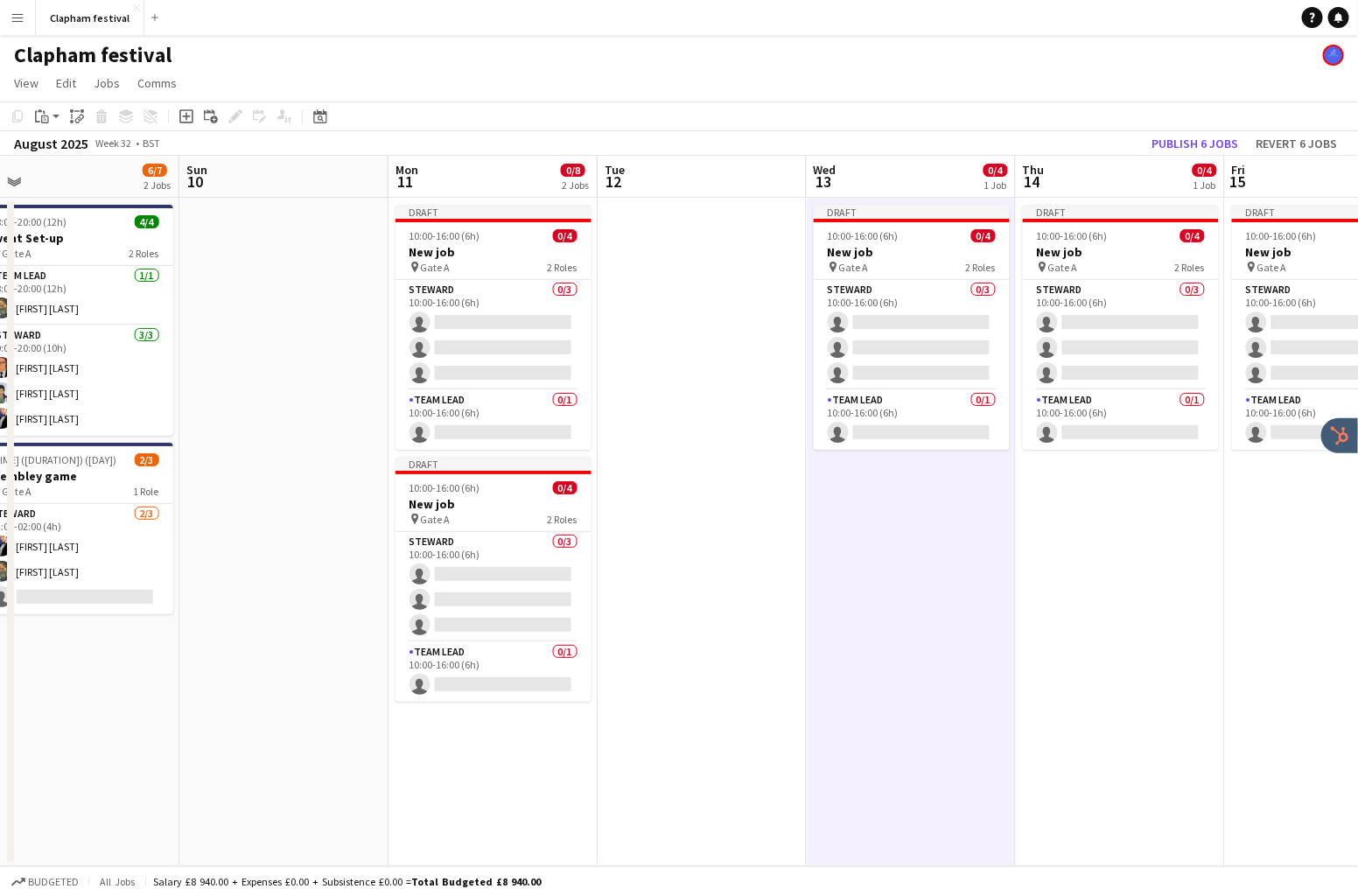 click on "Draft   10:00-16:00 (6h)    0/4   New job
pin
Gate A   2 Roles   Steward   0/3   10:00-16:00 (6h)
single-neutral-actions
single-neutral-actions
single-neutral-actions
Team Lead   0/1   10:00-16:00 (6h)
single-neutral-actions" at bounding box center (1120, 532) 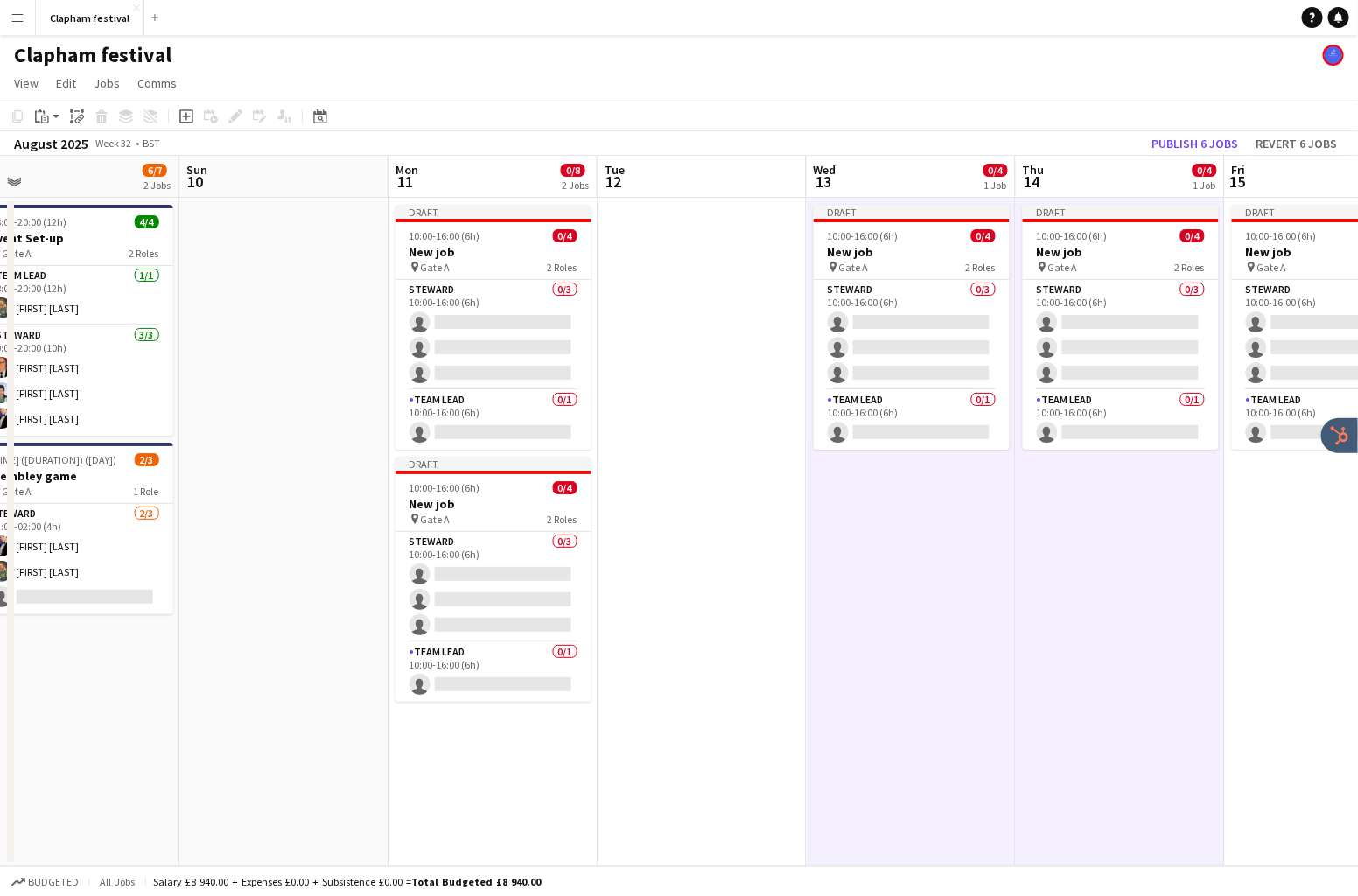 click on "Draft   10:00-16:00 (6h)    0/4   New job
pin
Gate A   2 Roles   Steward   0/3   10:00-16:00 (6h)
single-neutral-actions
single-neutral-actions
single-neutral-actions
Team Lead   0/1   10:00-16:00 (6h)
single-neutral-actions" at bounding box center [1329, 532] 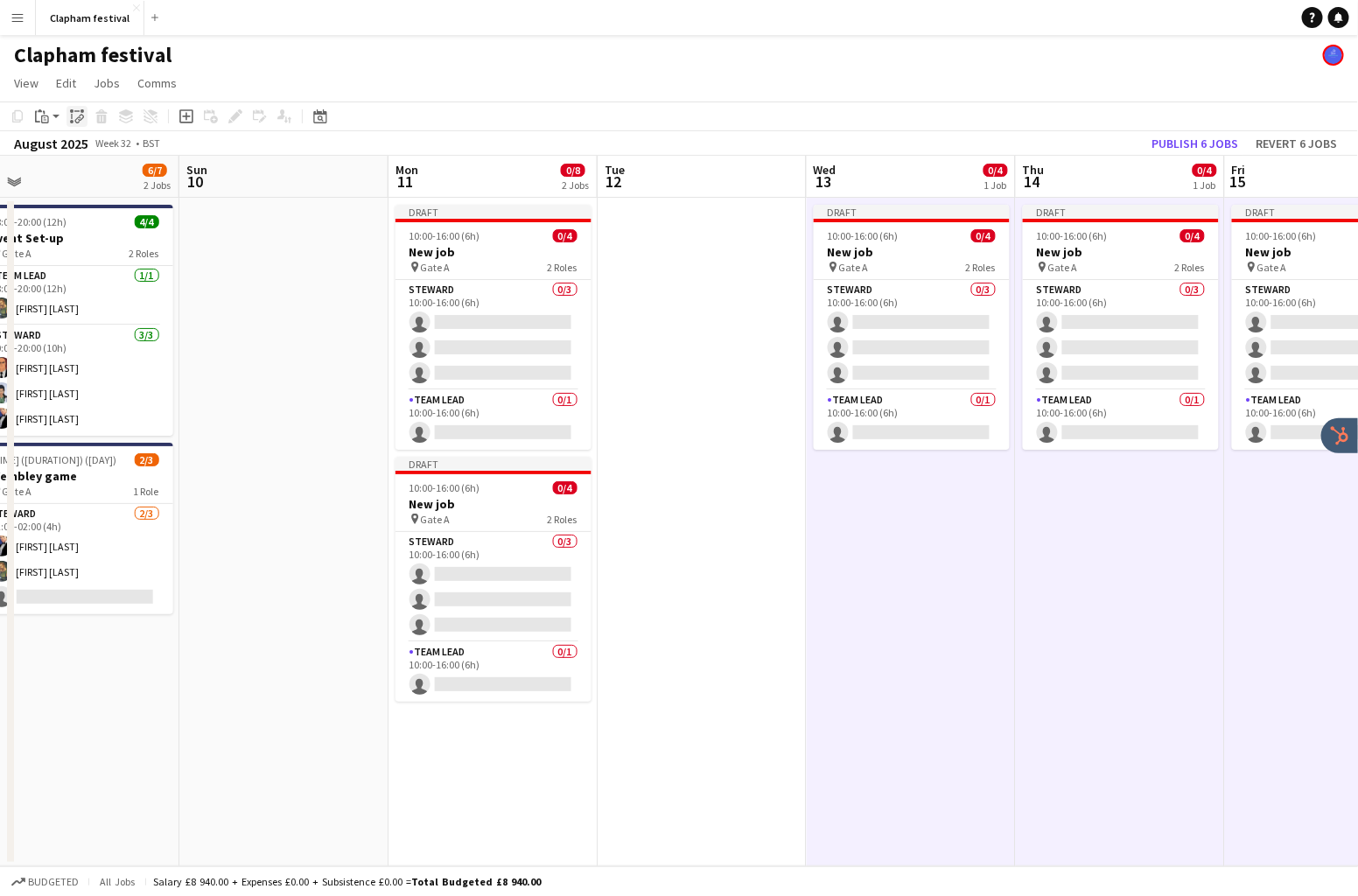click 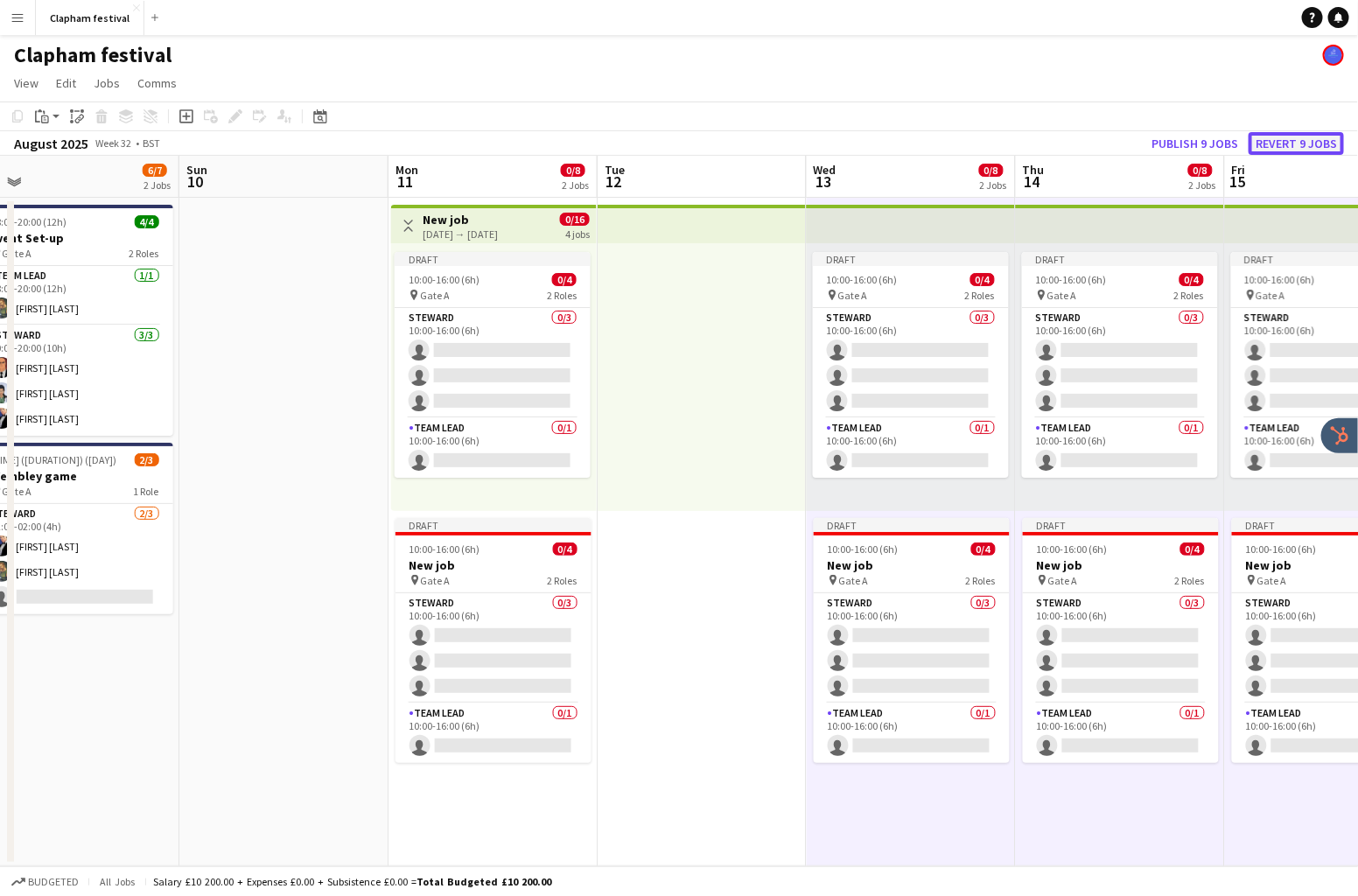 click on "Revert 9 jobs" 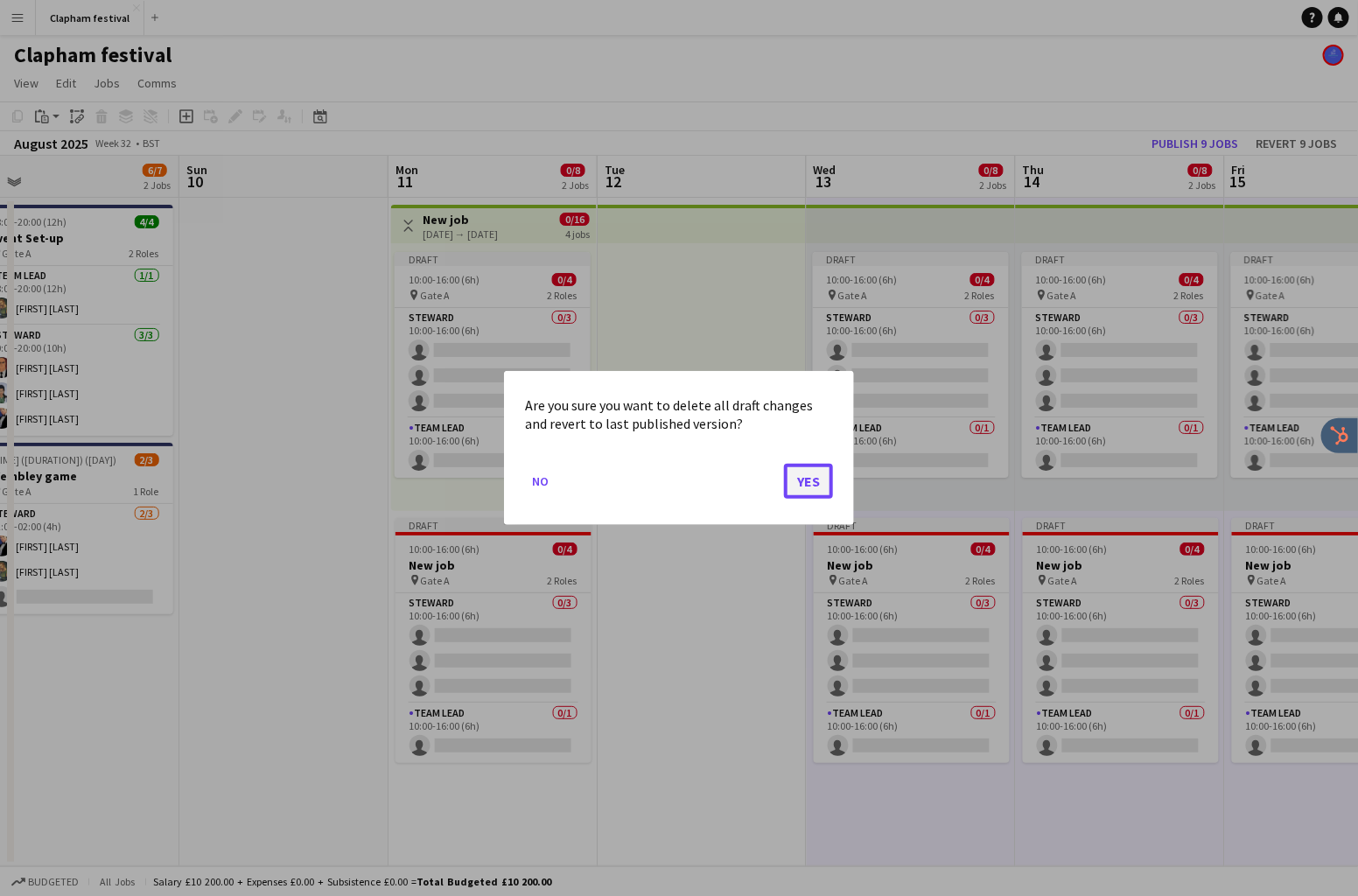click on "Yes" 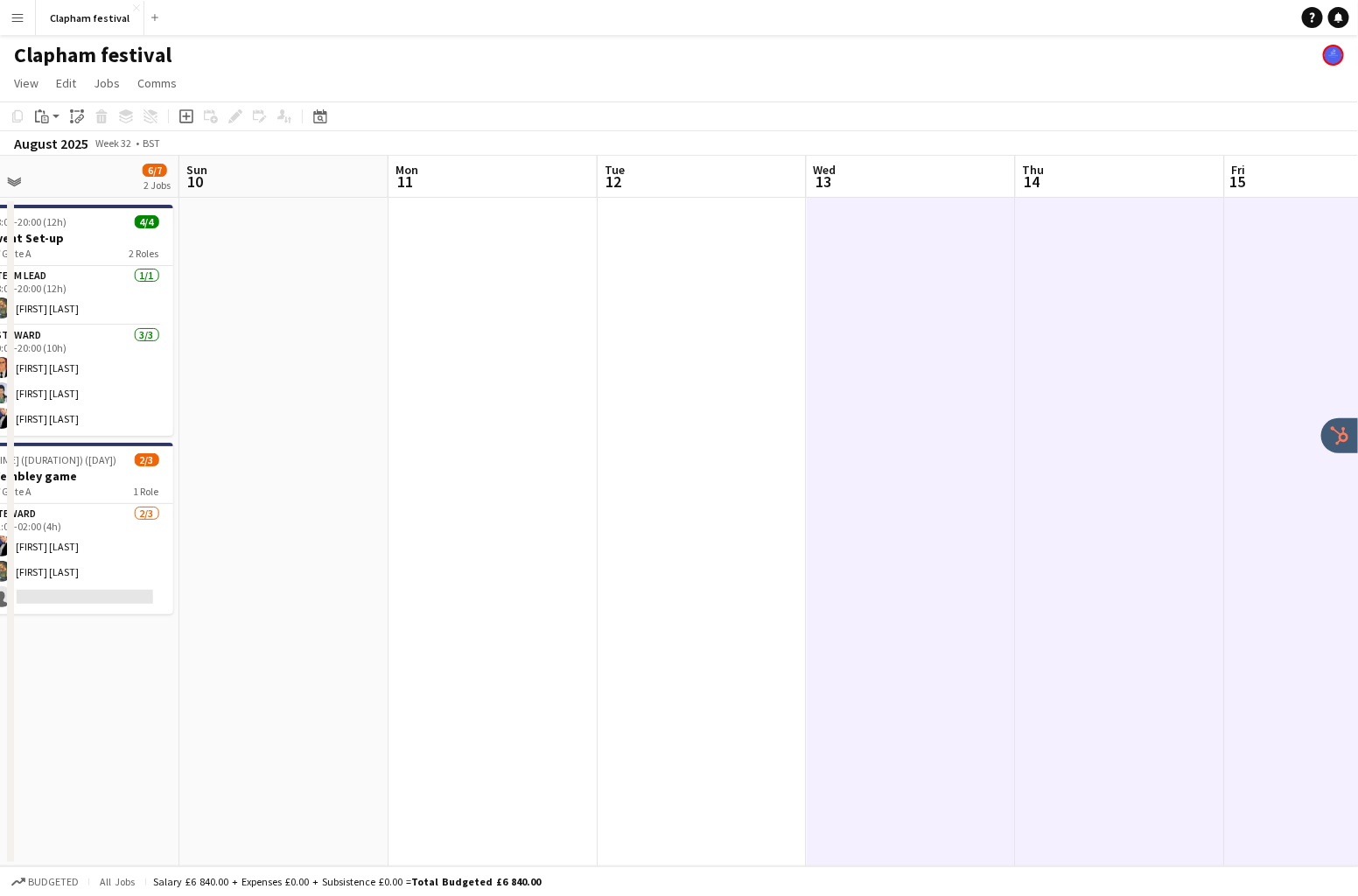 click at bounding box center [493, 532] 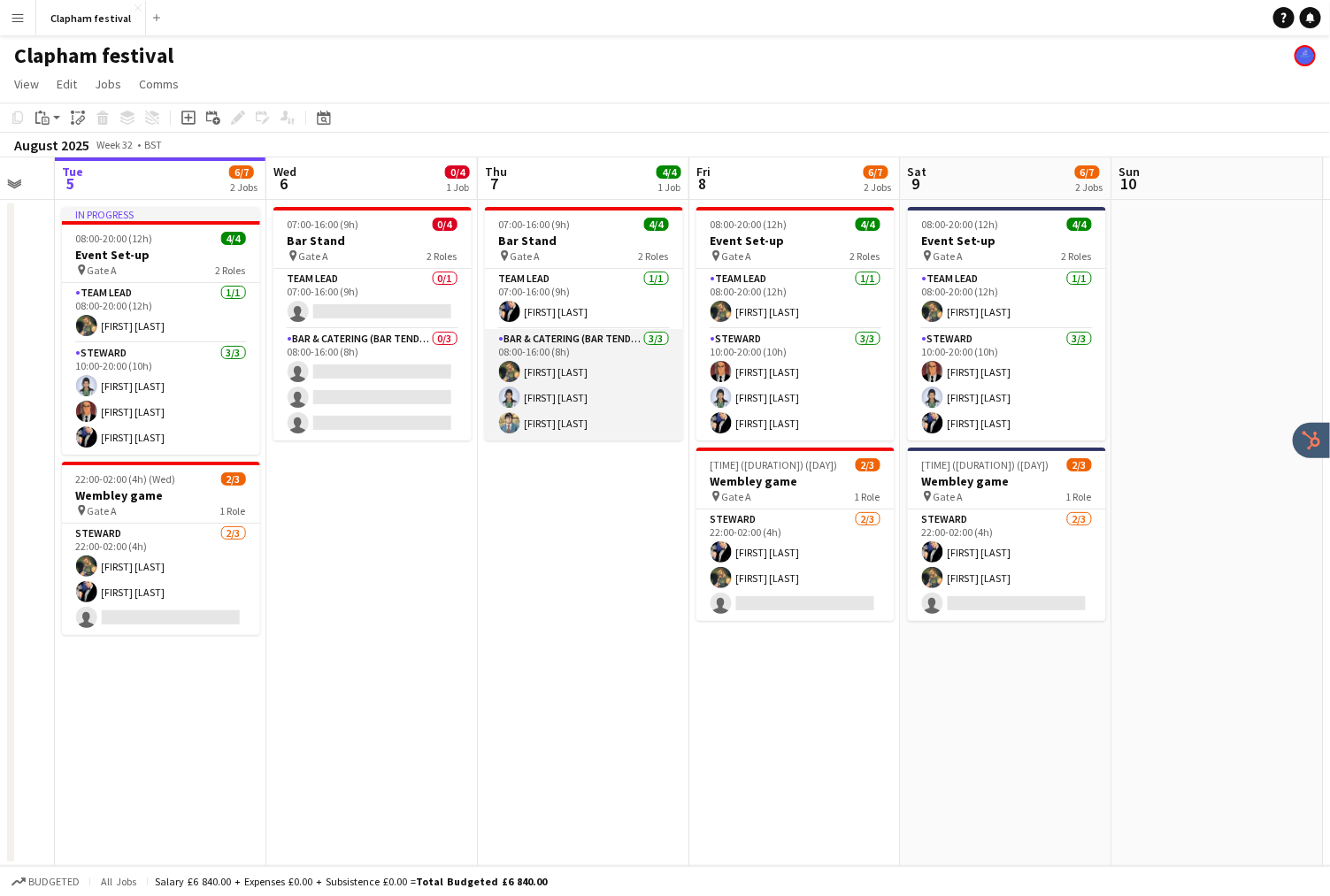 scroll, scrollTop: 0, scrollLeft: 583, axis: horizontal 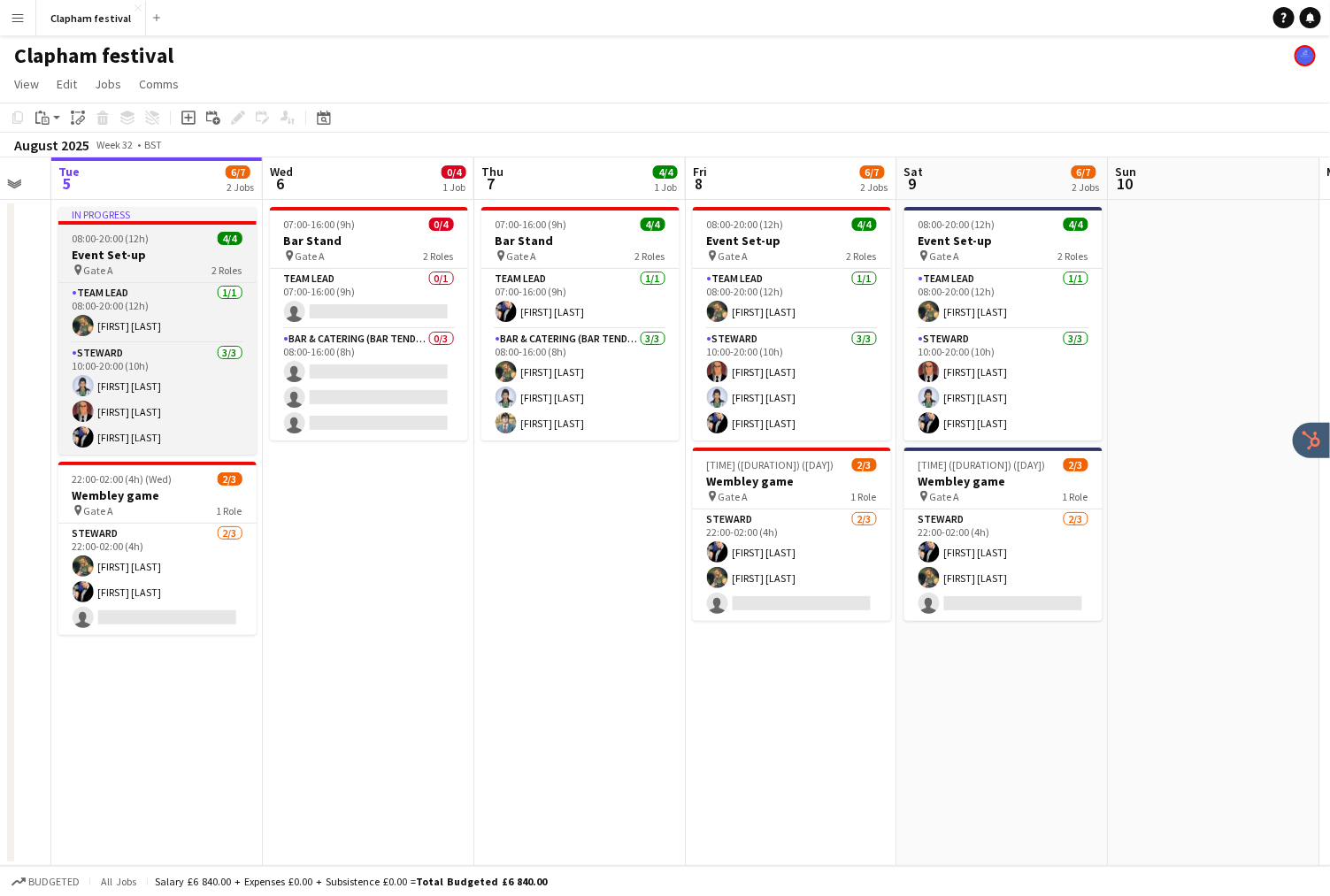 click on "08:00-20:00 (12h)    4/4" at bounding box center [158, 238] 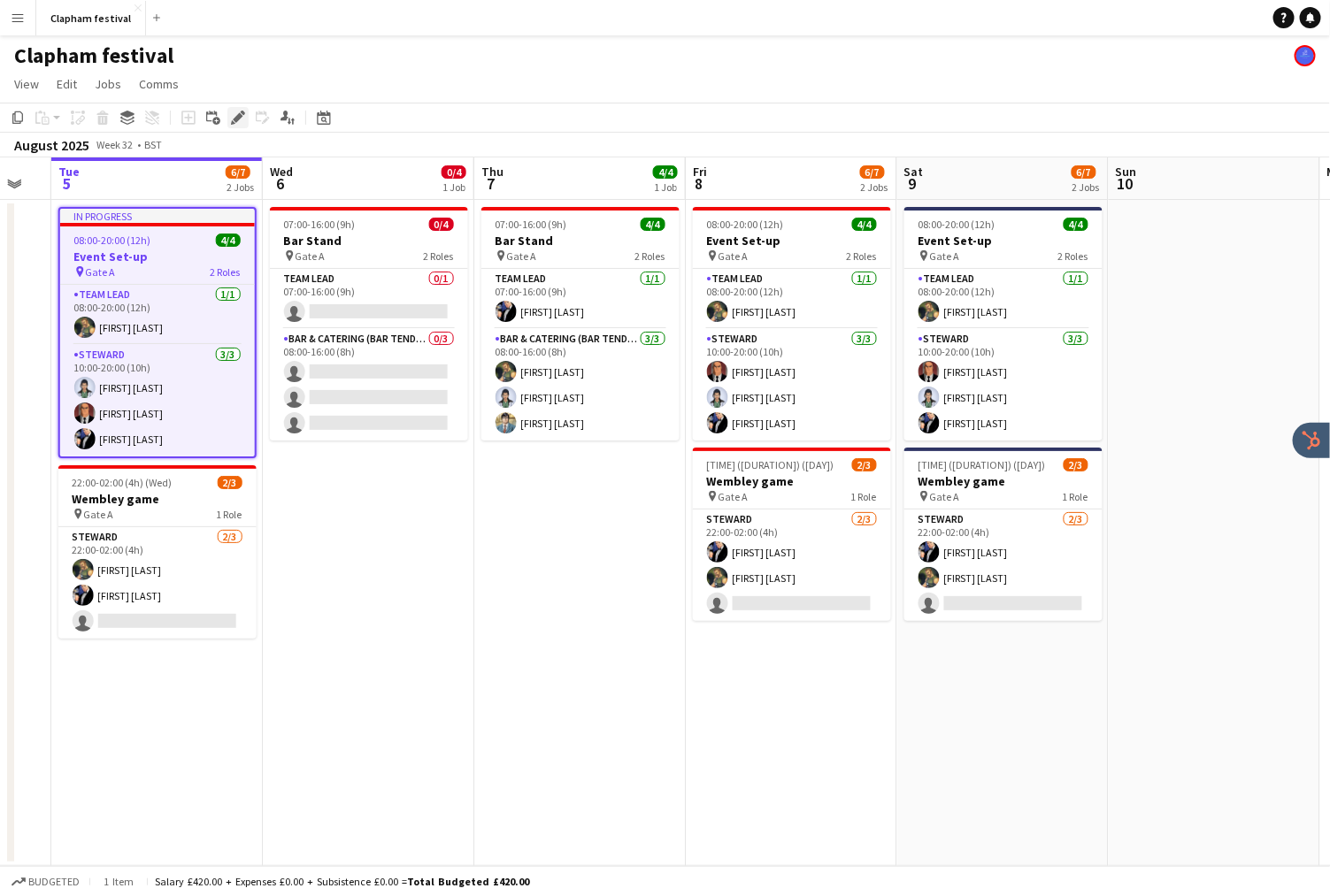 click on "Edit" 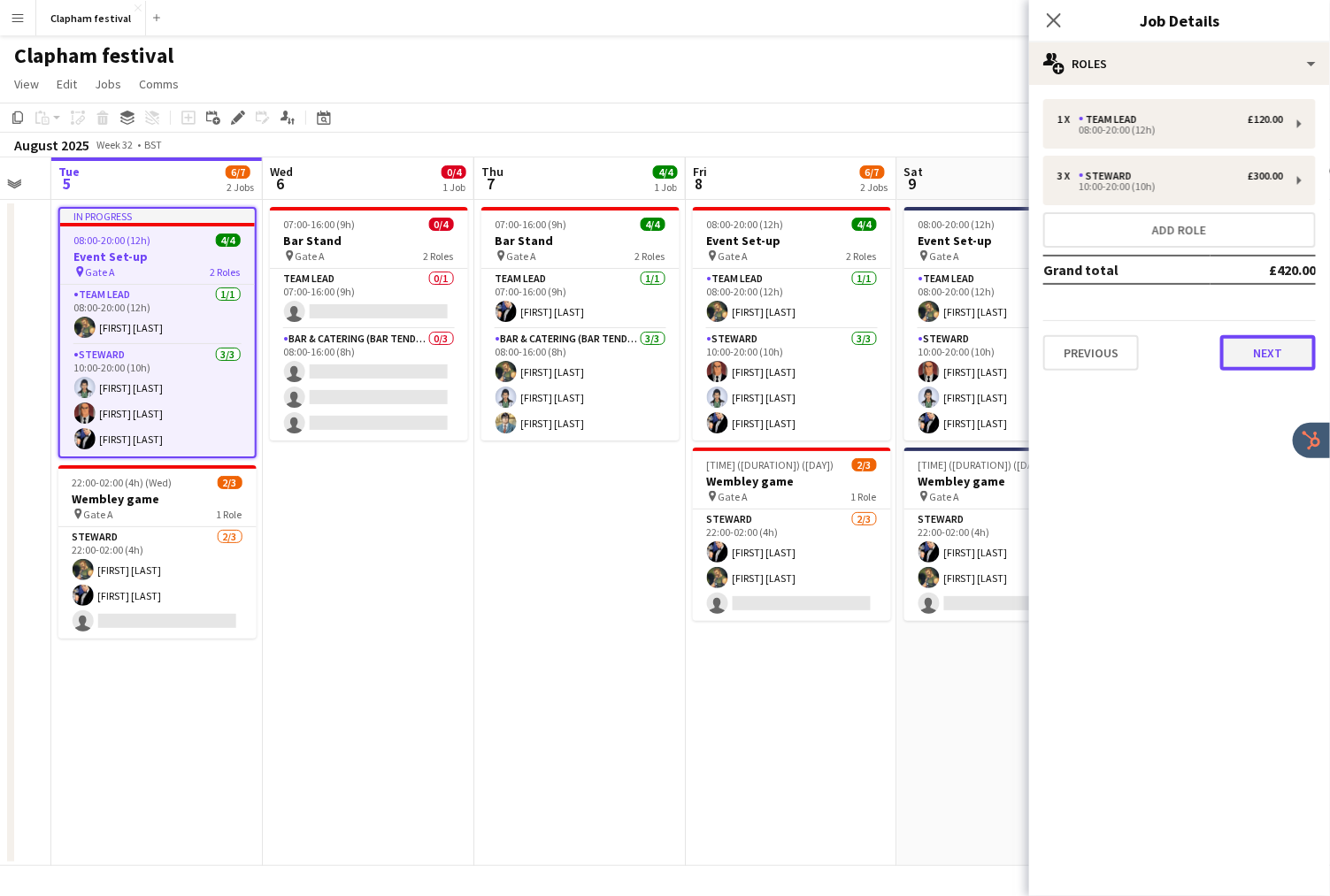click on "Next" at bounding box center [1268, 353] 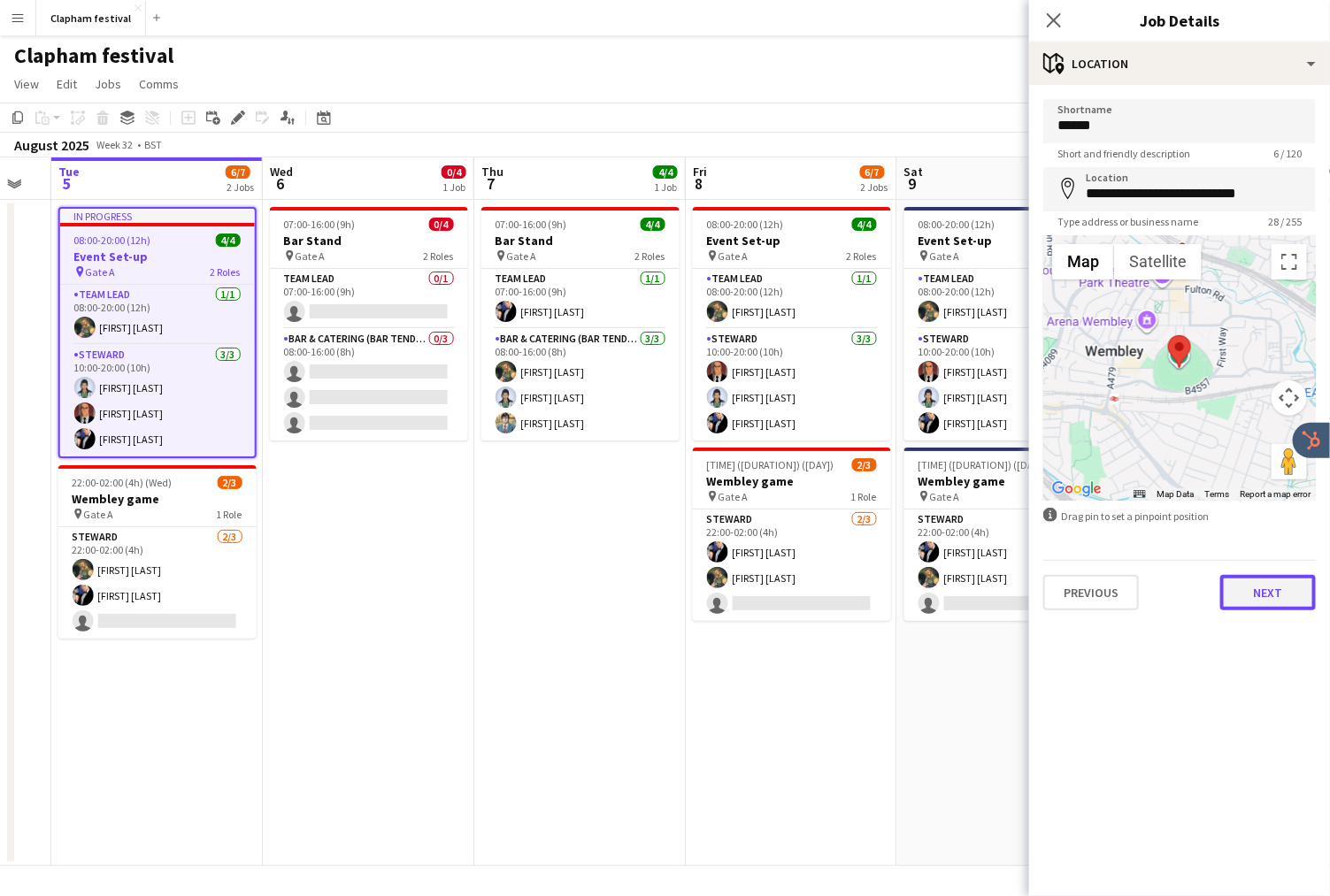click on "Next" at bounding box center [1268, 593] 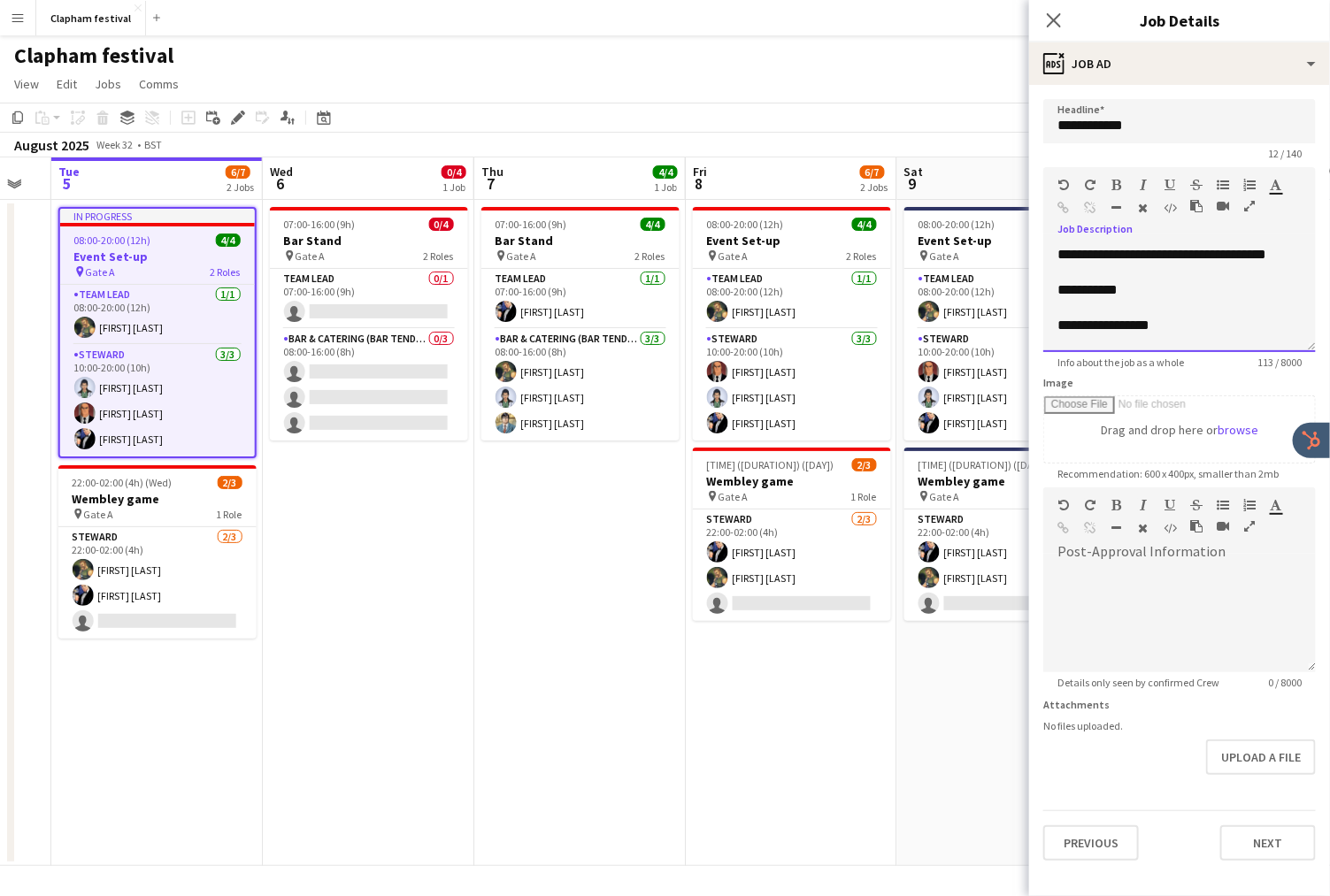 click at bounding box center (1180, 272) 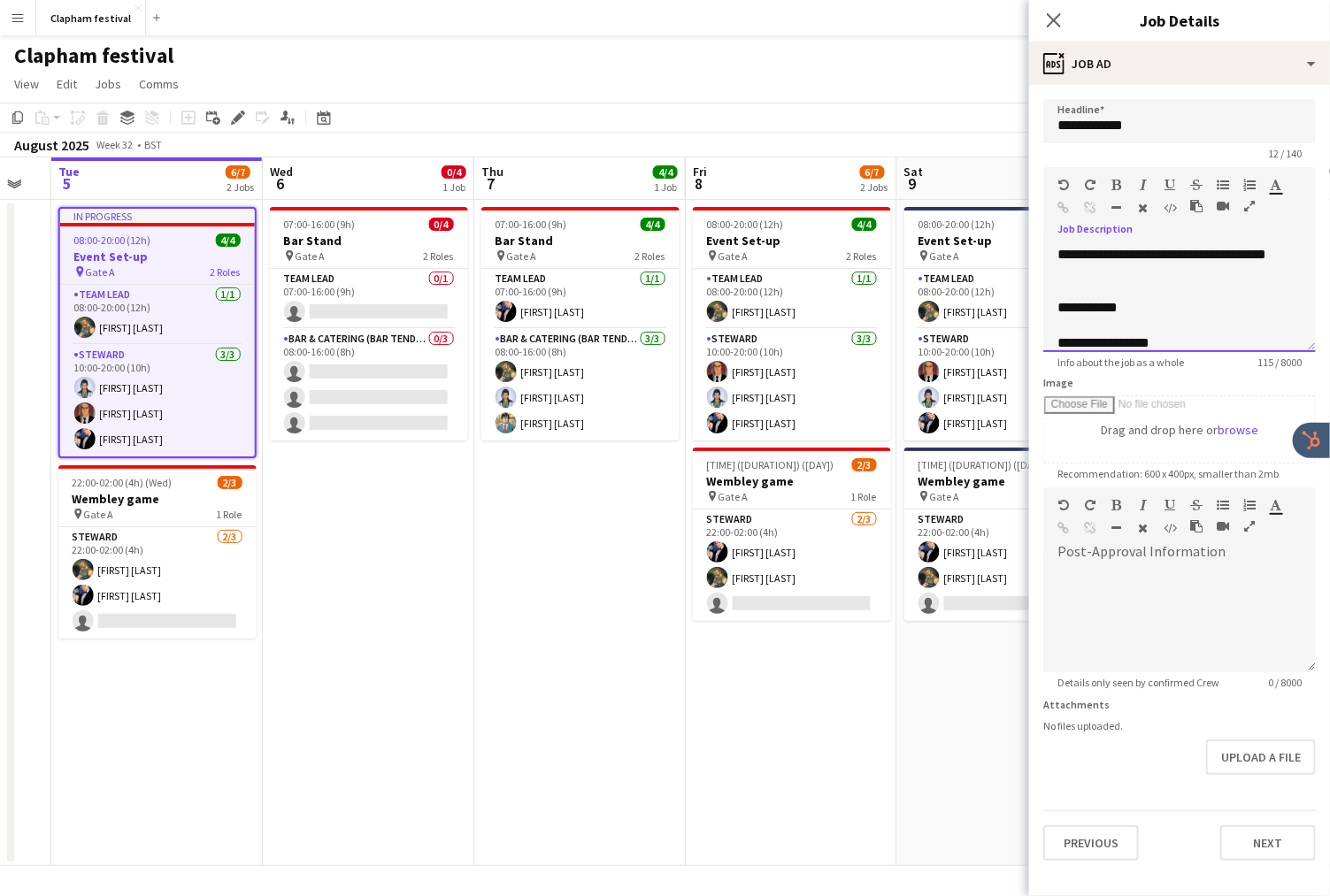 type 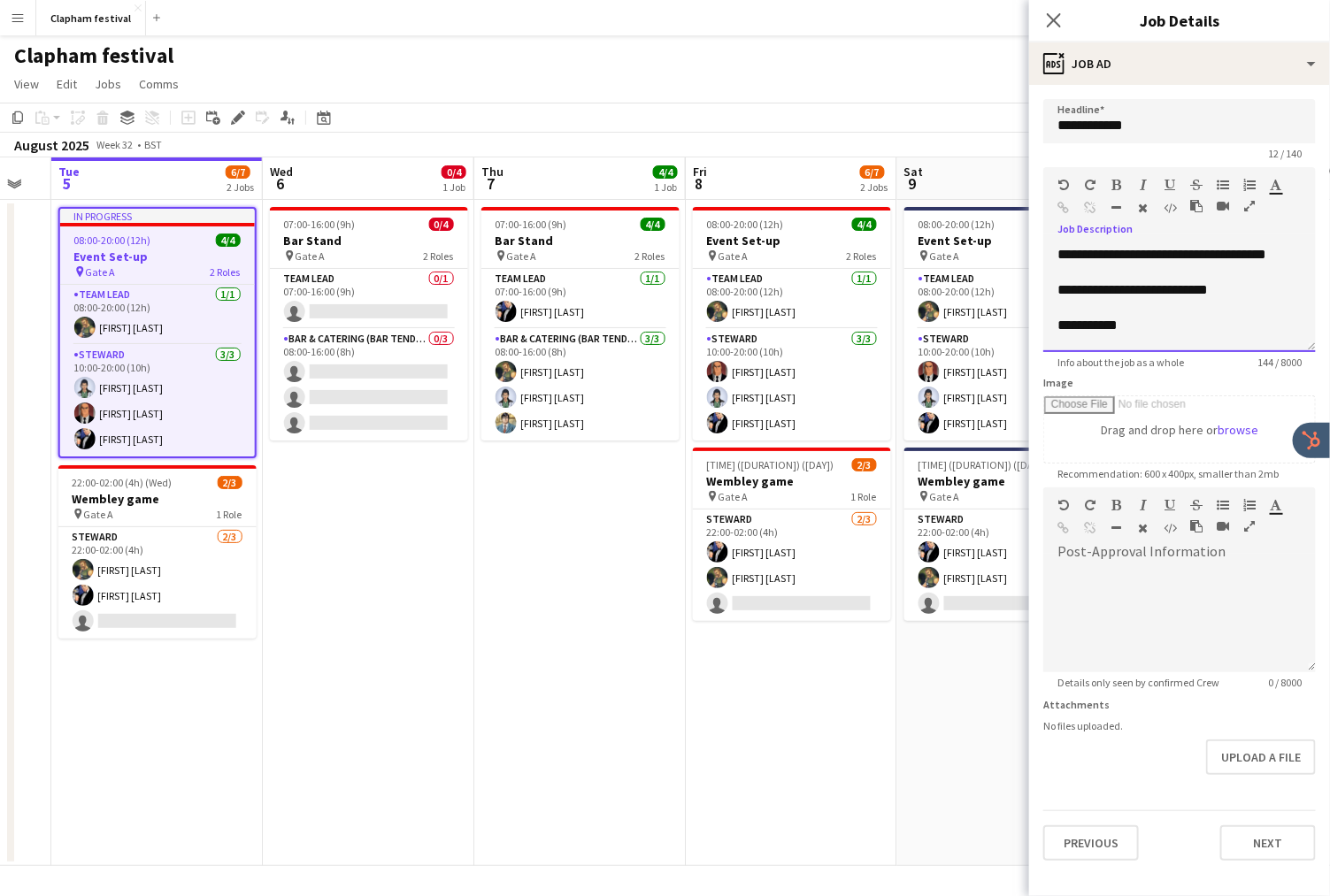 click on "**********" at bounding box center (1180, 290) 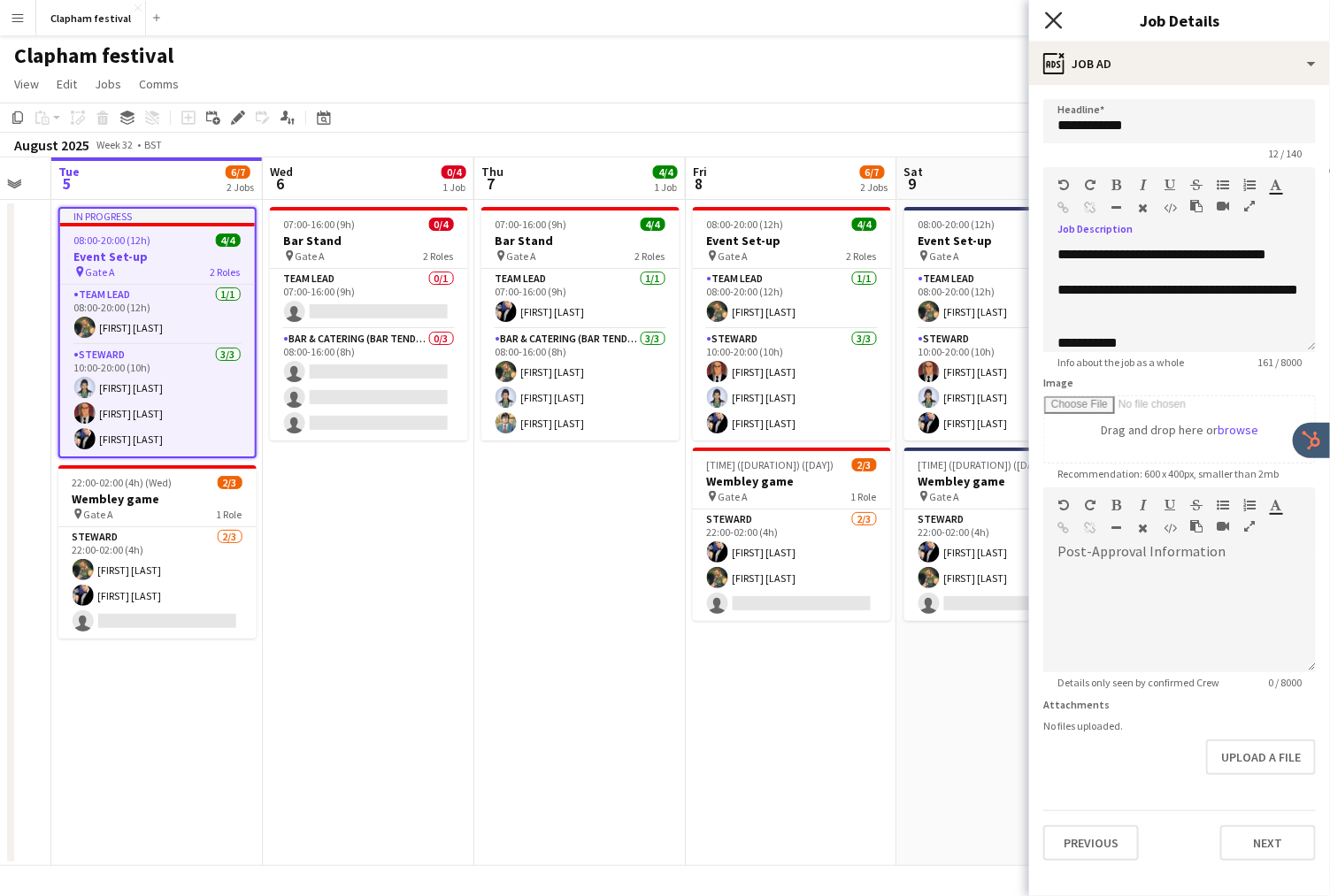 click on "Close pop-in" 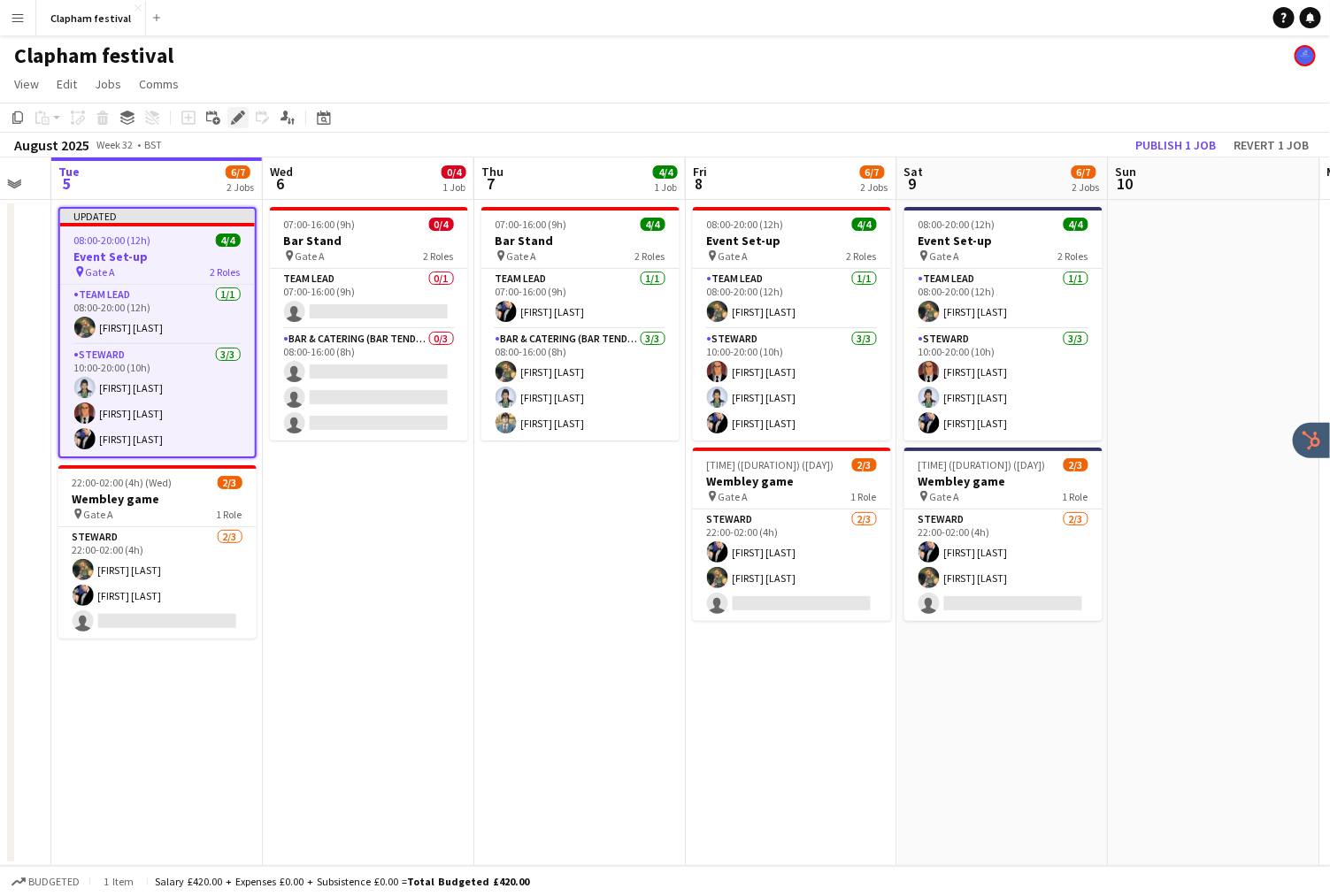 click on "Edit" 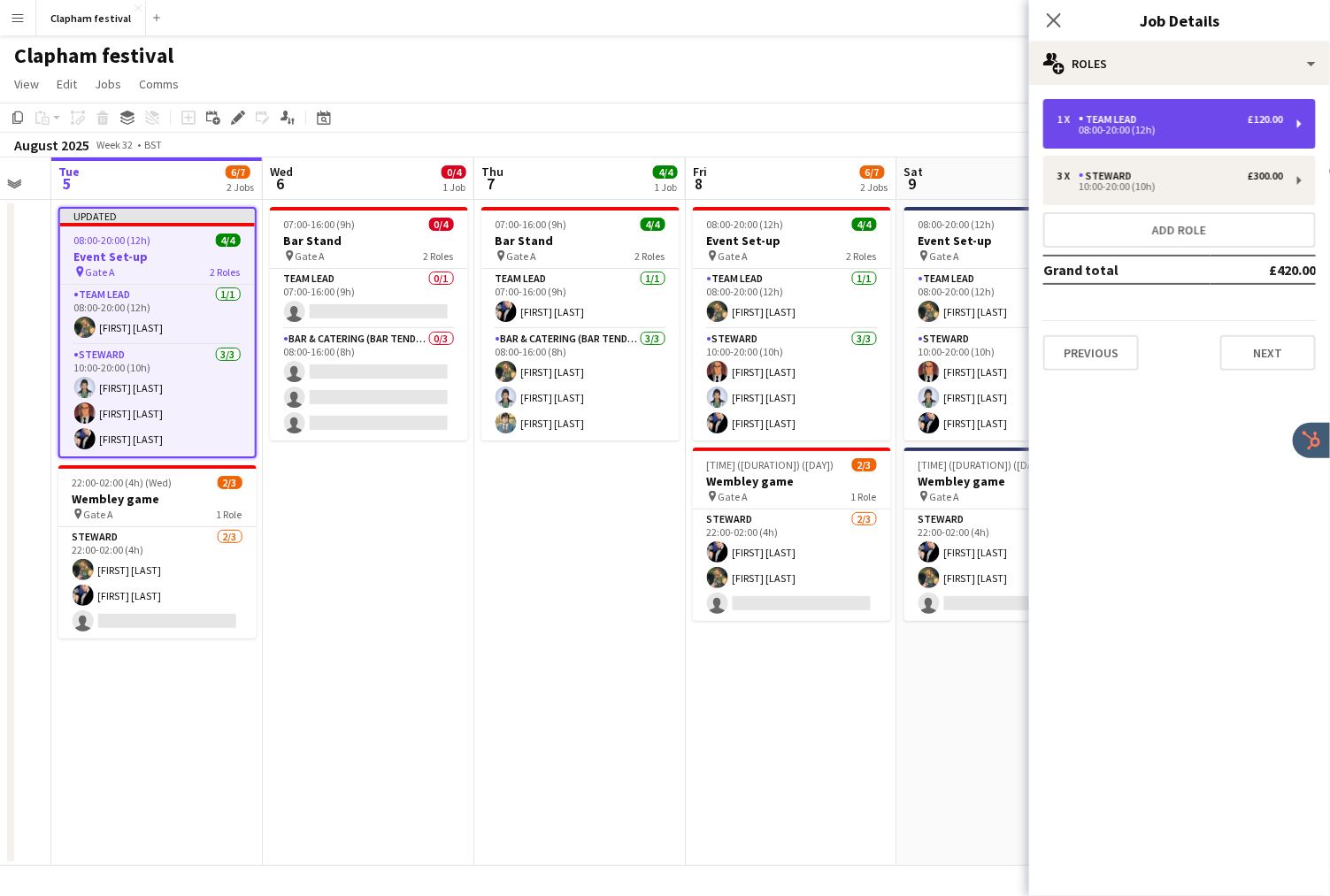 click on "Team Lead" at bounding box center (1111, 119) 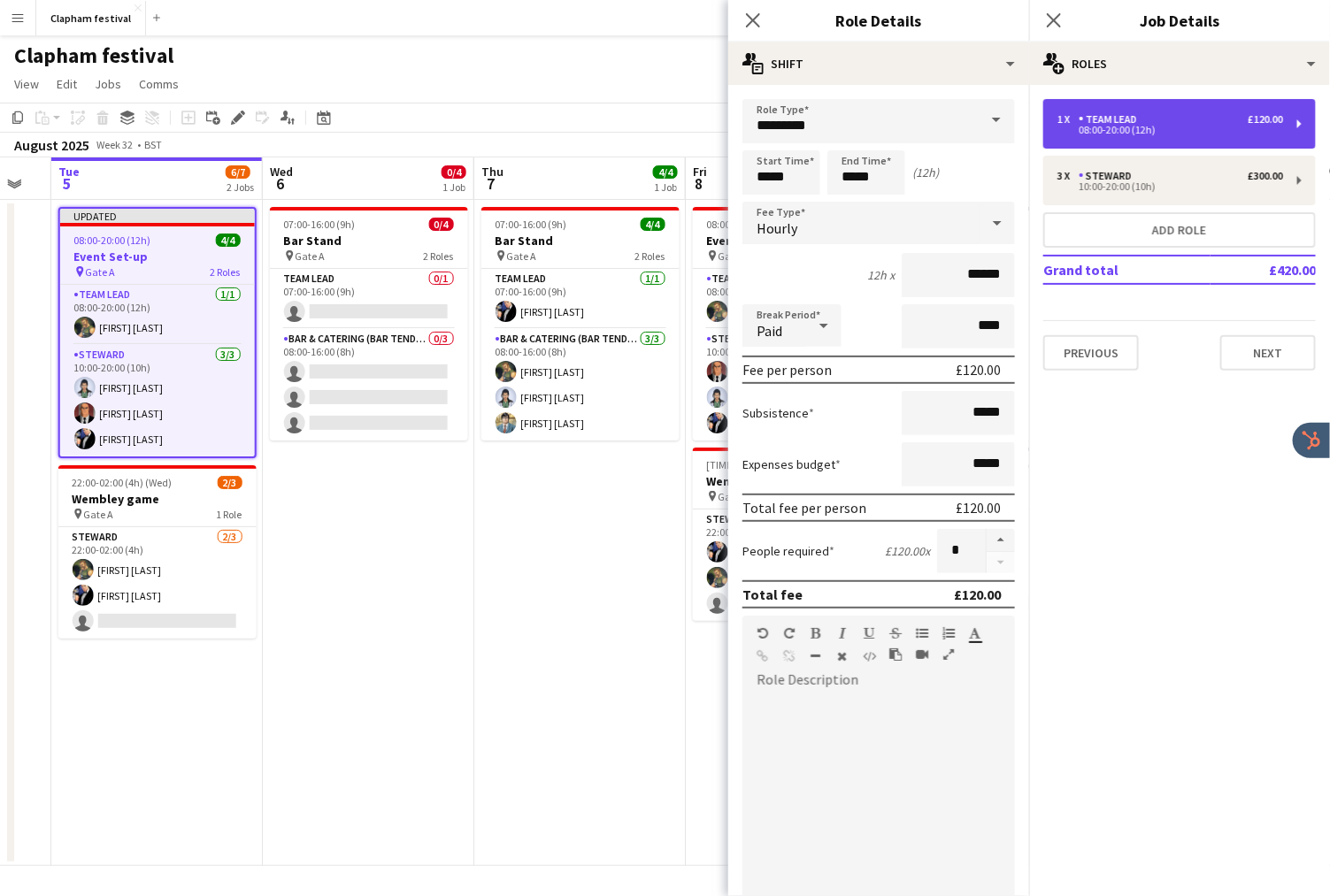 click on "Team Lead" at bounding box center (1111, 119) 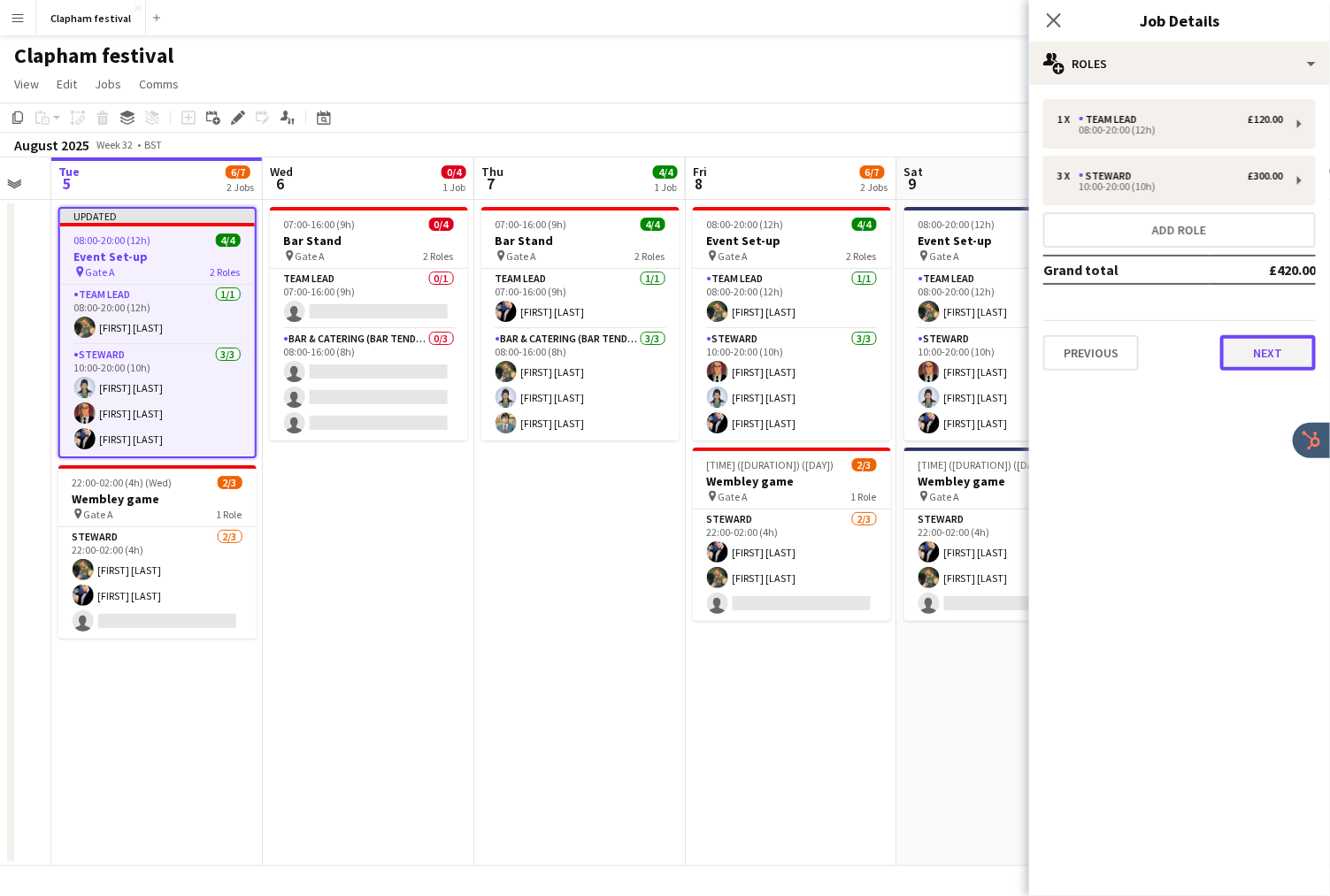 click on "Next" at bounding box center [1268, 353] 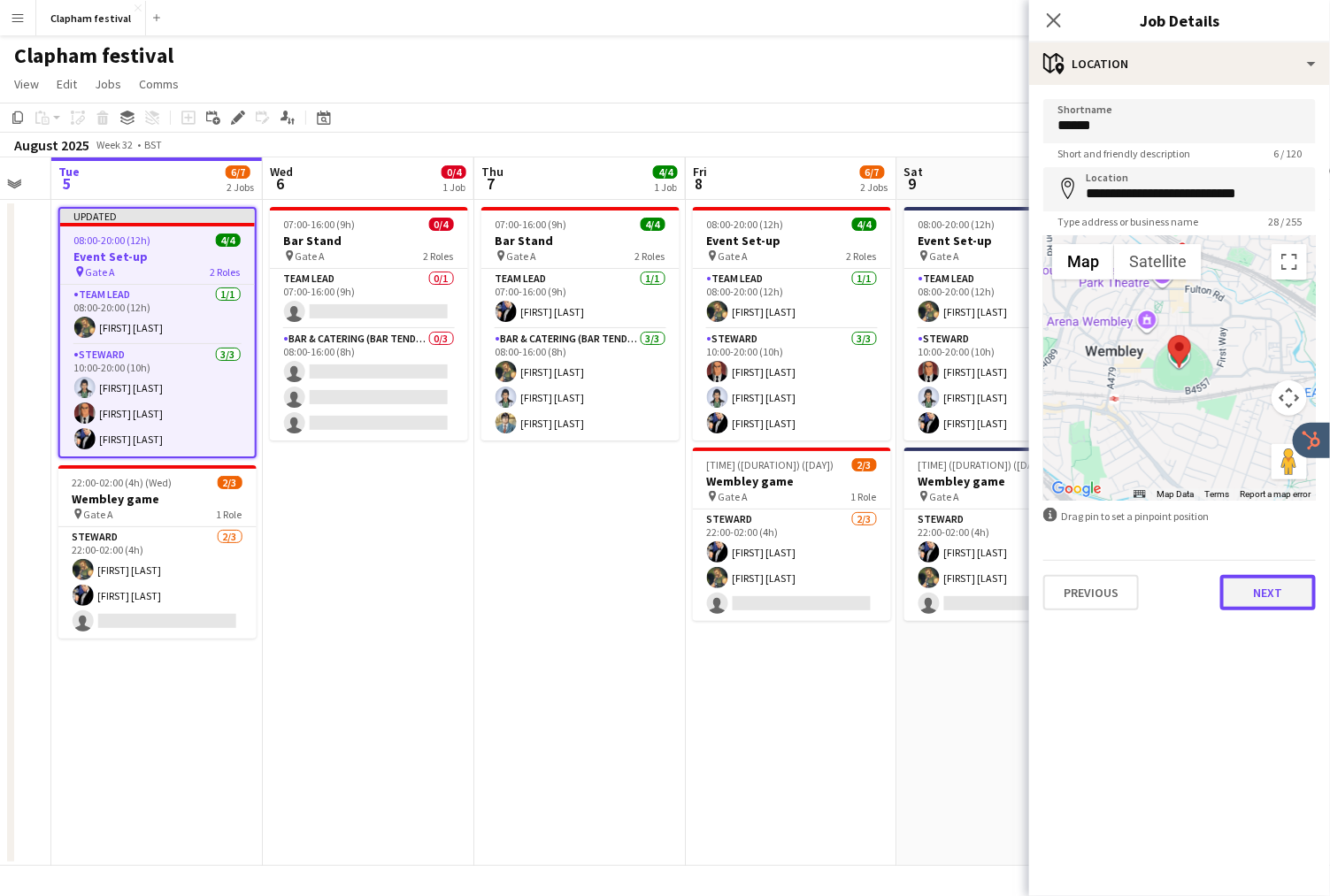 click on "Next" at bounding box center (1268, 593) 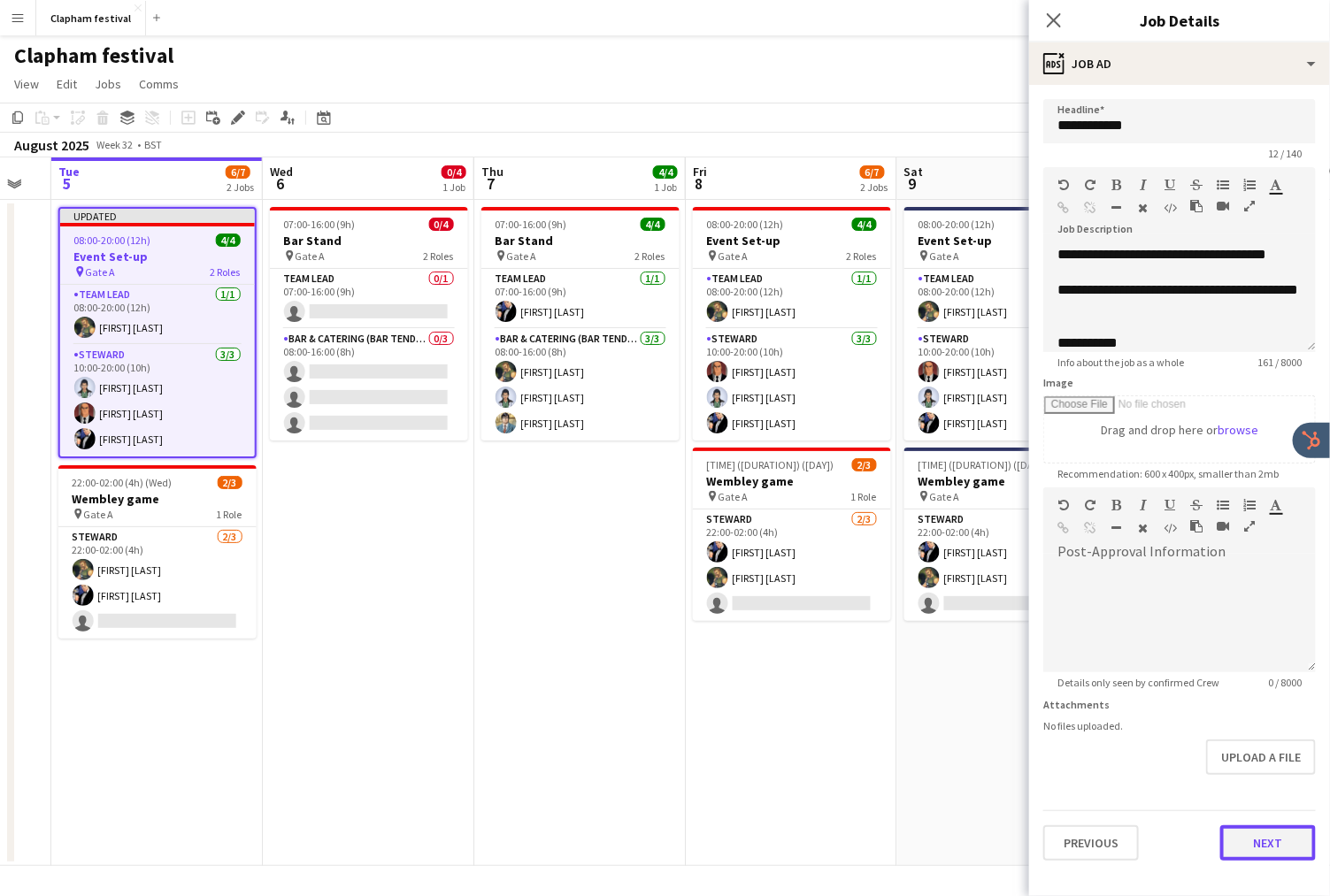 click on "Next" at bounding box center (1268, 843) 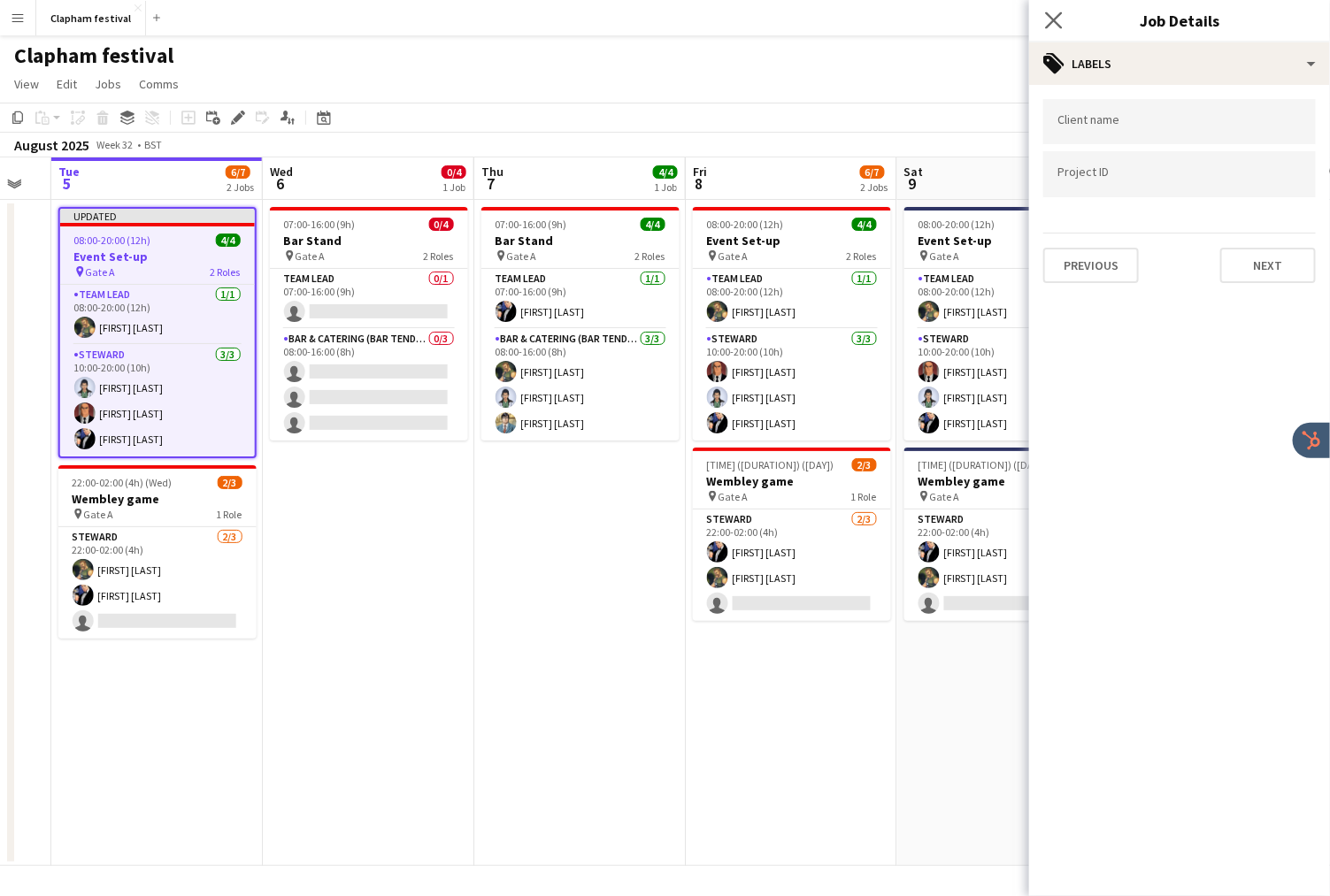 click on "Close pop-in" 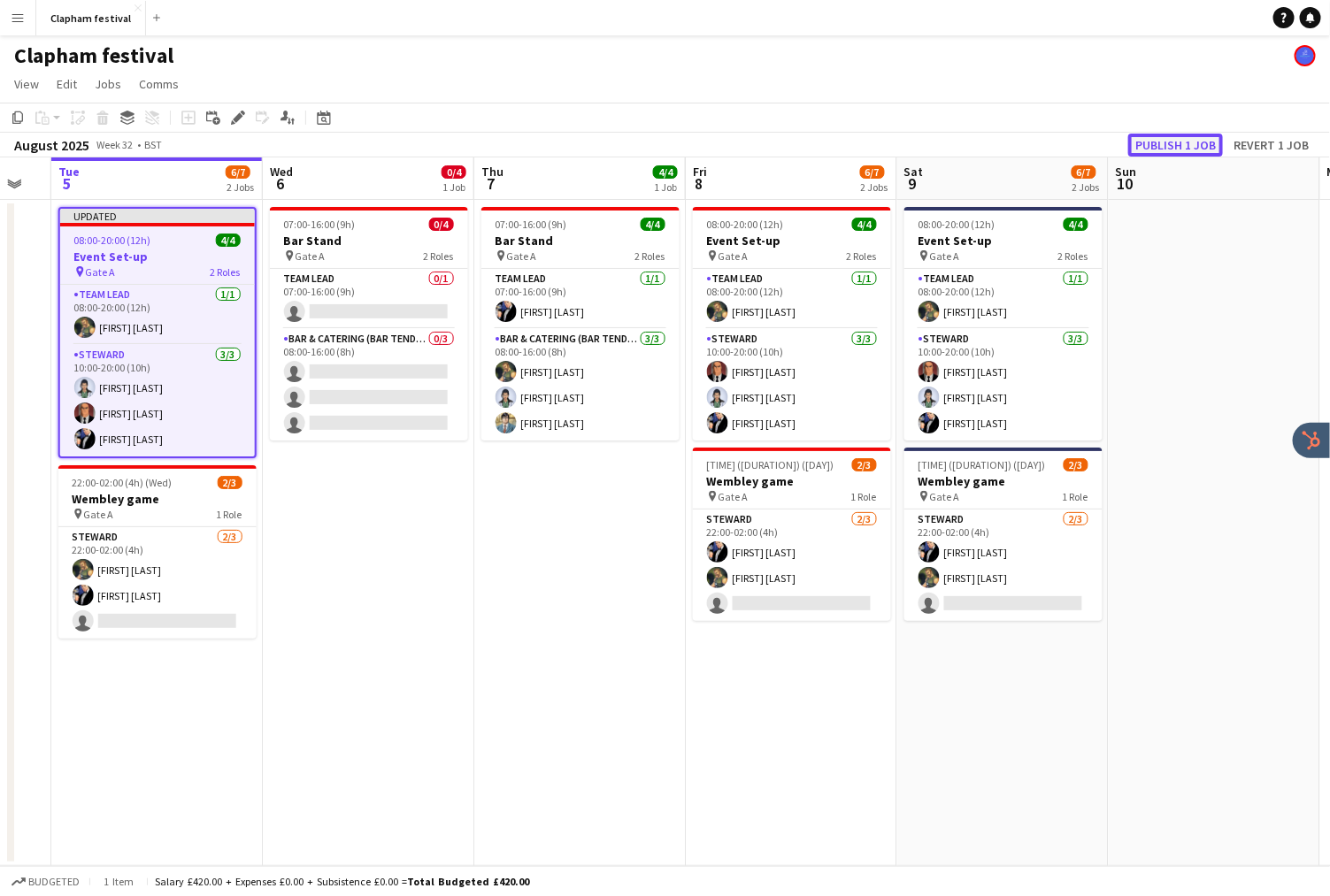 click on "Publish 1 job" 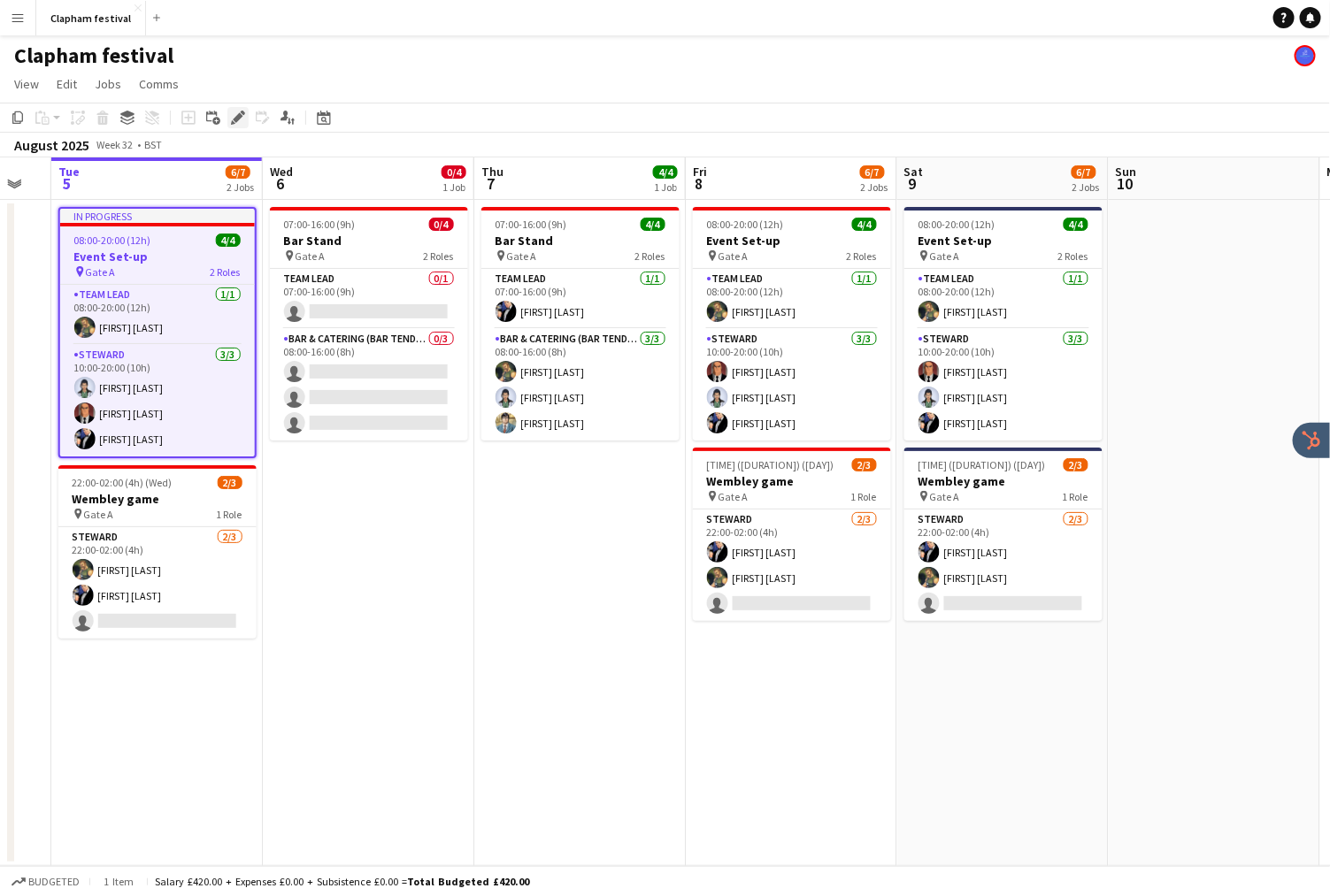 click 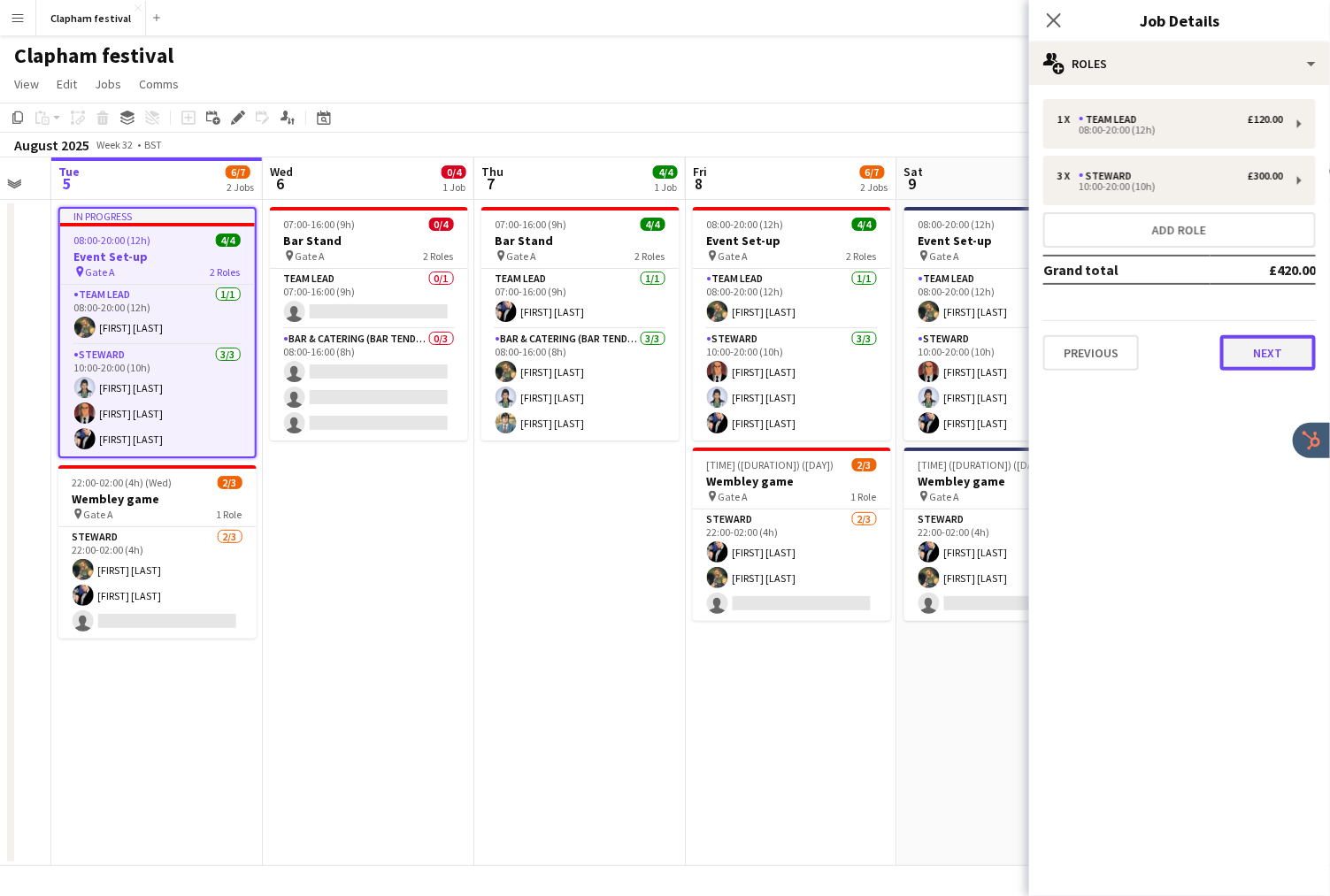 click on "Next" at bounding box center [1268, 353] 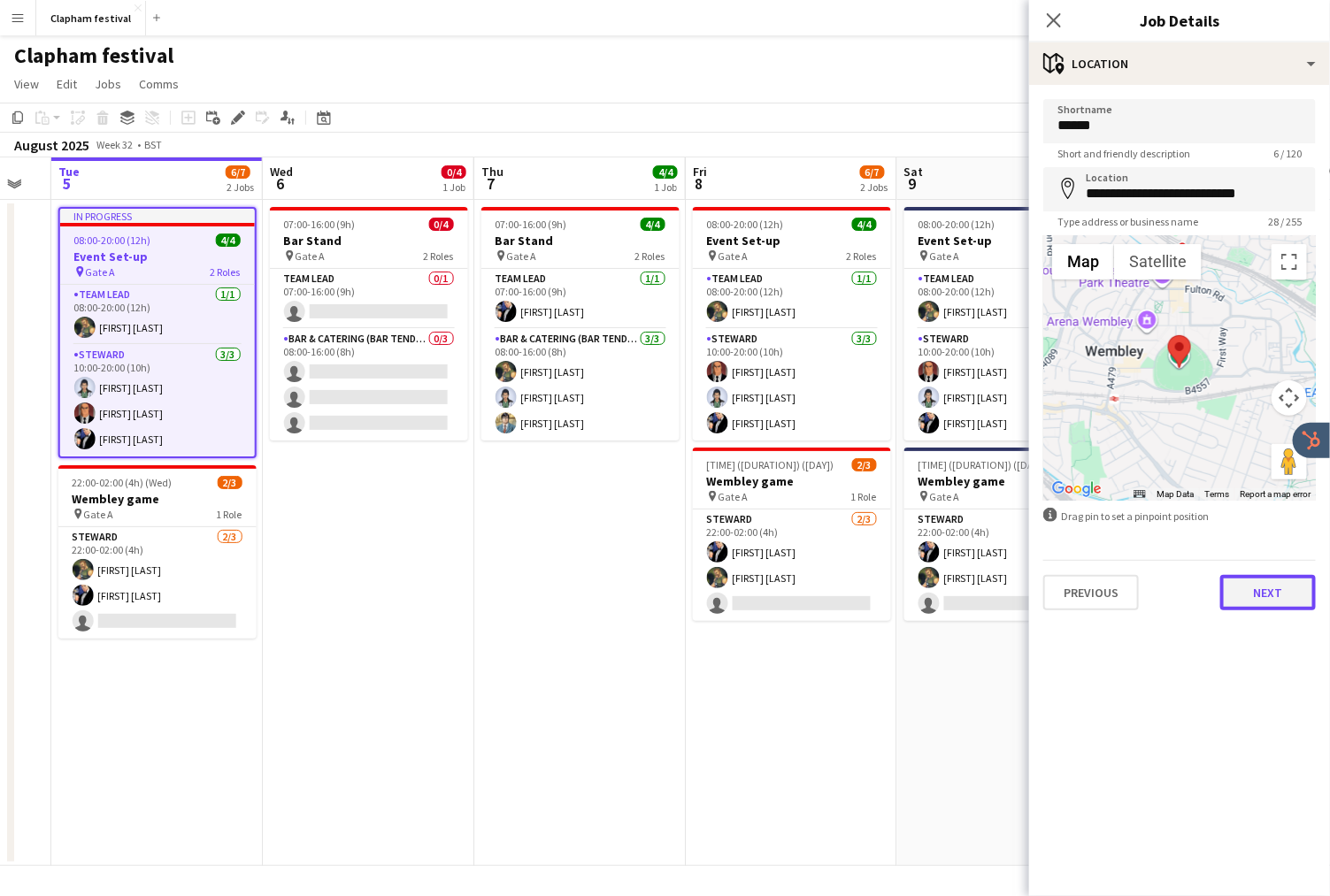 click on "Next" at bounding box center [1268, 593] 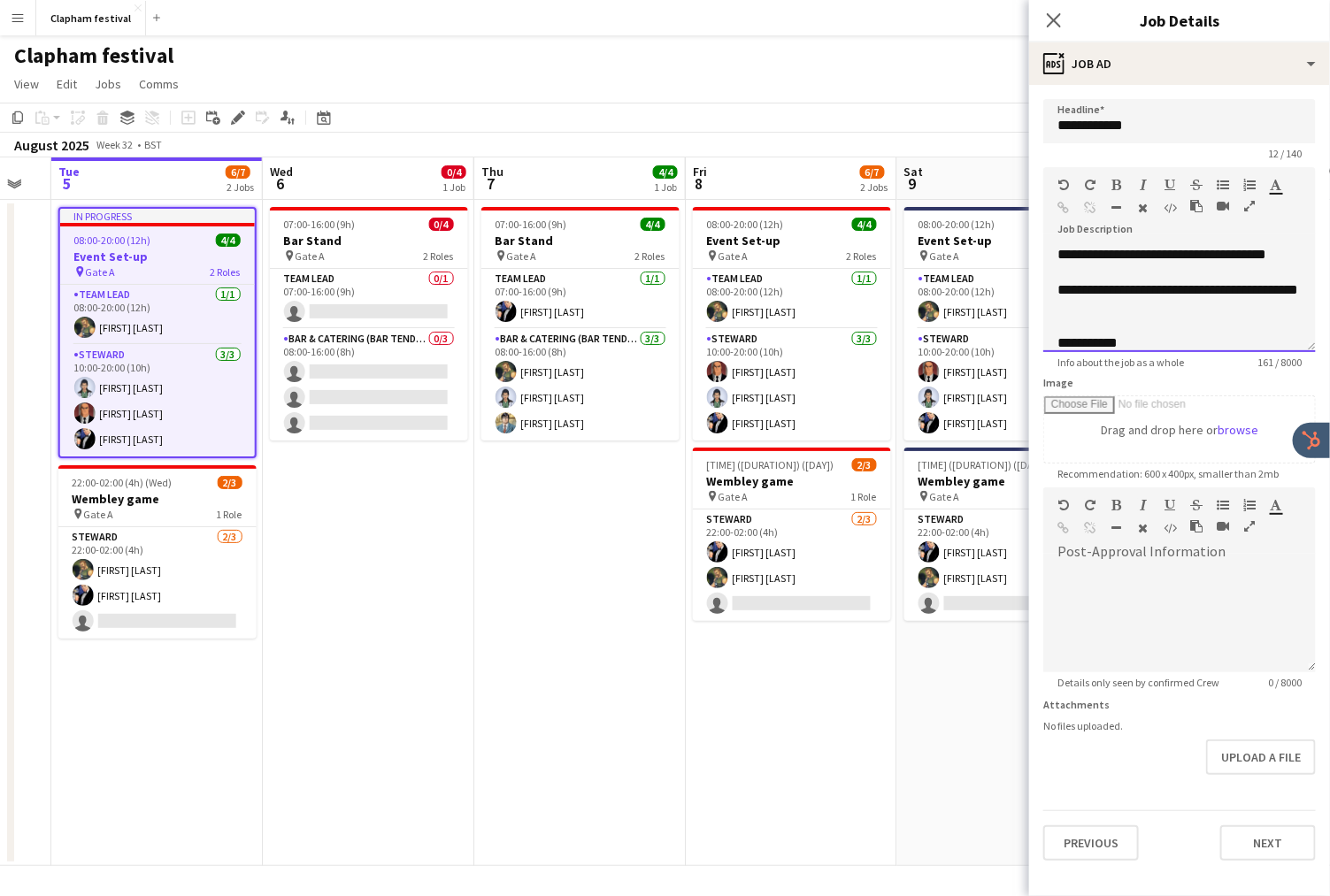 click on "default   Heading 1   Heading 2   Heading 3   Heading 4   Heading 5   Heading 6   Heading 7   Paragraph   Predefined   Standard   default  Times New Roman   Arial   Times New Roman   Calibri   Comic Sans MS  3   1   2   3   4   5   6   7  ******* *******" at bounding box center (1180, 200) 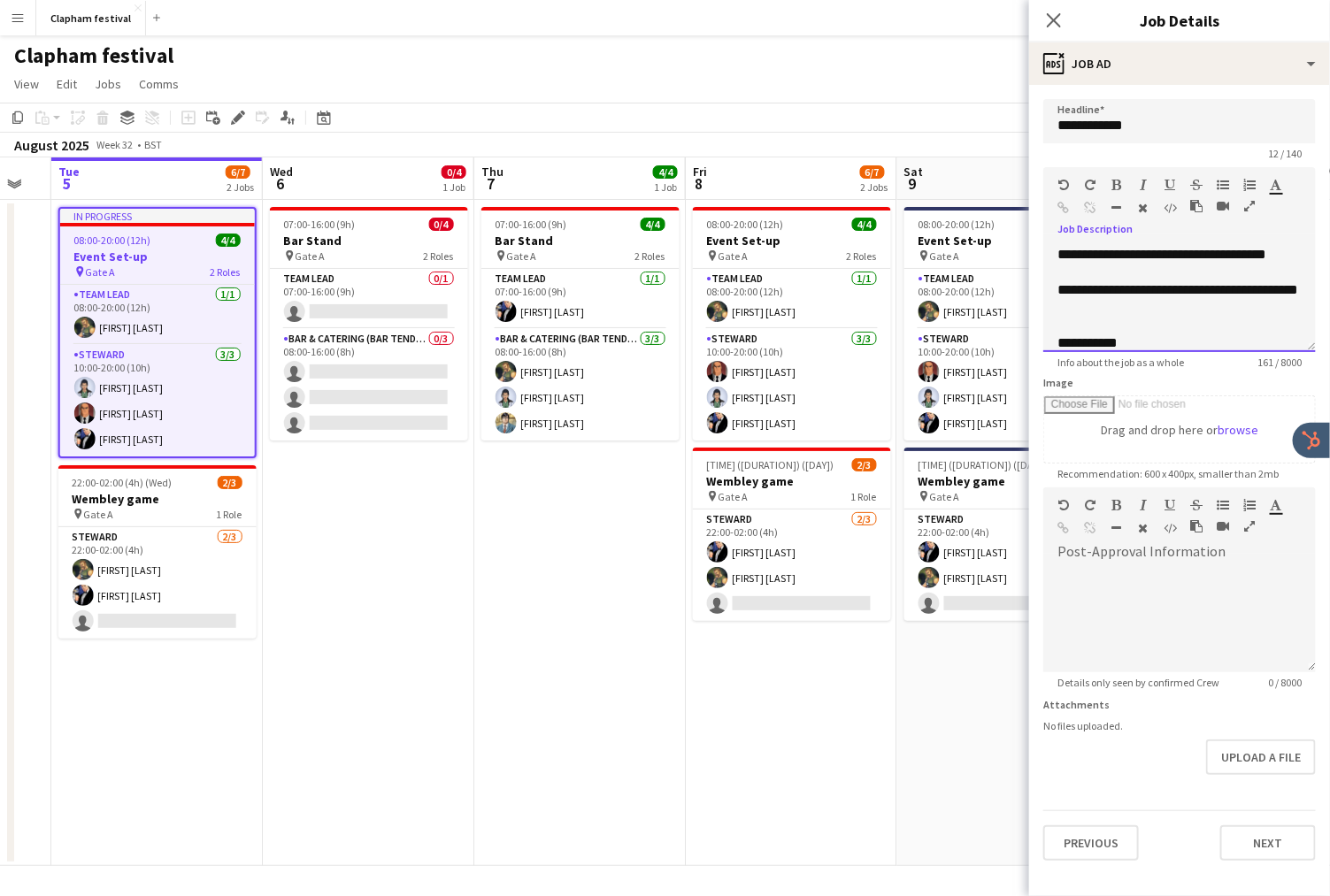 click at bounding box center (1097, 211) 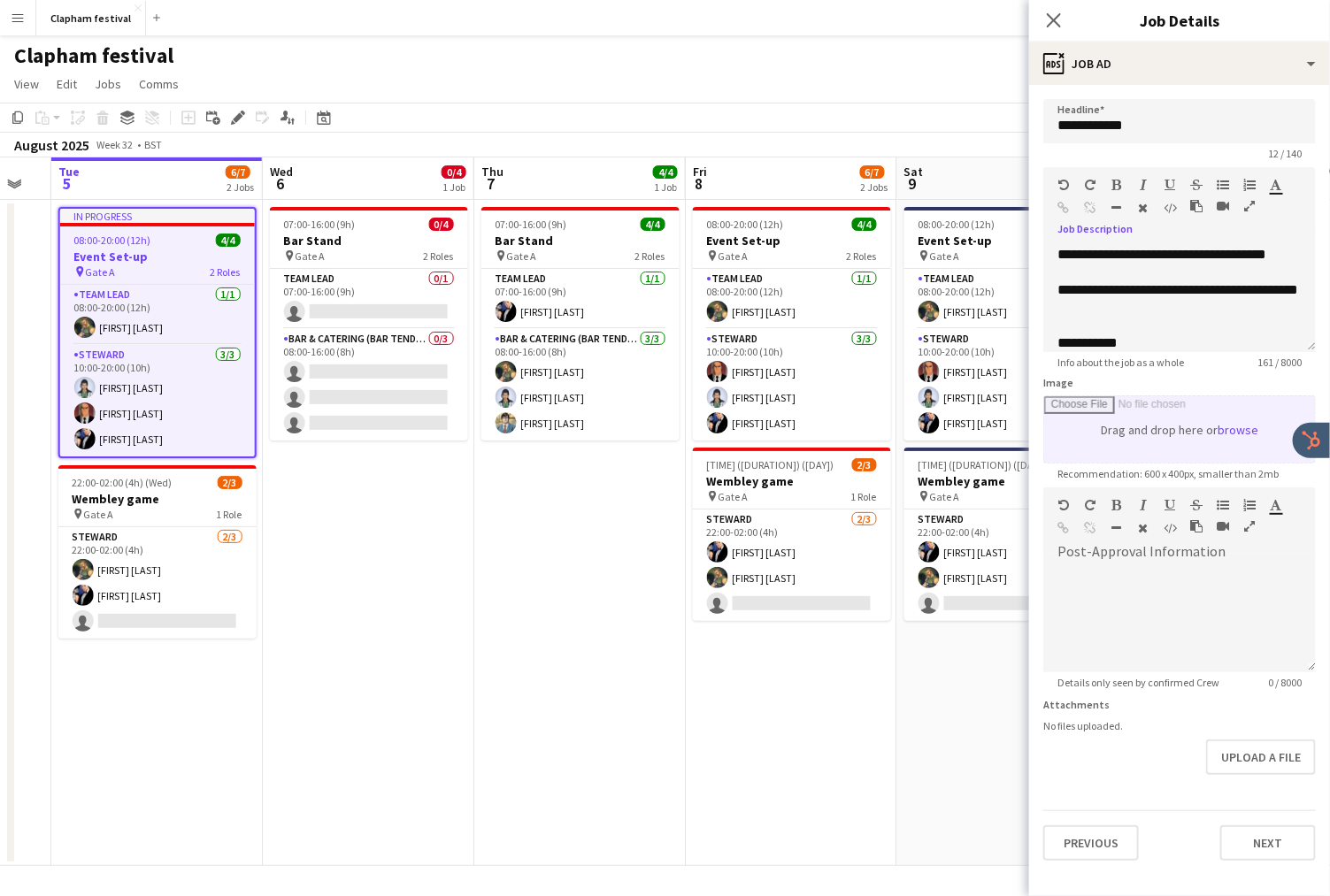 click on "Image" at bounding box center [1180, 429] 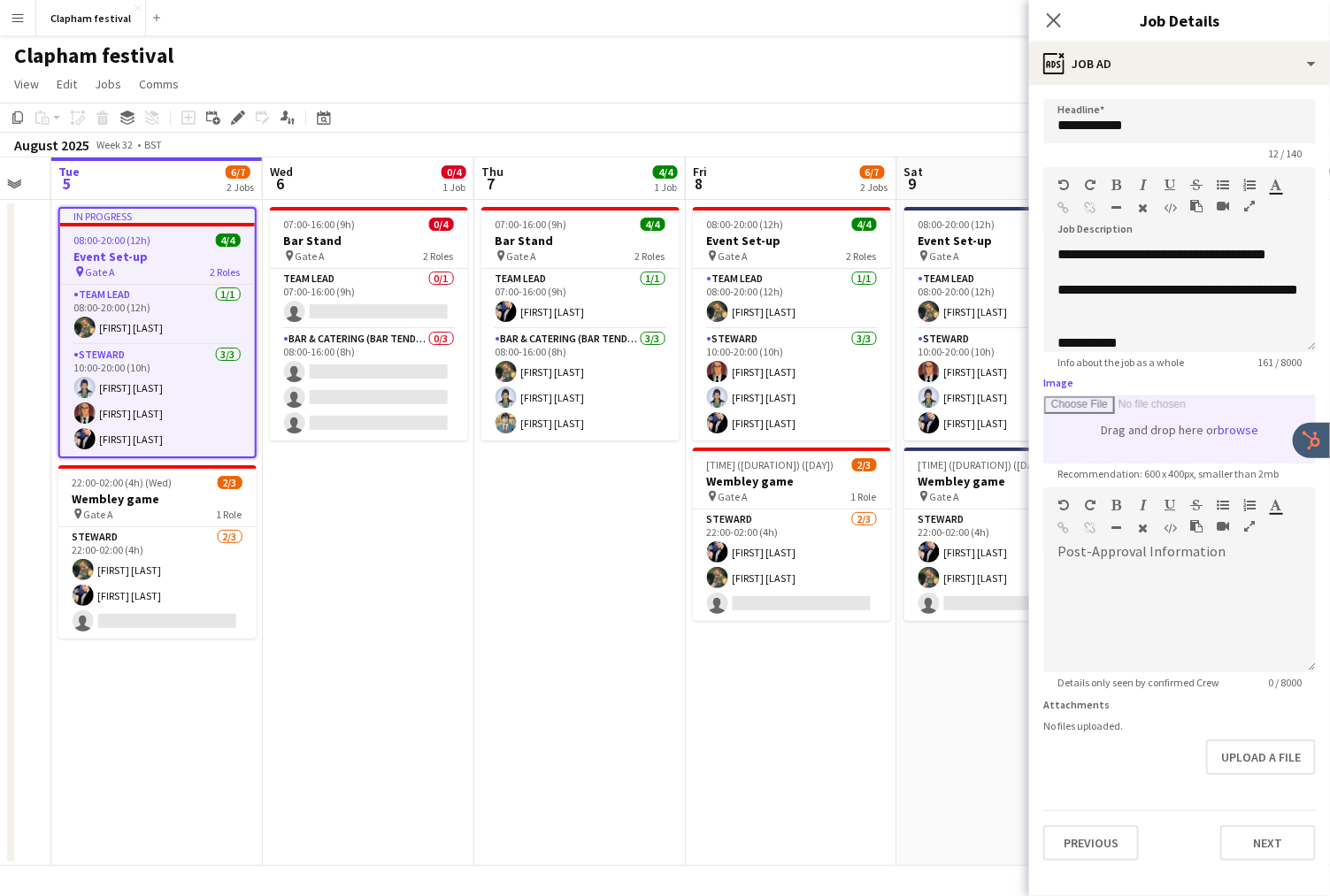 click on "Image" at bounding box center [1180, 429] 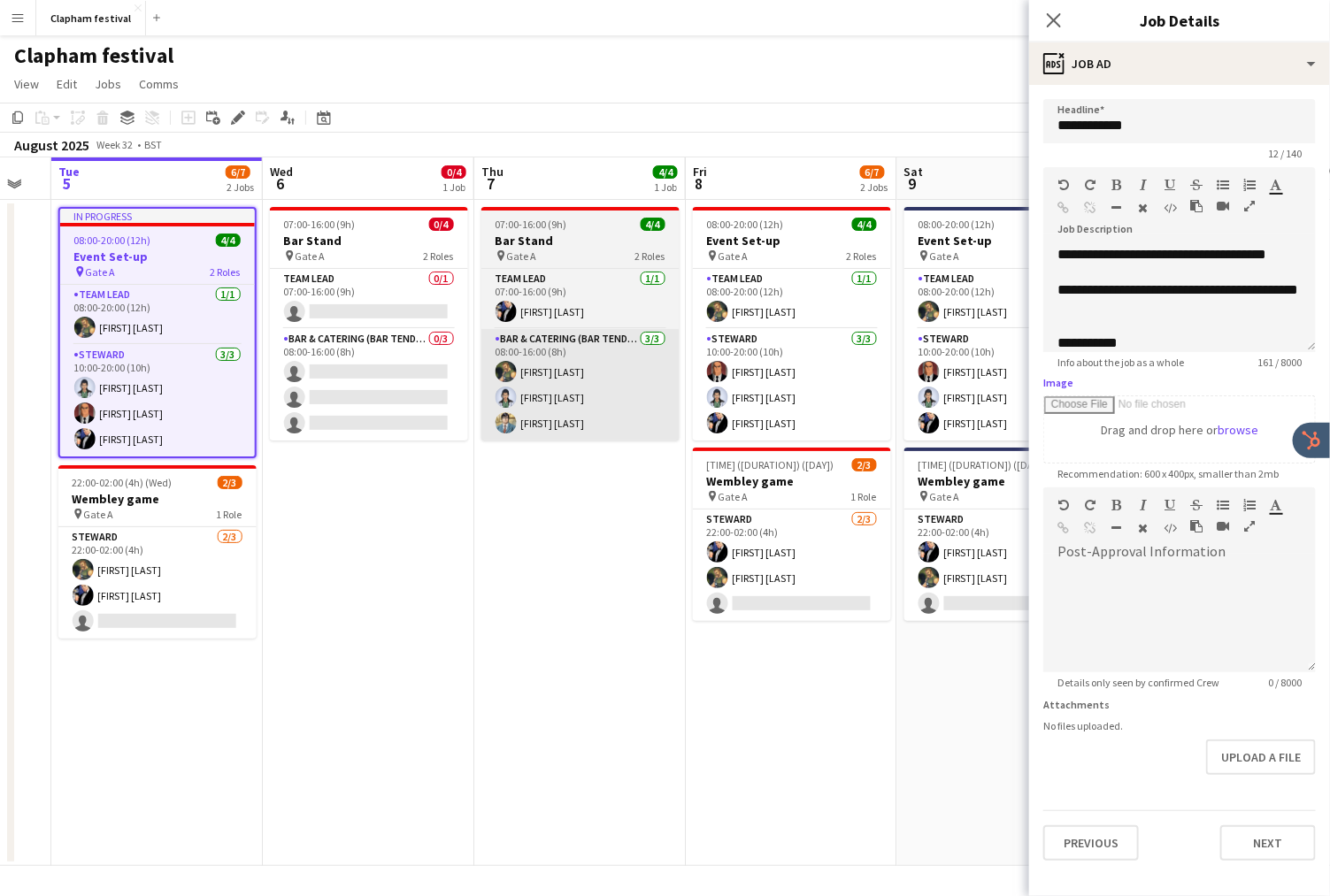 type on "**********" 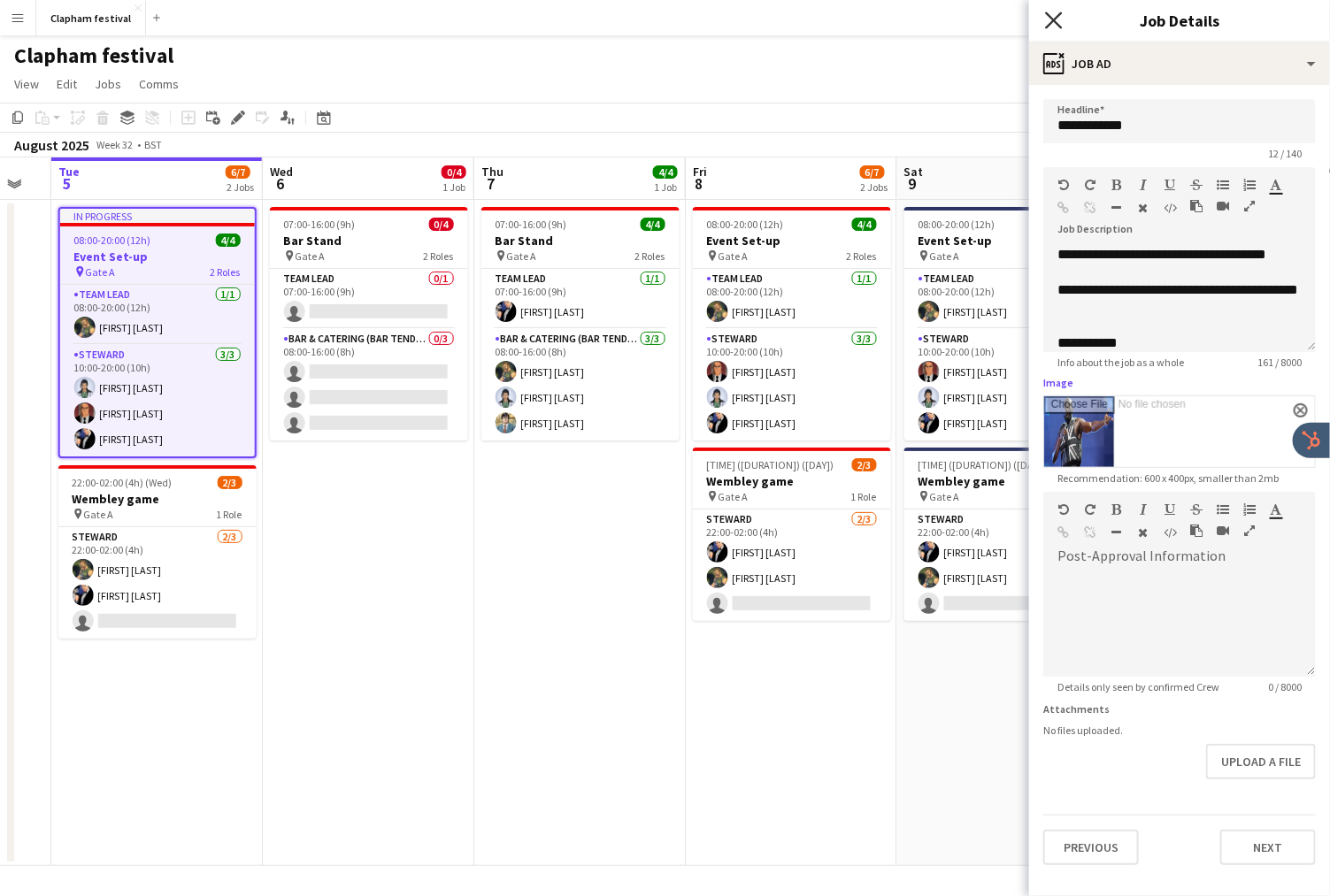 click on "Close pop-in" 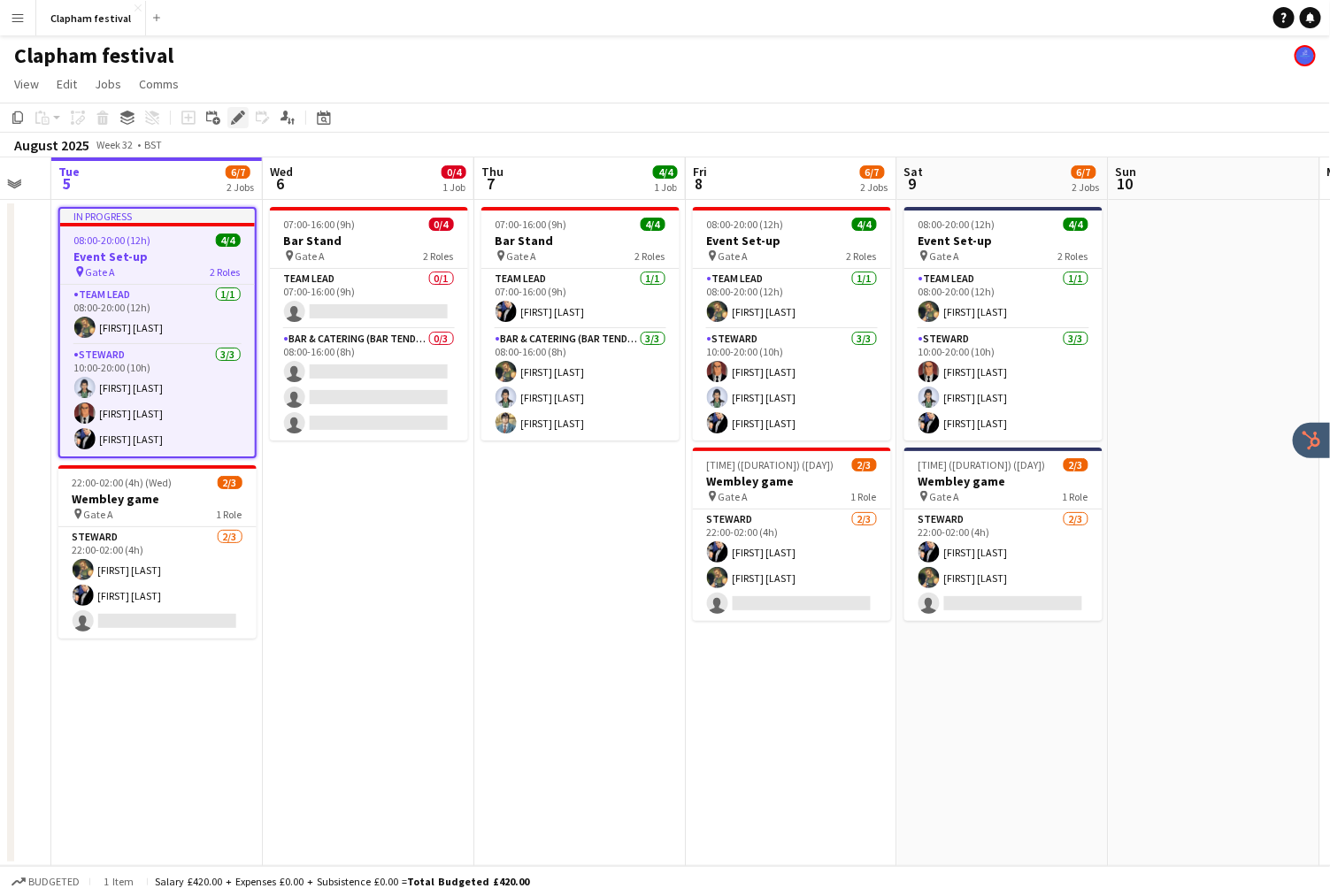 click on "Edit" 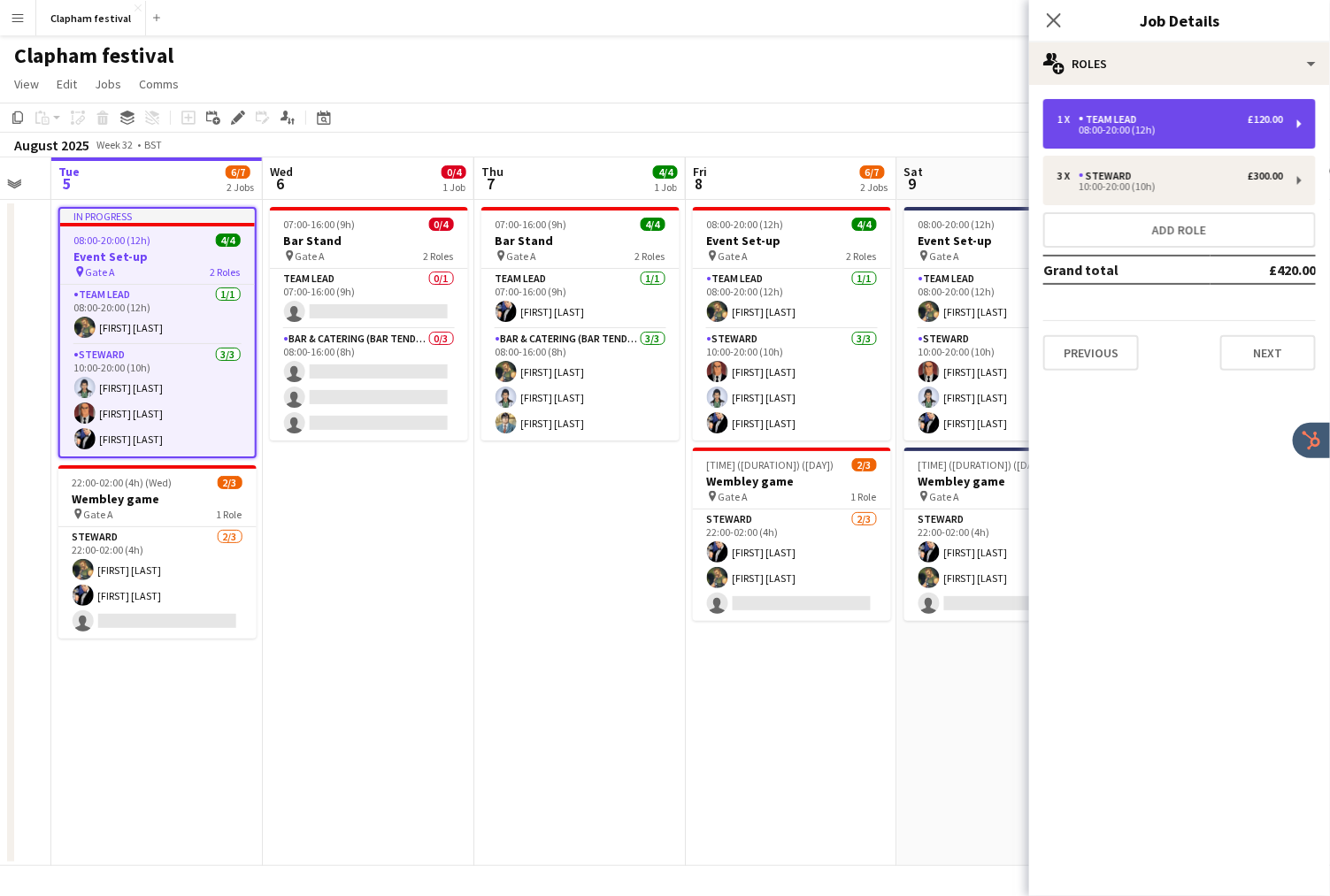 click on "1 x   Team Lead   £120.00   08:00-20:00 (12h)" at bounding box center (1180, 124) 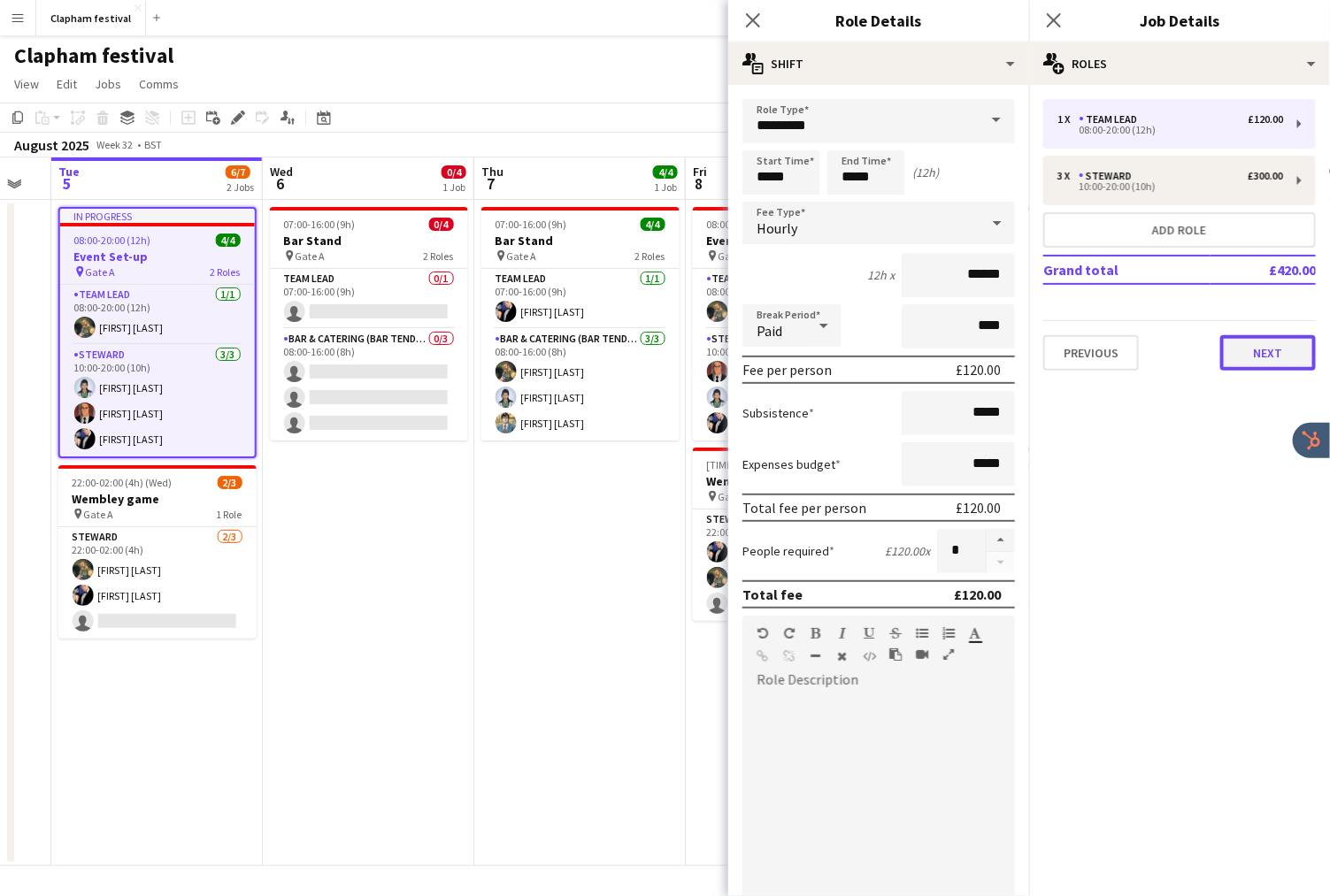 click on "Next" at bounding box center (1268, 353) 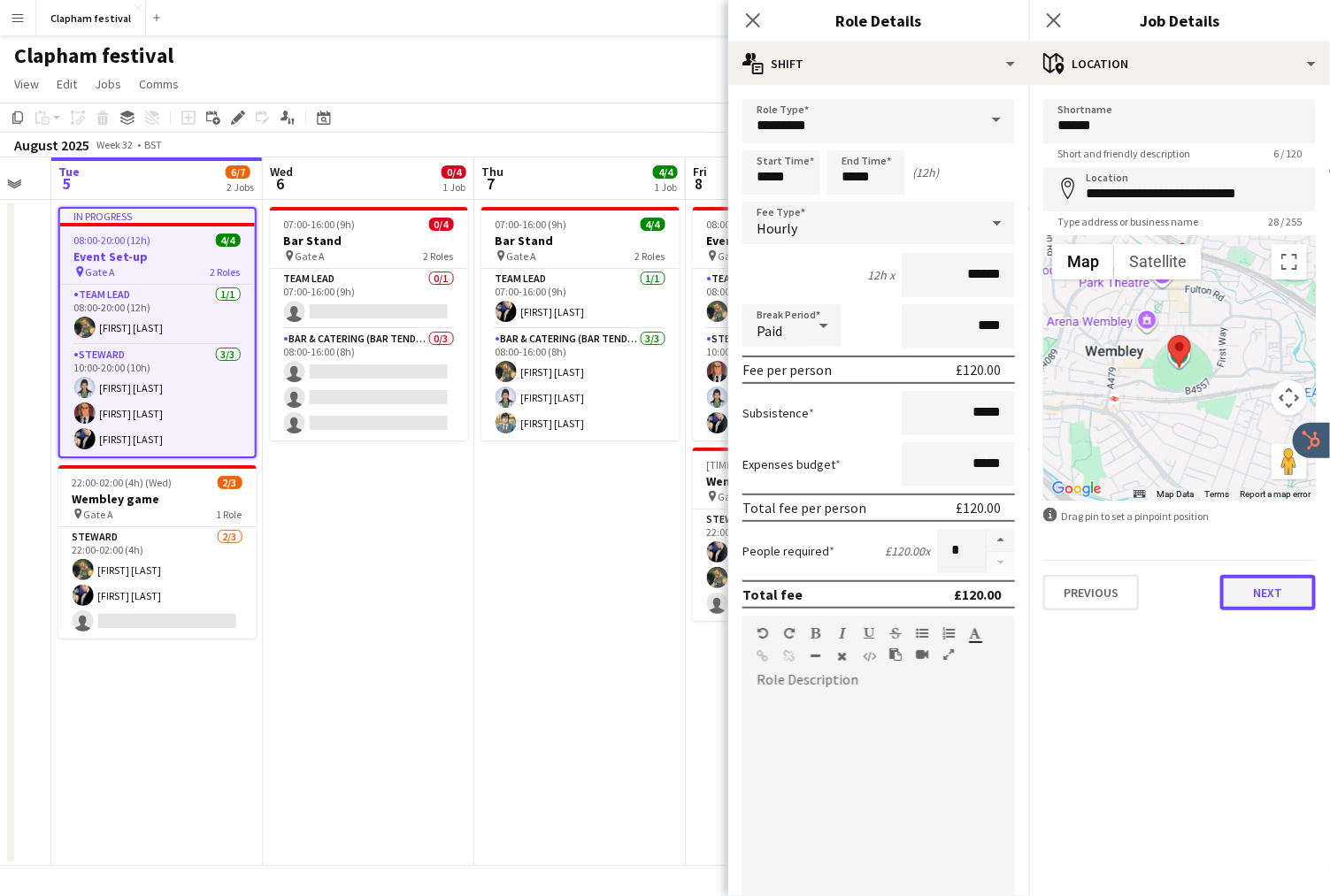 click on "Next" at bounding box center (1268, 593) 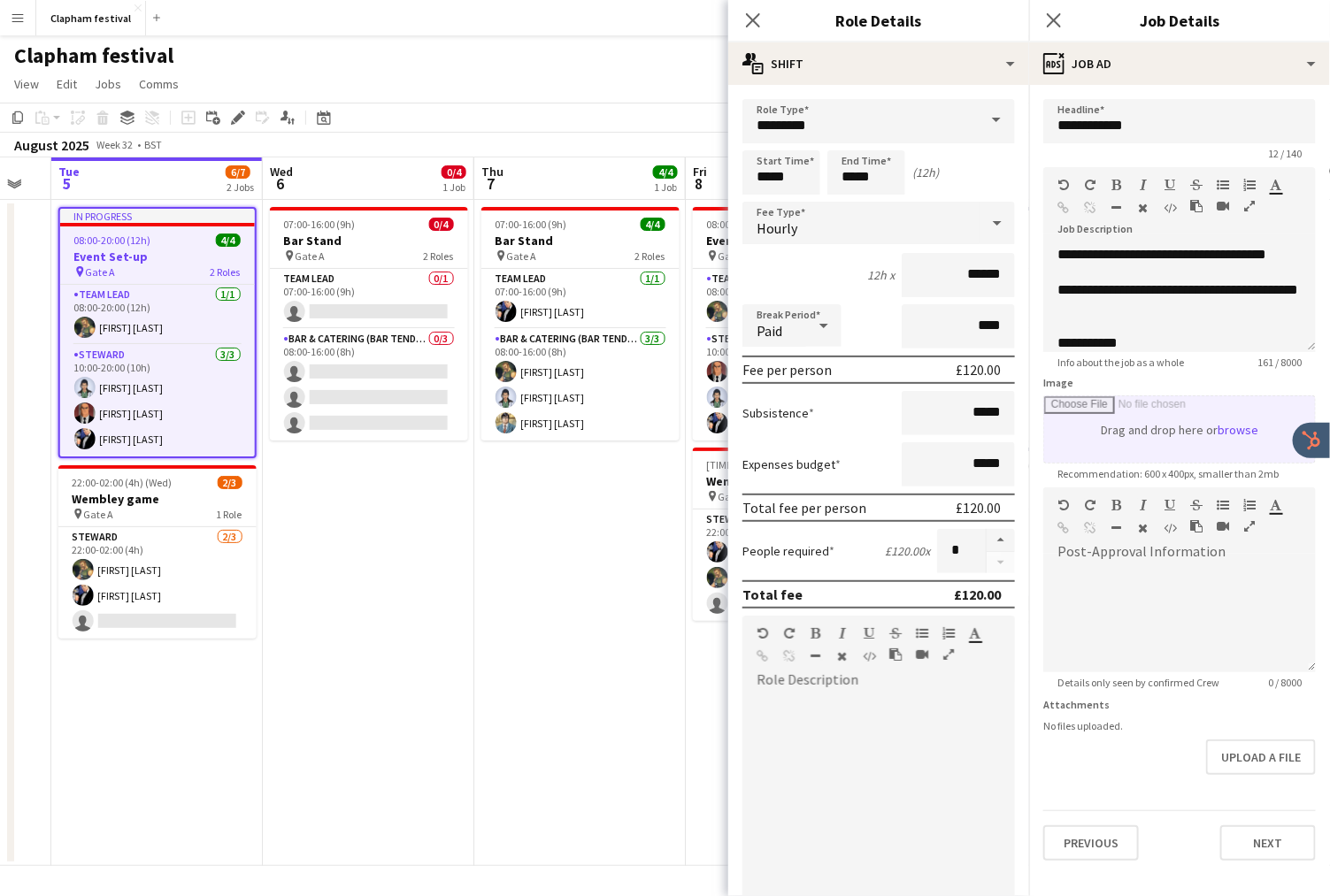 click on "Image" at bounding box center [1180, 429] 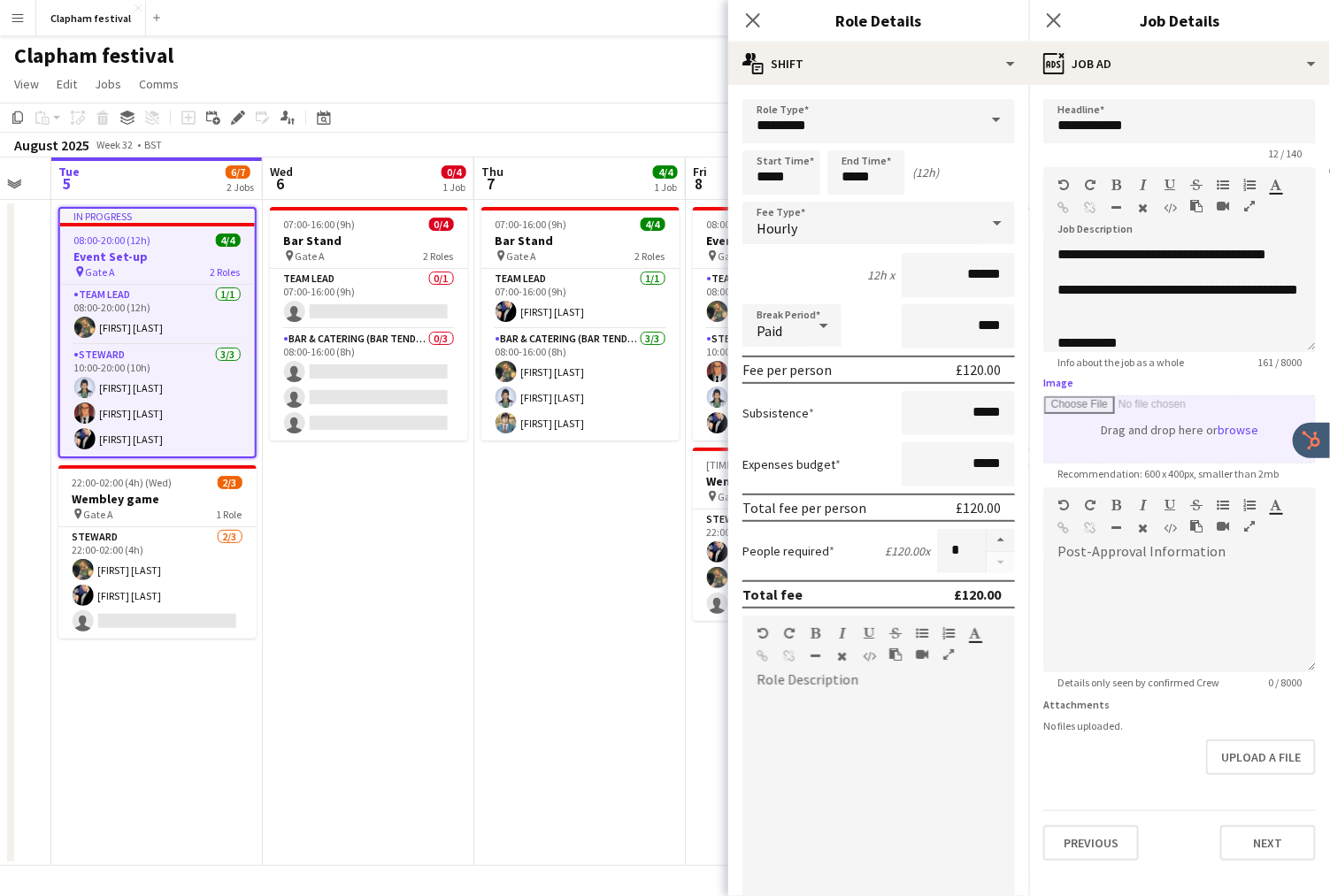 type on "**********" 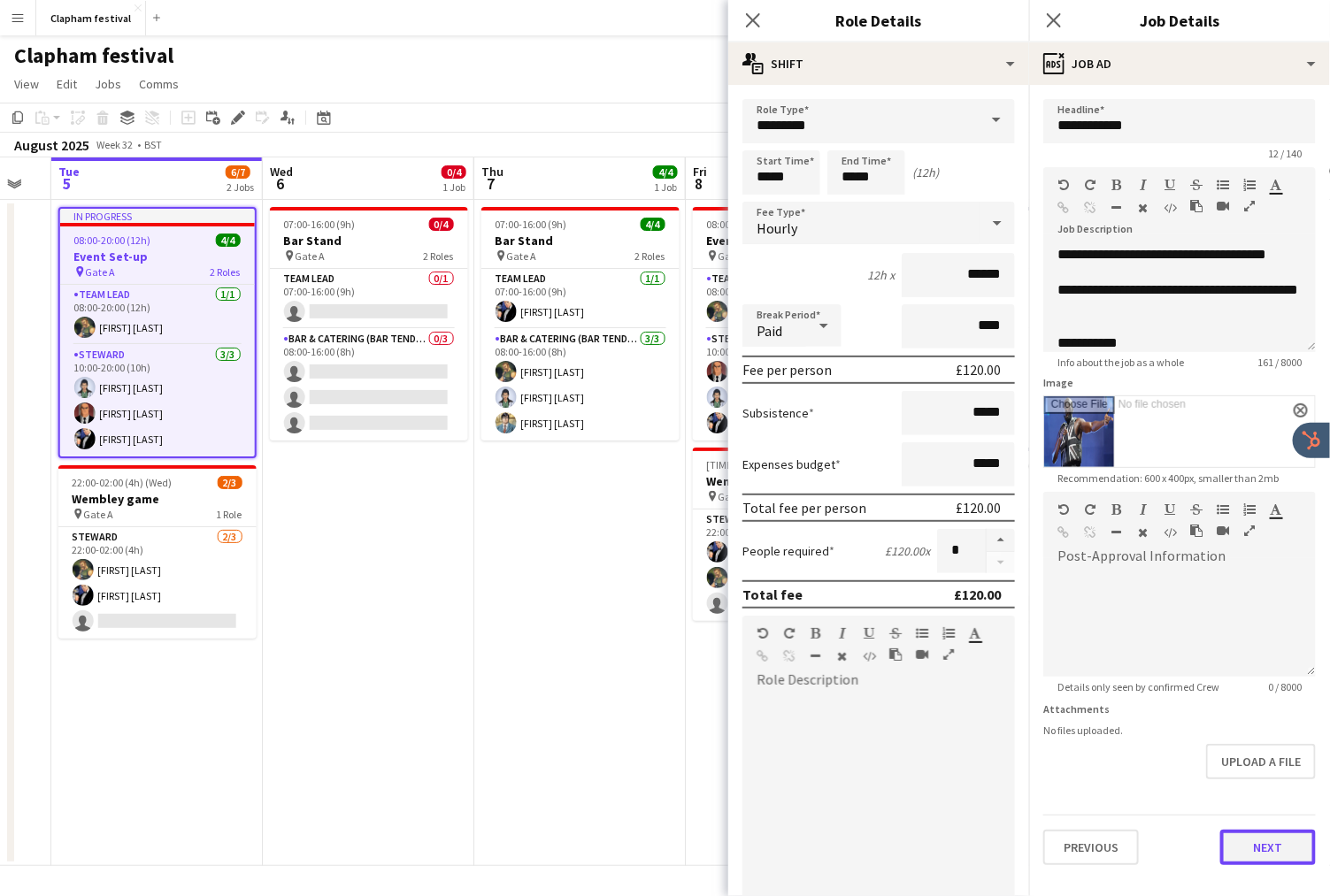 click on "Next" at bounding box center (1268, 847) 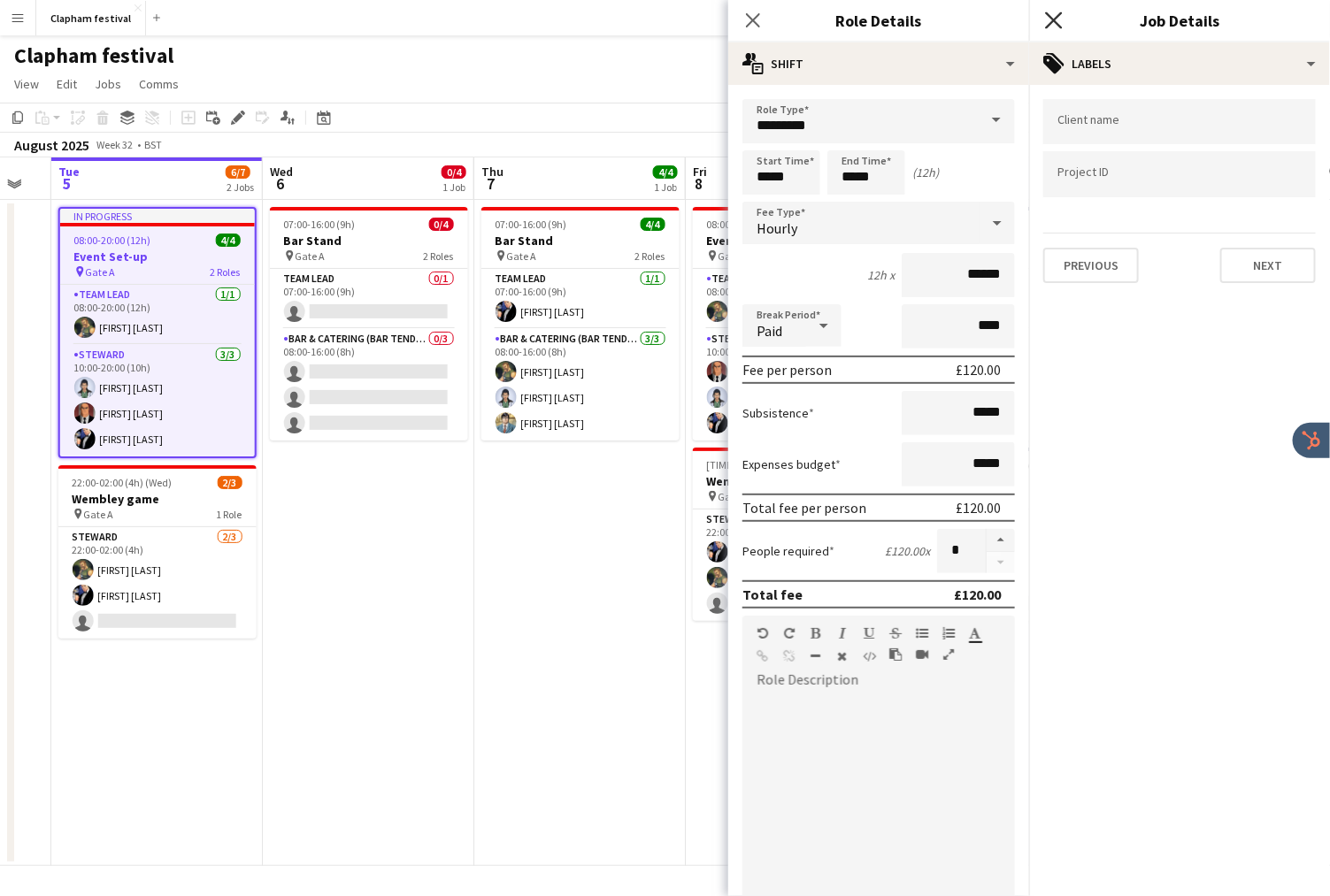 click 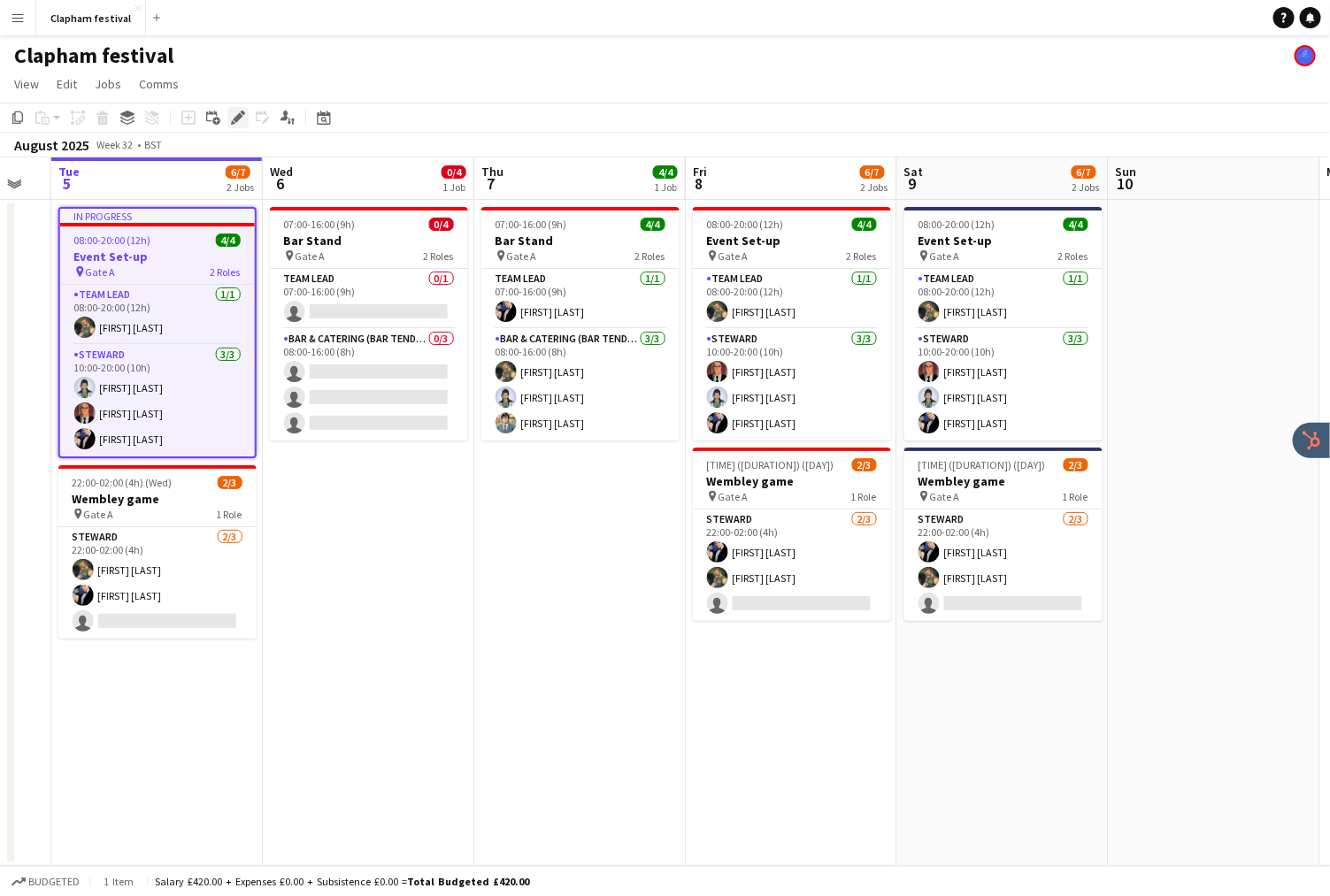 click 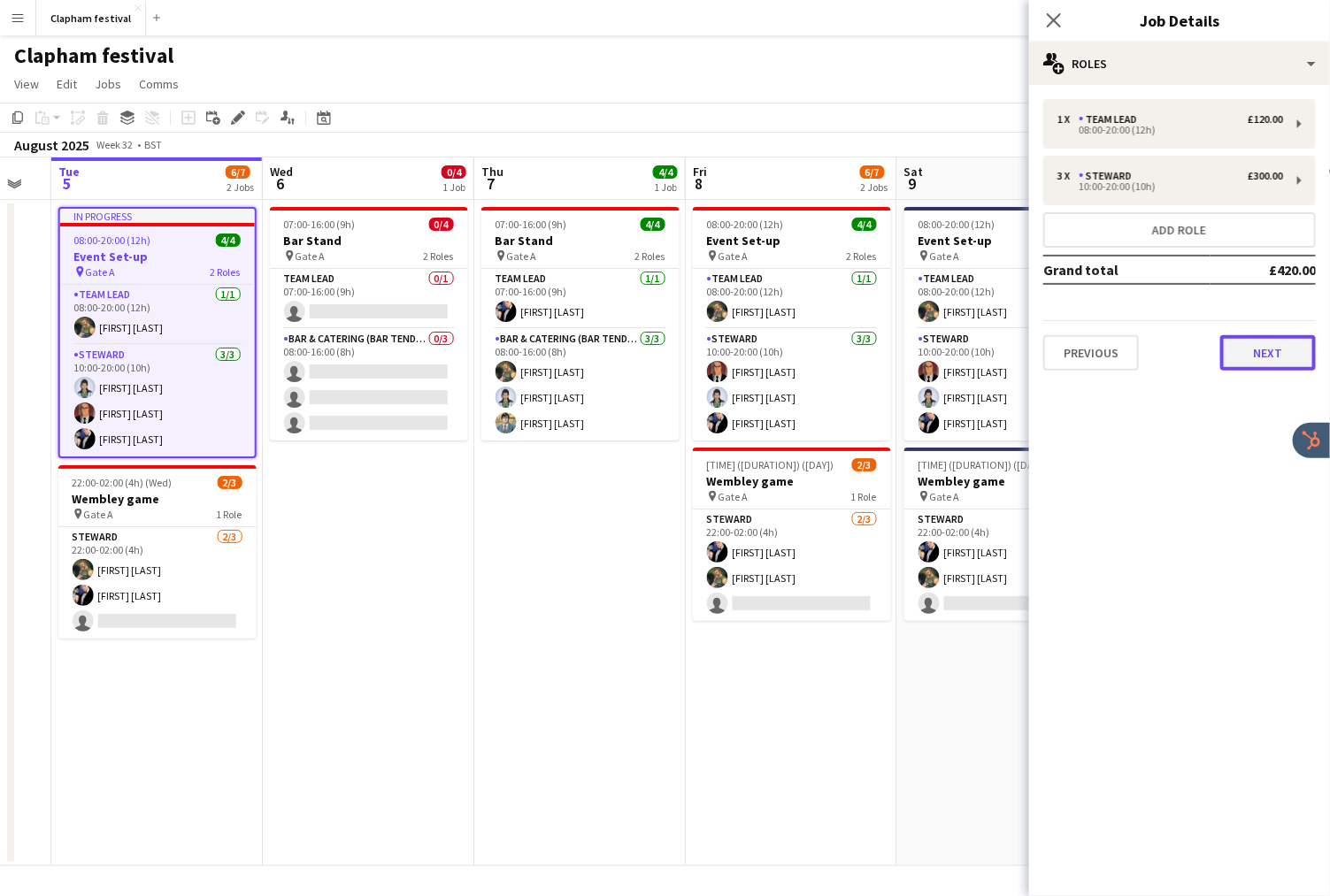 click on "Next" at bounding box center (1268, 353) 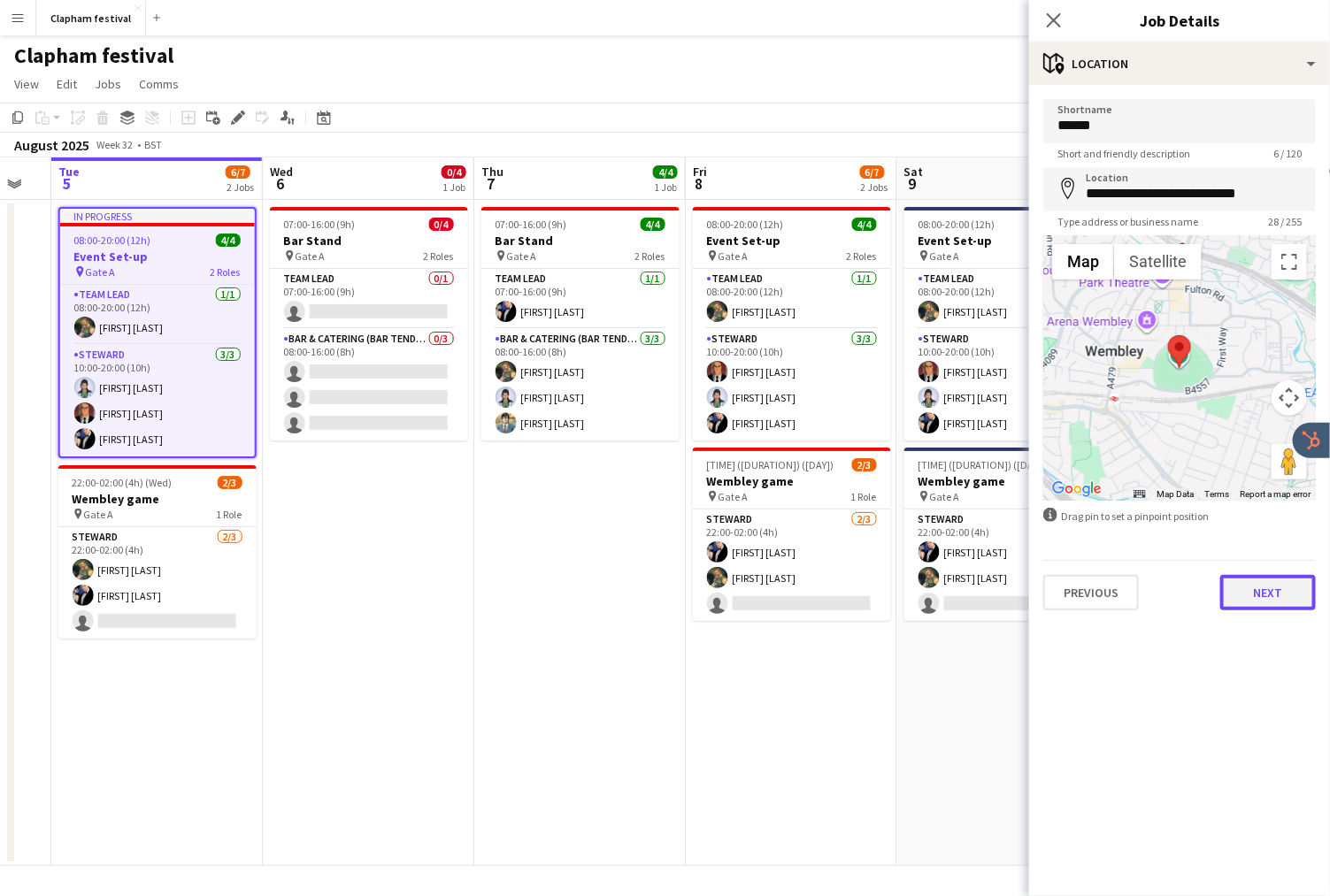 click on "Next" at bounding box center (1268, 593) 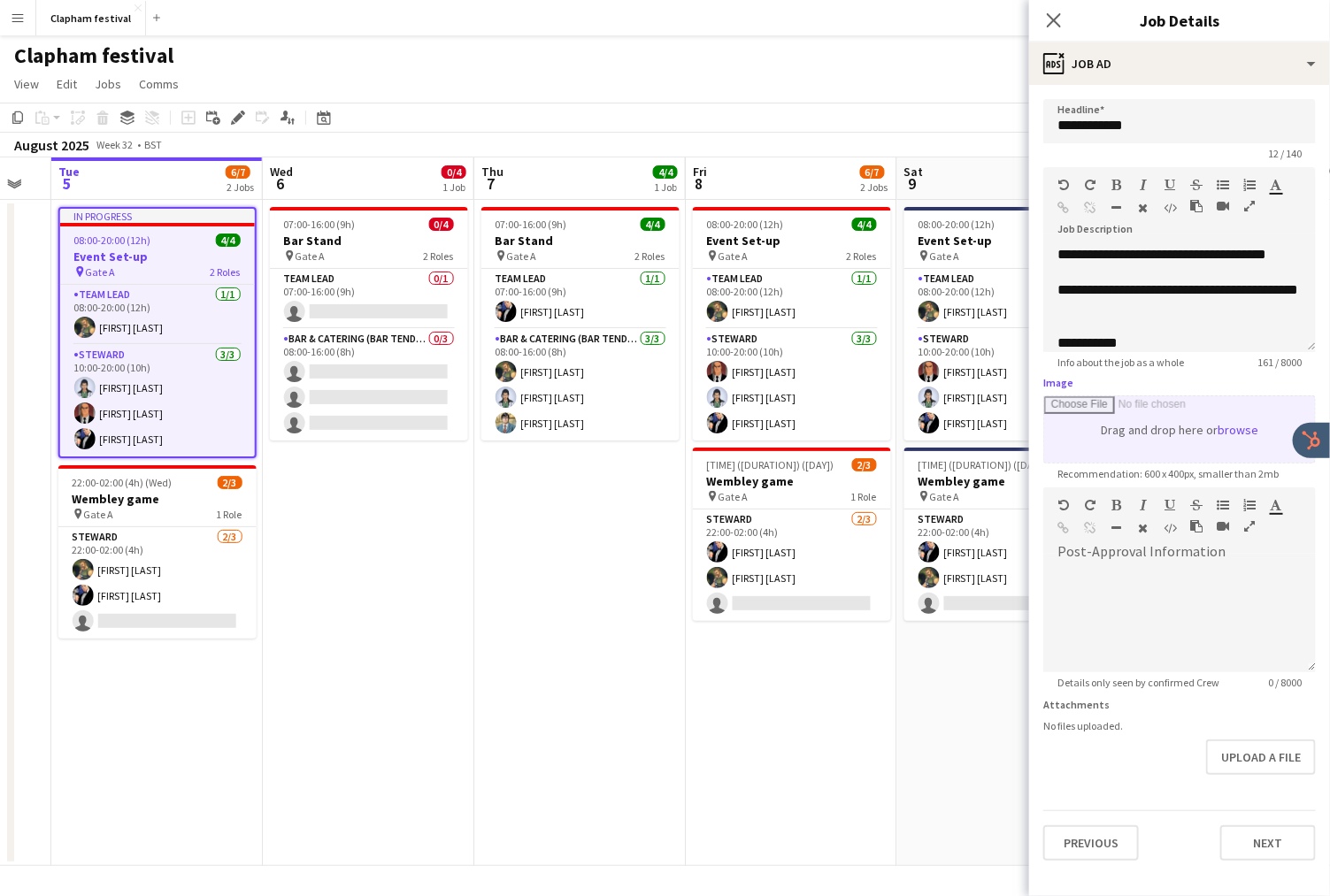 click on "Image" at bounding box center [1180, 429] 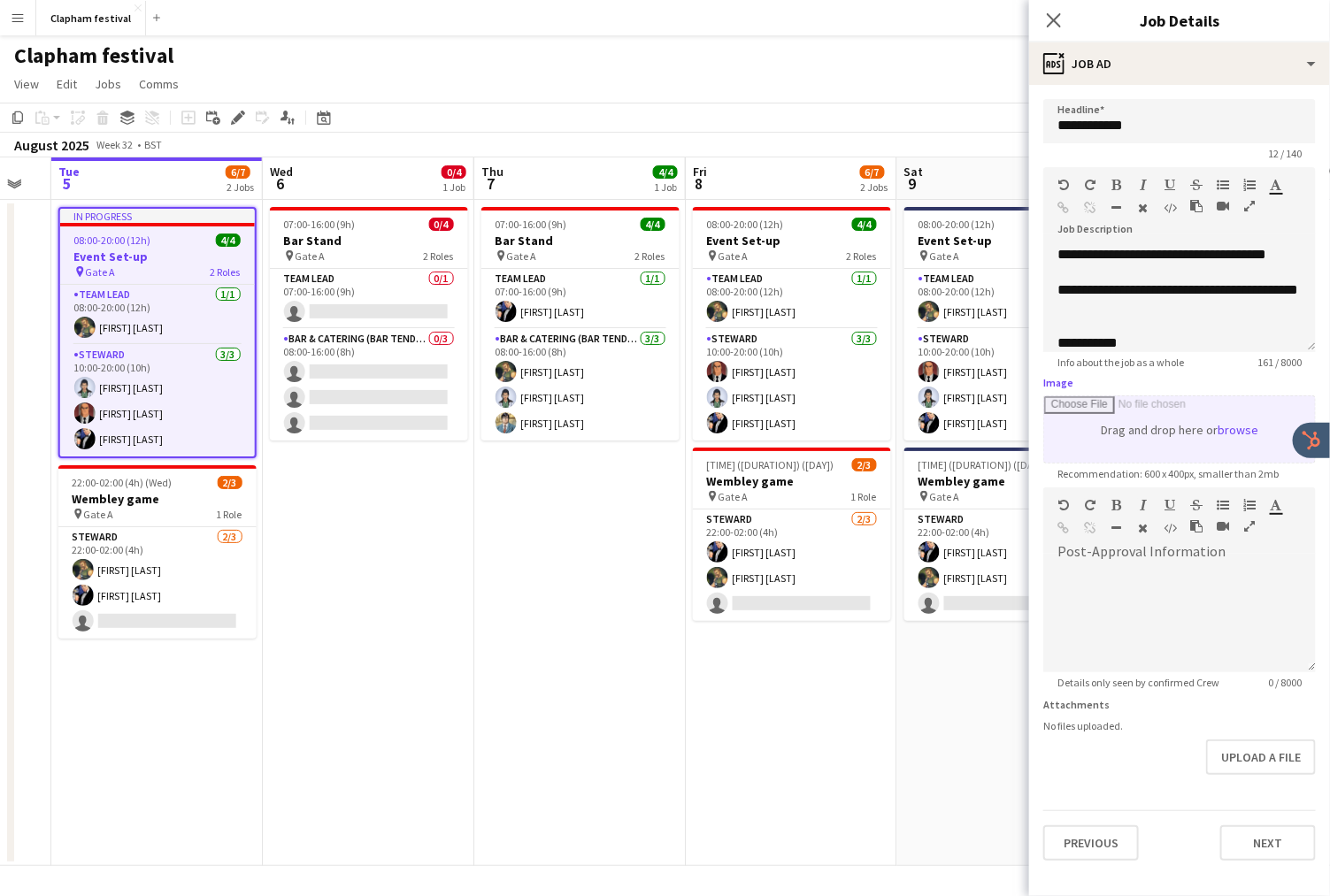 type on "**********" 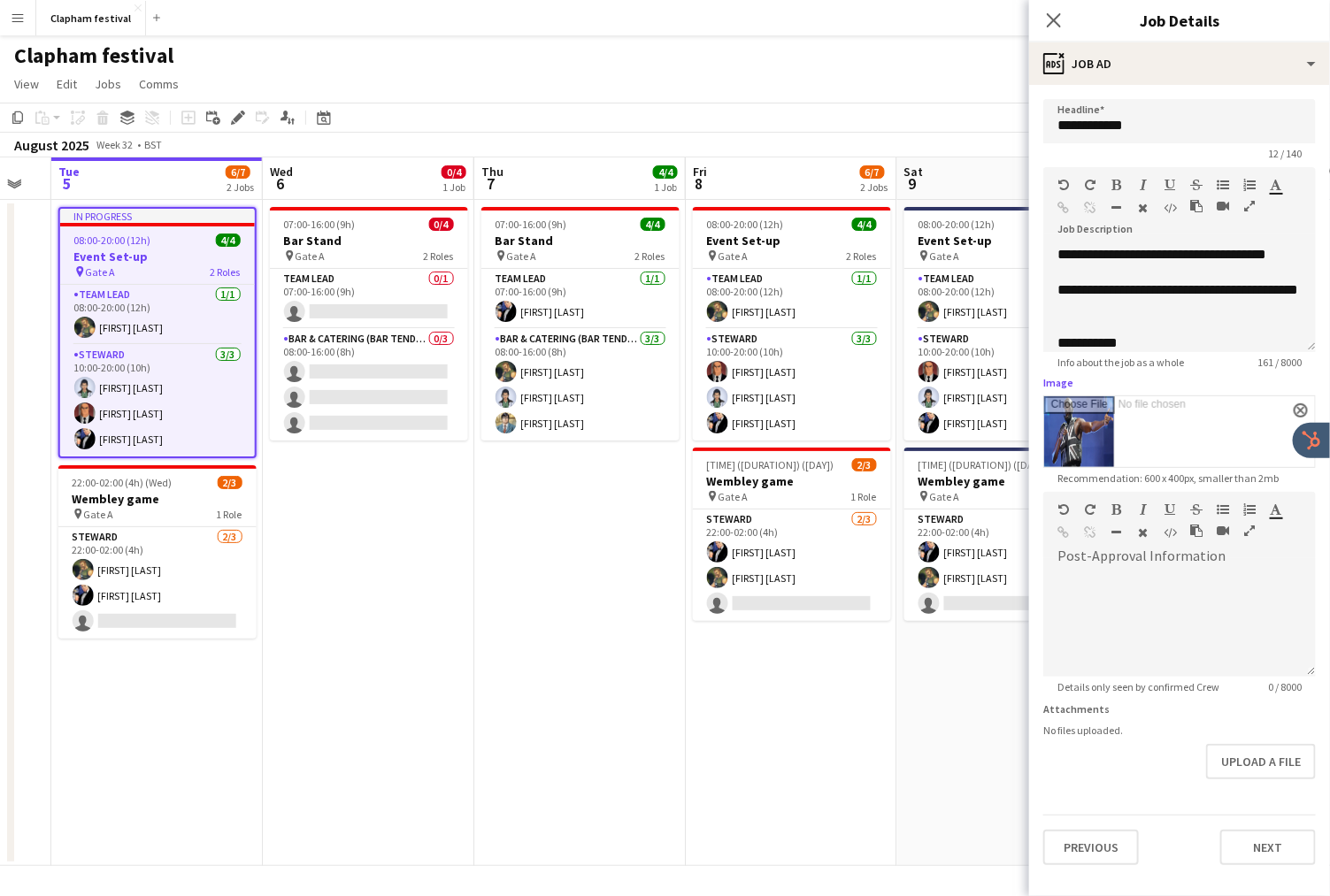 click on "Image" at bounding box center [1180, 432] 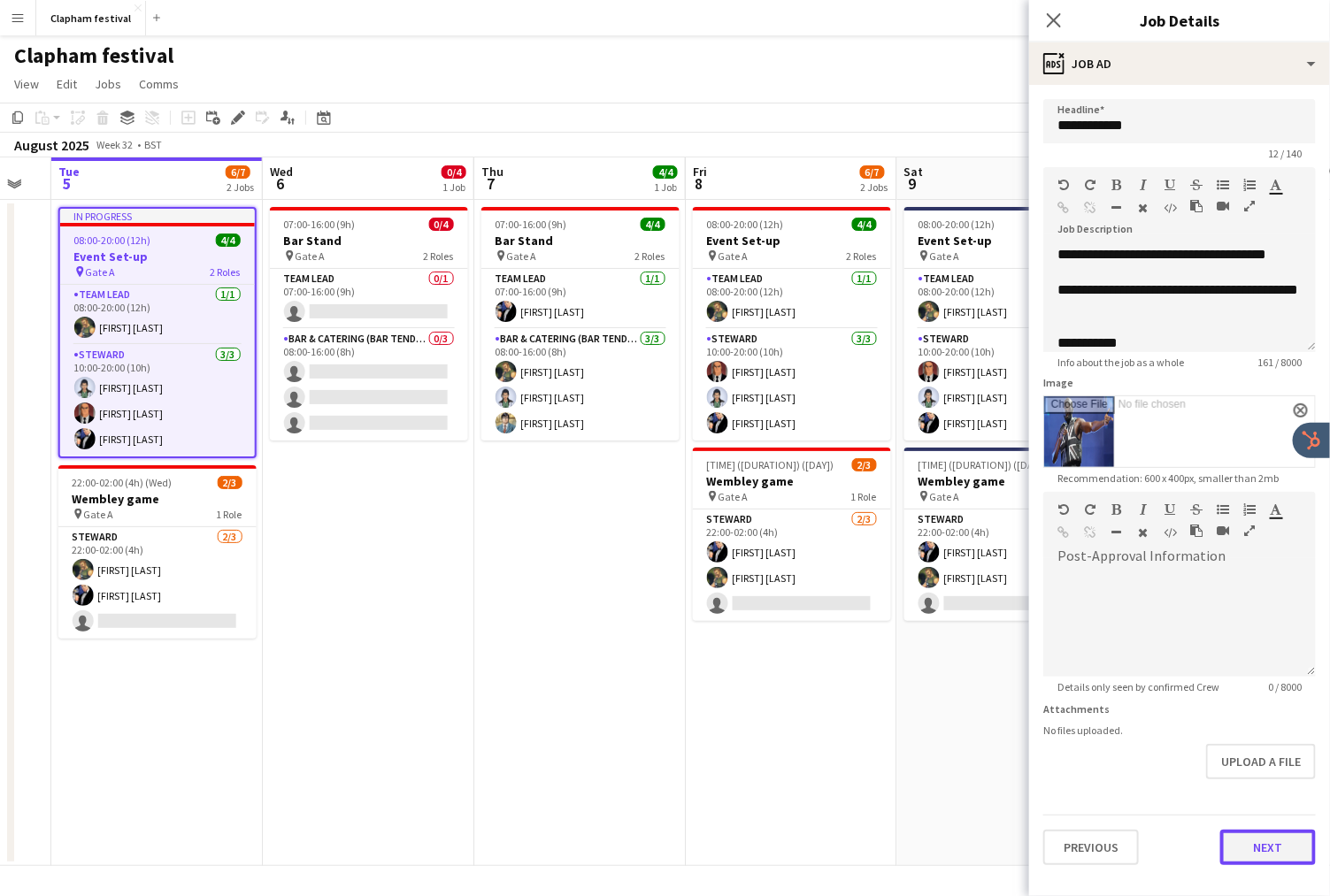 click on "Next" at bounding box center [1268, 847] 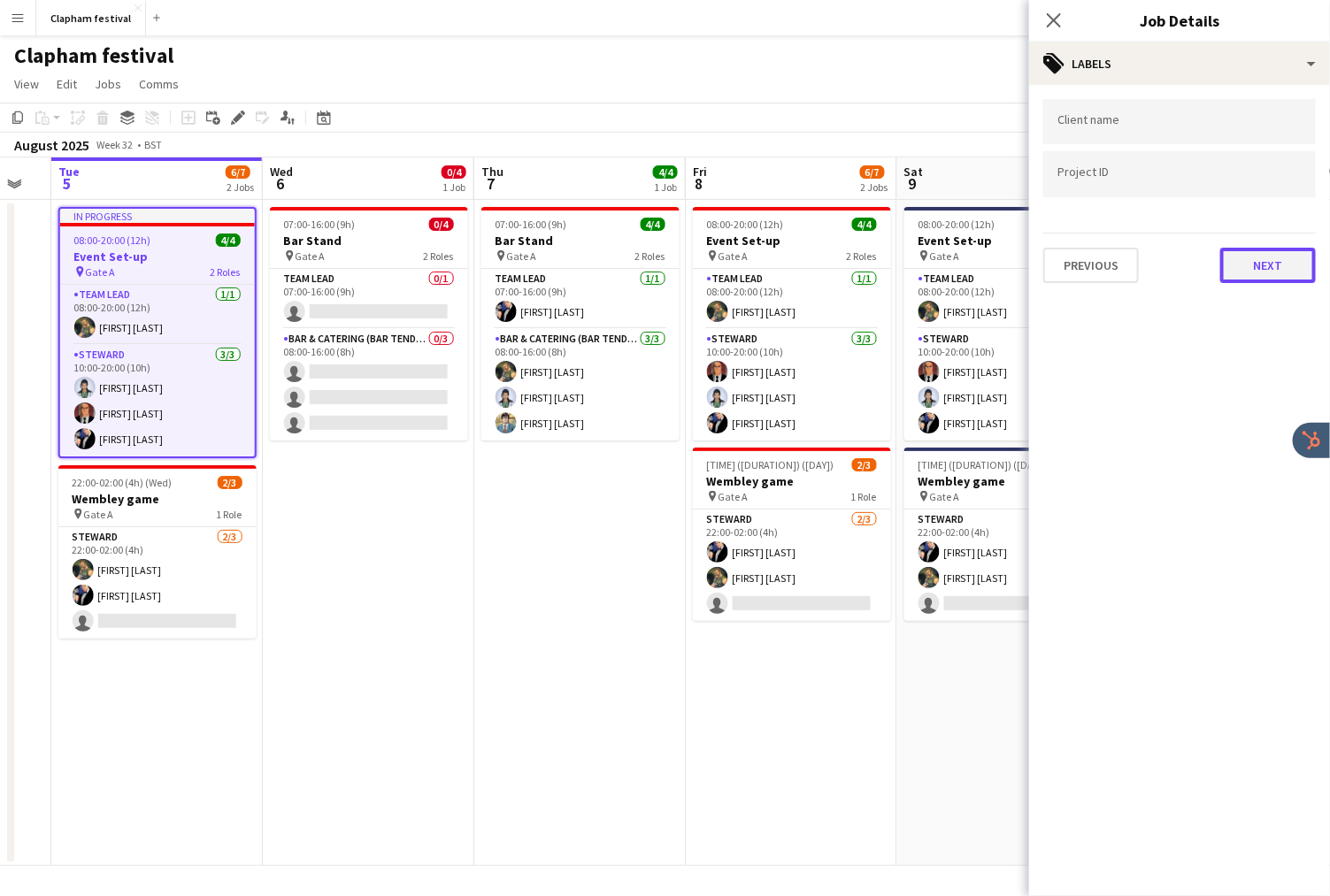 click on "Next" at bounding box center (1268, 265) 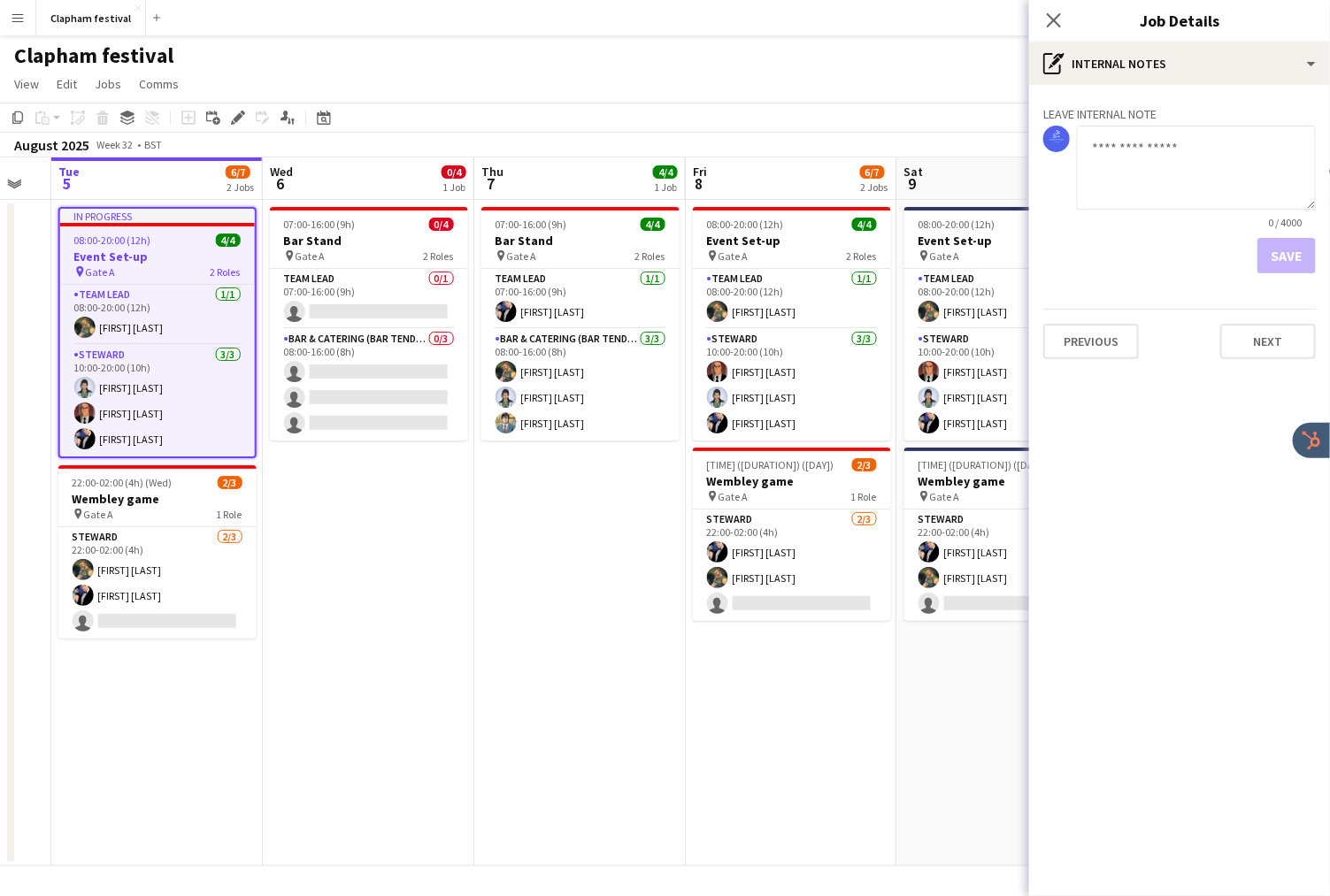 click on "Save" at bounding box center [1180, 256] 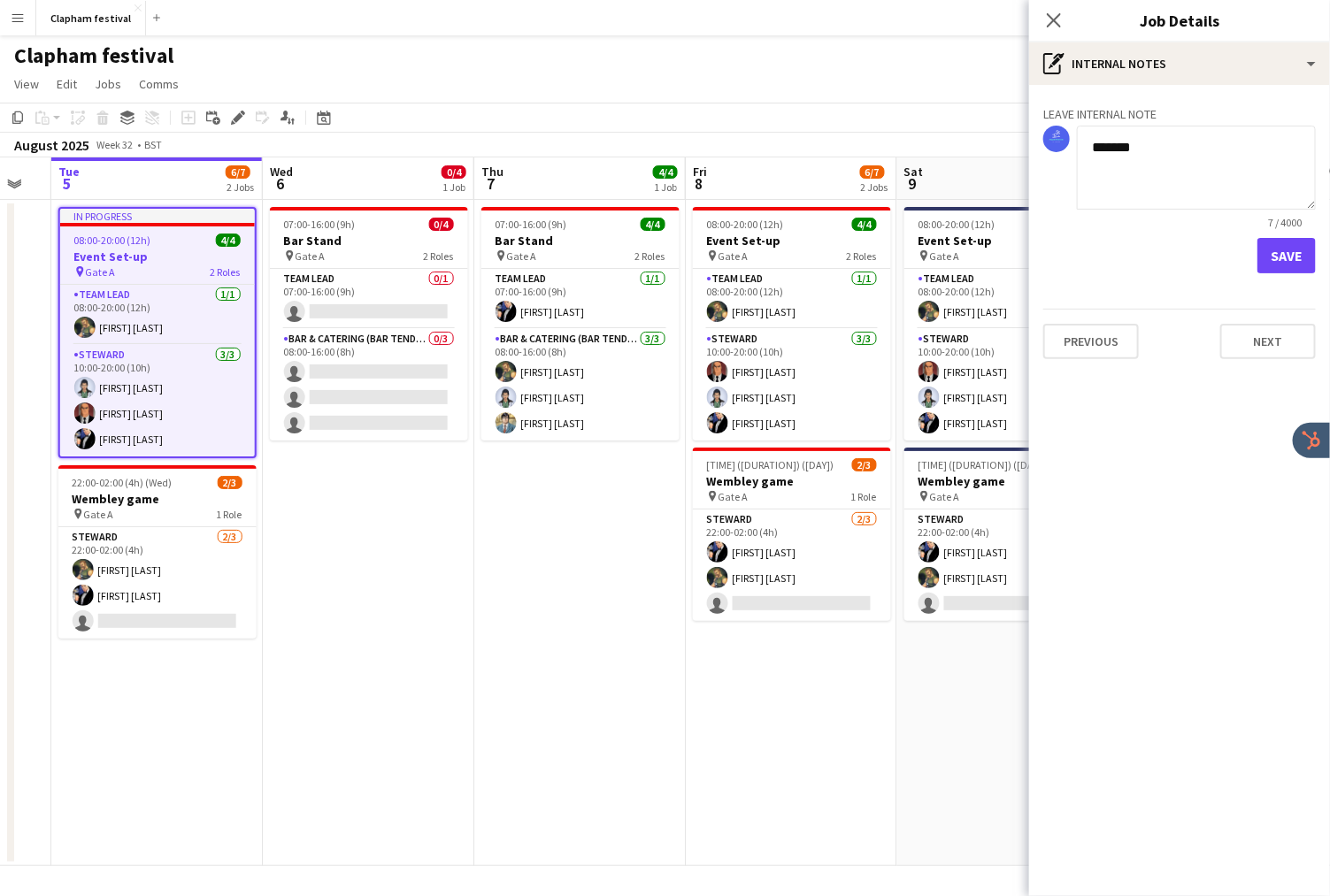 type on "*******" 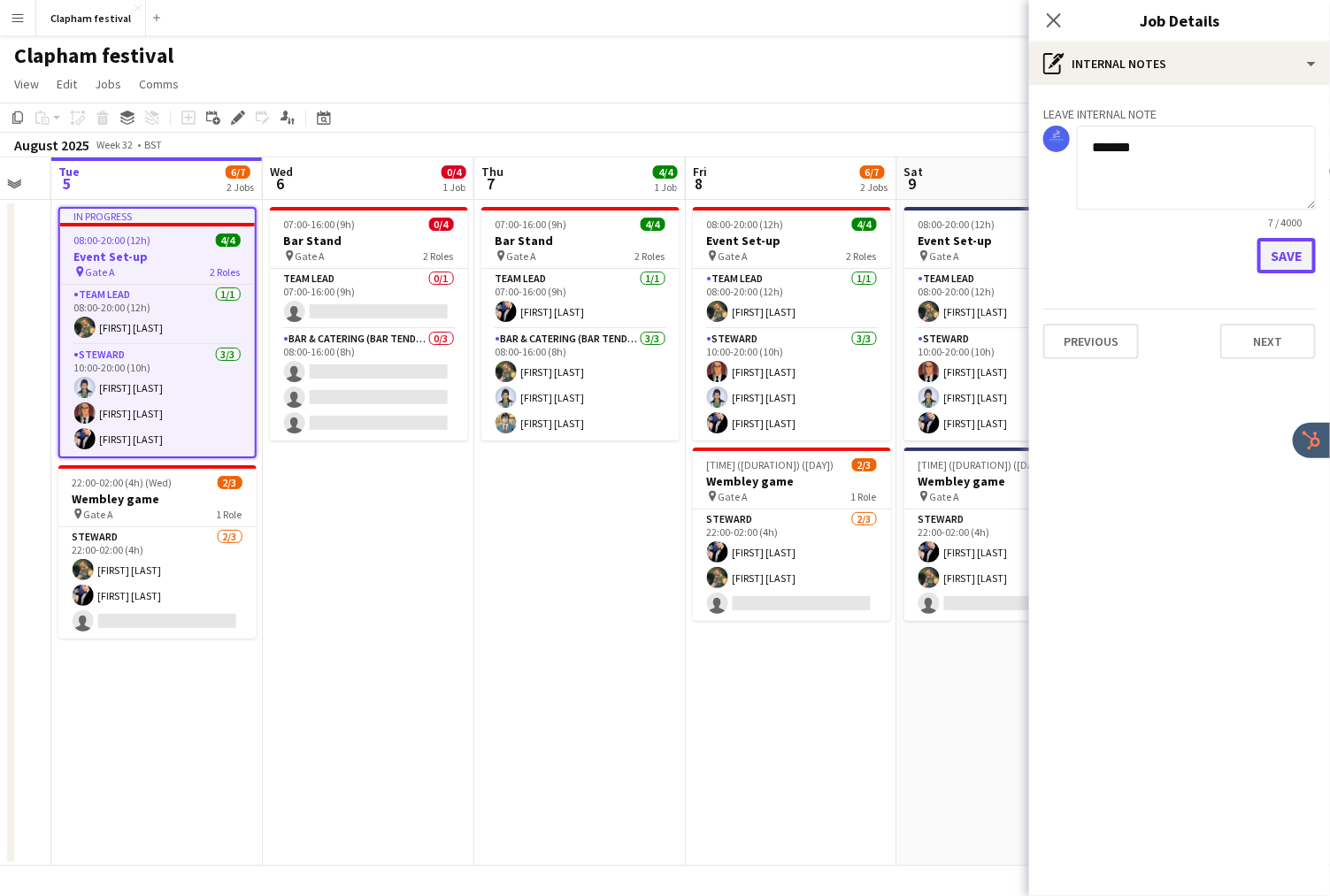 click on "Save" at bounding box center (1287, 256) 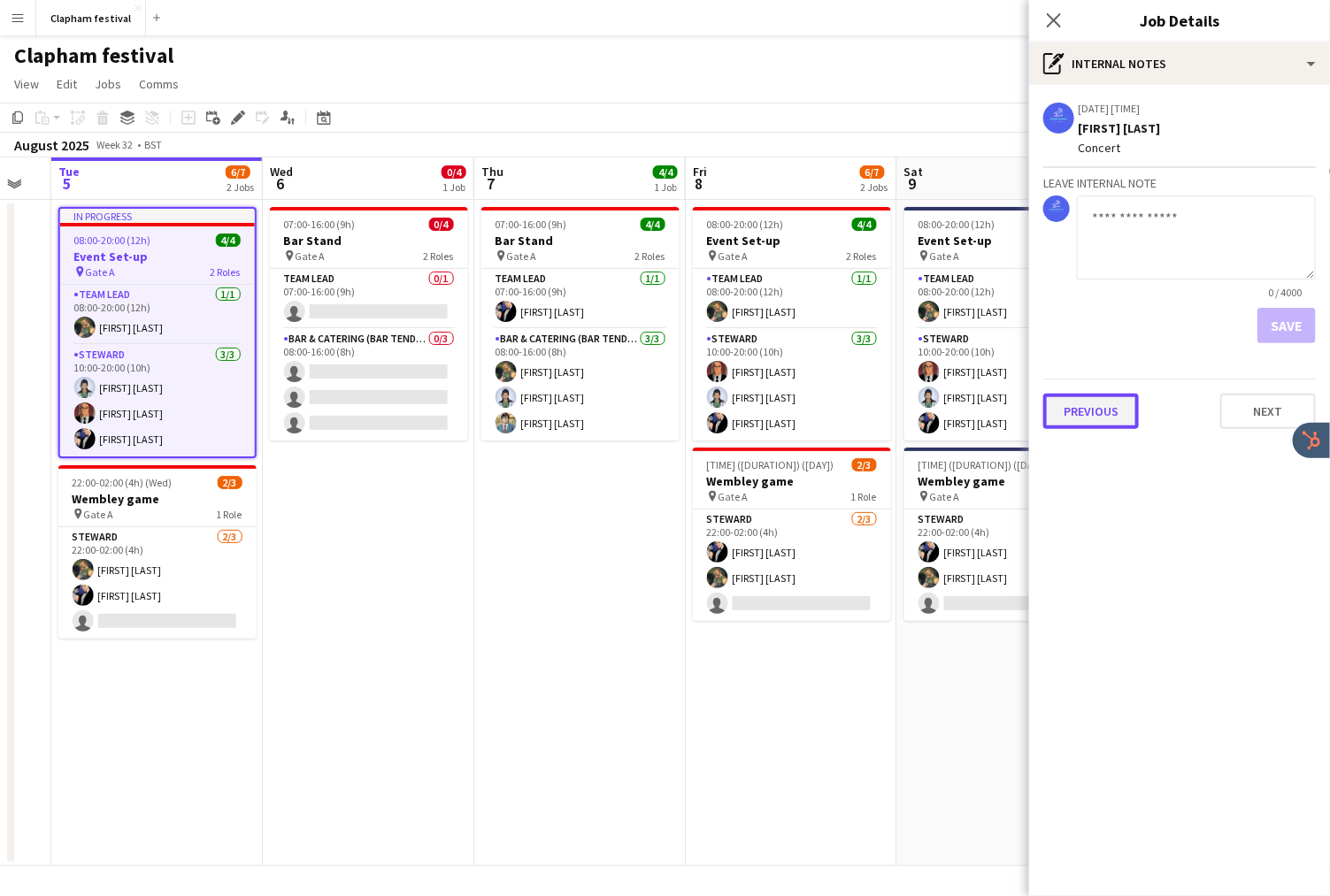 click on "Previous" at bounding box center (1091, 411) 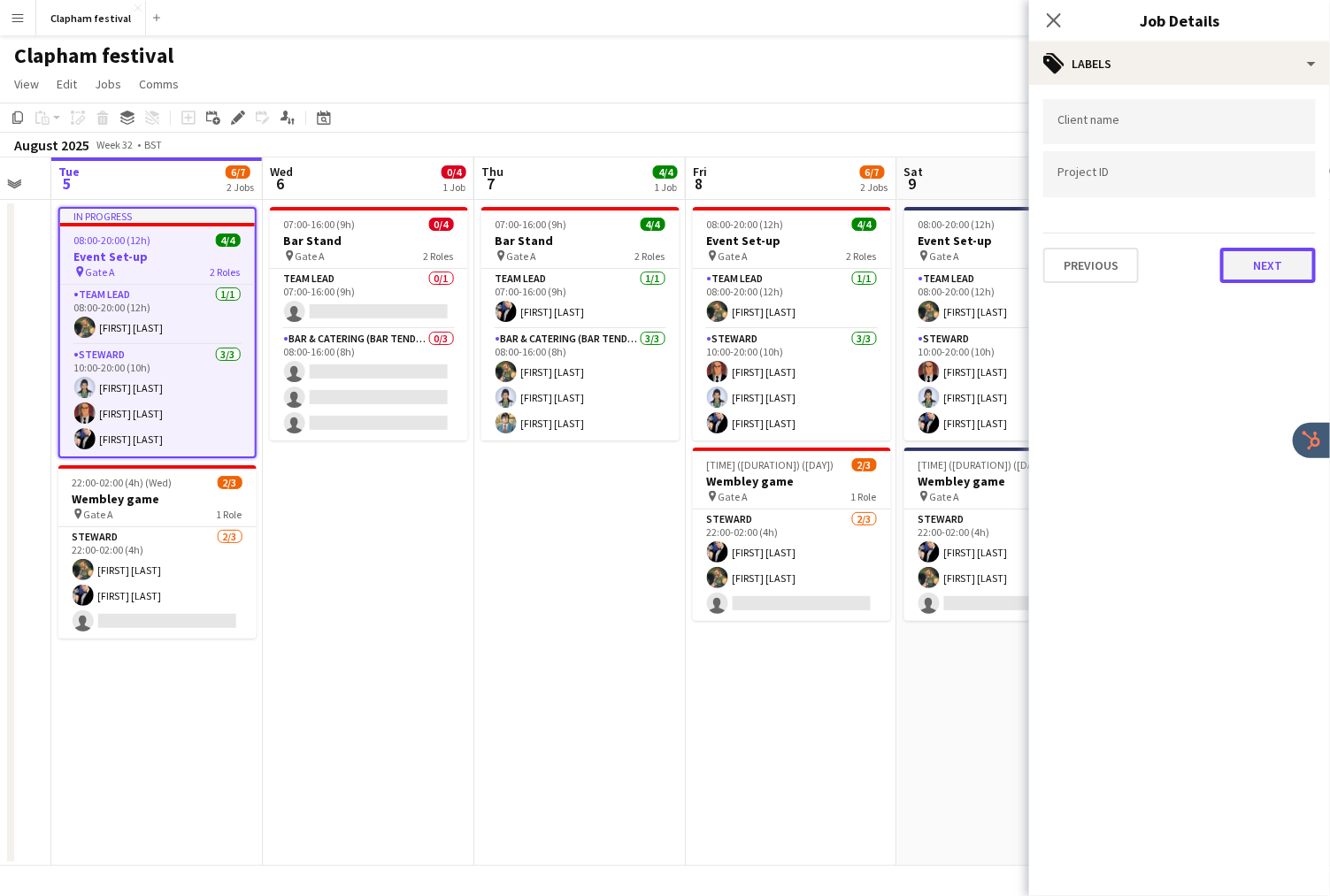 click on "Next" at bounding box center [1268, 265] 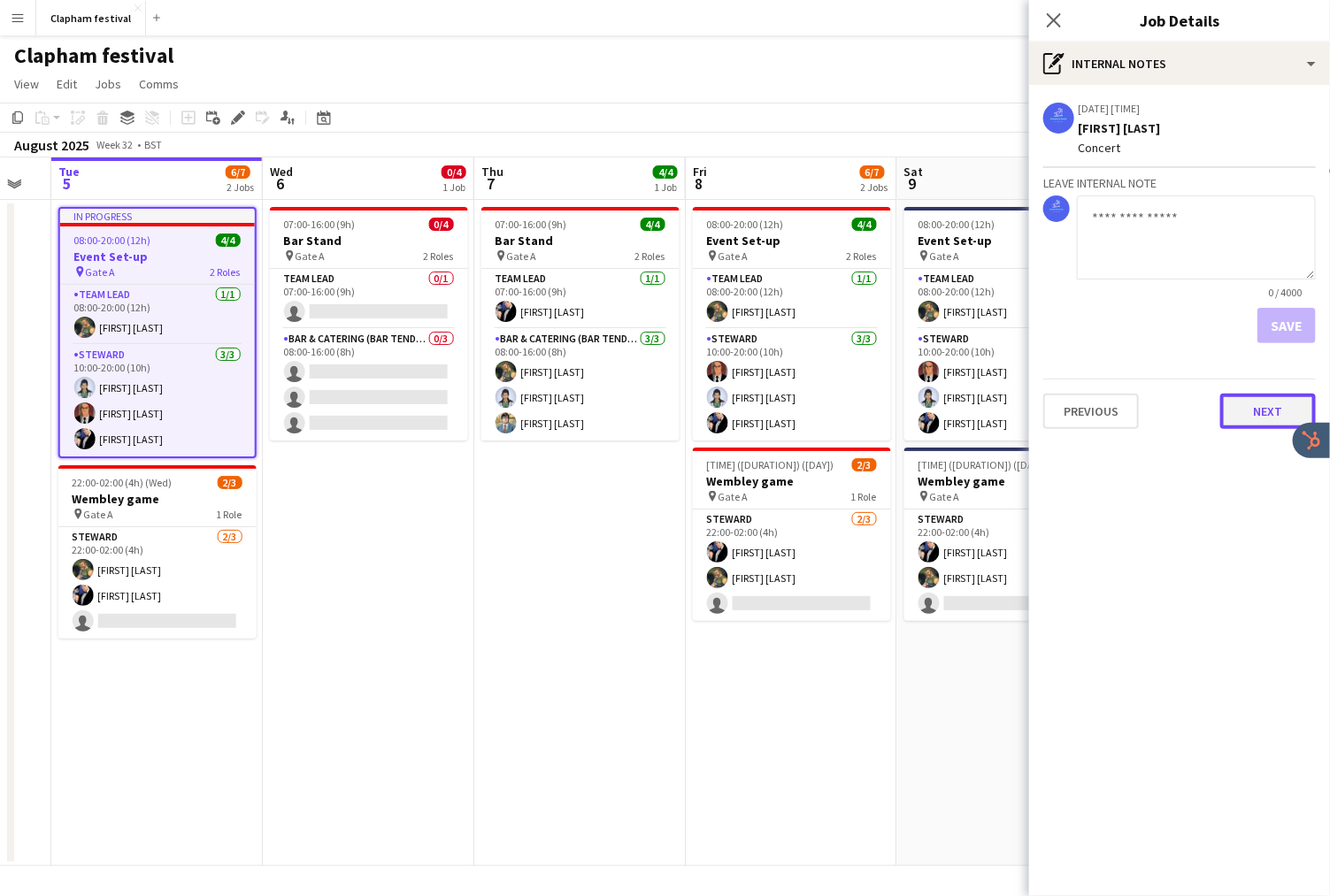 click on "Next" at bounding box center (1268, 411) 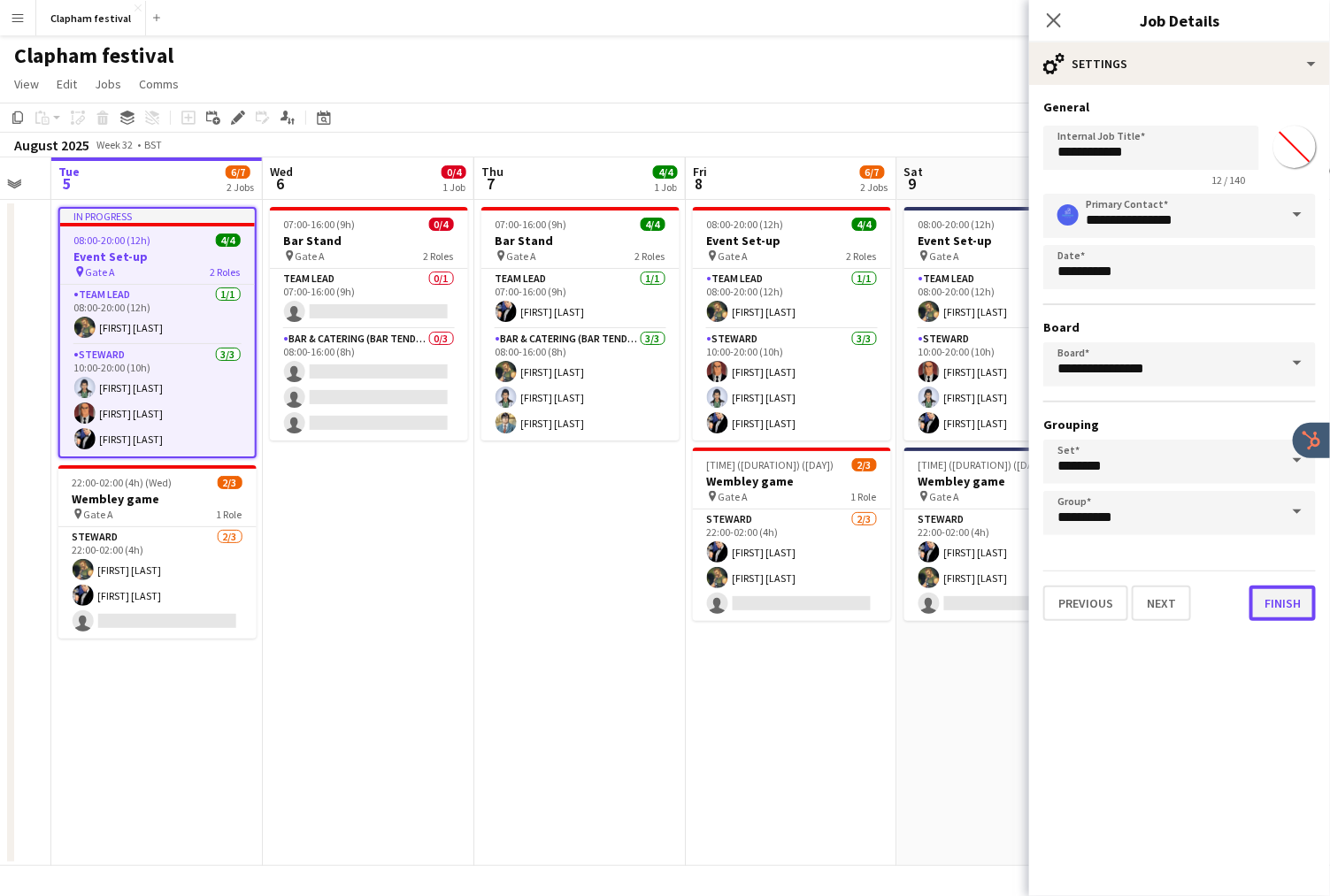 click on "Finish" at bounding box center (1282, 603) 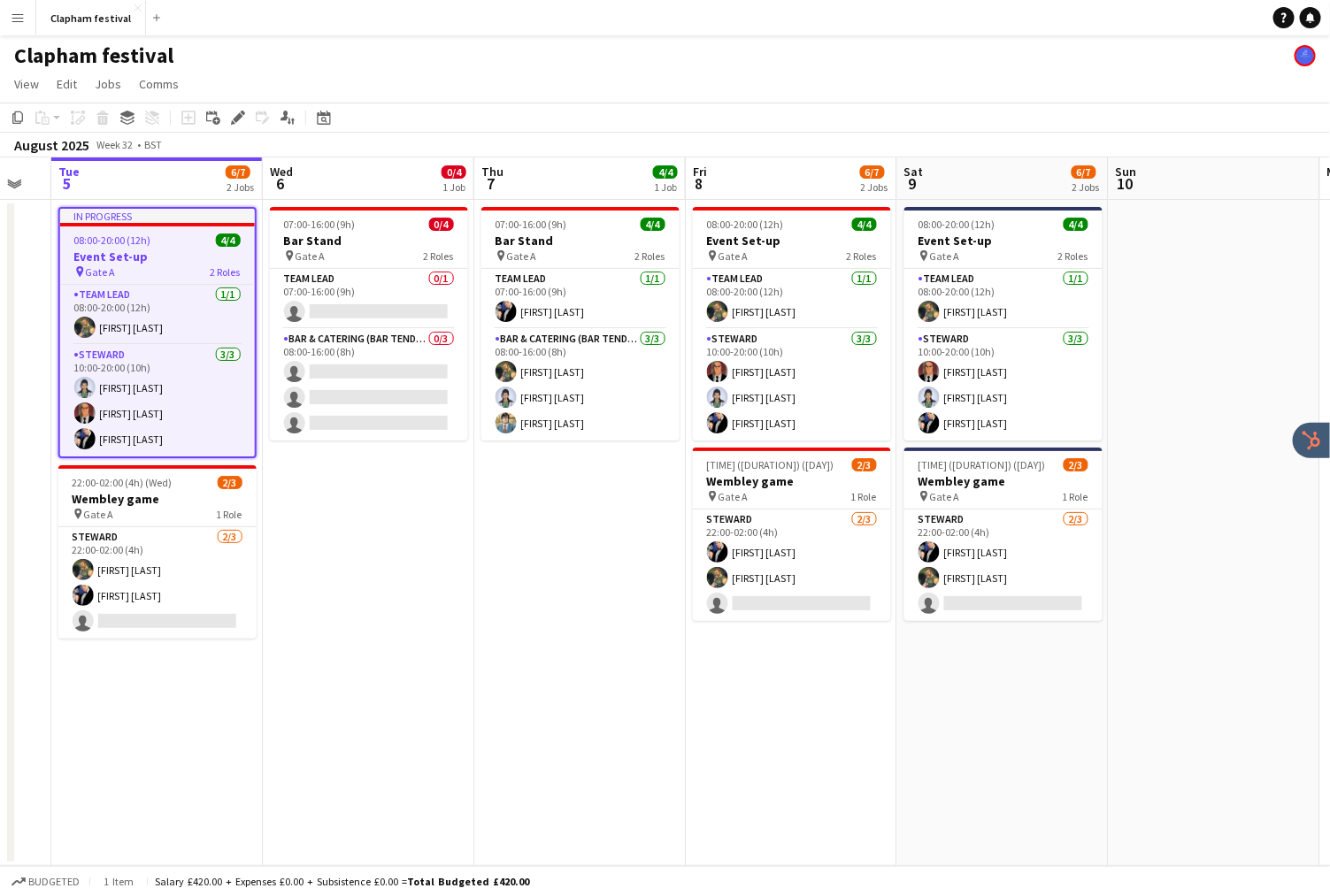 click on "07:00-16:00 (9h)    0/4   Bar Stand
pin
Gate A   2 Roles   Team Lead   0/1   07:00-16:00 (9h)
single-neutral-actions
Bar & Catering (Bar Tender)   0/3   08:00-16:00 (8h)
single-neutral-actions
single-neutral-actions
single-neutral-actions" at bounding box center [368, 532] 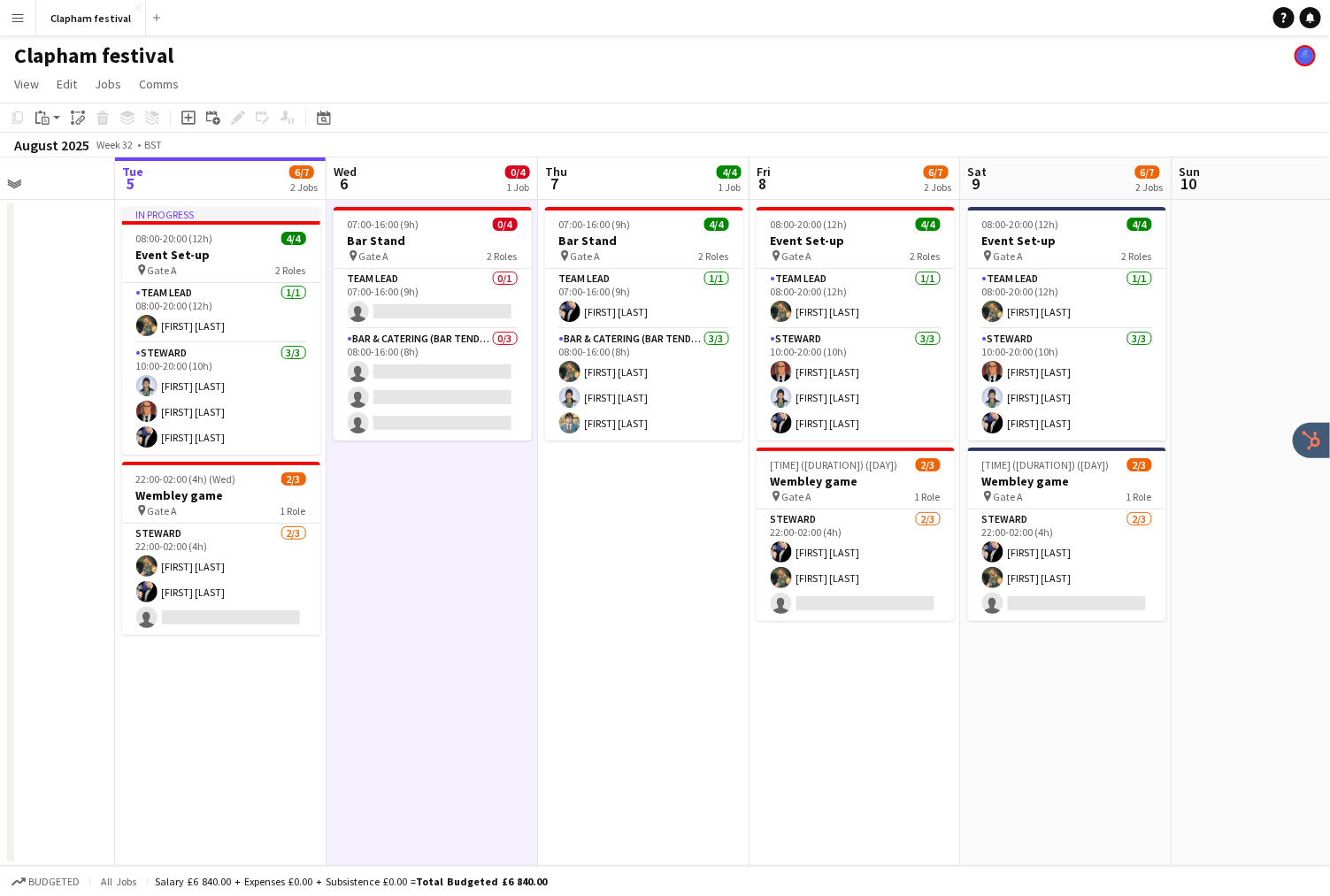 scroll, scrollTop: 0, scrollLeft: 527, axis: horizontal 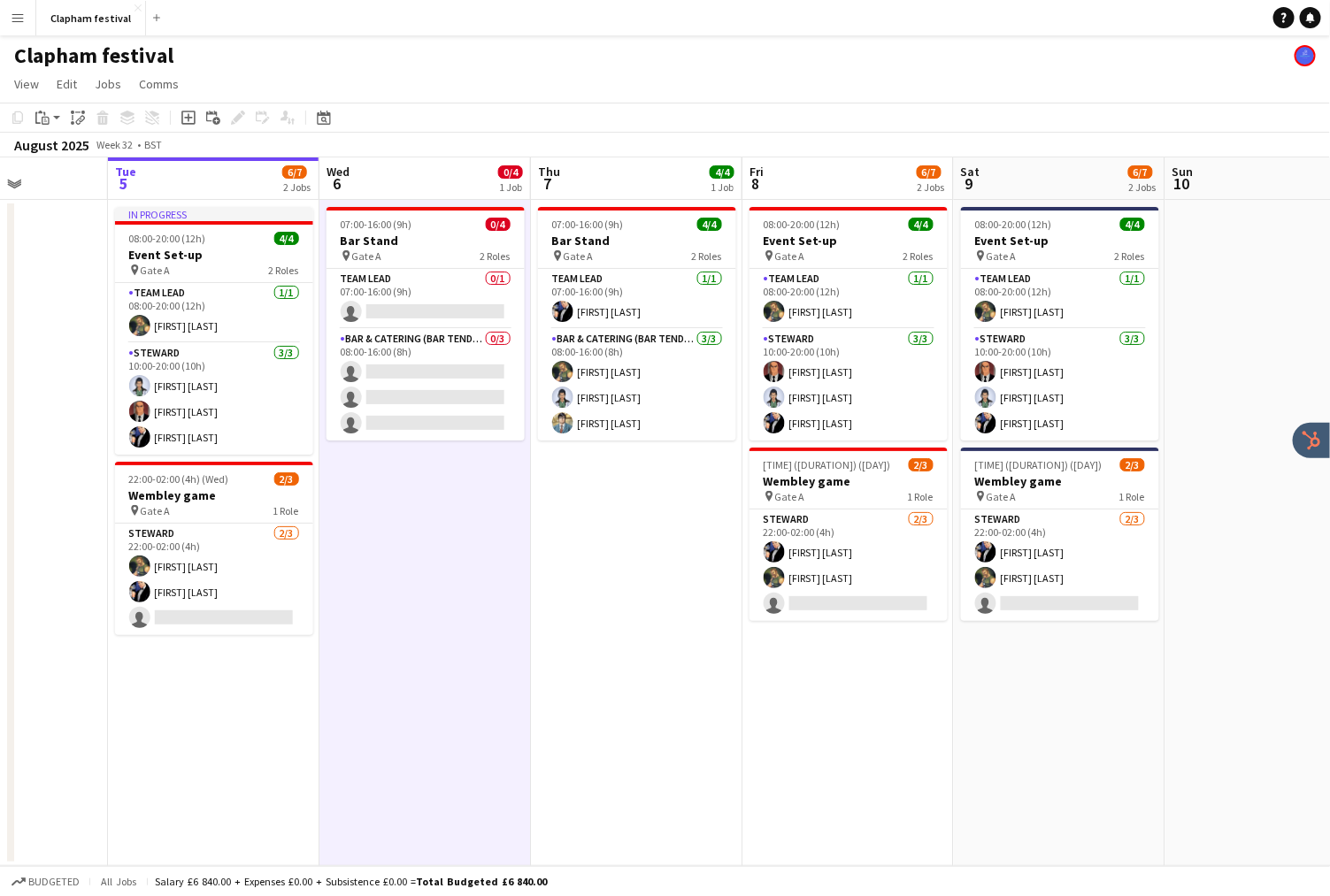 click on "Menu" at bounding box center [18, 18] 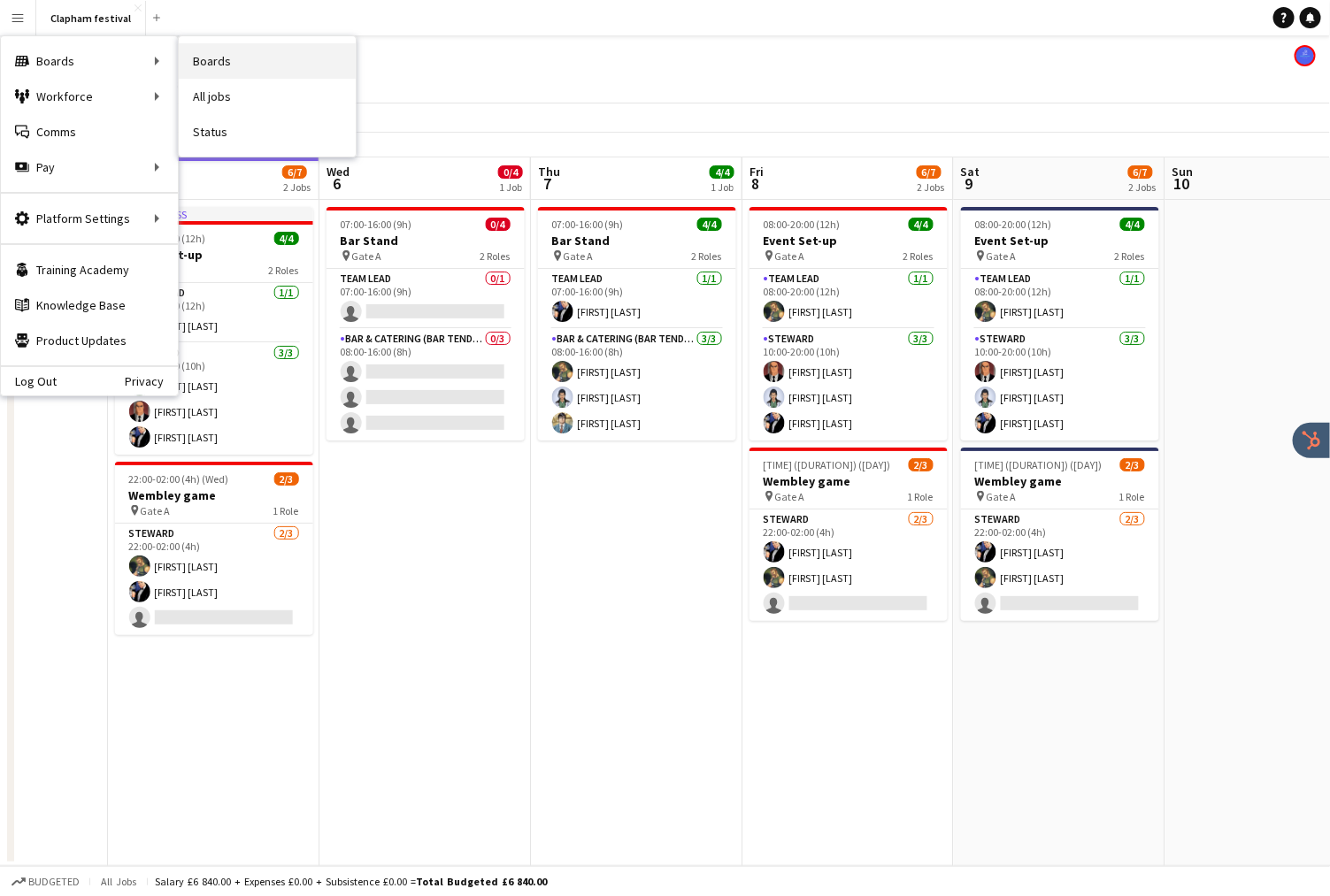 click on "Boards" at bounding box center [267, 61] 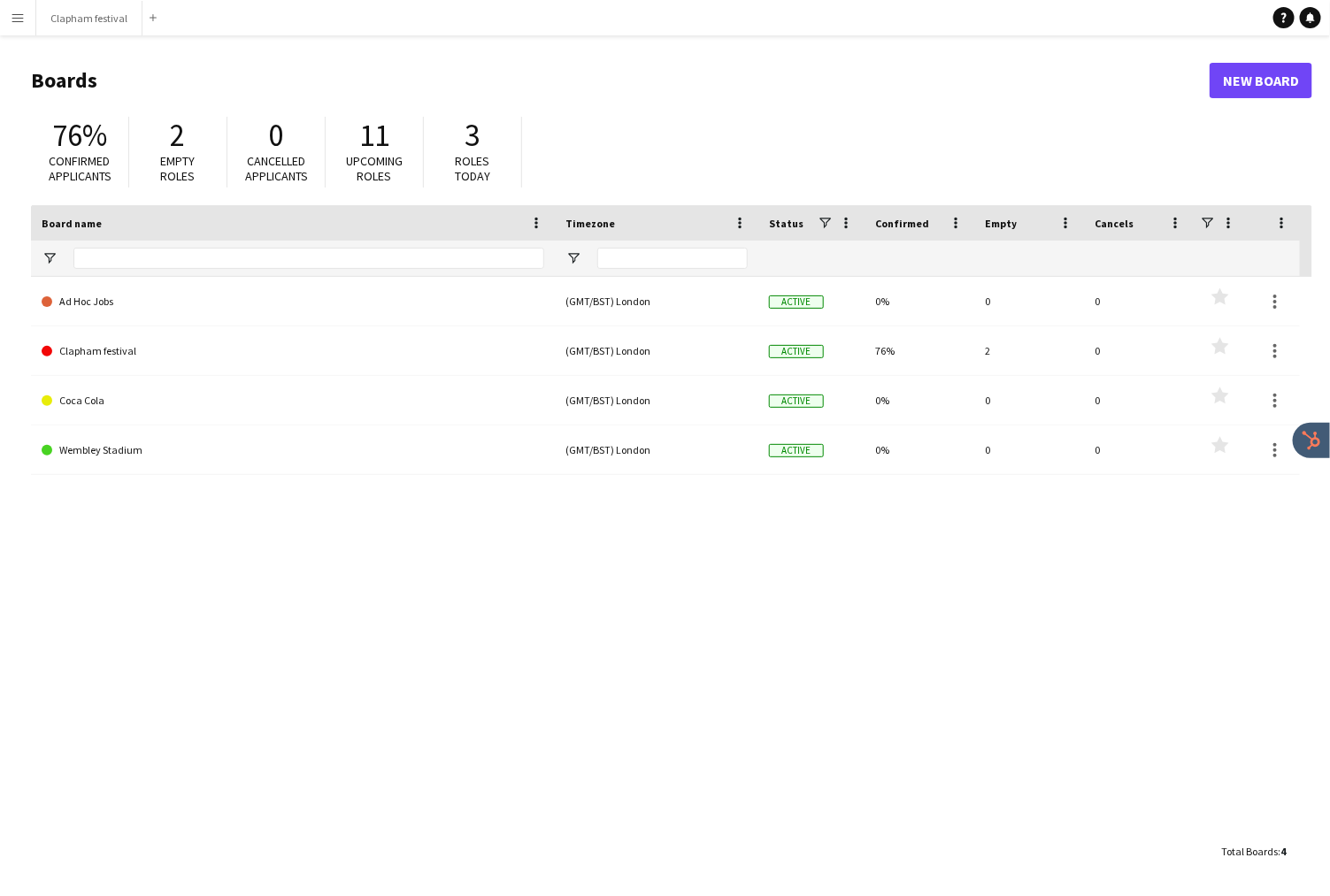 click on "Menu" at bounding box center [18, 18] 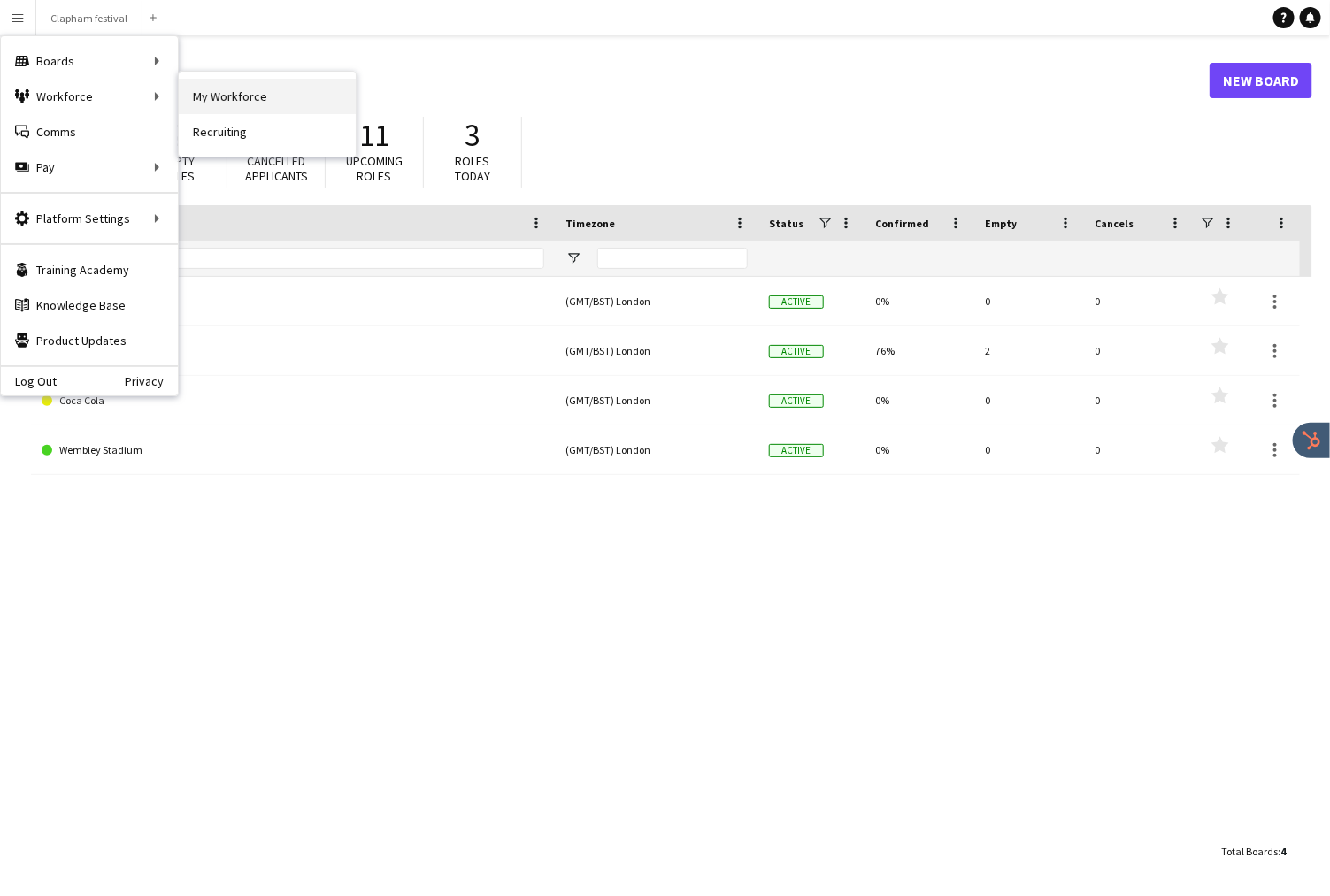 click on "My Workforce" at bounding box center (267, 96) 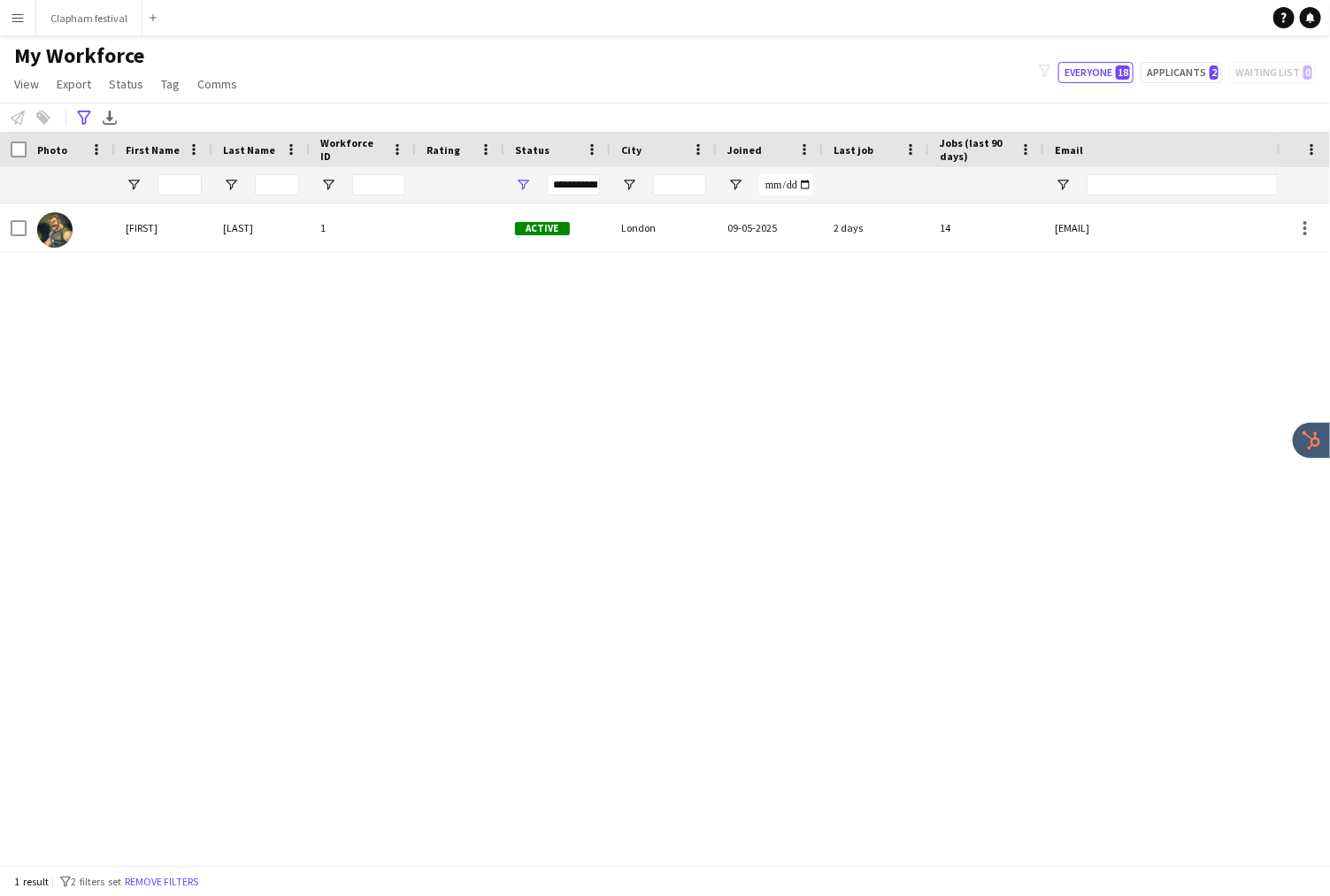 click on "Menu" at bounding box center (18, 18) 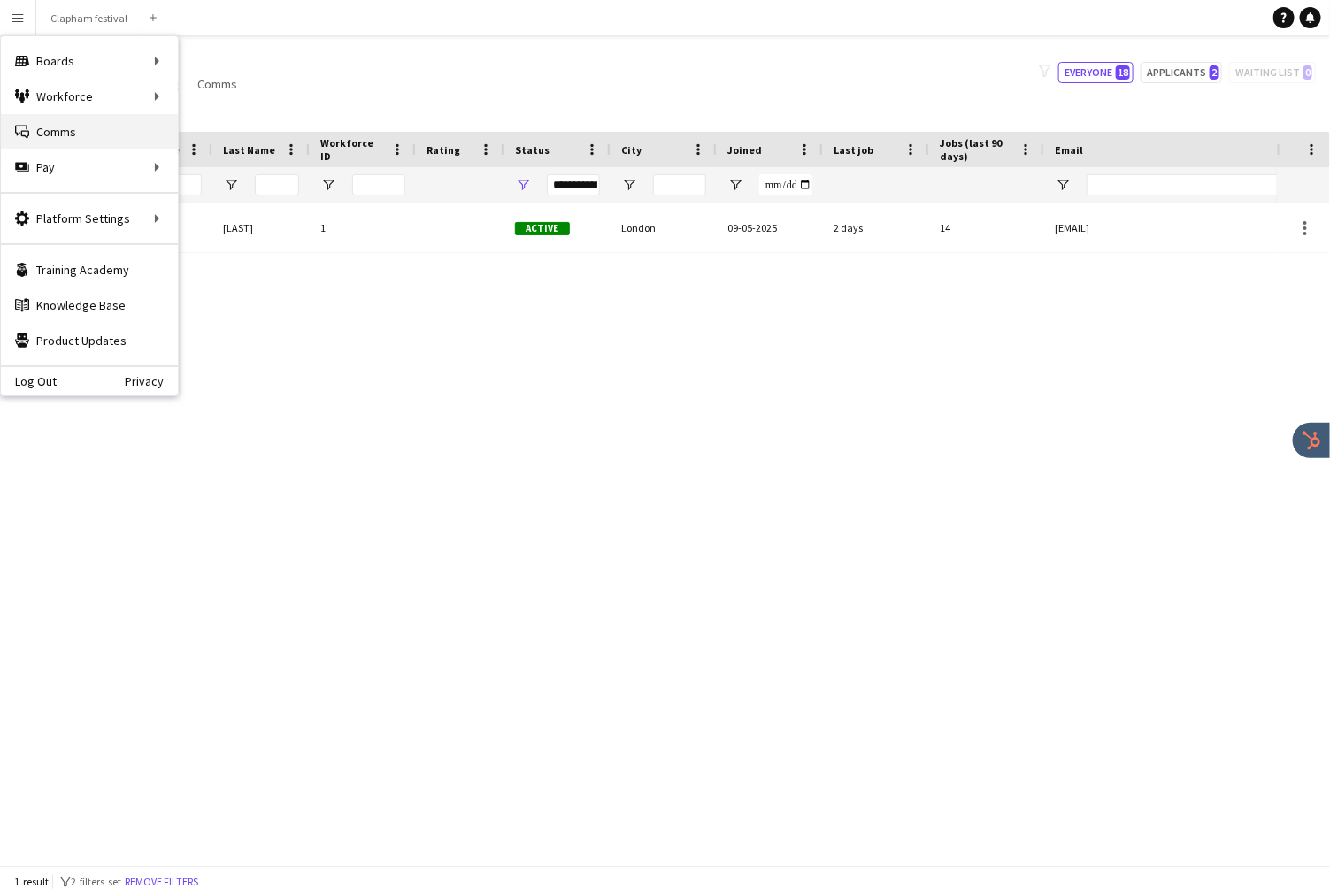 click on "Comms
Comms" at bounding box center [89, 132] 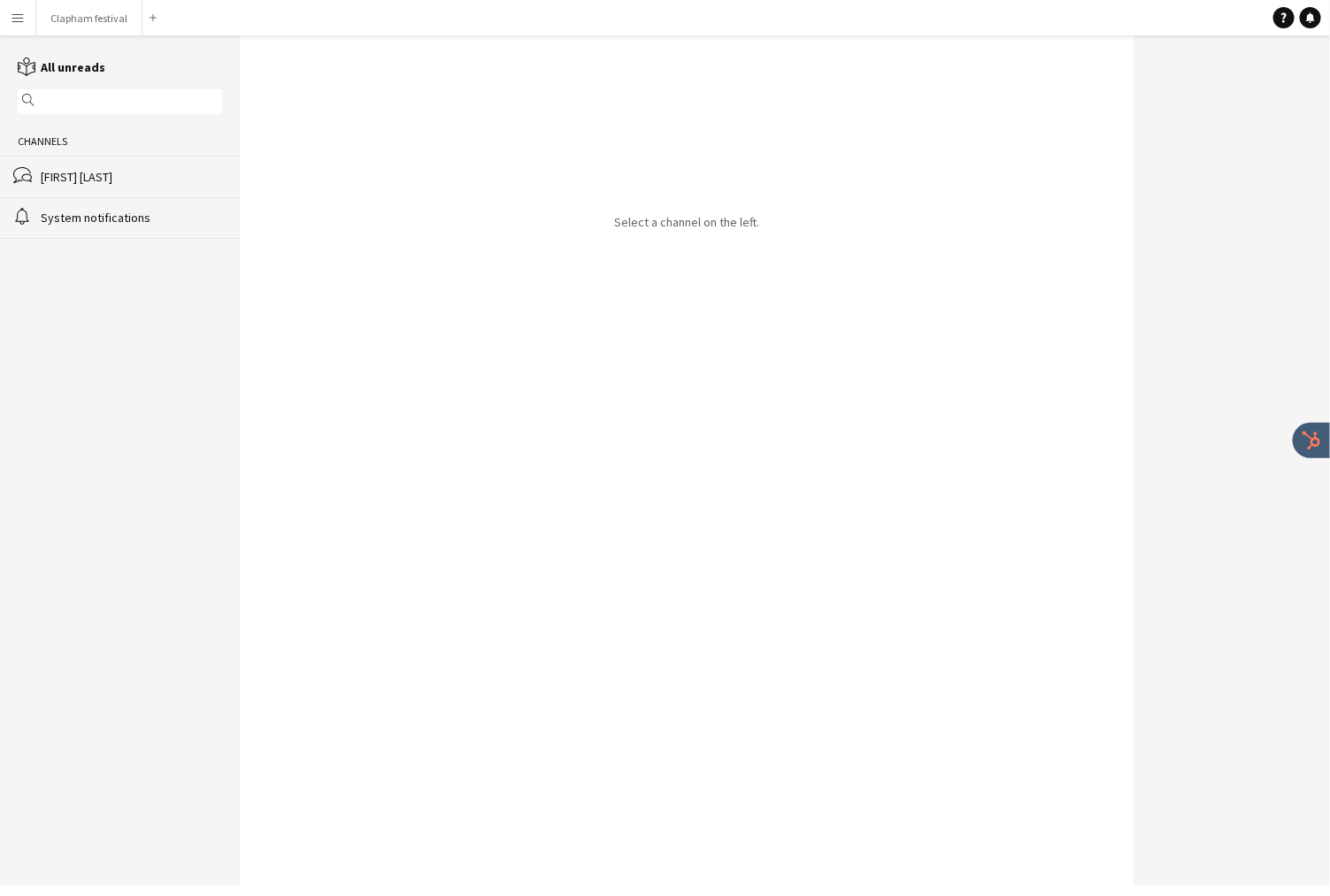 click on "Menu" at bounding box center (18, 18) 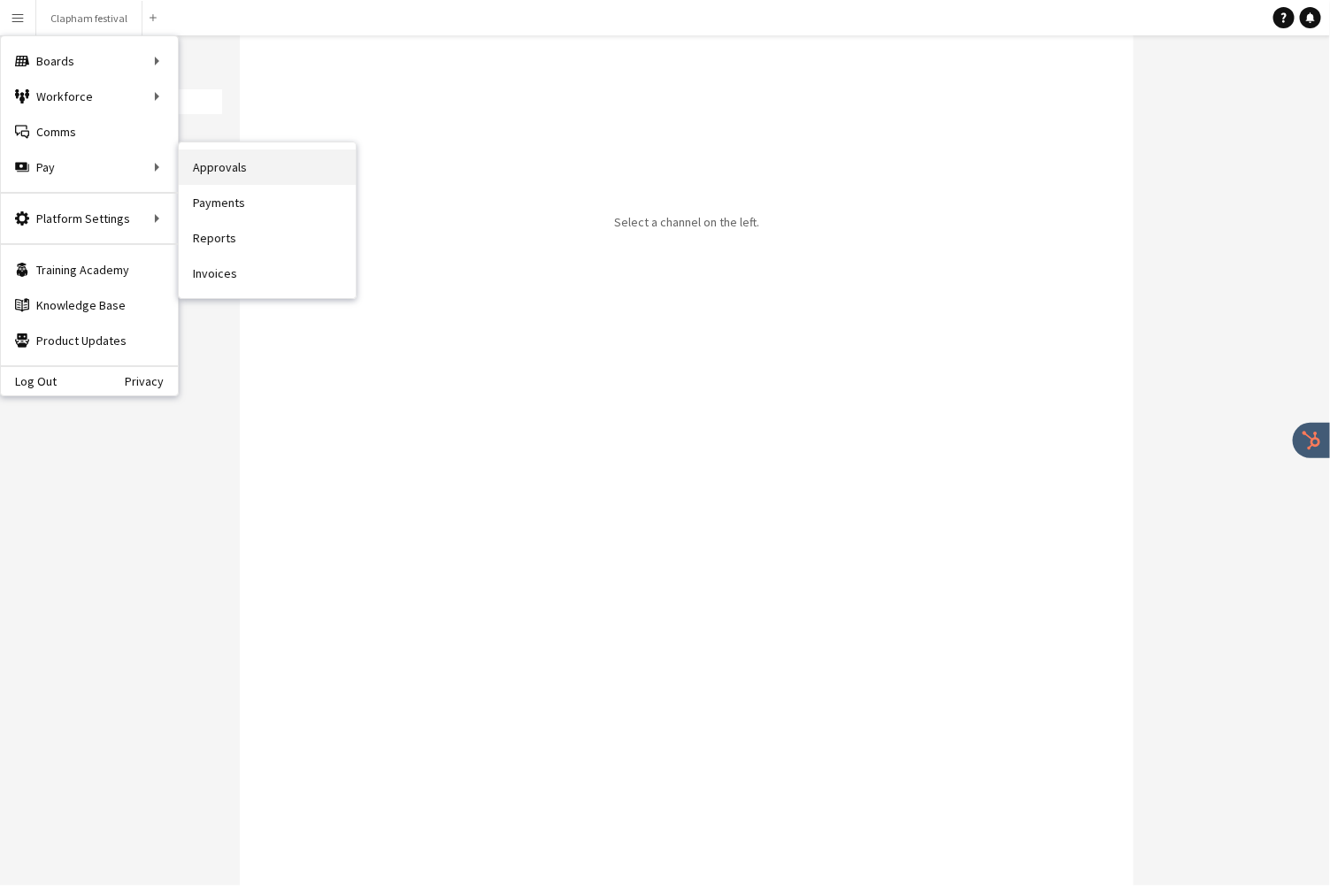 click on "Approvals" at bounding box center (267, 167) 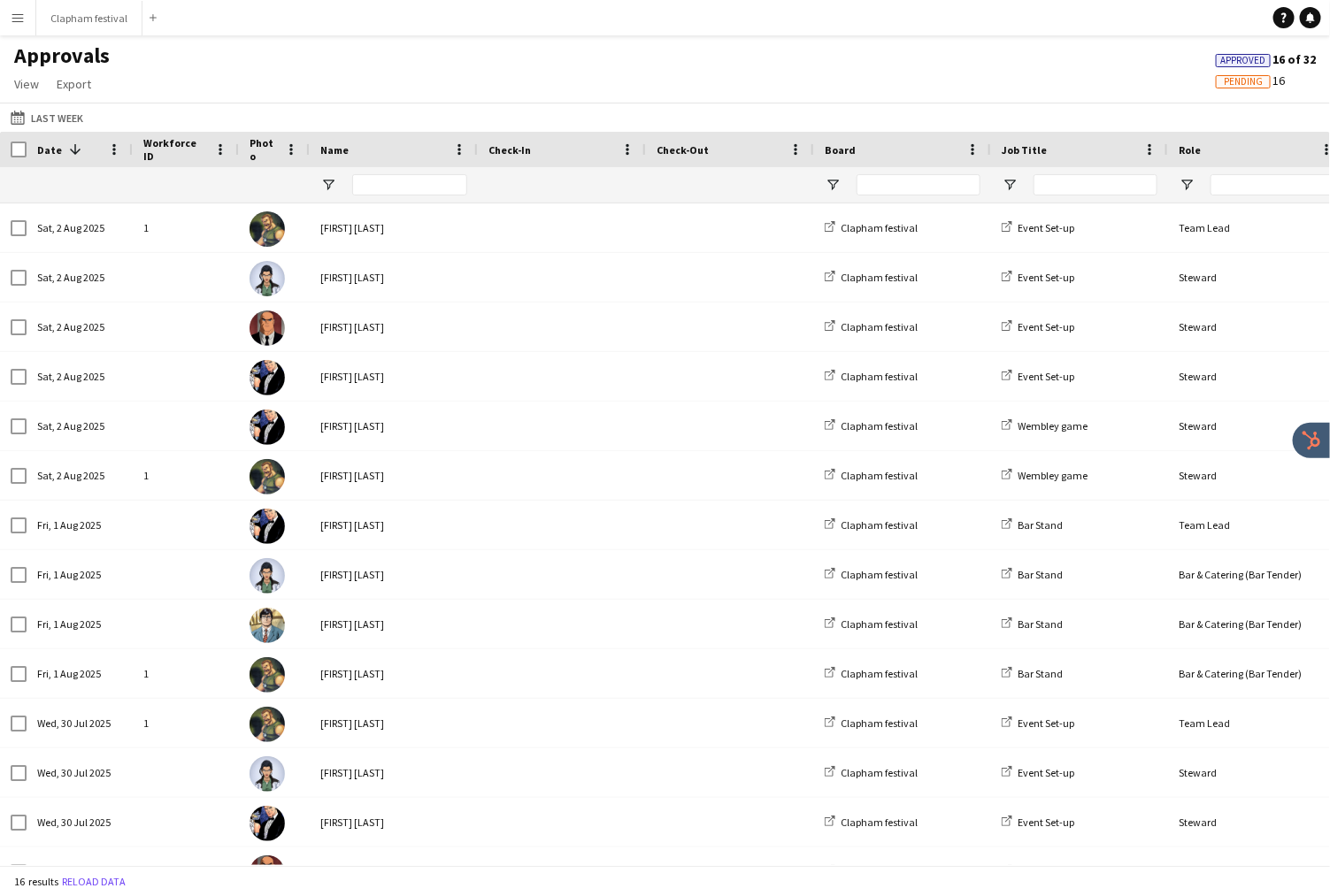 click on "Menu" at bounding box center (18, 18) 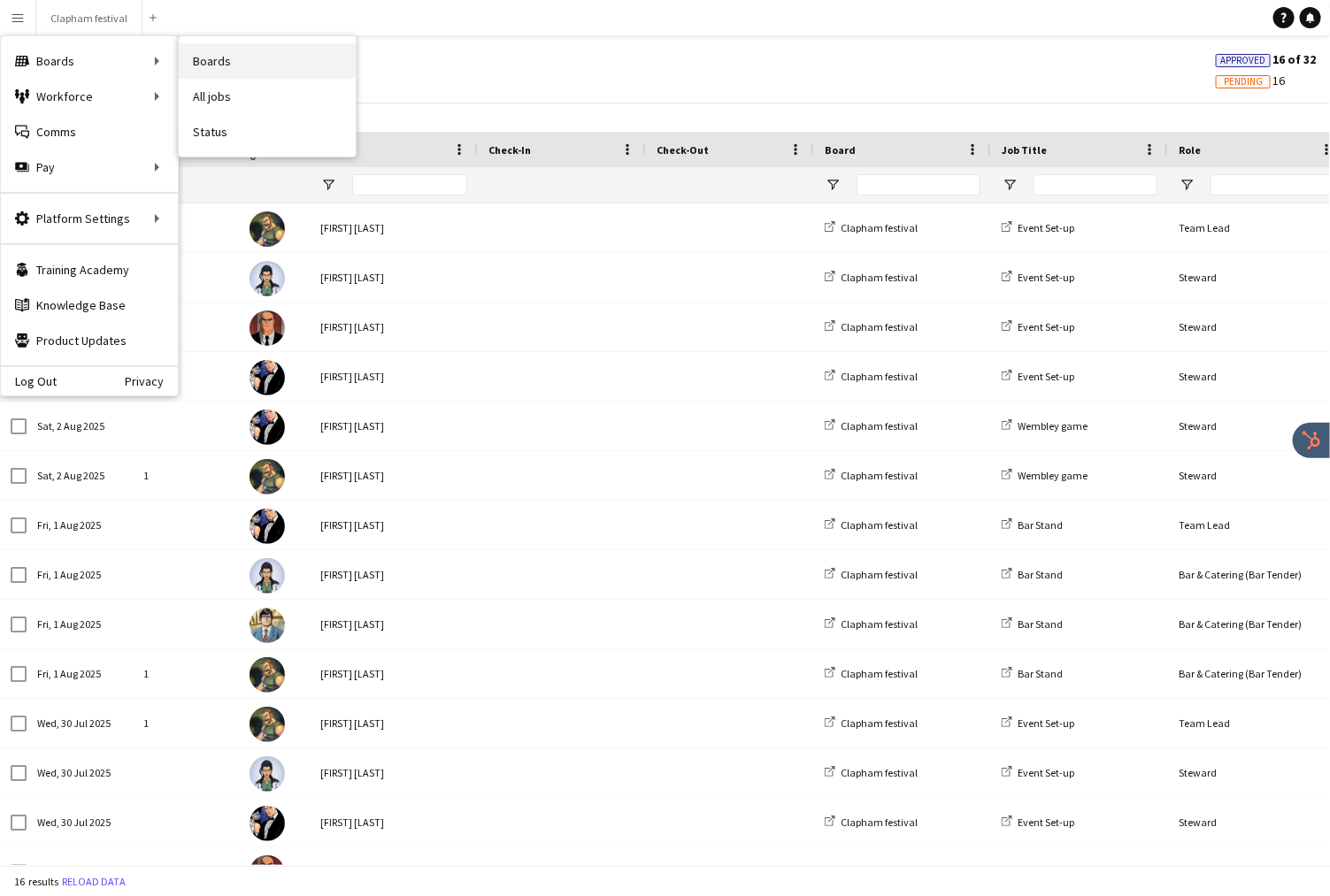 click on "Boards" at bounding box center [267, 61] 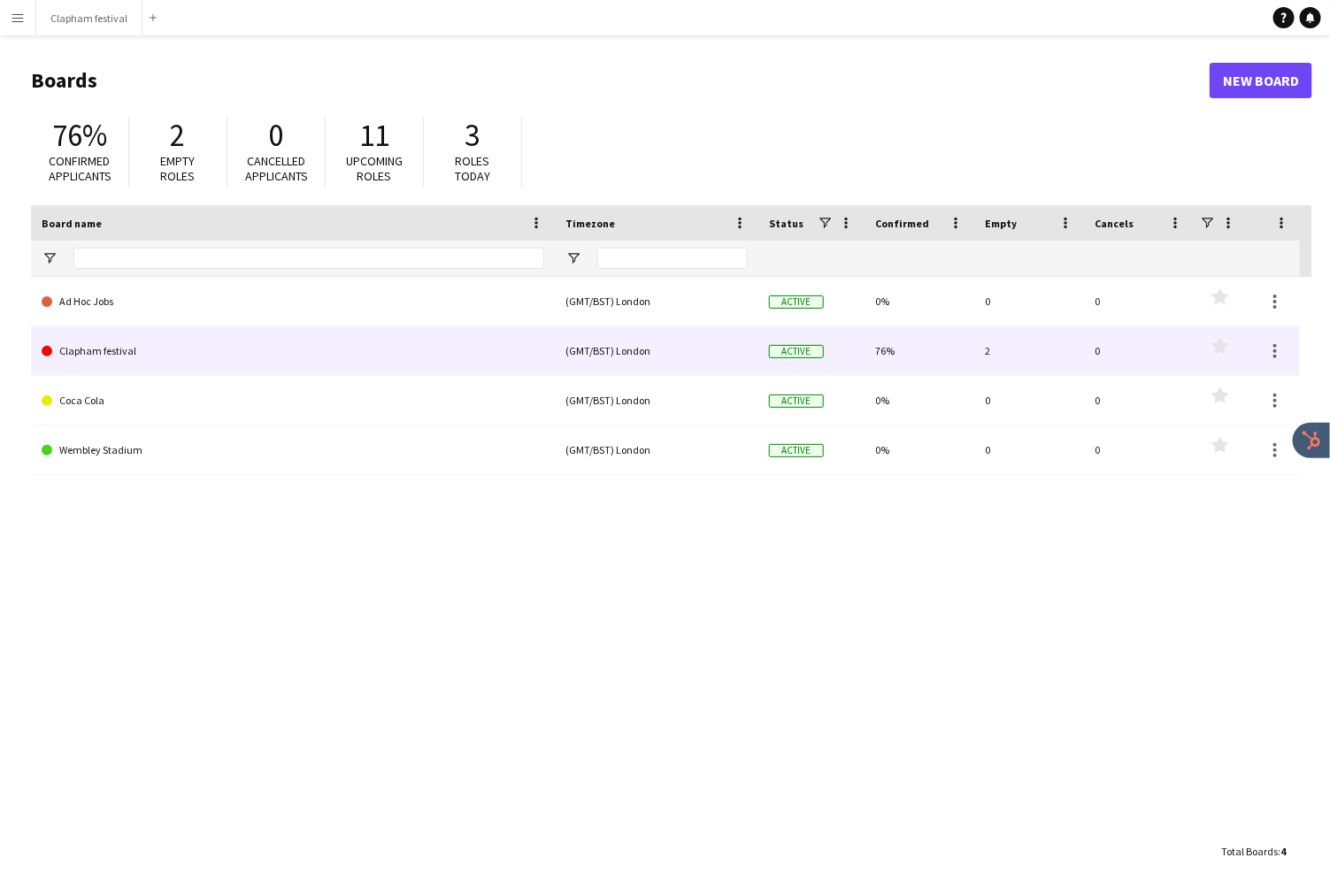 click on "Clapham festival" 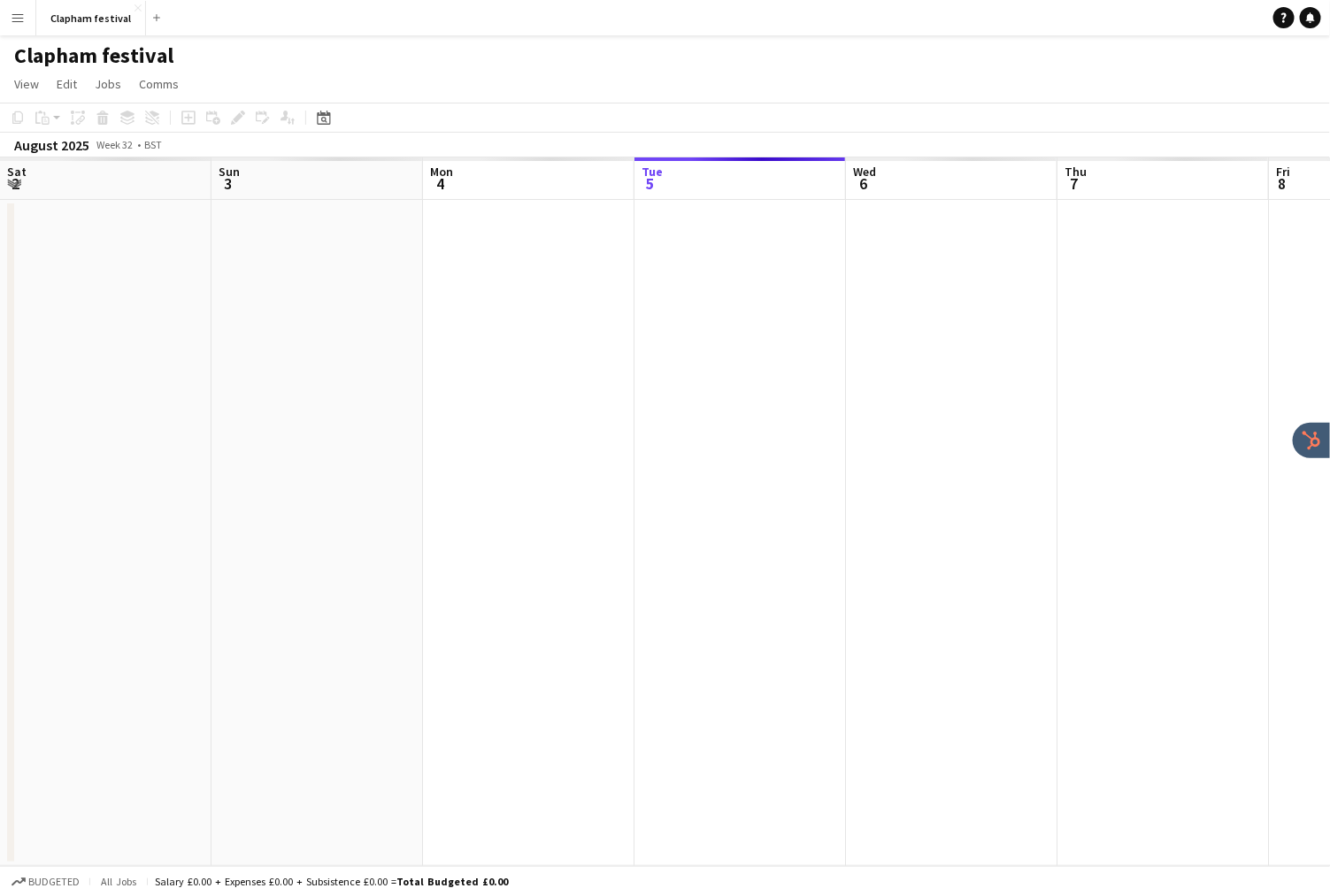 scroll, scrollTop: 0, scrollLeft: 423, axis: horizontal 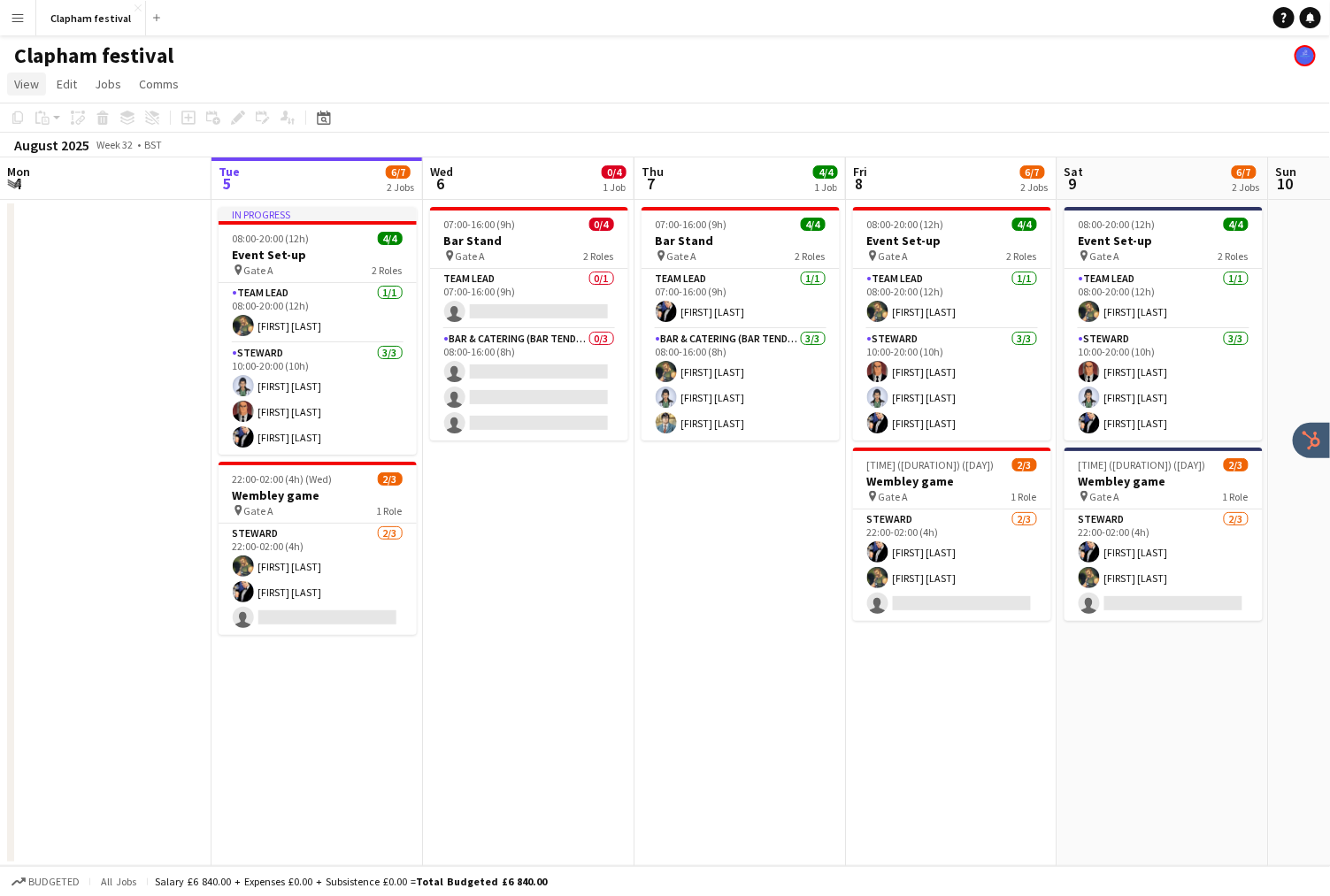click on "View" 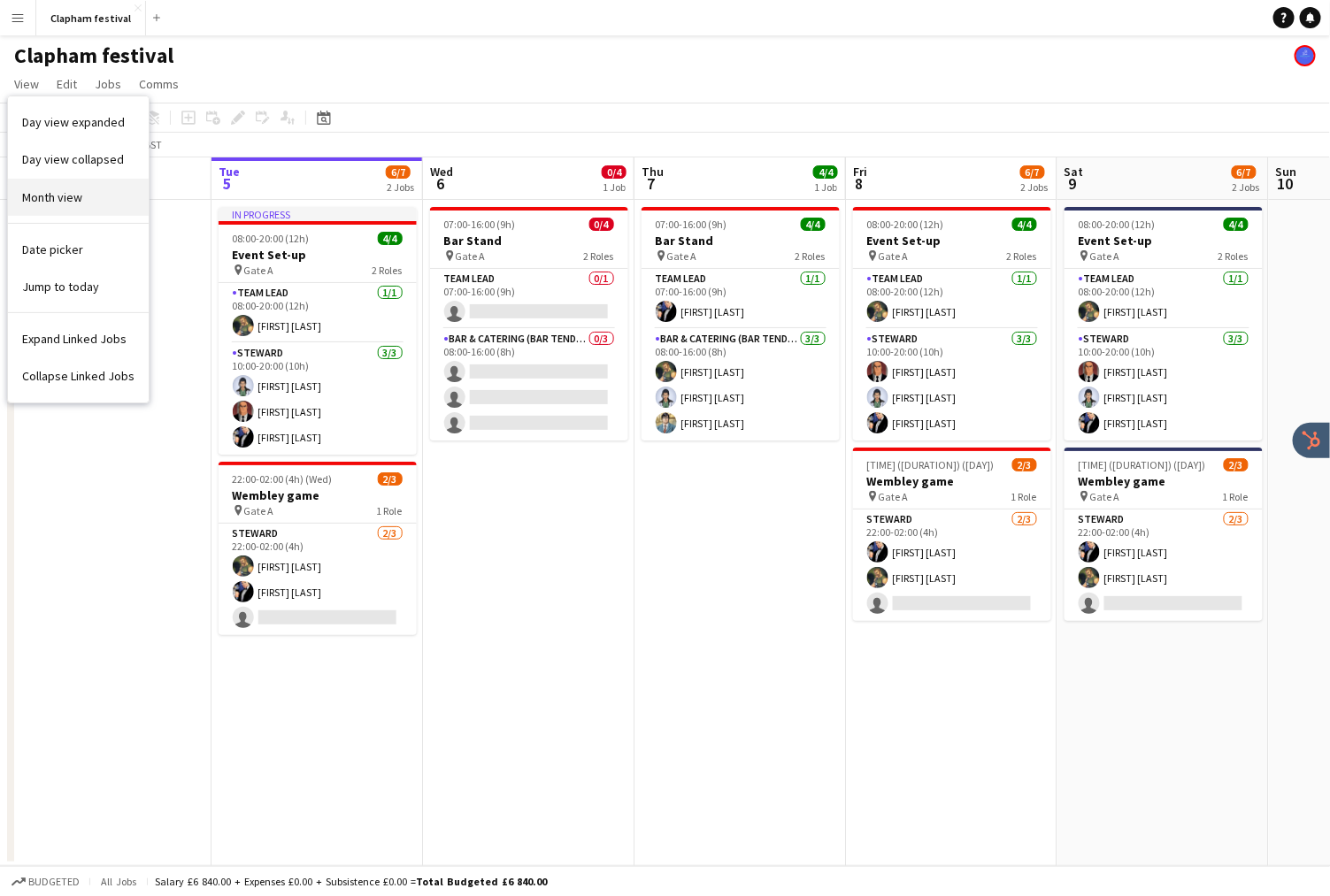 click on "Month view" at bounding box center [78, 197] 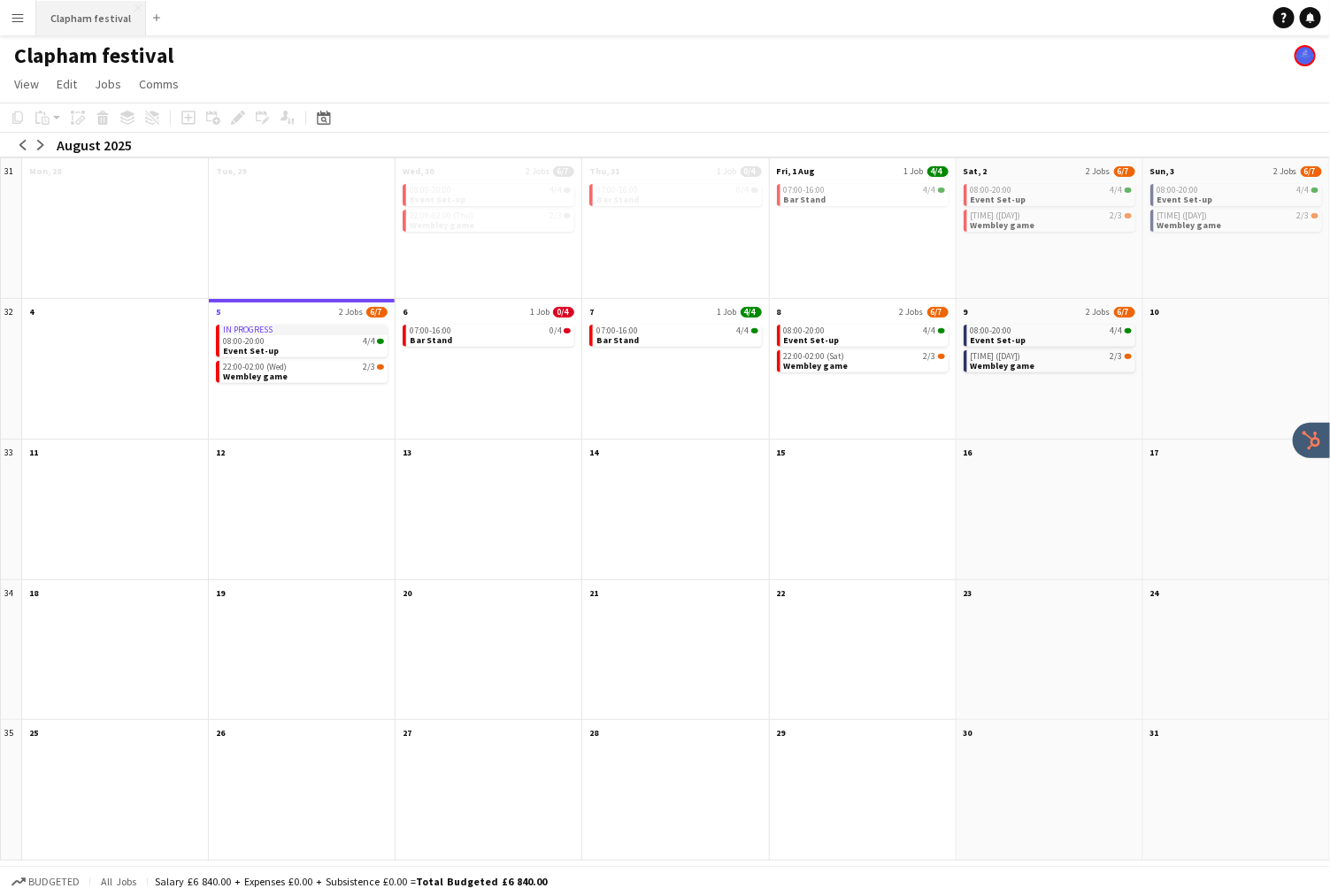 click on "Clapham festival
Close" at bounding box center (91, 18) 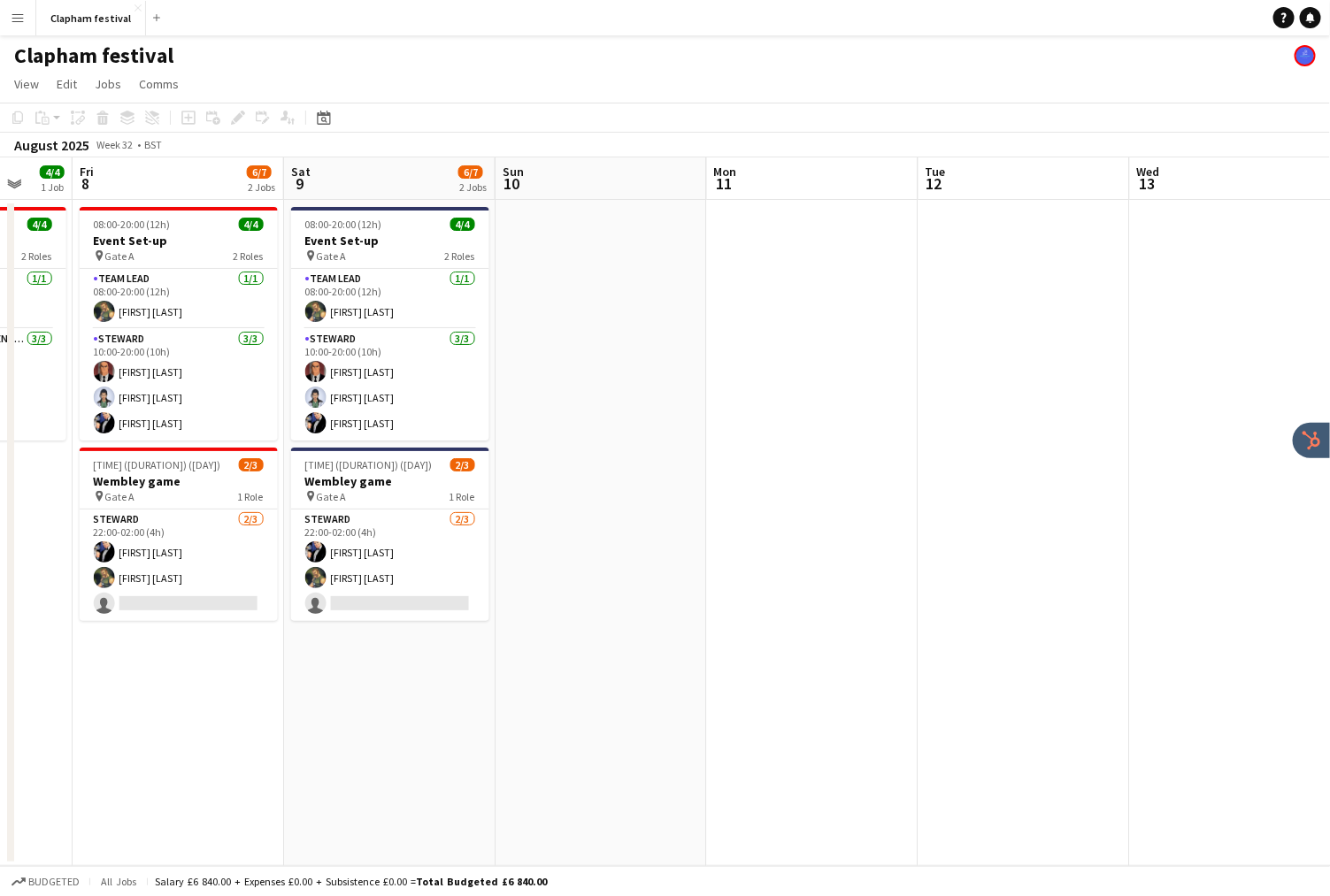 scroll, scrollTop: 0, scrollLeft: 820, axis: horizontal 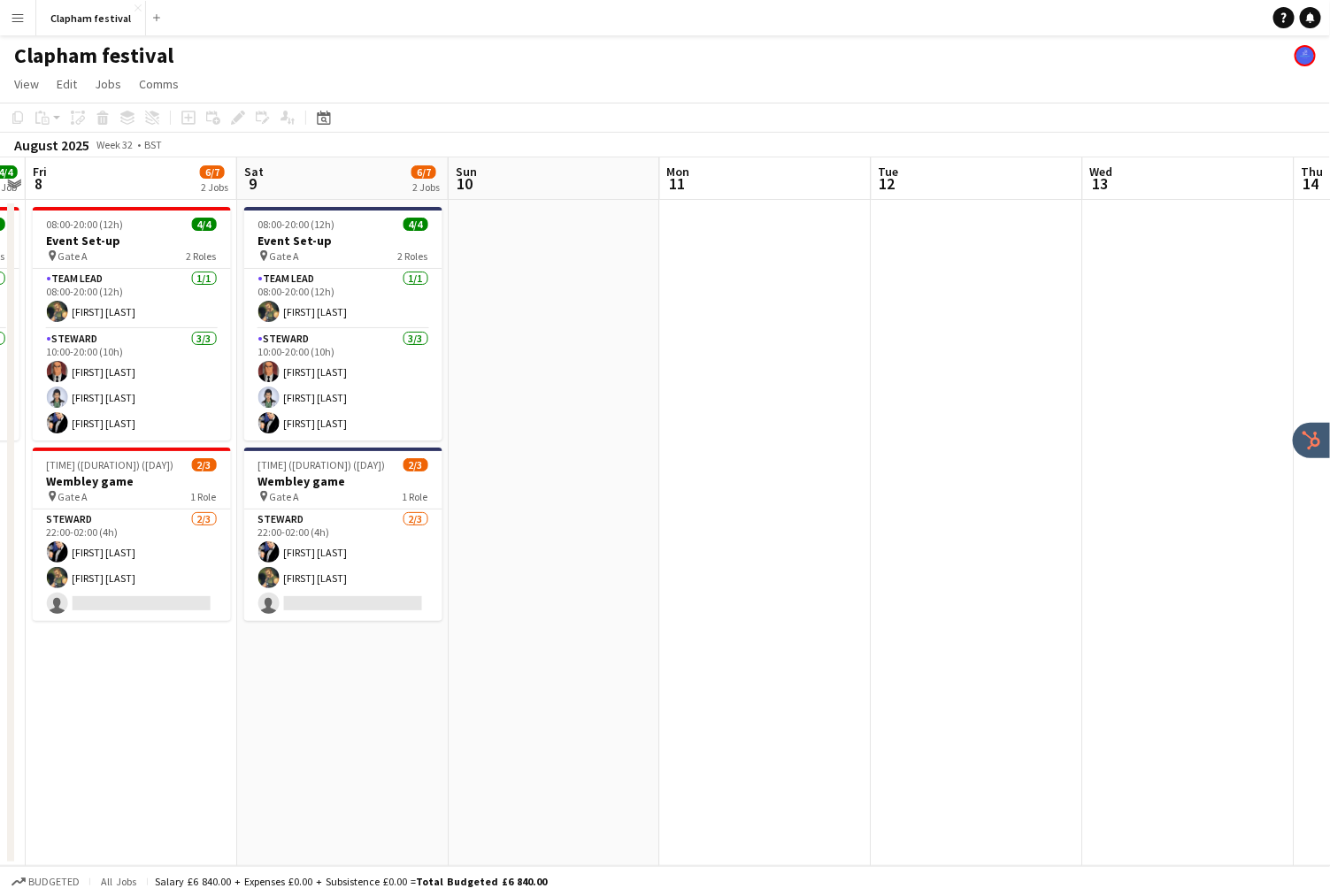 click at bounding box center [765, 532] 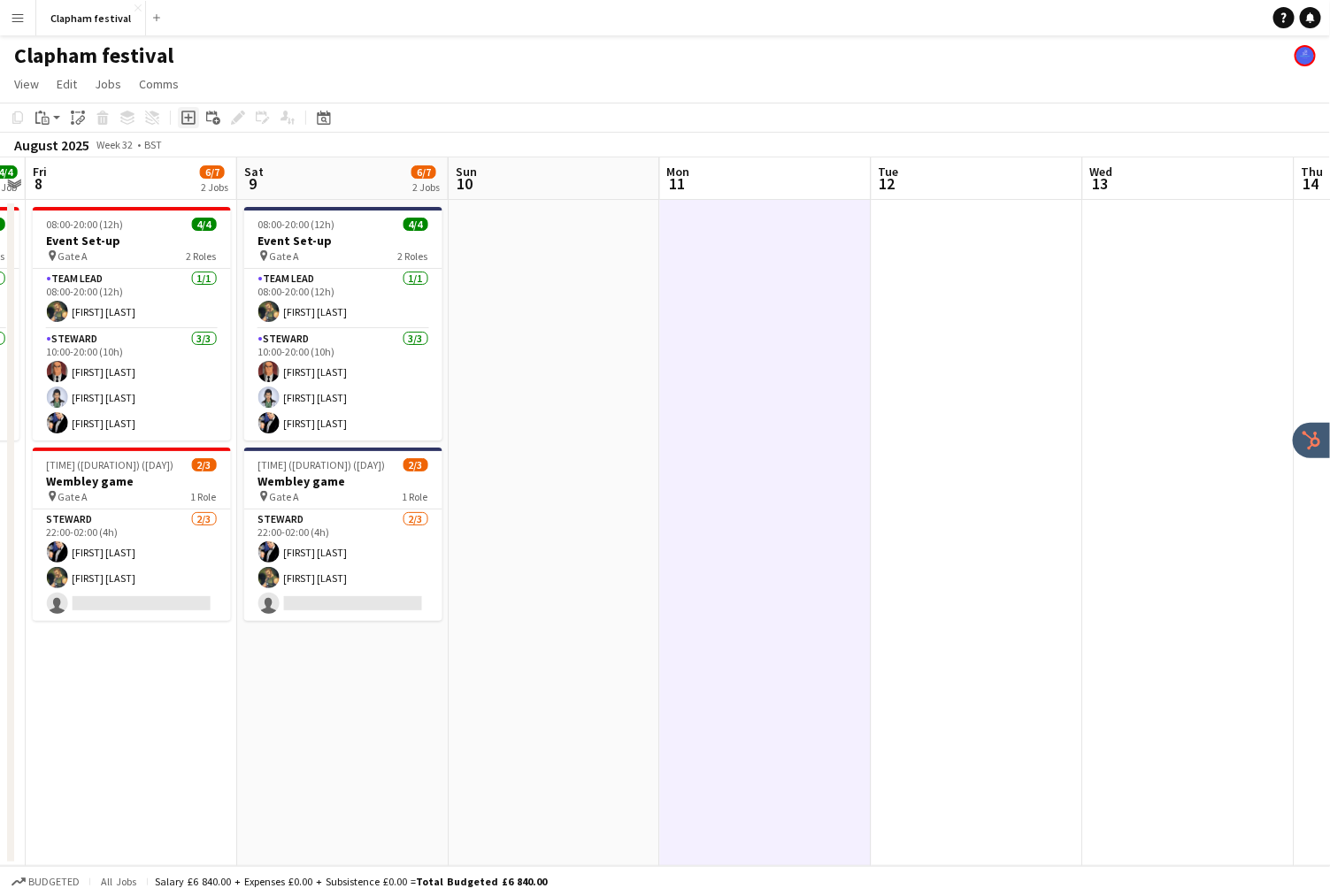click on "Add job" 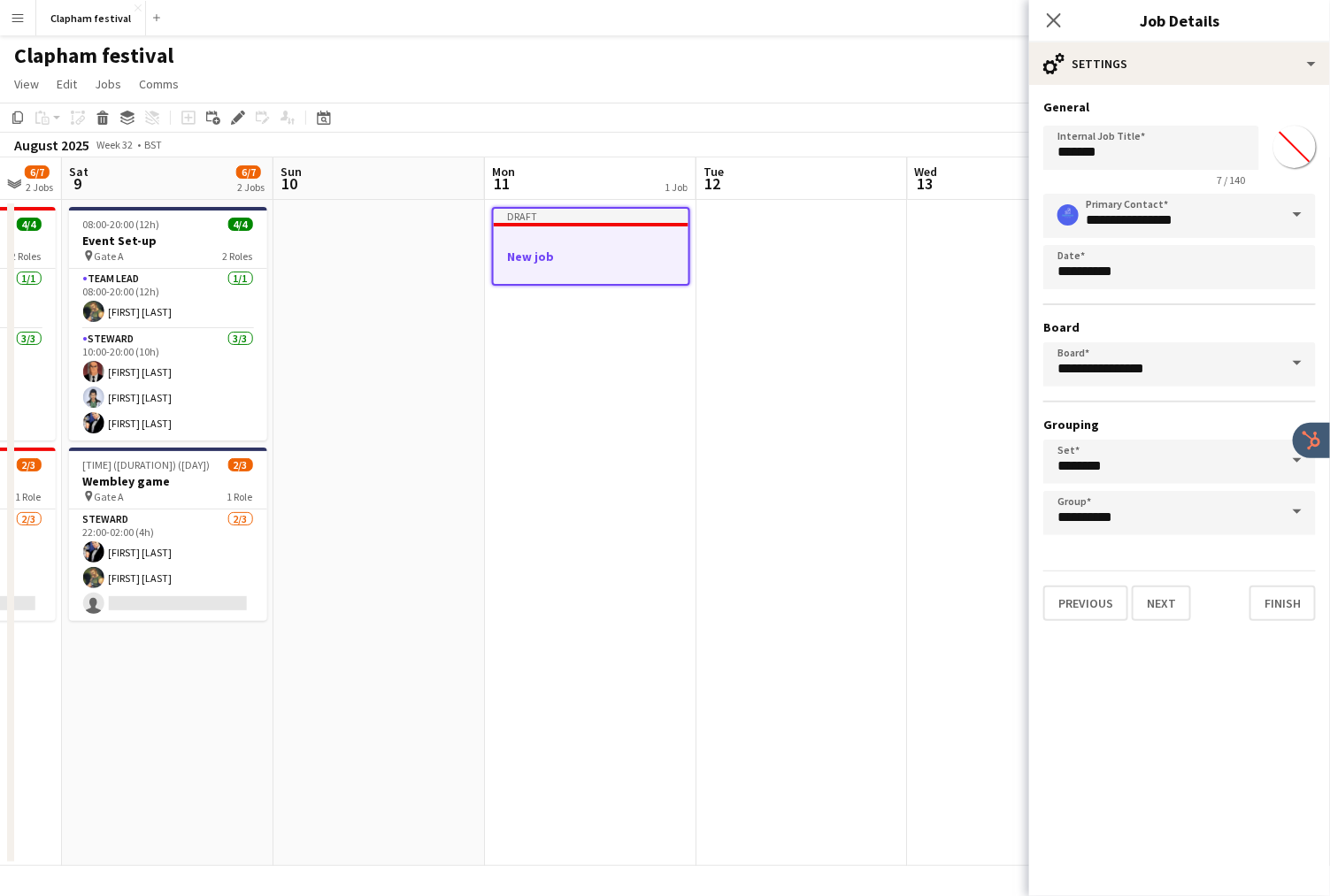 scroll, scrollTop: 0, scrollLeft: 580, axis: horizontal 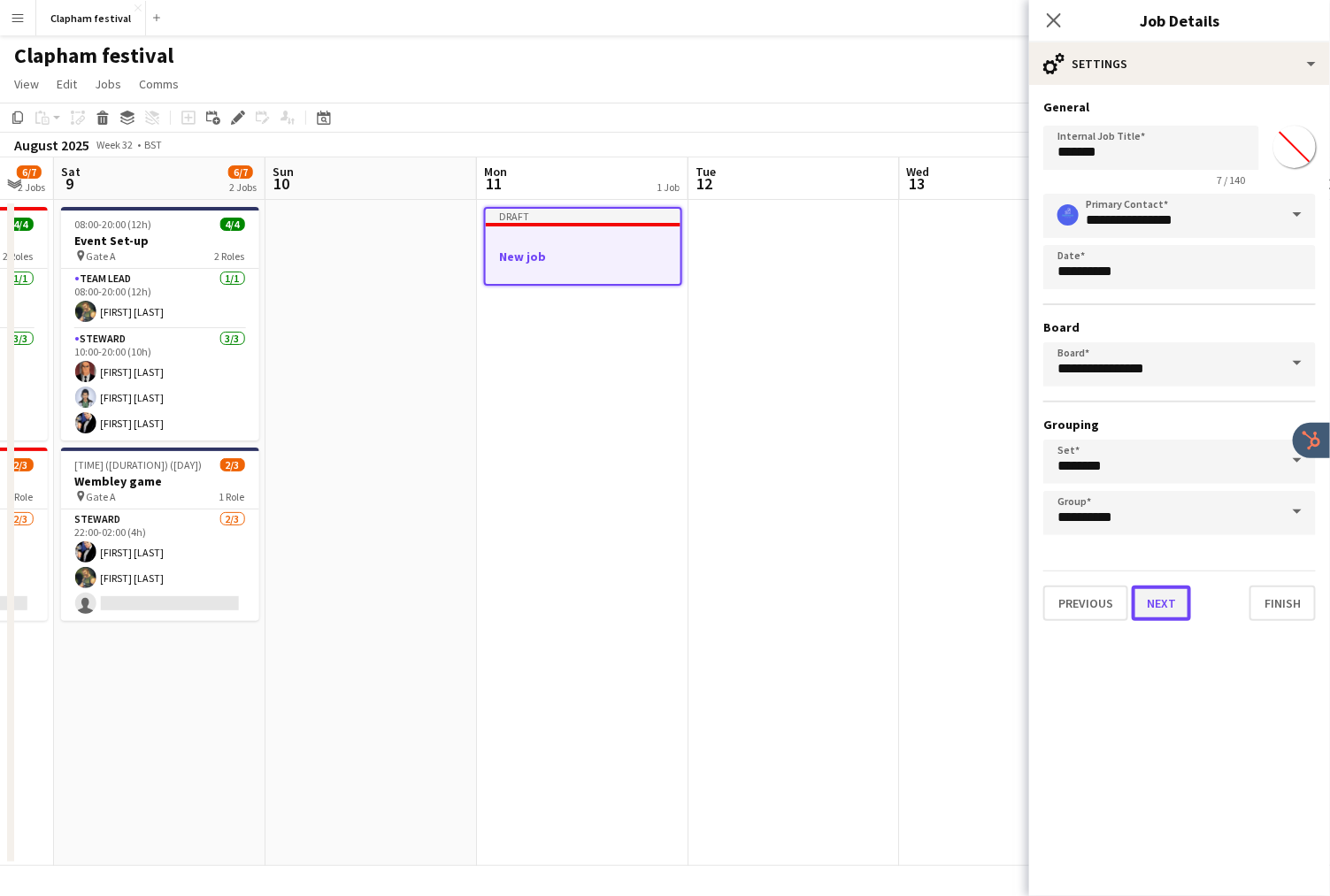 click on "Next" at bounding box center [1161, 603] 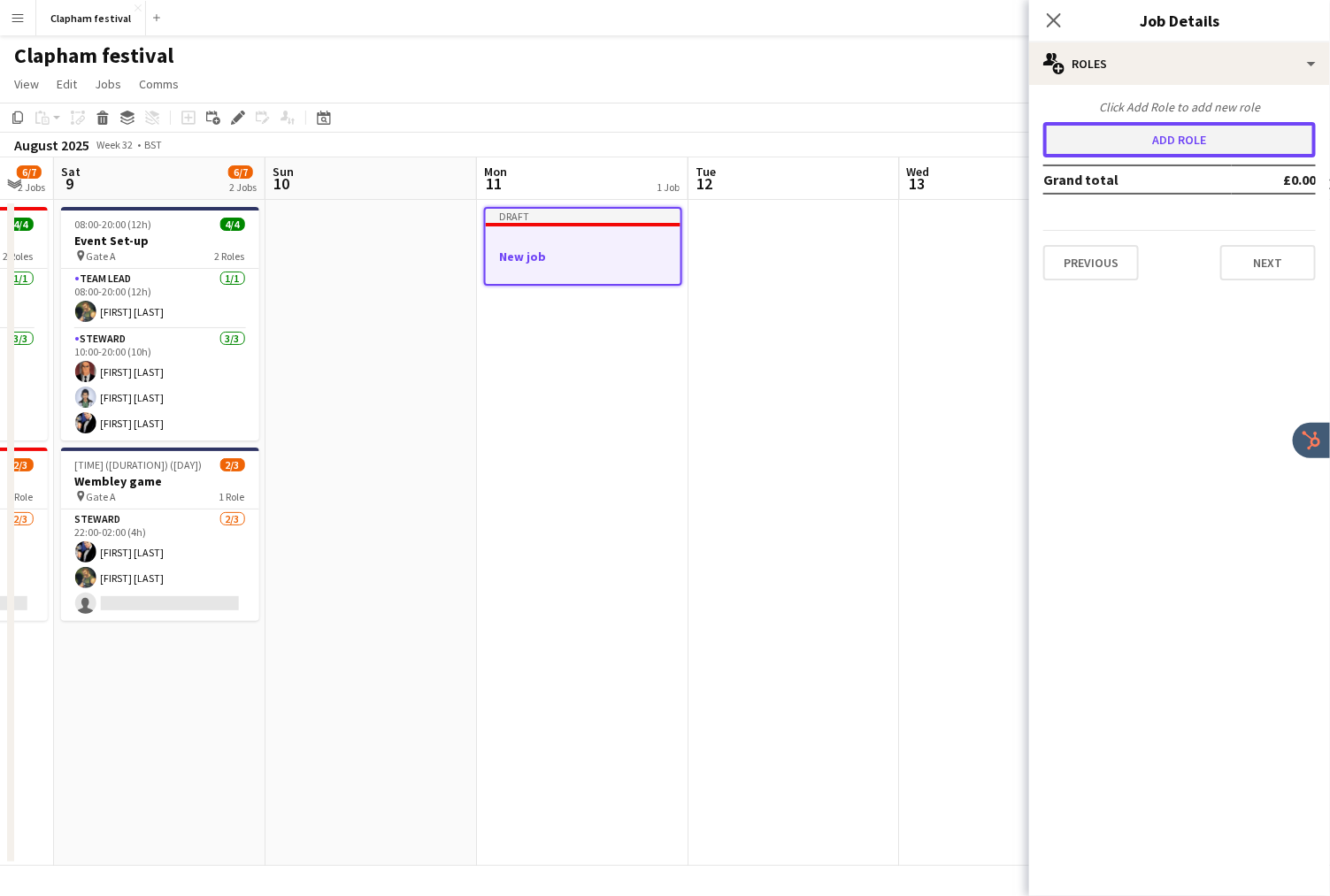 click on "Add role" at bounding box center (1180, 140) 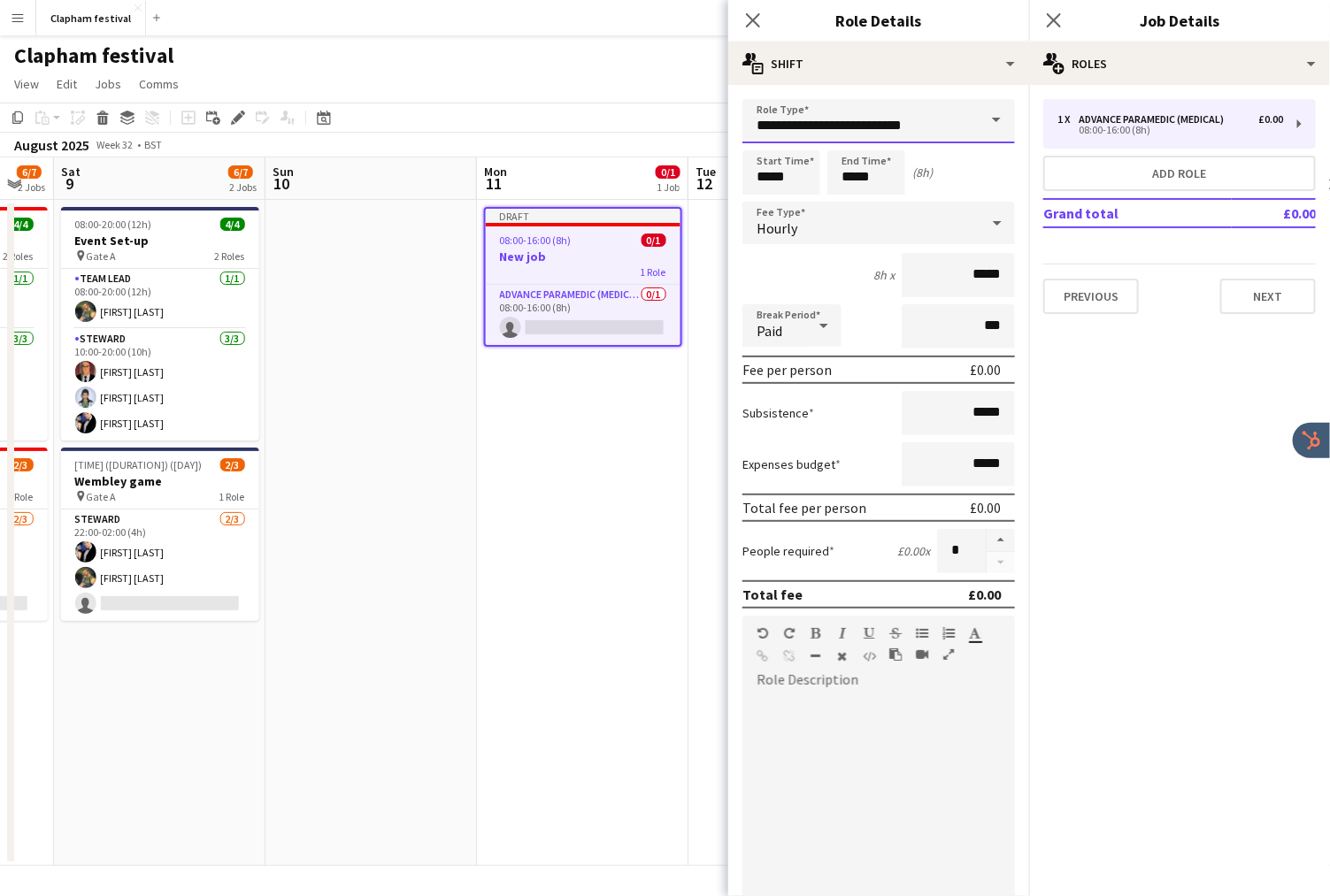 click on "**********" at bounding box center [879, 121] 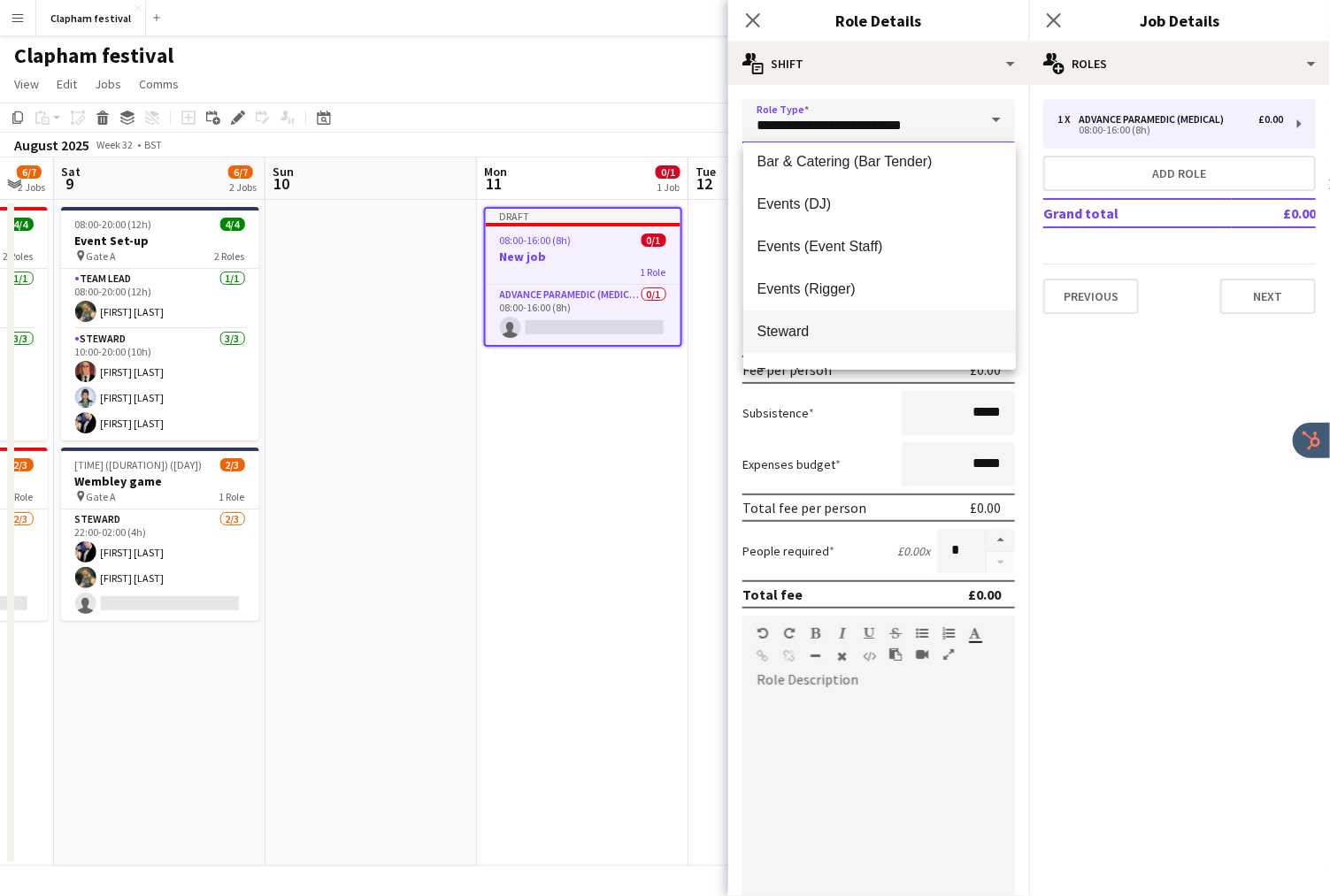 scroll, scrollTop: 297, scrollLeft: 0, axis: vertical 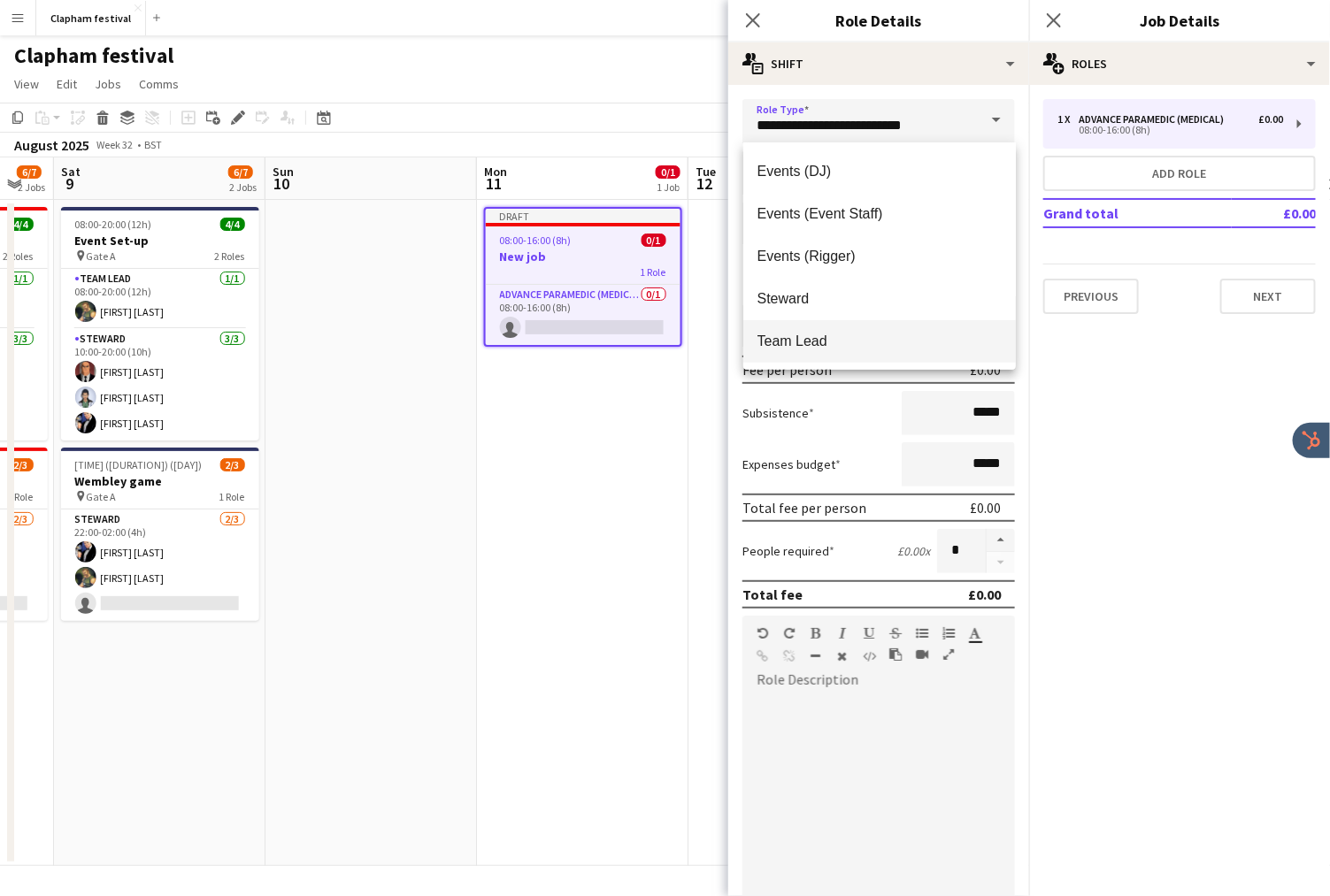 click on "Team Lead" at bounding box center [880, 341] 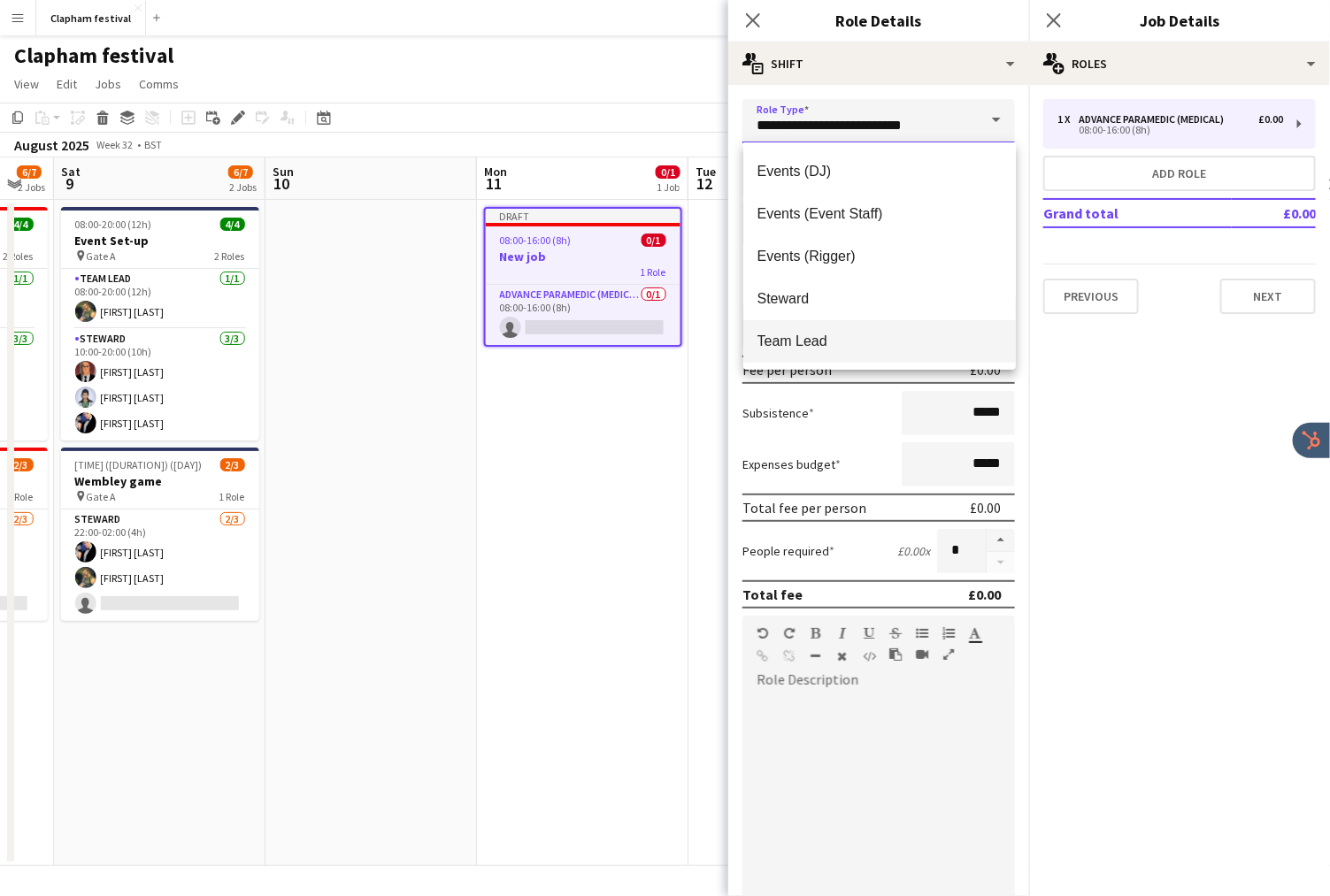 type on "*********" 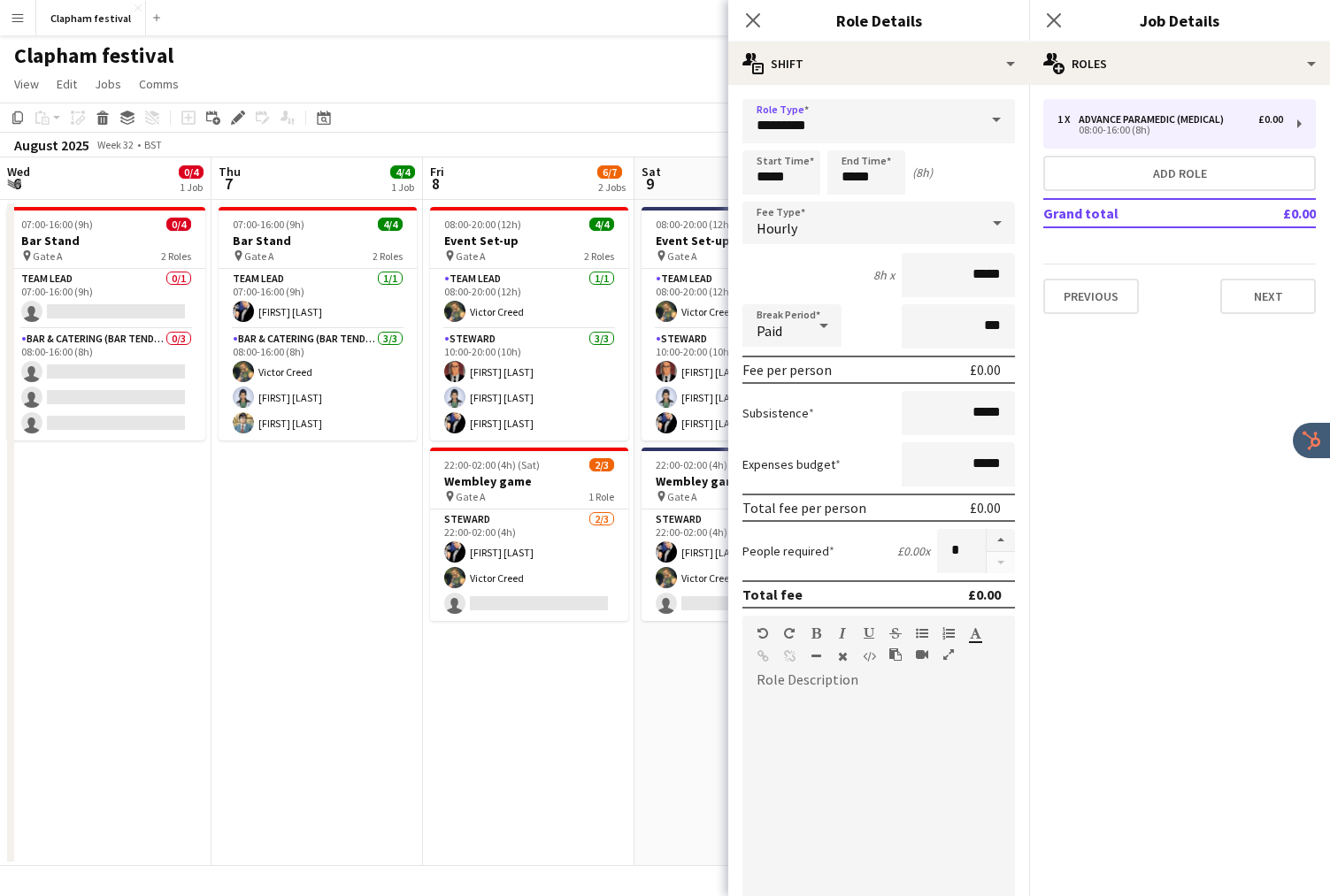 scroll, scrollTop: 0, scrollLeft: 0, axis: both 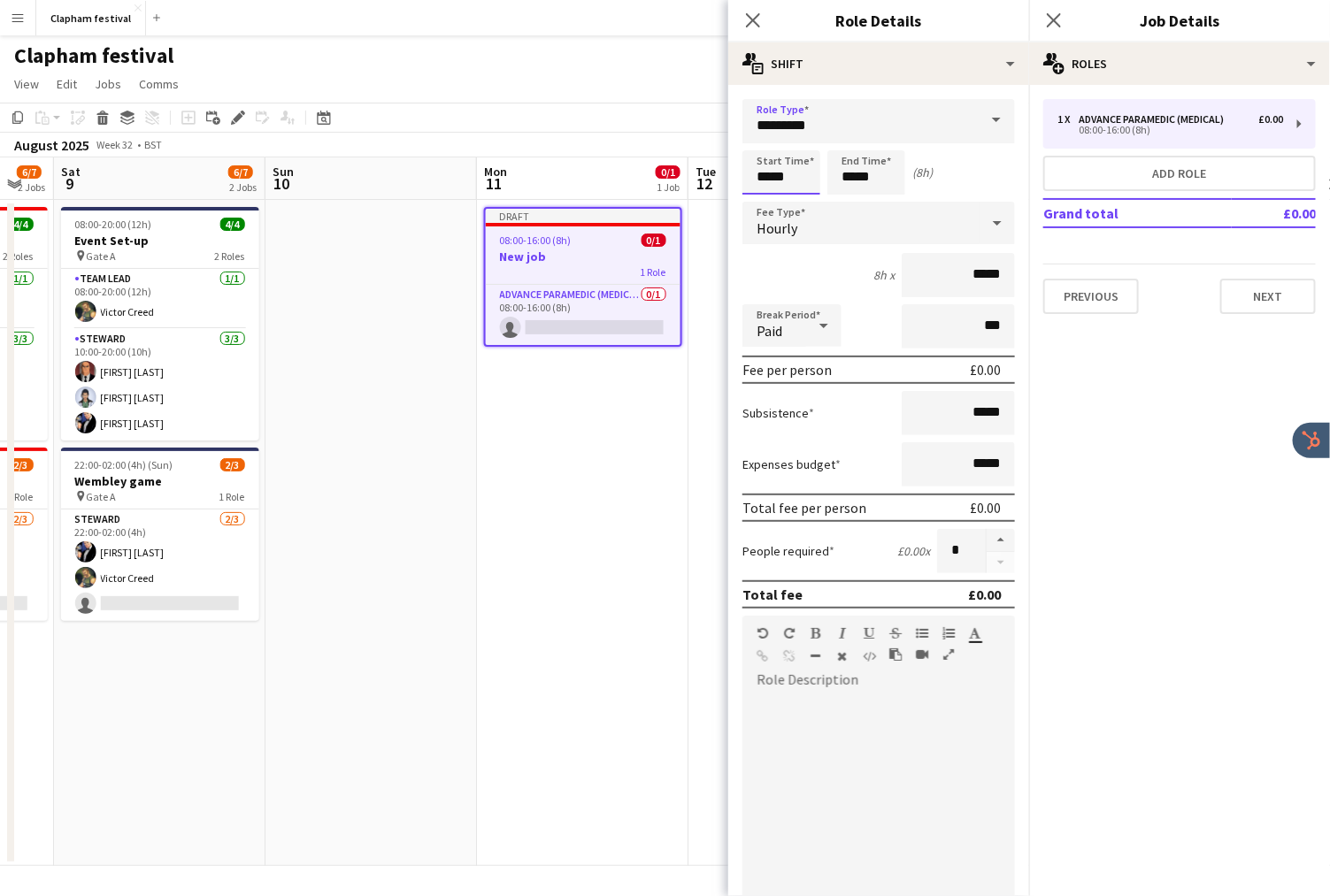 click on "*****" at bounding box center (781, 172) 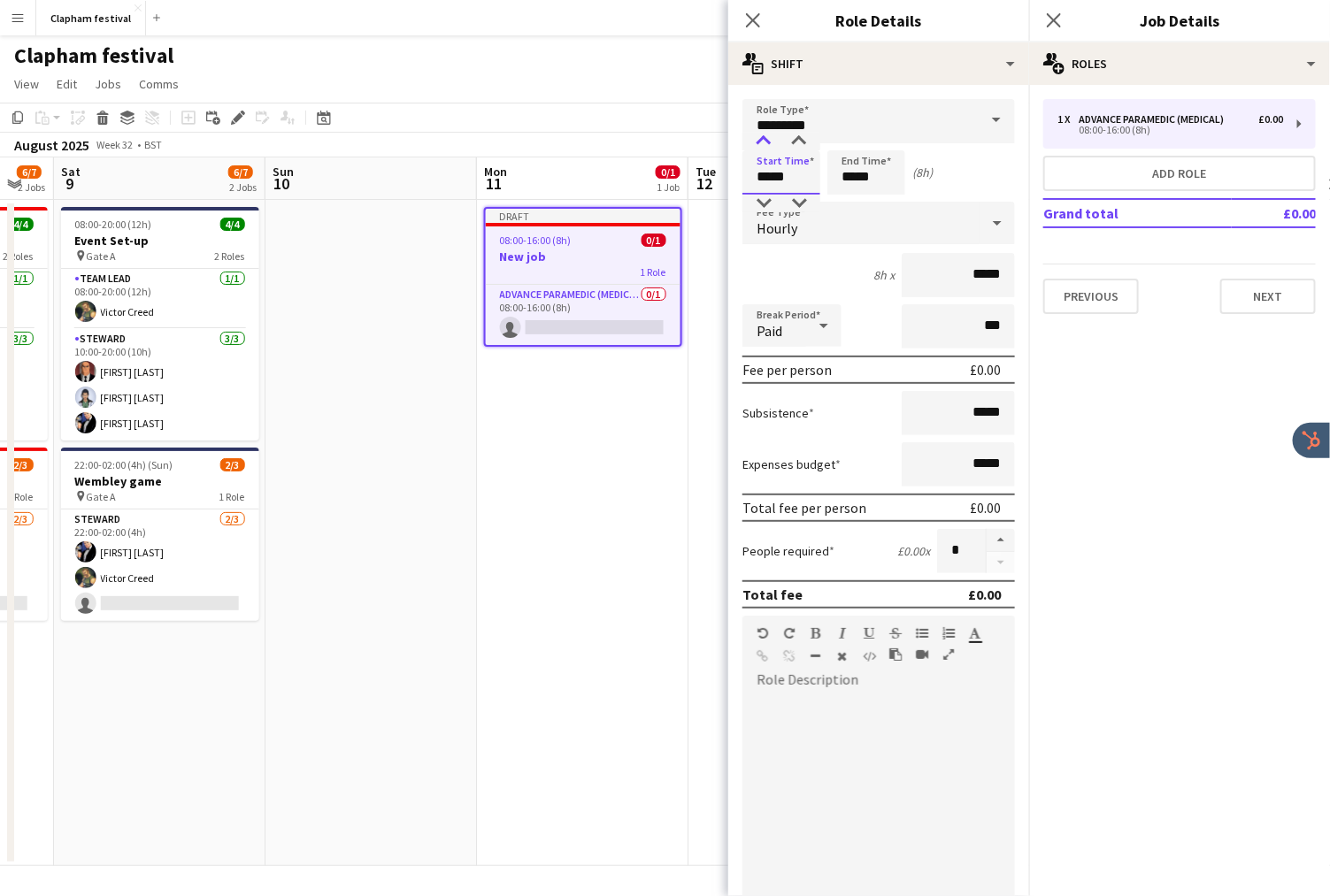 type on "*****" 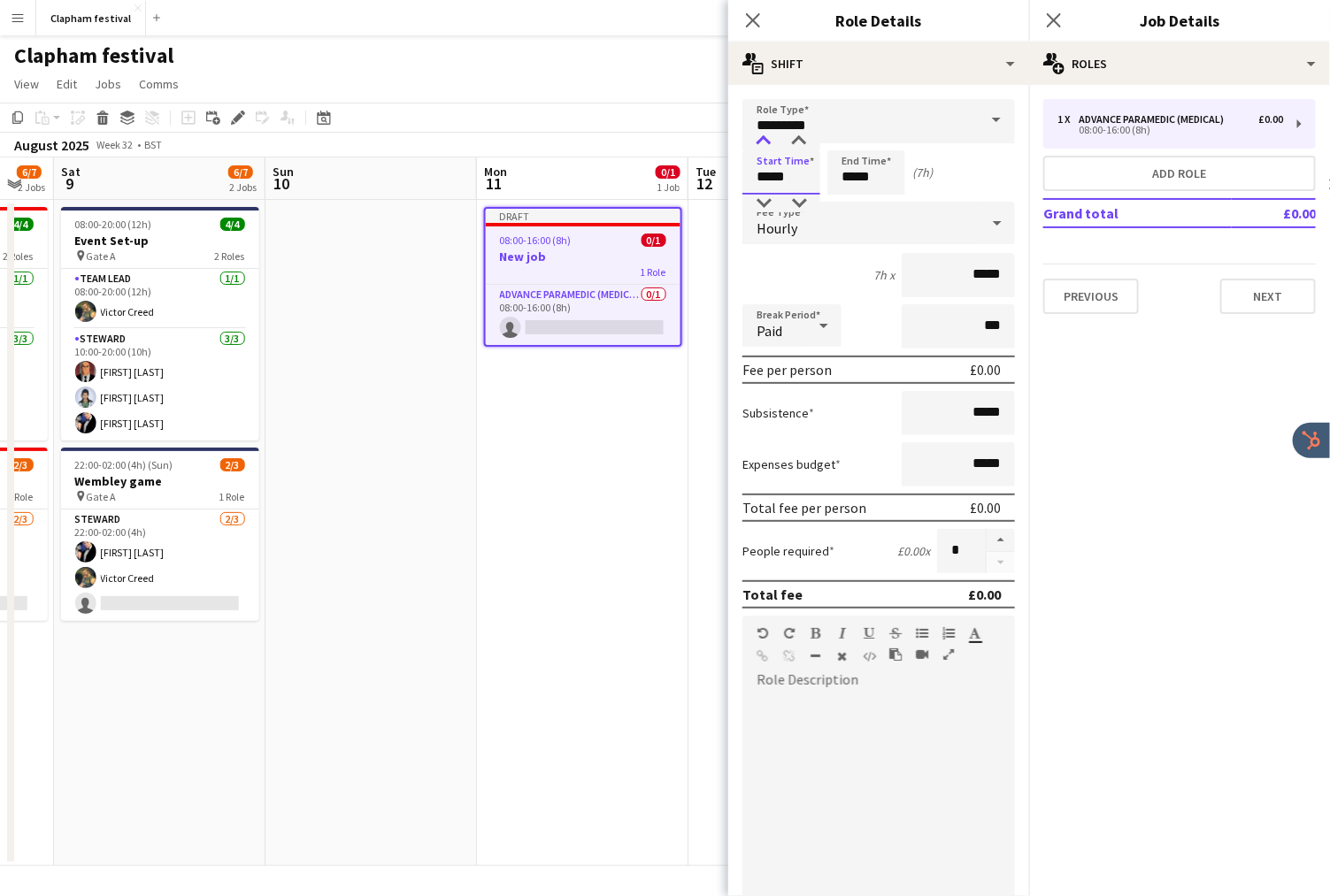 click at bounding box center [764, 142] 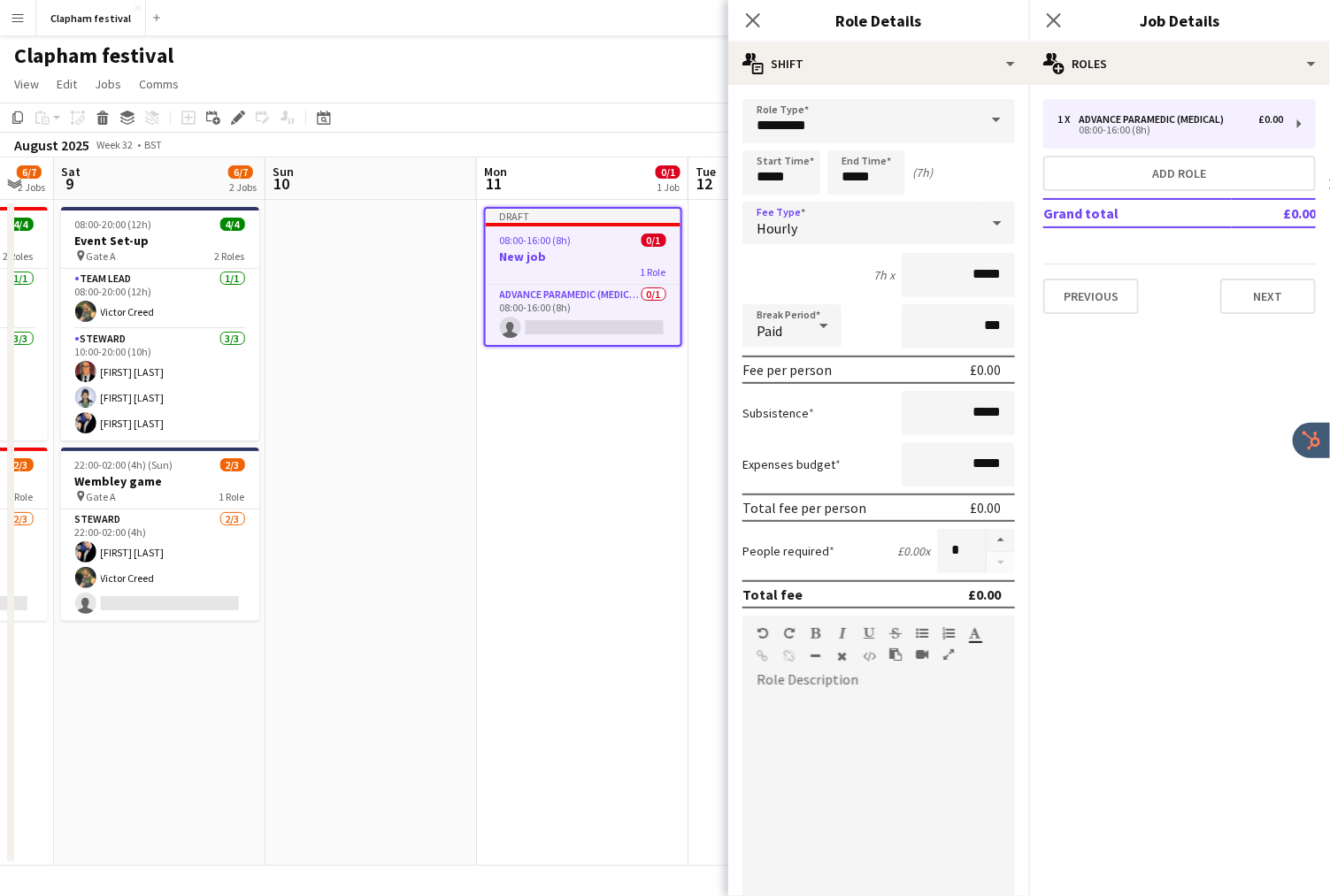 click on "Hourly" at bounding box center (861, 223) 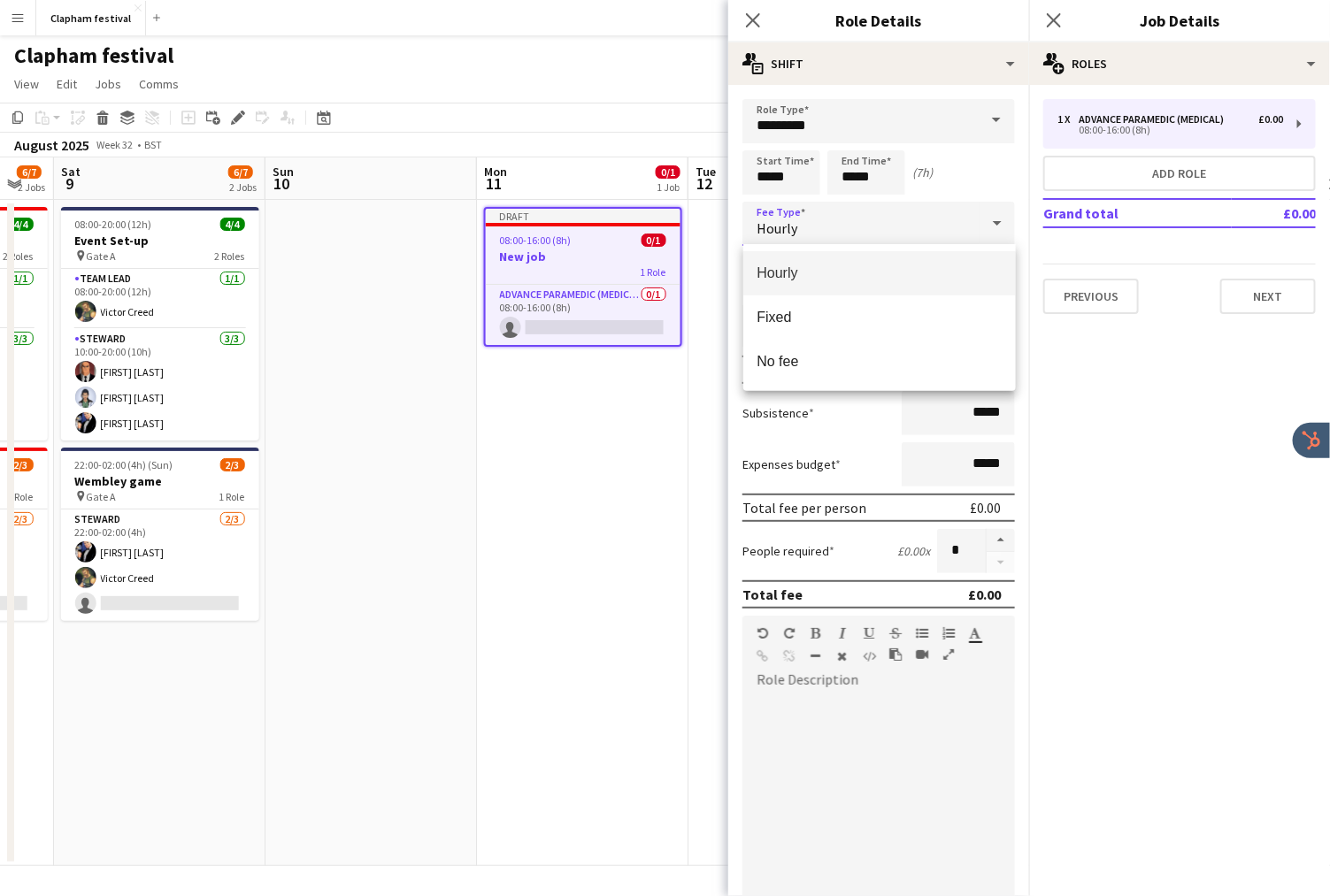 click at bounding box center (665, 448) 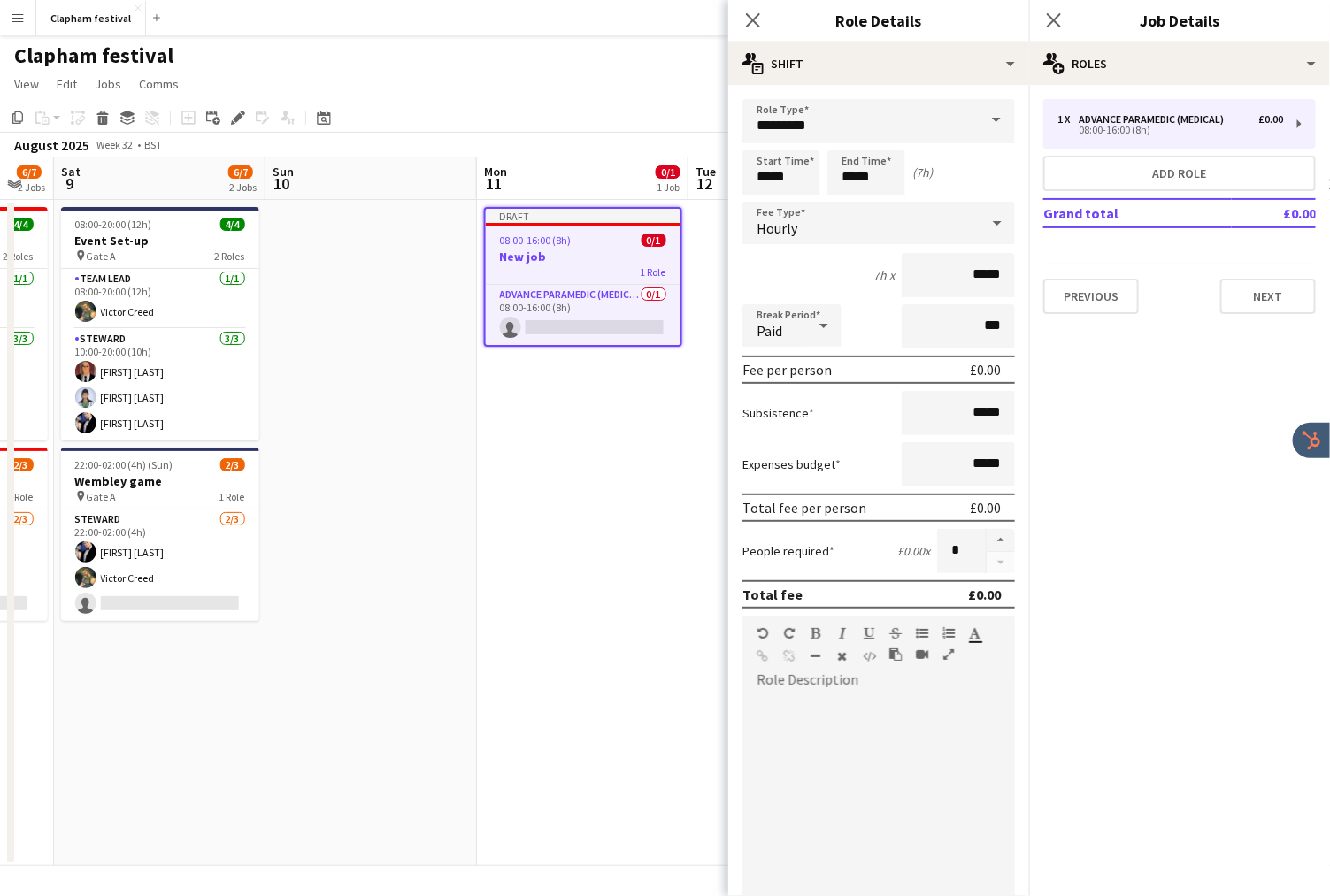 click on "Paid" at bounding box center (792, 325) 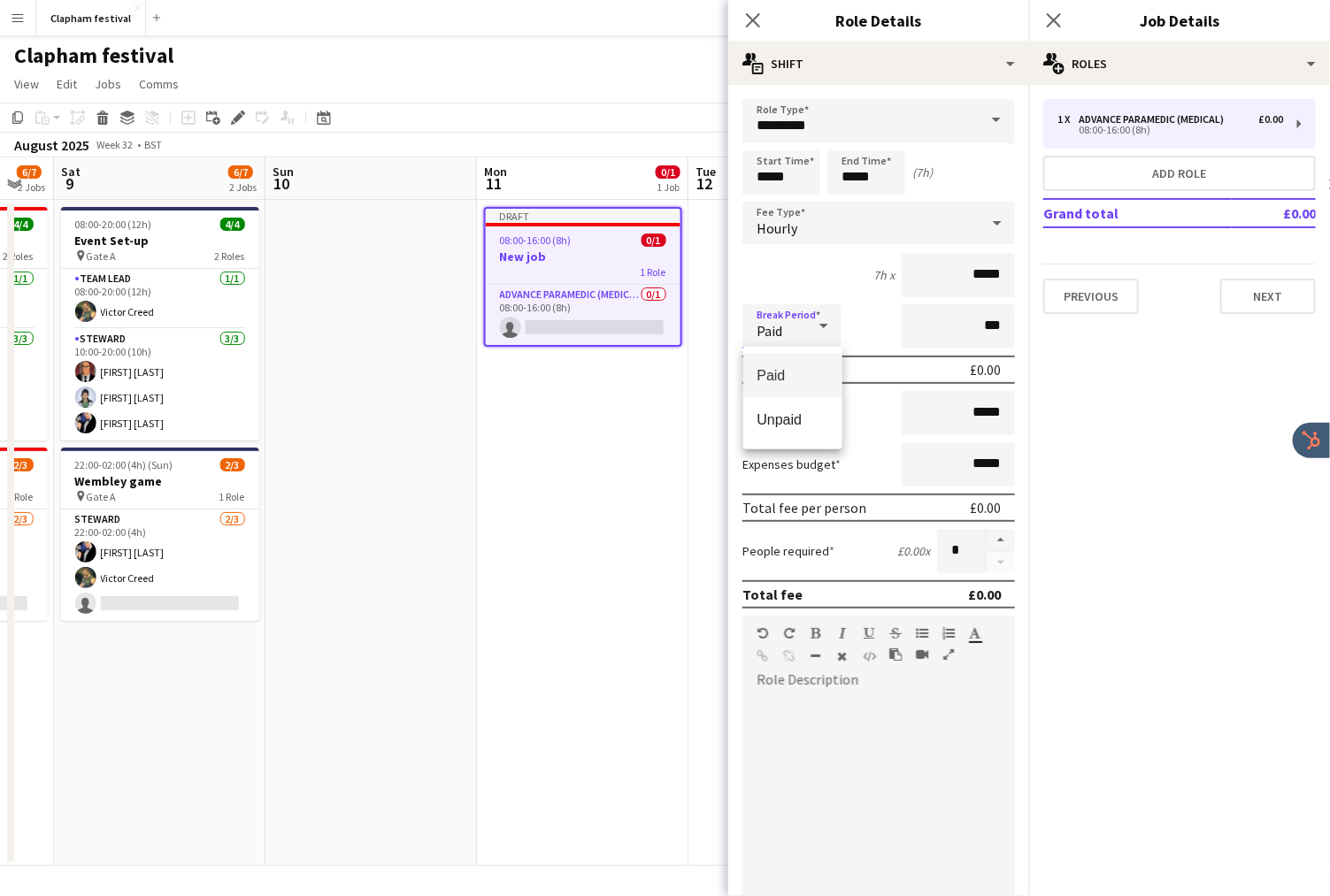 click at bounding box center [665, 448] 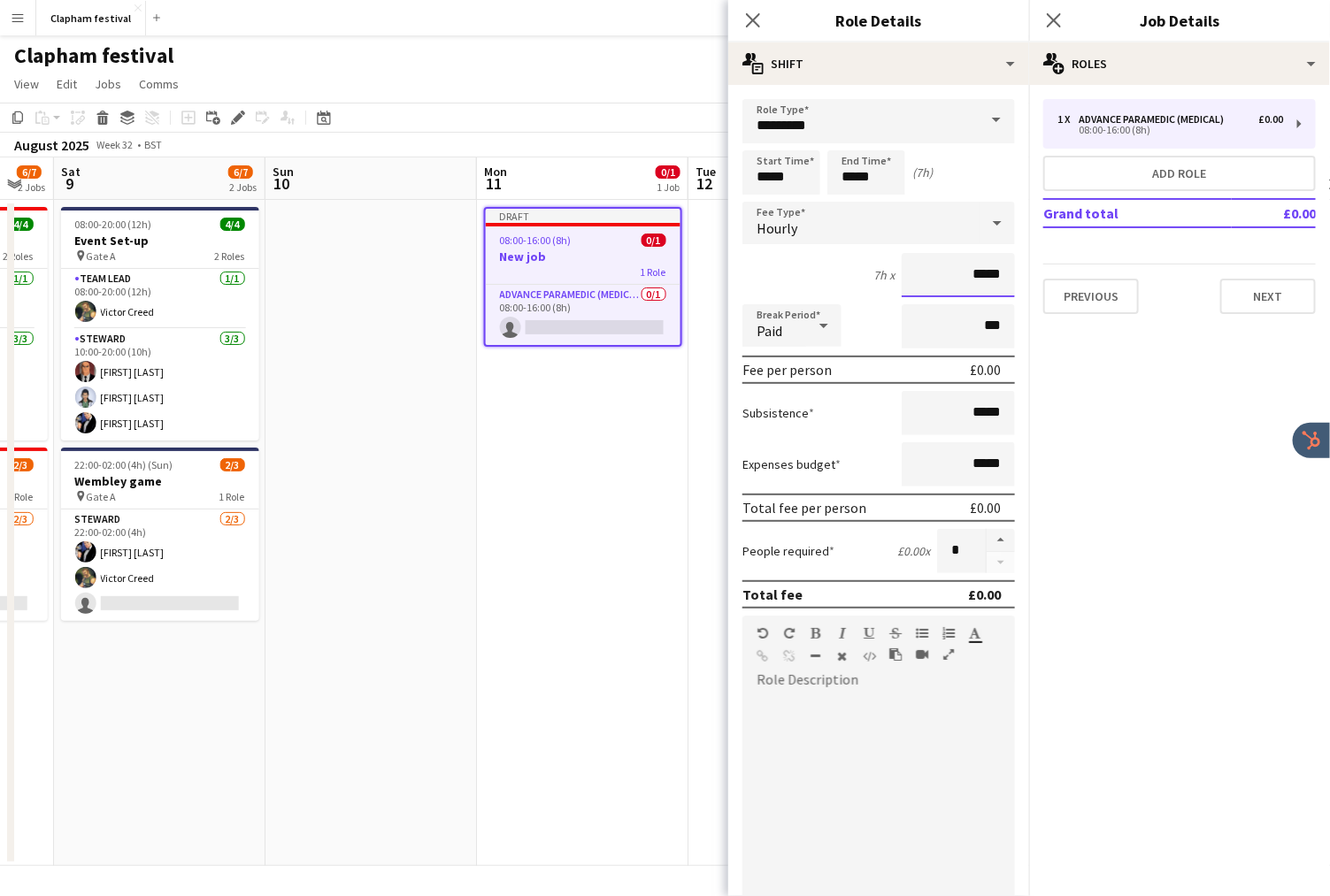 click on "*****" at bounding box center [958, 275] 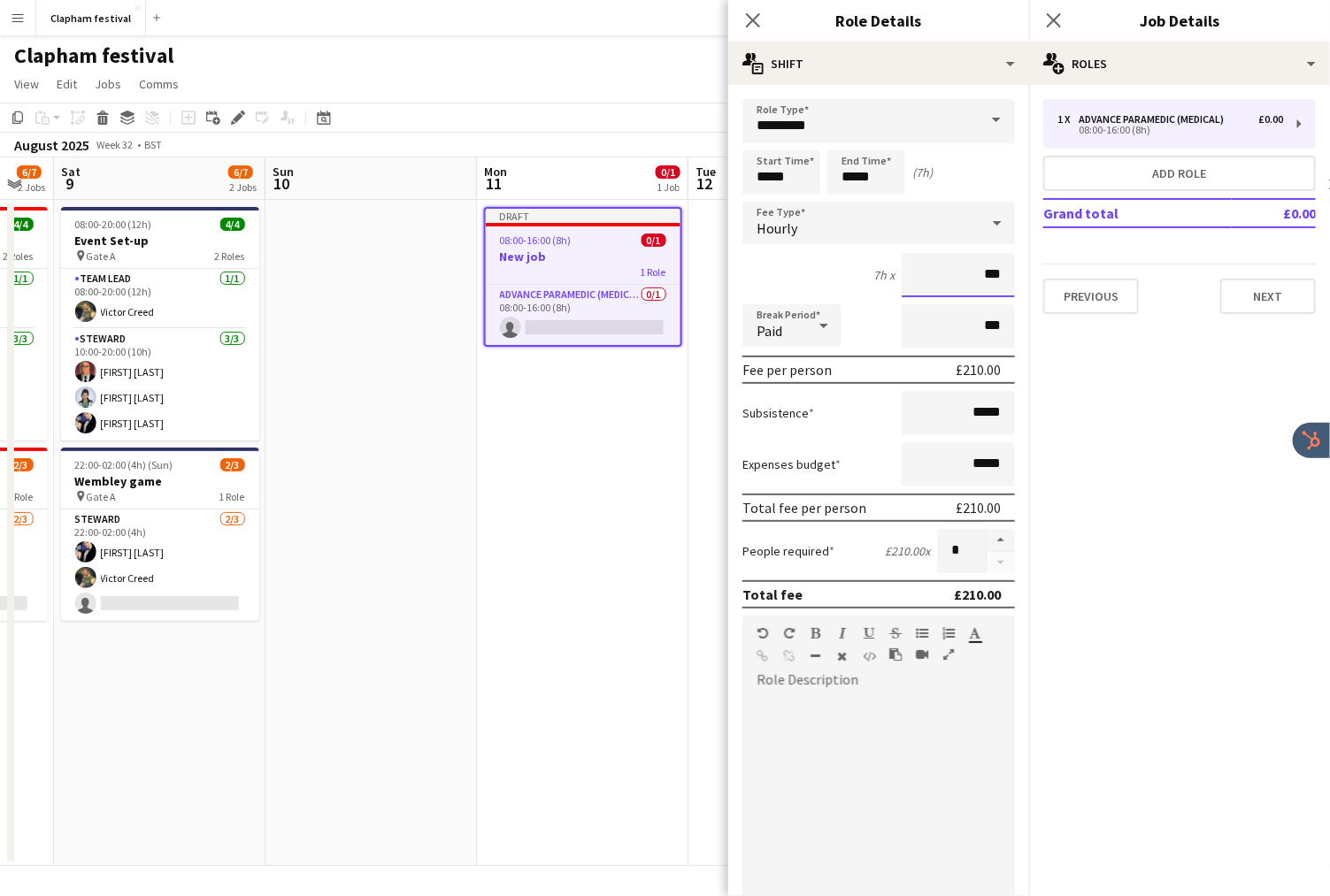 type on "***" 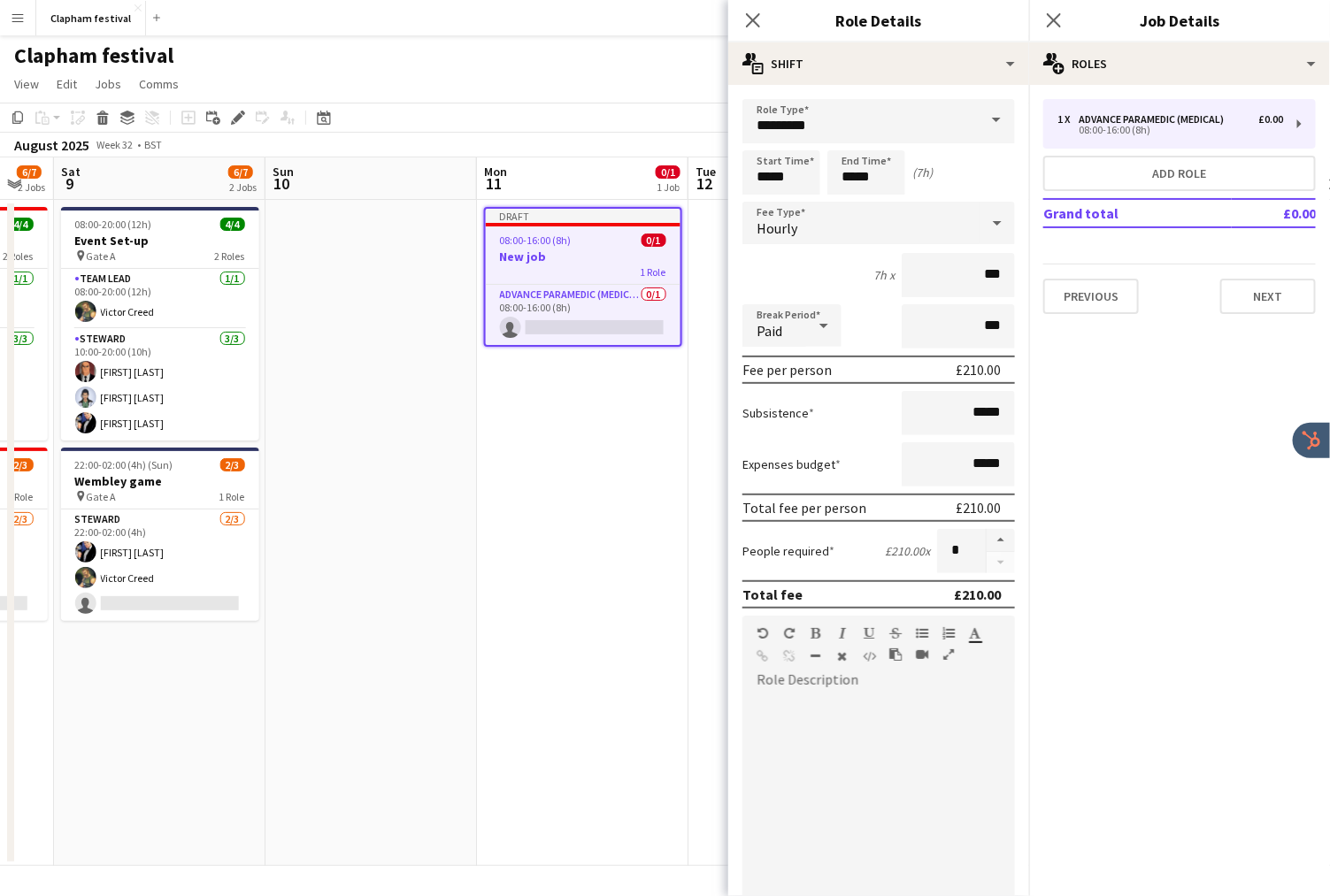 click on "7h x  ***" at bounding box center [879, 275] 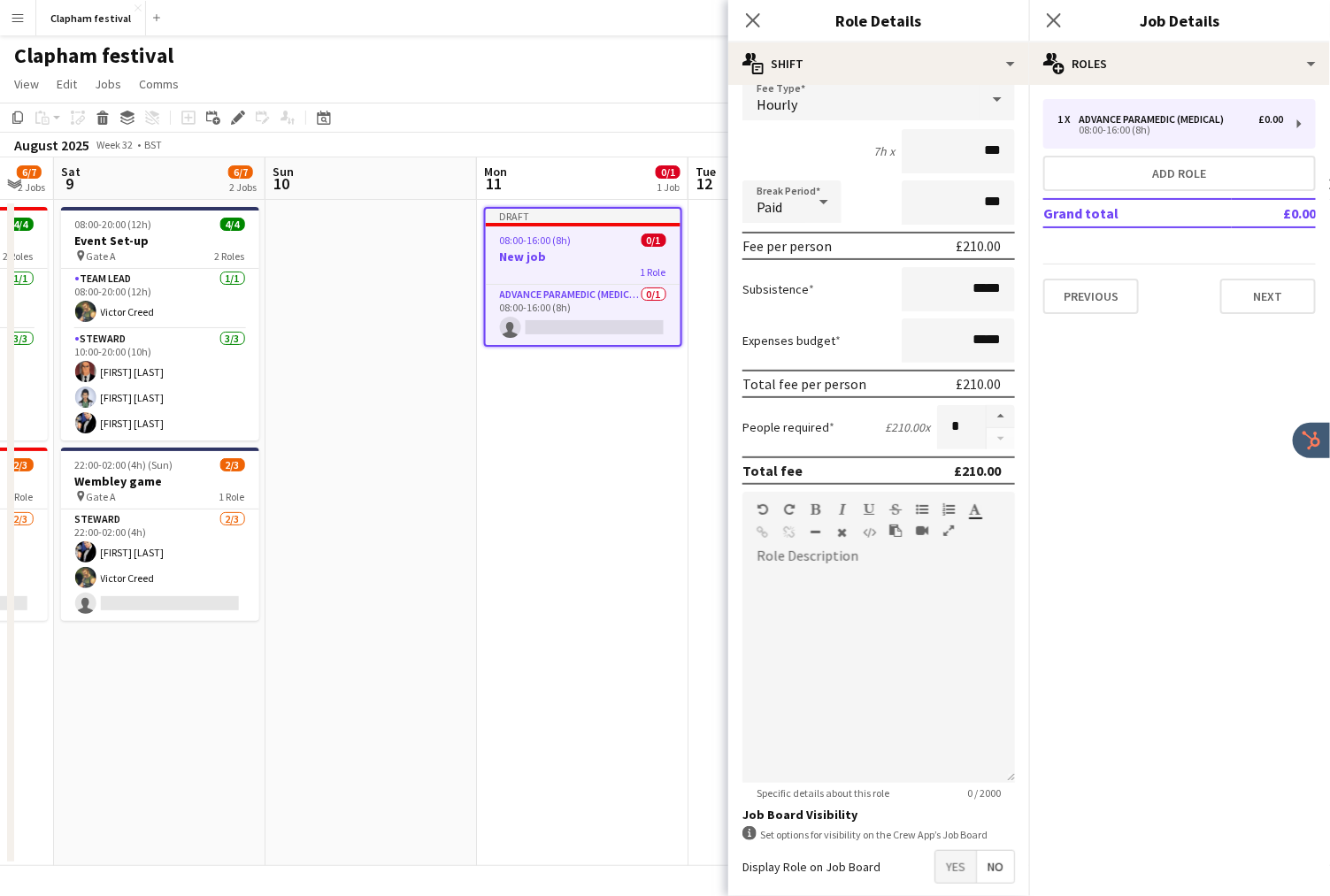 scroll, scrollTop: 211, scrollLeft: 0, axis: vertical 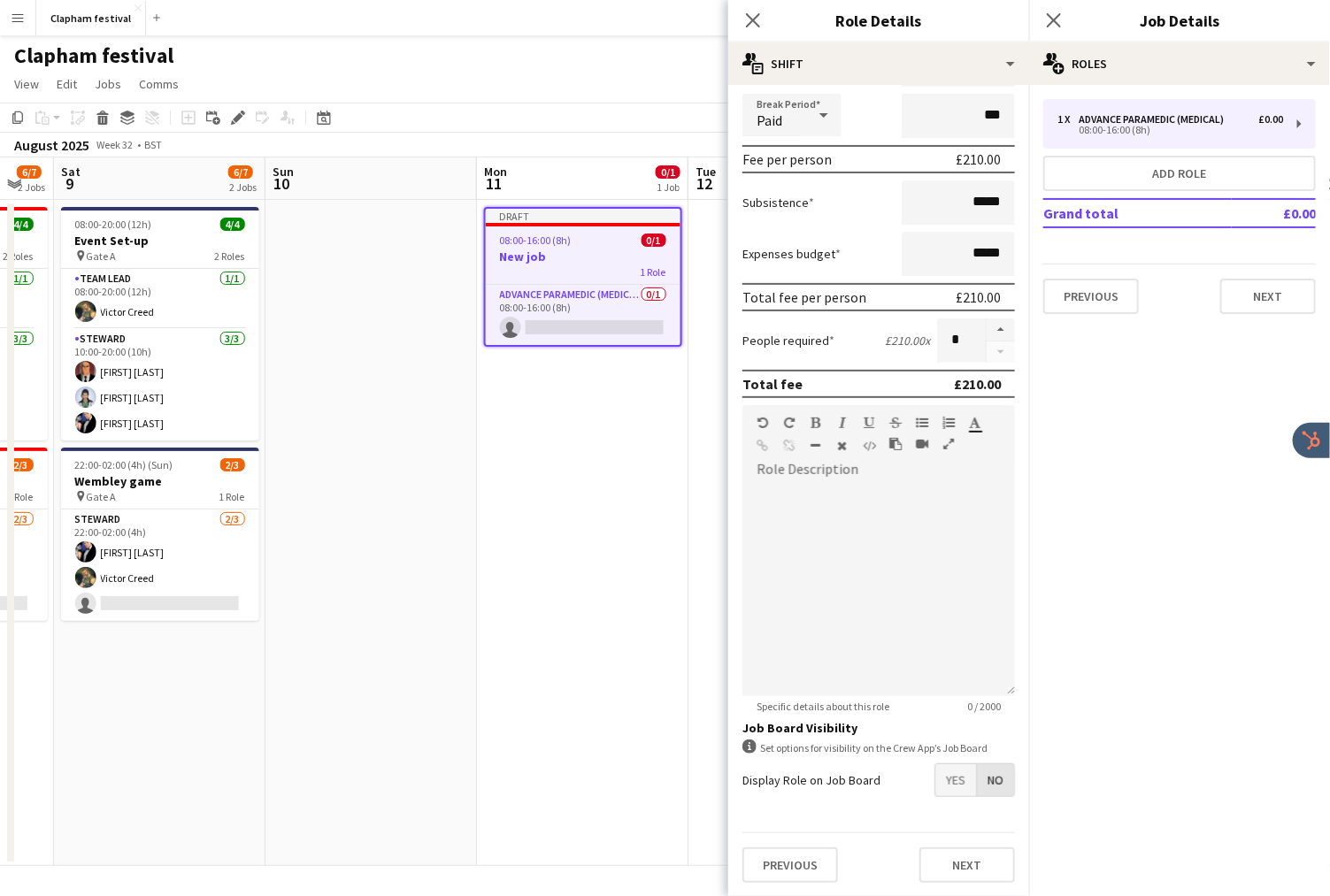 click on "No" at bounding box center [996, 780] 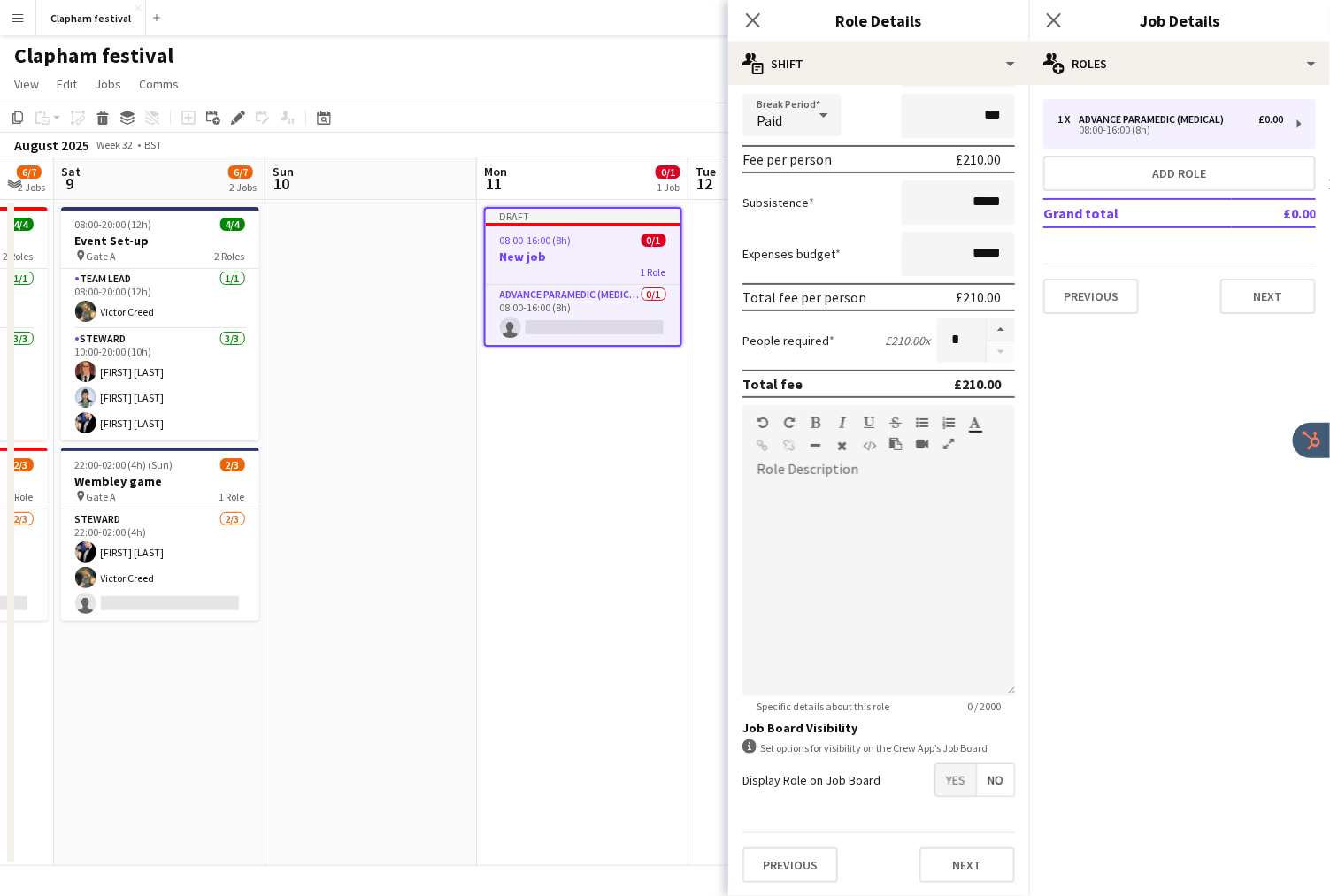 click on "Yes" at bounding box center [956, 780] 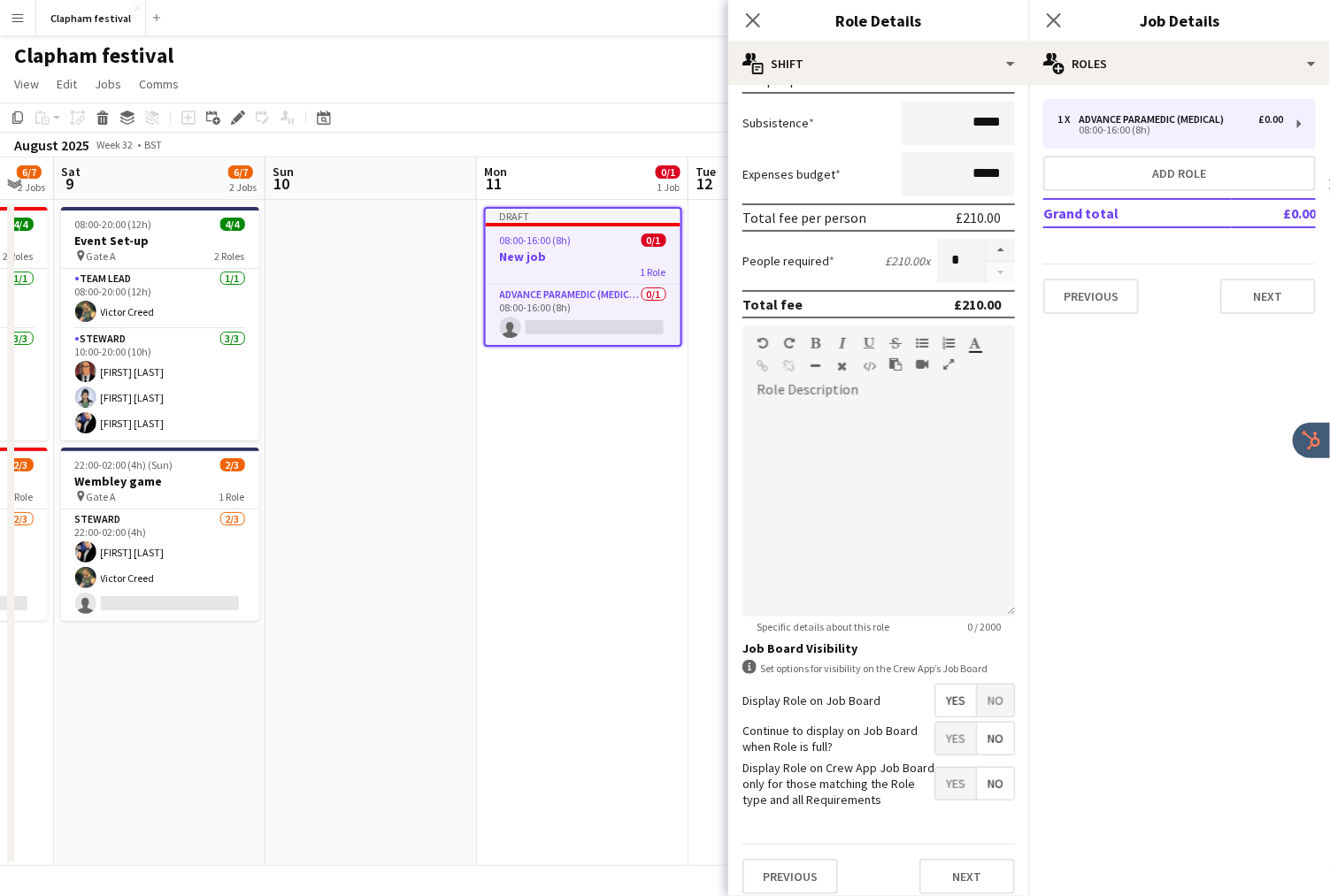 scroll, scrollTop: 292, scrollLeft: 0, axis: vertical 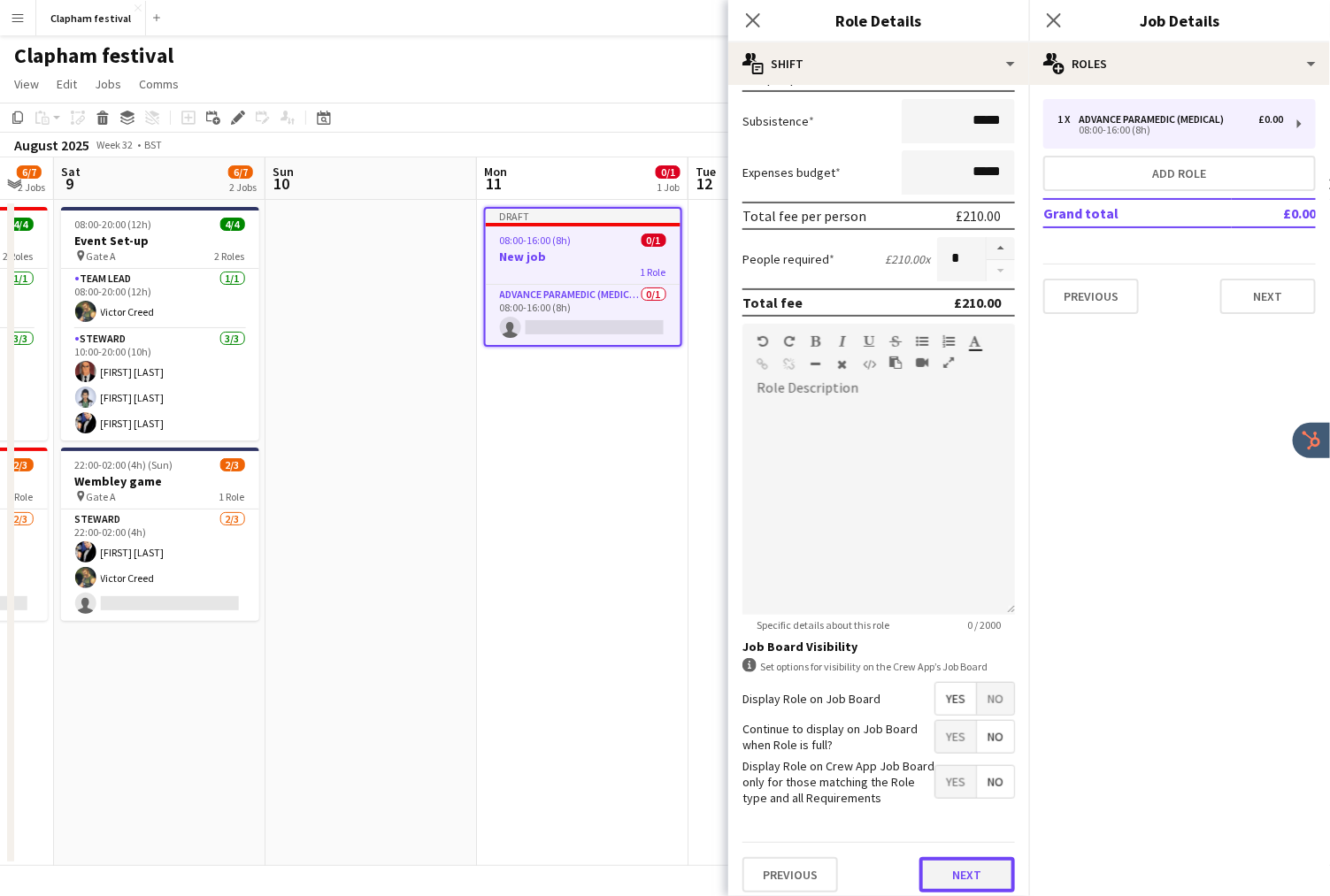 click on "Next" at bounding box center (967, 875) 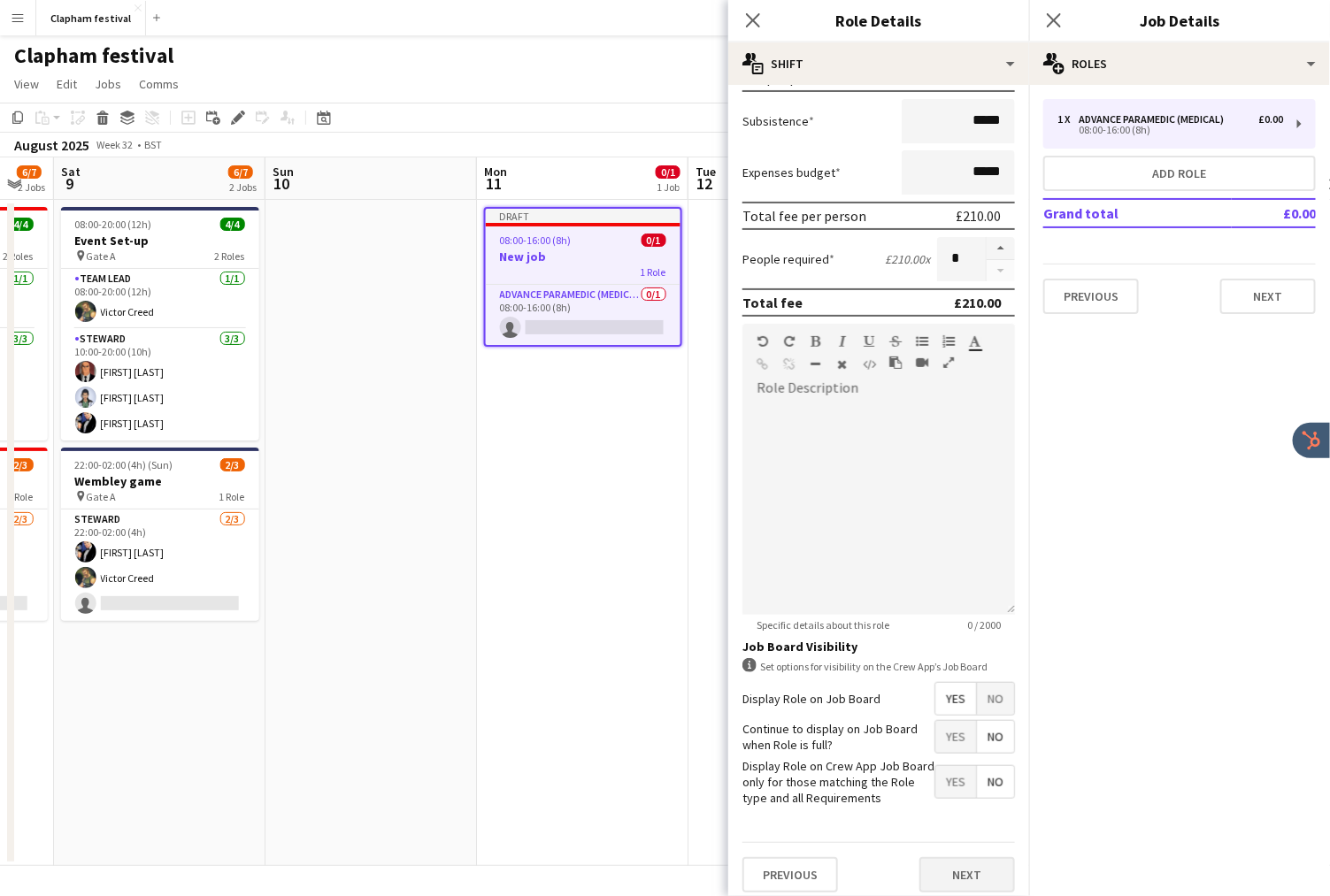 scroll, scrollTop: 0, scrollLeft: 0, axis: both 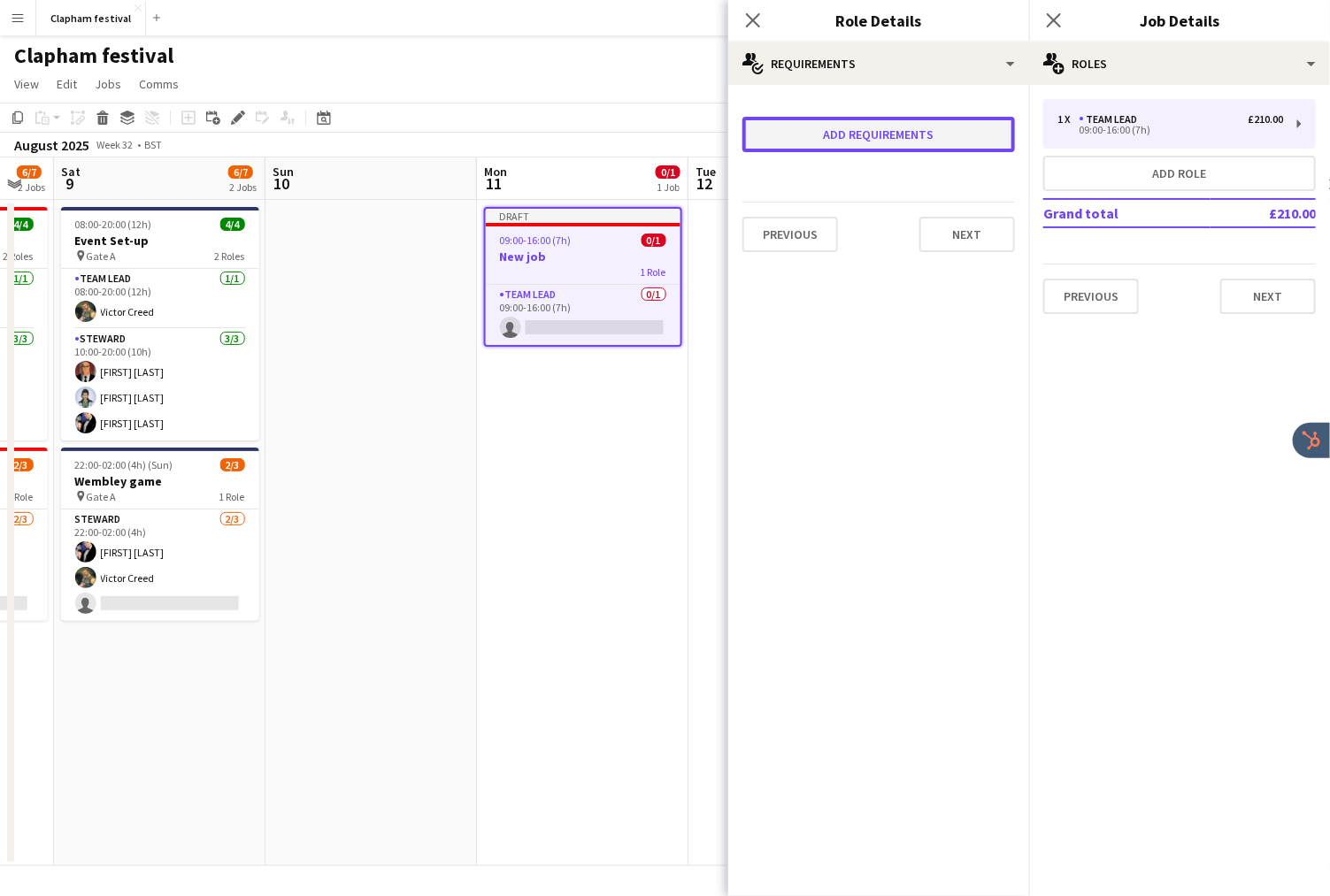 click on "Add requirements" at bounding box center [879, 134] 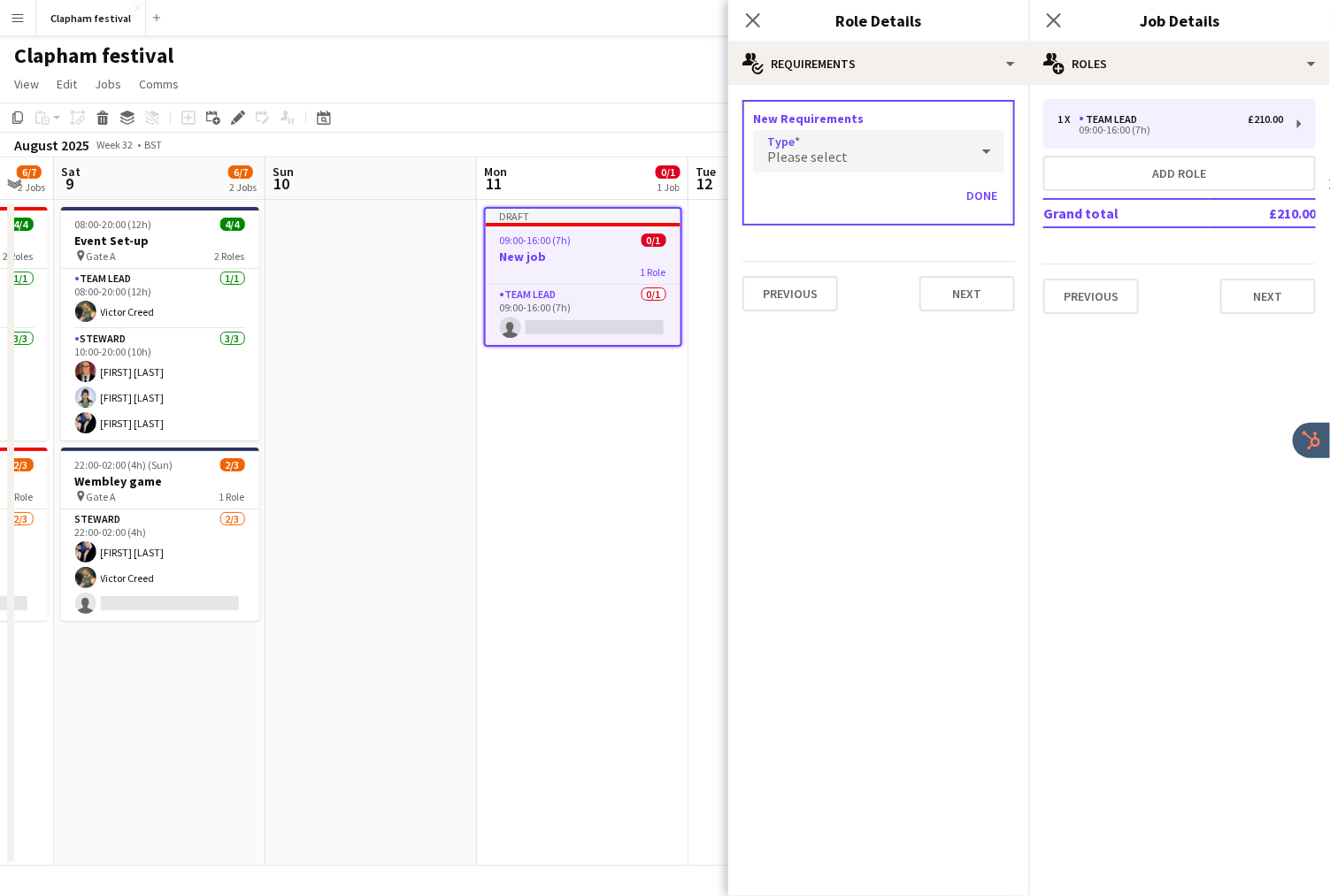 click on "Please select" at bounding box center (861, 151) 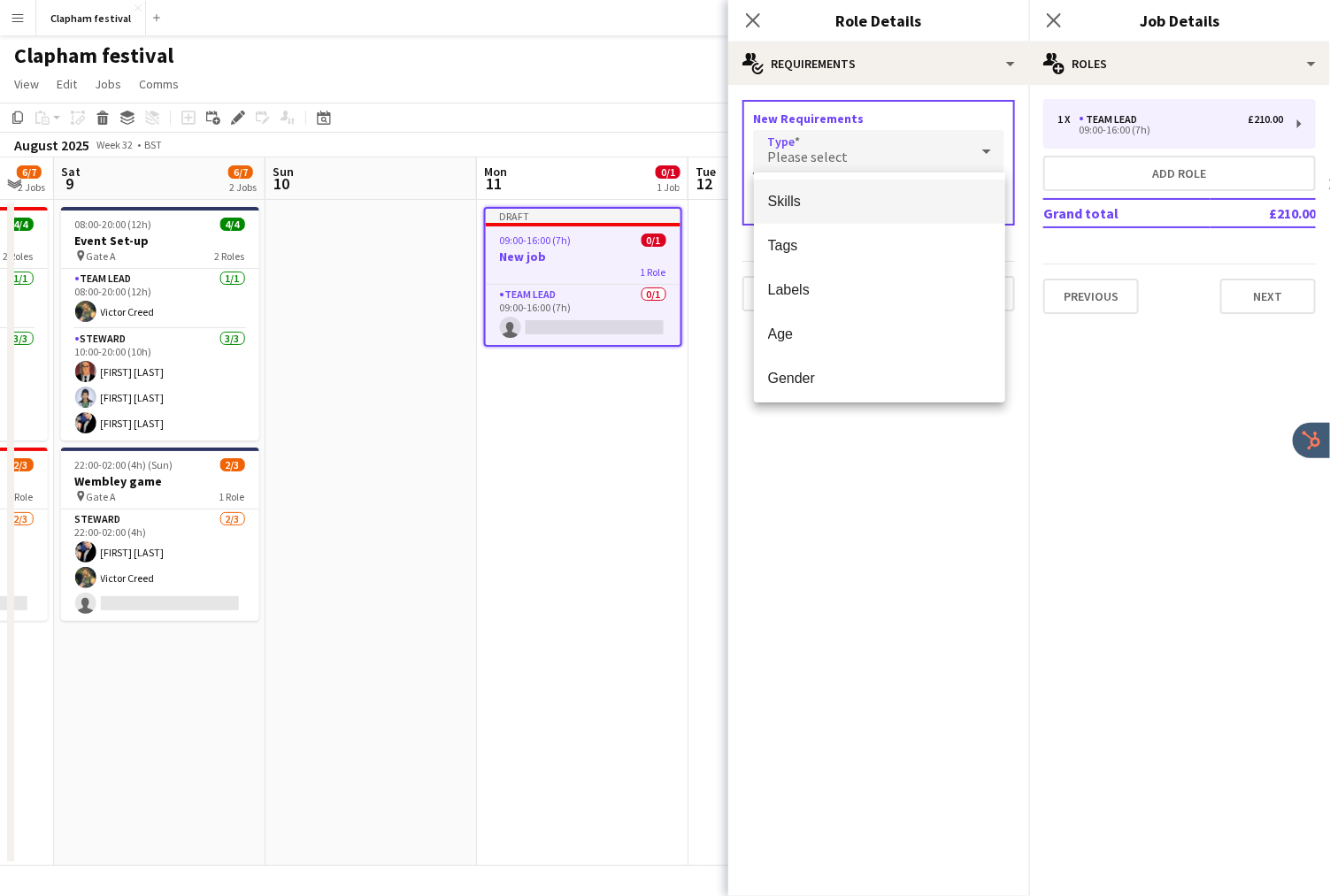 click on "Skills" at bounding box center [880, 201] 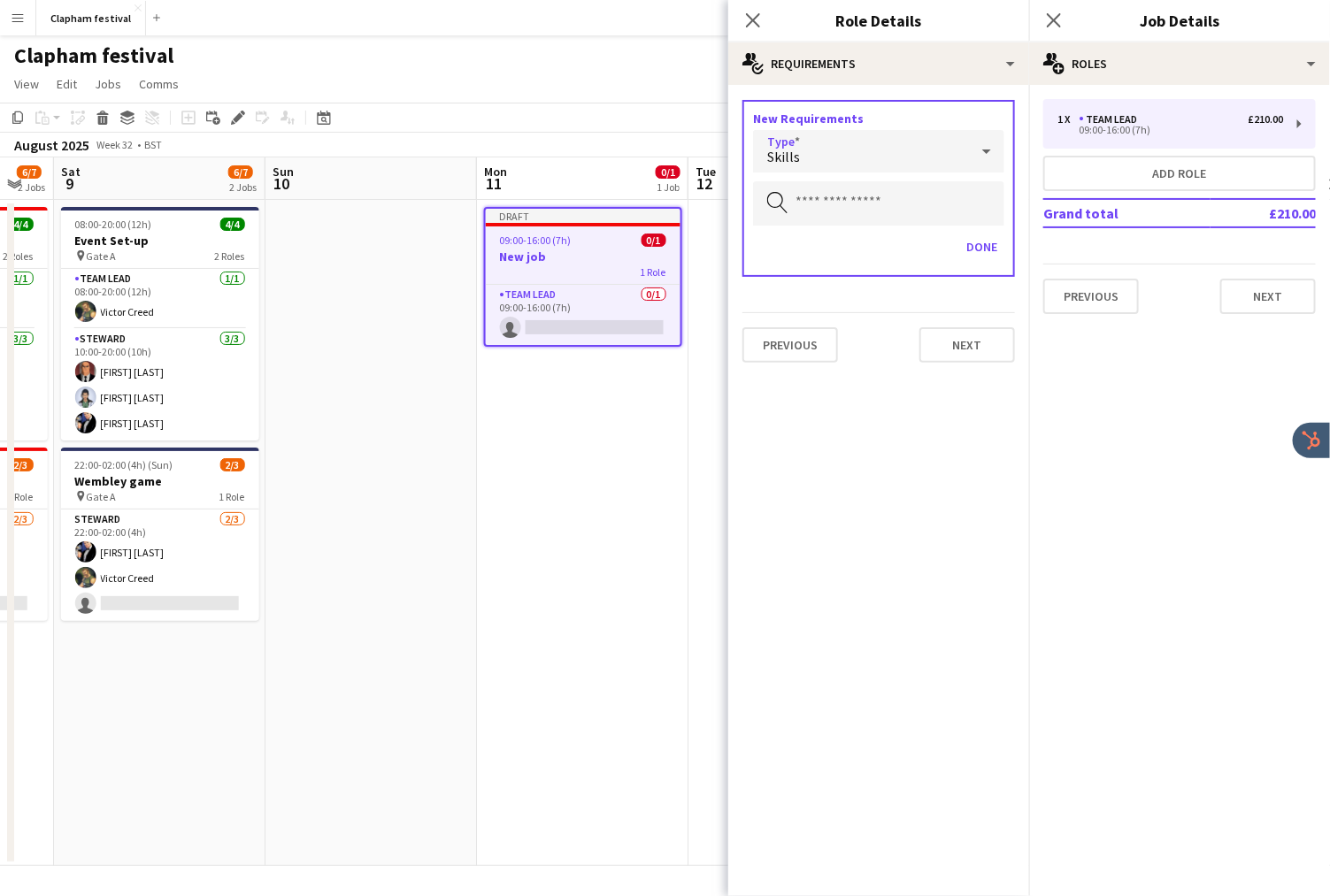 click on "New Requirements   Type  Skills
Search by skill
Done" at bounding box center (879, 188) 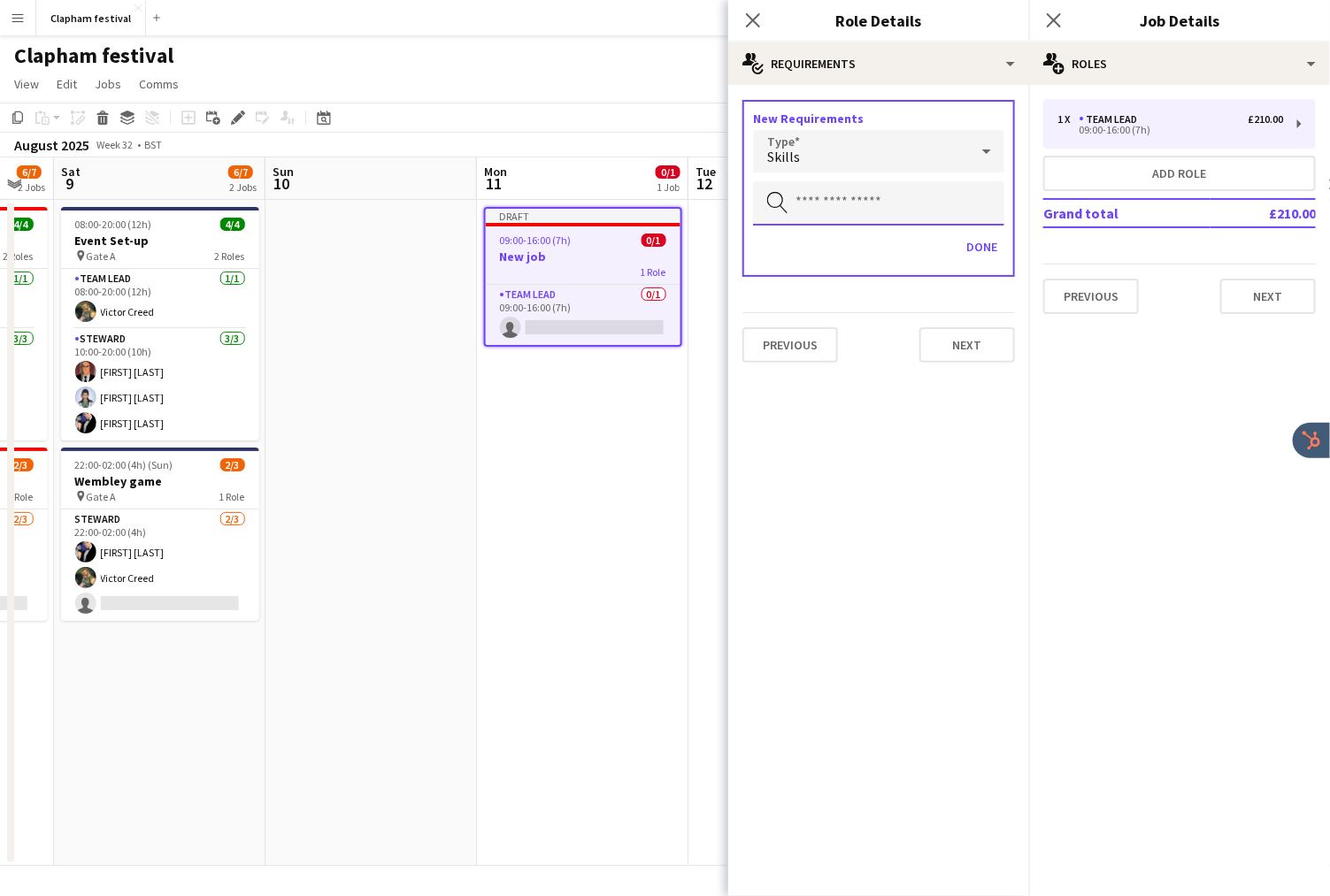 click at bounding box center (879, 203) 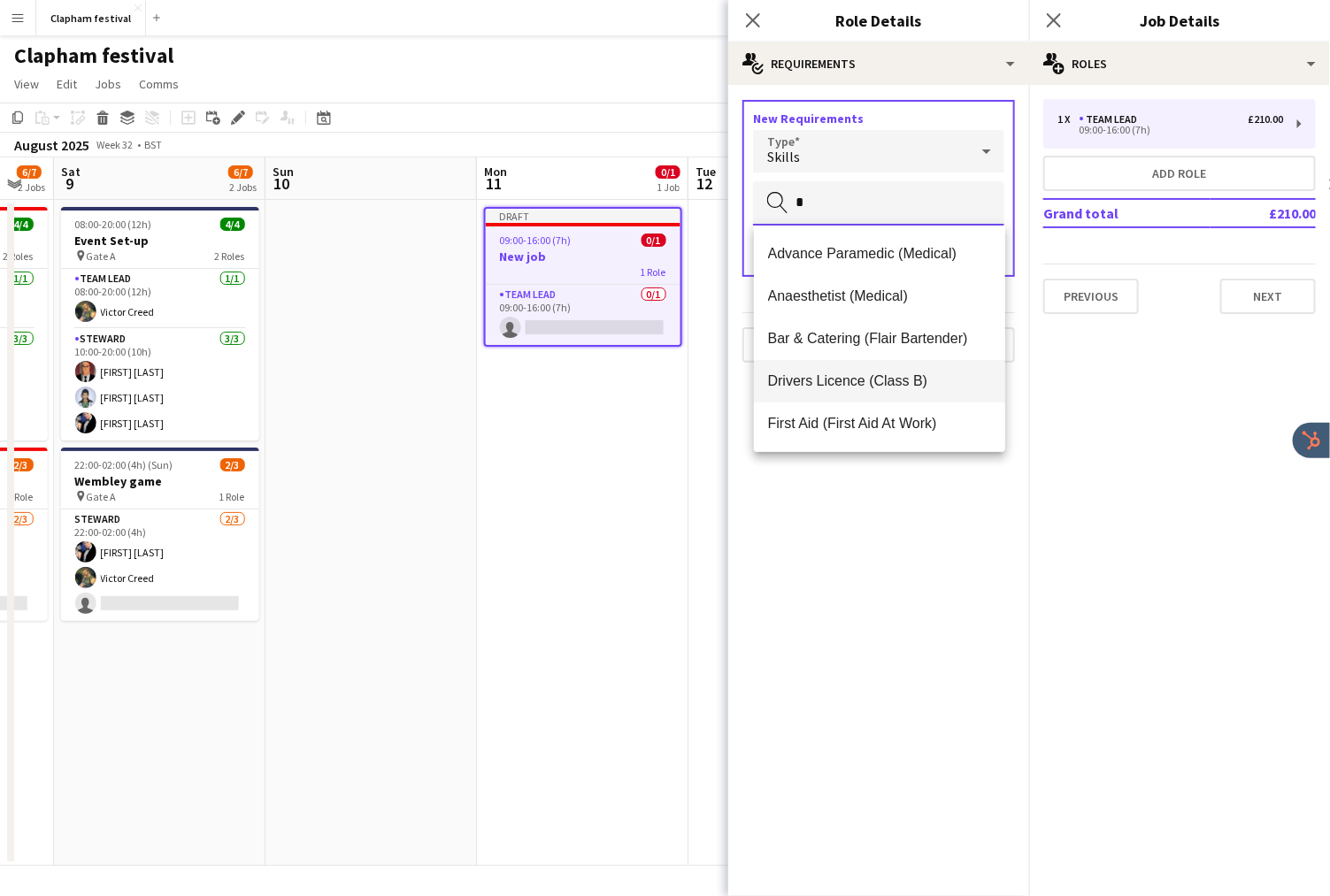 type on "*" 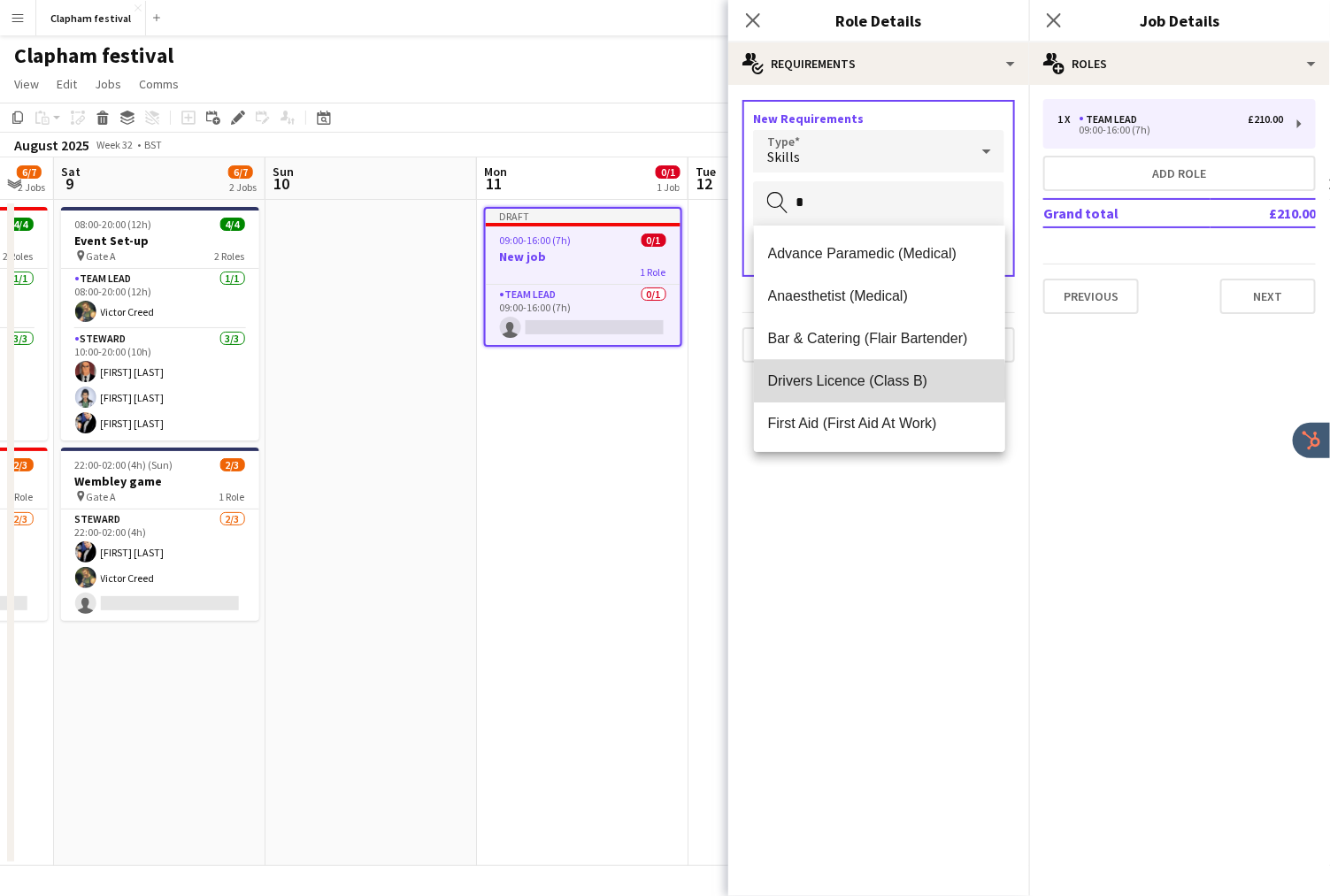 click on "Drivers Licence (Class B)" at bounding box center [880, 380] 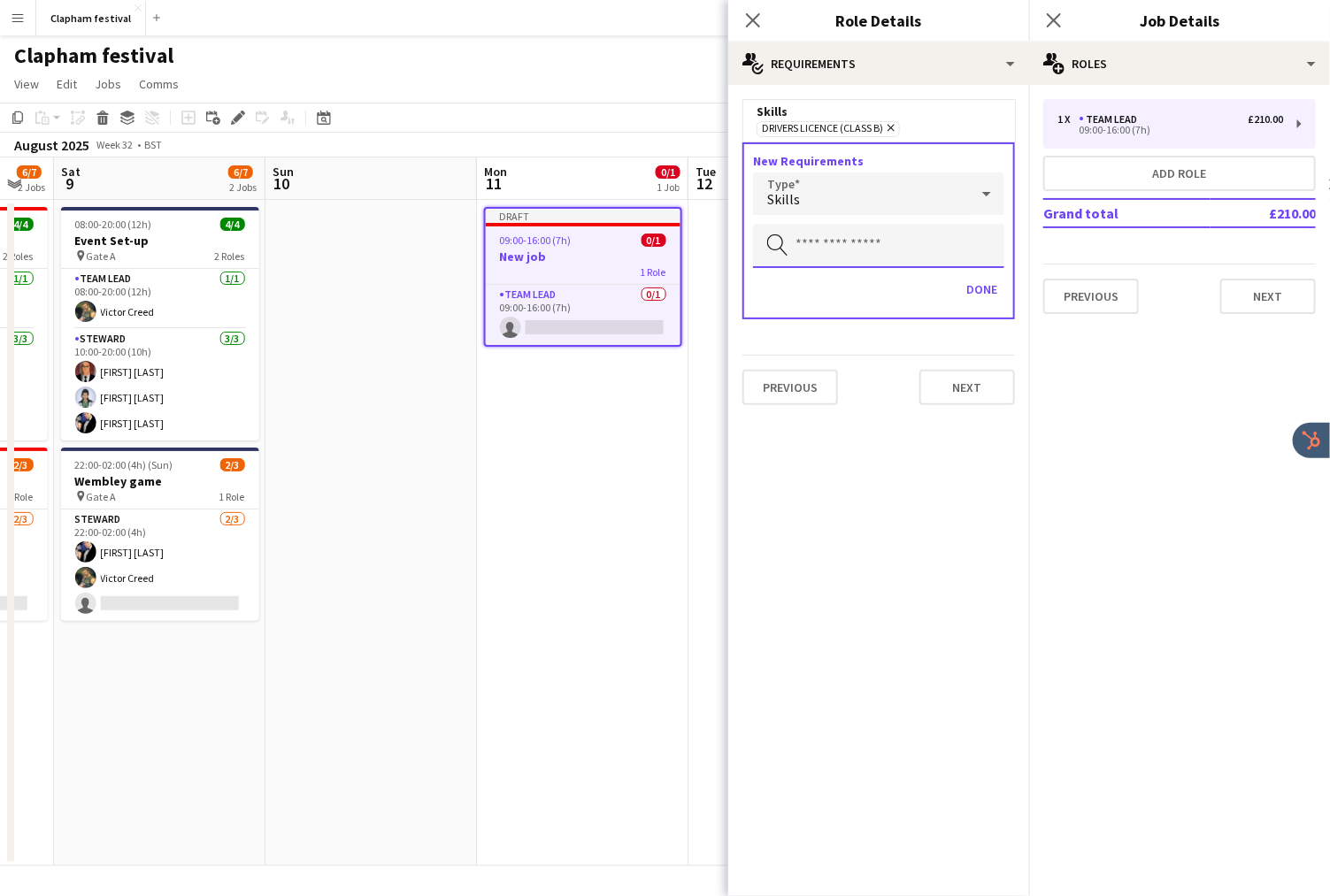 click at bounding box center [879, 246] 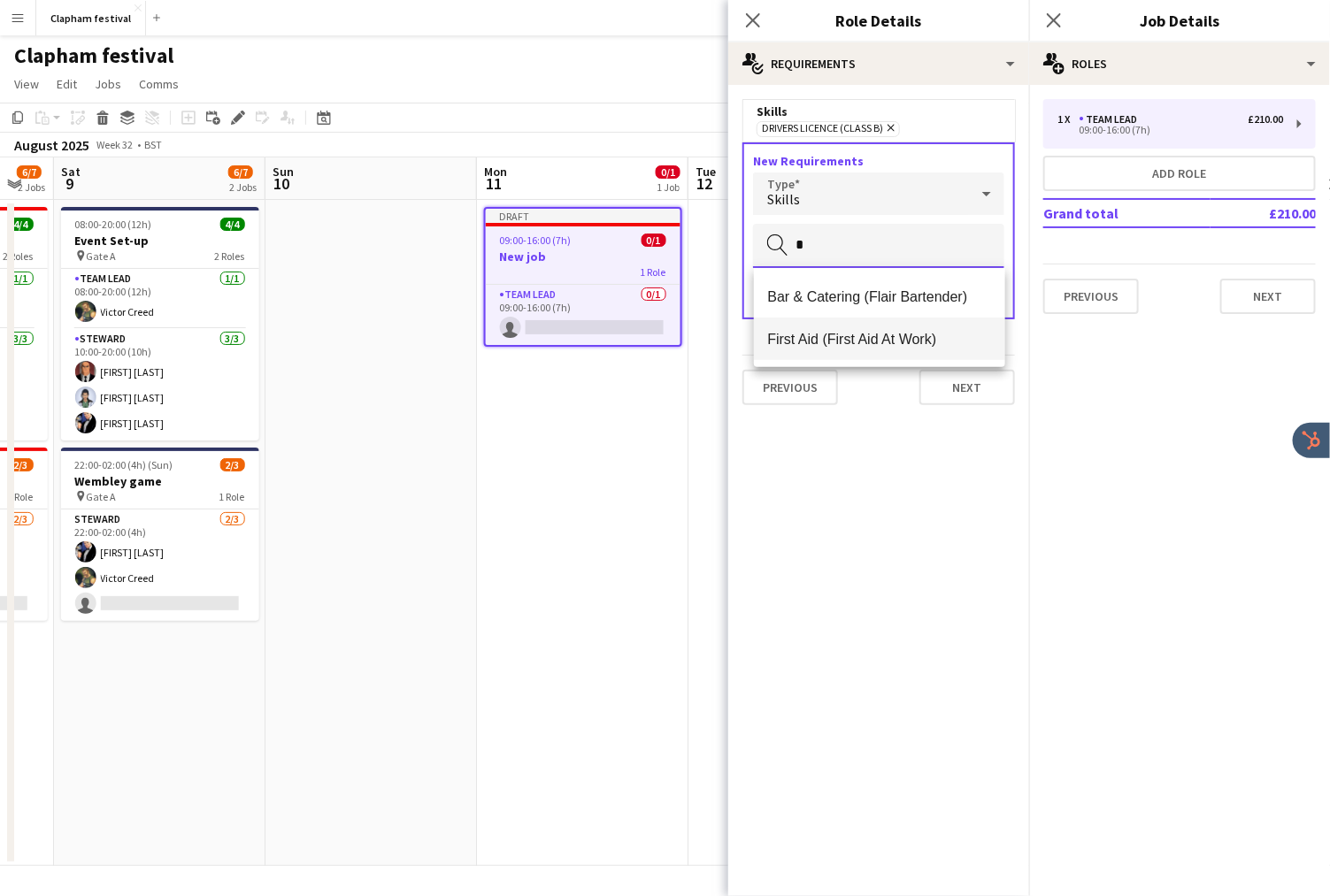 type on "*" 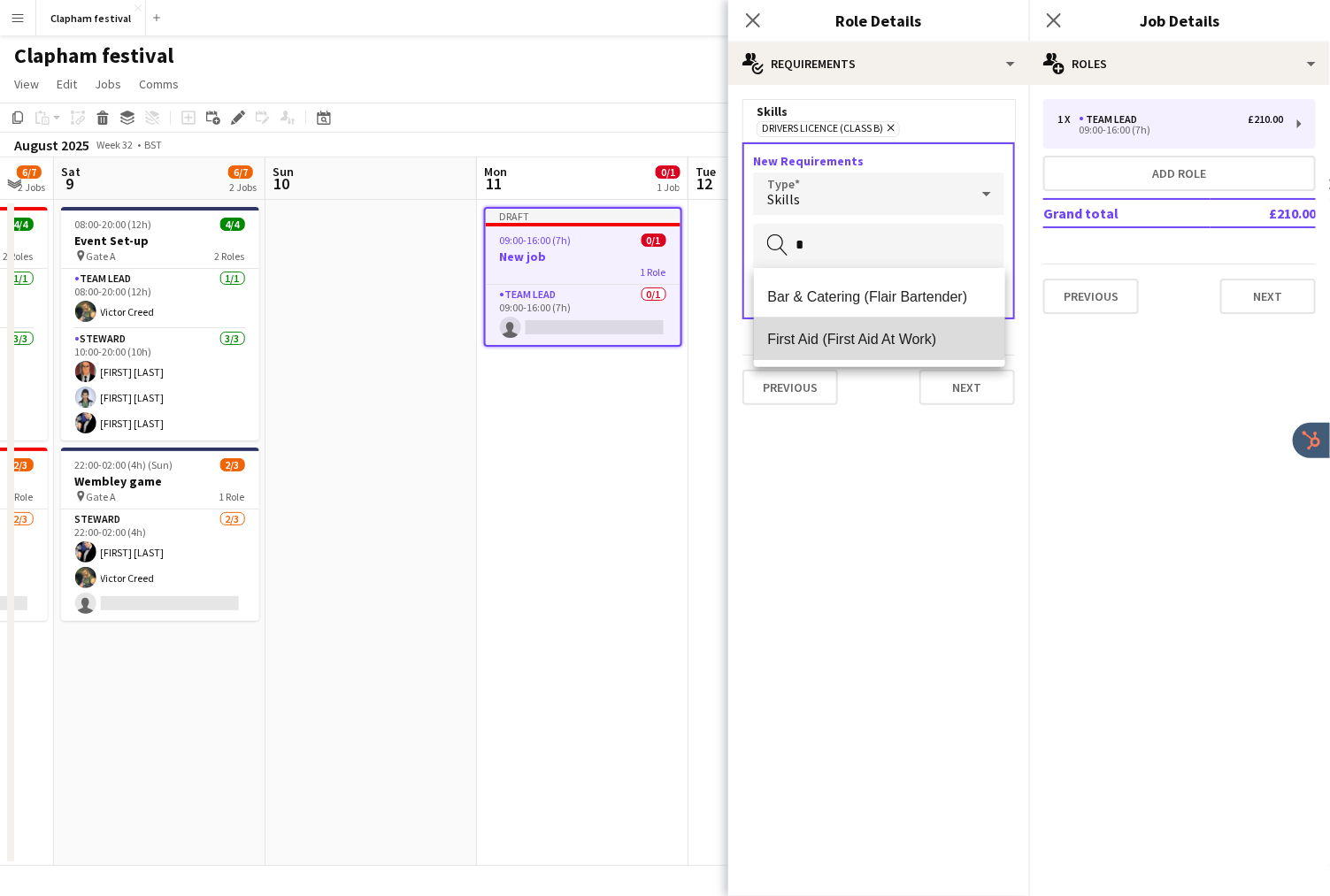 click on "First Aid (First Aid At Work)" at bounding box center (880, 339) 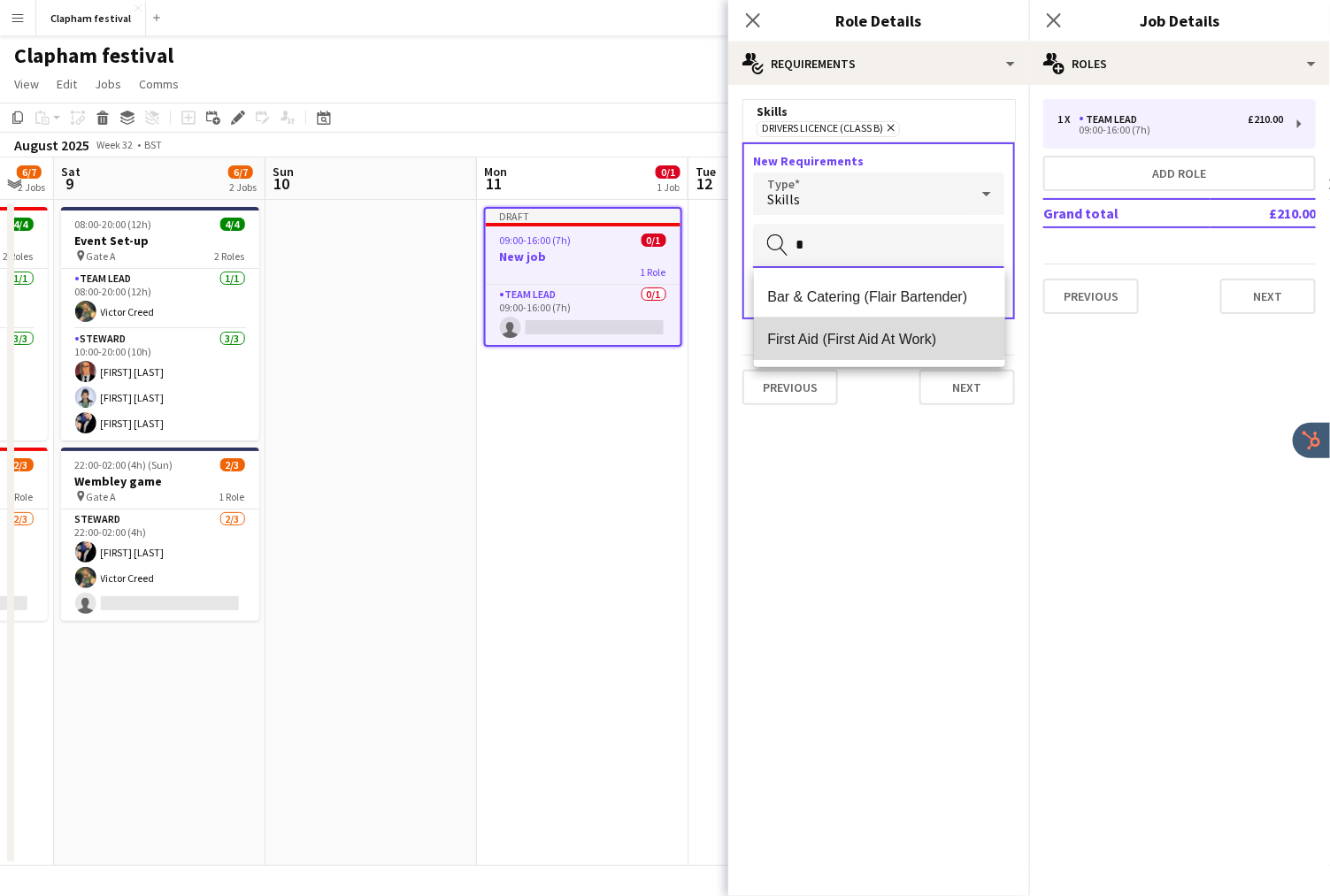 type 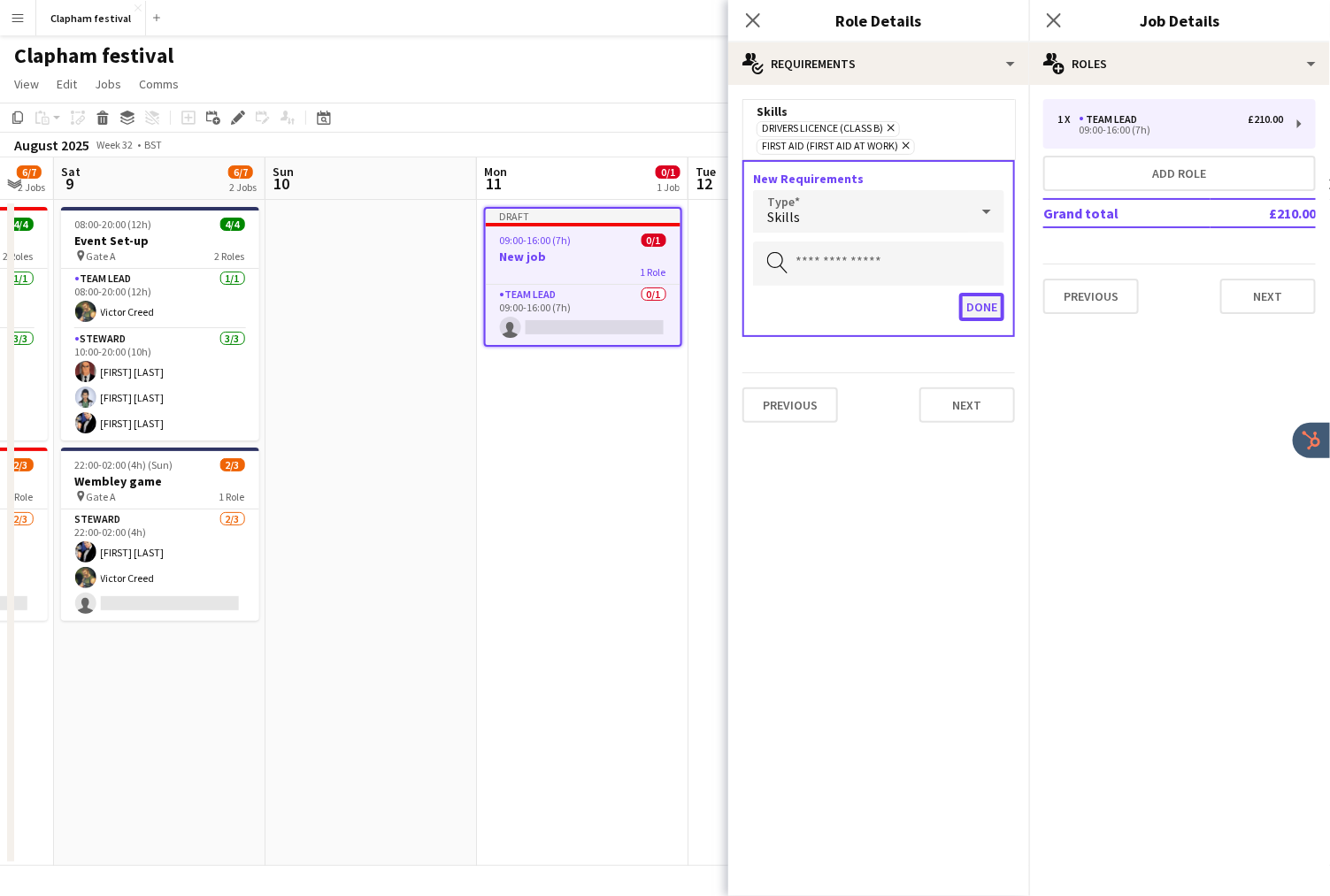 click on "Done" at bounding box center (981, 307) 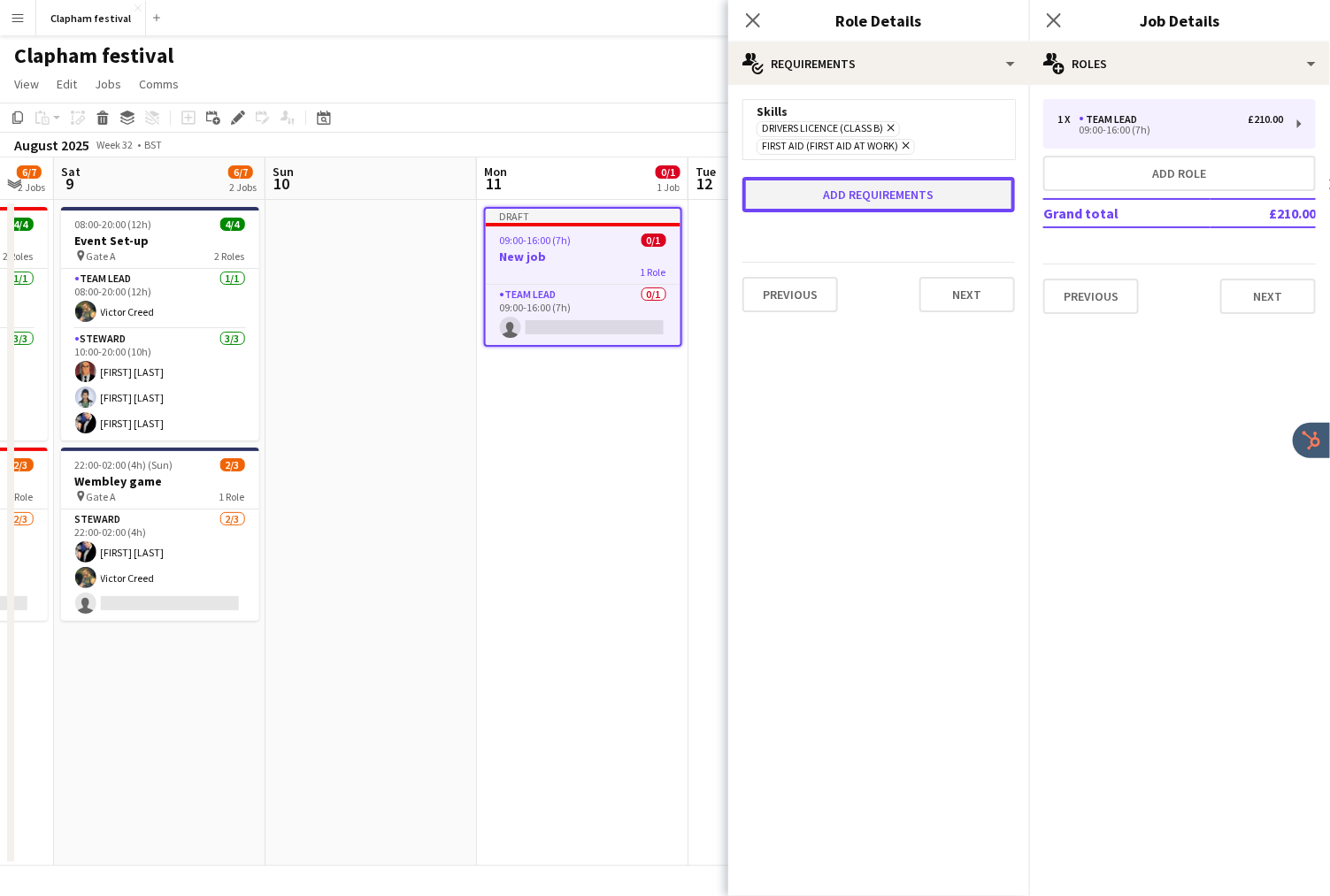 click on "Add requirements" at bounding box center [879, 195] 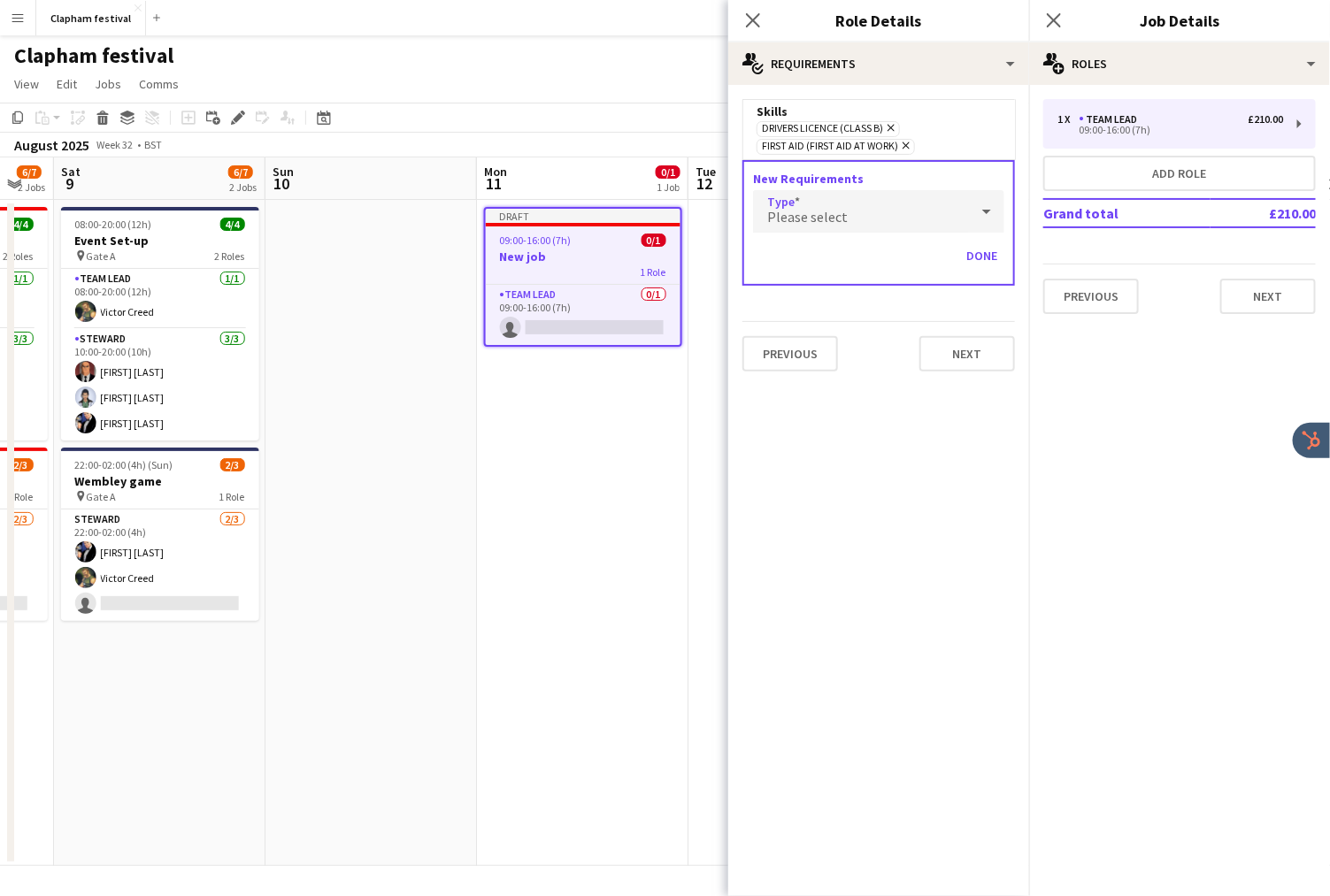 click on "Please select" at bounding box center (861, 211) 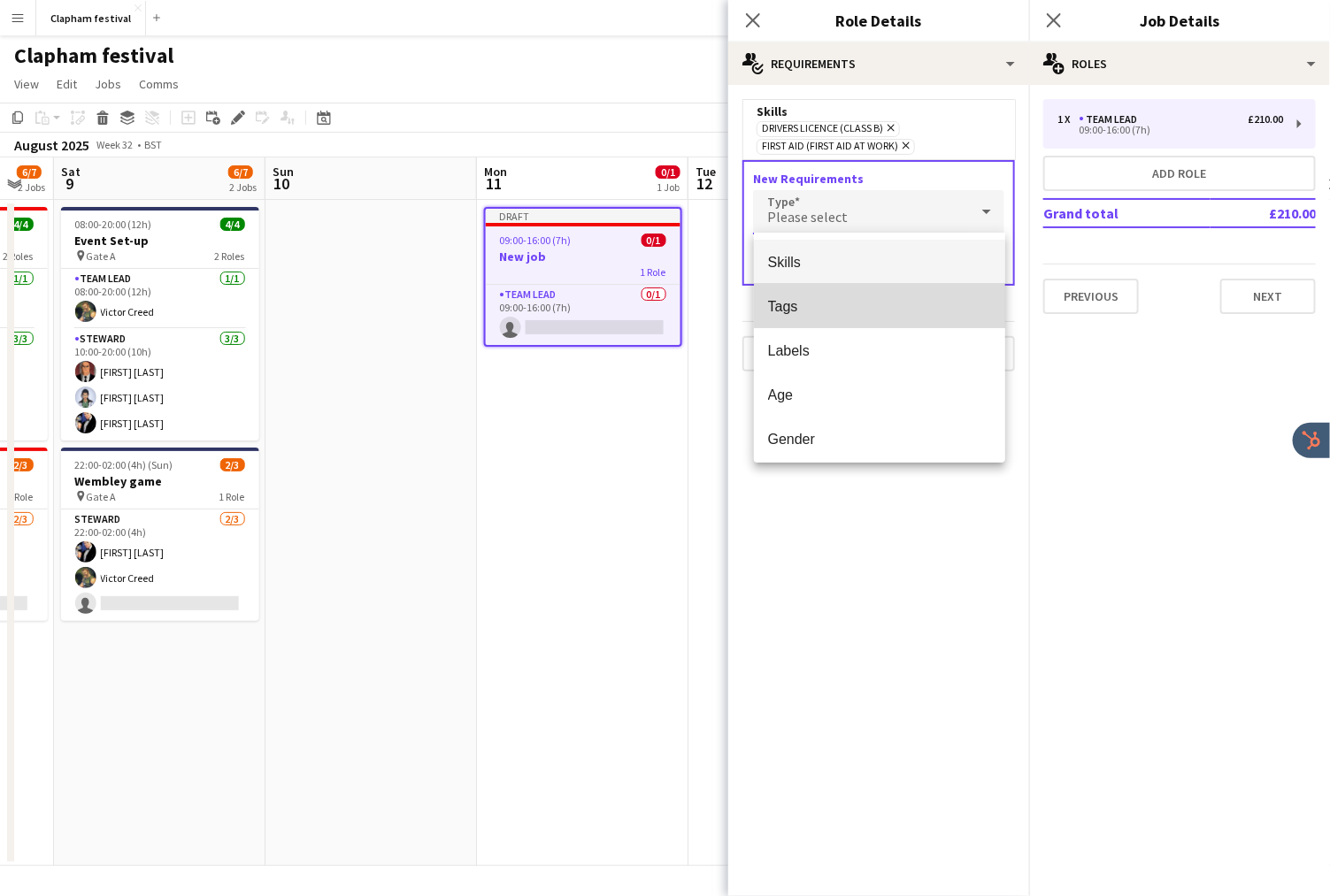 click on "Tags" at bounding box center [880, 306] 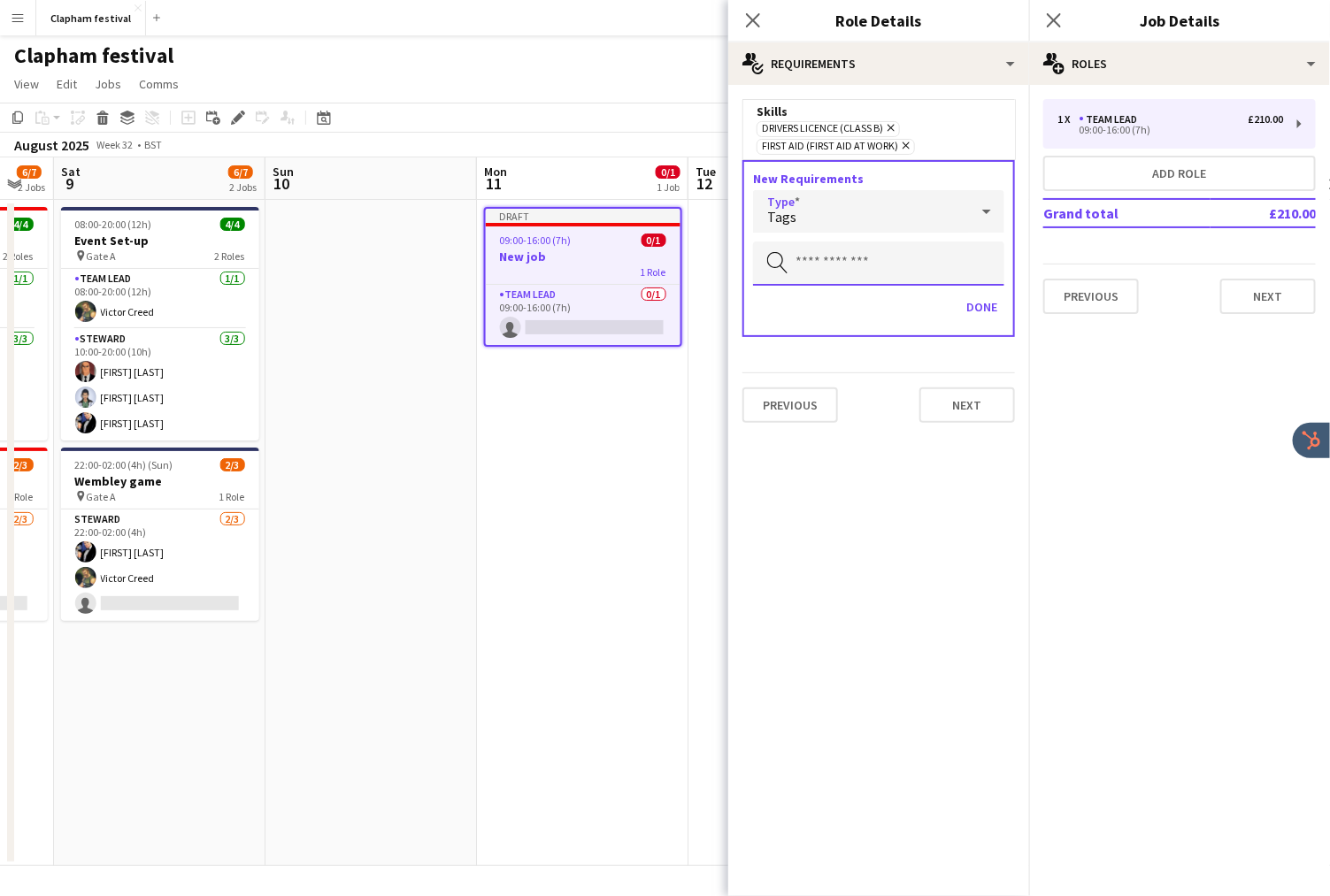 click at bounding box center (879, 264) 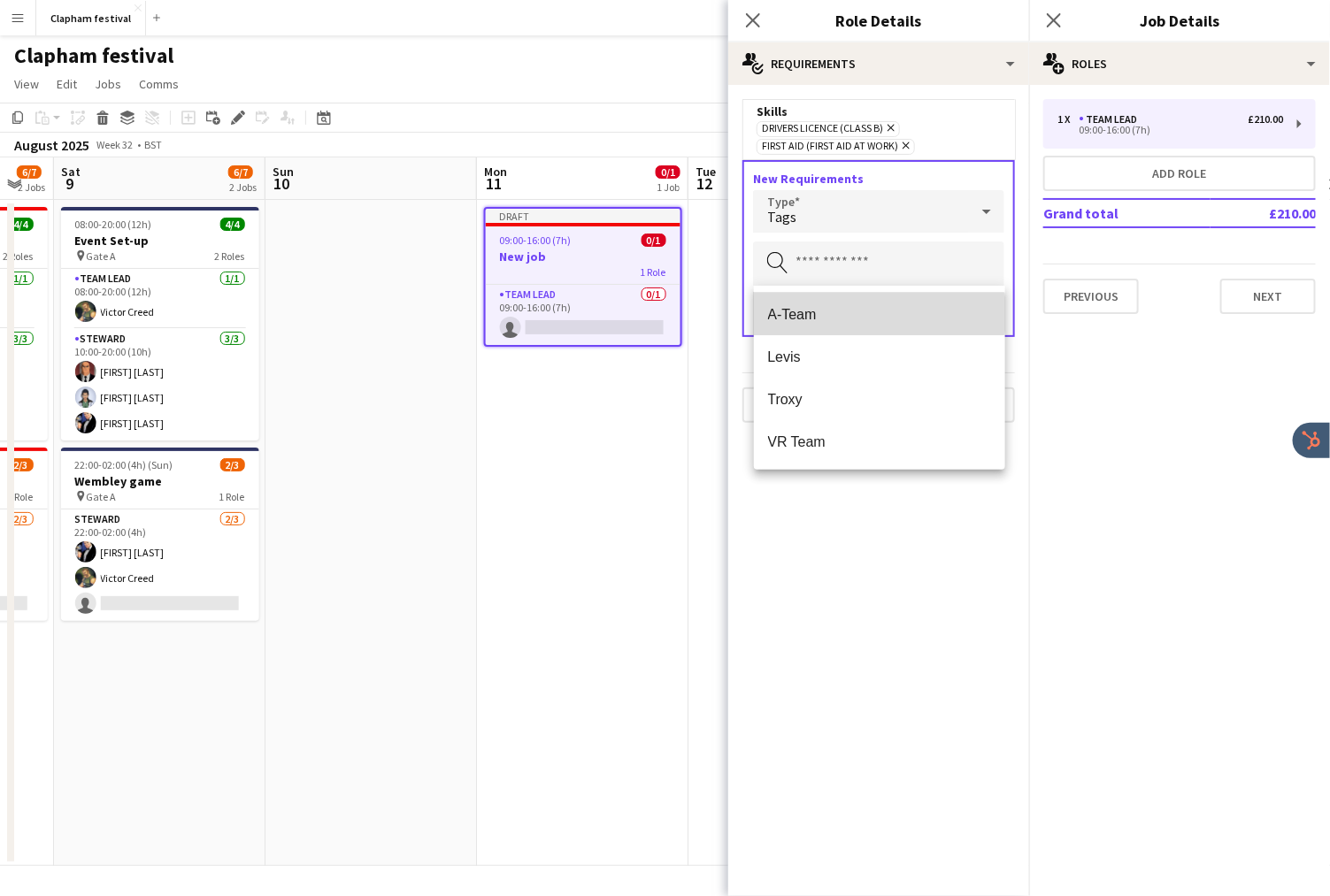 click on "A-Team" at bounding box center [880, 314] 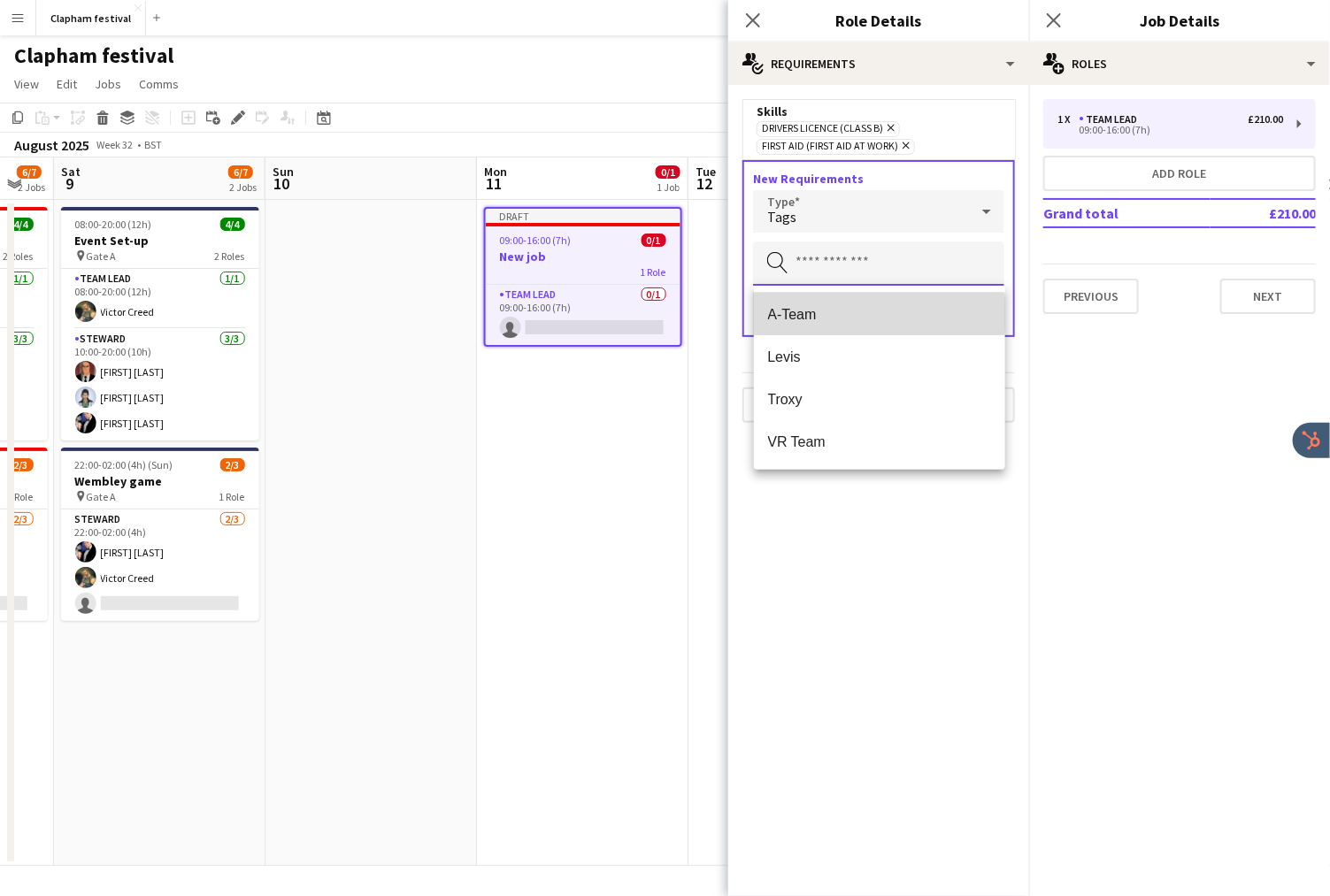 type 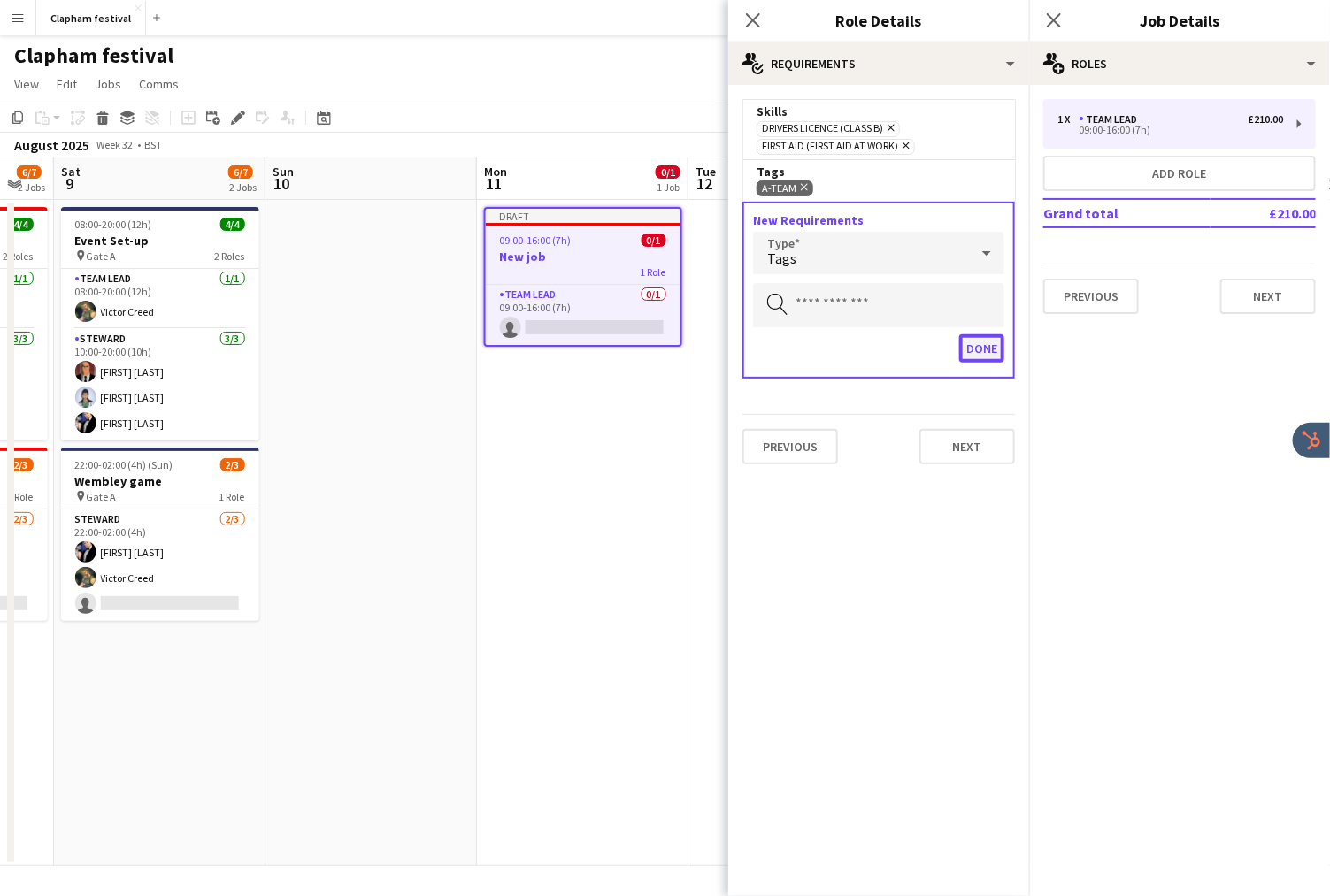 click on "Done" at bounding box center (981, 348) 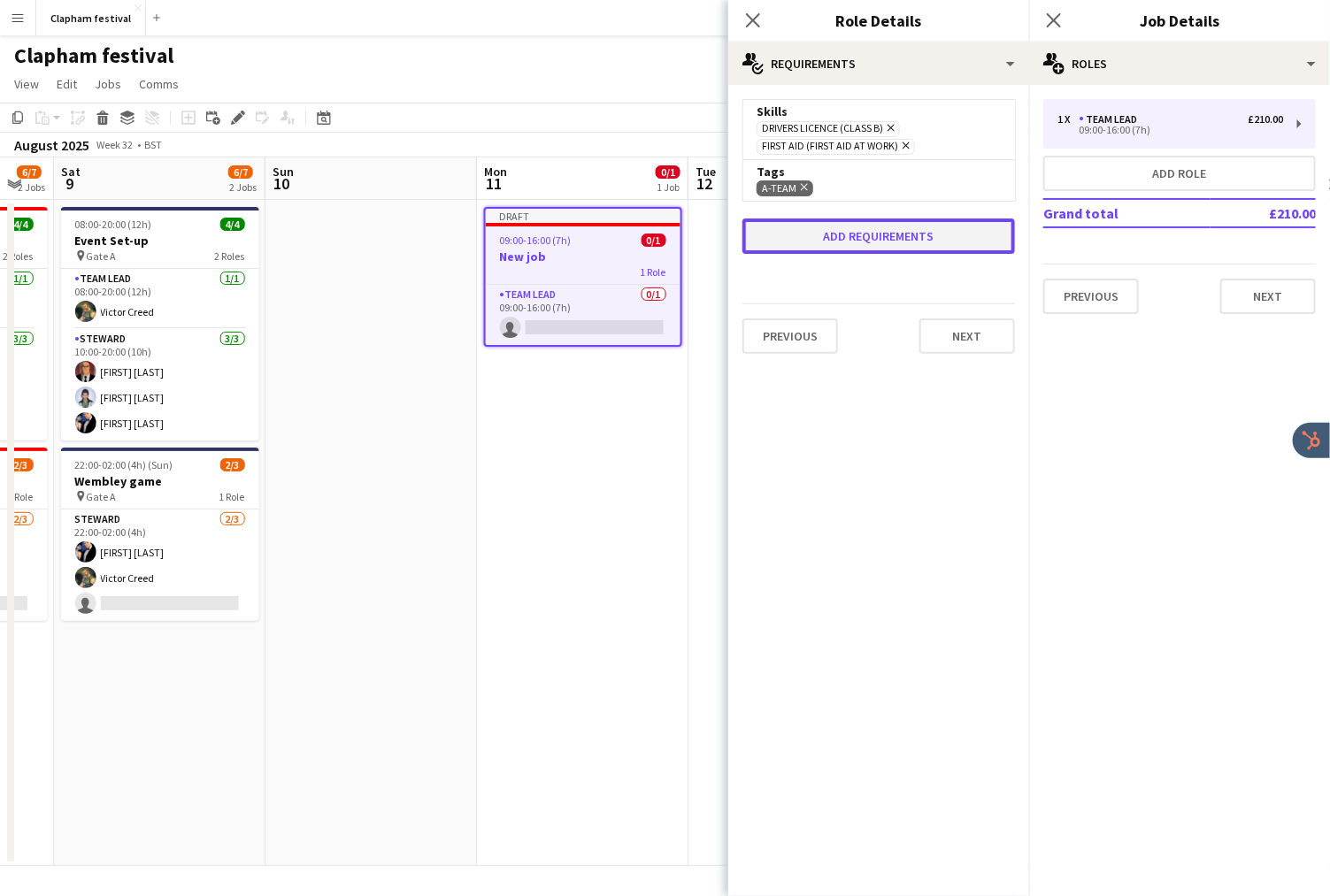 click on "Add requirements" at bounding box center (879, 236) 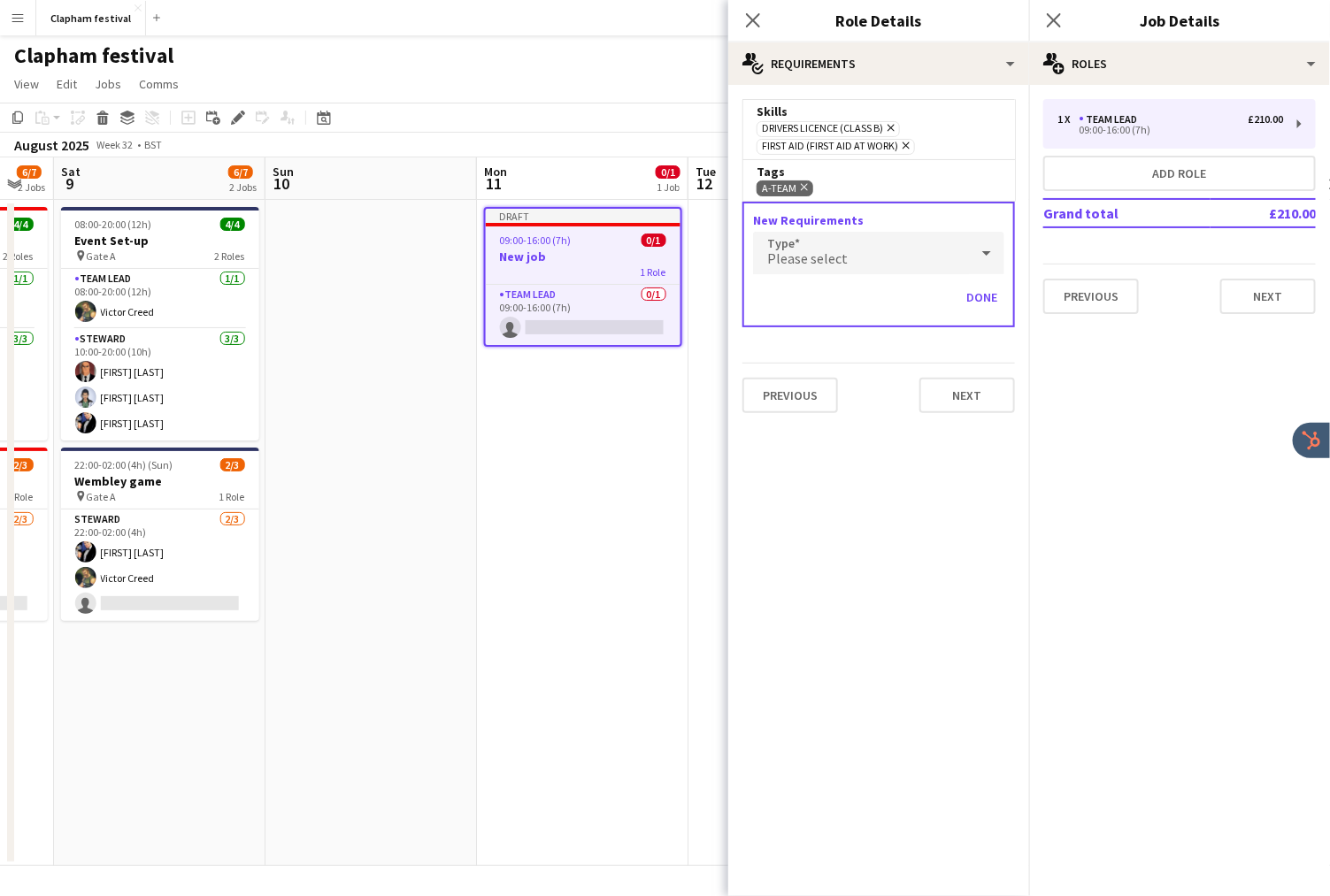 click on "Please select" at bounding box center (807, 258) 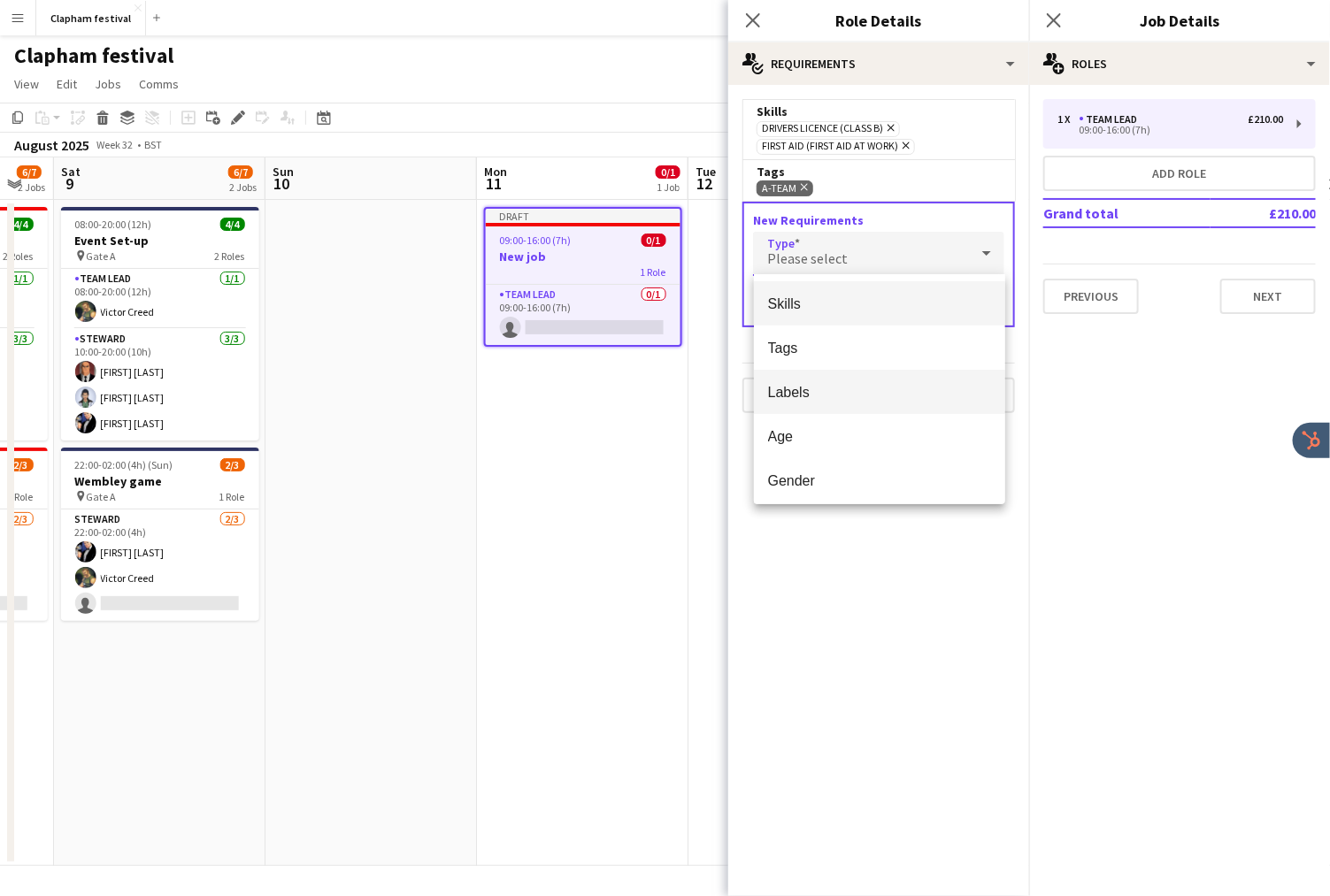 click on "Labels" at bounding box center (880, 392) 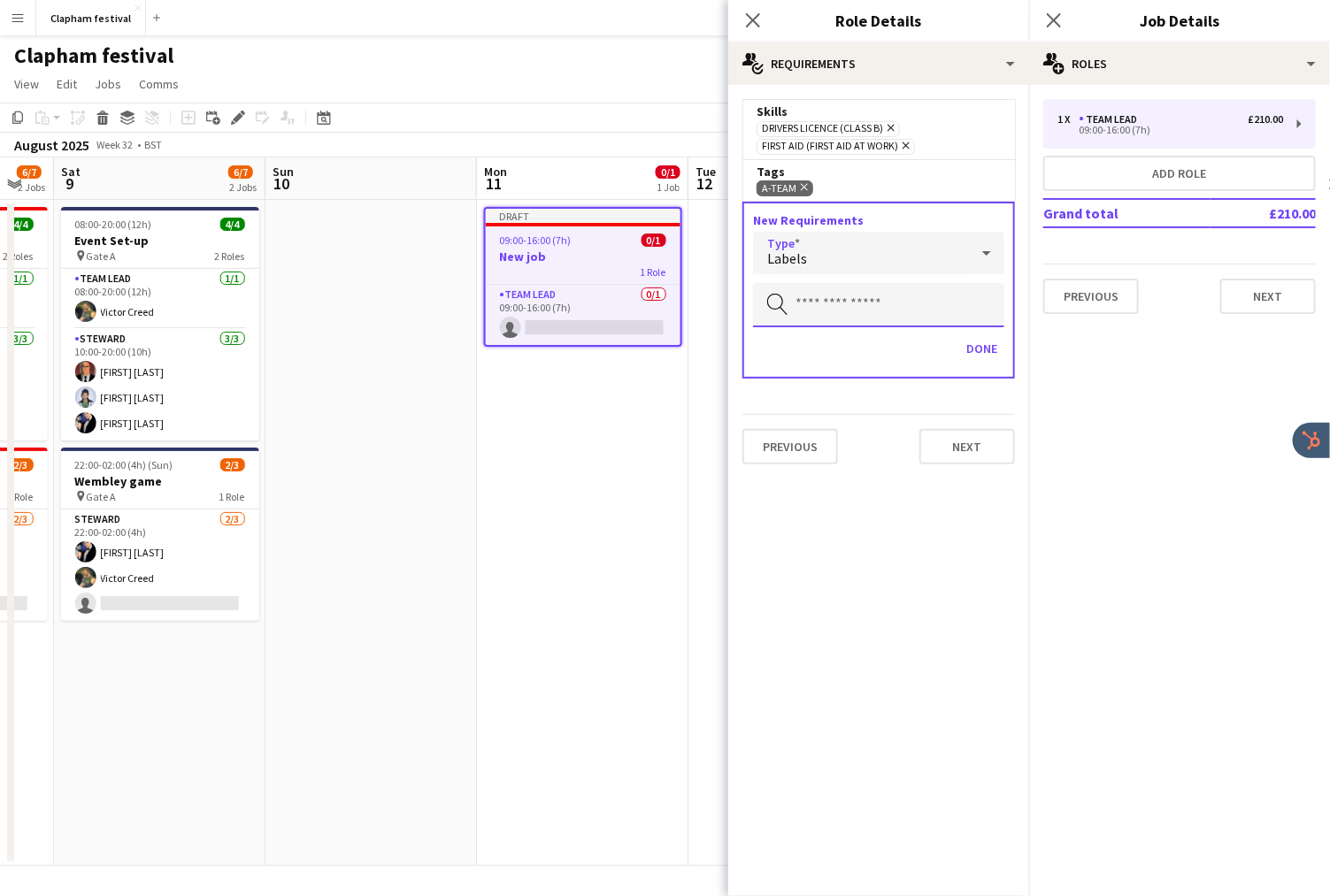 click at bounding box center (879, 305) 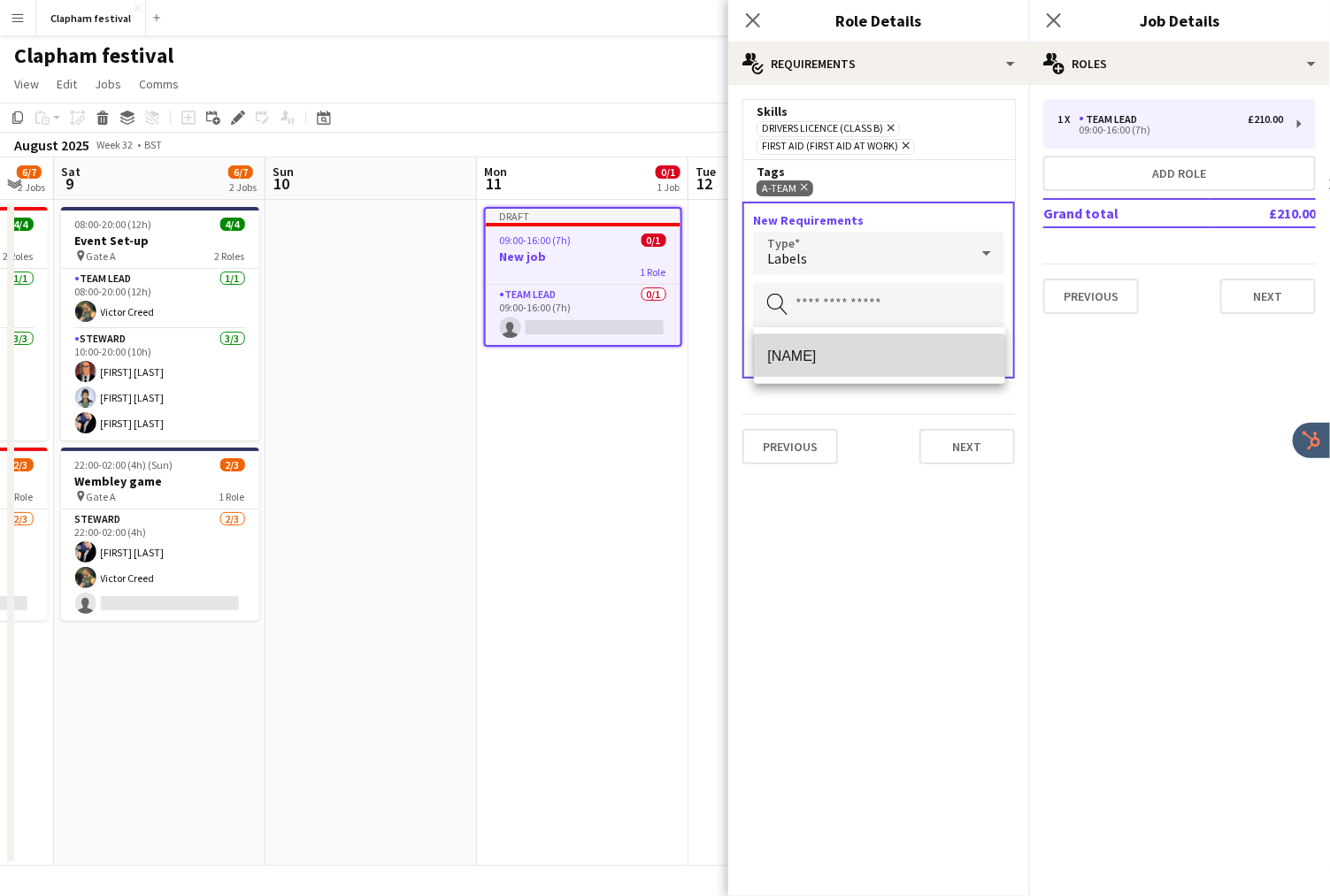 click on "[NAME]" at bounding box center [880, 356] 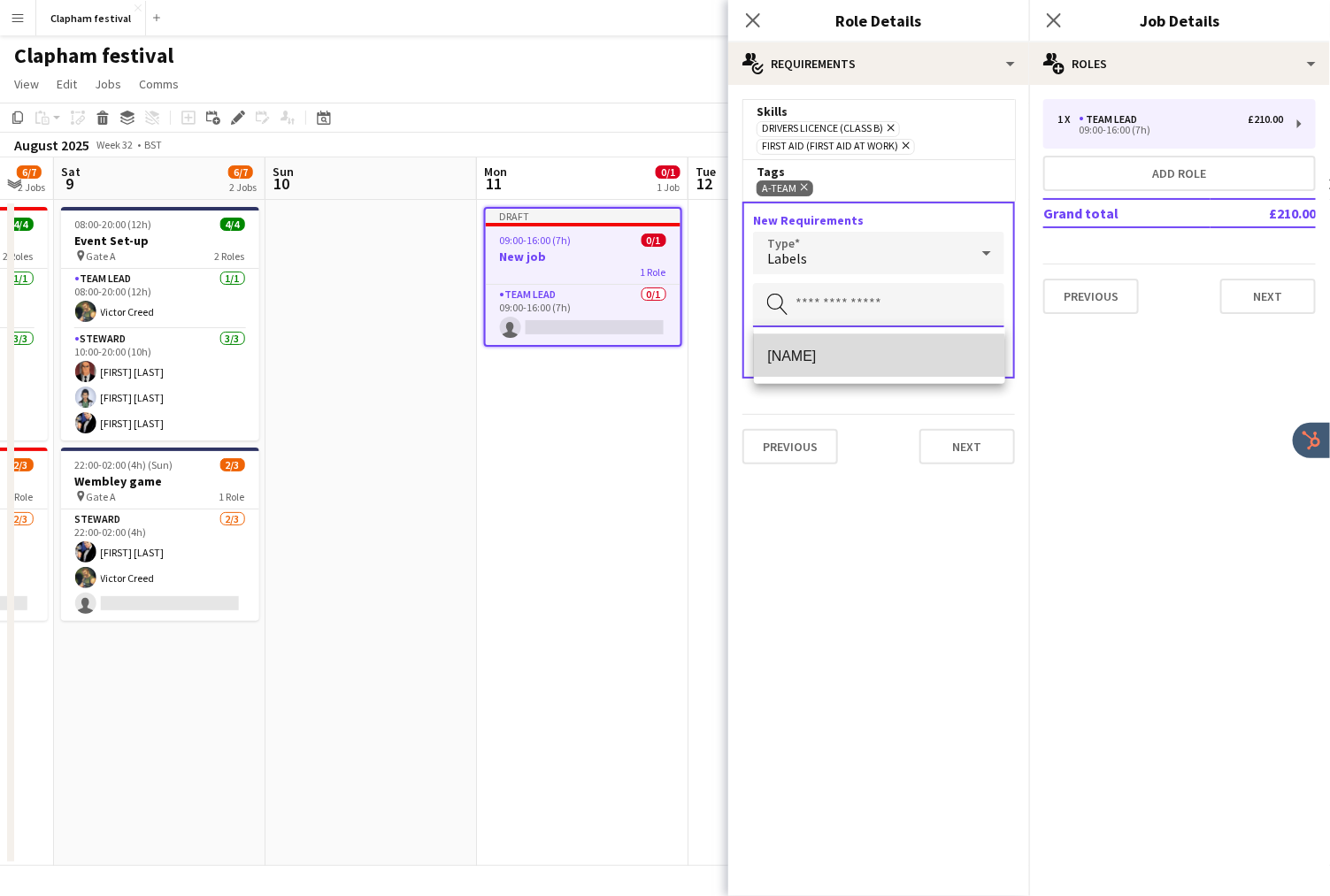 type 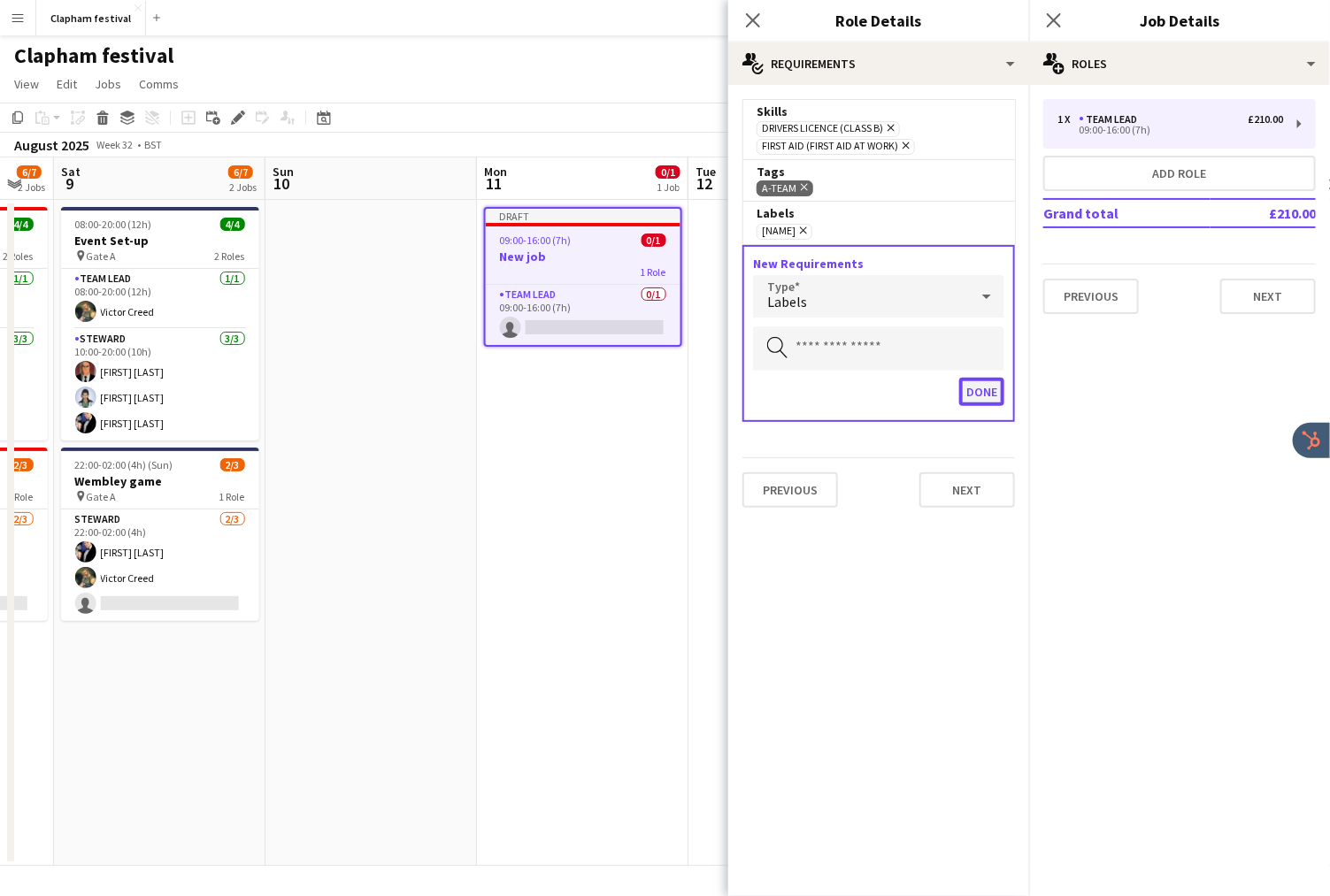 click on "Done" at bounding box center (981, 392) 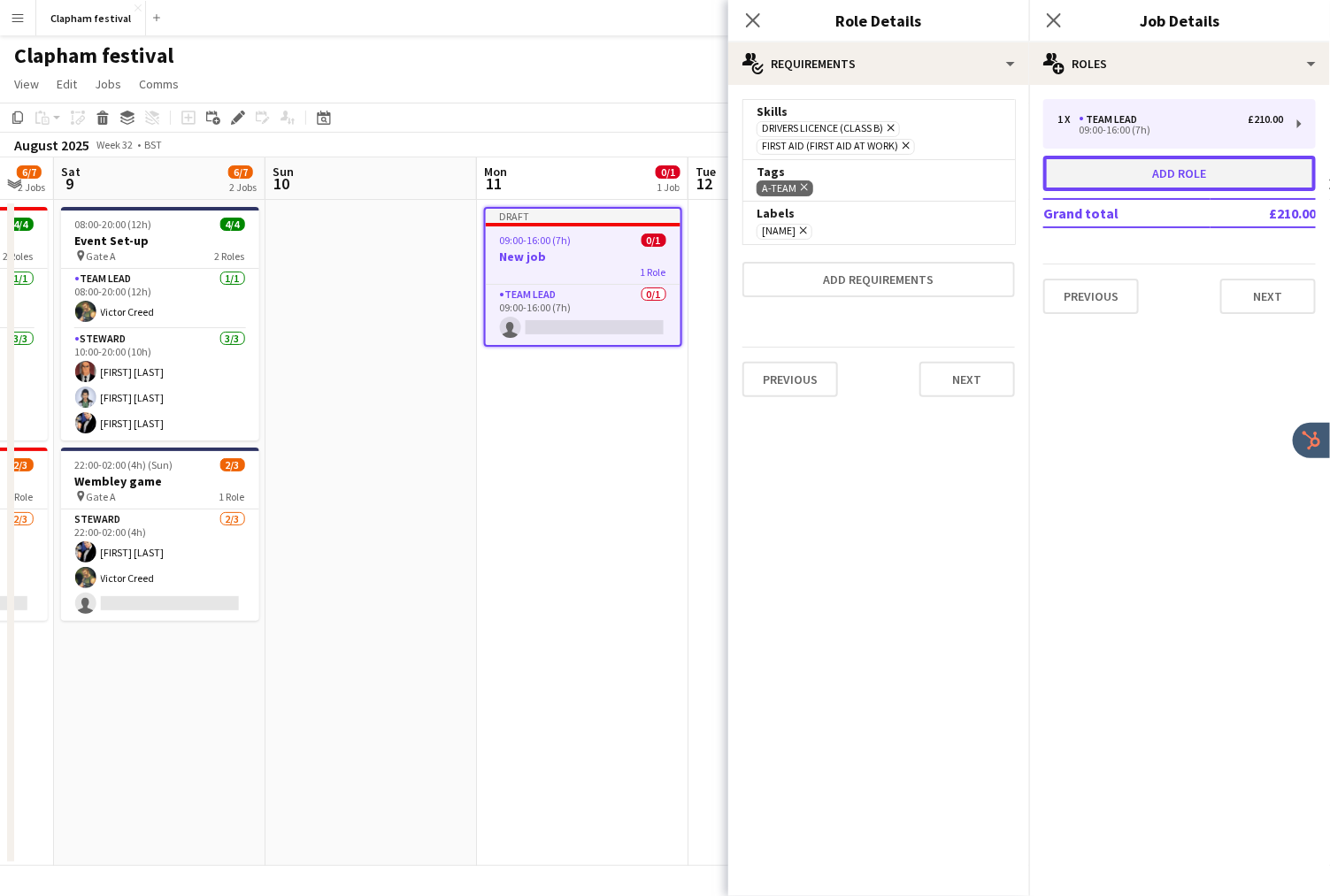 click on "Add role" at bounding box center [1180, 173] 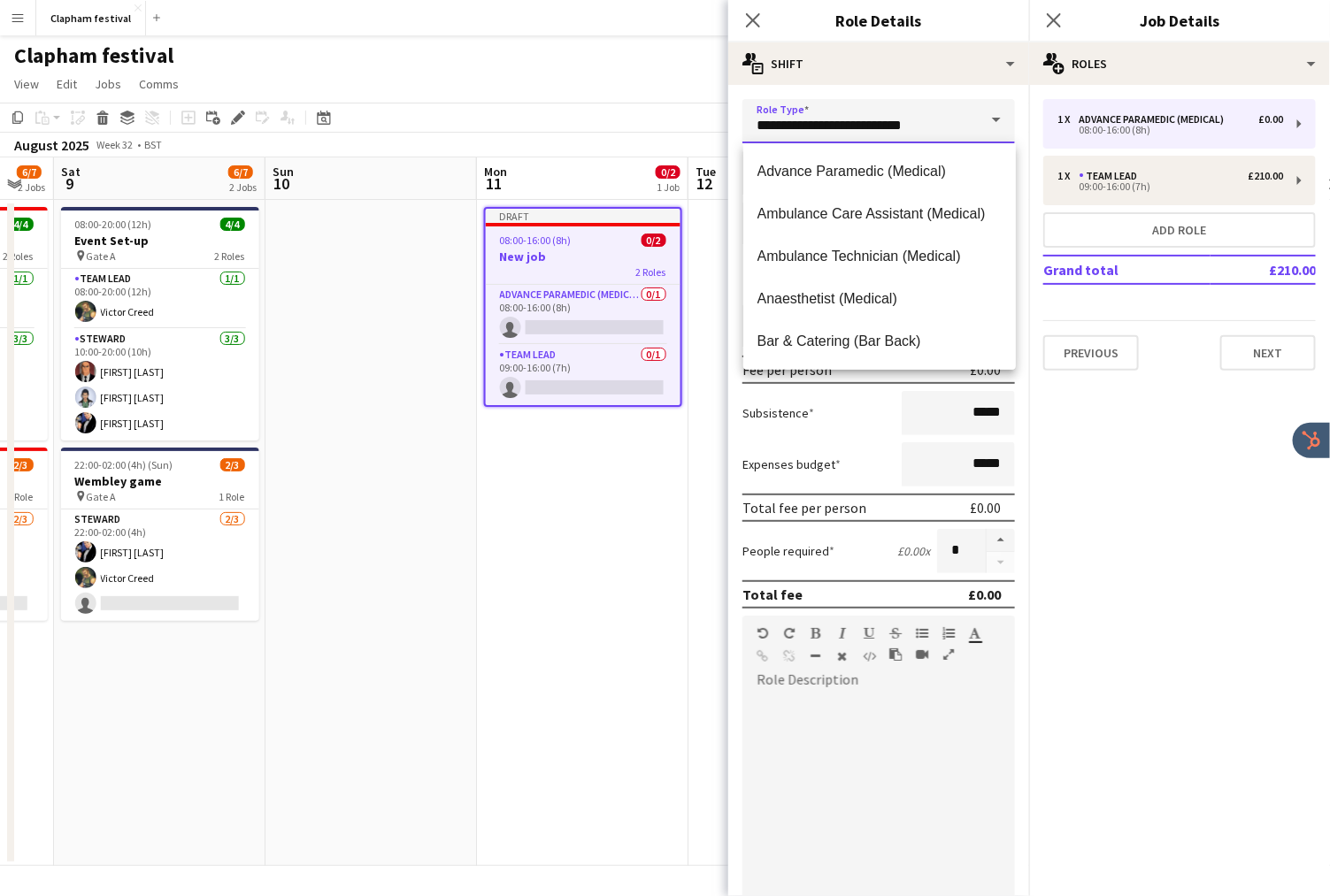 click on "**********" at bounding box center [879, 121] 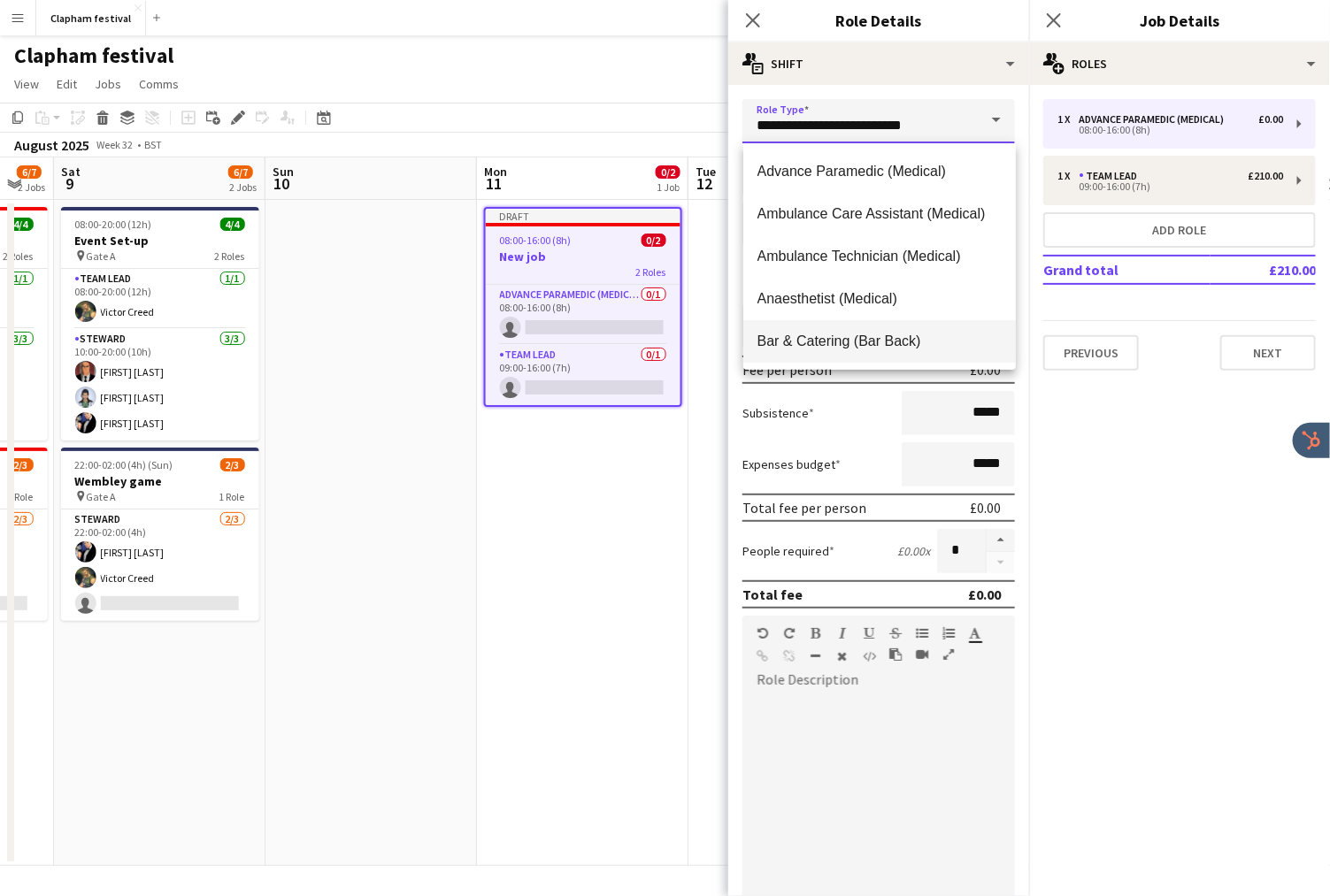 scroll, scrollTop: 297, scrollLeft: 0, axis: vertical 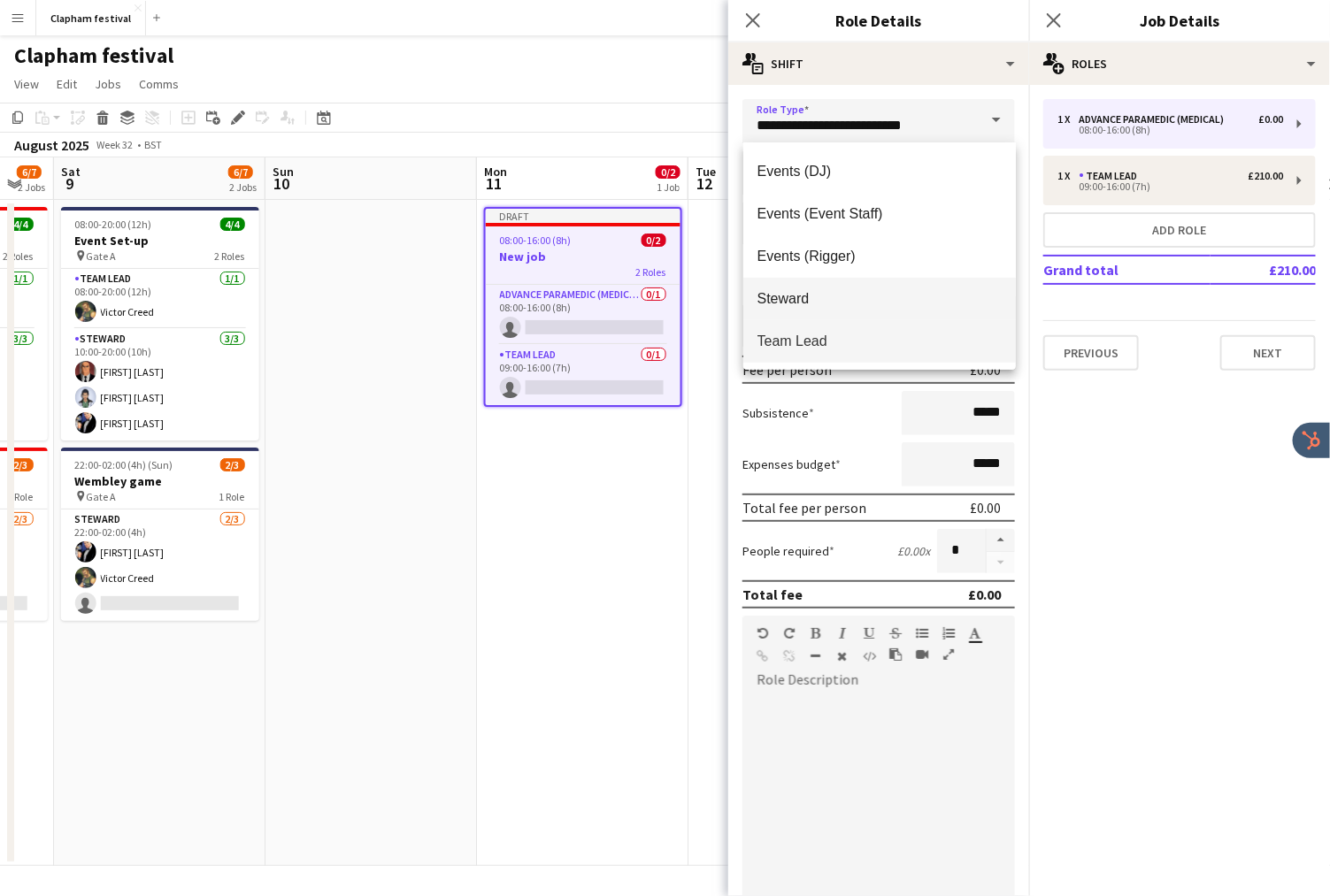 click on "Steward" at bounding box center (880, 298) 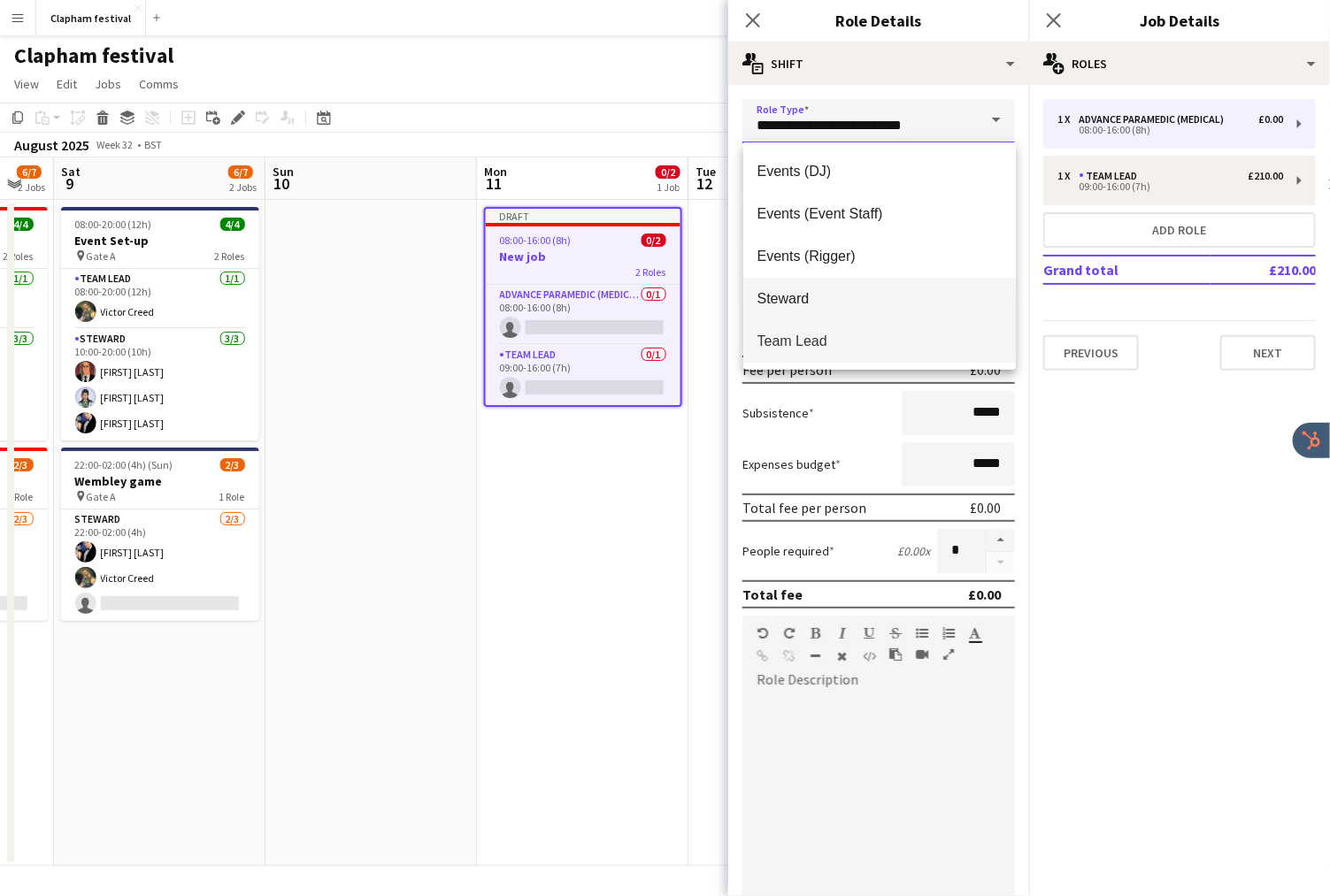 type on "*******" 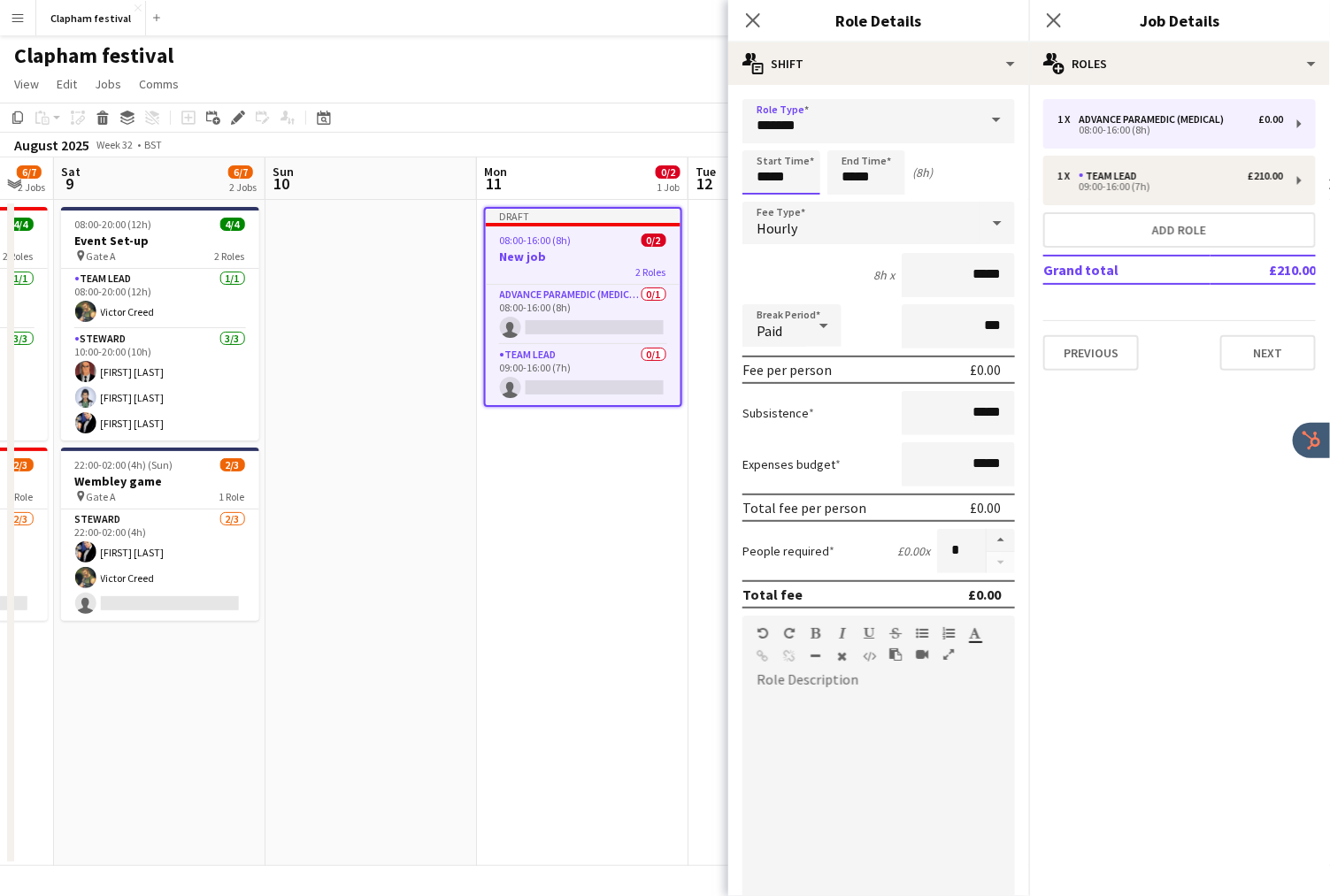 click on "*****" at bounding box center (781, 172) 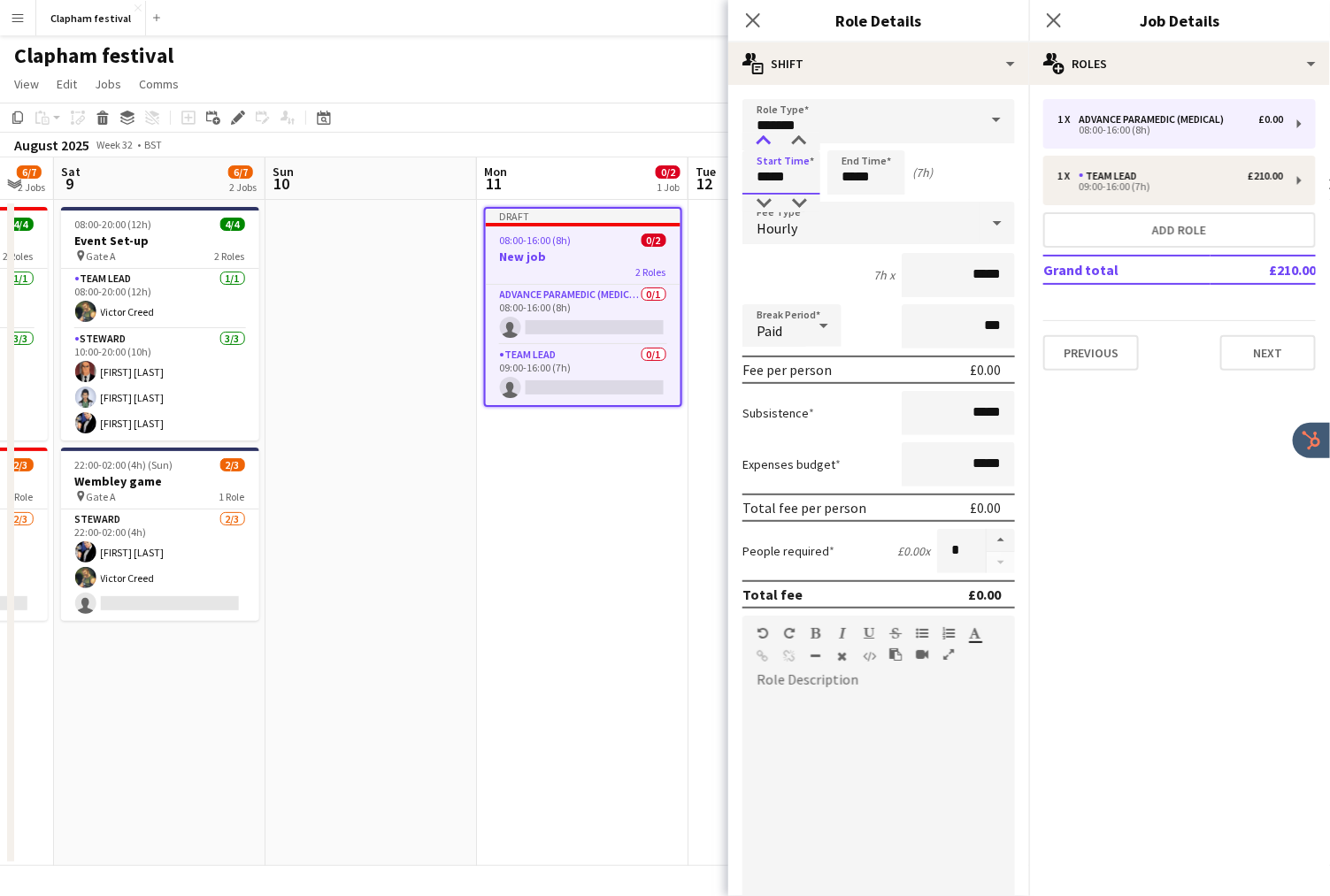 click at bounding box center [764, 142] 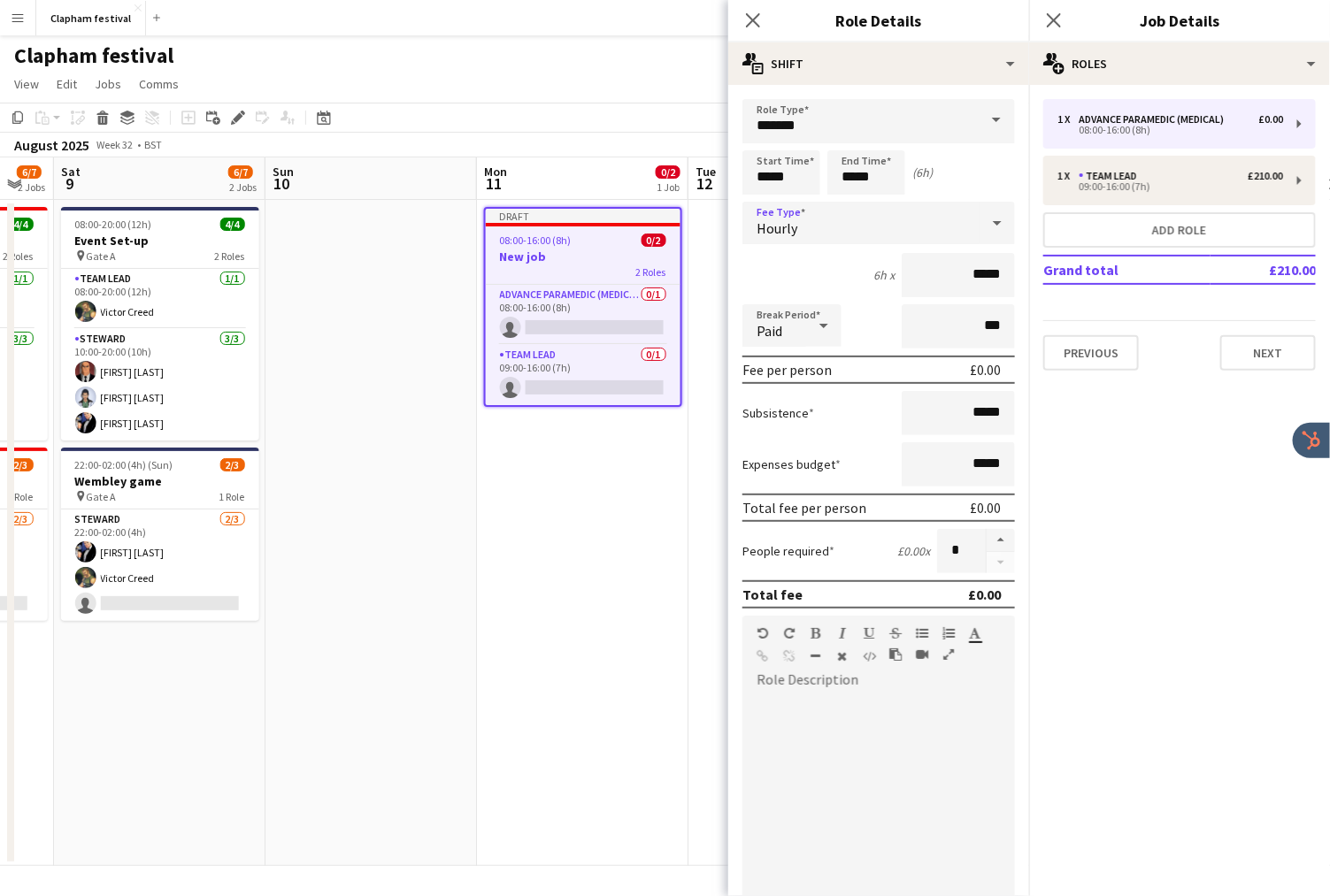 click on "Hourly" at bounding box center (861, 223) 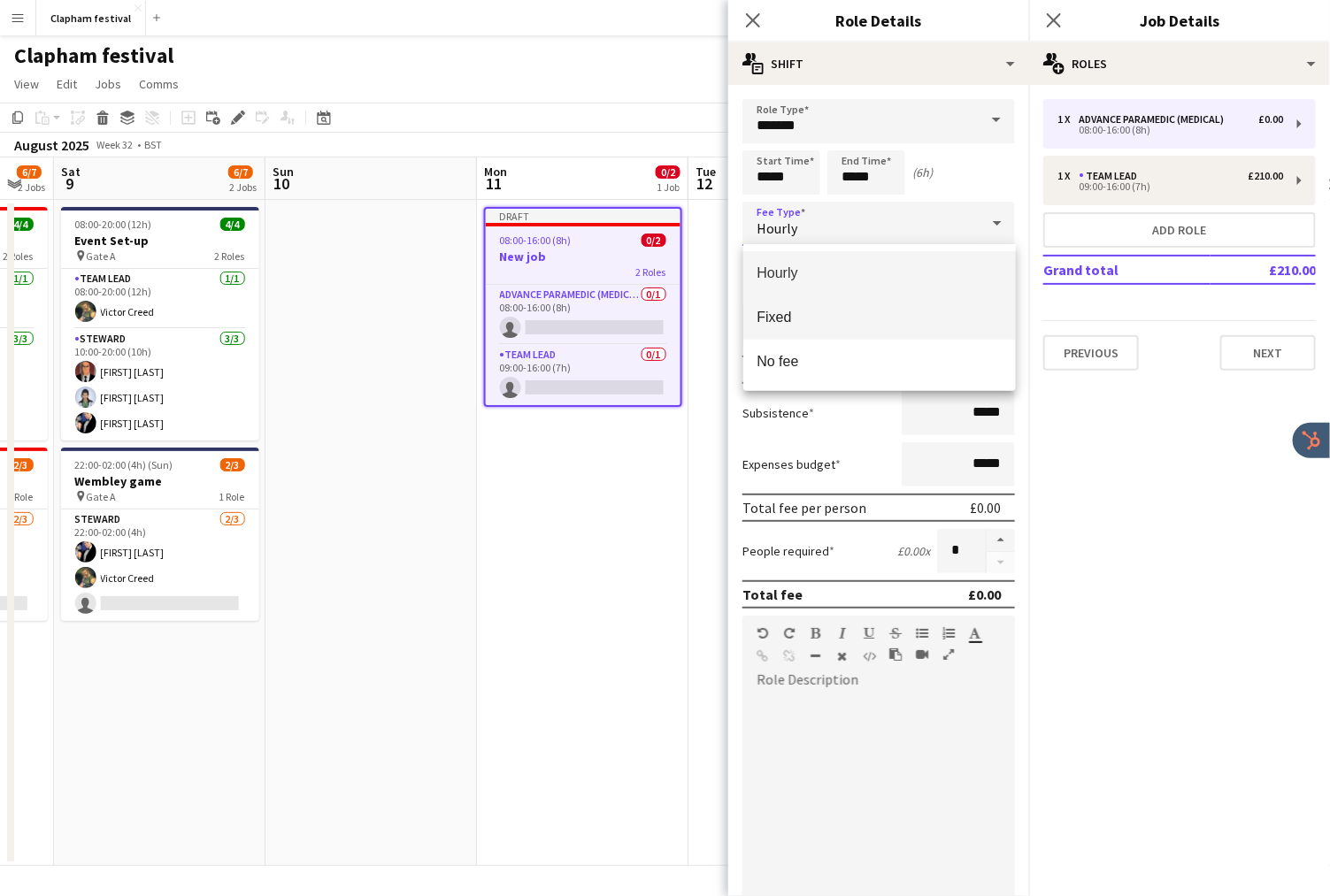click on "Fixed" at bounding box center (880, 317) 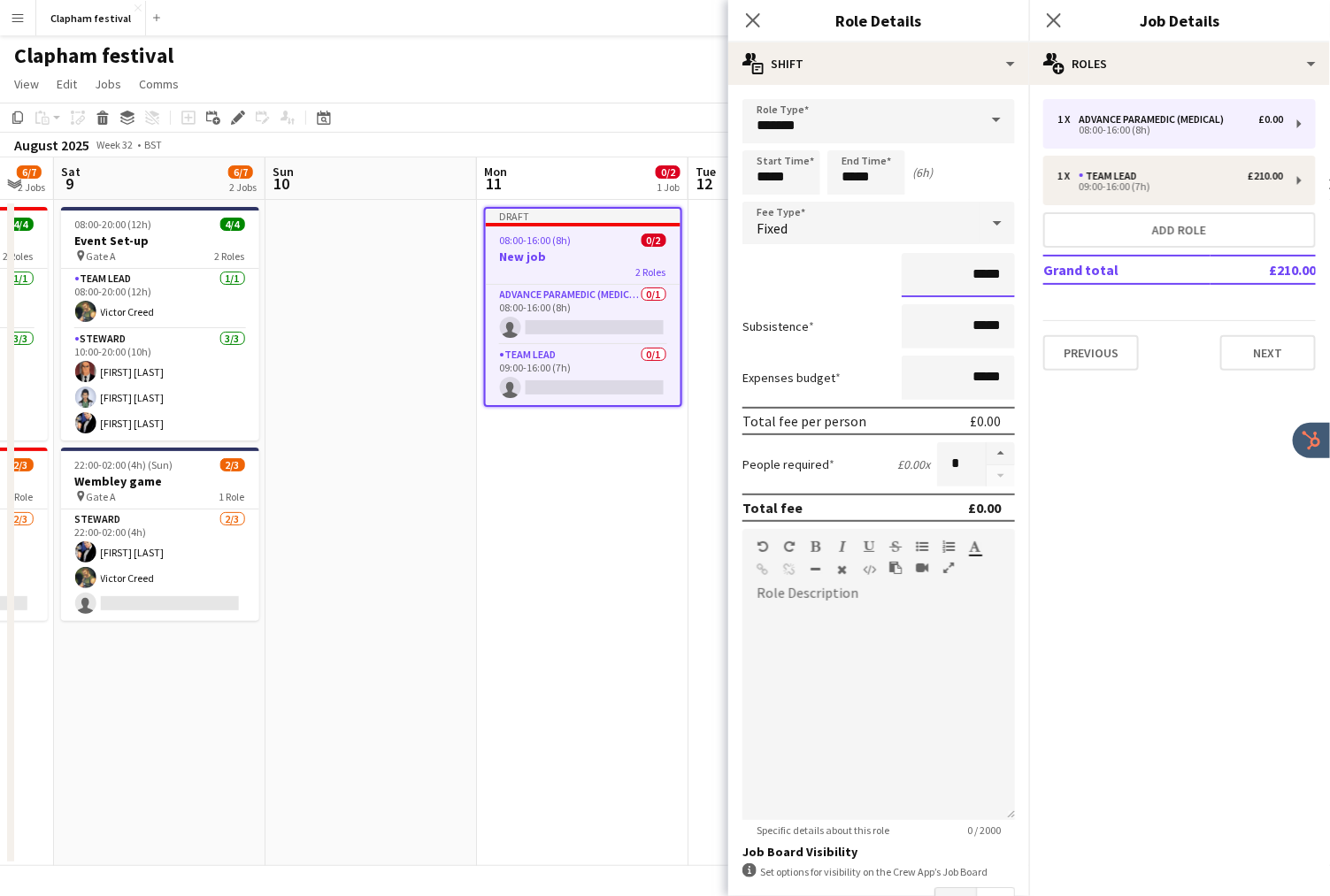 click on "*****" at bounding box center [958, 275] 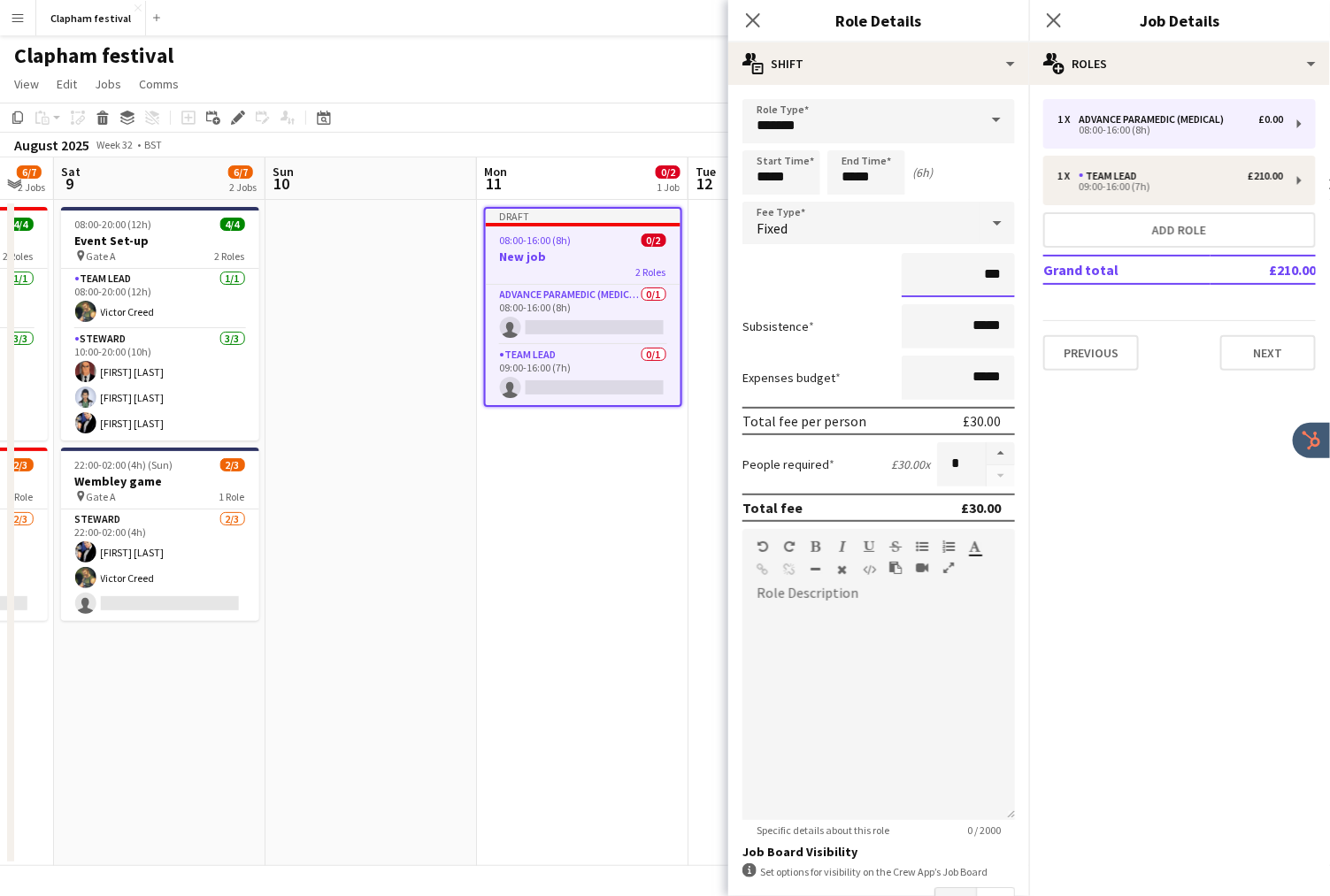 type on "***" 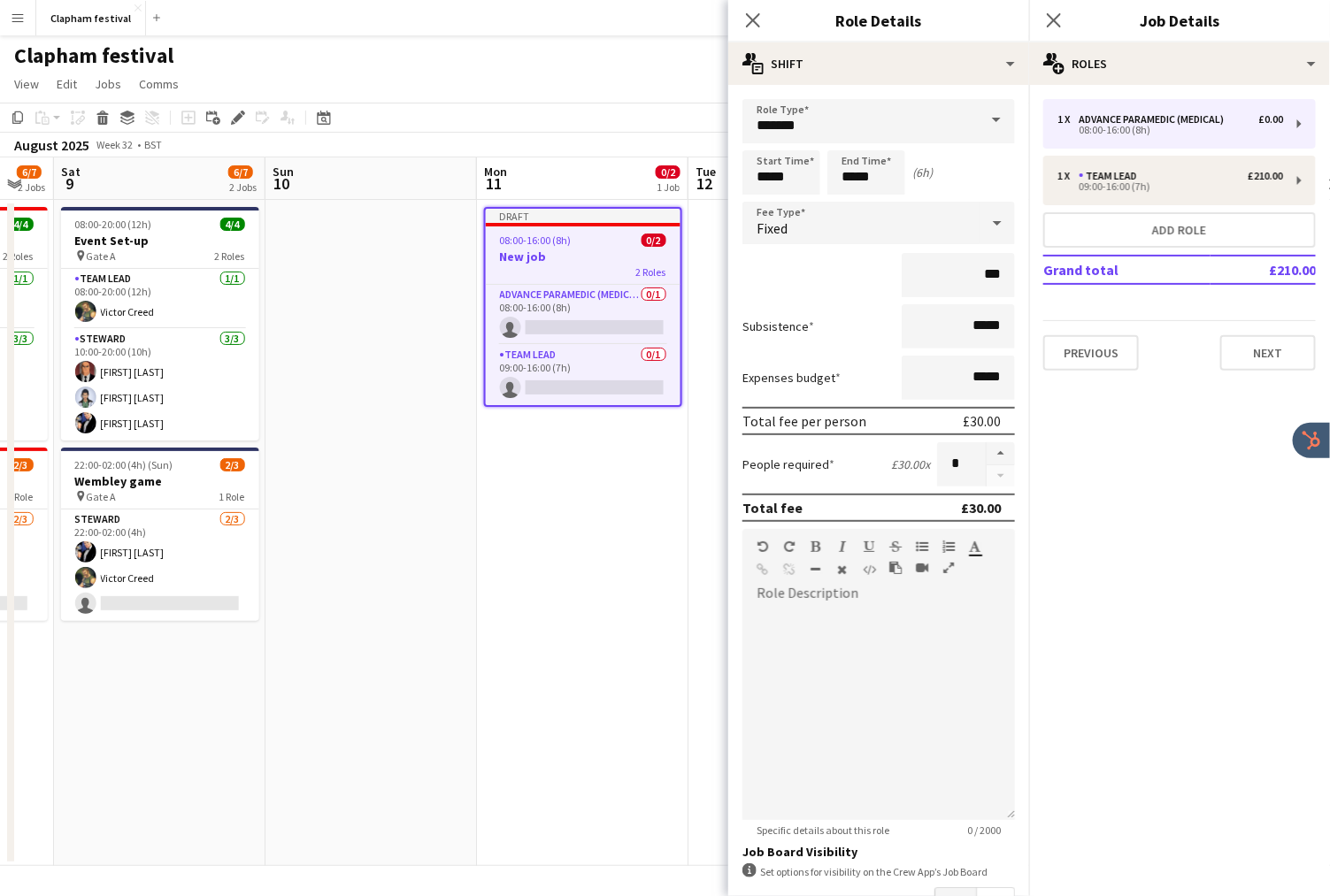 click on "Role Type  *******  Start Time  *****  End Time  *****  (6h)   Fee Type  Fixed ***  Subsistence  *****  Expenses budget  *****  Total fee per person   £30.00   People required   £30.00   x  *  Total fee   £30.00   Role Description  default   Heading 1   Heading 2   Heading 3   Heading 4   Heading 5   Heading 6   Heading 7   Paragraph   Predefined   Standard   default  Times New Roman   Arial   Times New Roman   Calibri   Comic Sans MS  3   1   2   3   4   5   6   7  ******* ******* Specific details about this role  0 / 2000   Job Board Visibility
information-circle
Set options for visibility on the Crew App’s Job Board   Display Role on Job Board   Yes   No   Previous   Next" at bounding box center (879, 560) 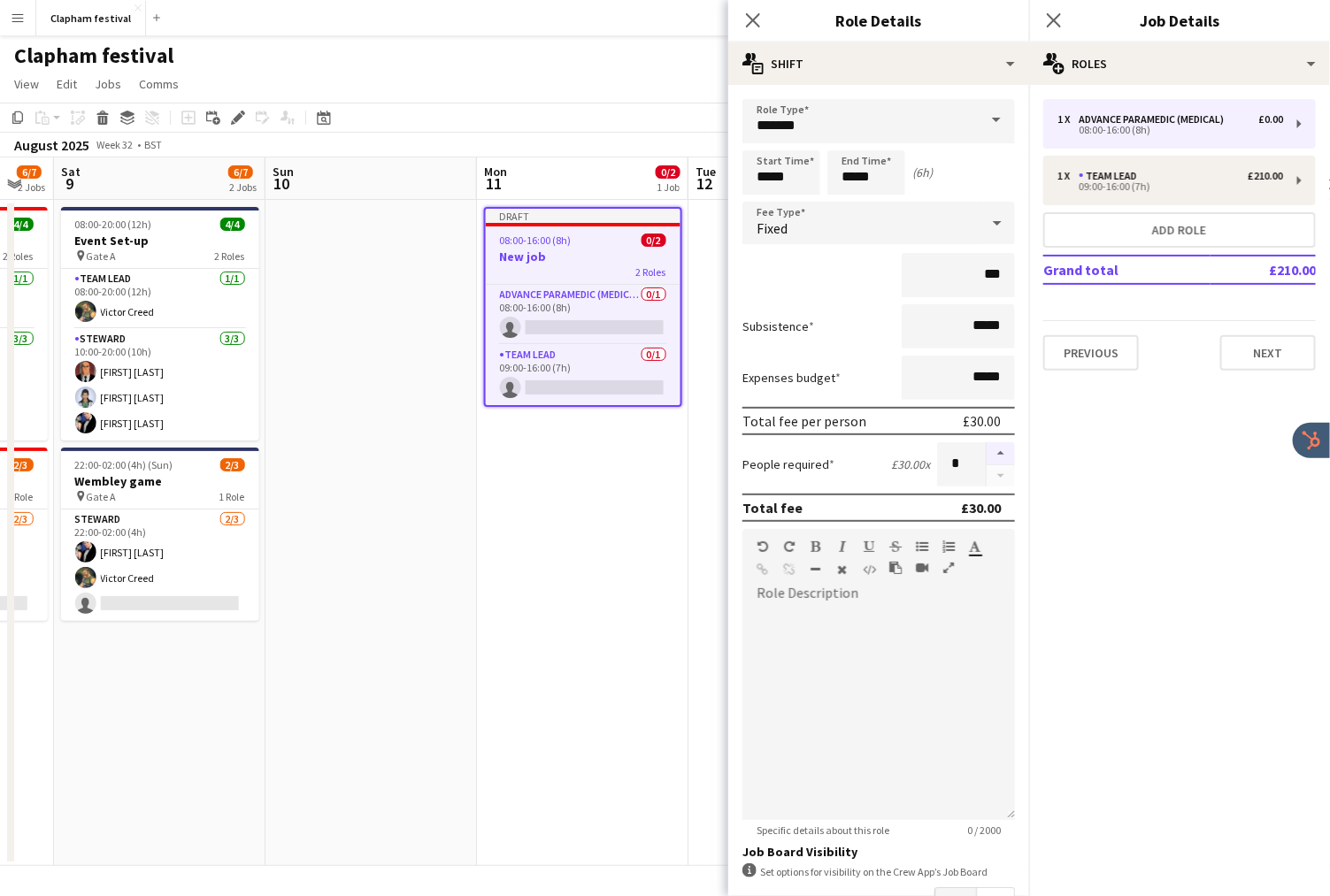 click at bounding box center [1001, 454] 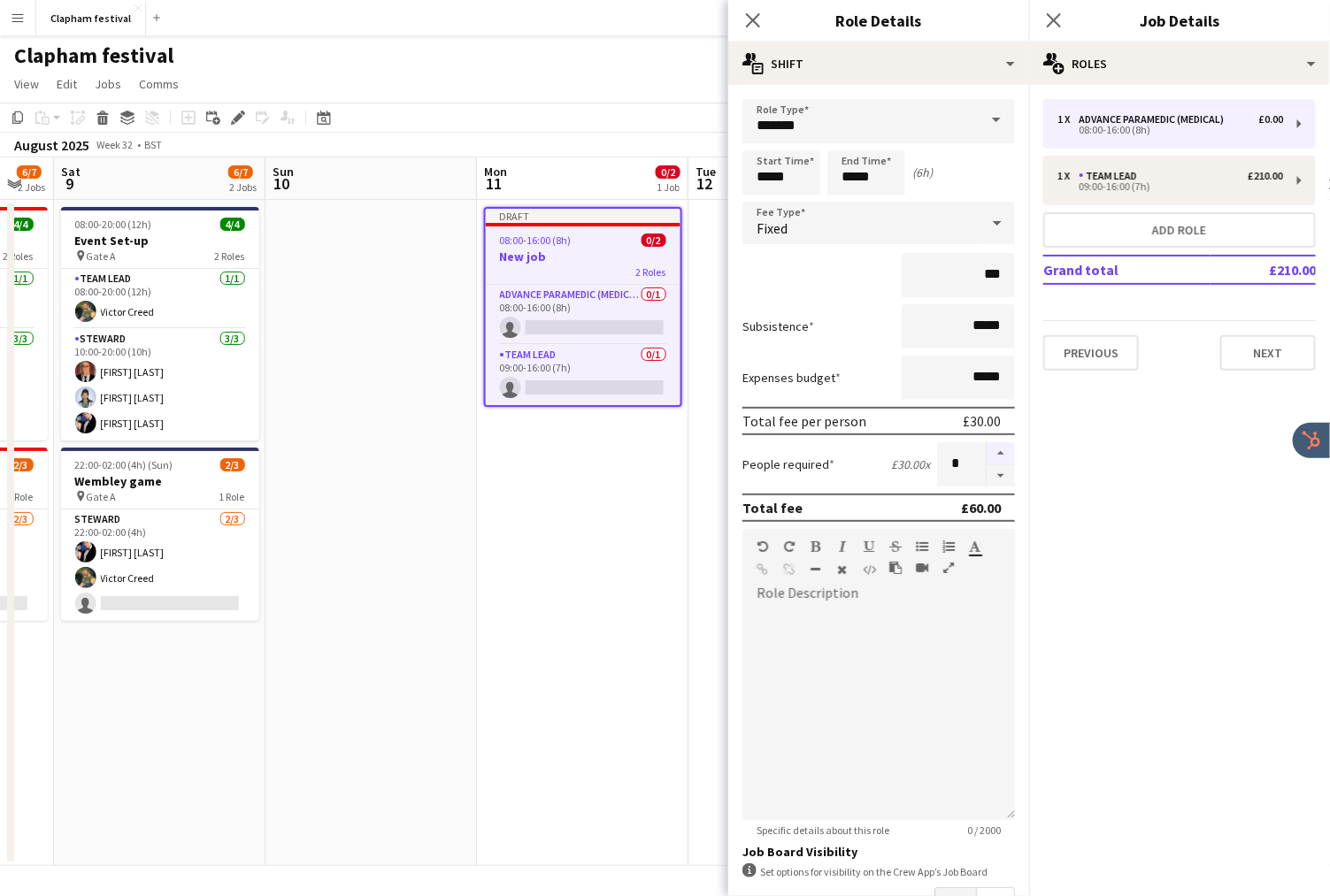 click at bounding box center (1001, 454) 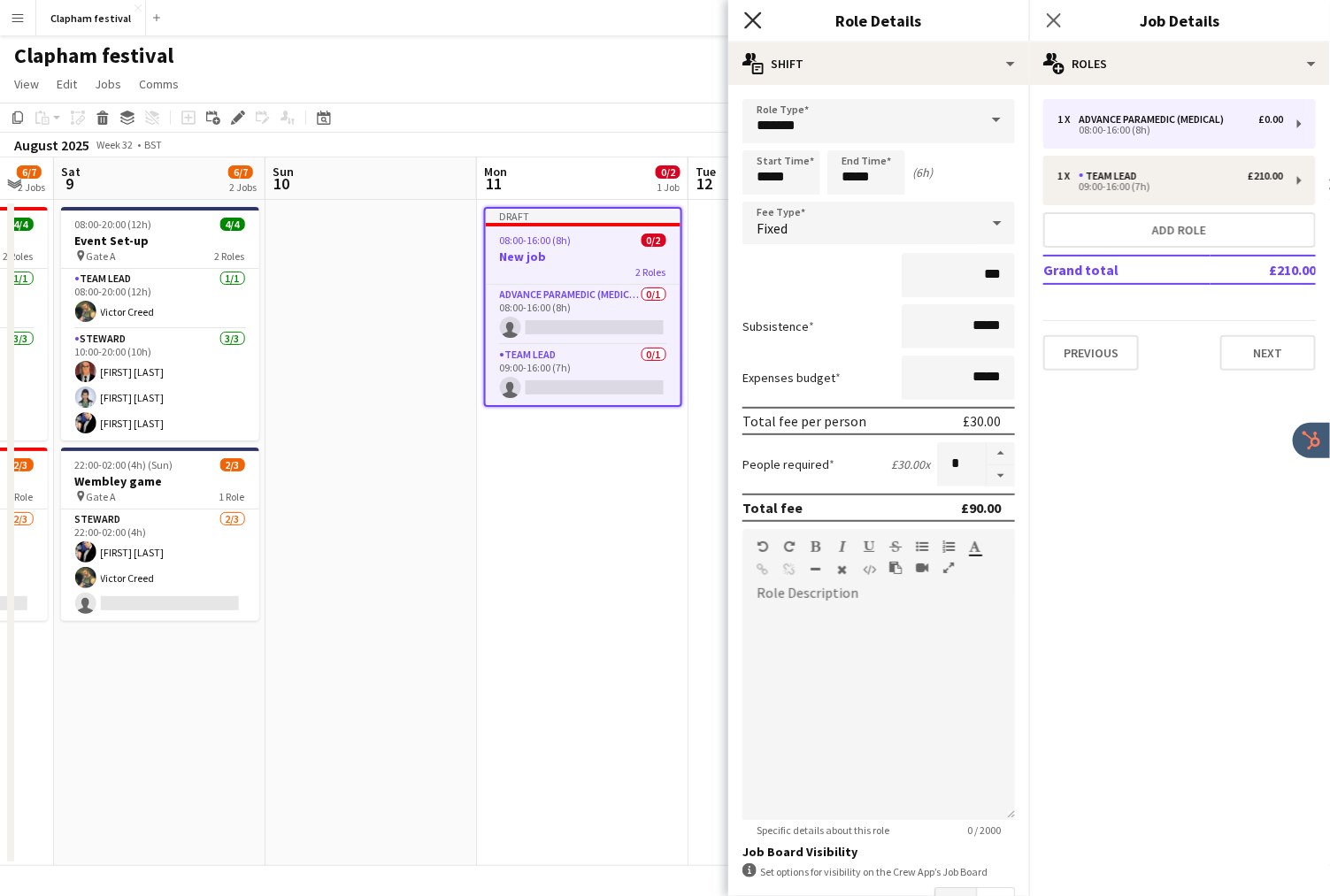 click on "Close pop-in" 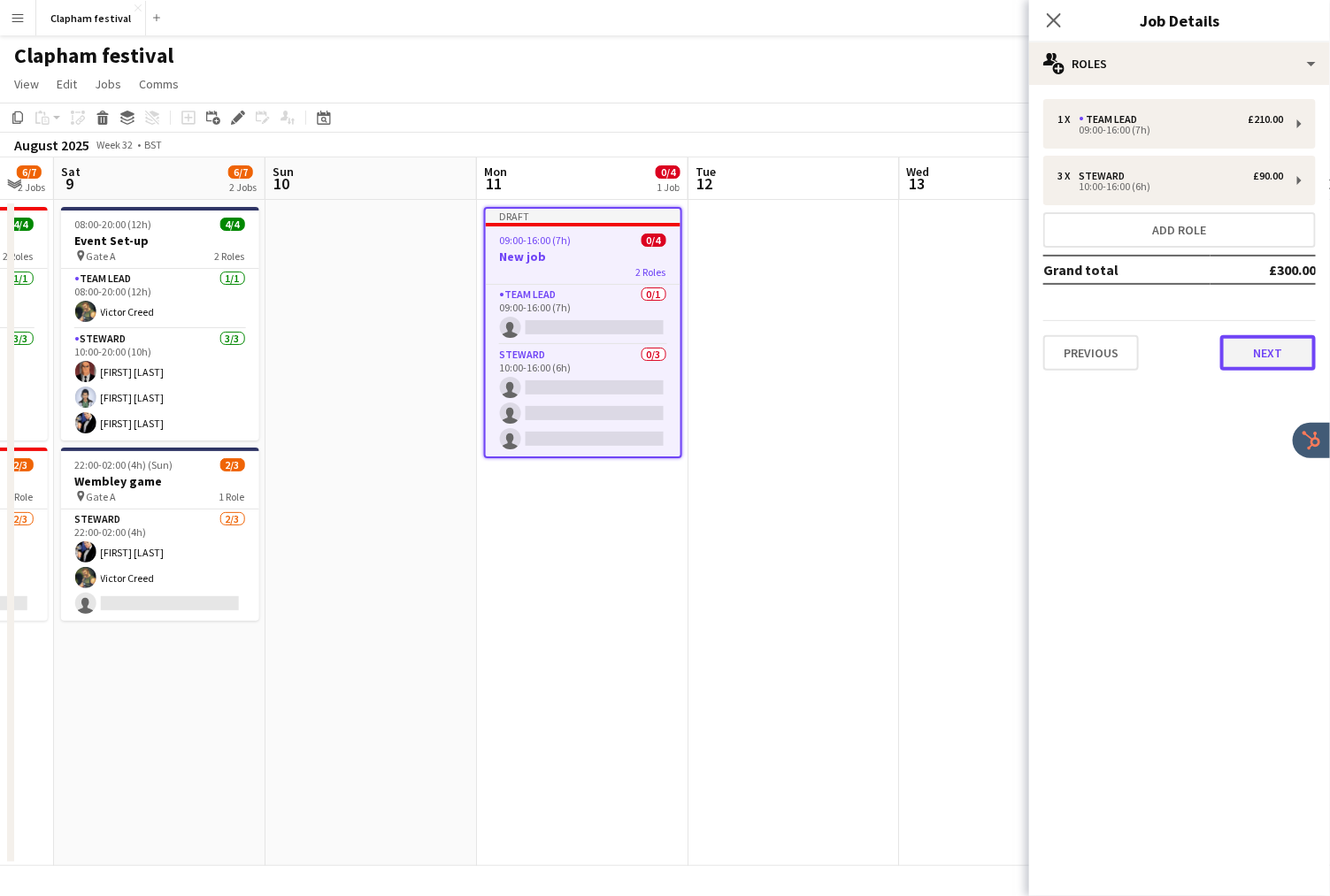 click on "Next" at bounding box center [1268, 353] 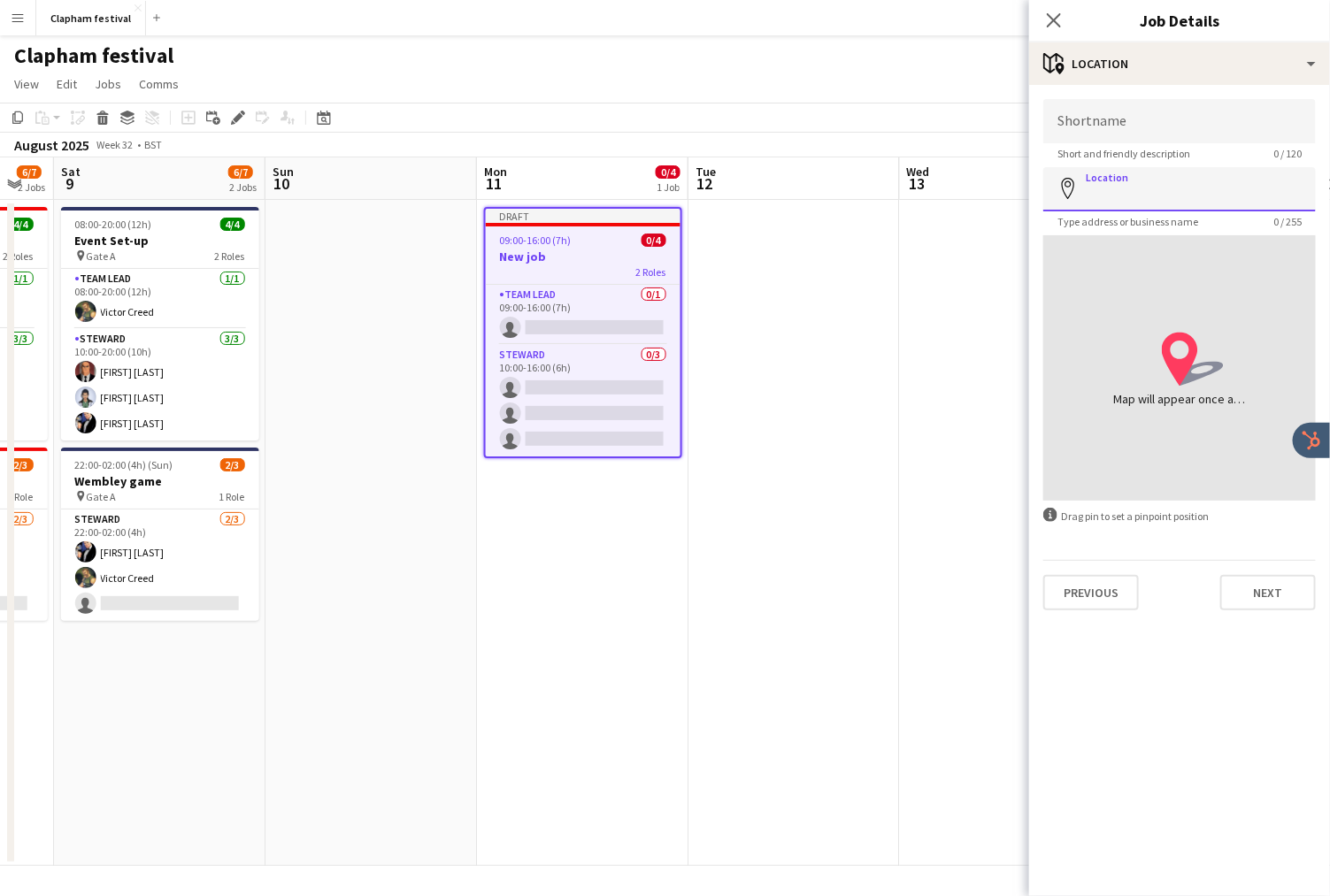 click on "Location" at bounding box center [1180, 189] 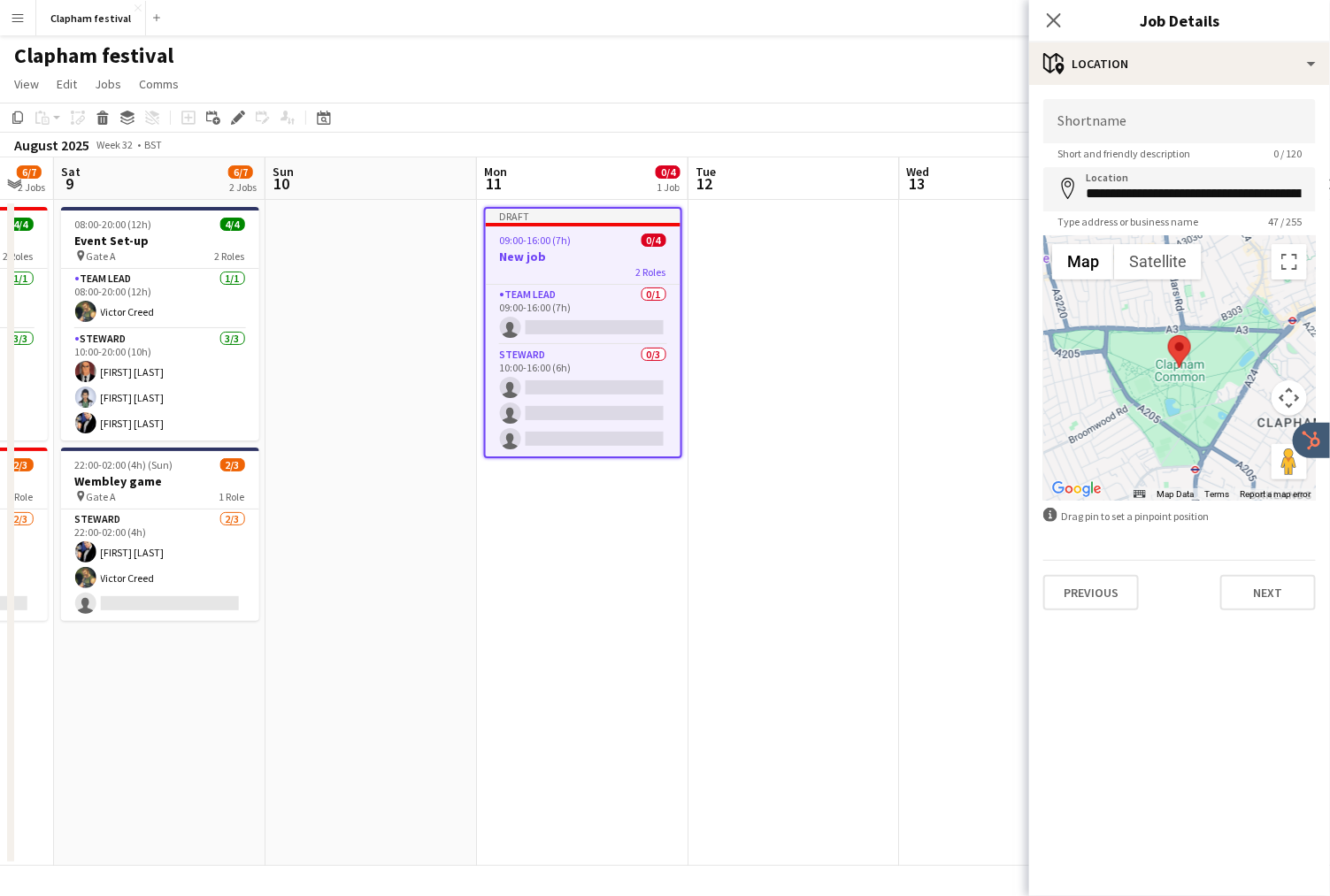 click at bounding box center [1168, 335] 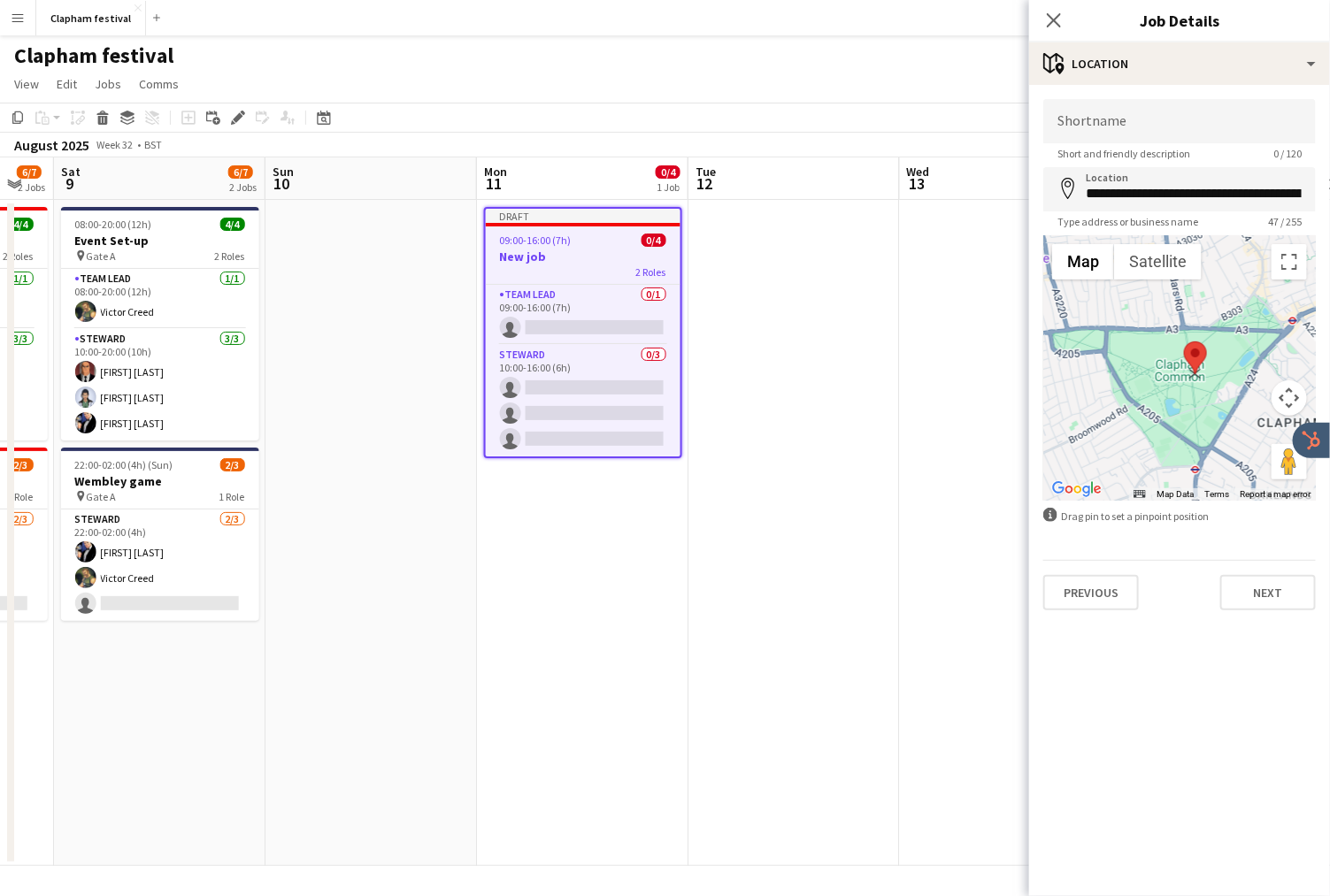 click at bounding box center (1184, 341) 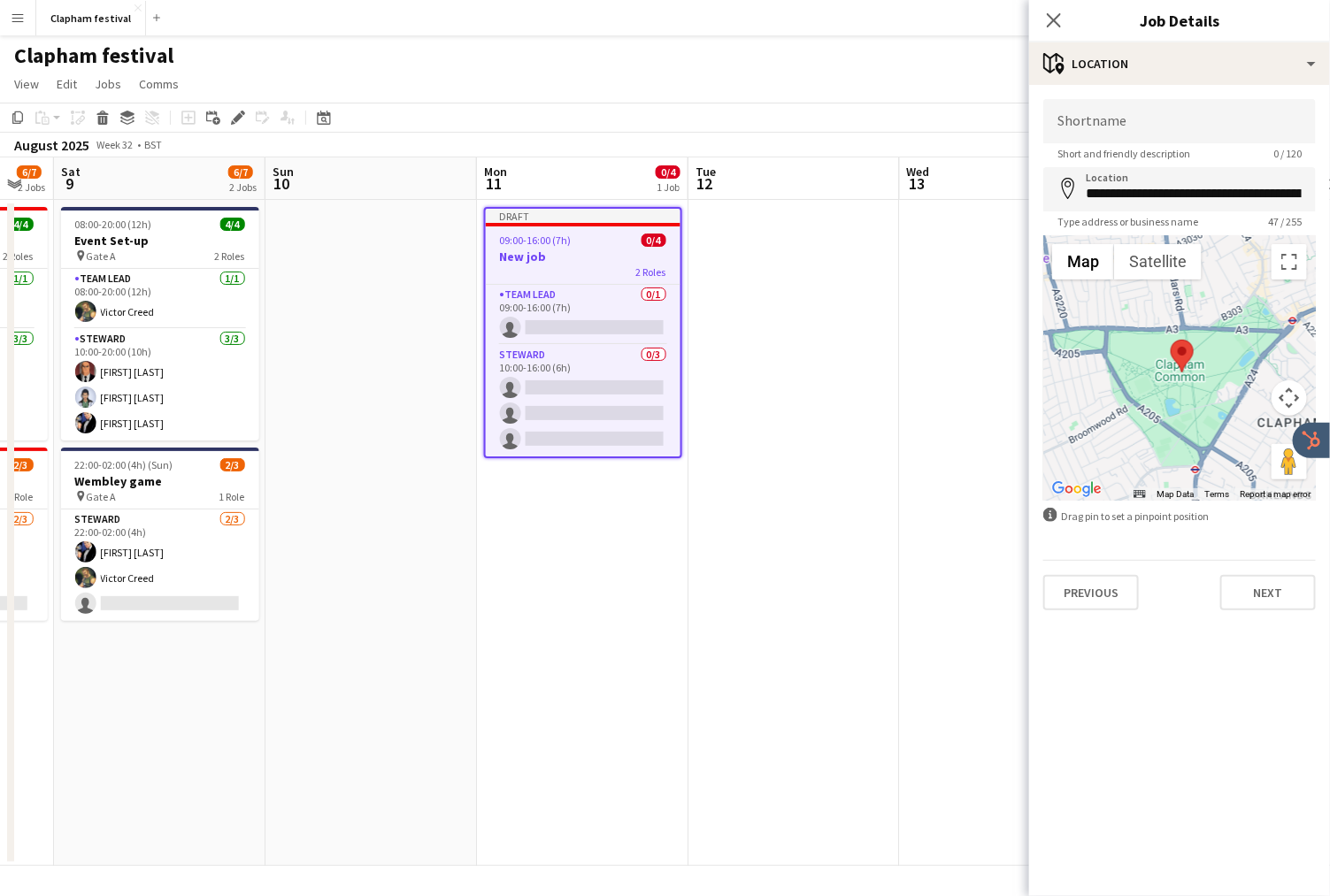 type on "**********" 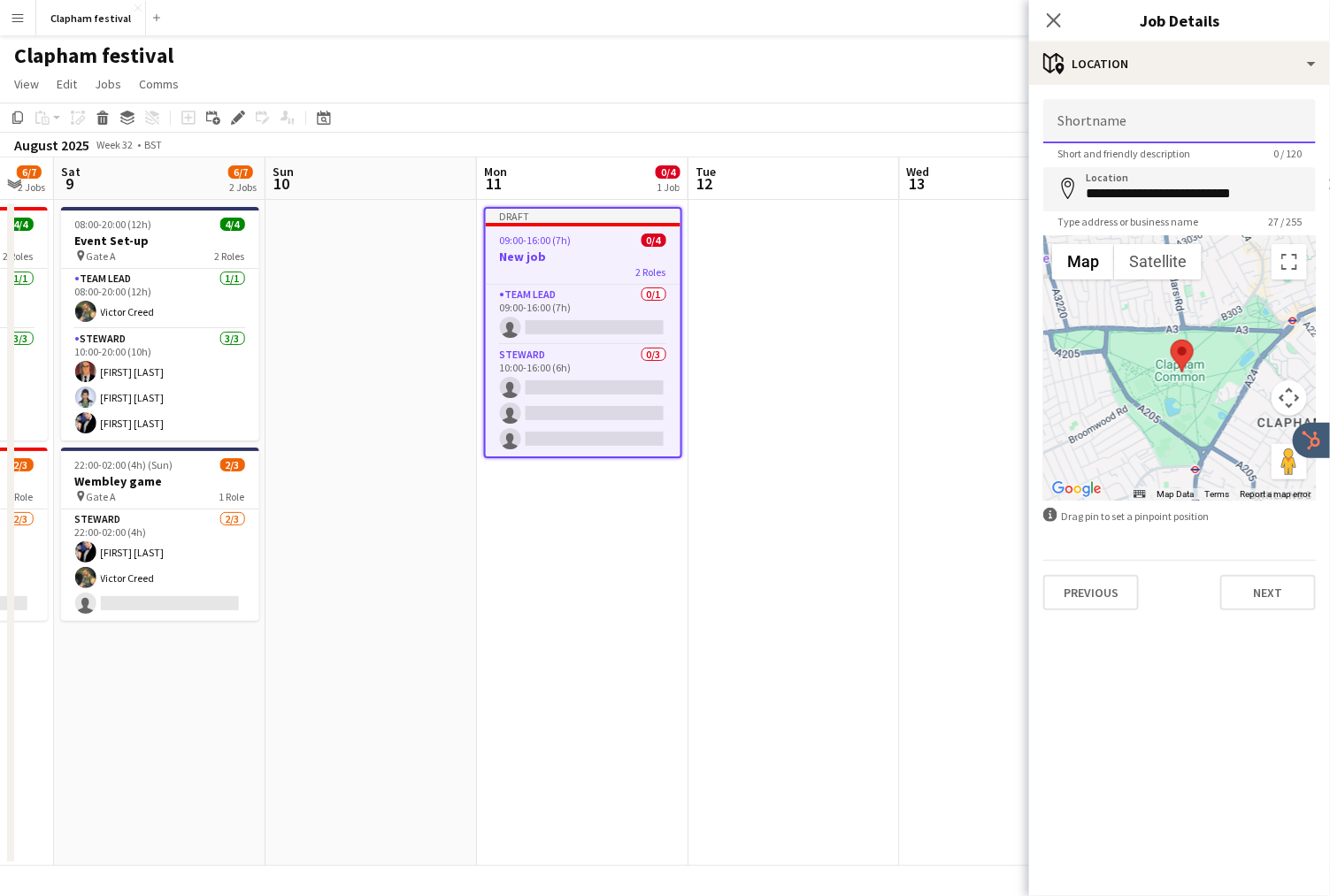 click on "Shortname" at bounding box center (1180, 121) 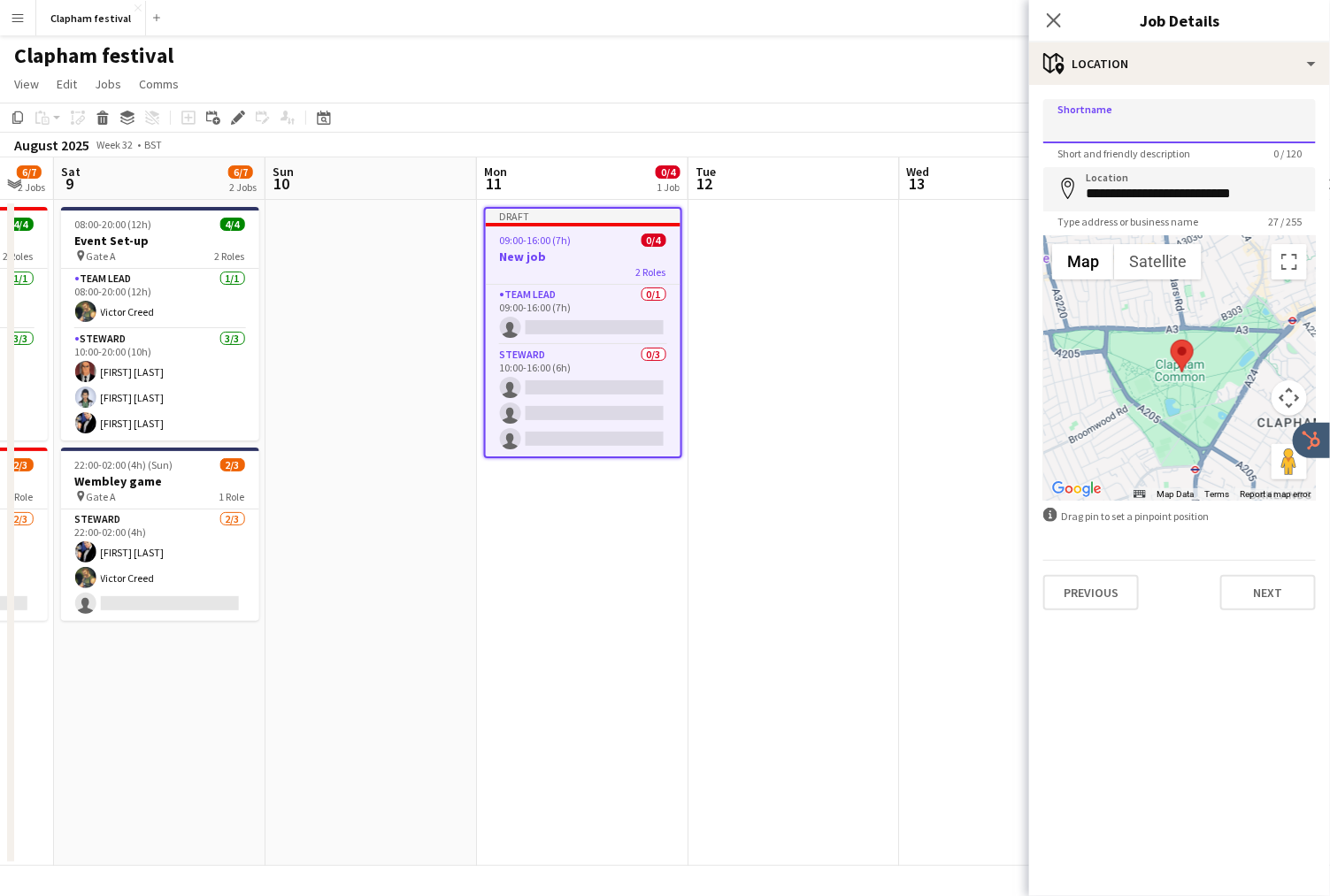 type on "******" 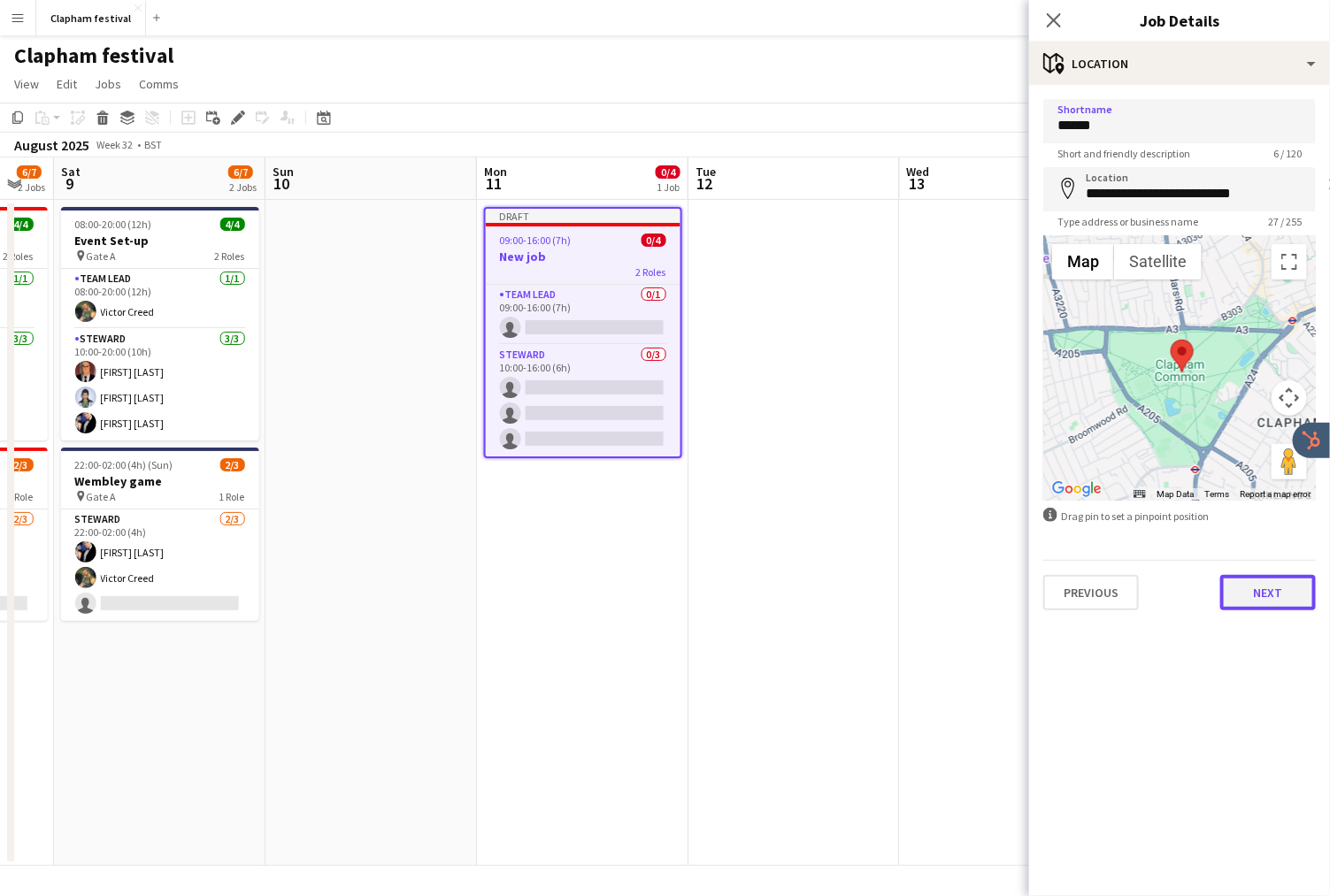click on "Next" at bounding box center [1268, 593] 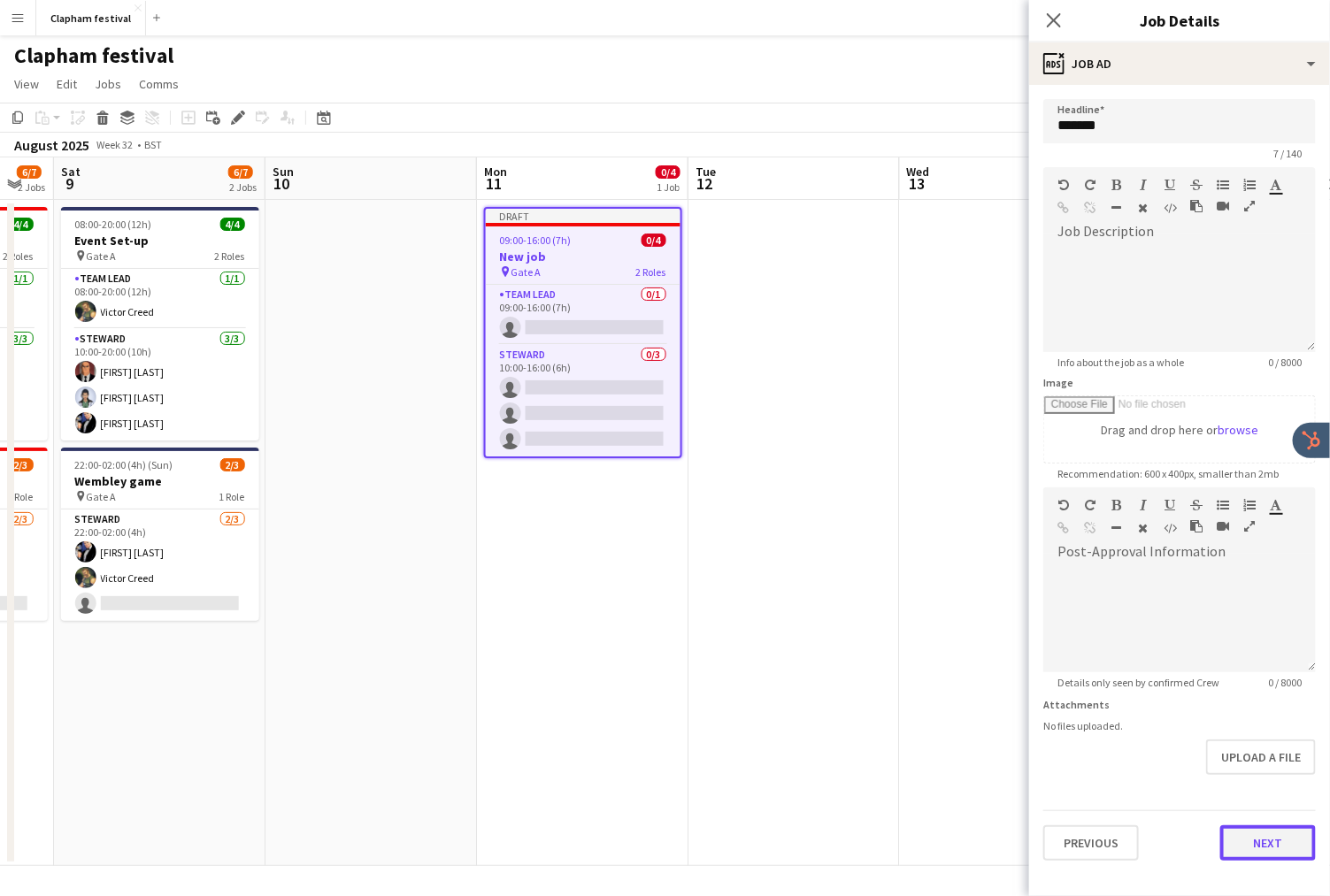 click on "Next" at bounding box center (1268, 843) 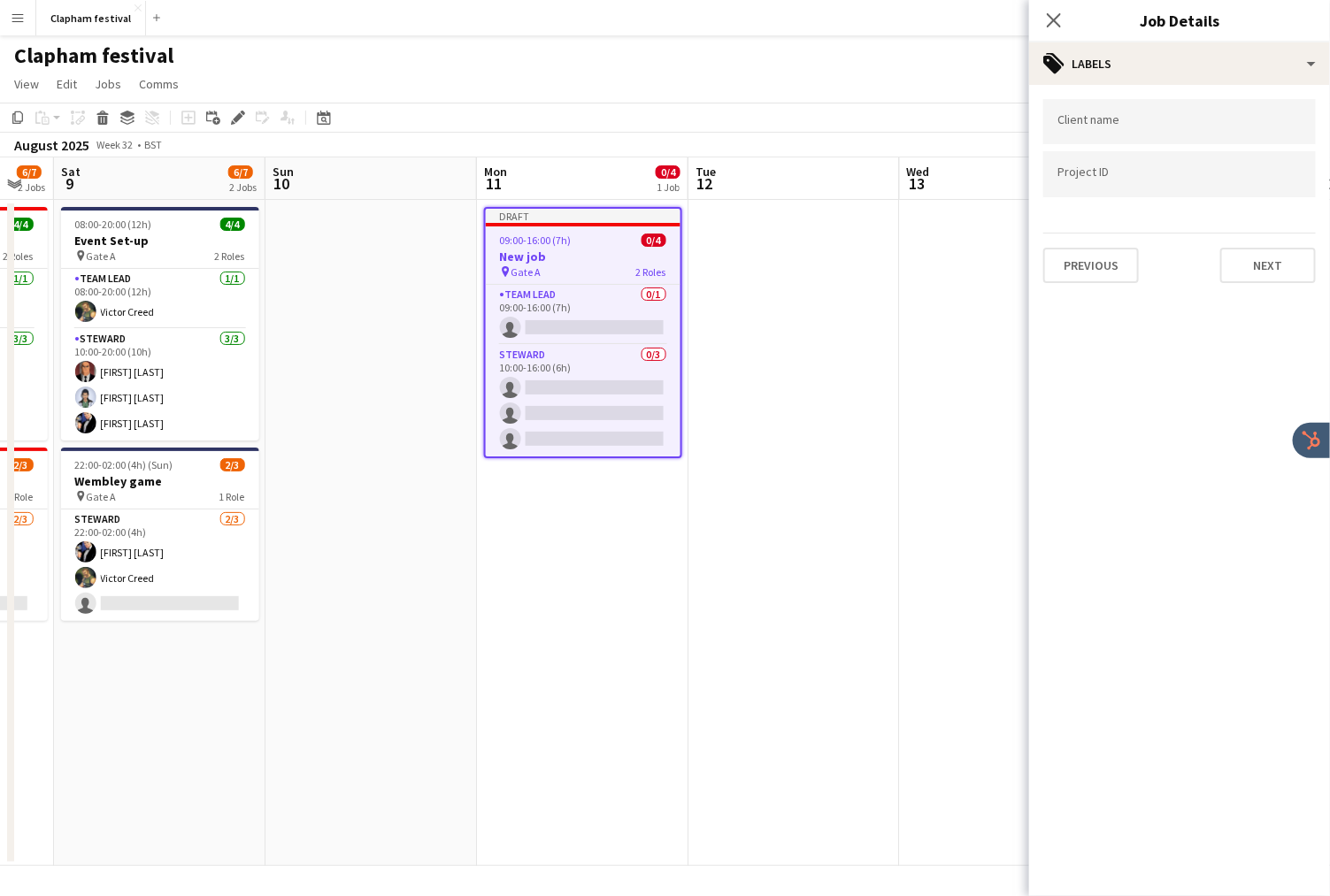 click at bounding box center [1180, 121] 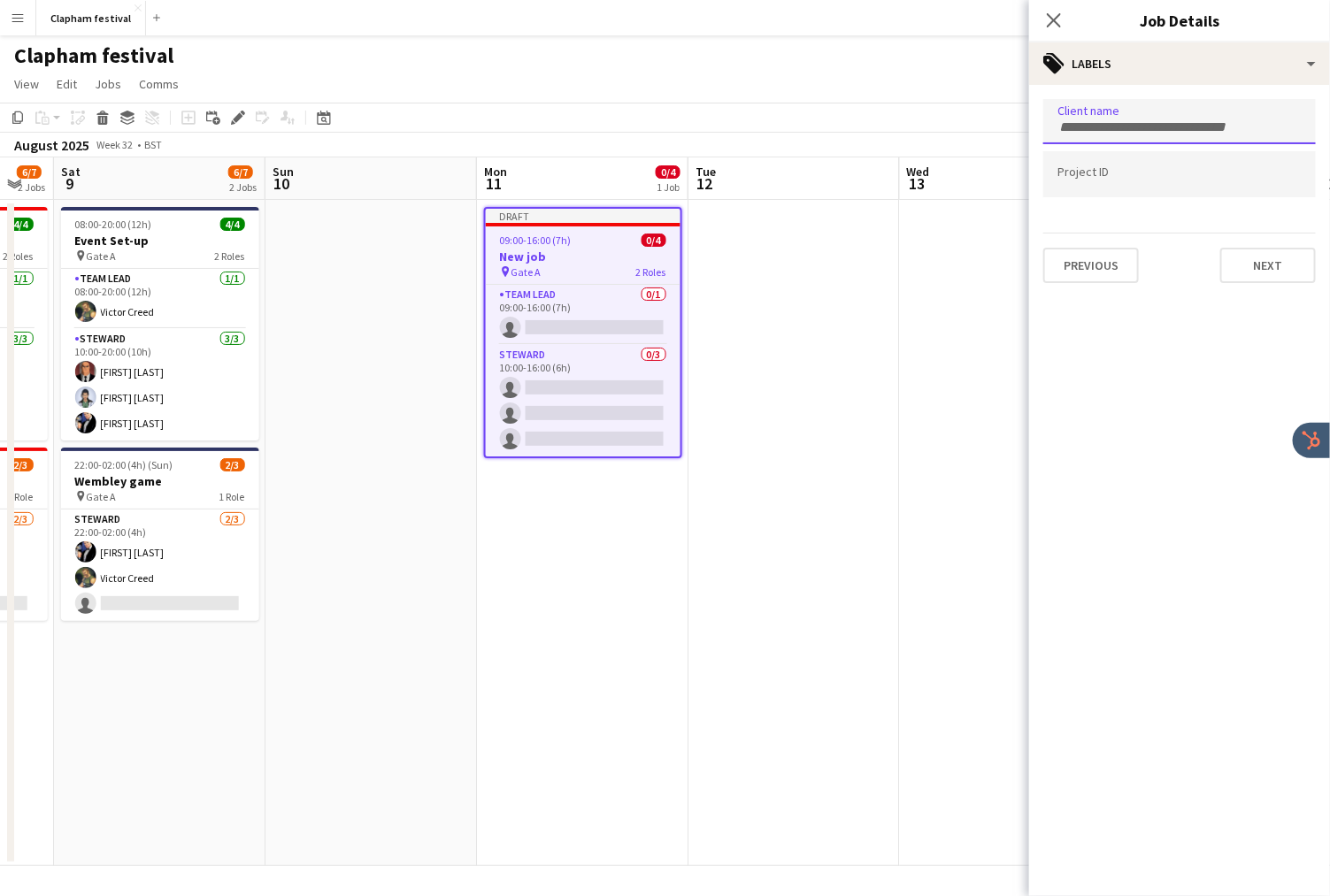 type on "*" 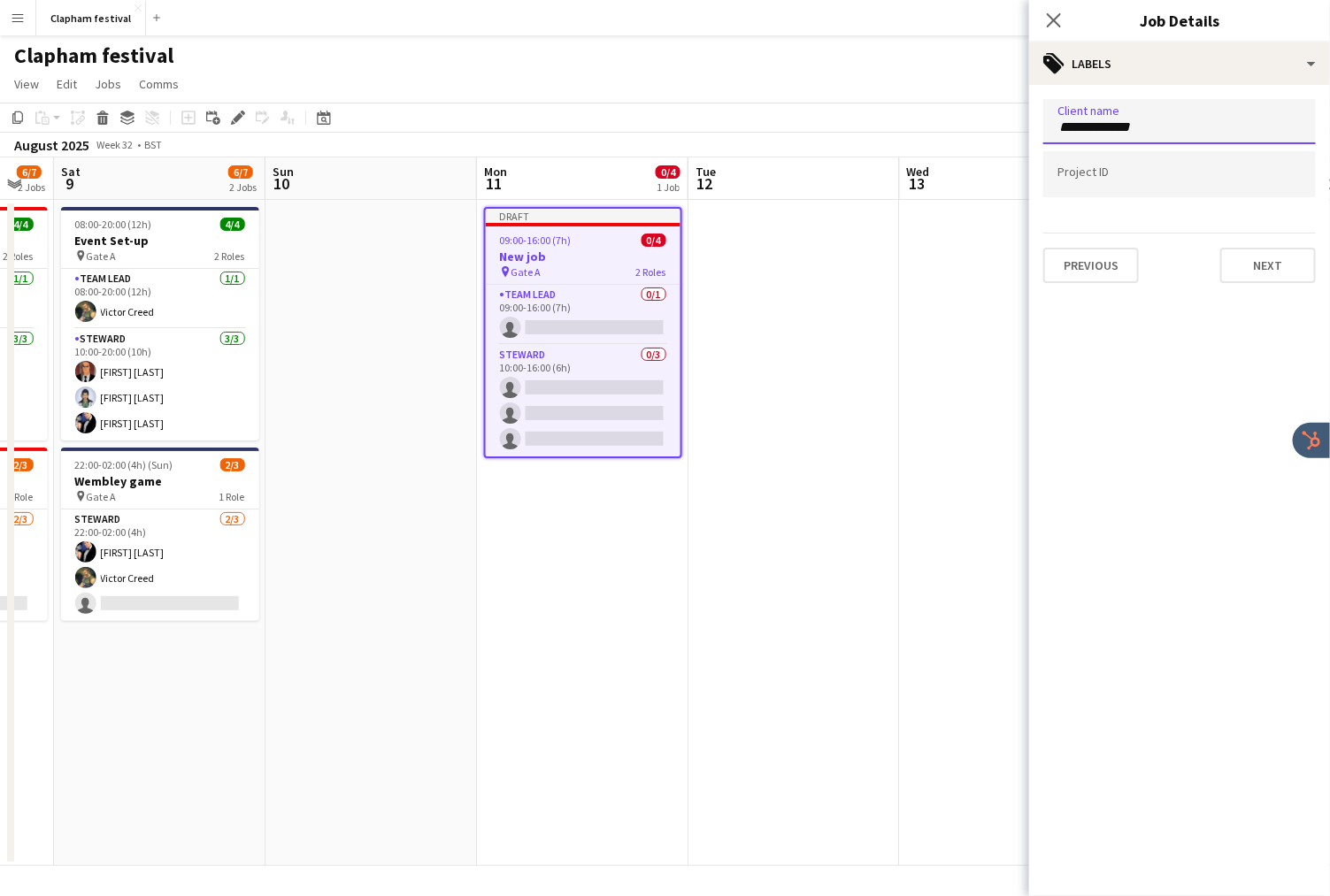 click on "**********" at bounding box center (1180, 121) 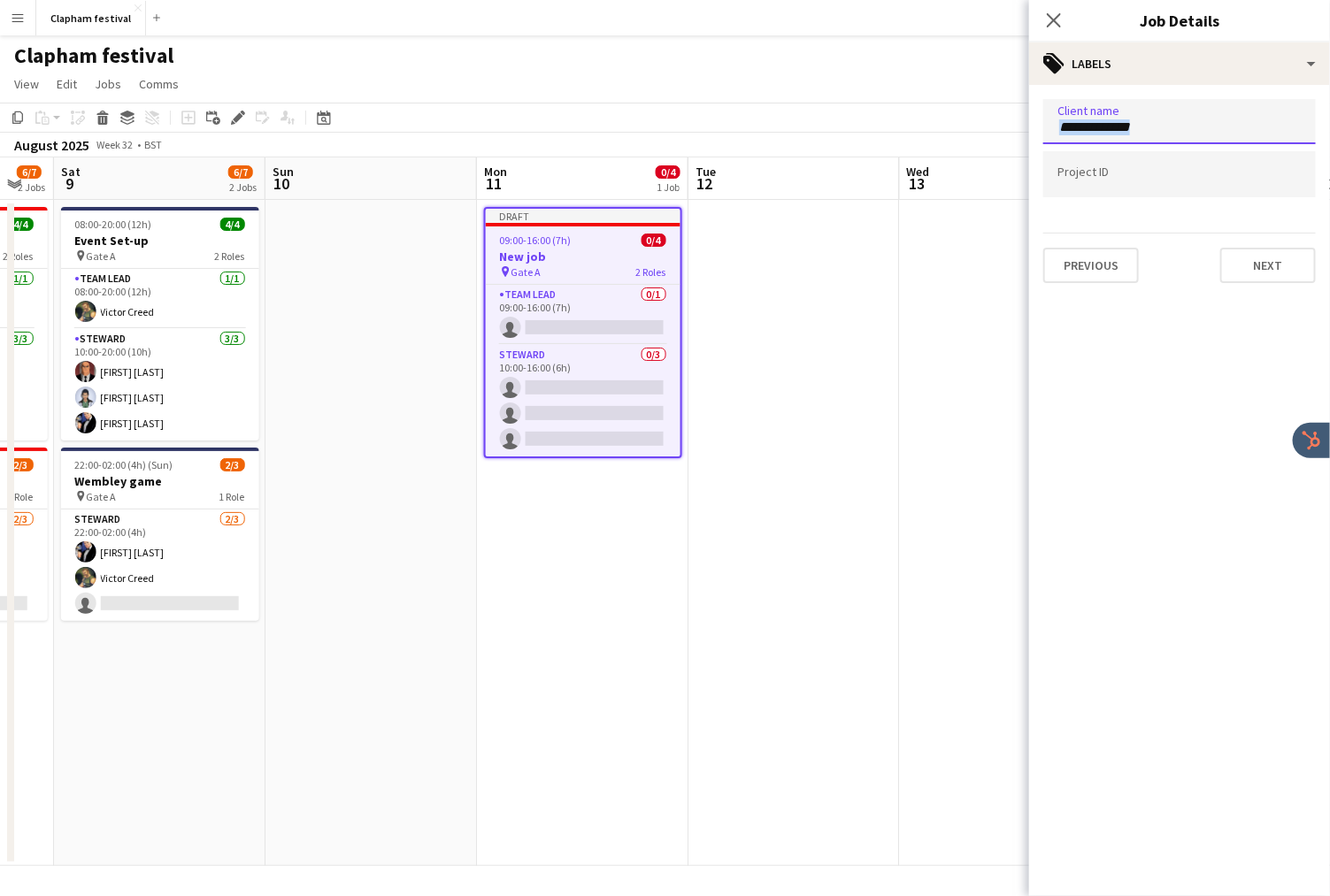 click on "**********" at bounding box center [1180, 121] 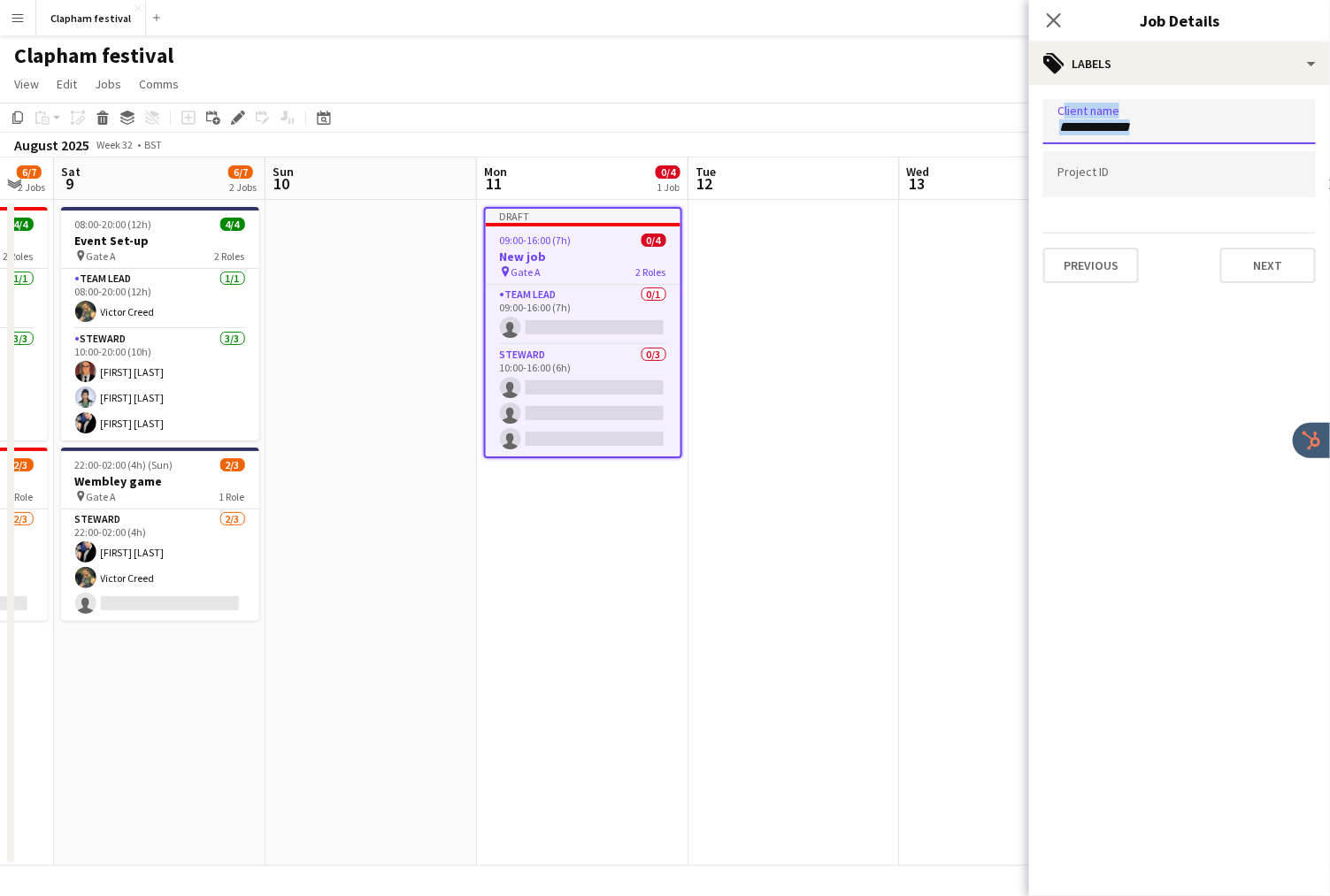 click on "**********" at bounding box center (1180, 121) 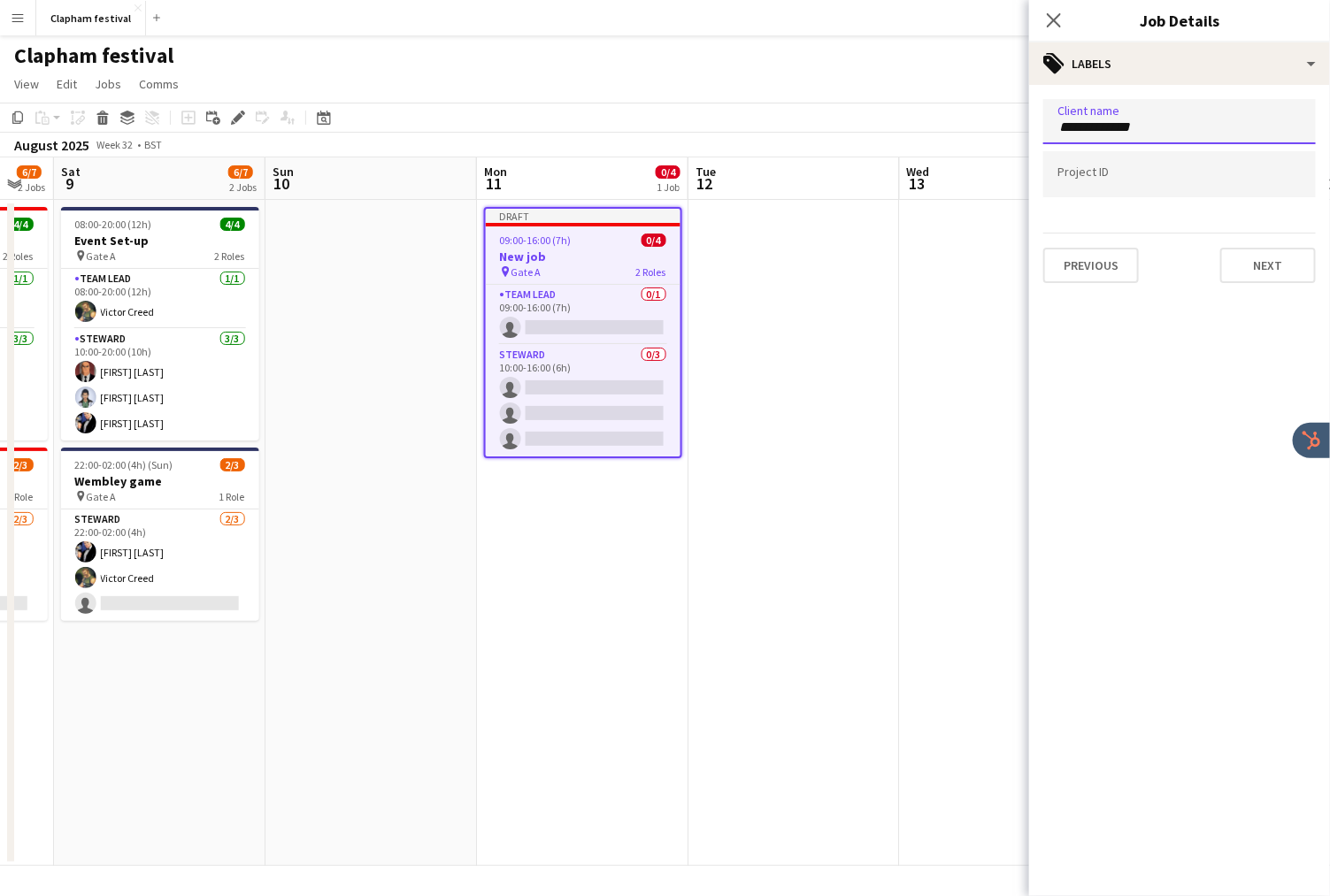 click on "**********" at bounding box center (1180, 127) 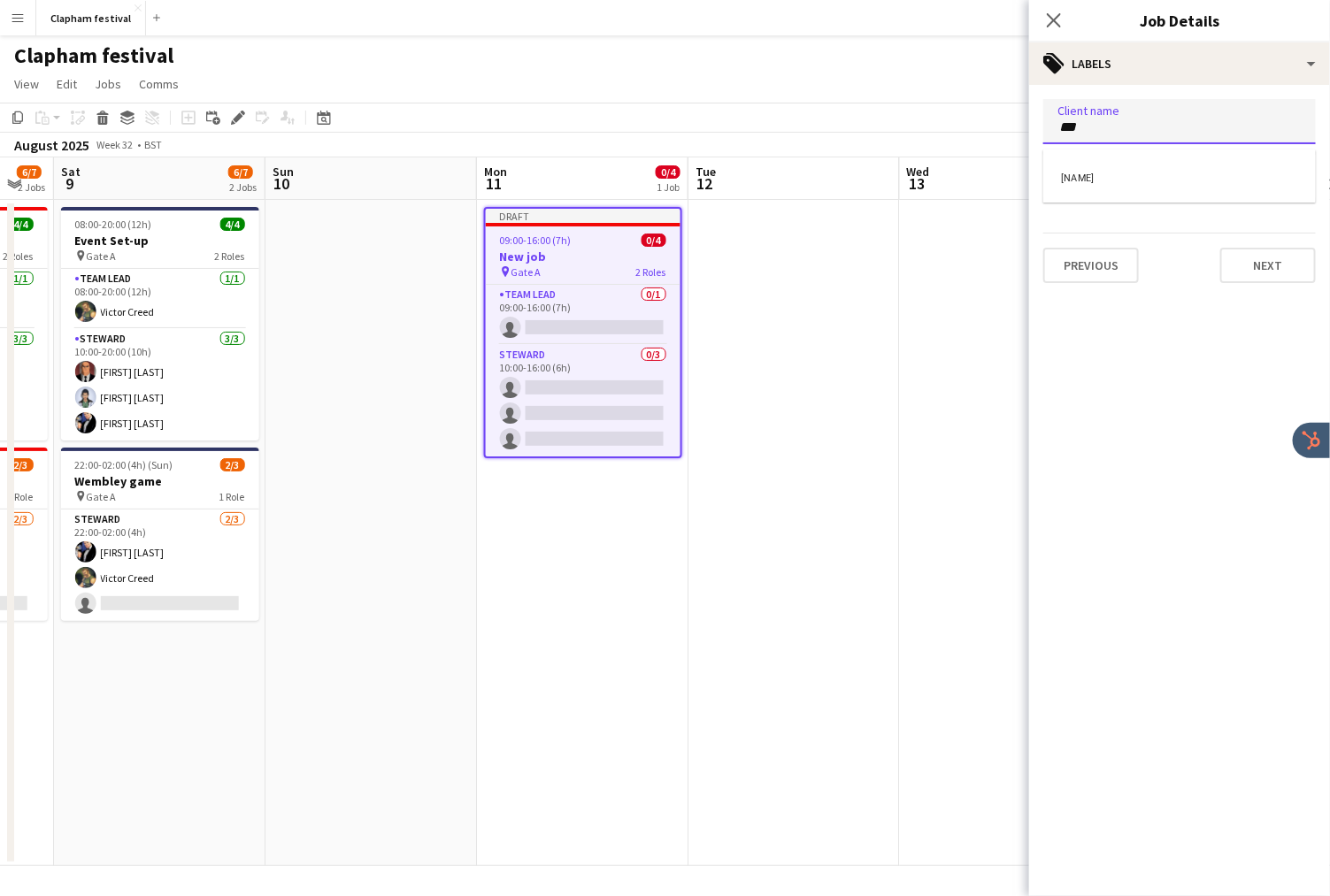 type on "***" 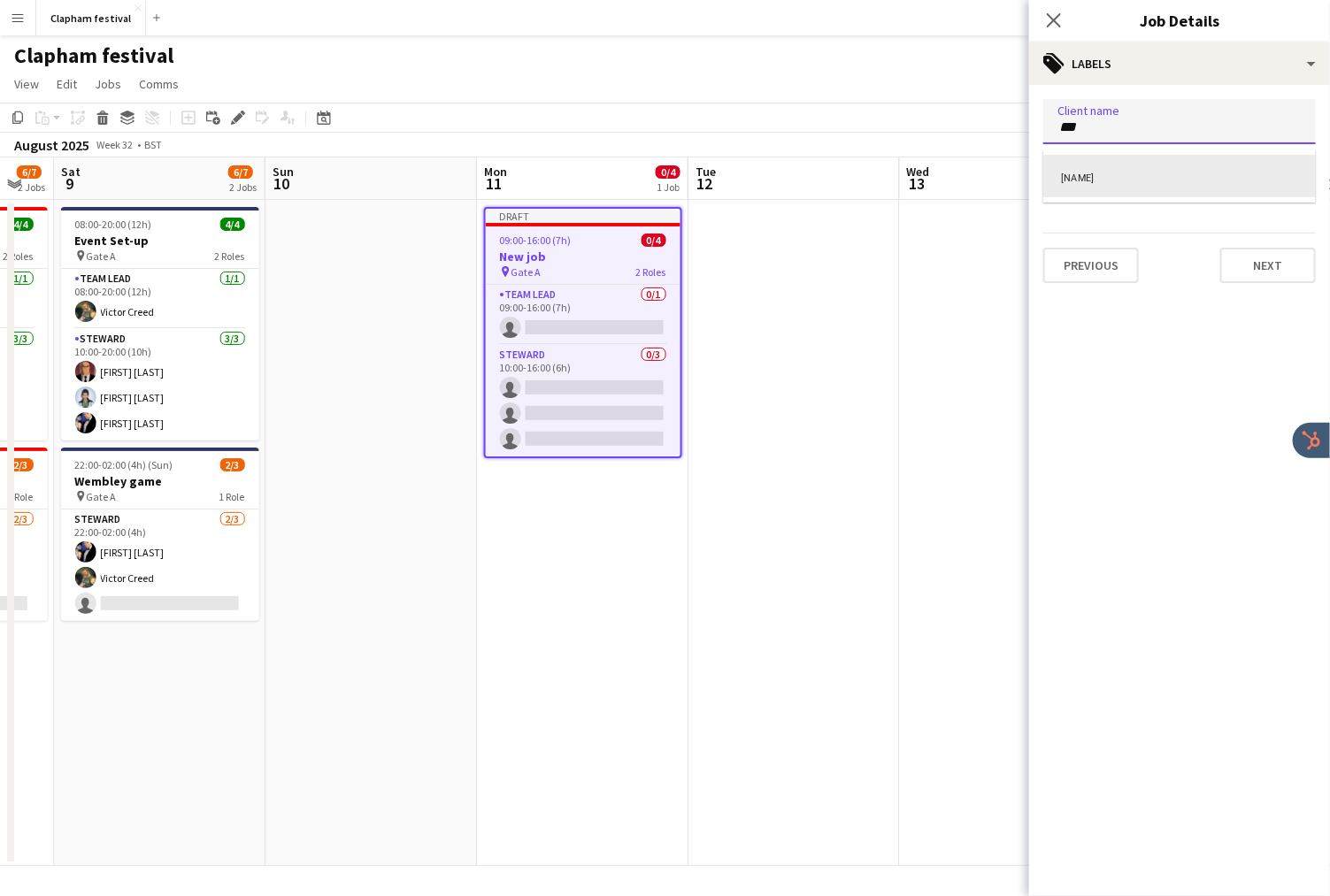 click on "[NAME]" at bounding box center (1180, 176) 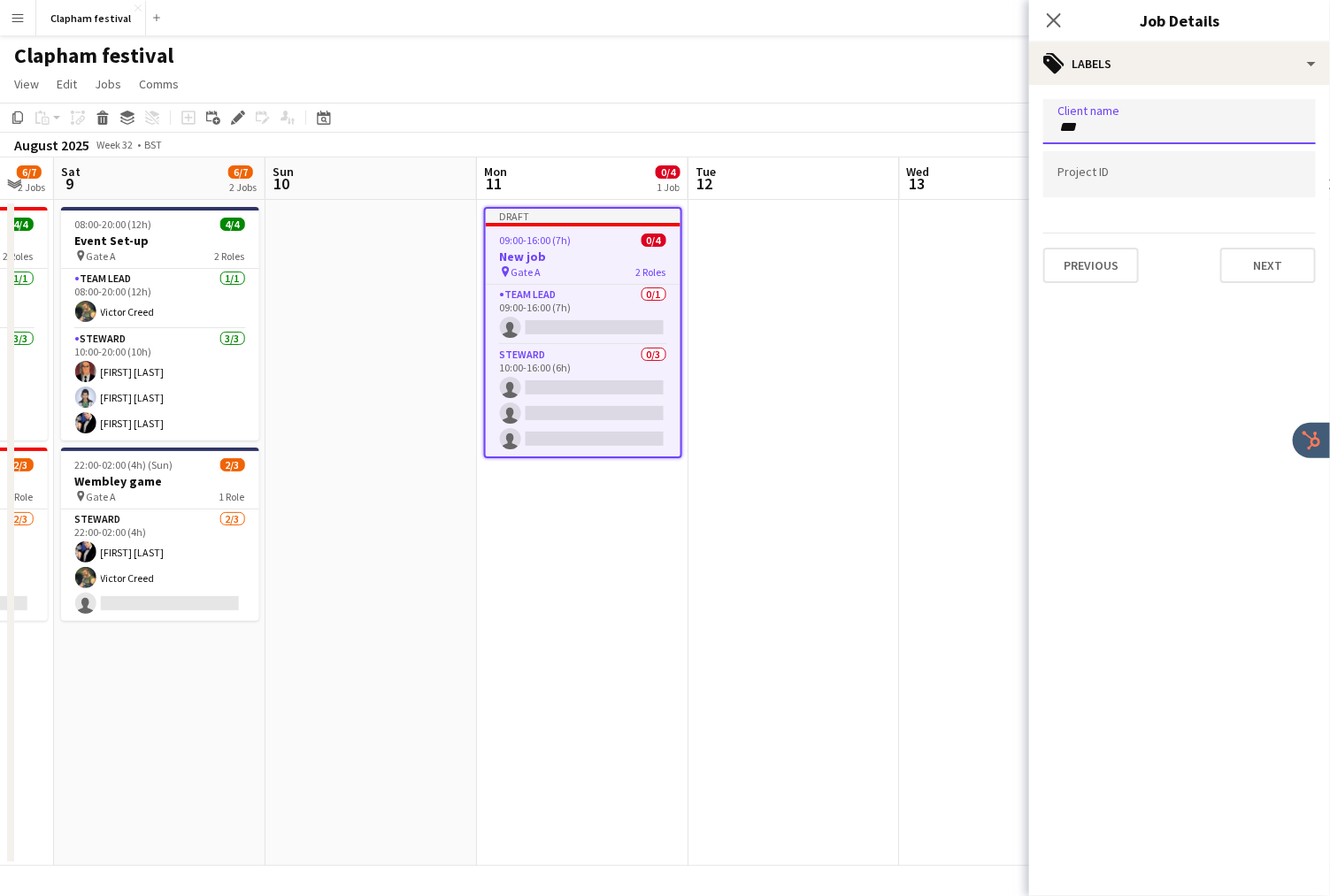 type 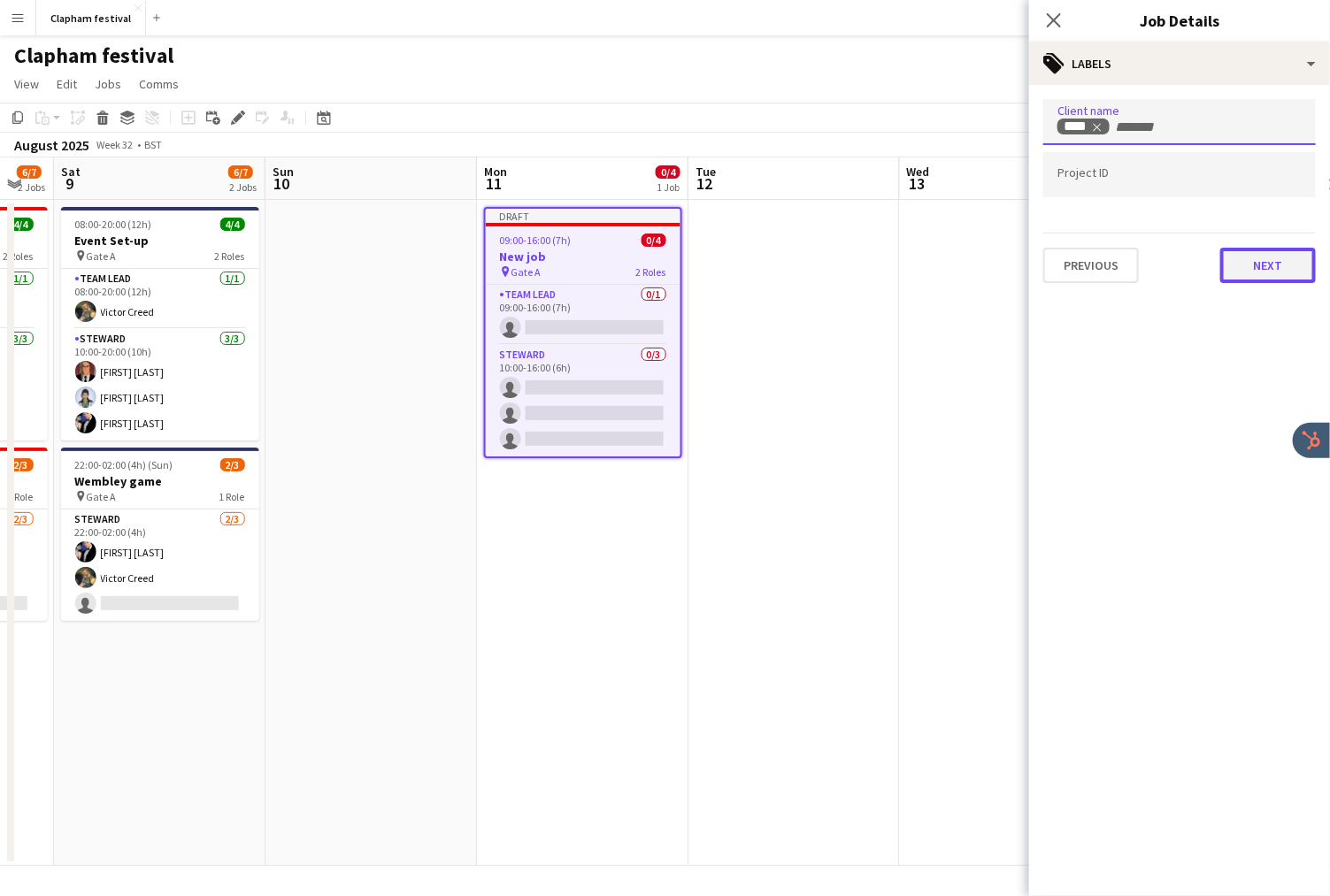 click on "Next" at bounding box center (1268, 265) 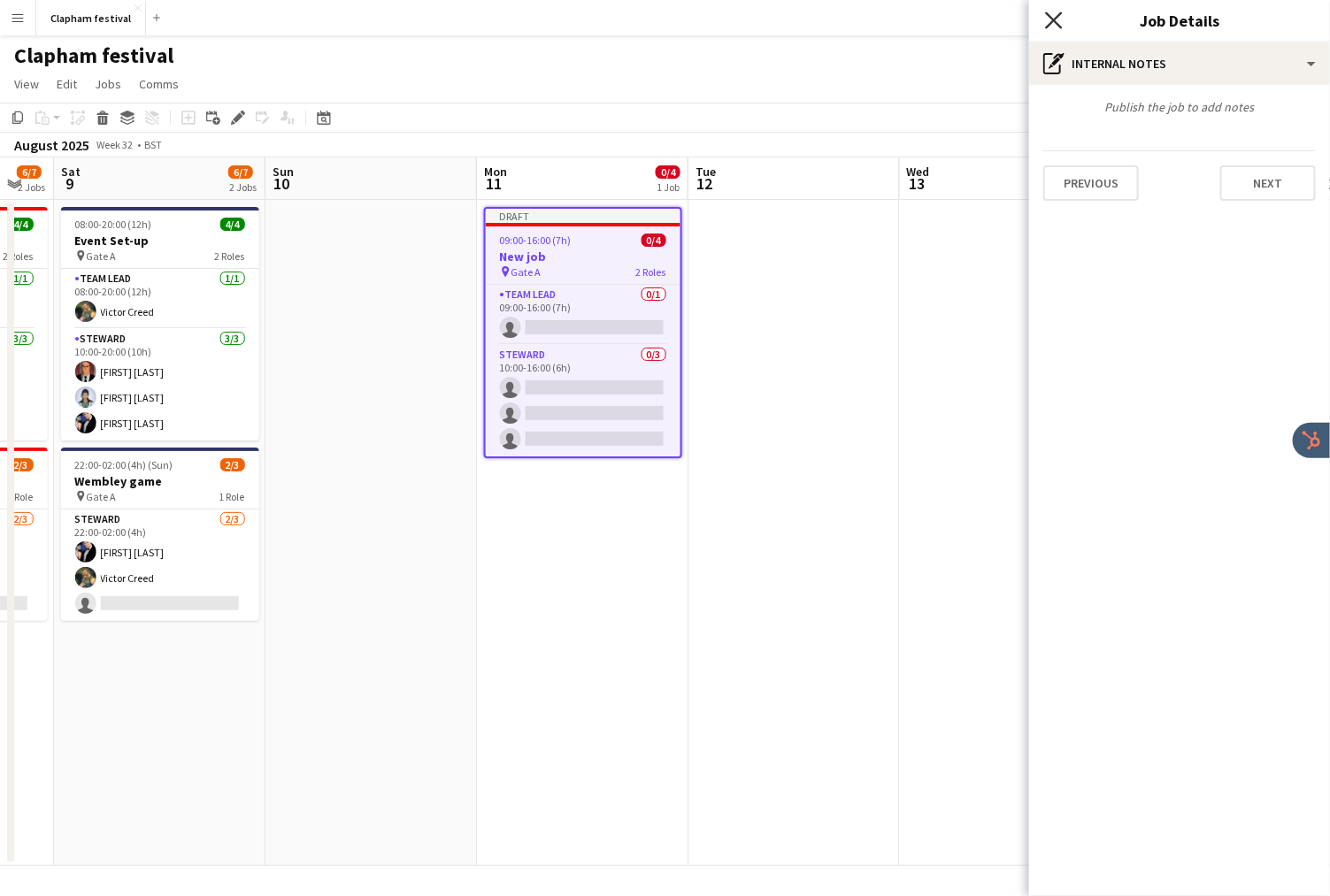 click 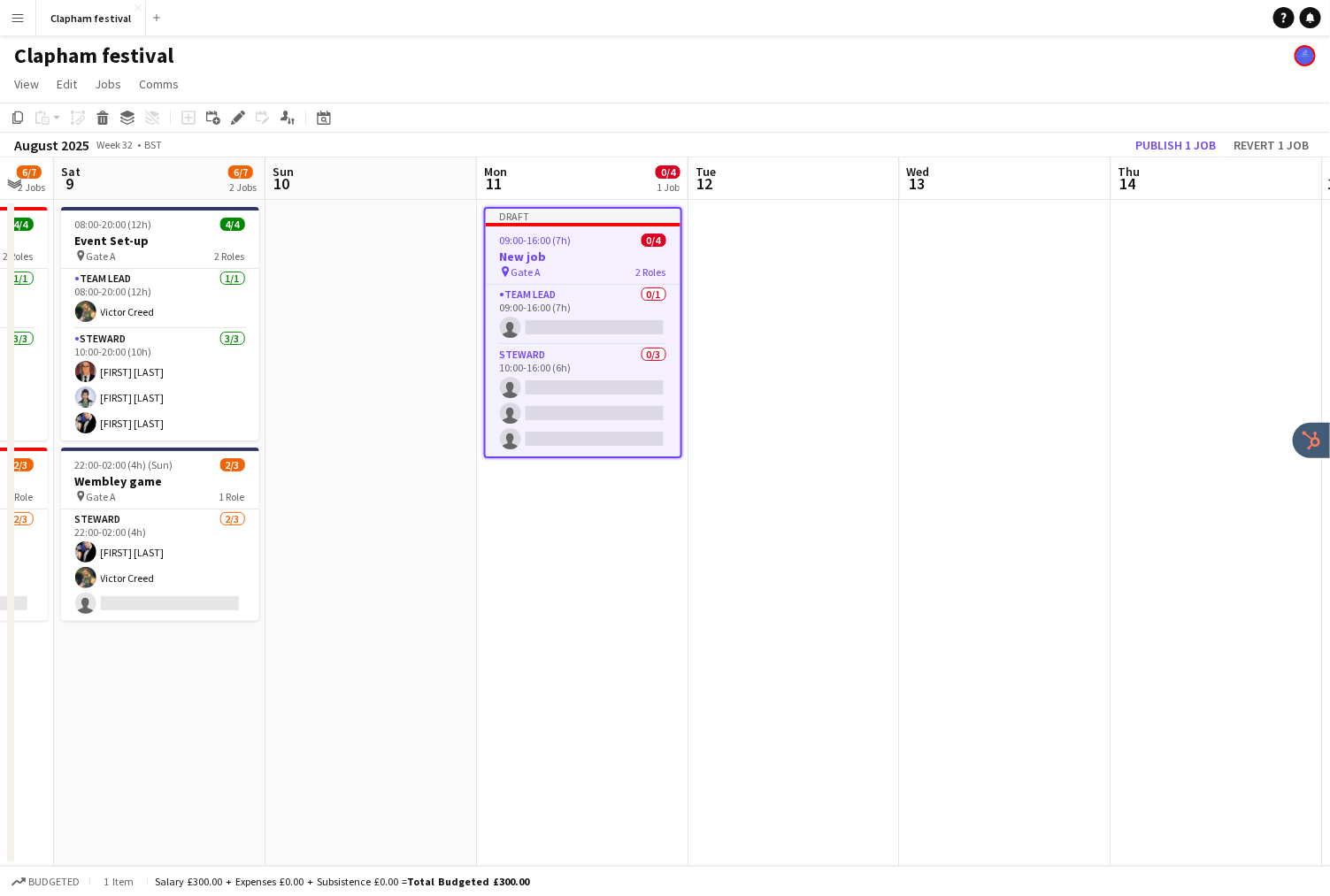 click at bounding box center [1005, 532] 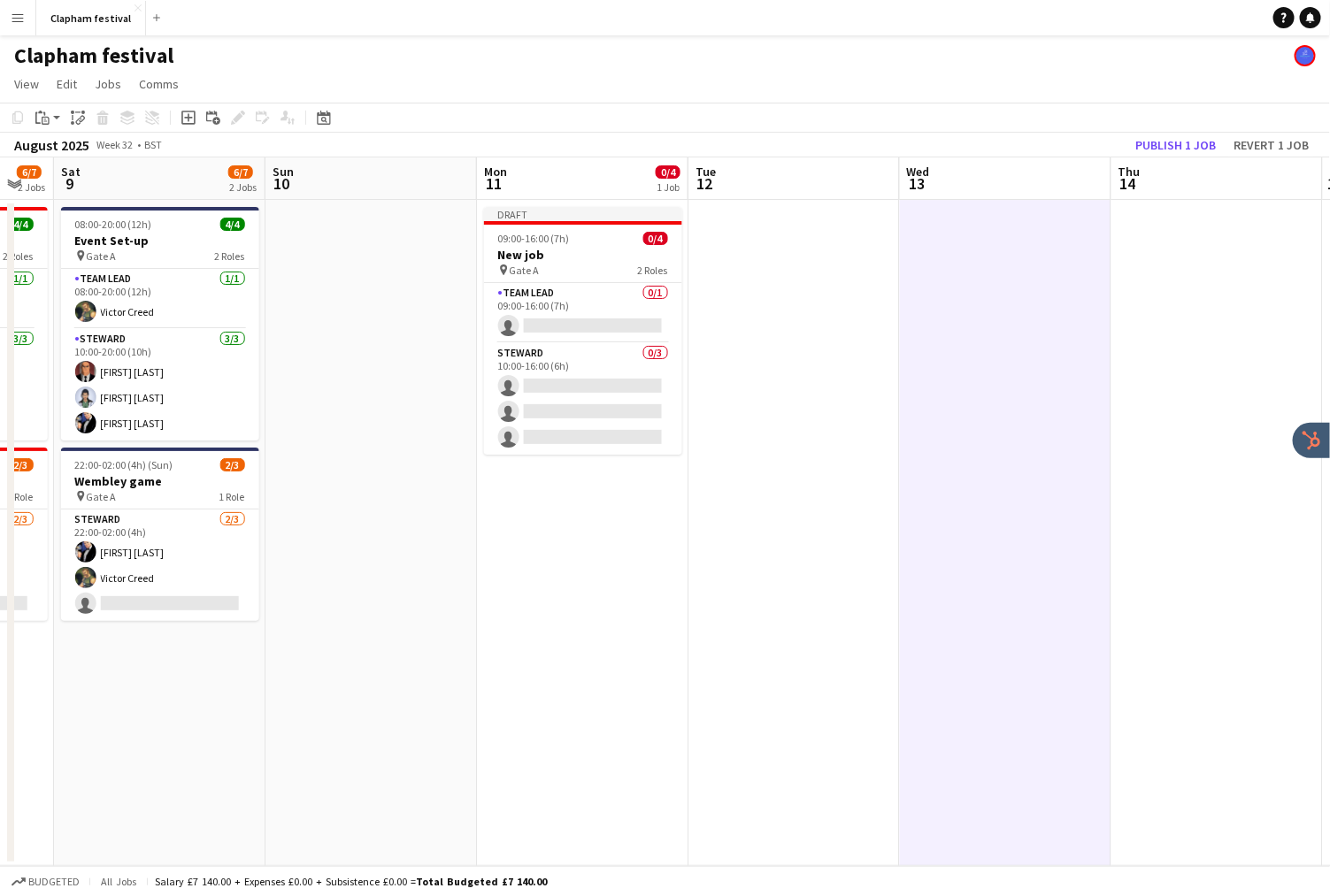 click at bounding box center [1217, 532] 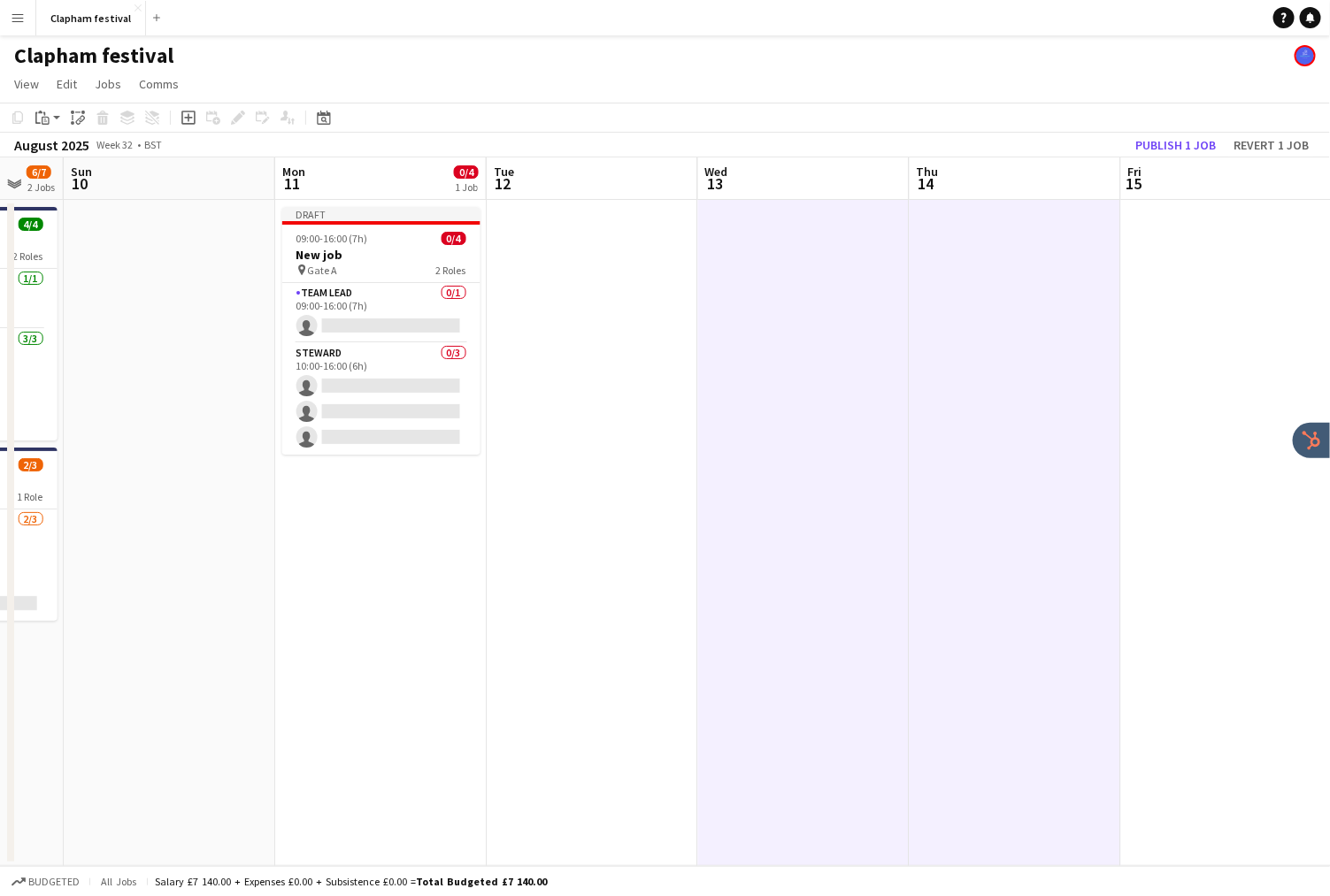 scroll, scrollTop: 0, scrollLeft: 788, axis: horizontal 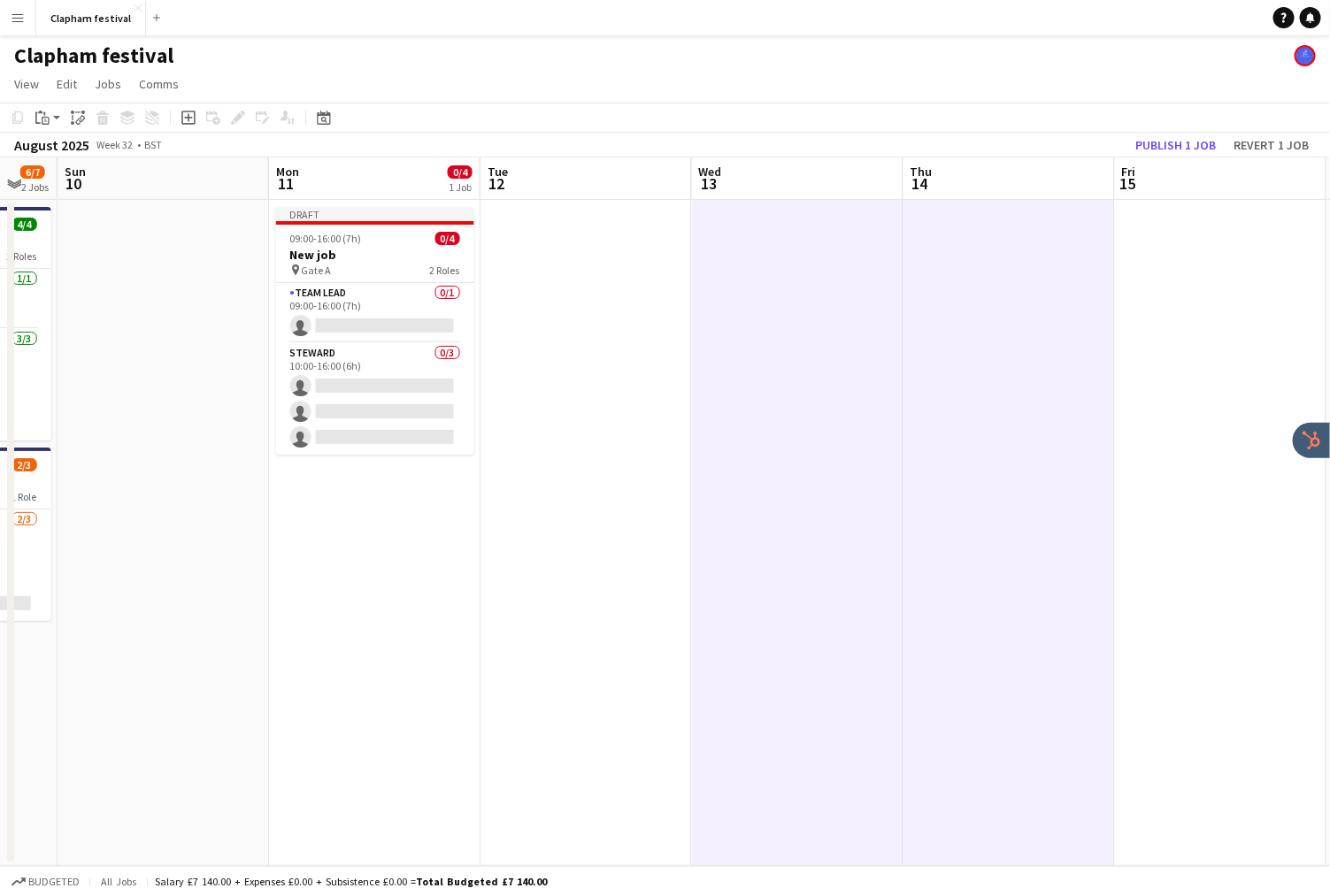 click at bounding box center [1220, 532] 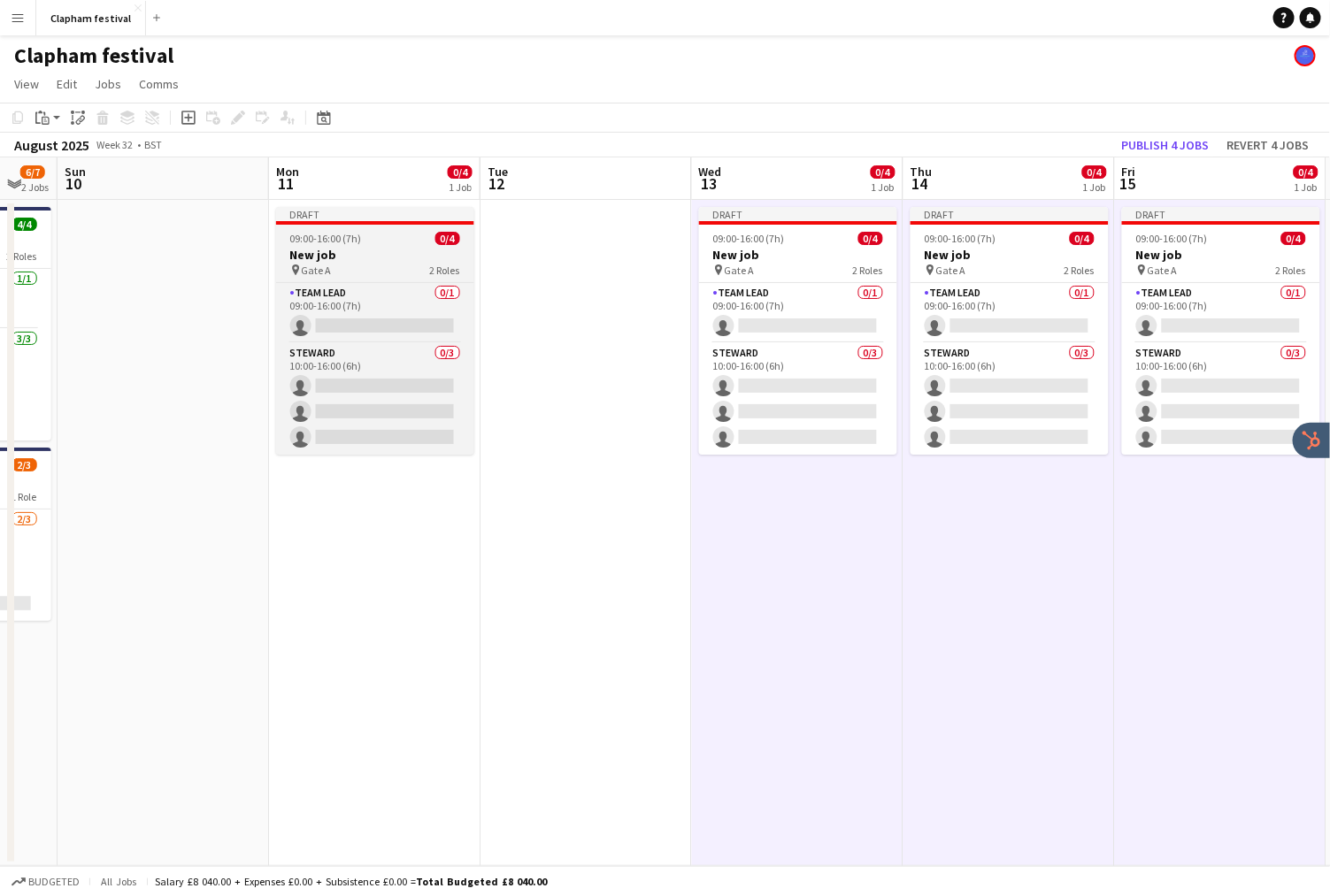click on "09:00-16:00 (7h)    0/4" at bounding box center [375, 238] 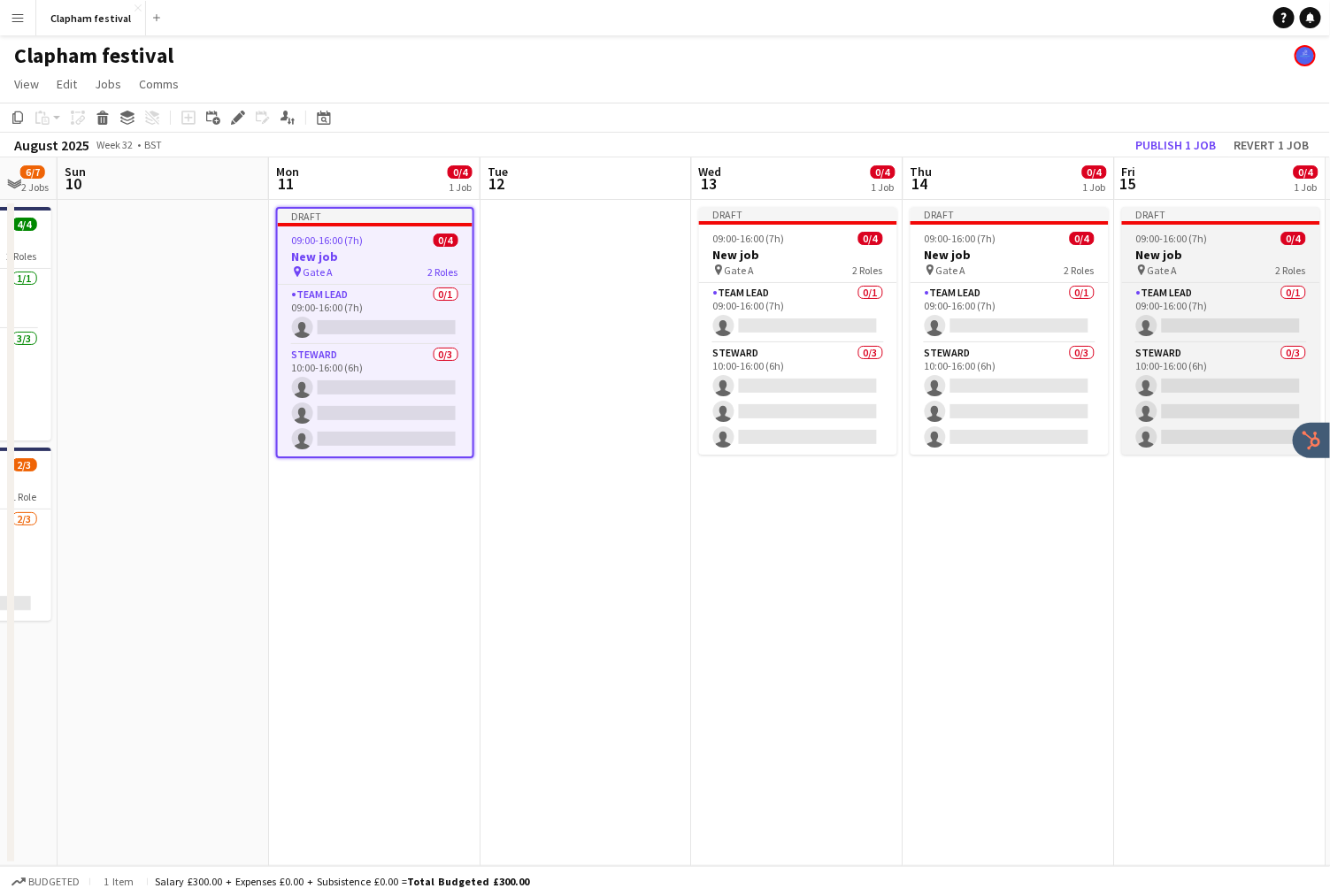 click on "09:00-16:00 (7h)" at bounding box center (1172, 238) 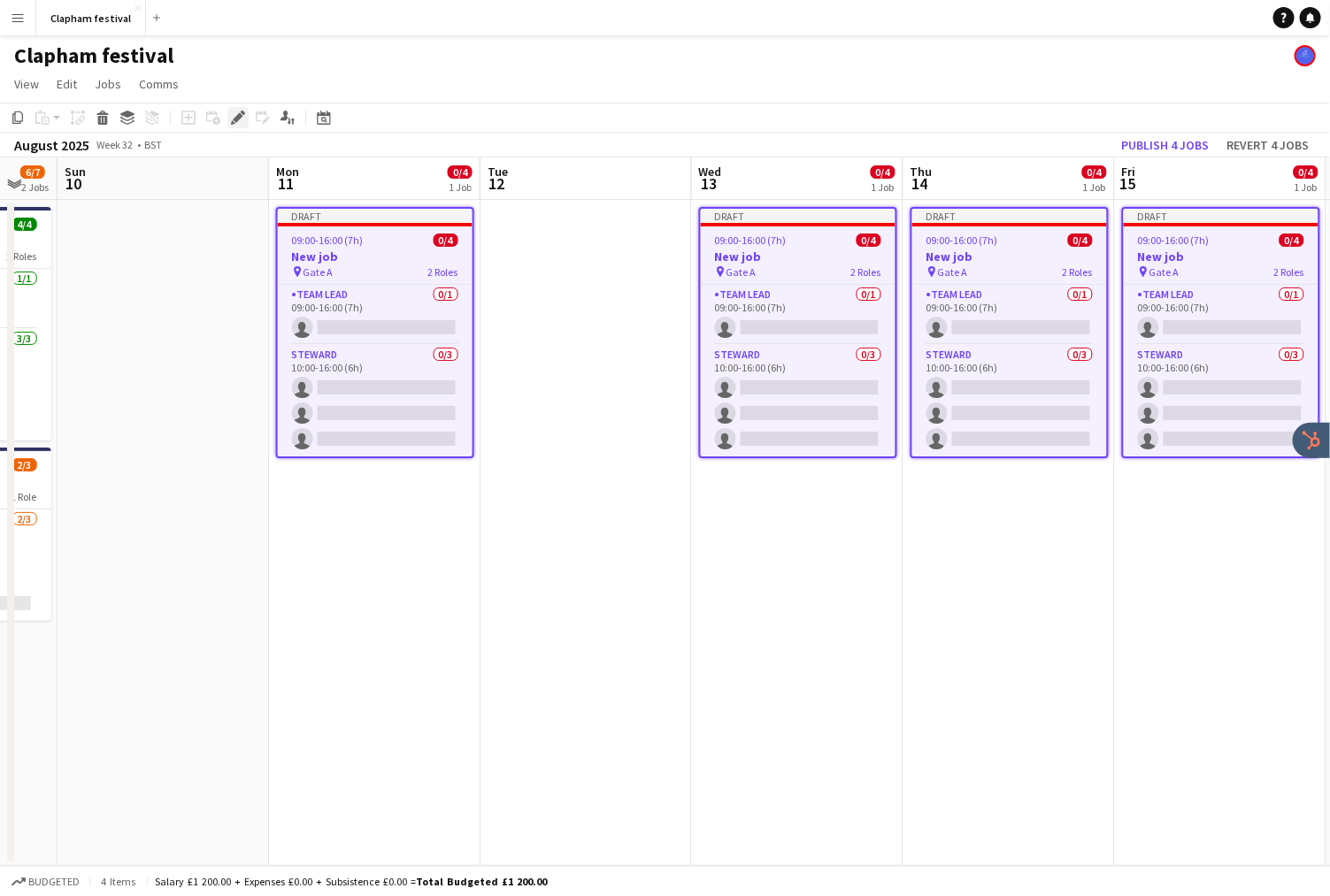 click 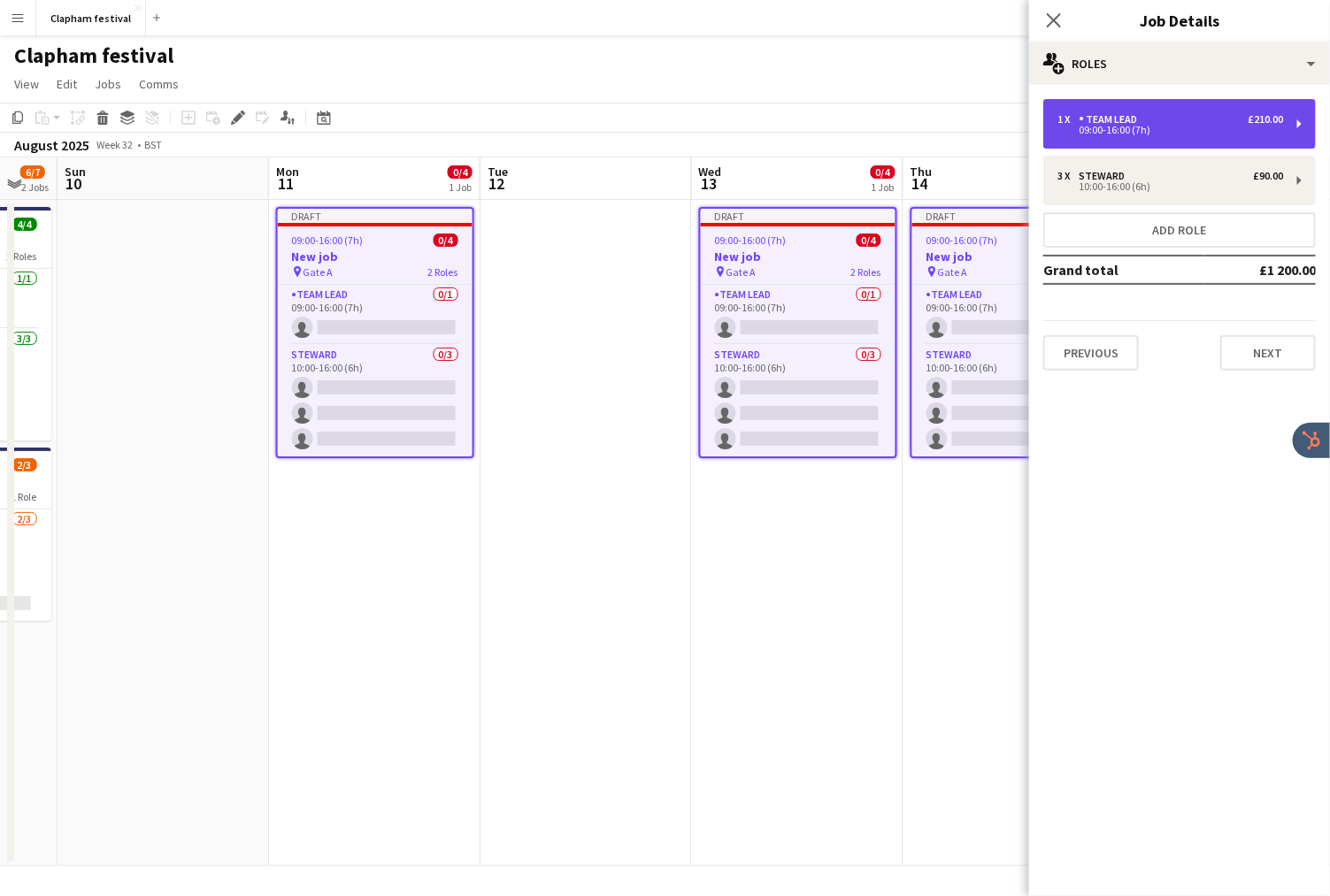 click on "1 x   Team Lead   £210.00   09:00-16:00 (7h)" at bounding box center [1180, 124] 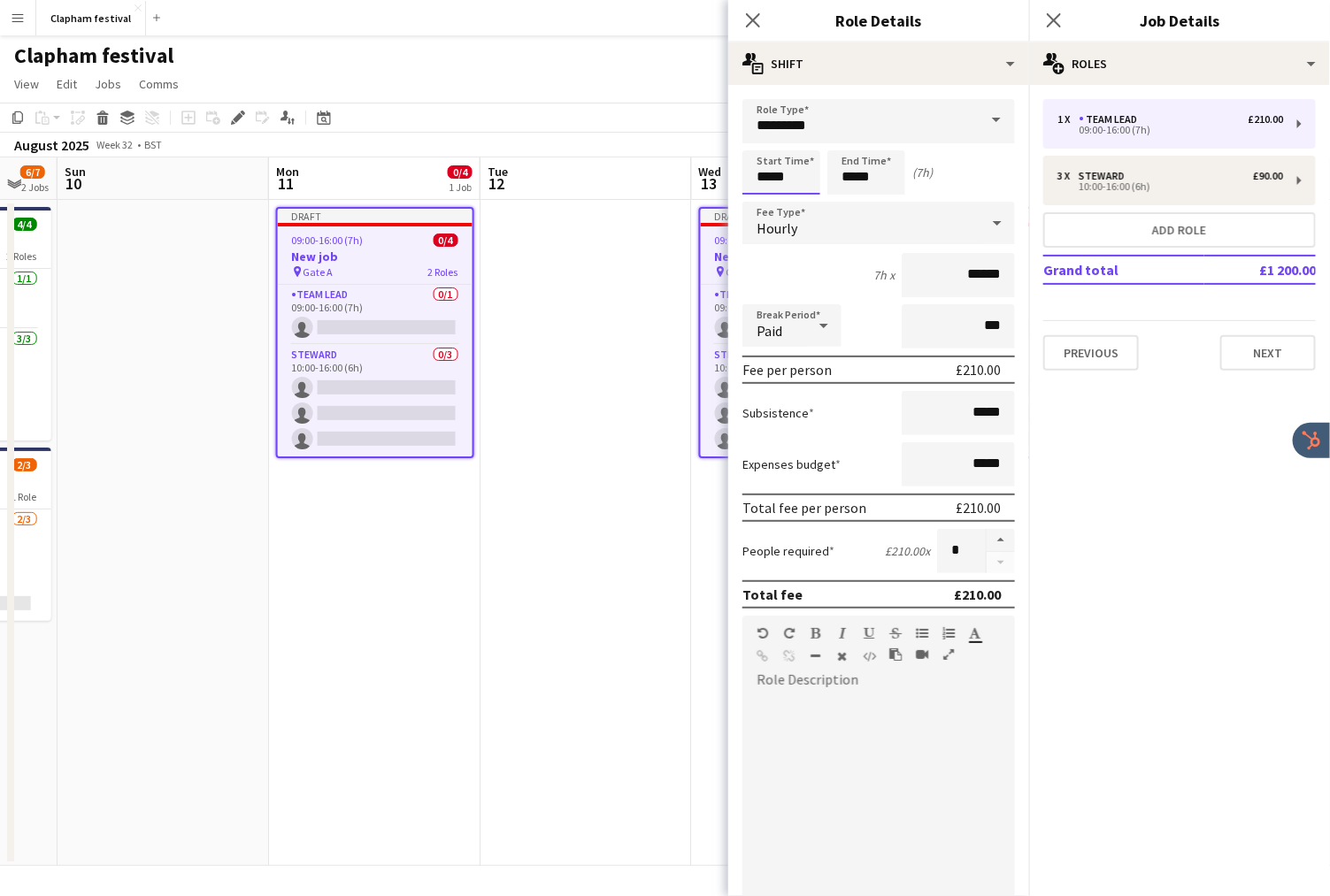 click on "*****" at bounding box center [781, 172] 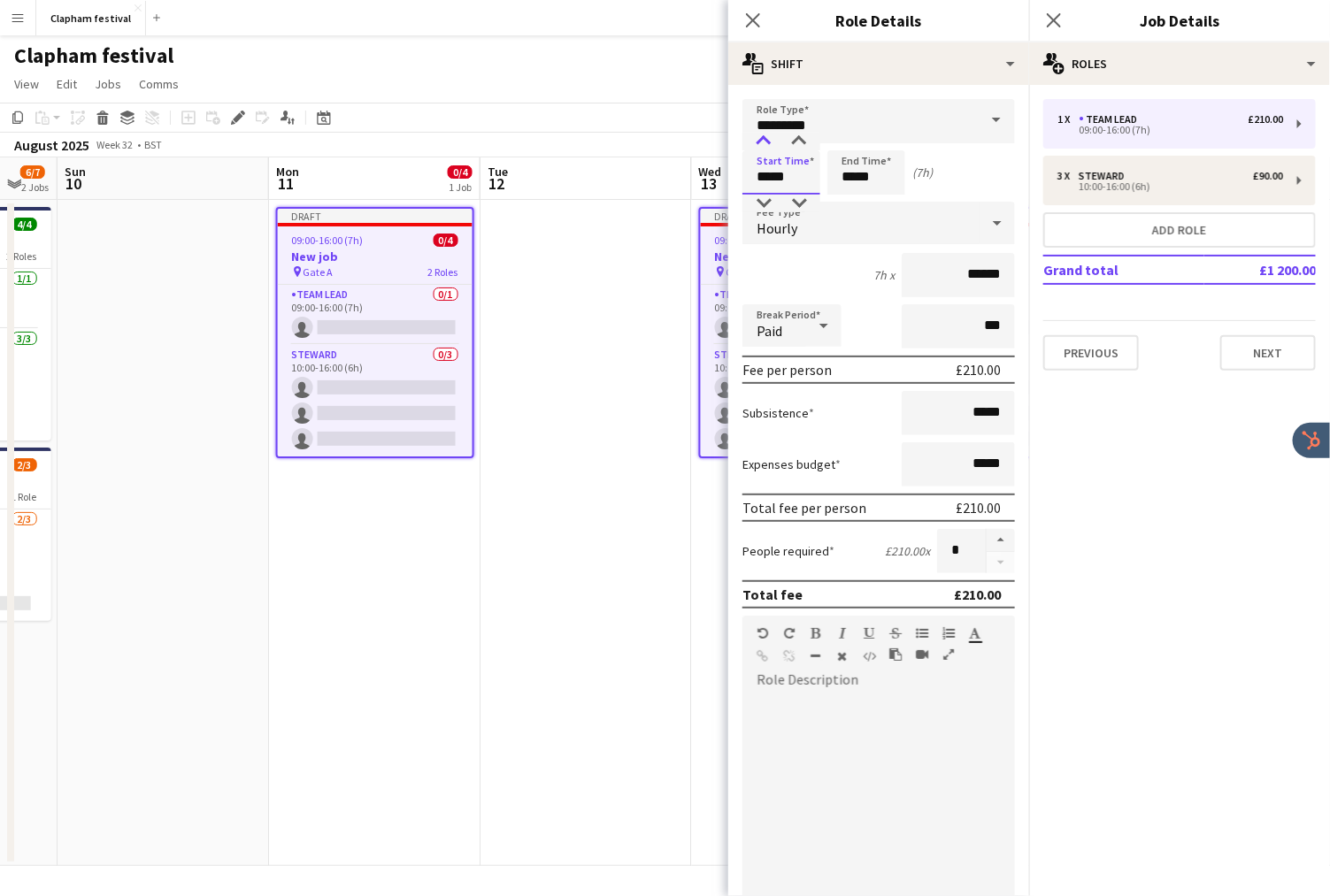 type on "*****" 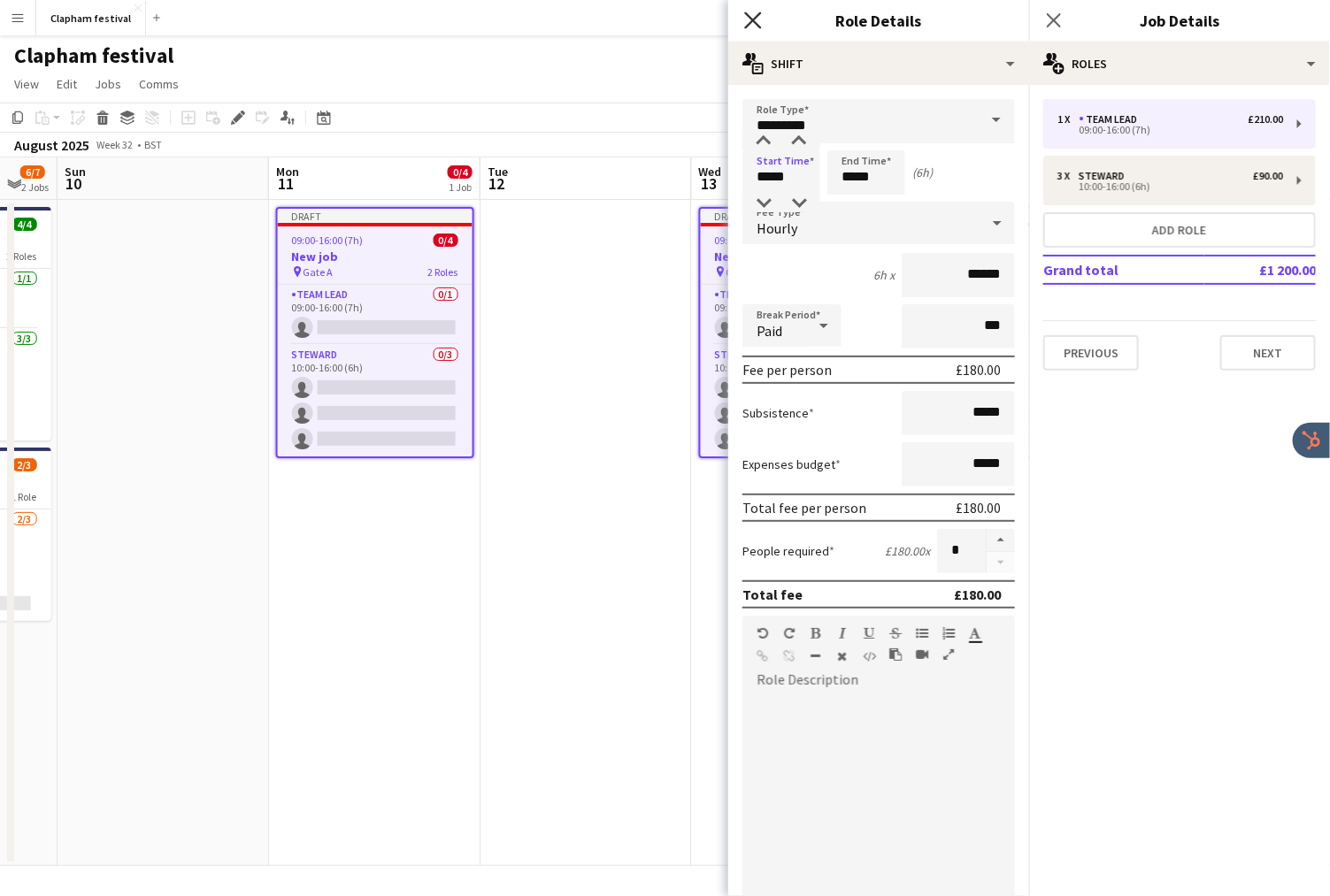 click on "Close pop-in" 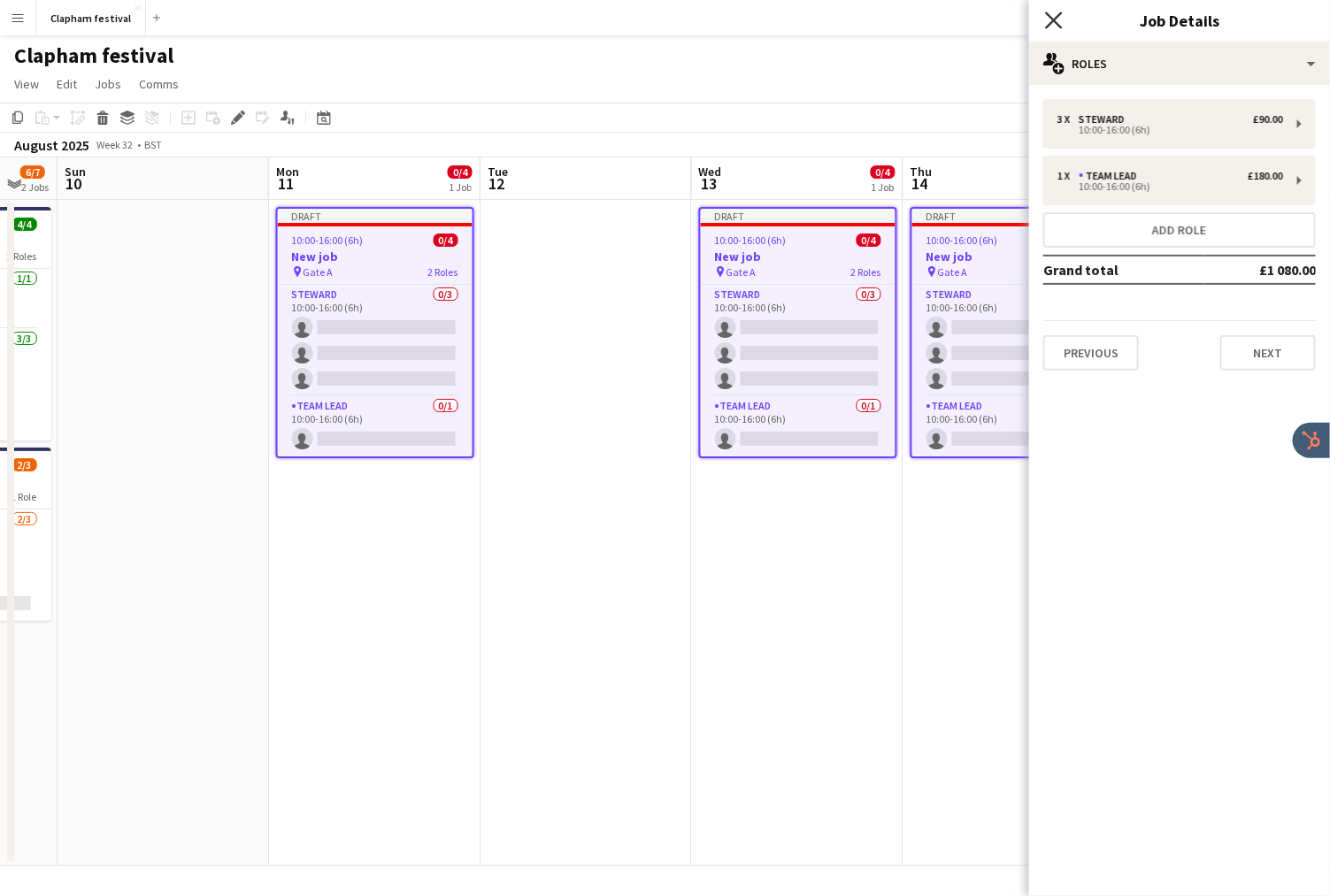 click 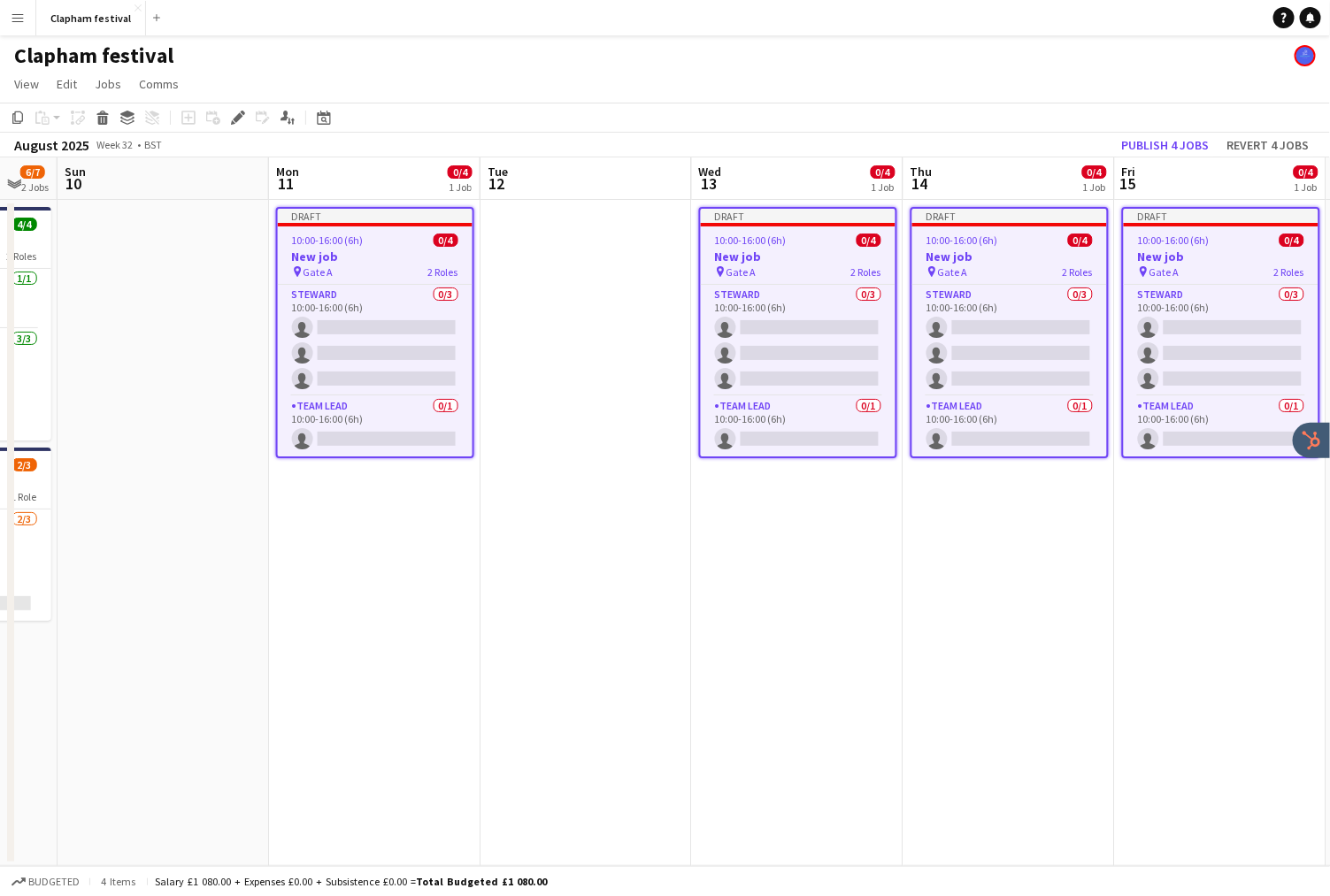 click on "New job" at bounding box center [375, 257] 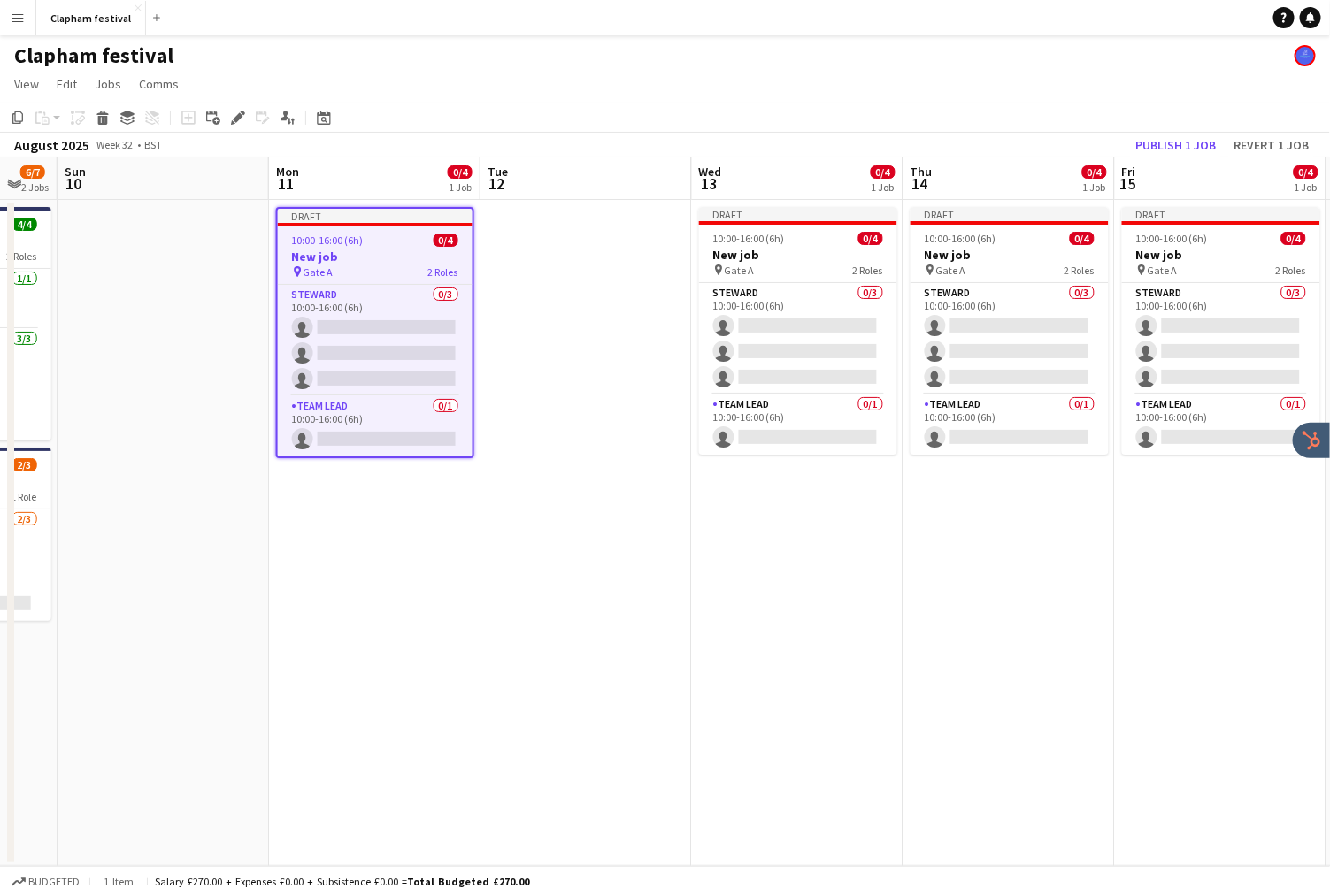 click on "Draft   10:00-16:00 (6h)    0/4   New job
pin
Gate A   2 Roles   Steward   0/3   10:00-16:00 (6h)
single-neutral-actions
single-neutral-actions
single-neutral-actions
Team Lead   0/1   10:00-16:00 (6h)
single-neutral-actions" at bounding box center (374, 532) 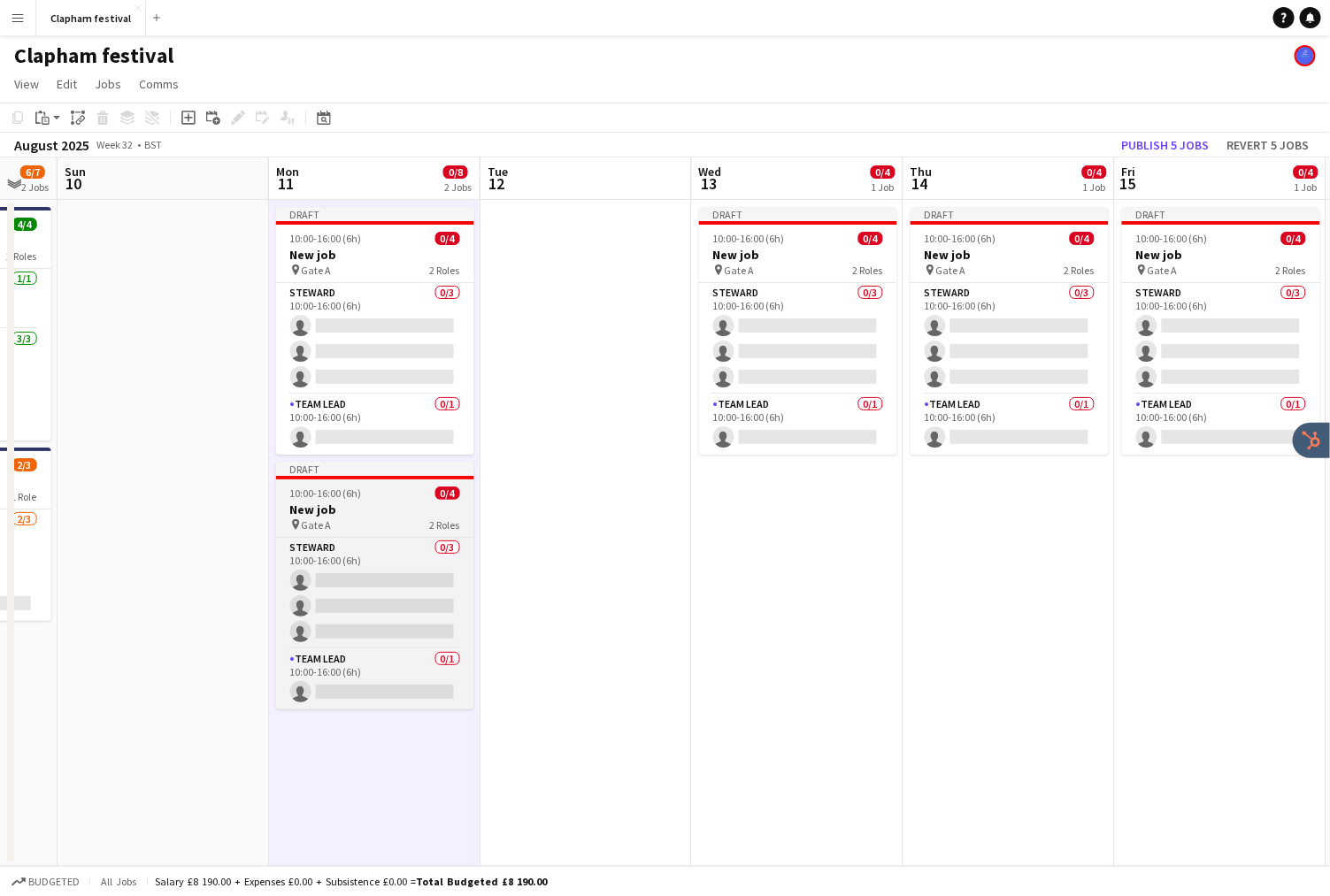 click on "10:00-16:00 (6h)    0/4" at bounding box center [375, 493] 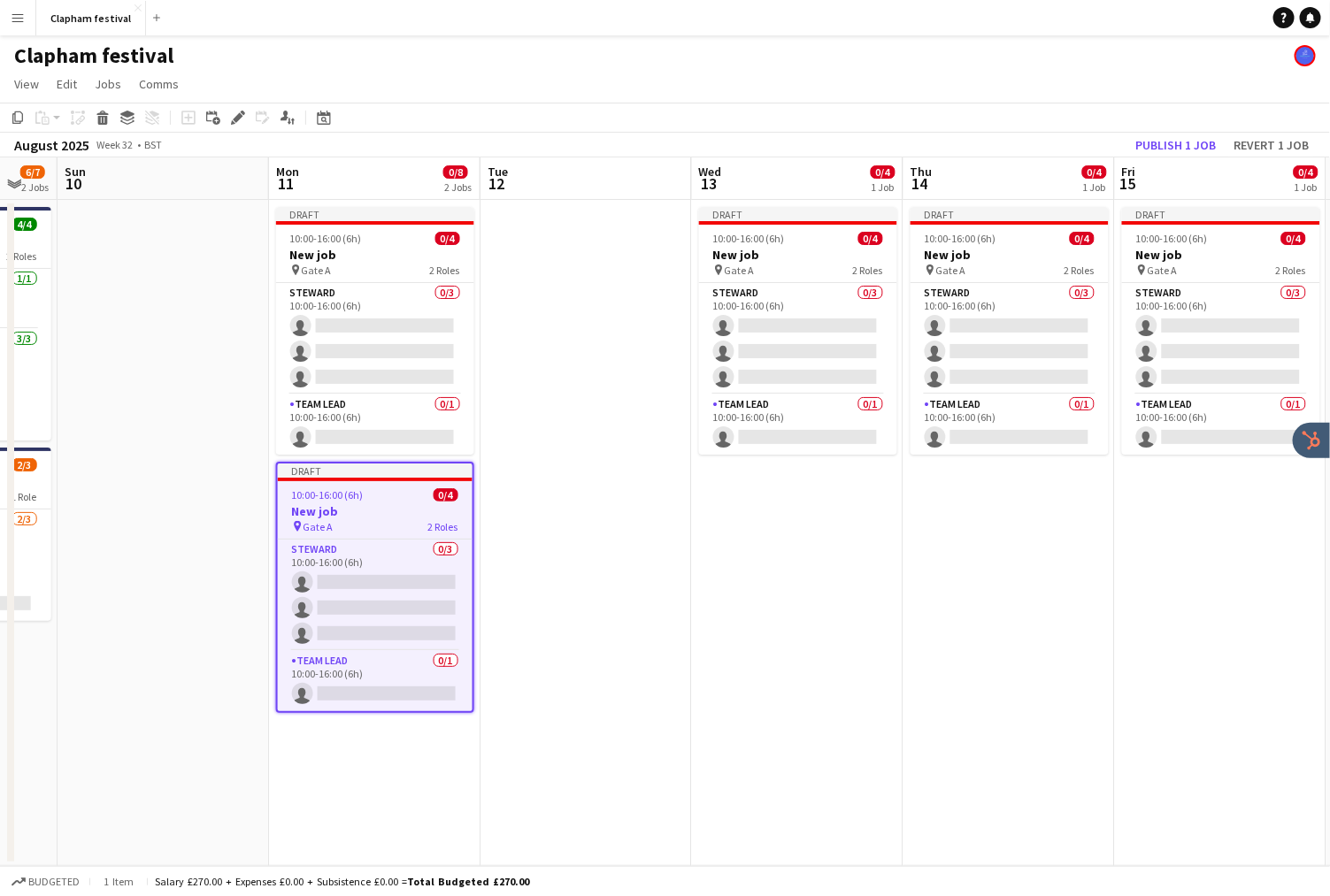 click on "Draft   10:00-16:00 (6h)    0/4   New job
pin
Gate A   2 Roles   Steward   0/3   10:00-16:00 (6h)
single-neutral-actions
single-neutral-actions
single-neutral-actions
Team Lead   0/1   10:00-16:00 (6h)
single-neutral-actions" at bounding box center [797, 532] 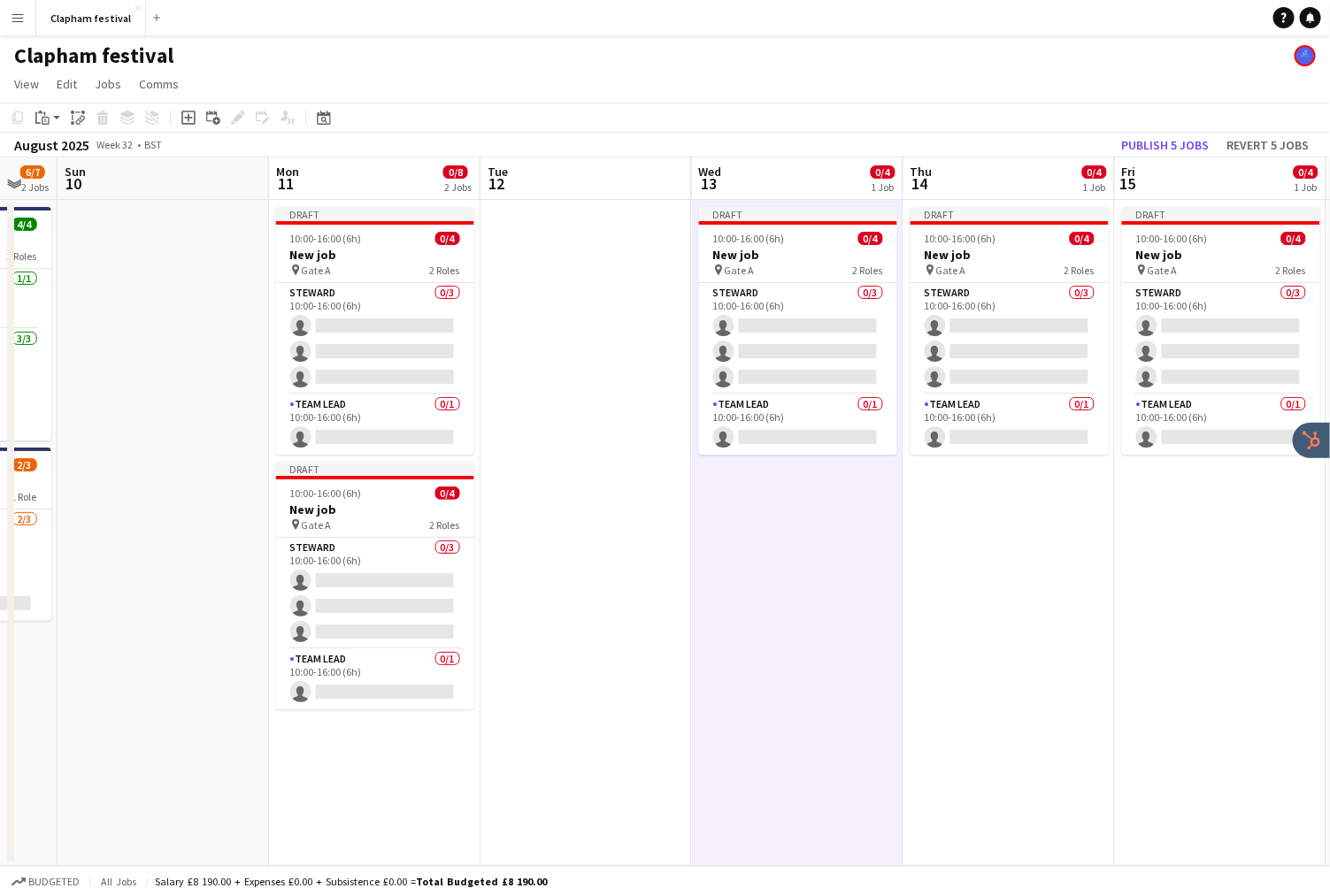 click on "Draft   10:00-16:00 (6h)    0/4   New job
pin
Gate A   2 Roles   Steward   0/3   10:00-16:00 (6h)
single-neutral-actions
single-neutral-actions
single-neutral-actions
Team Lead   0/1   10:00-16:00 (6h)
single-neutral-actions" at bounding box center [1009, 532] 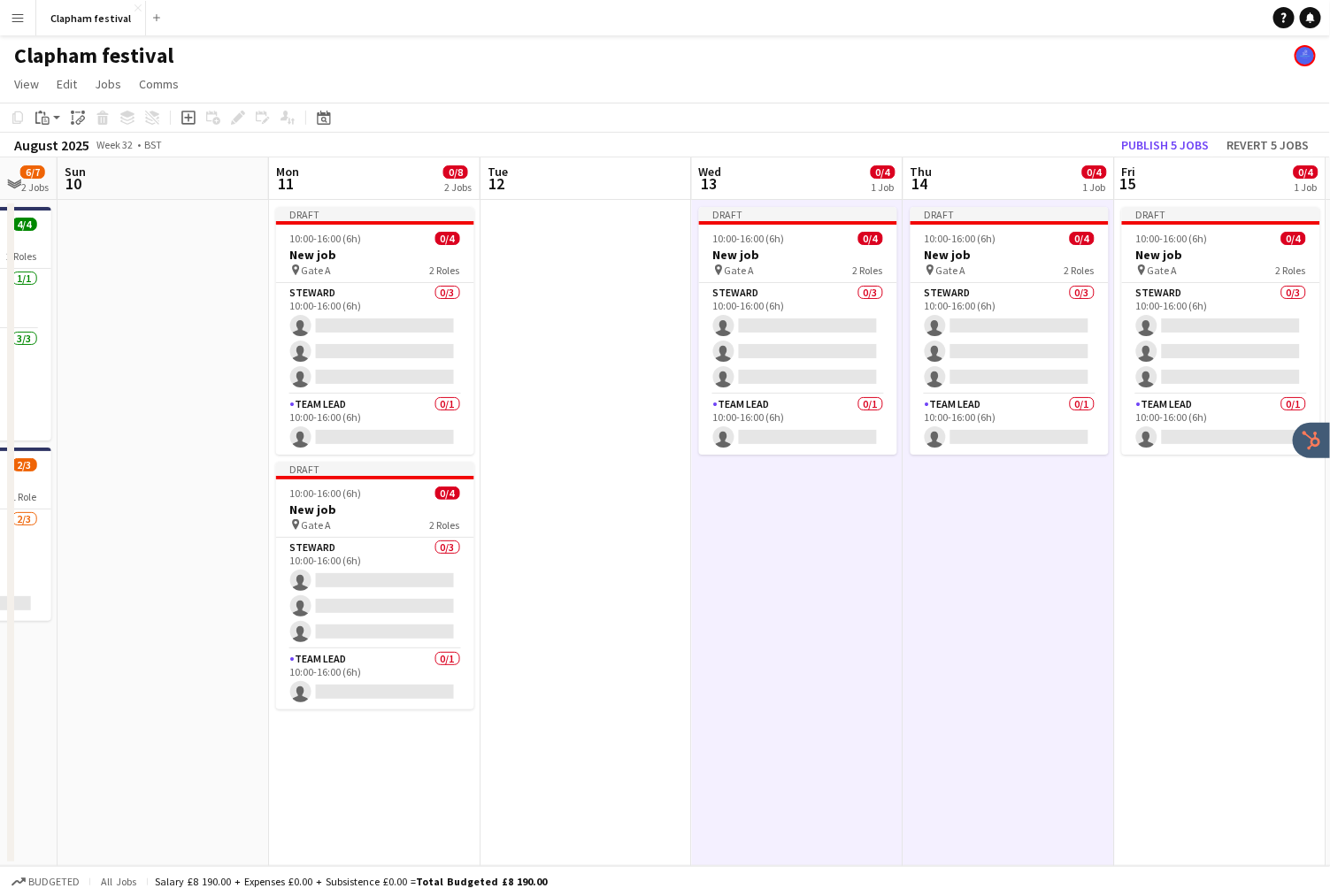 click on "Draft   10:00-16:00 (6h)    0/4   New job
pin
Gate A   2 Roles   Steward   0/3   10:00-16:00 (6h)
single-neutral-actions
single-neutral-actions
single-neutral-actions
Team Lead   0/1   10:00-16:00 (6h)
single-neutral-actions" at bounding box center [1220, 532] 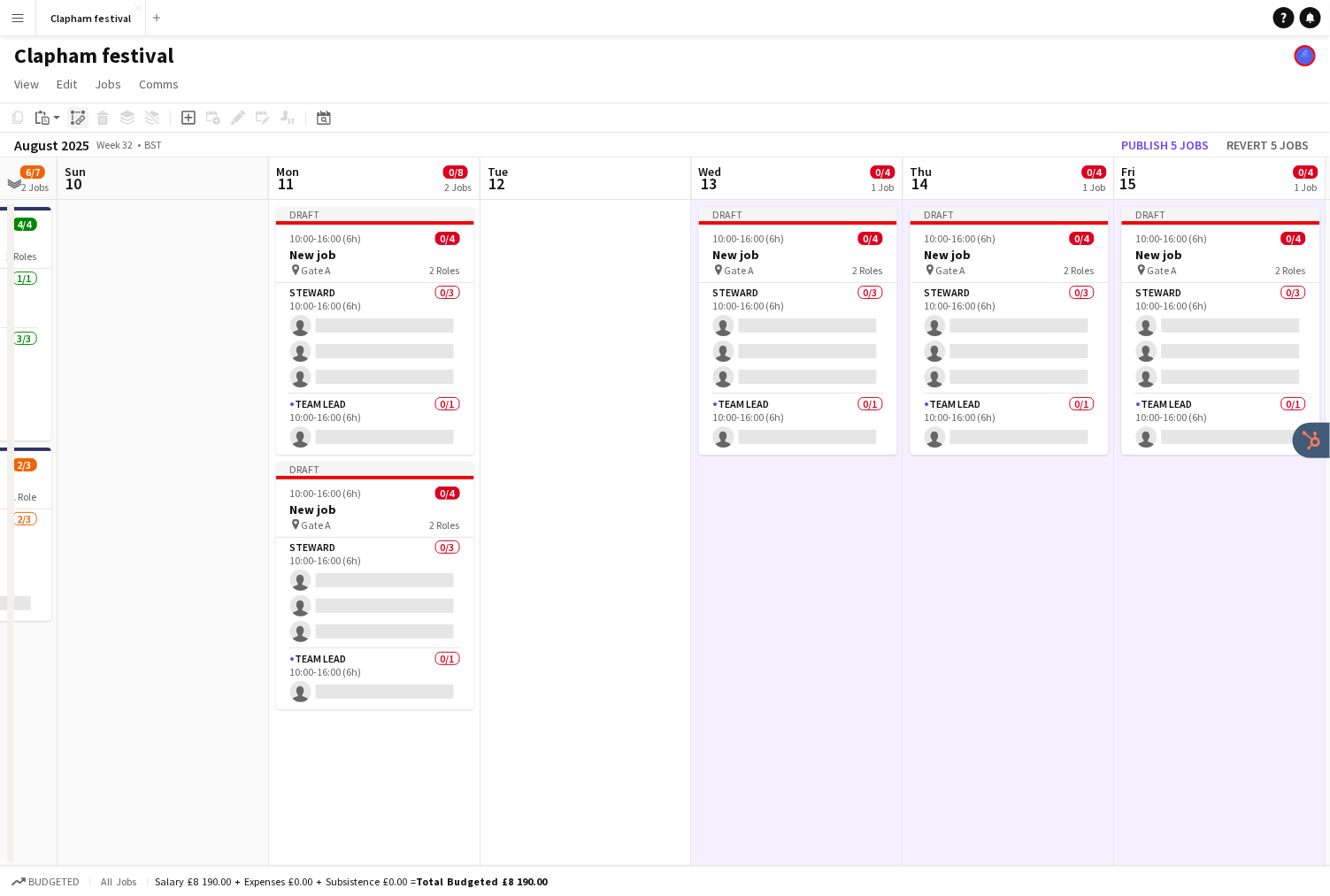 click on "Paste linked Job" 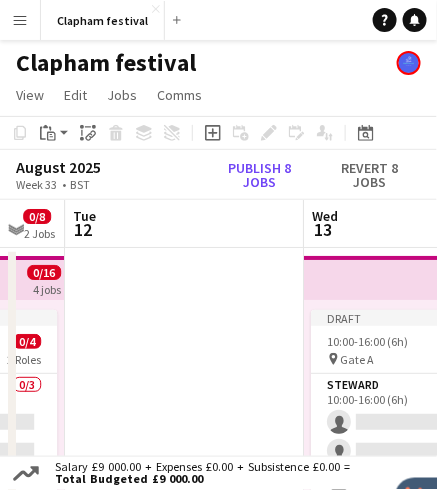 scroll, scrollTop: 0, scrollLeft: 652, axis: horizontal 